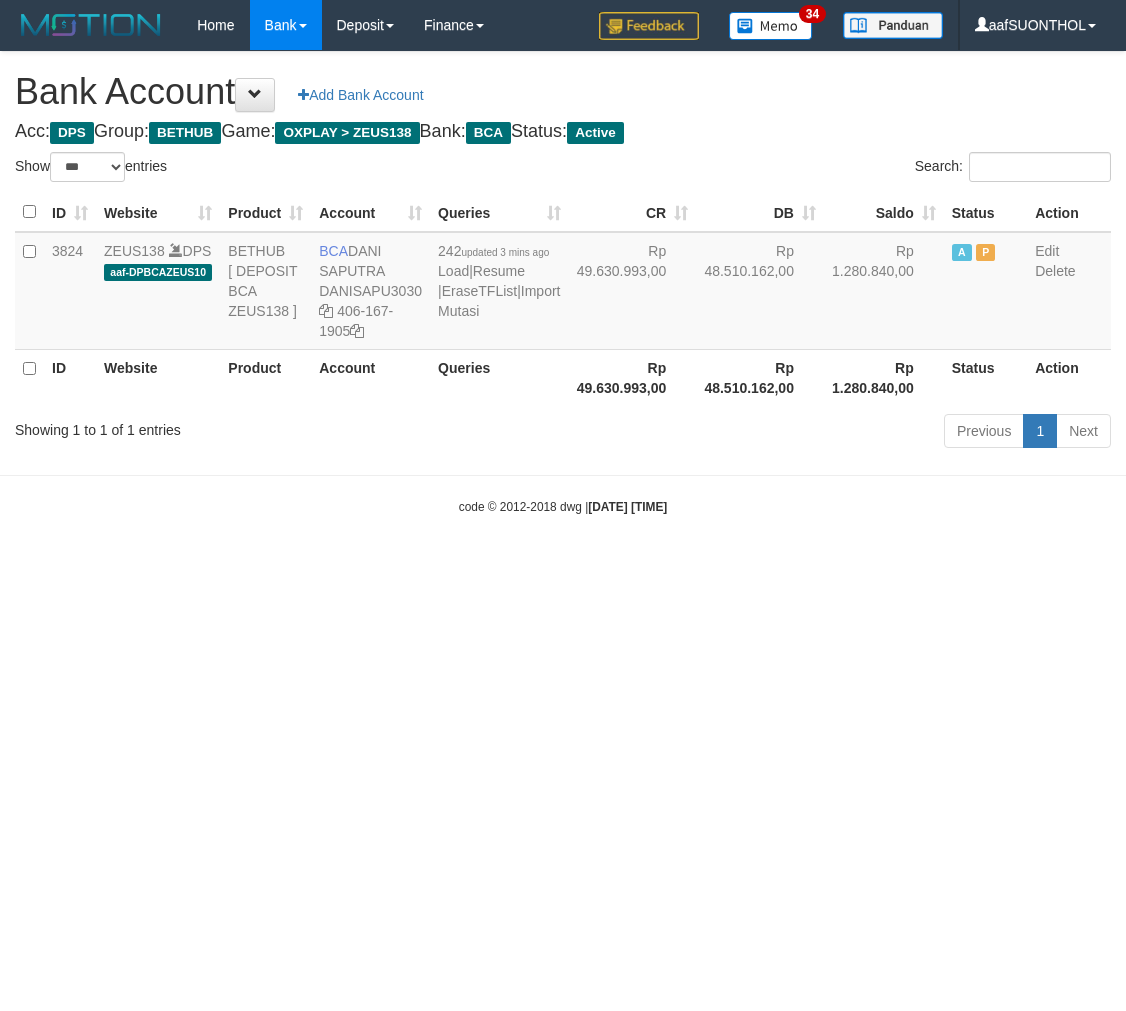 select on "***" 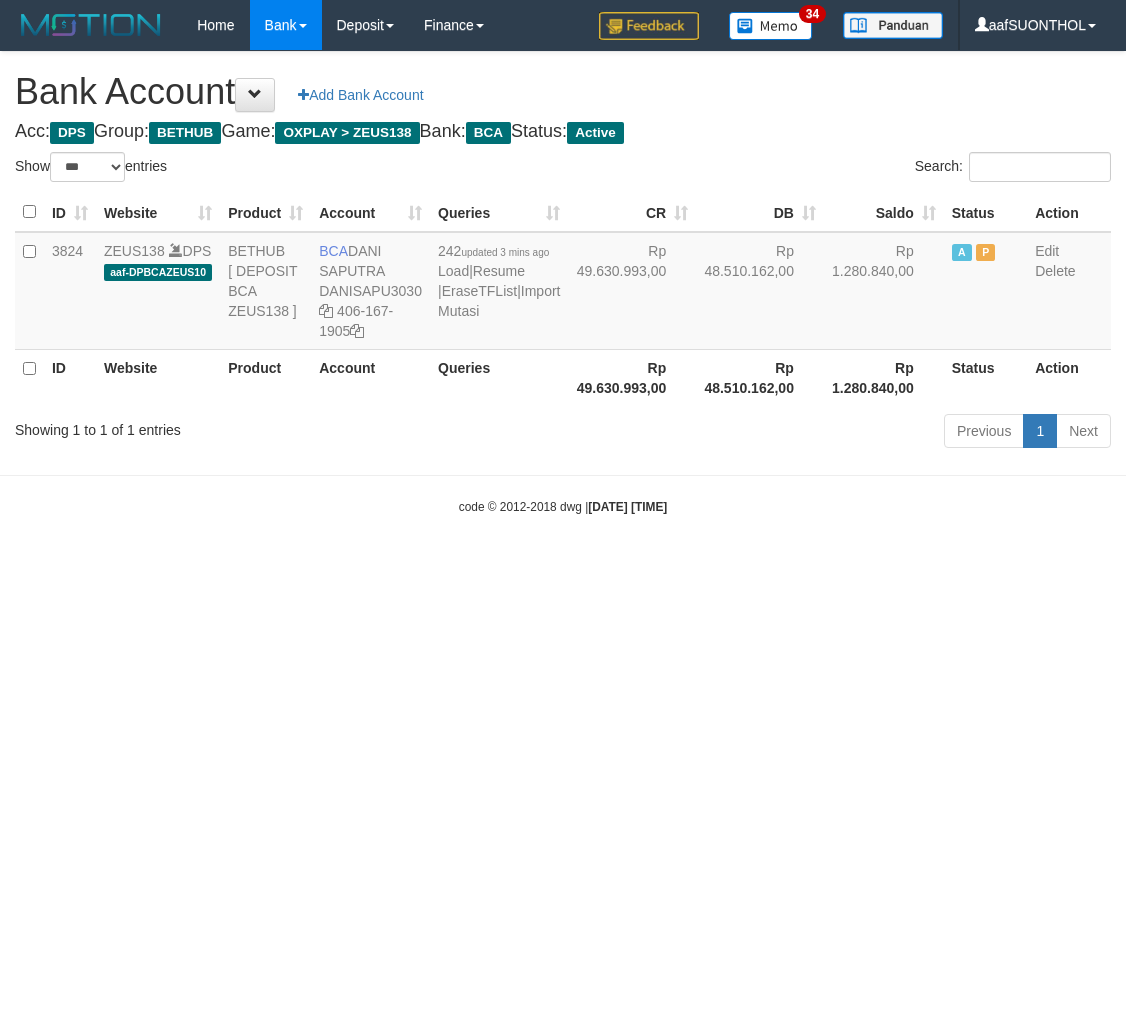 scroll, scrollTop: 0, scrollLeft: 0, axis: both 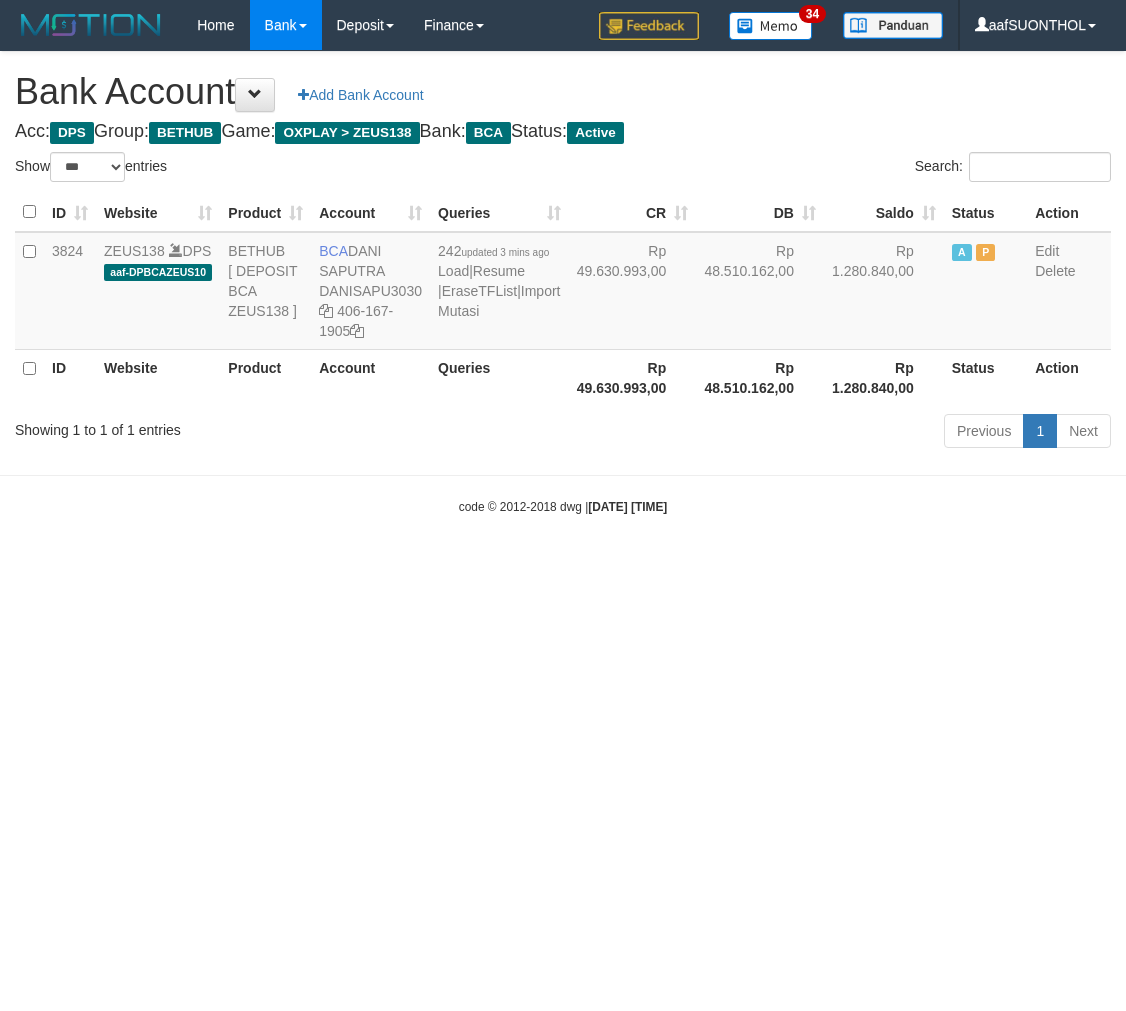 select on "***" 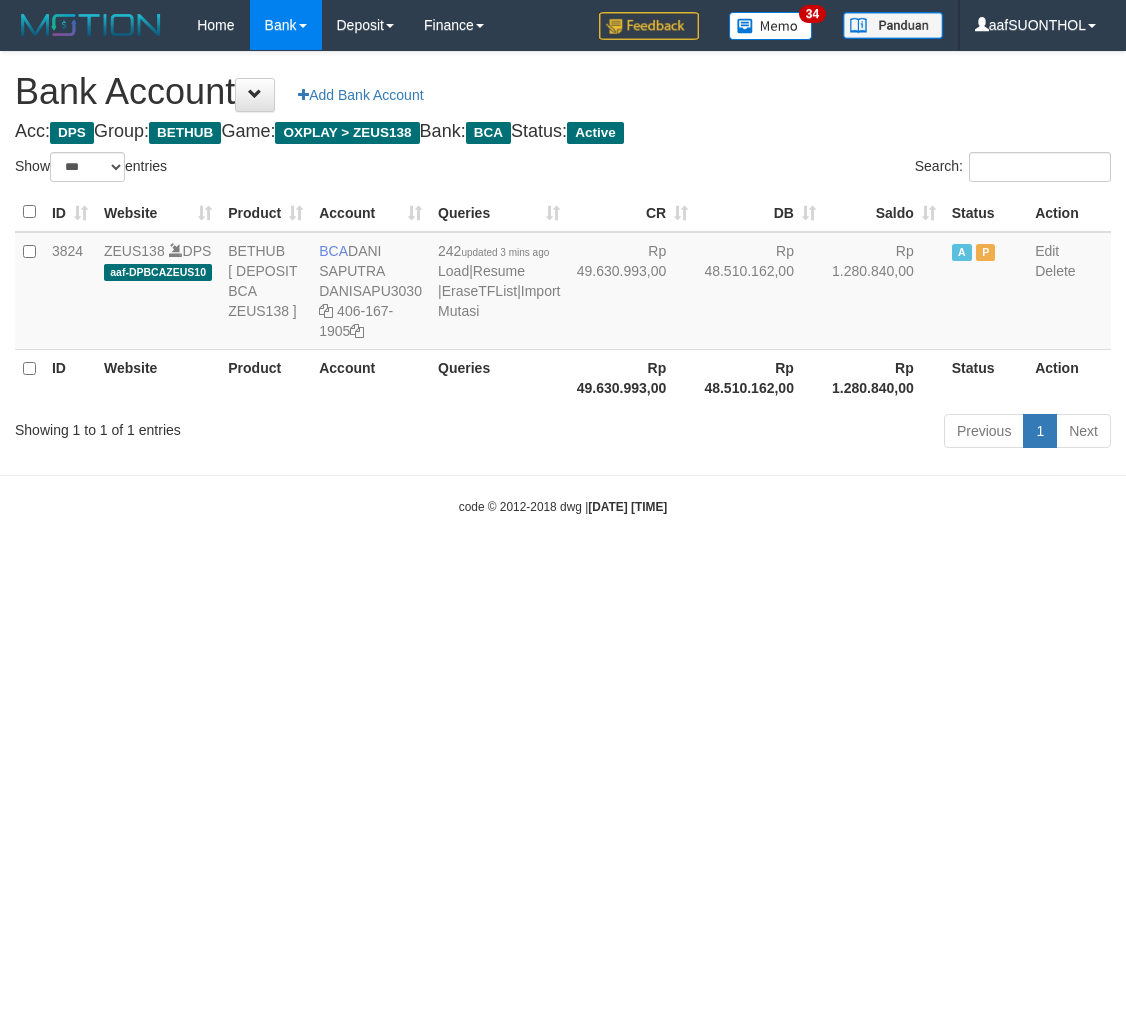 scroll, scrollTop: 0, scrollLeft: 0, axis: both 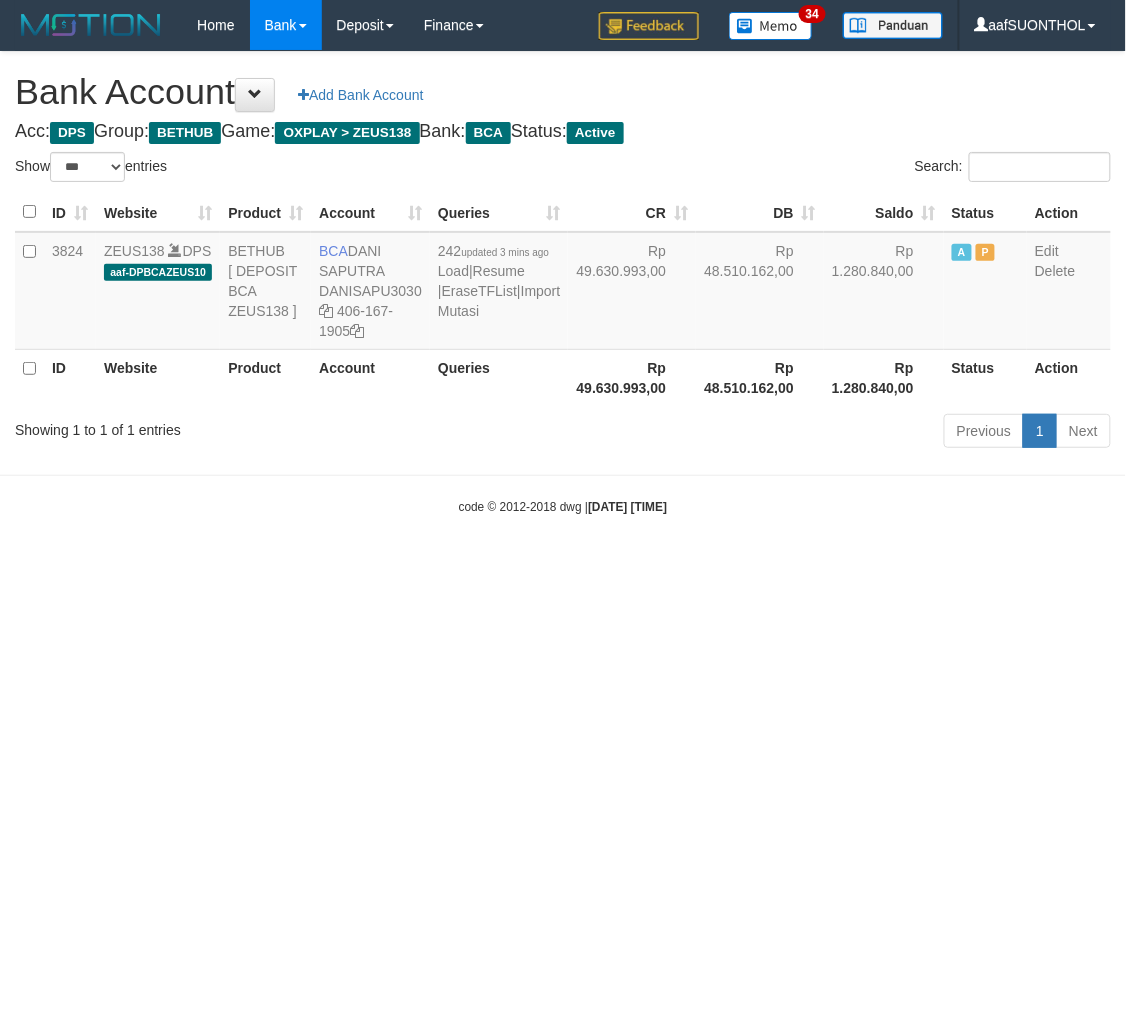 click on "Toggle navigation
Home
Bank
Account List
Load
By Website
Group
[OXPLAY]													ZEUS138
By Load Group (DPS)
Sync" at bounding box center (563, 283) 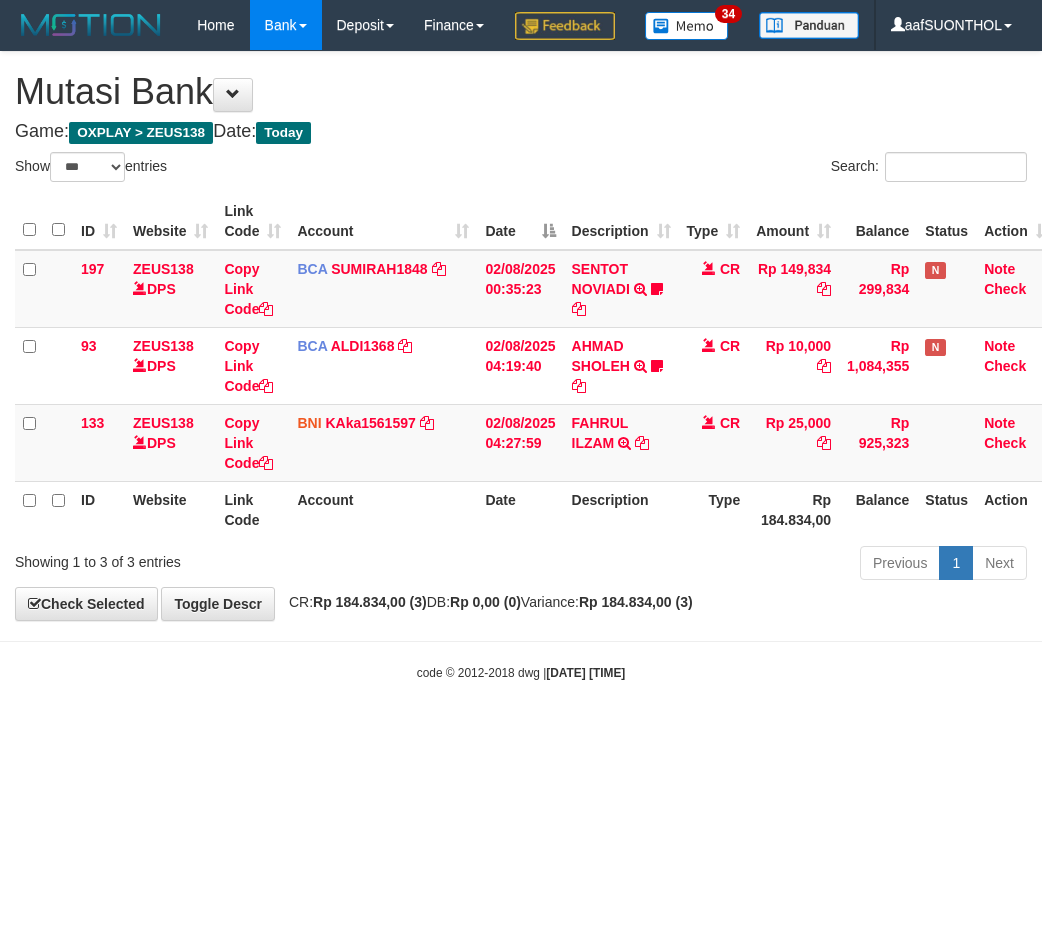 select on "***" 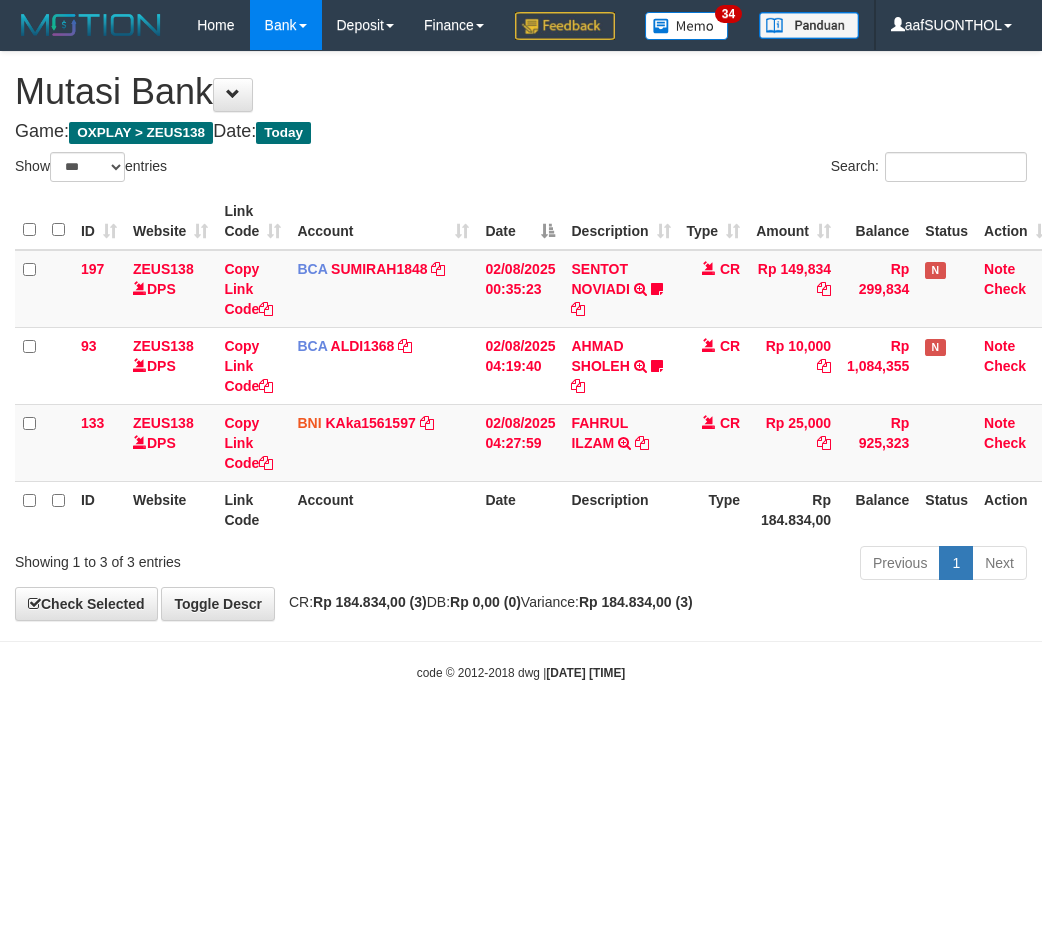 scroll, scrollTop: 0, scrollLeft: 0, axis: both 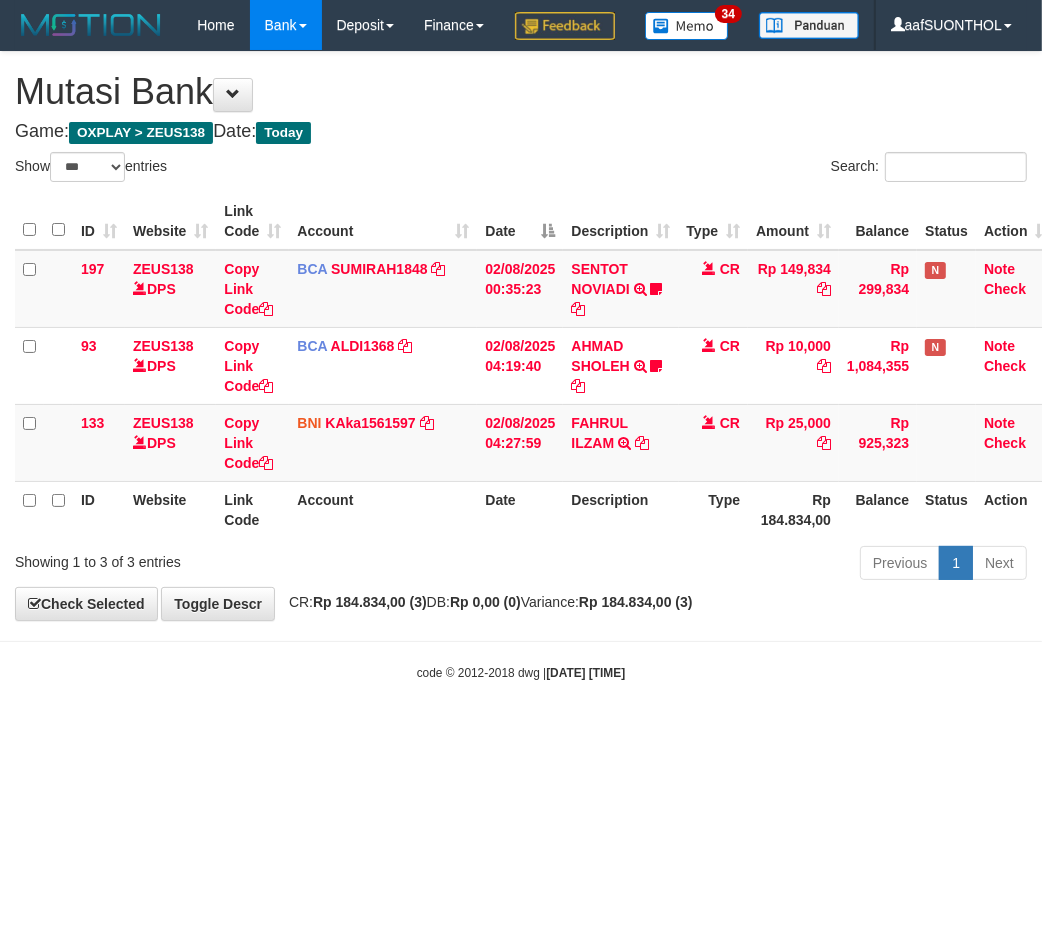 click on "Toggle navigation
Home
Bank
Account List
Load
By Website
Group
[OXPLAY]													ZEUS138
By Load Group (DPS)" at bounding box center [521, 366] 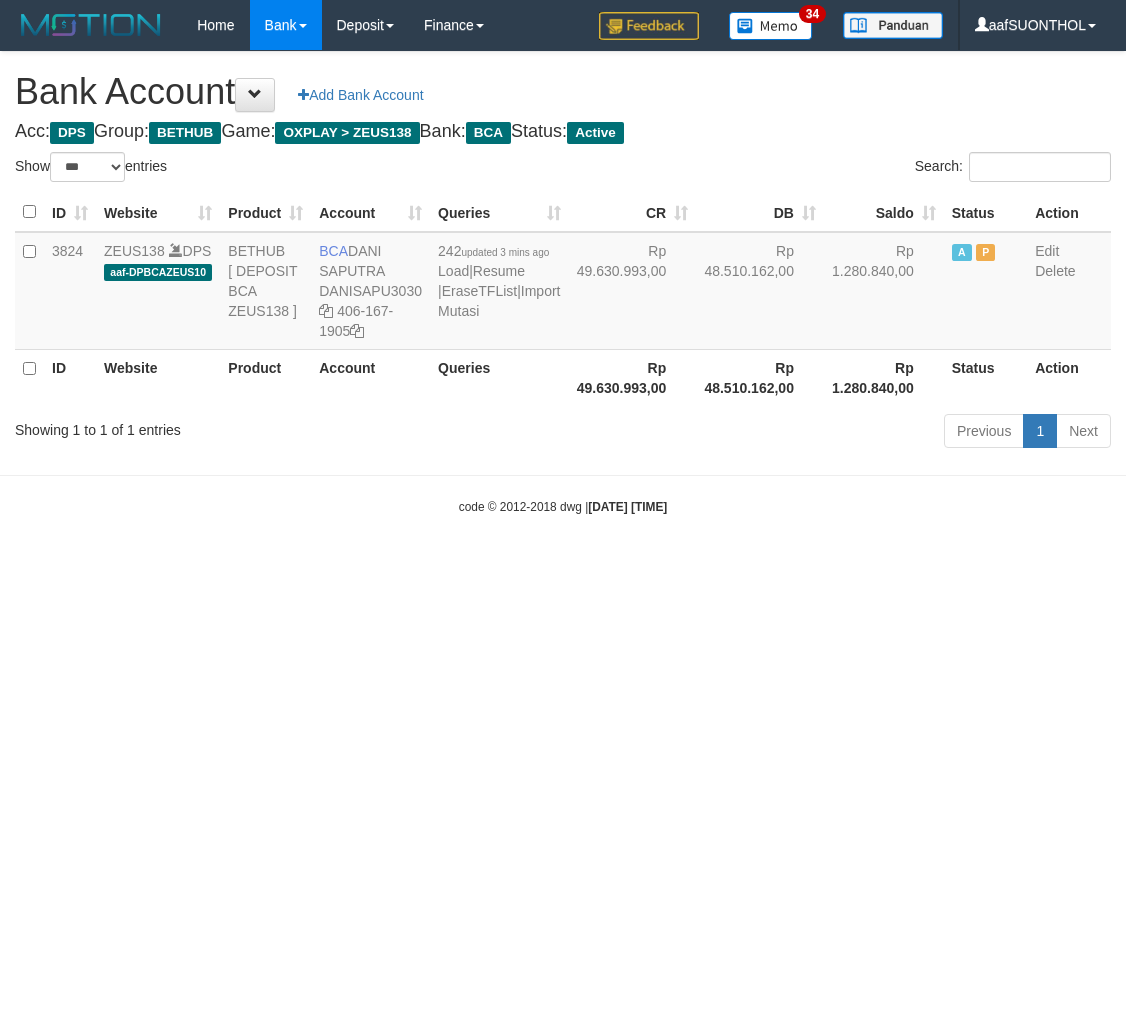 select on "***" 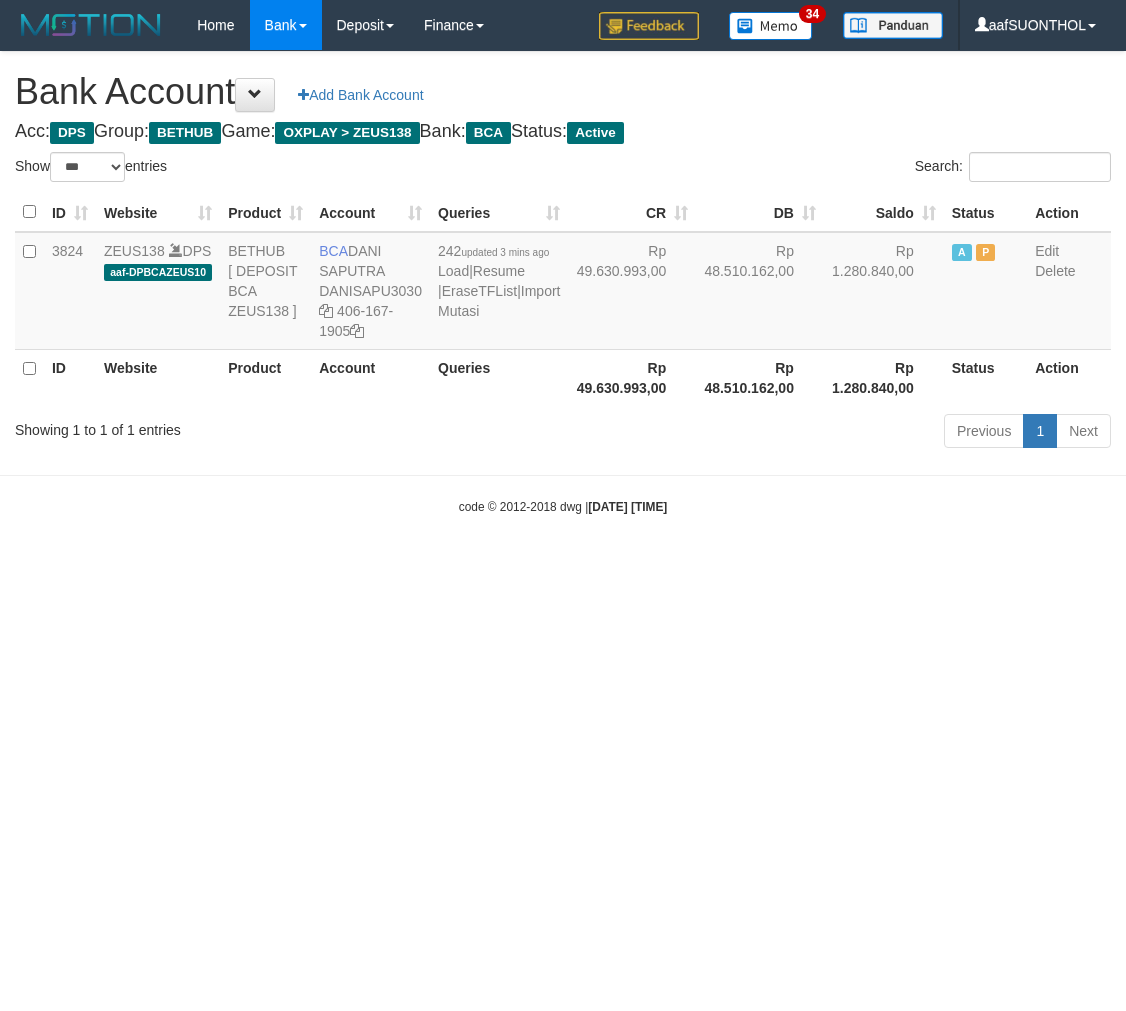 scroll, scrollTop: 0, scrollLeft: 0, axis: both 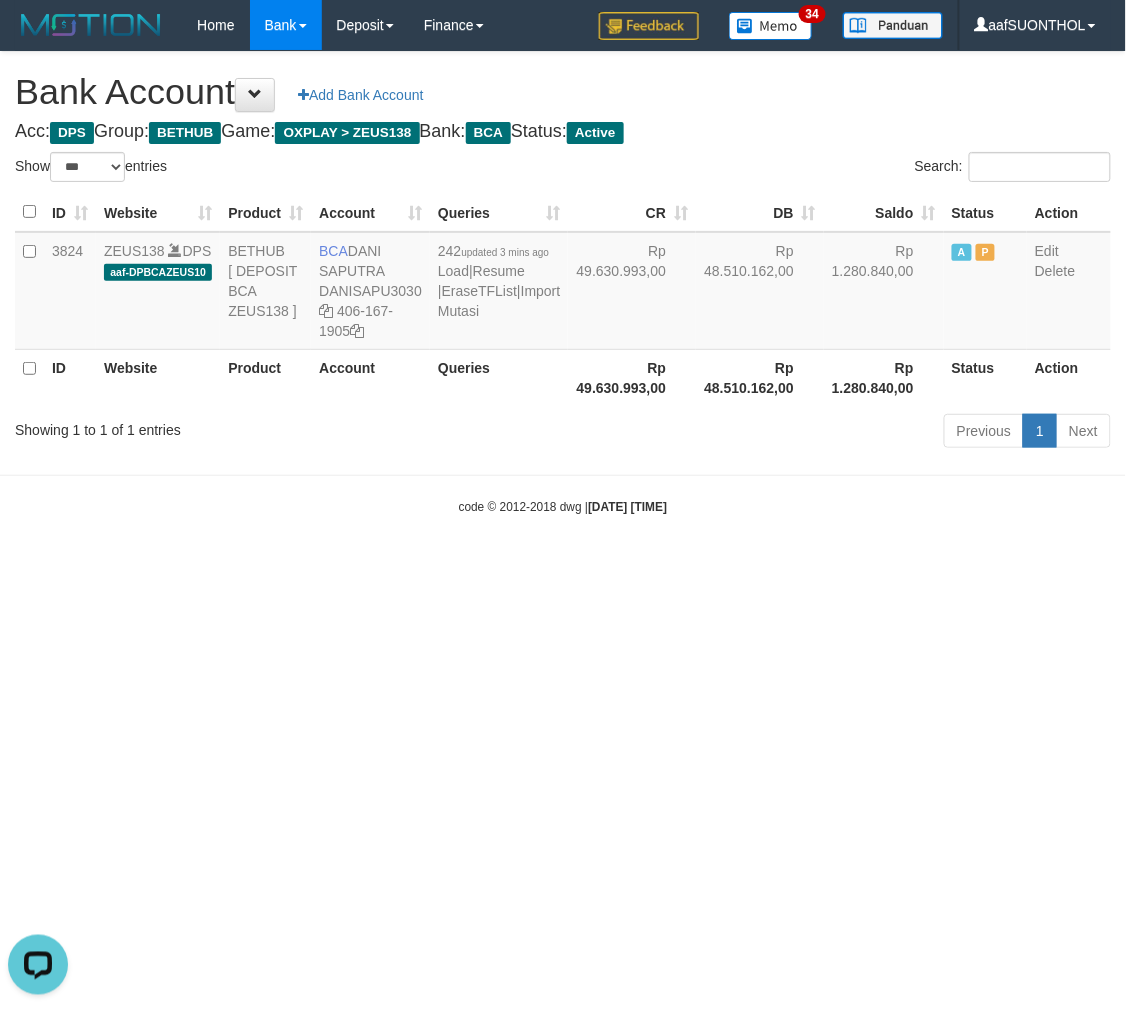 click on "Toggle navigation
Home
Bank
Account List
Load
By Website
Group
[OXPLAY]													ZEUS138
By Load Group (DPS)
Sync" at bounding box center (563, 283) 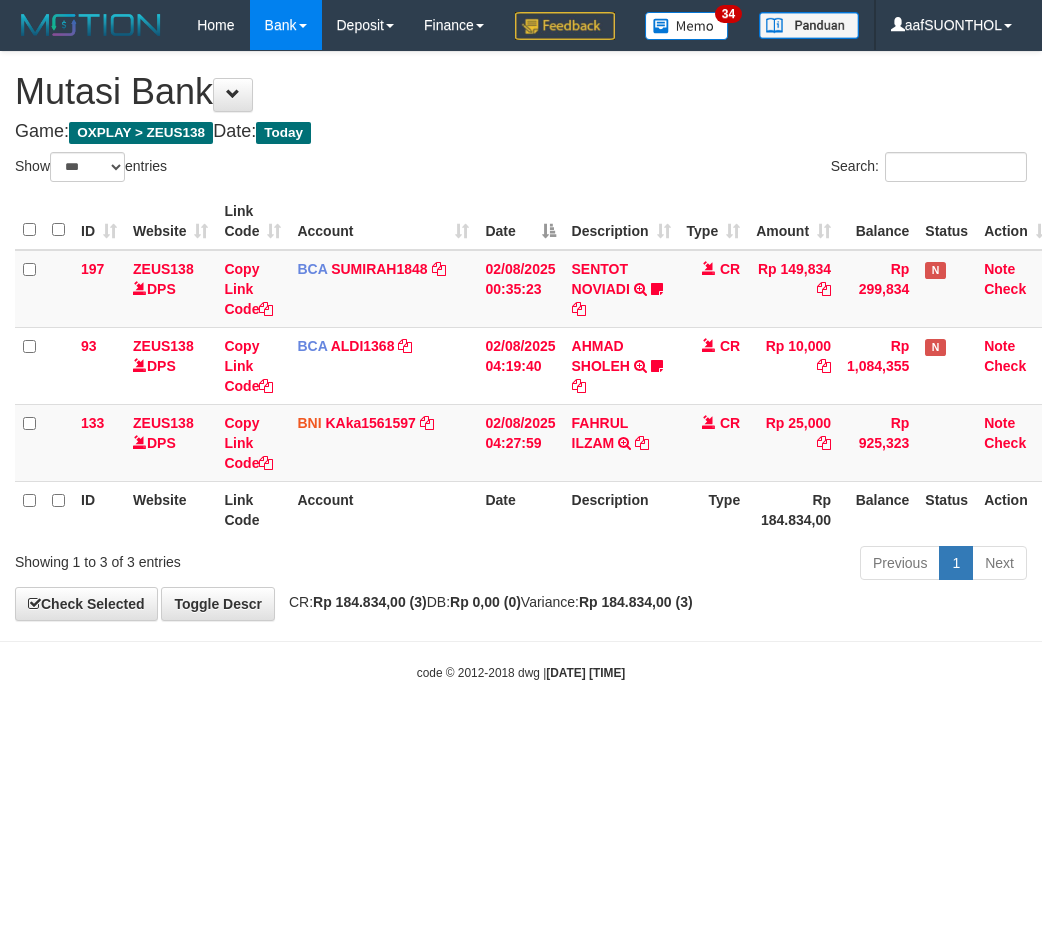 select on "***" 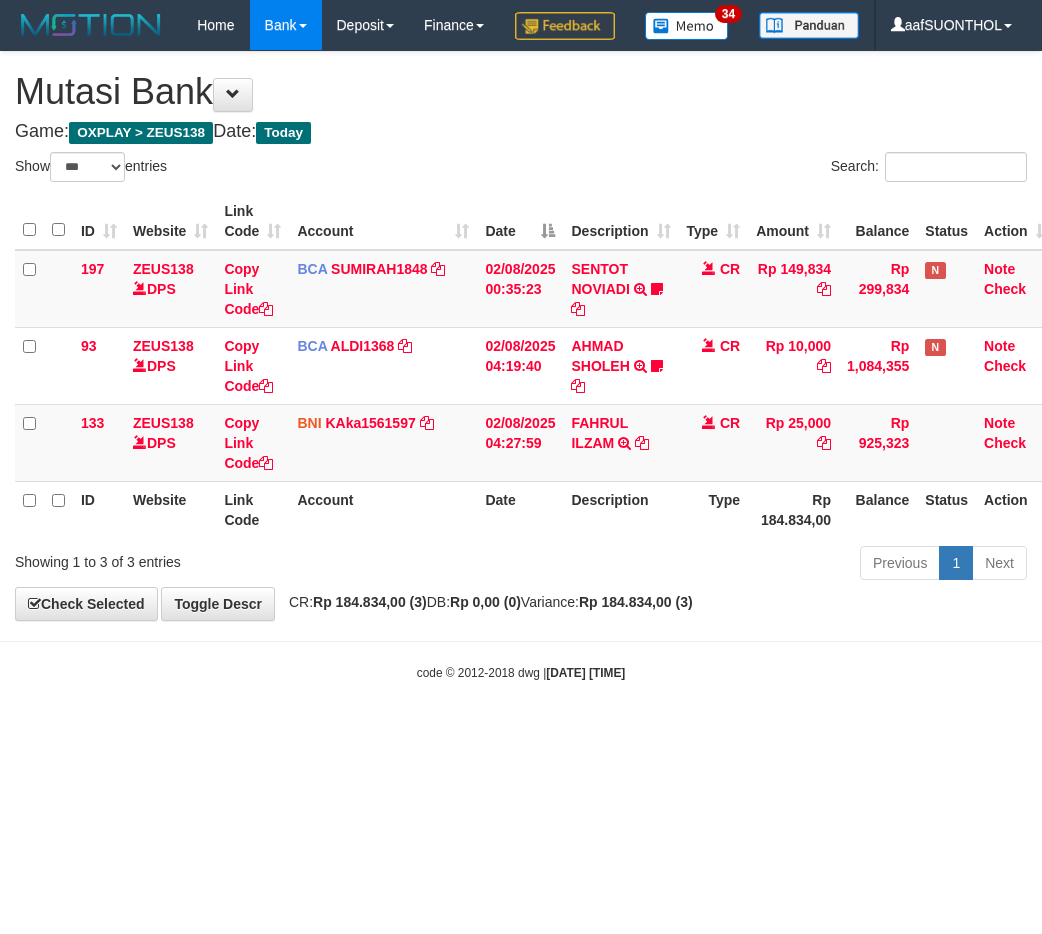 scroll, scrollTop: 0, scrollLeft: 0, axis: both 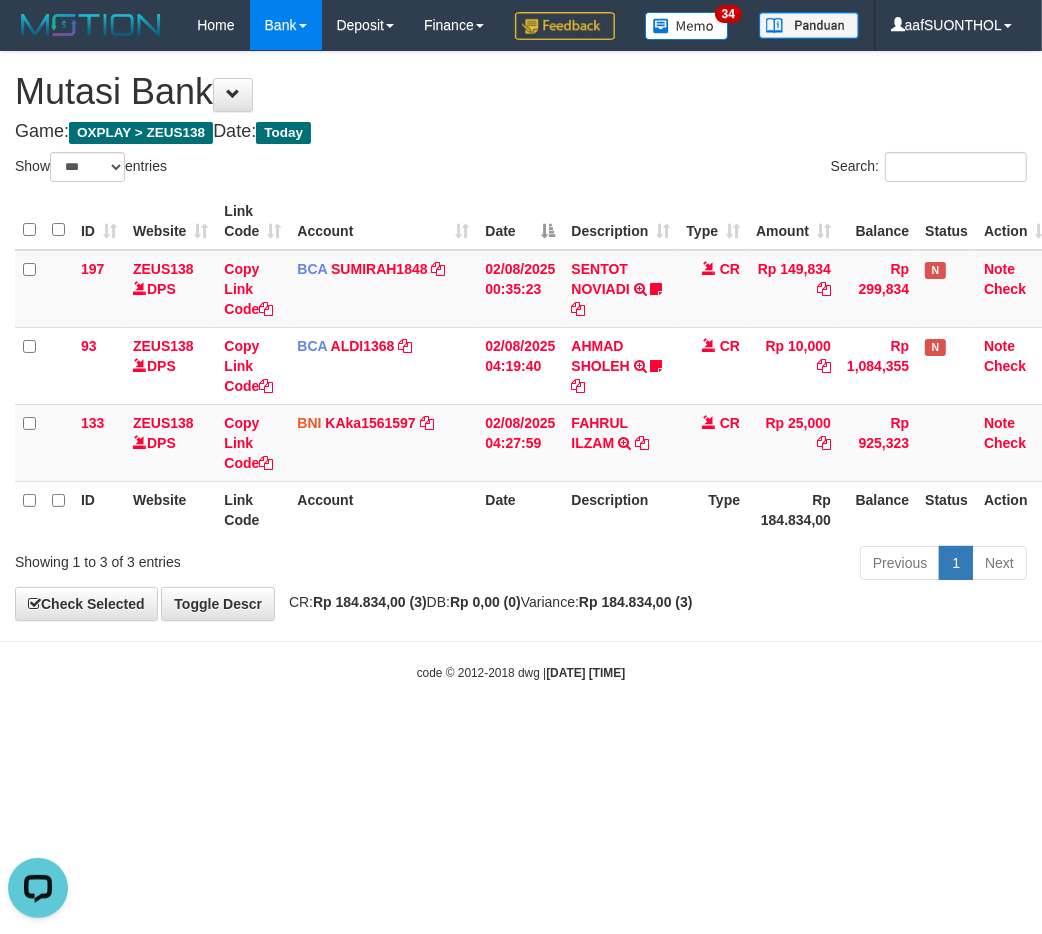 click on "Toggle navigation
Home
Bank
Account List
Load
By Website
Group
[OXPLAY]													ZEUS138
By Load Group (DPS)" at bounding box center (521, 366) 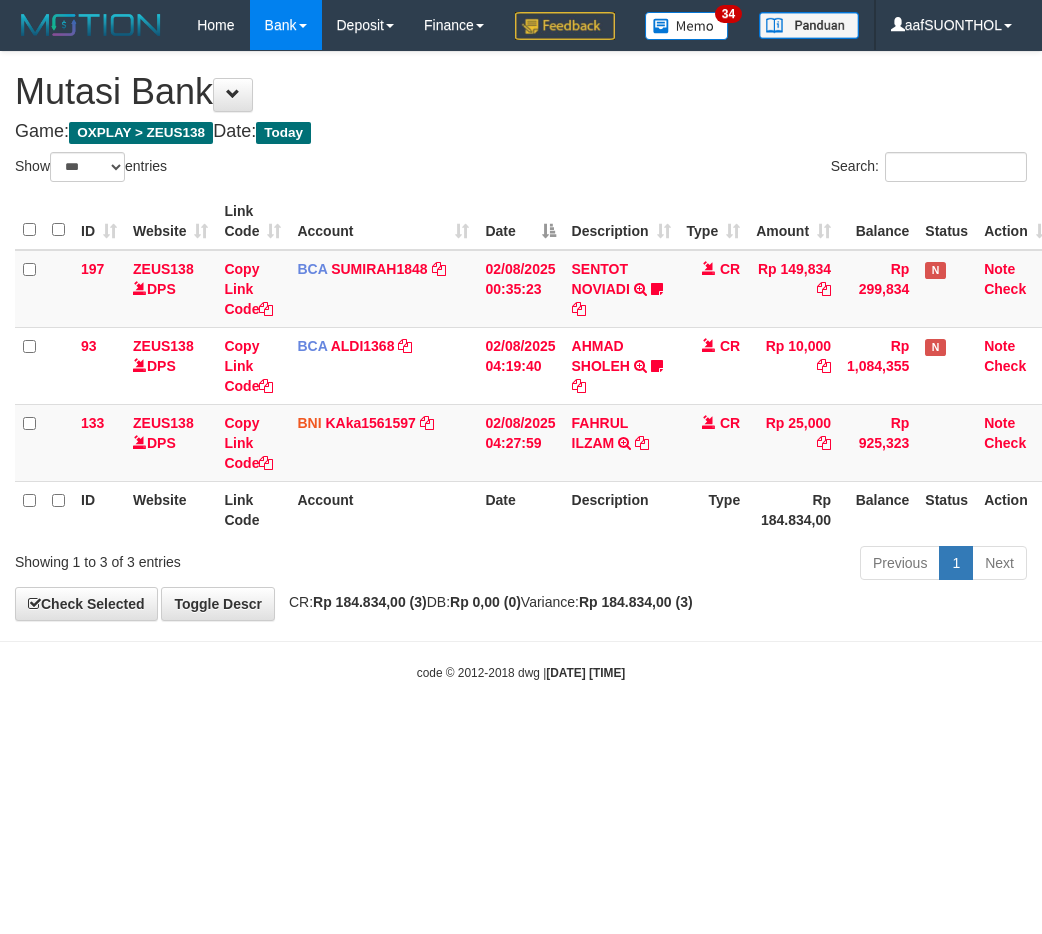 select on "***" 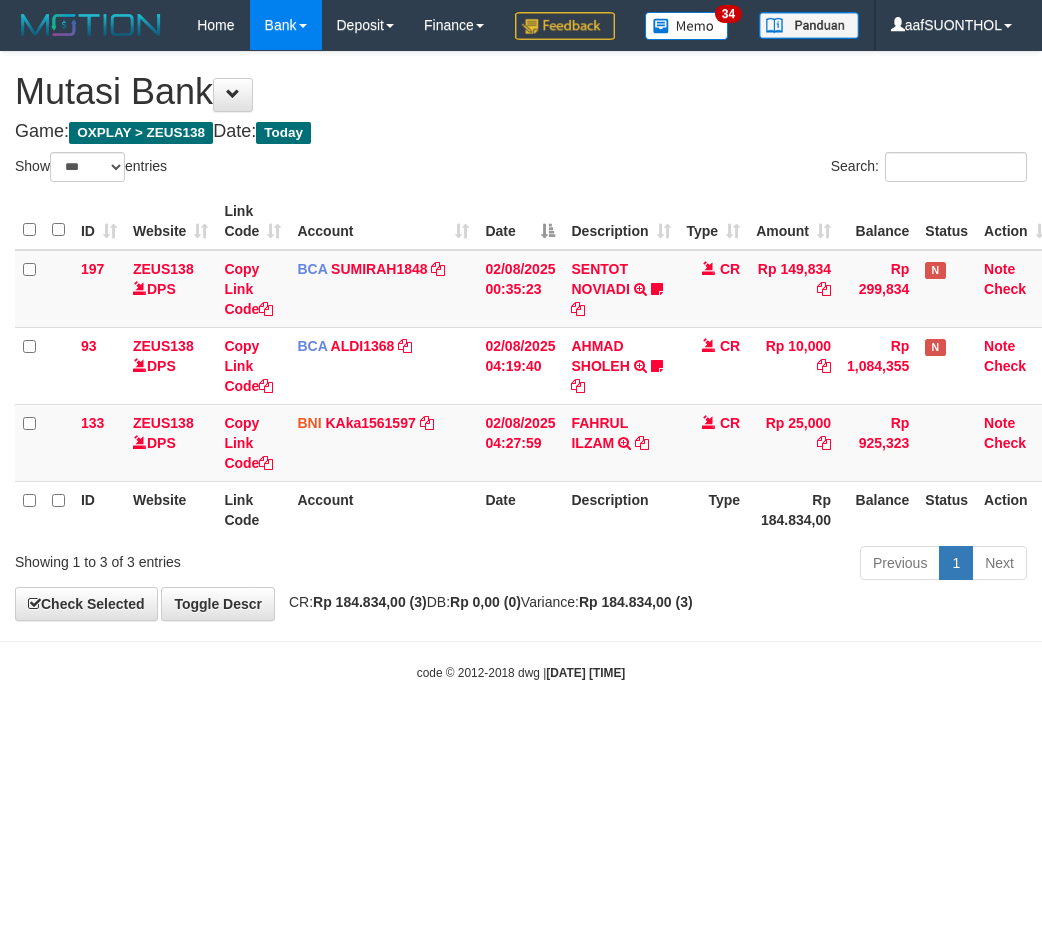 scroll, scrollTop: 0, scrollLeft: 0, axis: both 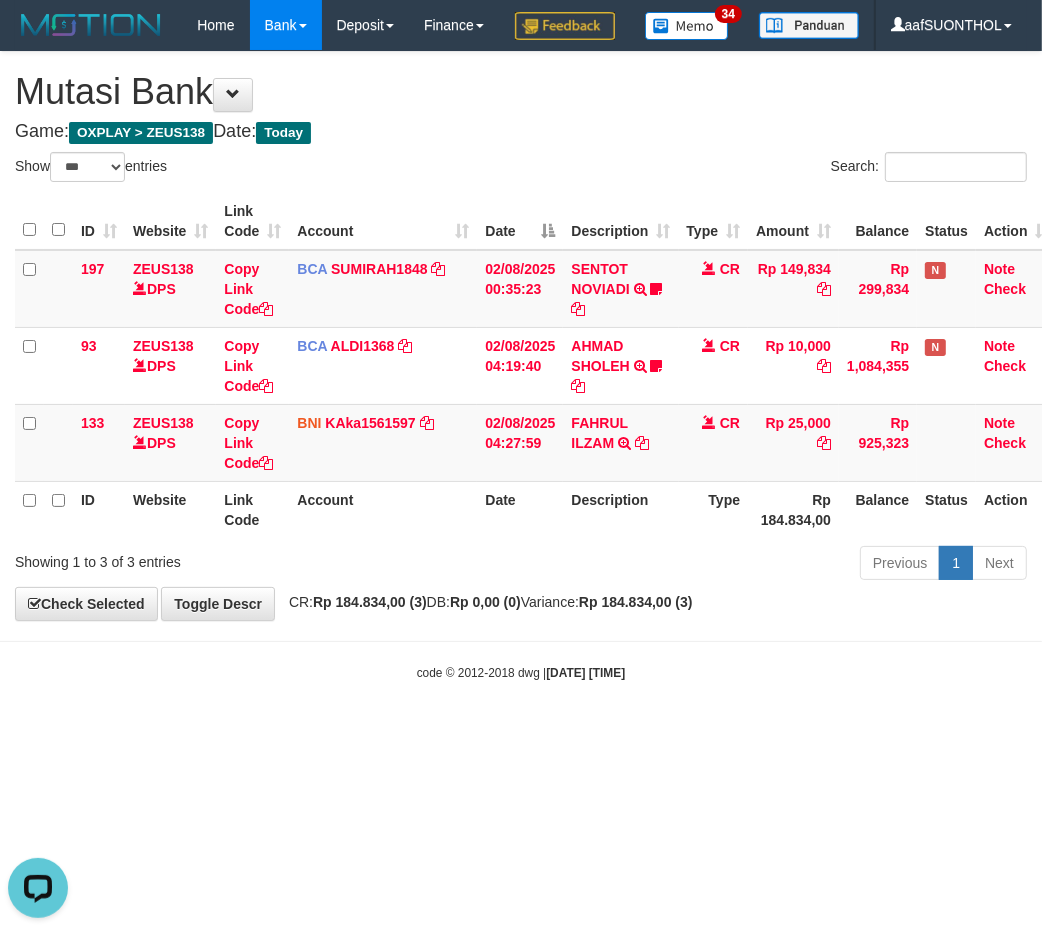click on "code © 2012-2018 dwg |  [DATE] [TIME]" at bounding box center (521, 672) 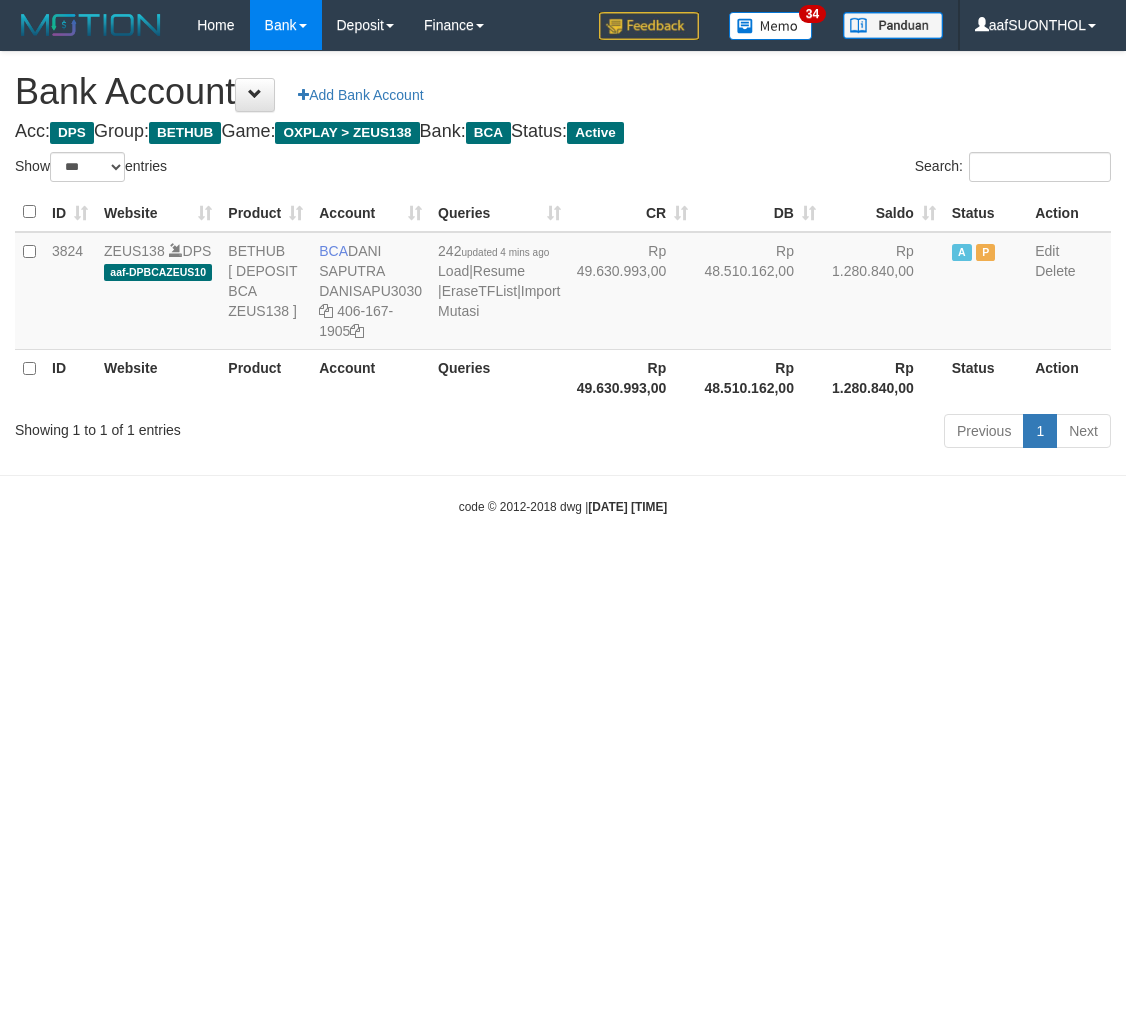 select on "***" 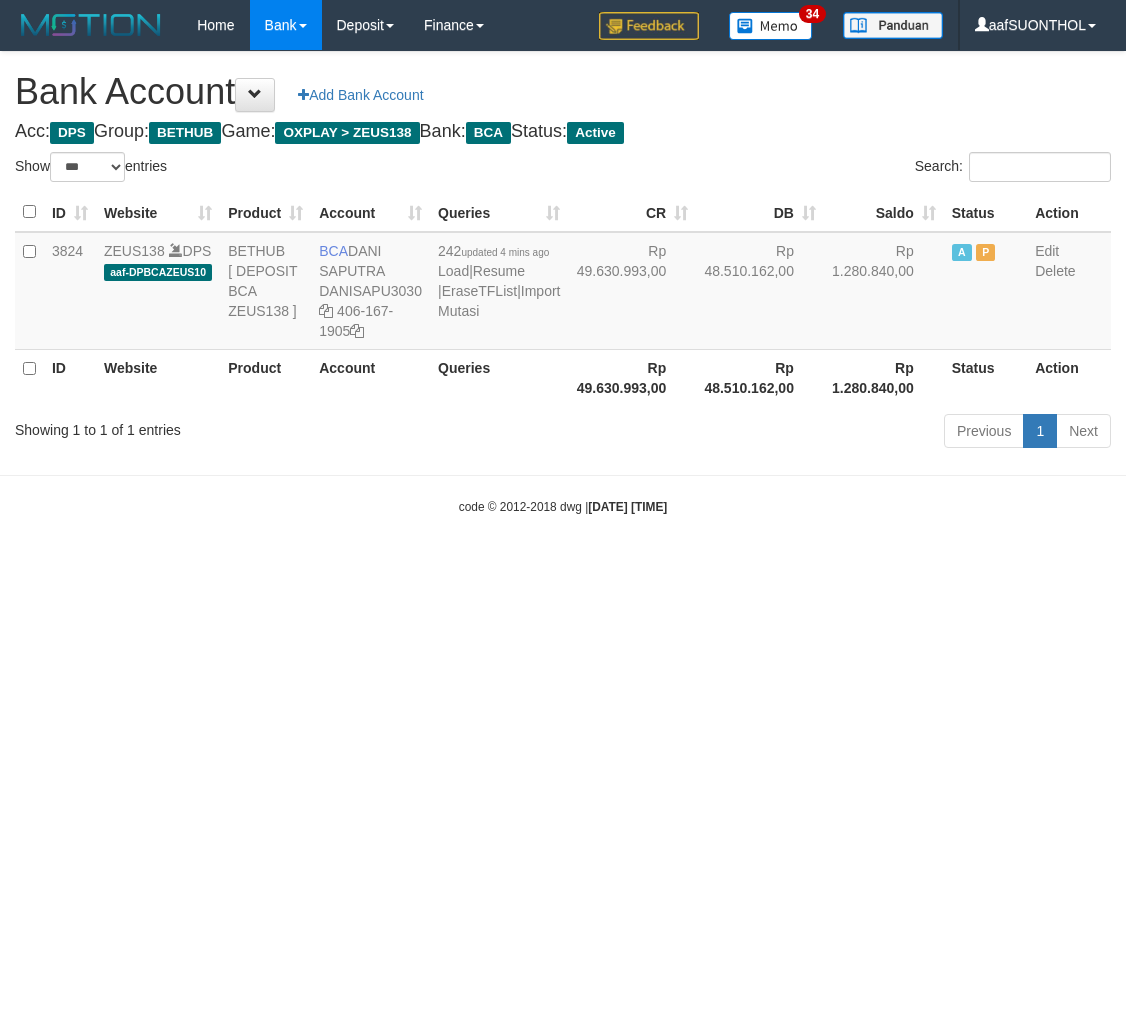 scroll, scrollTop: 0, scrollLeft: 0, axis: both 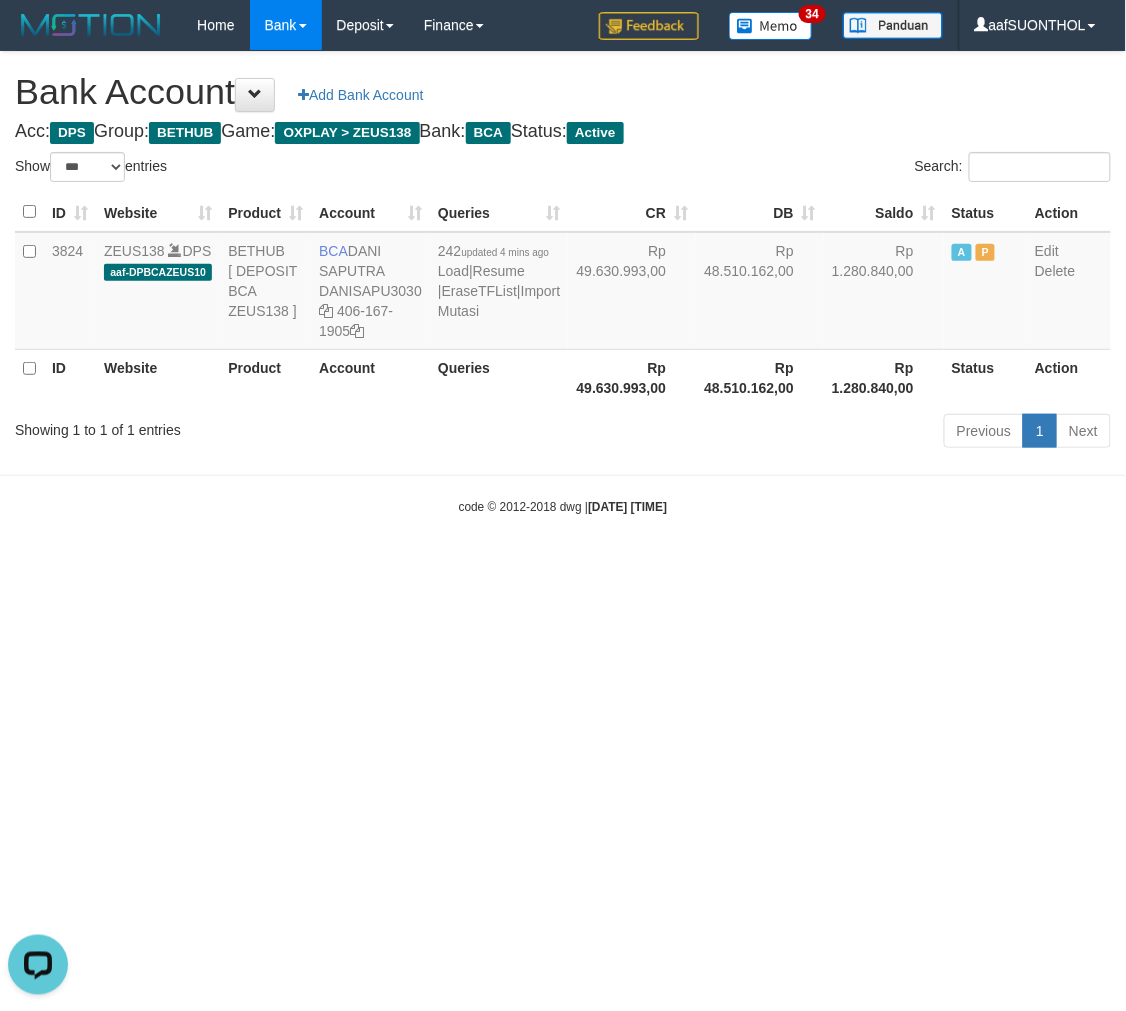 drag, startPoint x: 545, startPoint y: 716, endPoint x: 520, endPoint y: 691, distance: 35.35534 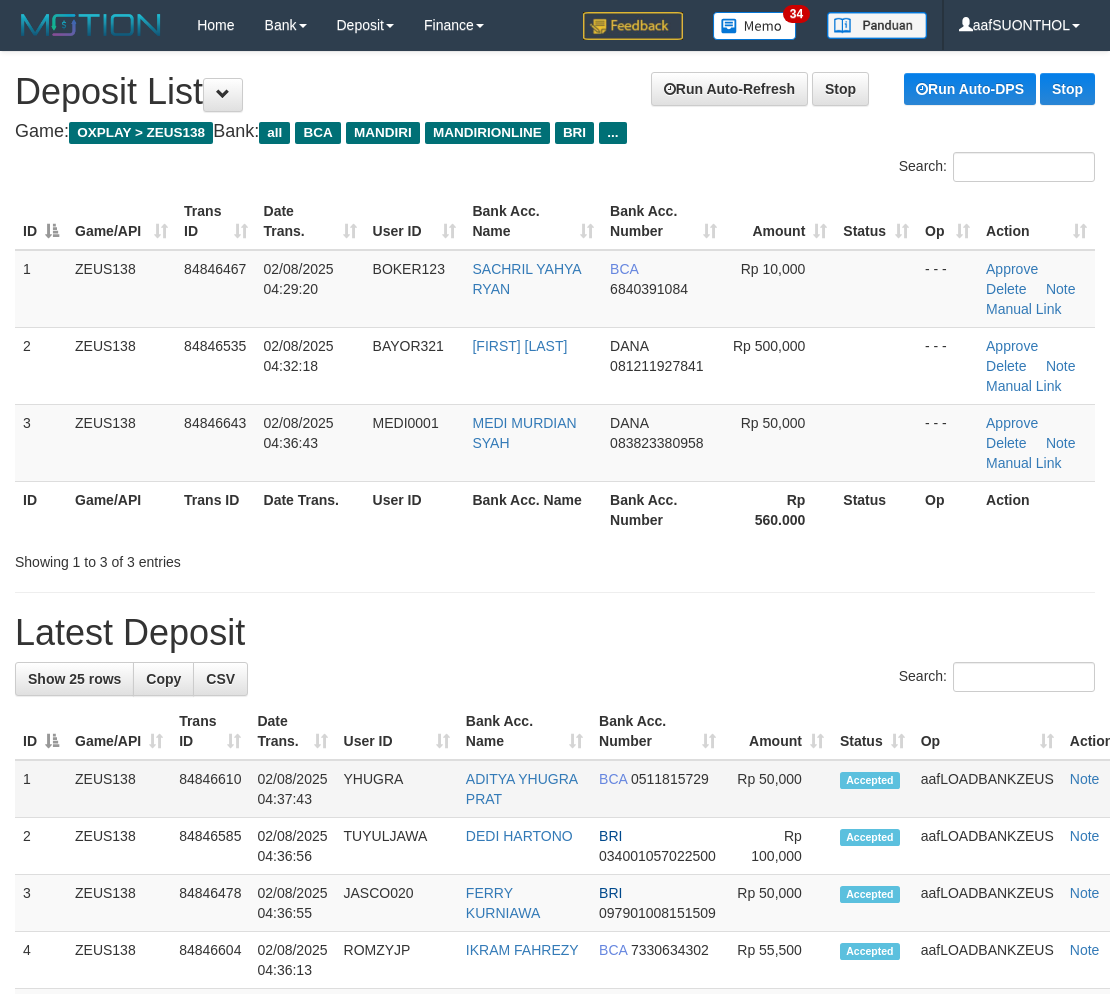 scroll, scrollTop: 0, scrollLeft: 0, axis: both 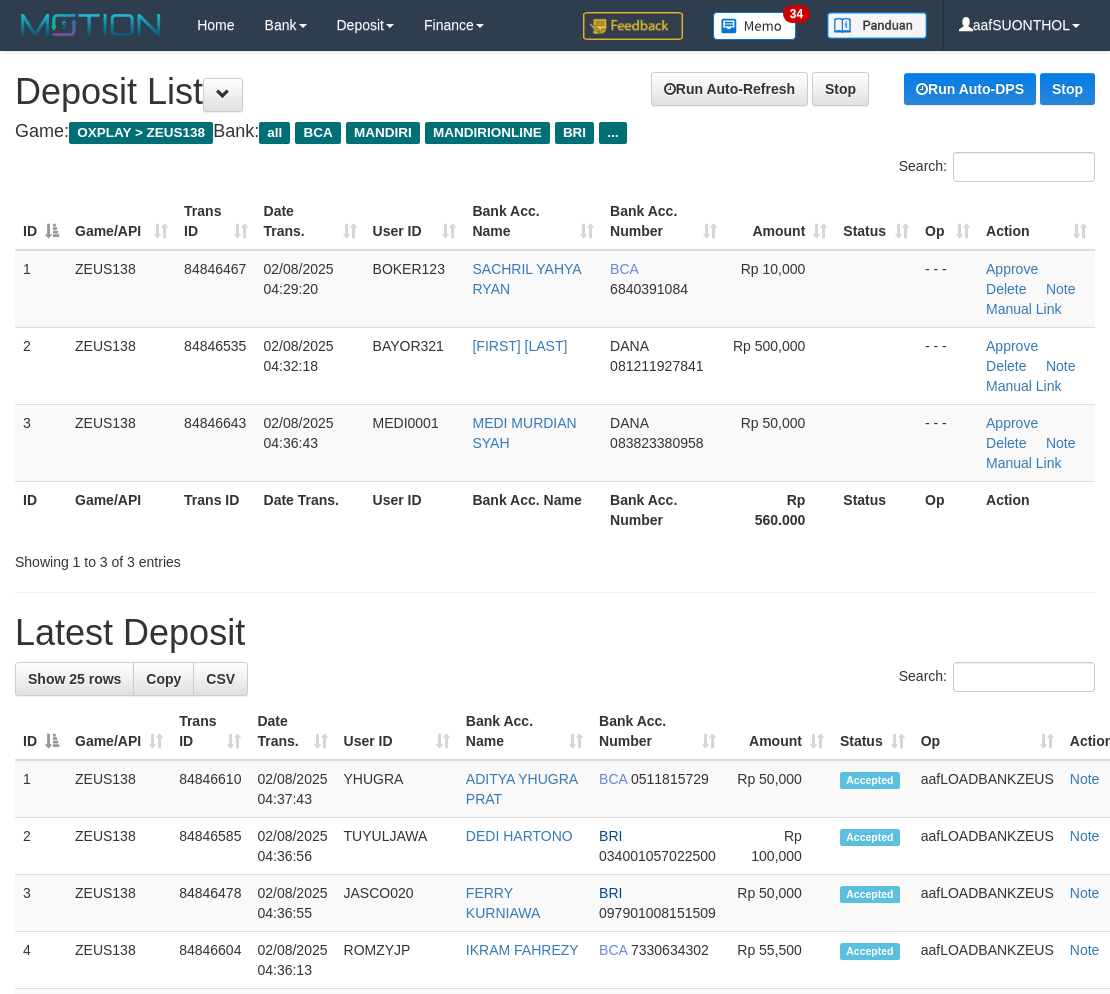 drag, startPoint x: 736, startPoint y: 690, endPoint x: 1117, endPoint y: 717, distance: 381.9555 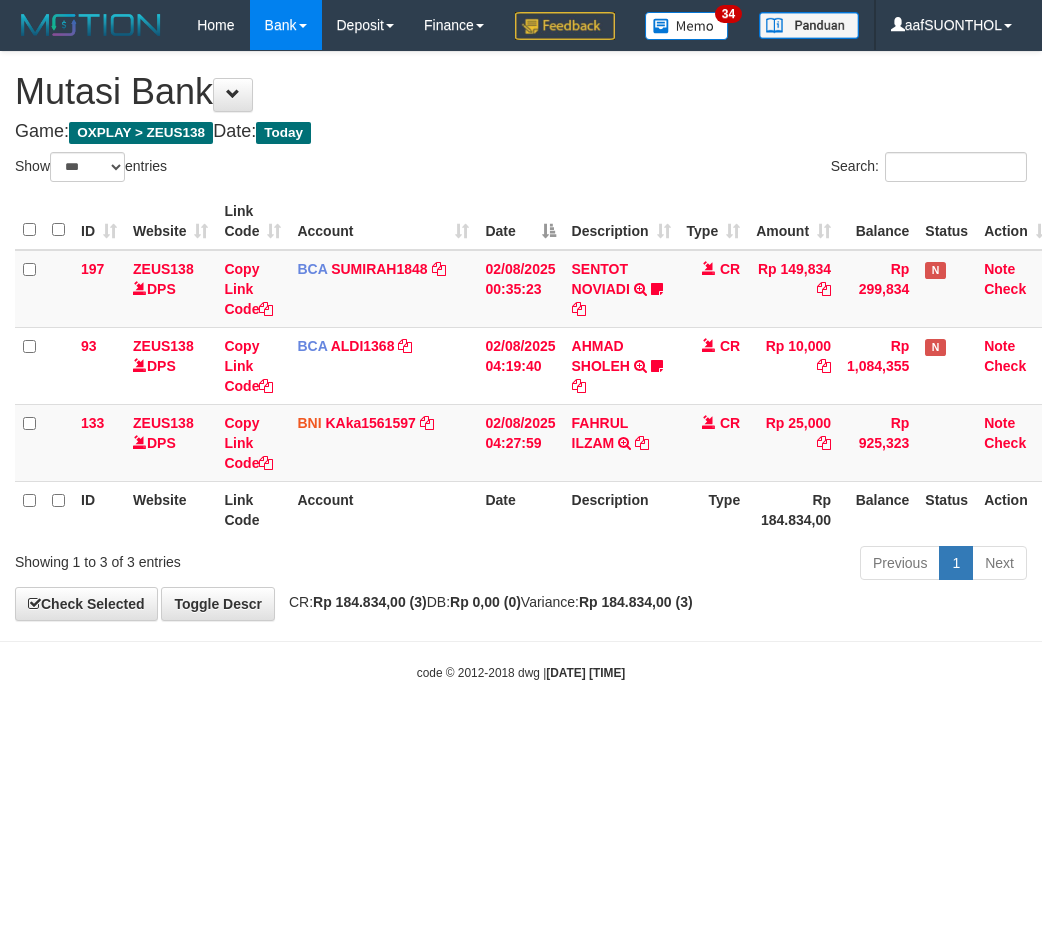 select on "***" 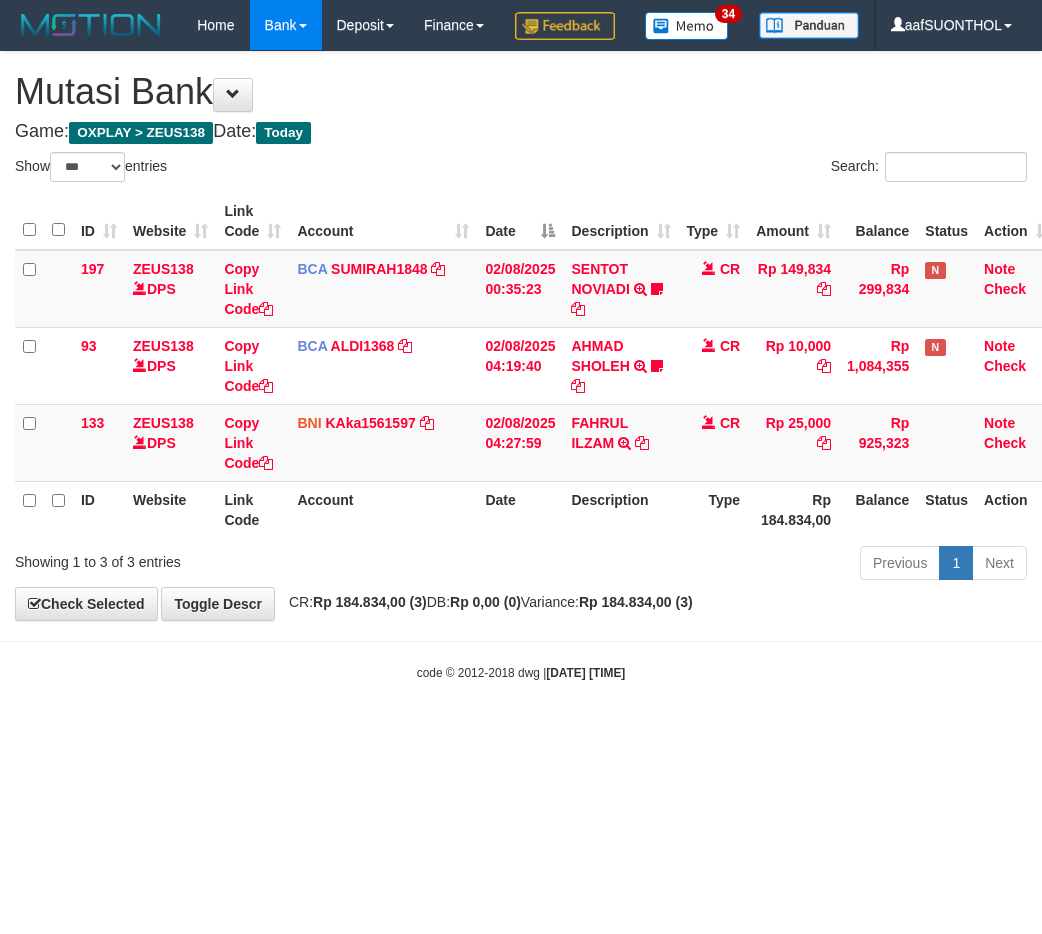 scroll, scrollTop: 0, scrollLeft: 0, axis: both 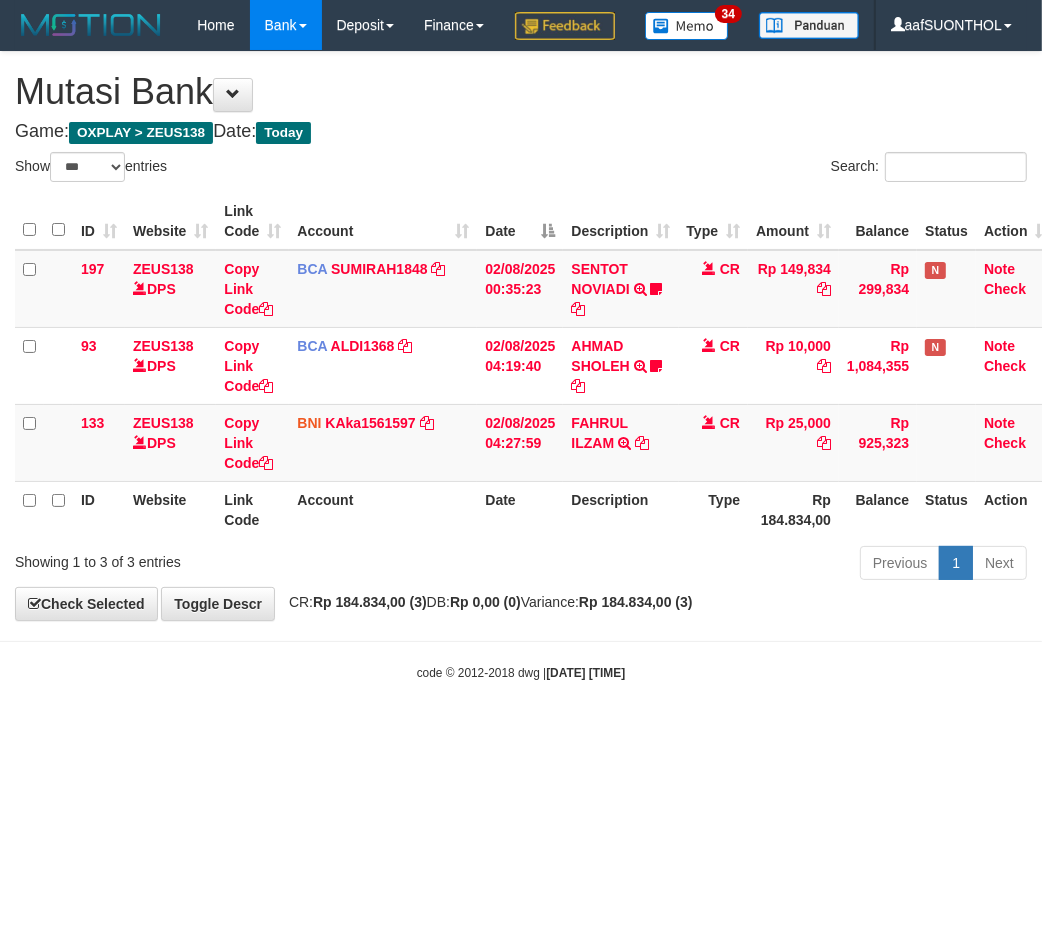 drag, startPoint x: 670, startPoint y: 744, endPoint x: 642, endPoint y: 736, distance: 29.12044 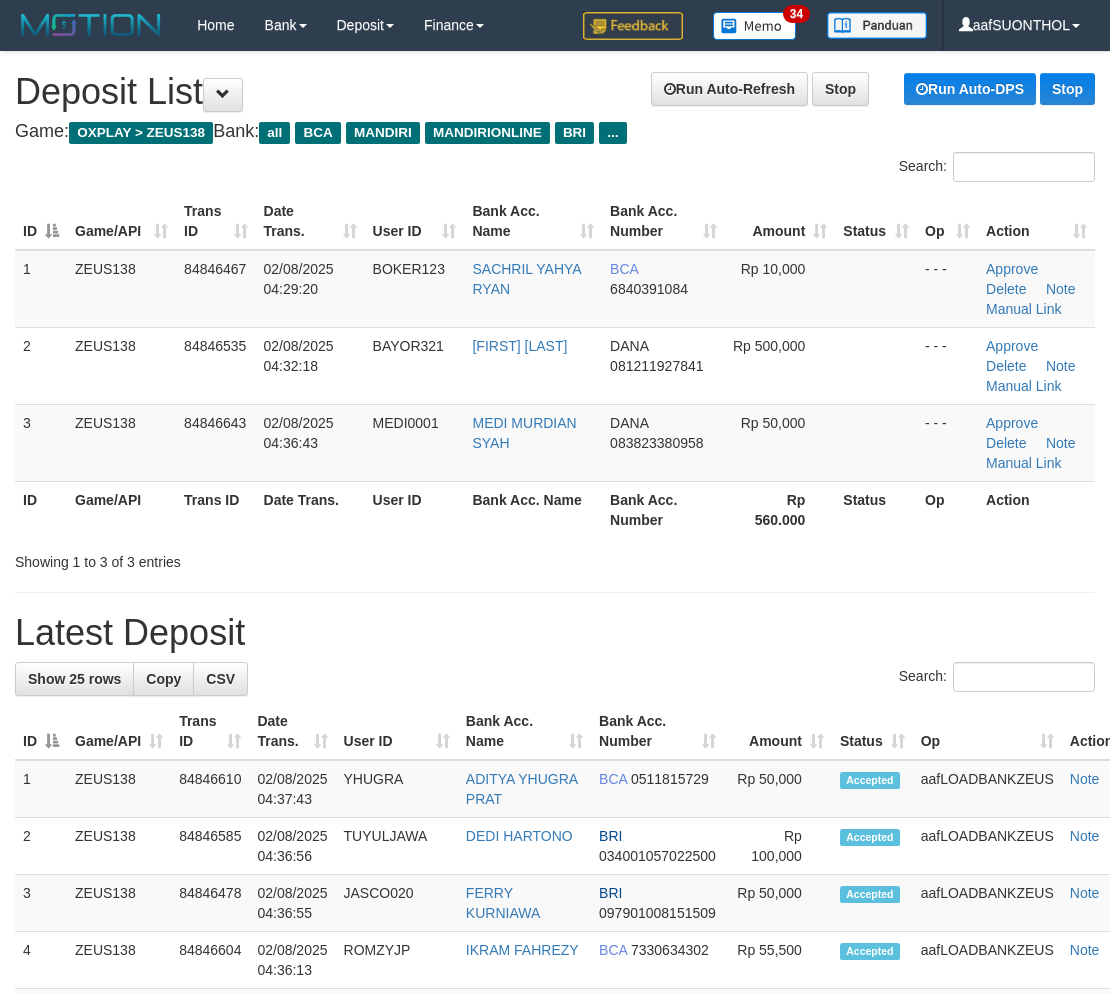scroll, scrollTop: 0, scrollLeft: 0, axis: both 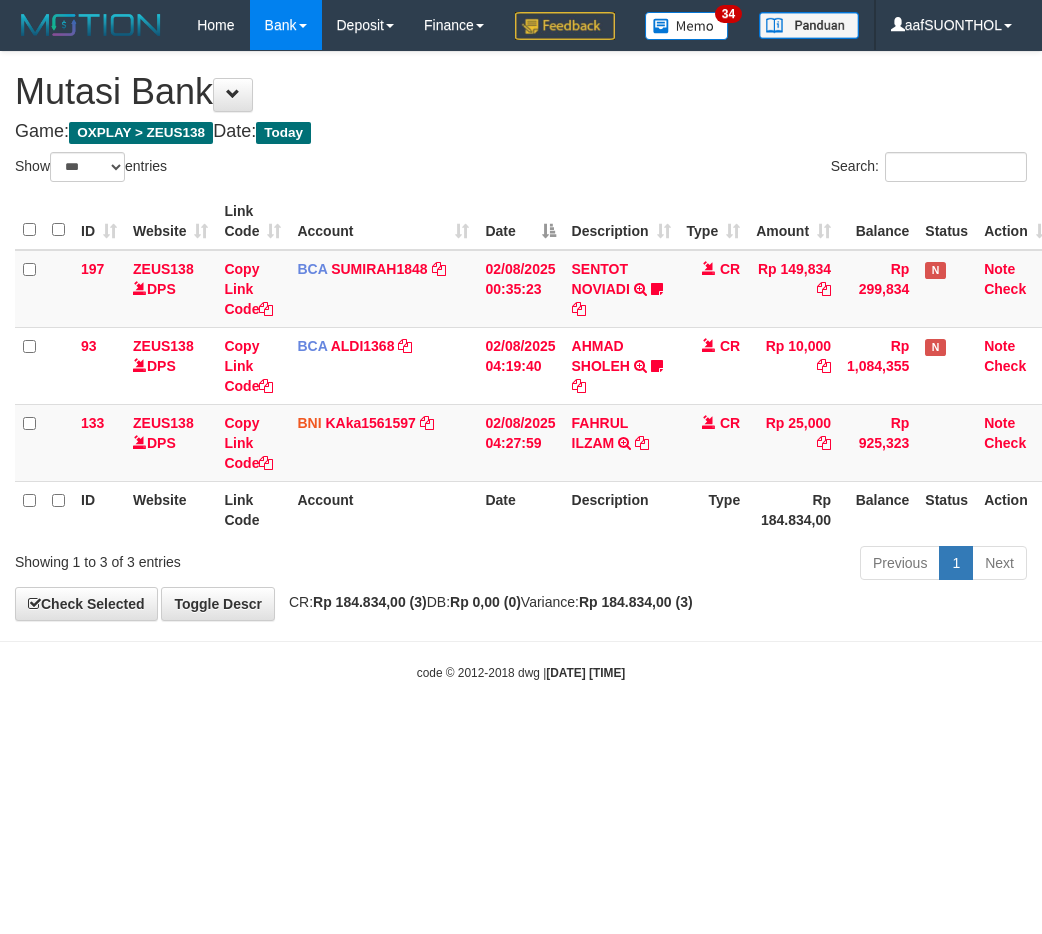 select on "***" 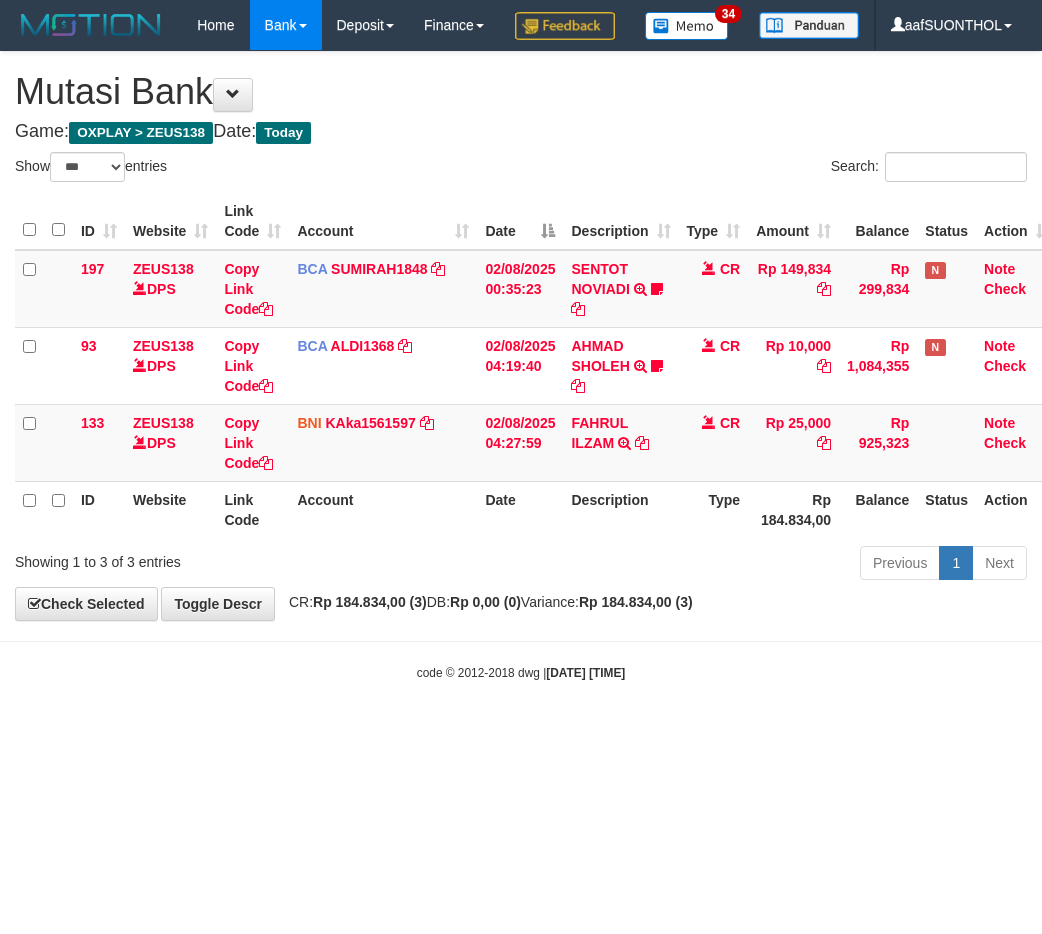 scroll, scrollTop: 0, scrollLeft: 0, axis: both 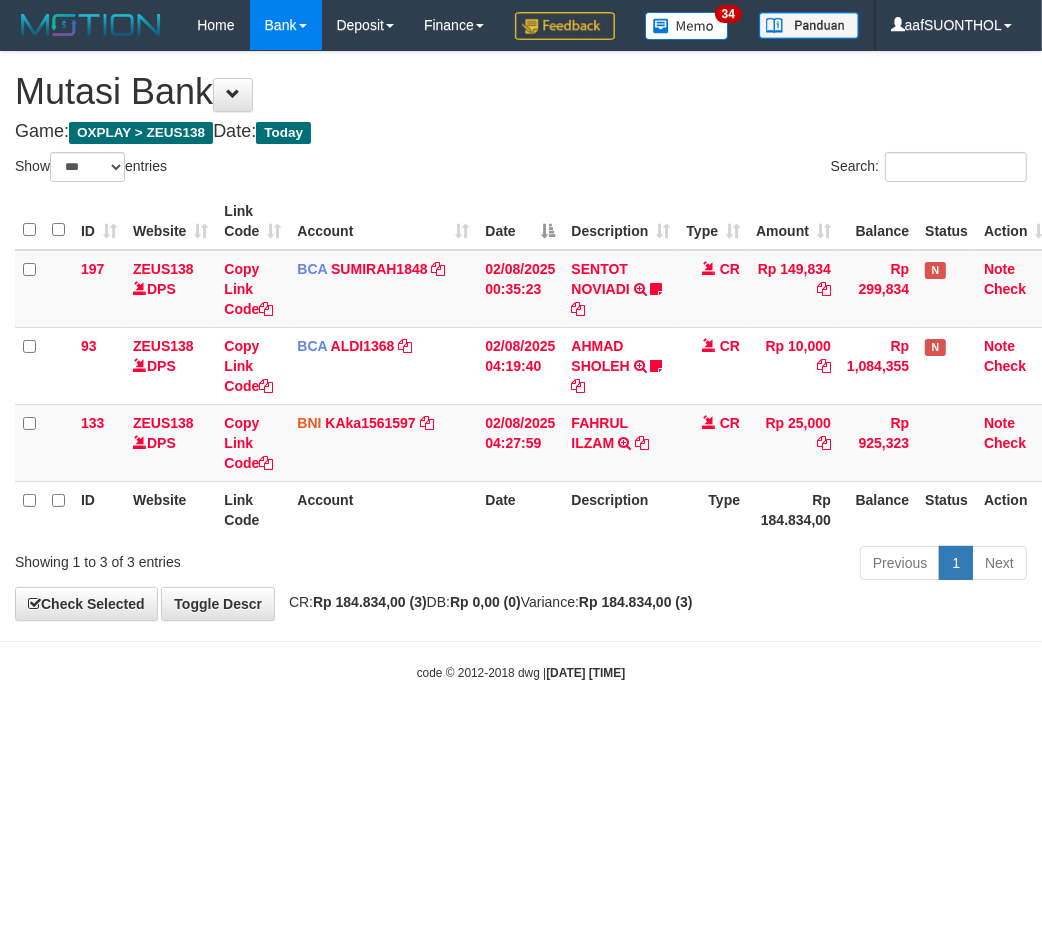 drag, startPoint x: 650, startPoint y: 684, endPoint x: 613, endPoint y: 680, distance: 37.215588 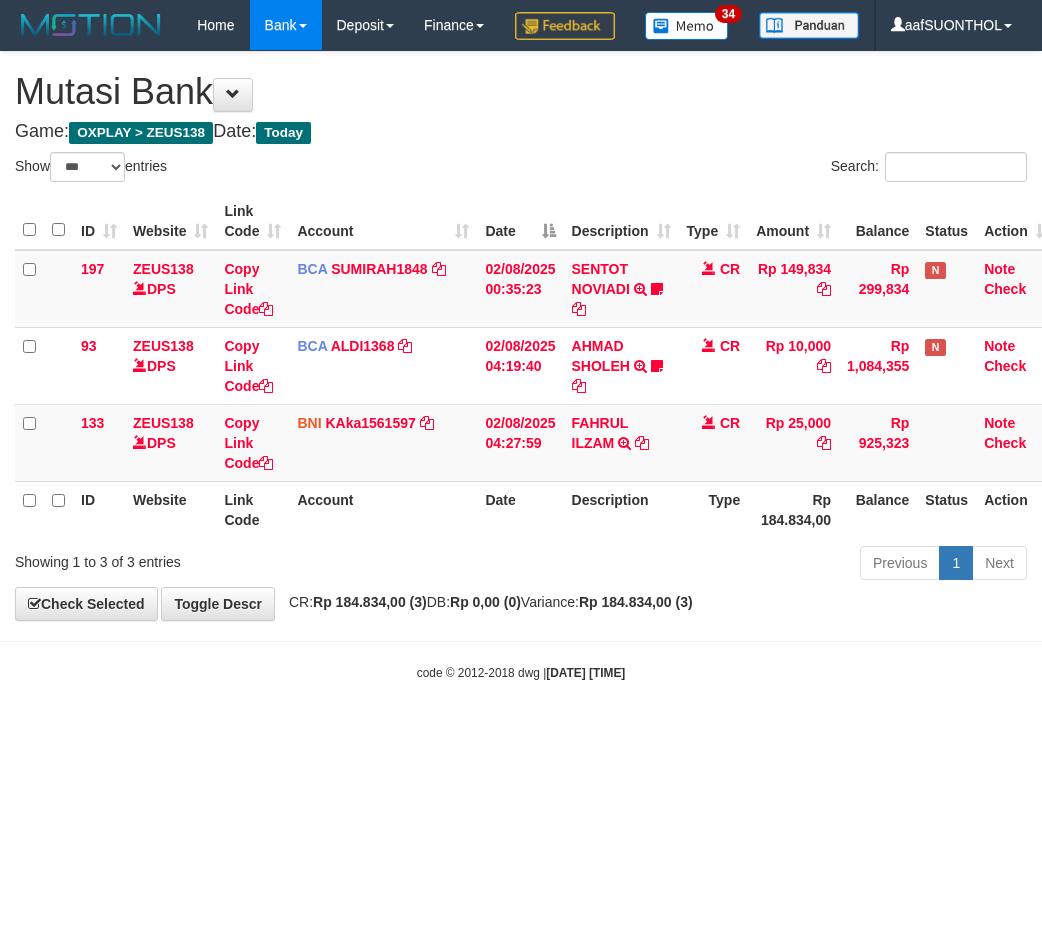 select on "***" 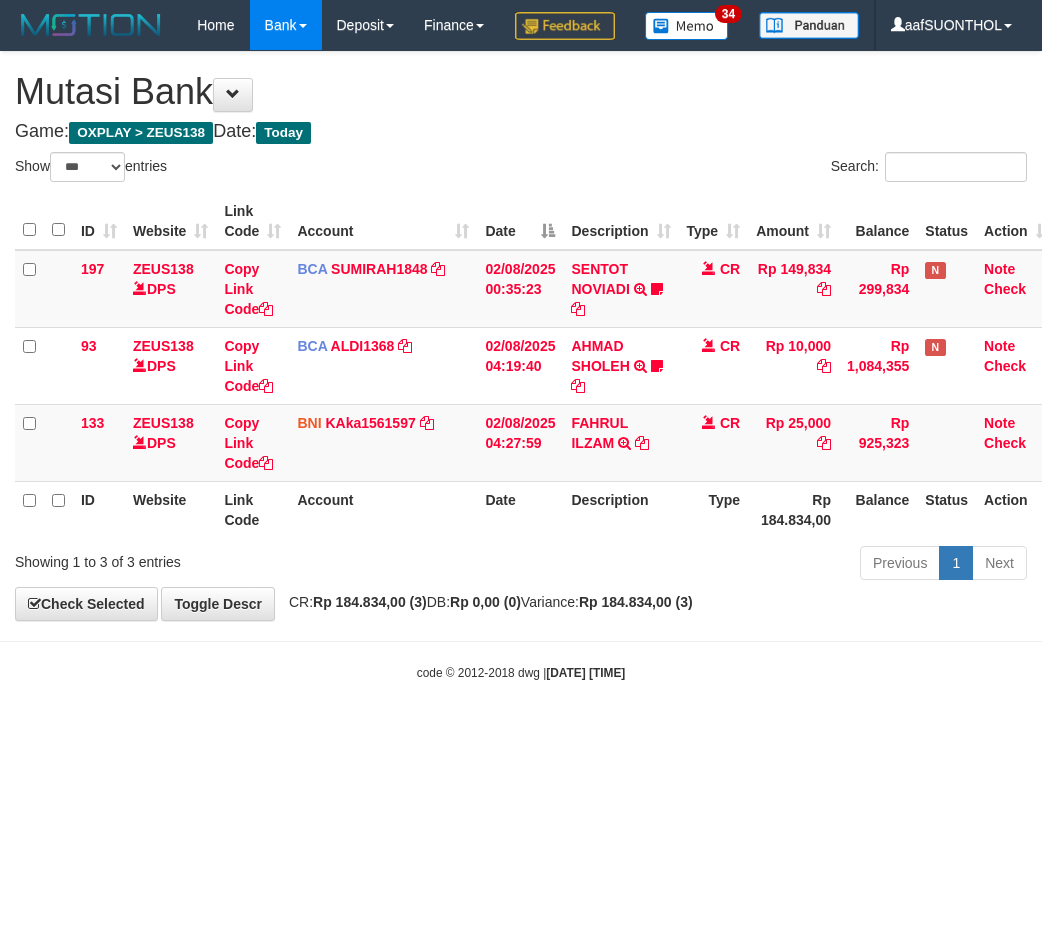 scroll, scrollTop: 0, scrollLeft: 0, axis: both 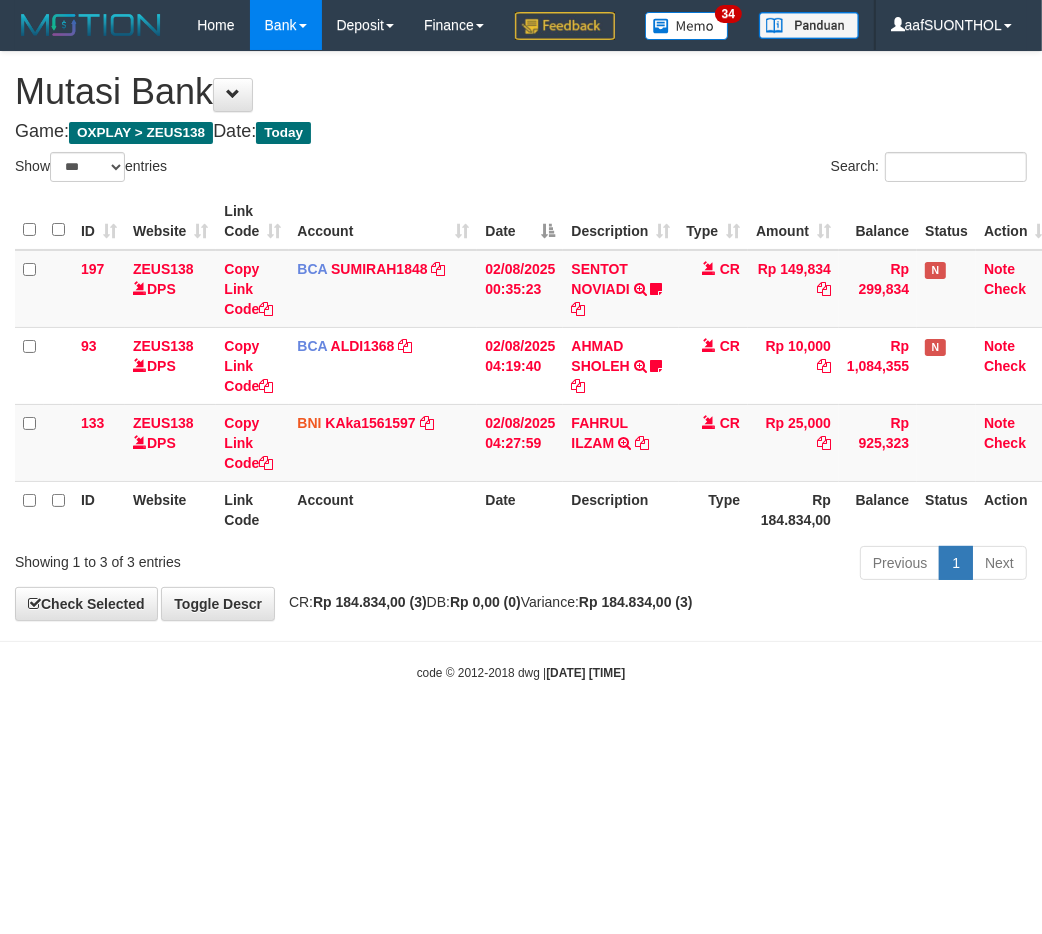 click on "Toggle navigation
Home
Bank
Account List
Load
By Website
Group
[OXPLAY]													ZEUS138
By Load Group (DPS)" at bounding box center (521, 366) 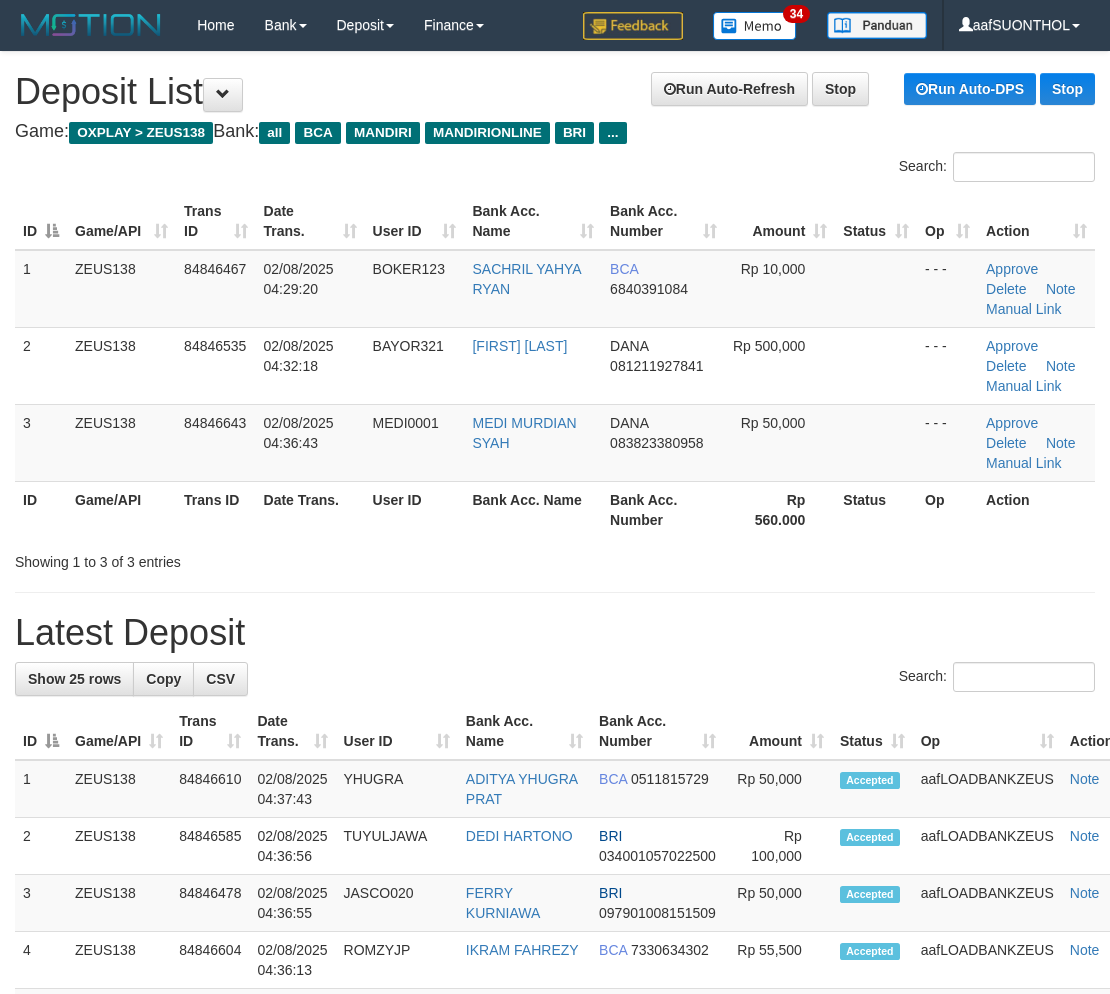 scroll, scrollTop: 0, scrollLeft: 0, axis: both 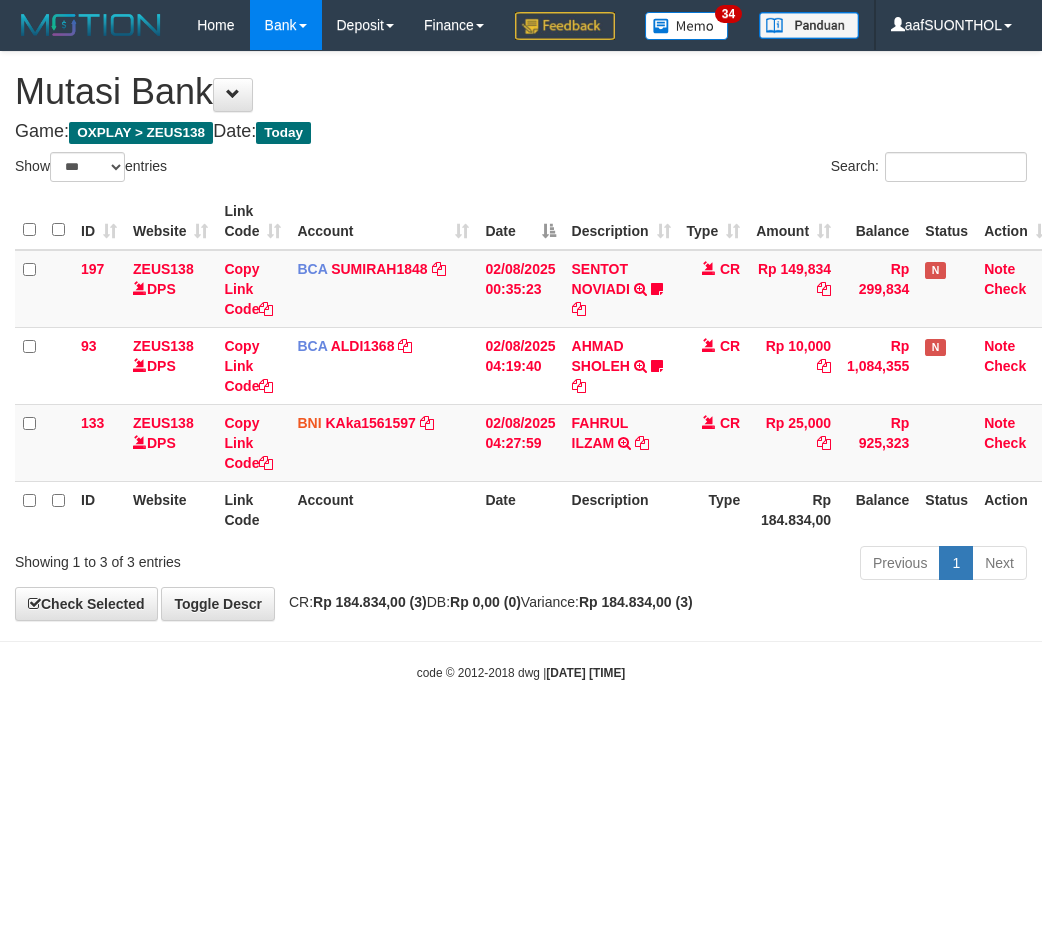 select on "***" 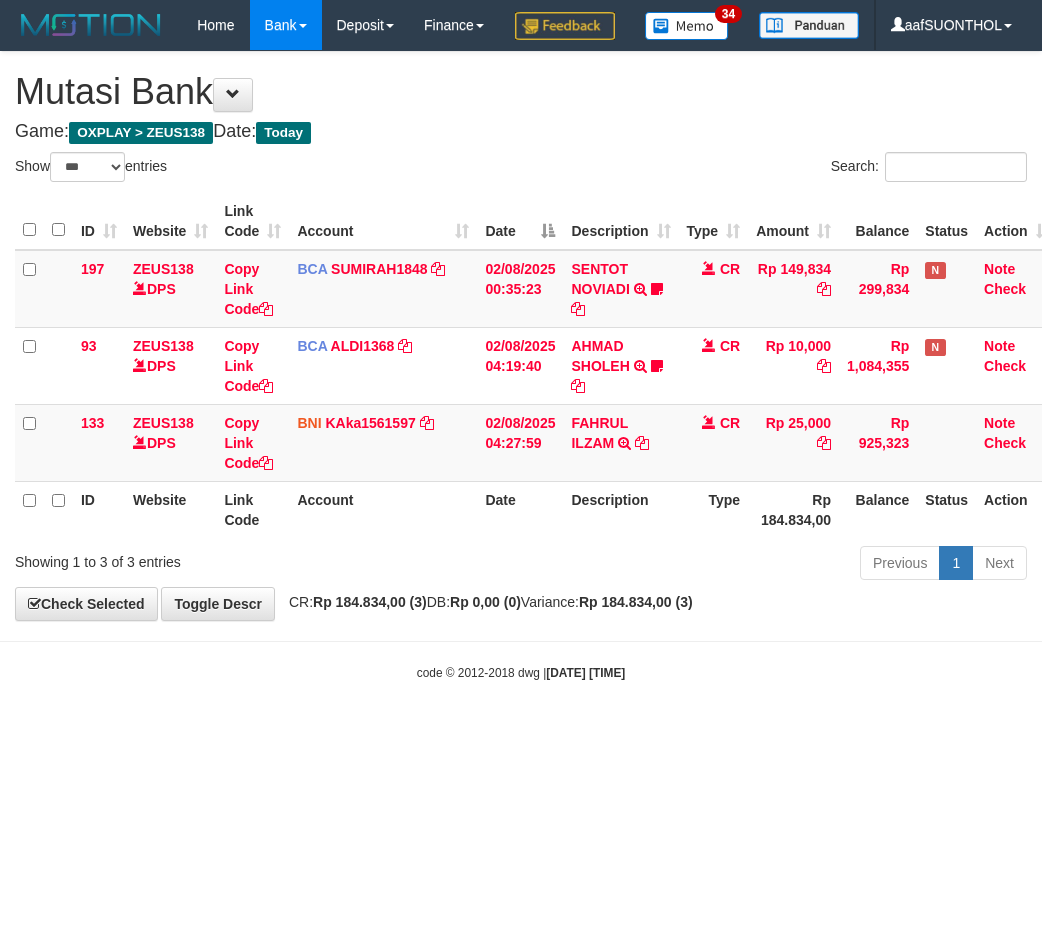scroll, scrollTop: 0, scrollLeft: 0, axis: both 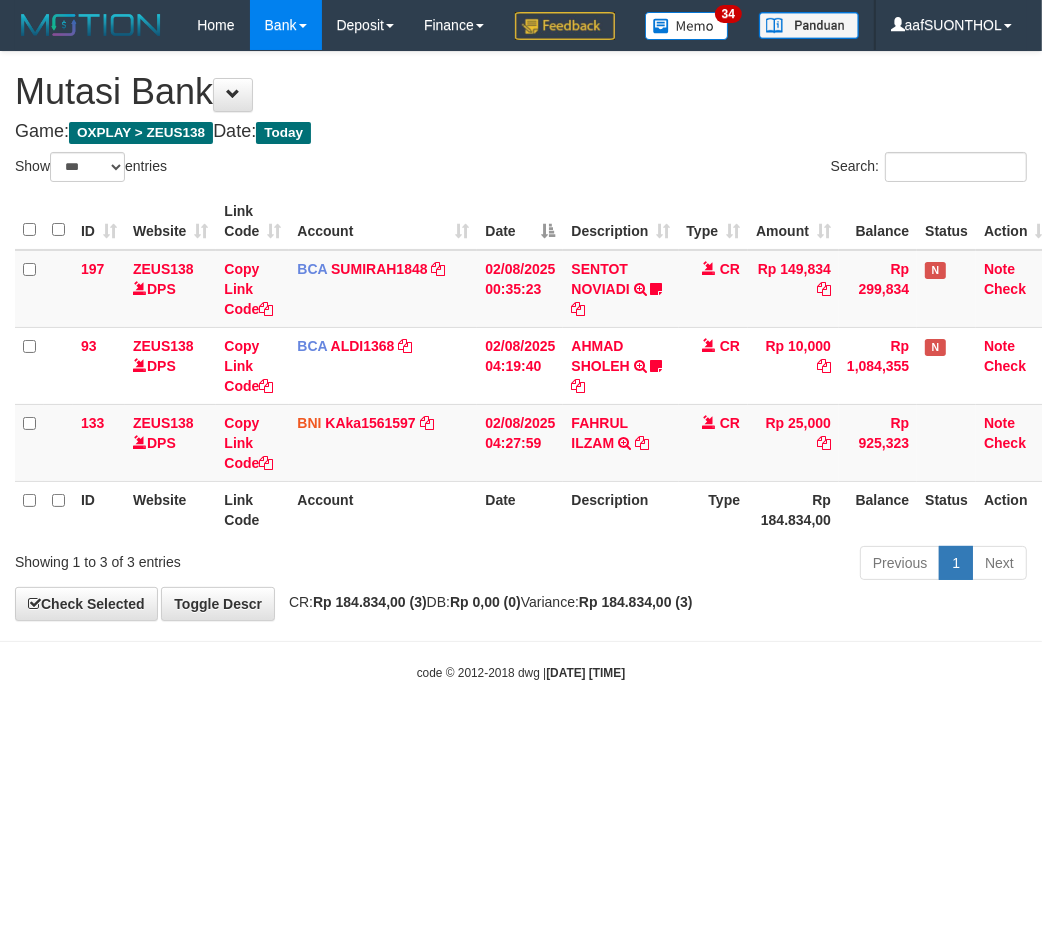 click on "Toggle navigation
Home
Bank
Account List
Load
By Website
Group
[OXPLAY]													ZEUS138
By Load Group (DPS)
Sync" at bounding box center (521, 366) 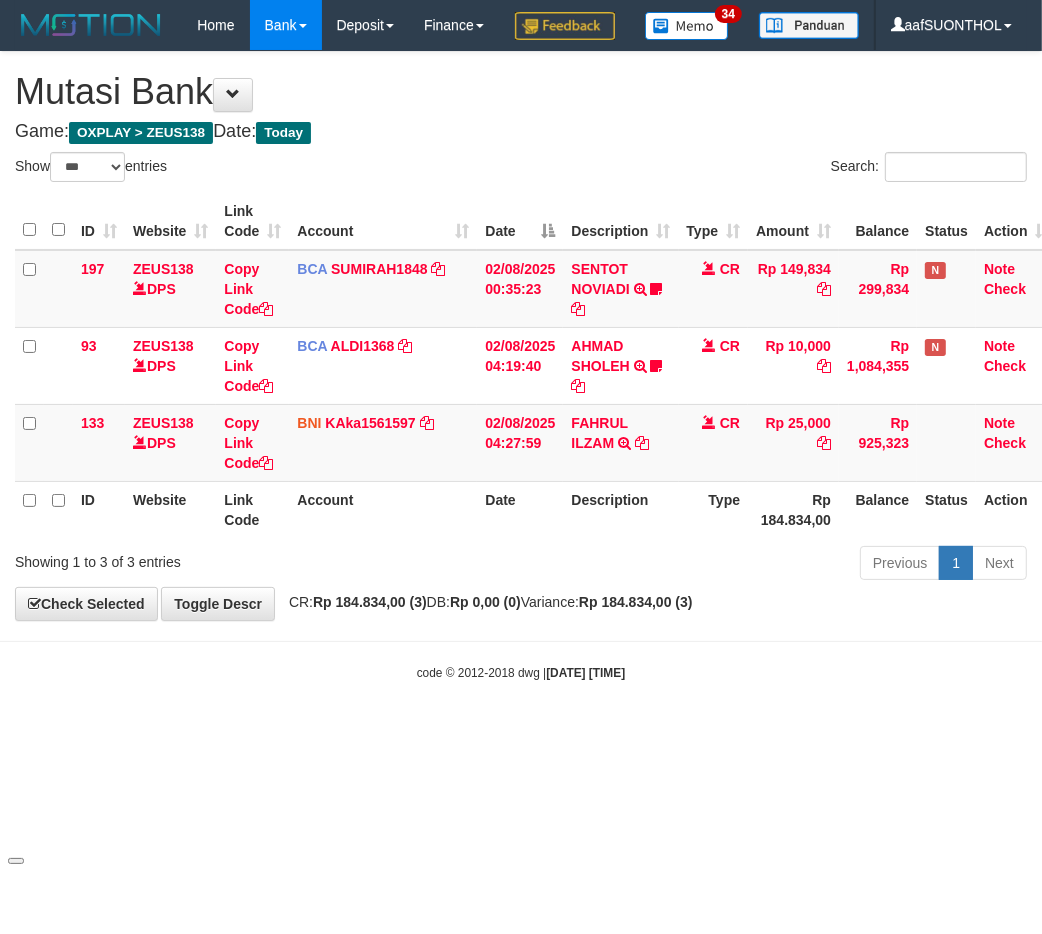 click on "Toggle navigation
Home
Bank
Account List
Load
By Website
Group
[OXPLAY]													ZEUS138
By Load Group (DPS)
Sync" at bounding box center (521, 366) 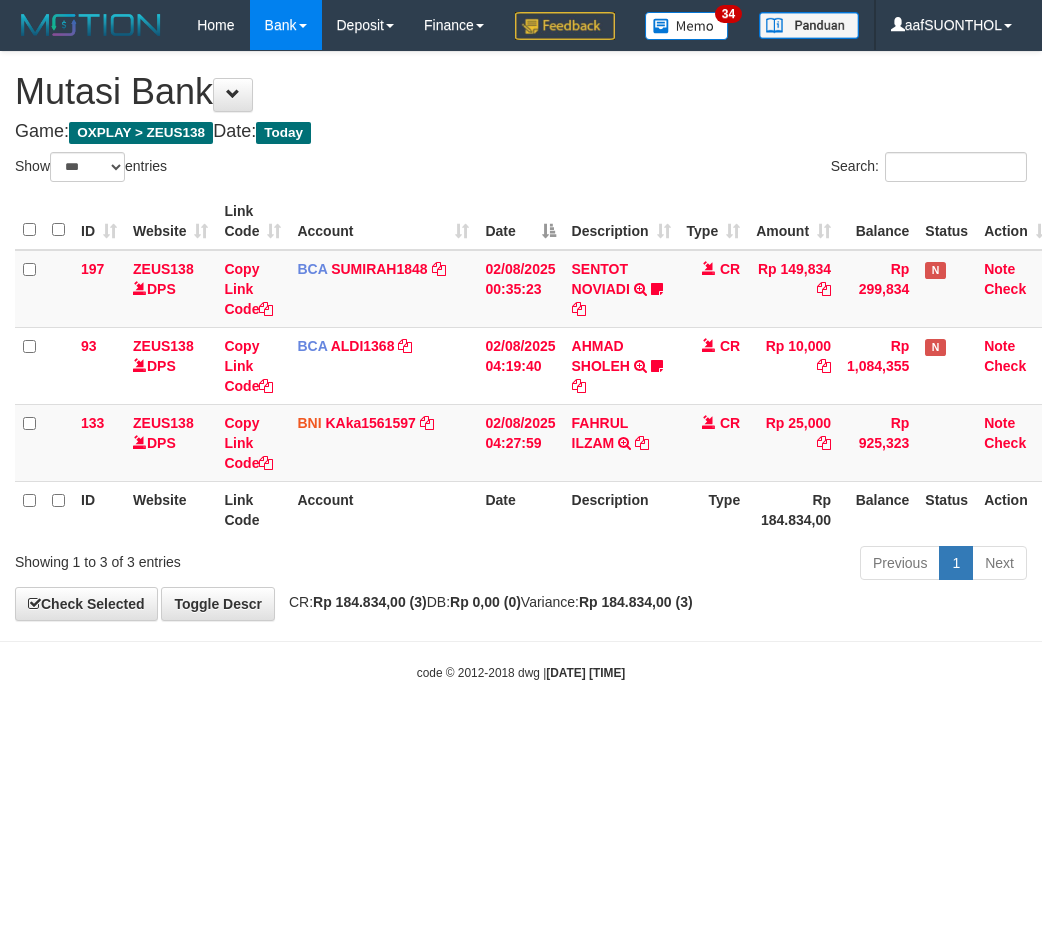 select on "***" 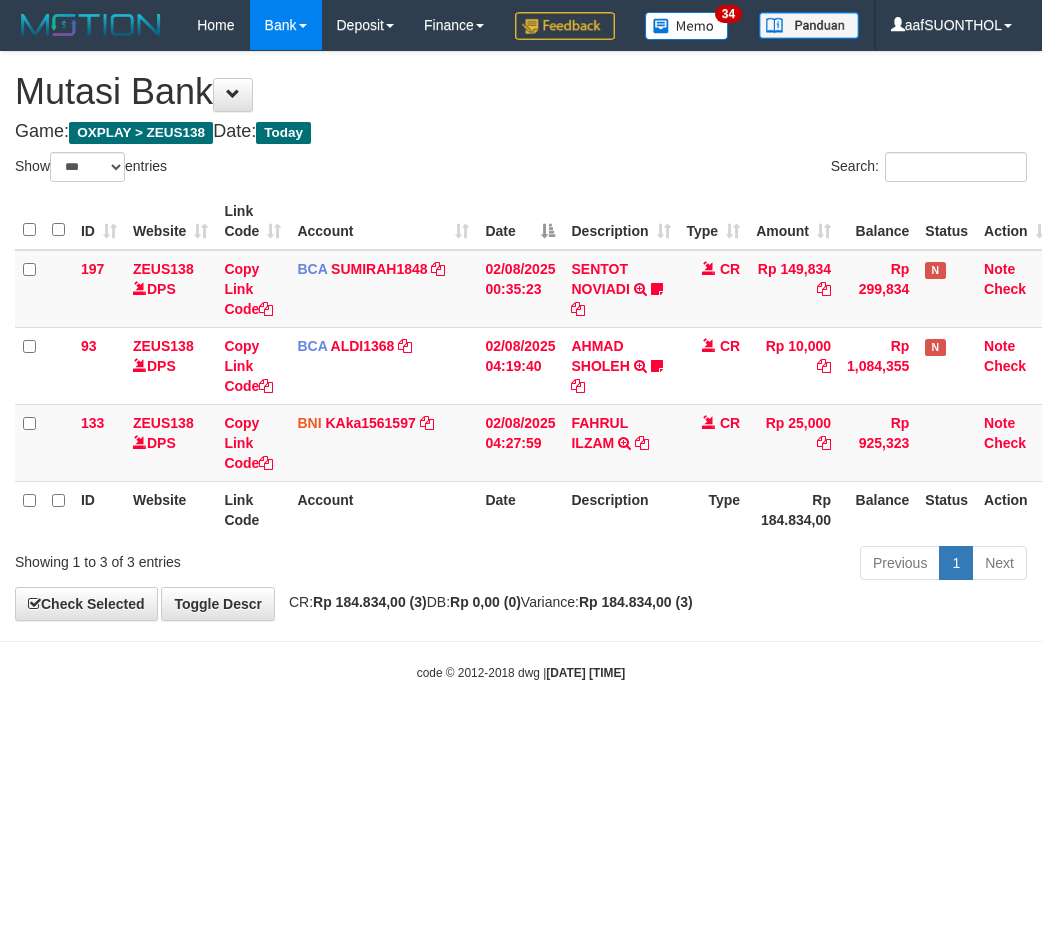 scroll, scrollTop: 0, scrollLeft: 0, axis: both 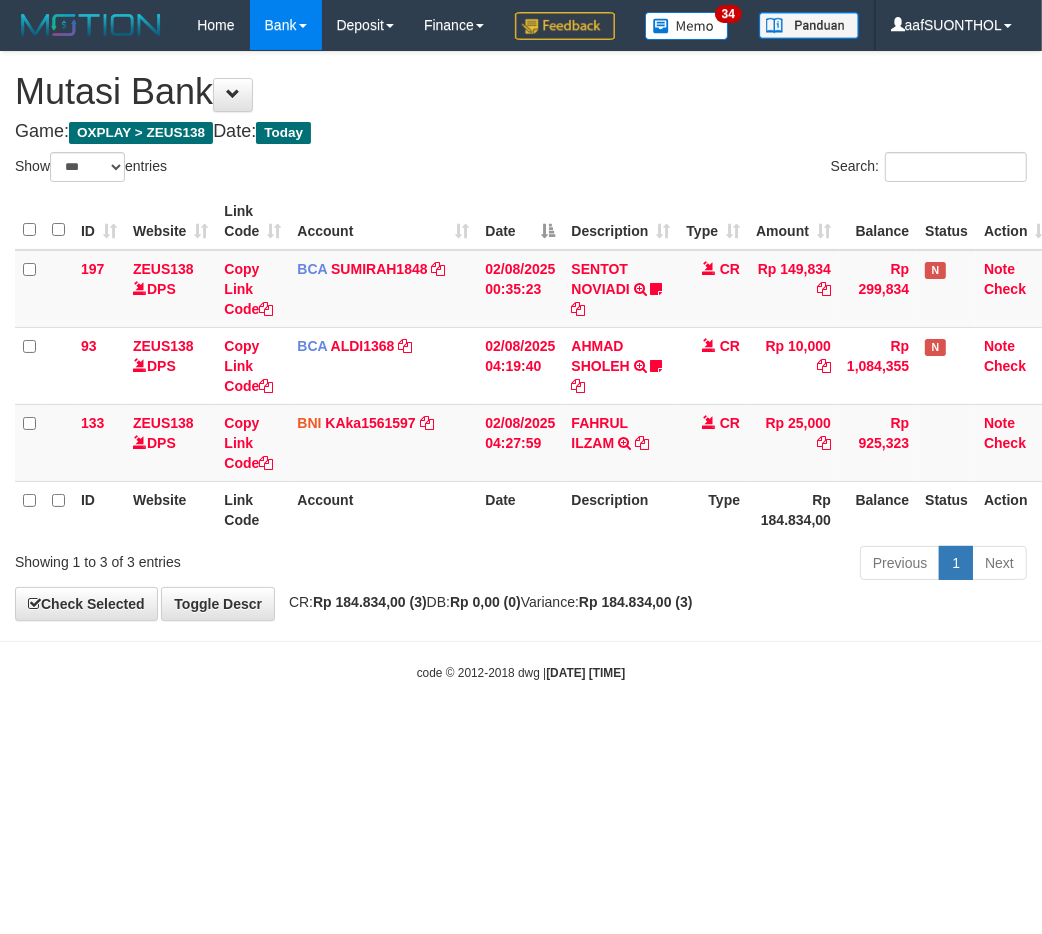 drag, startPoint x: 0, startPoint y: 0, endPoint x: 608, endPoint y: 790, distance: 996.87714 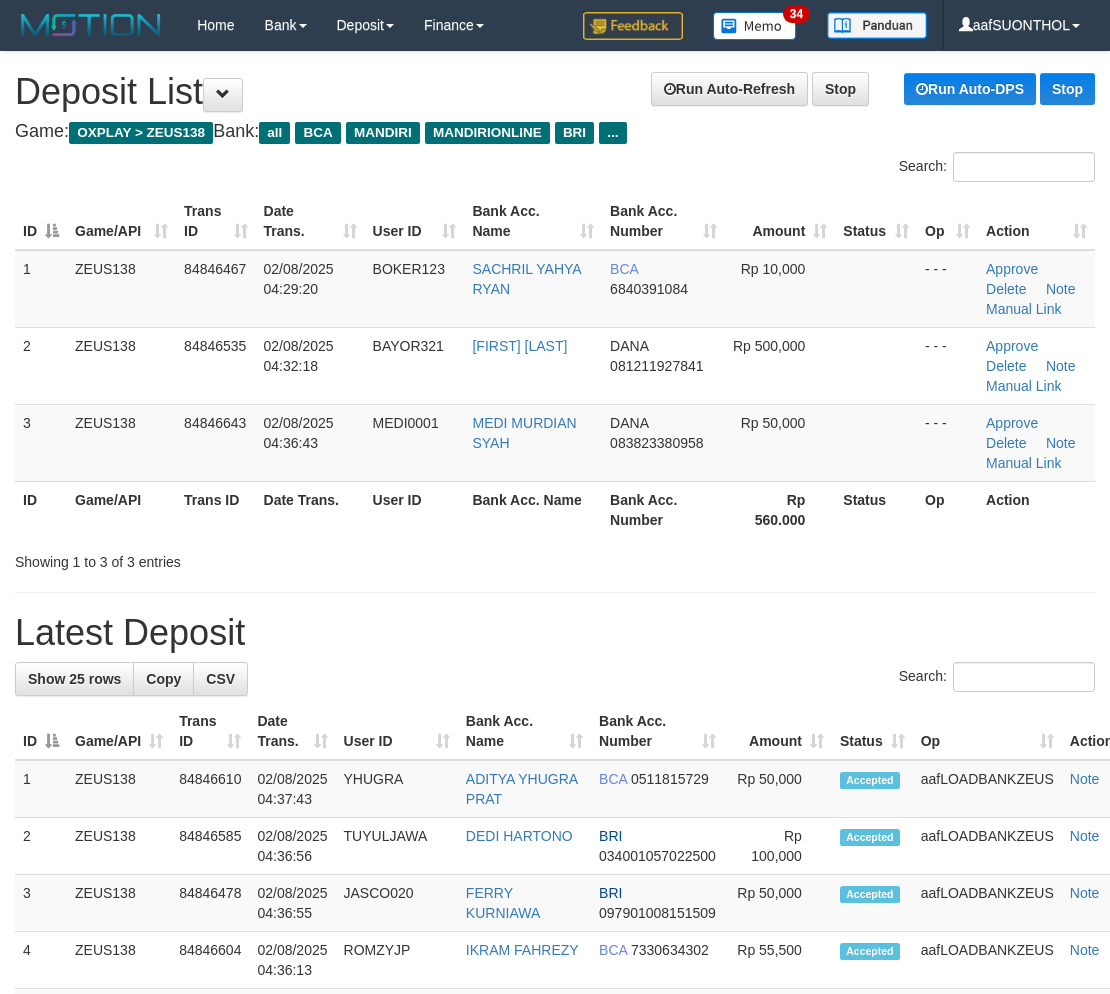 scroll, scrollTop: 0, scrollLeft: 0, axis: both 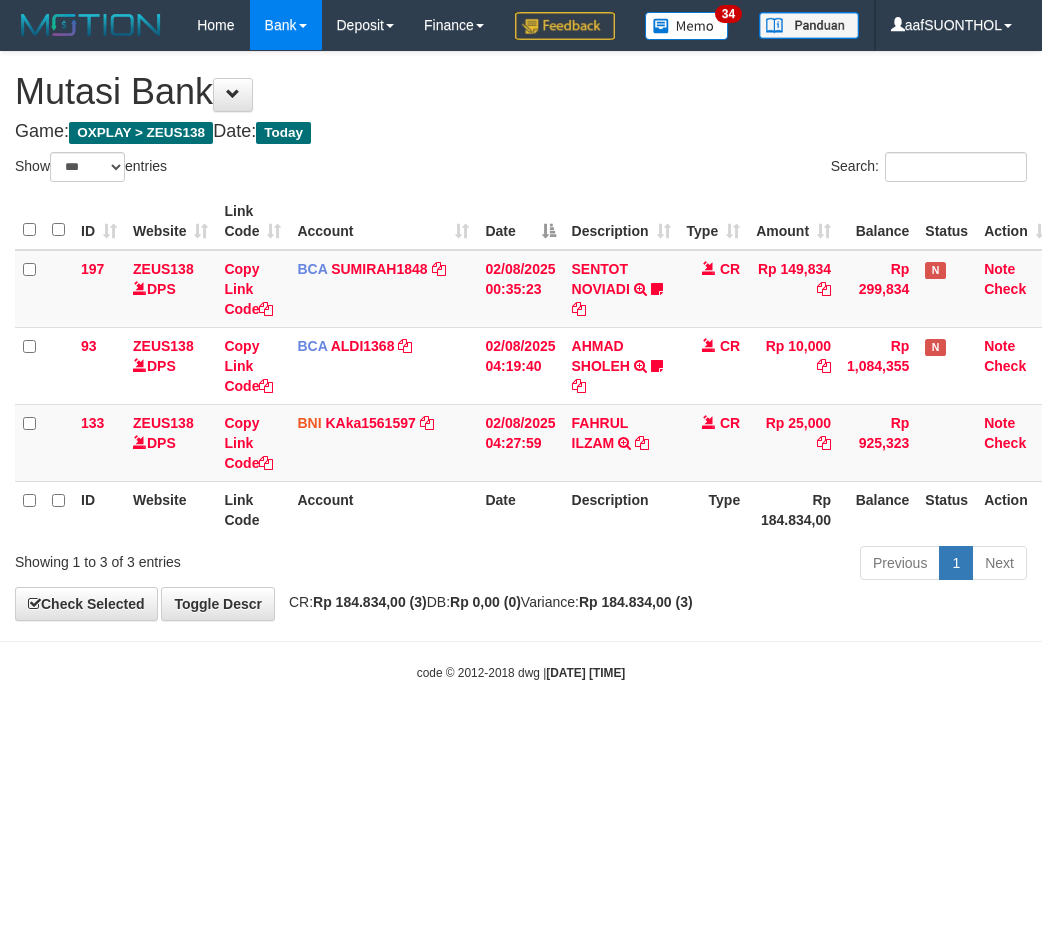 select on "***" 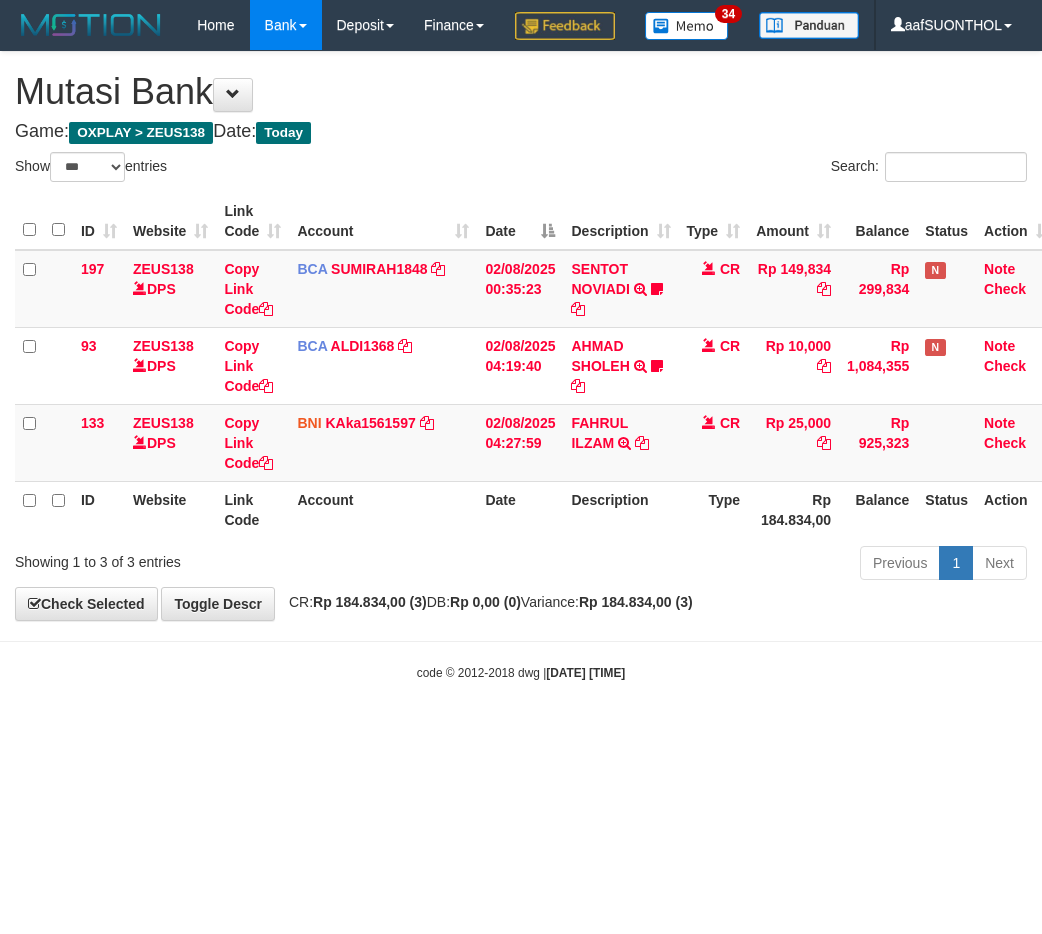 scroll, scrollTop: 0, scrollLeft: 0, axis: both 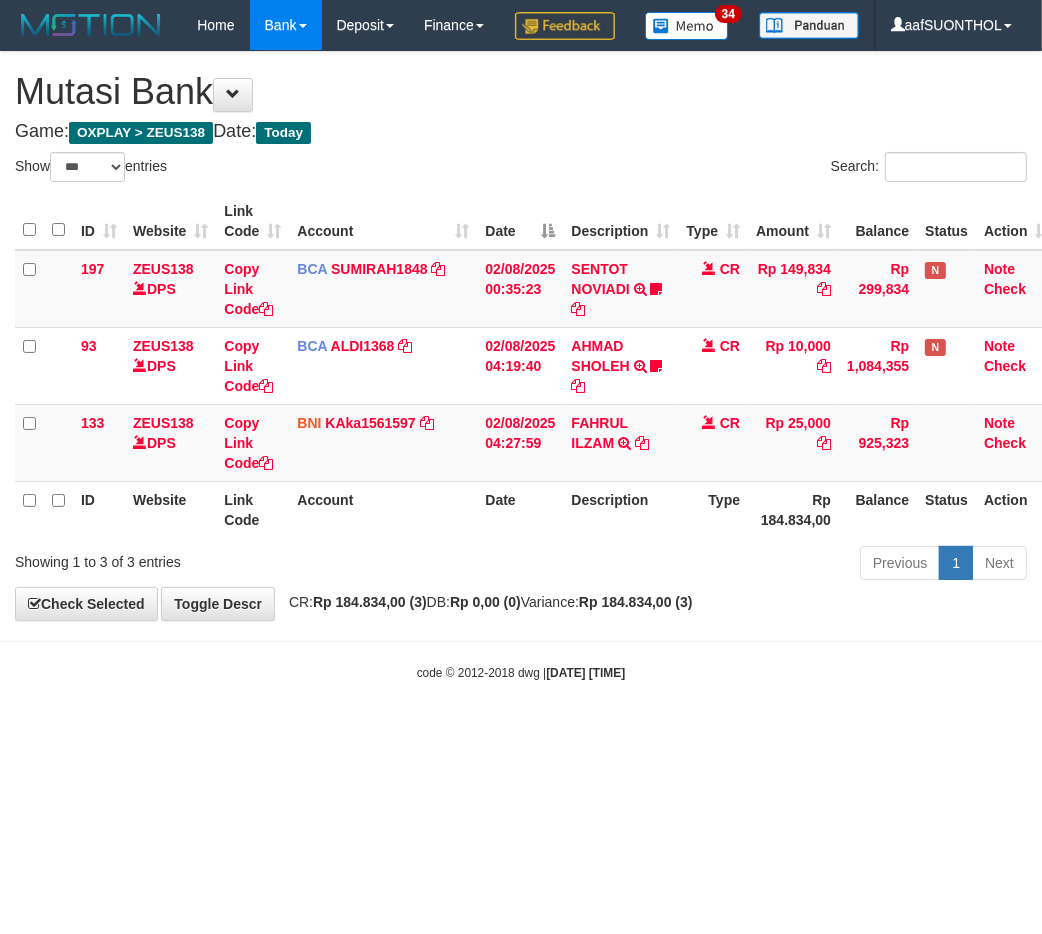 click on "Toggle navigation
Home
Bank
Account List
Load
By Website
Group
[OXPLAY]													ZEUS138
By Load Group (DPS)" at bounding box center [521, 366] 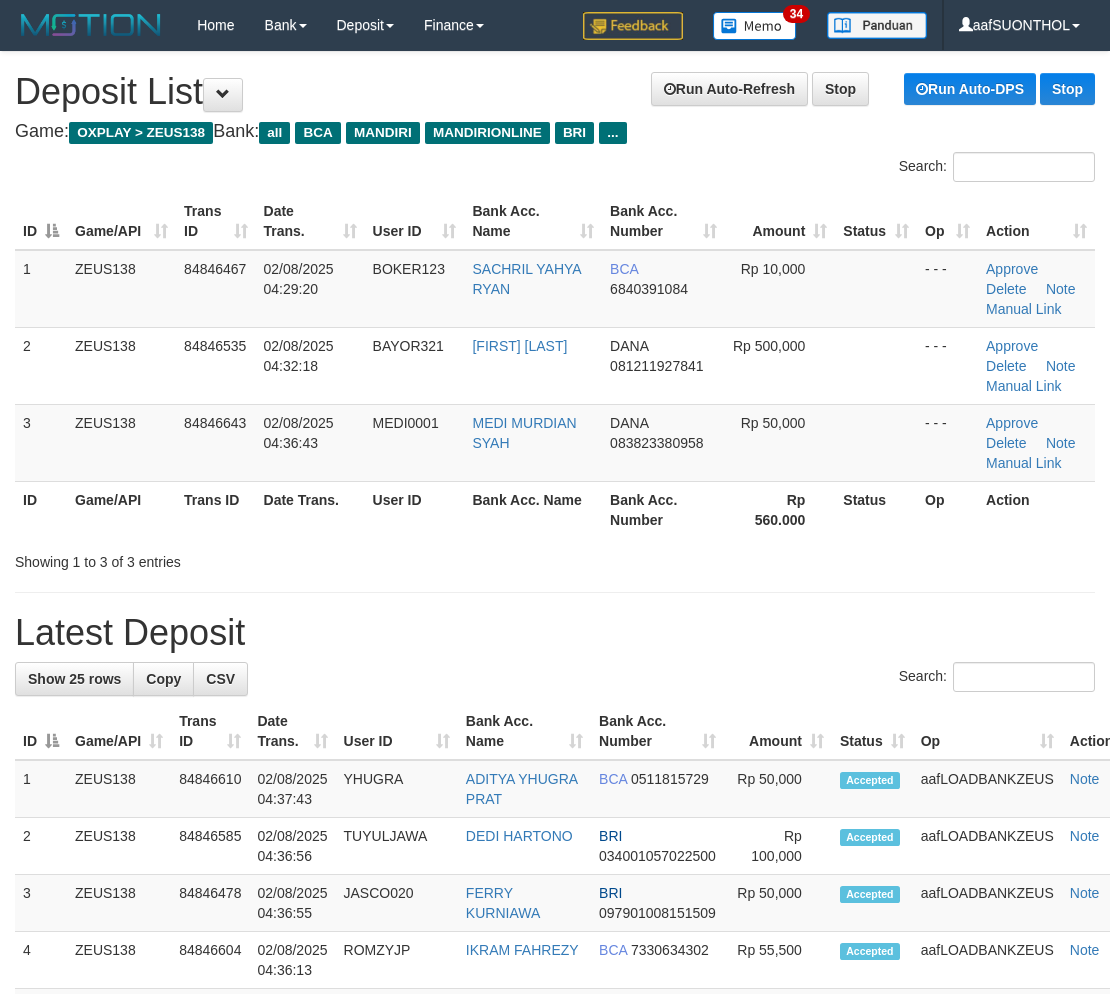scroll, scrollTop: 0, scrollLeft: 0, axis: both 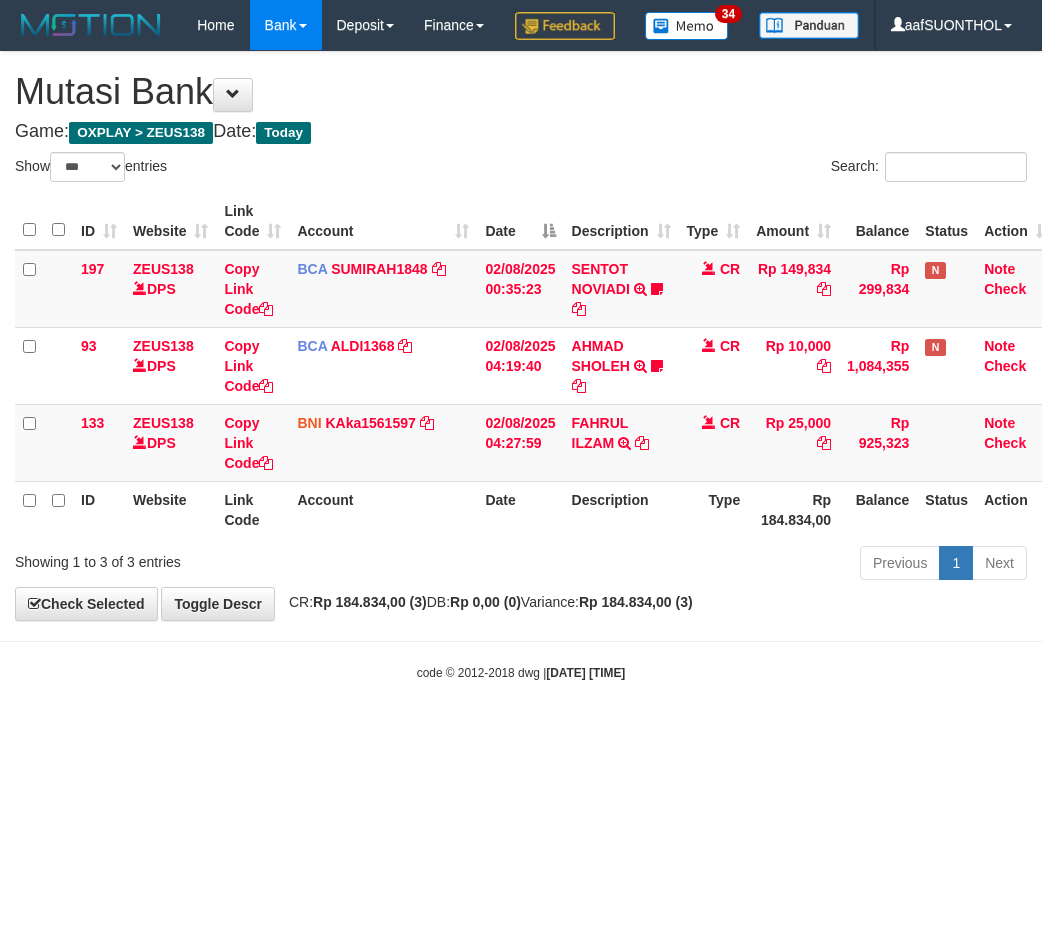 select on "***" 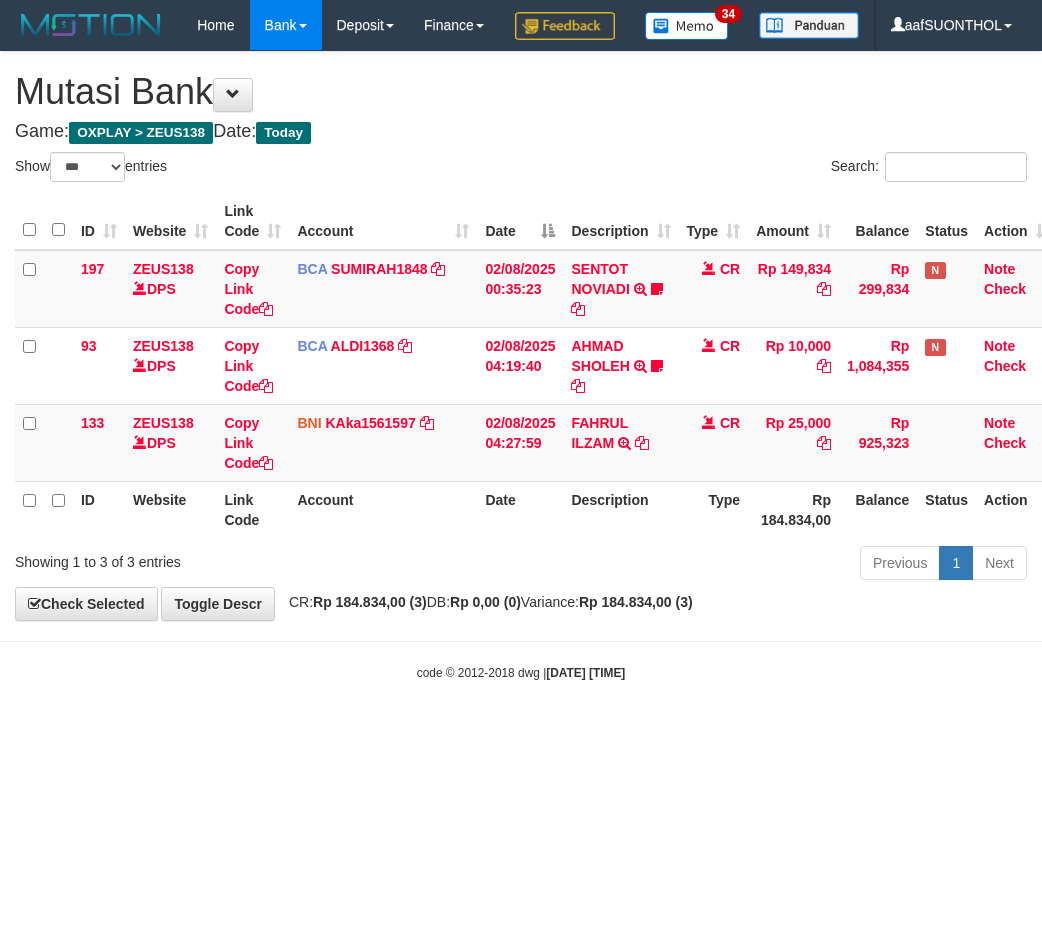 scroll, scrollTop: 0, scrollLeft: 0, axis: both 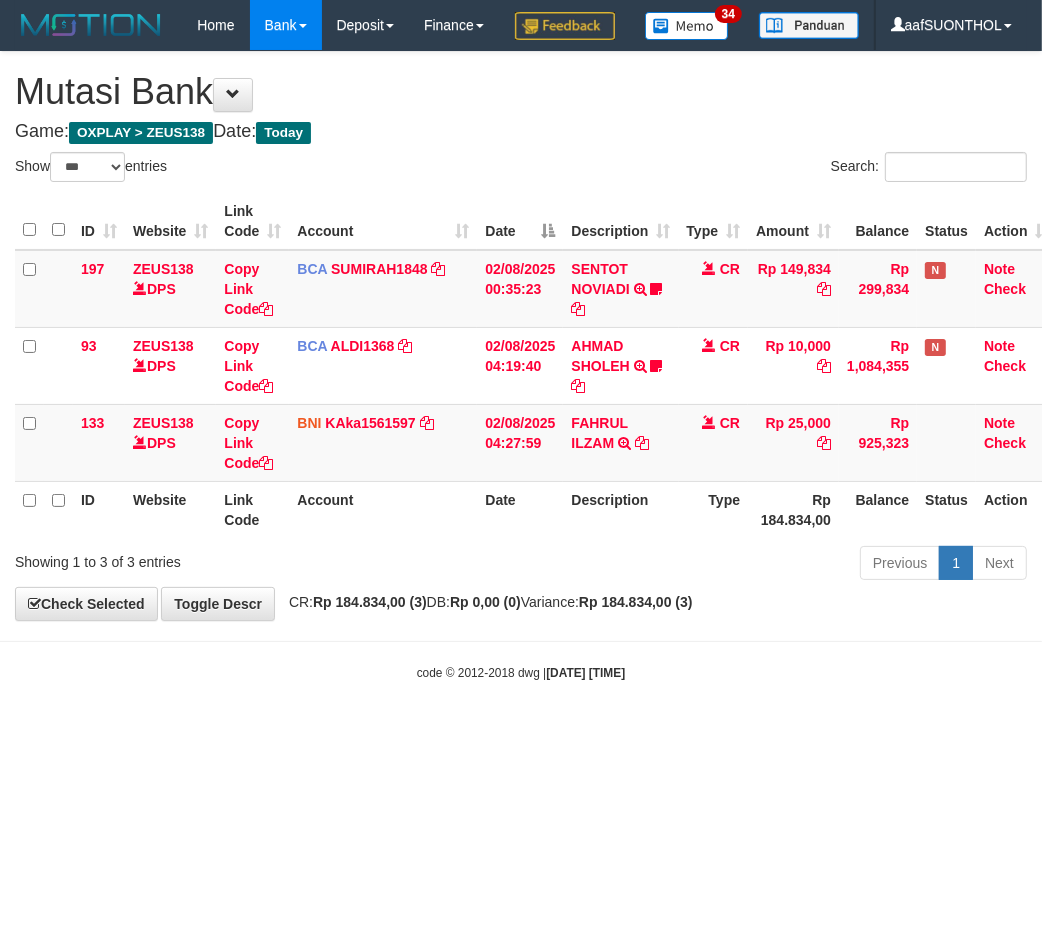 click on "Toggle navigation
Home
Bank
Account List
Load
By Website
Group
[OXPLAY]													ZEUS138
By Load Group (DPS)" at bounding box center [521, 366] 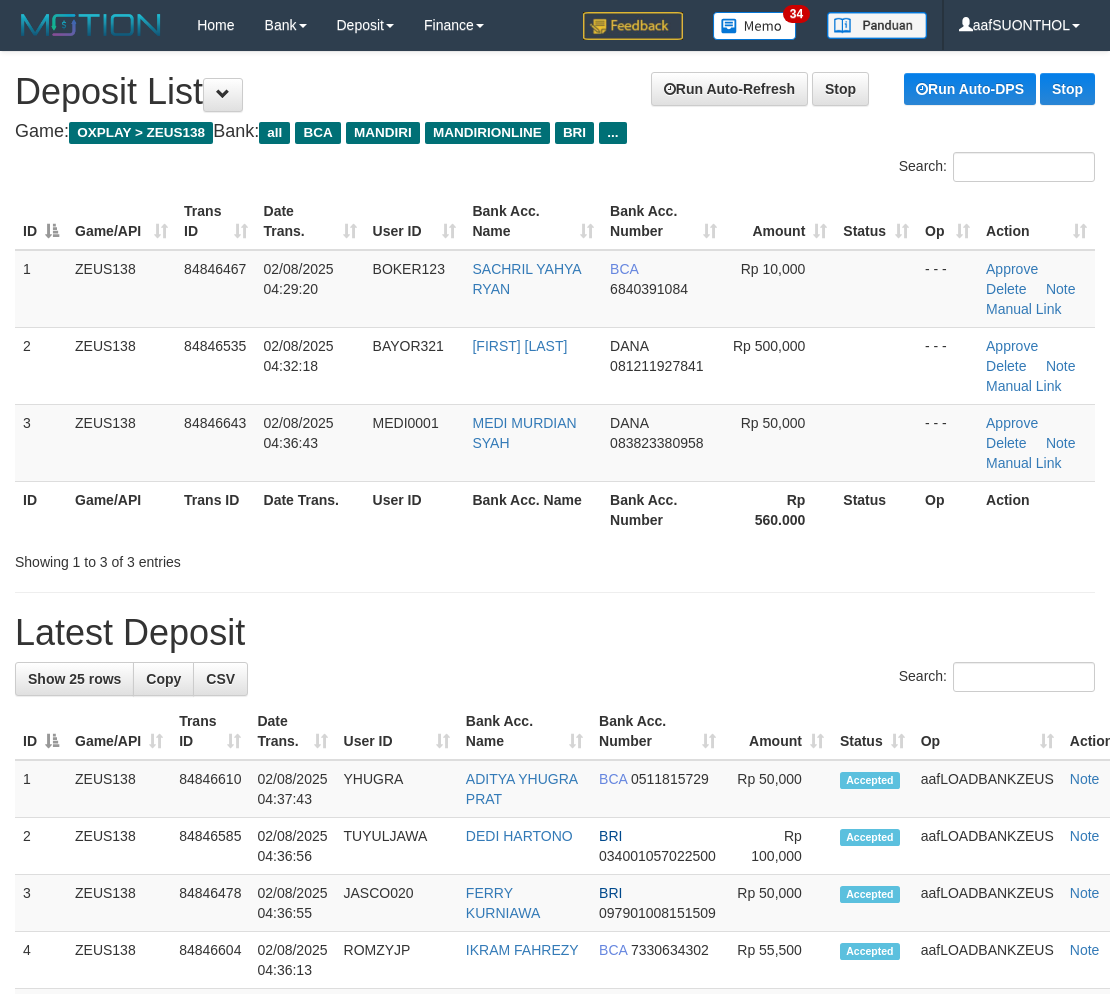 scroll, scrollTop: 0, scrollLeft: 0, axis: both 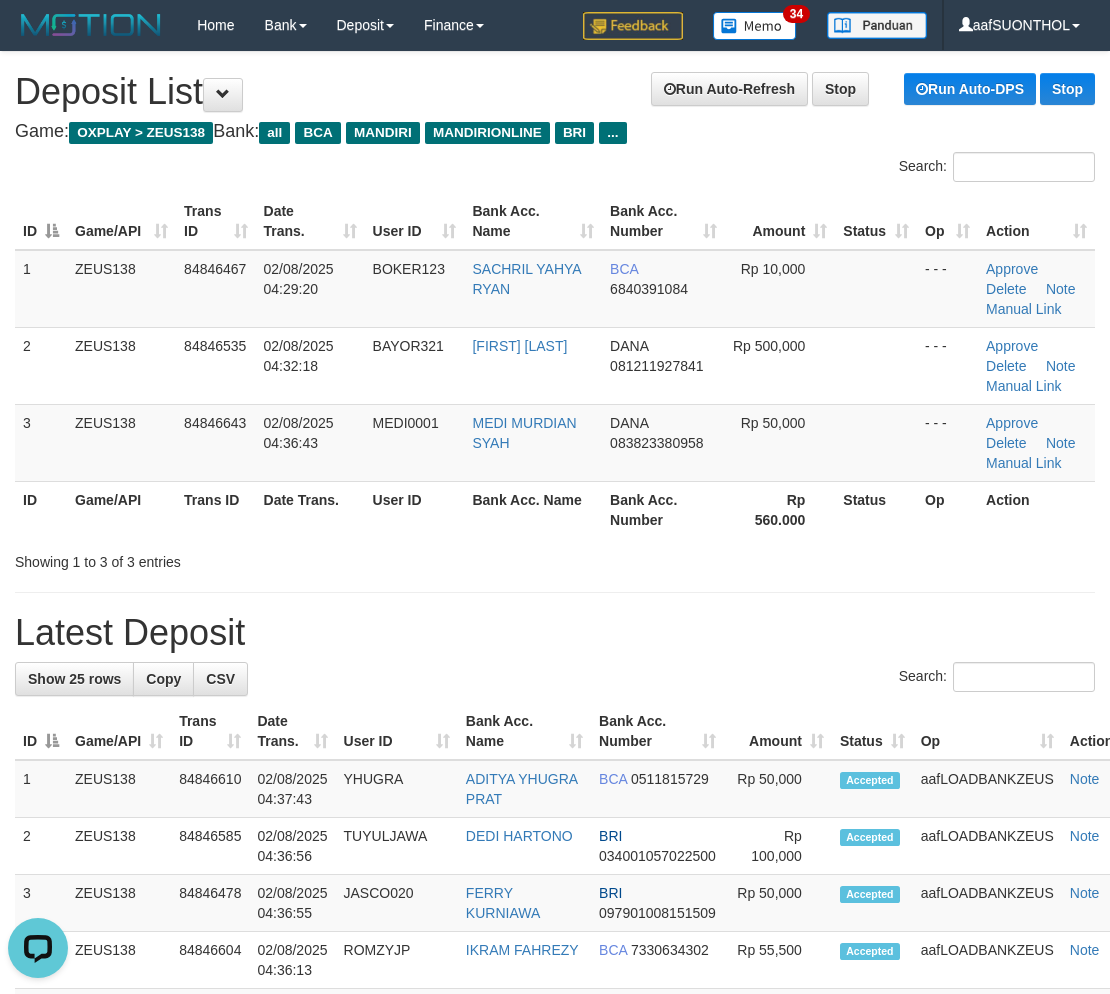 click on "Search:" at bounding box center (555, 679) 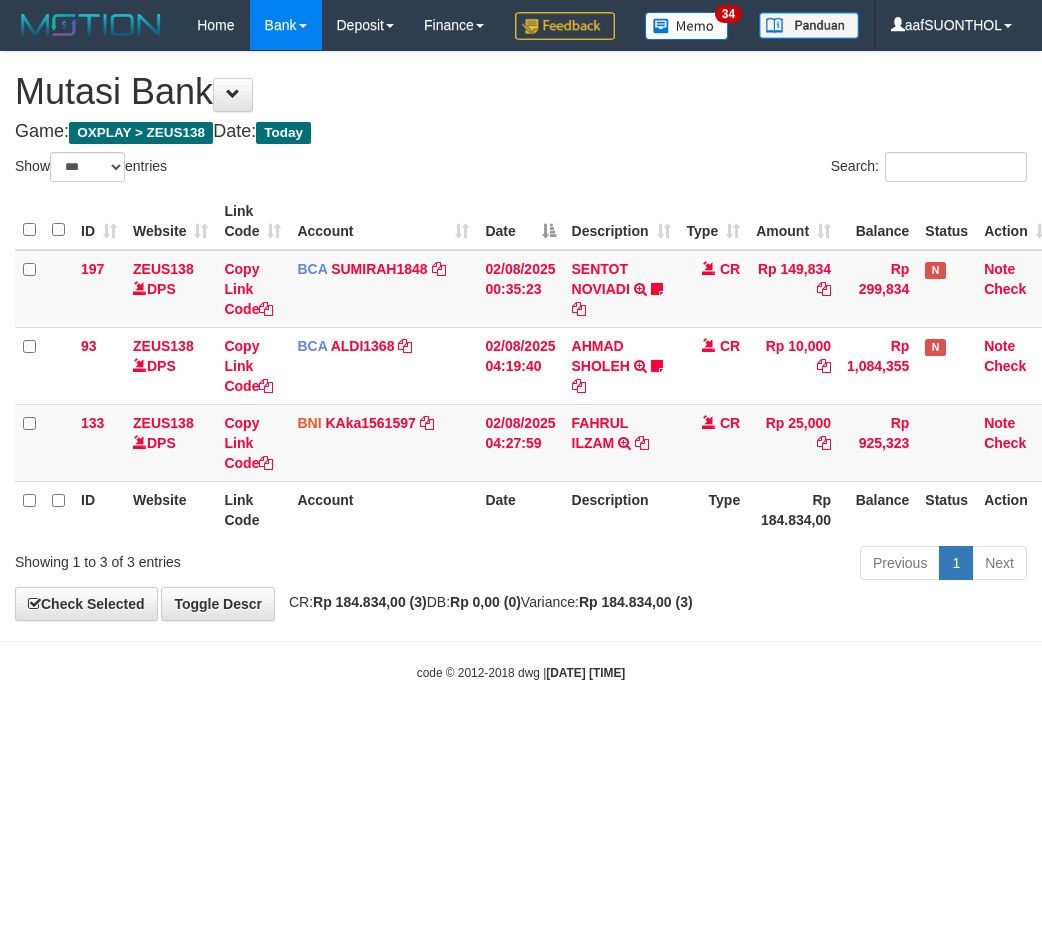 select on "***" 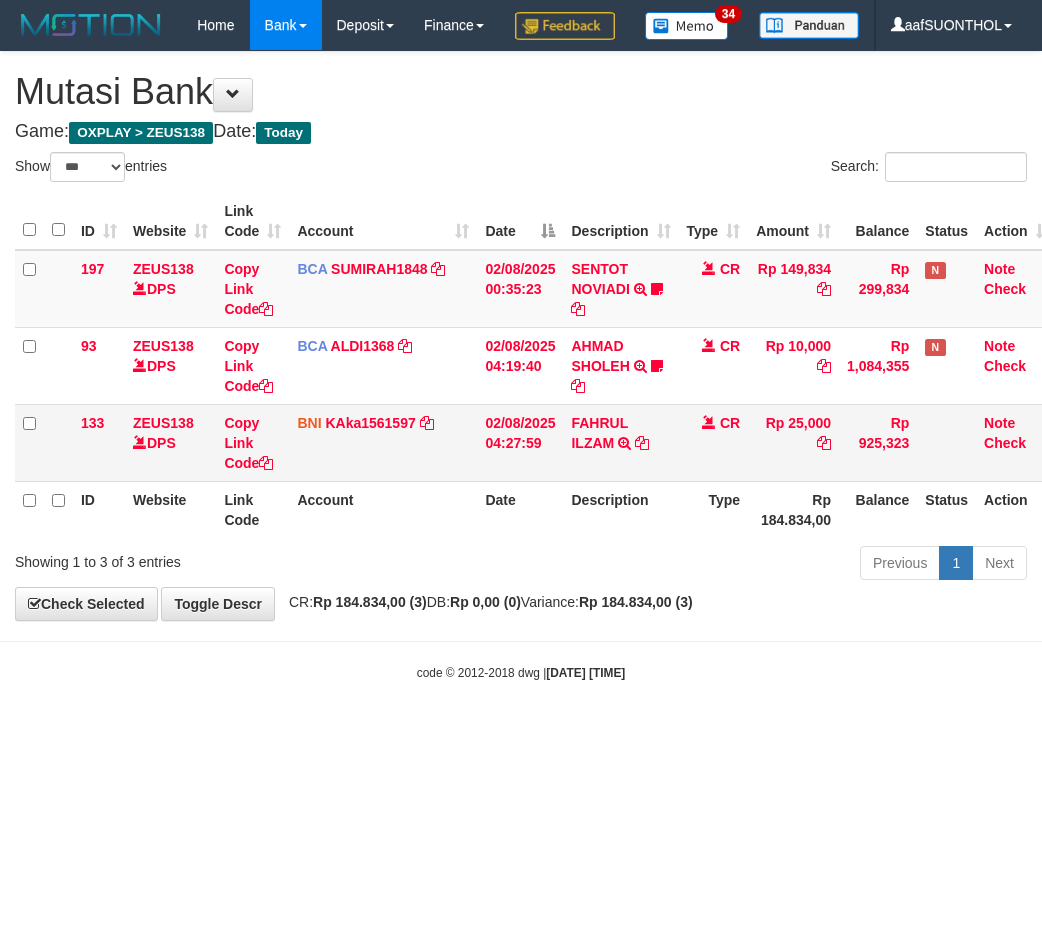 scroll, scrollTop: 0, scrollLeft: 0, axis: both 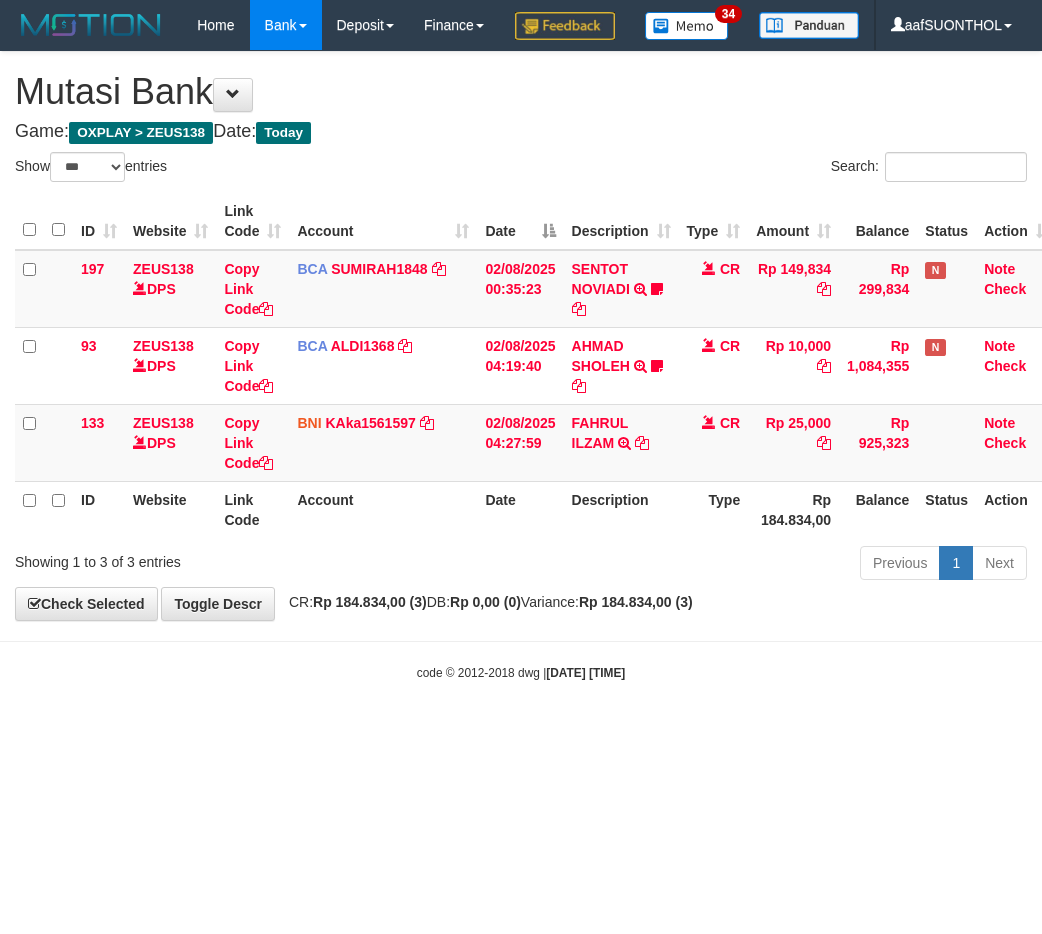 select on "***" 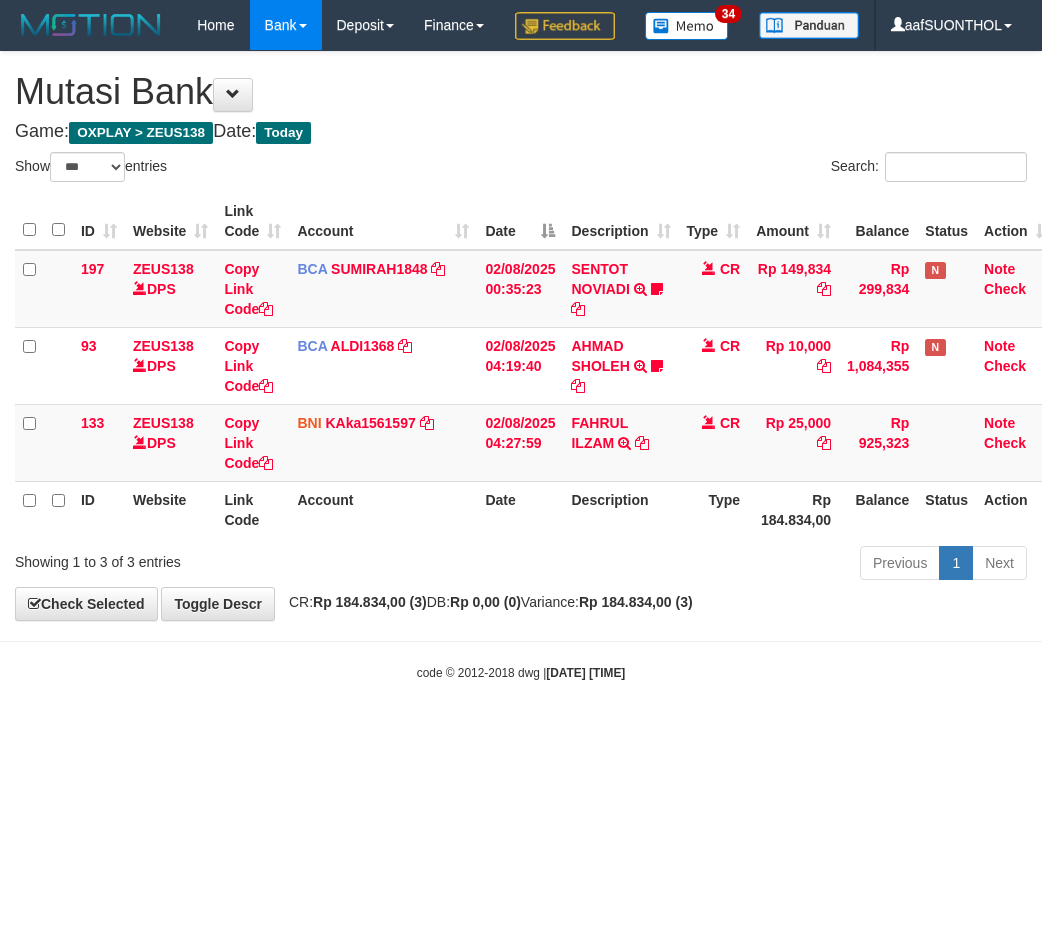 scroll, scrollTop: 0, scrollLeft: 0, axis: both 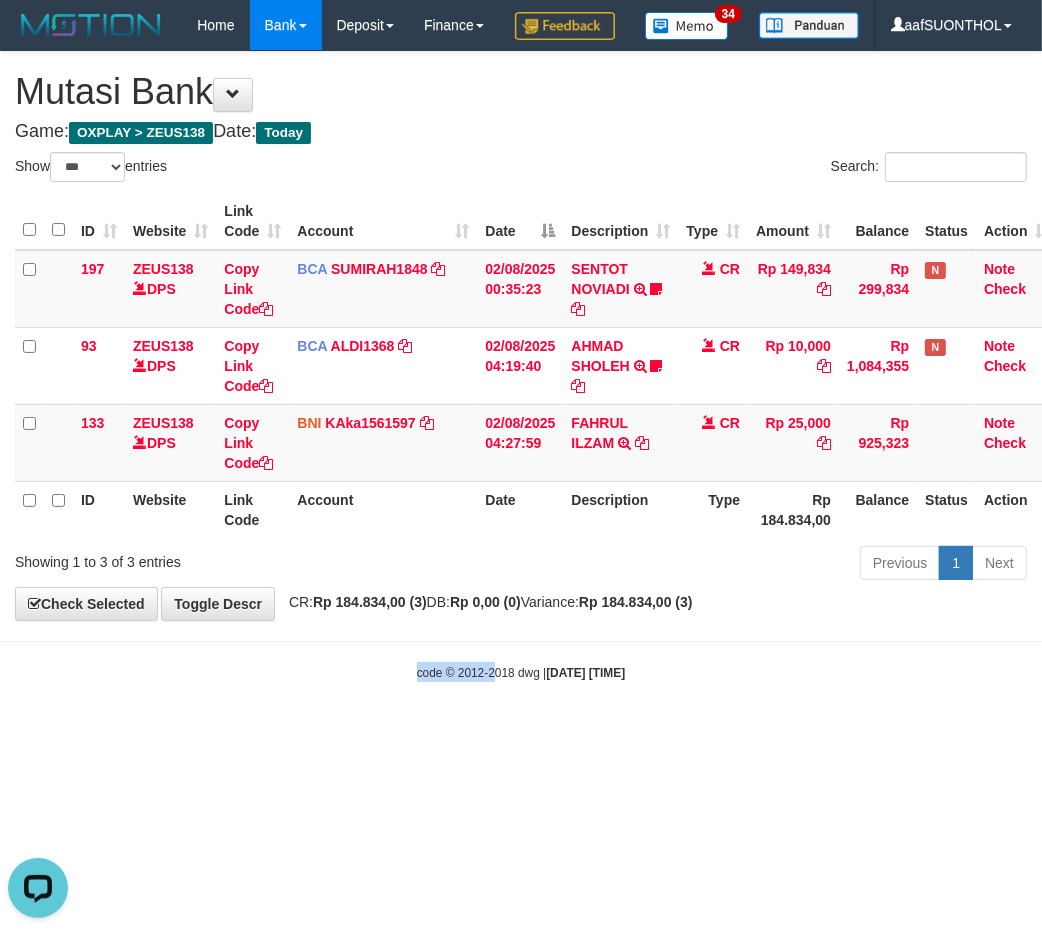 drag, startPoint x: 475, startPoint y: 700, endPoint x: 431, endPoint y: 675, distance: 50.606323 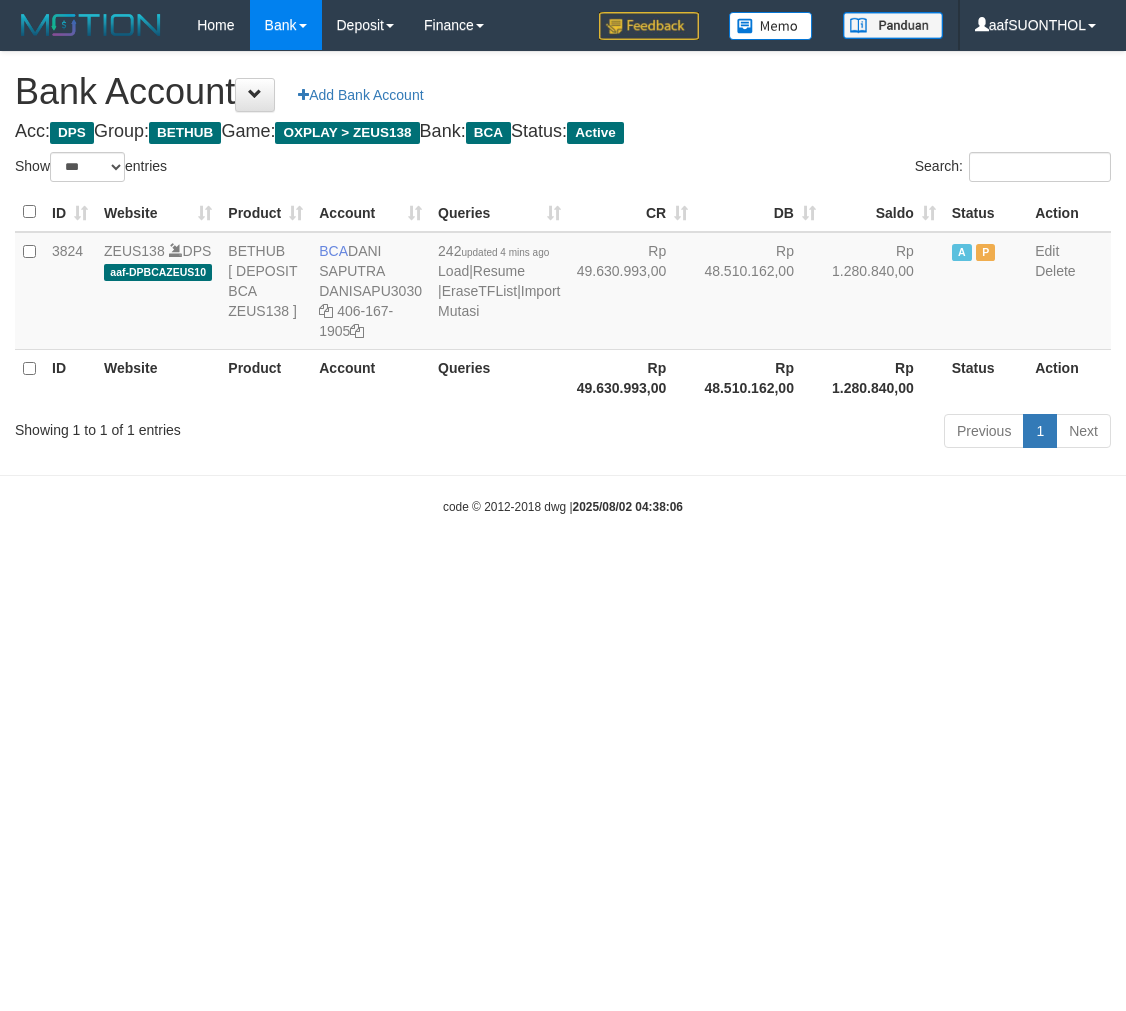 select on "***" 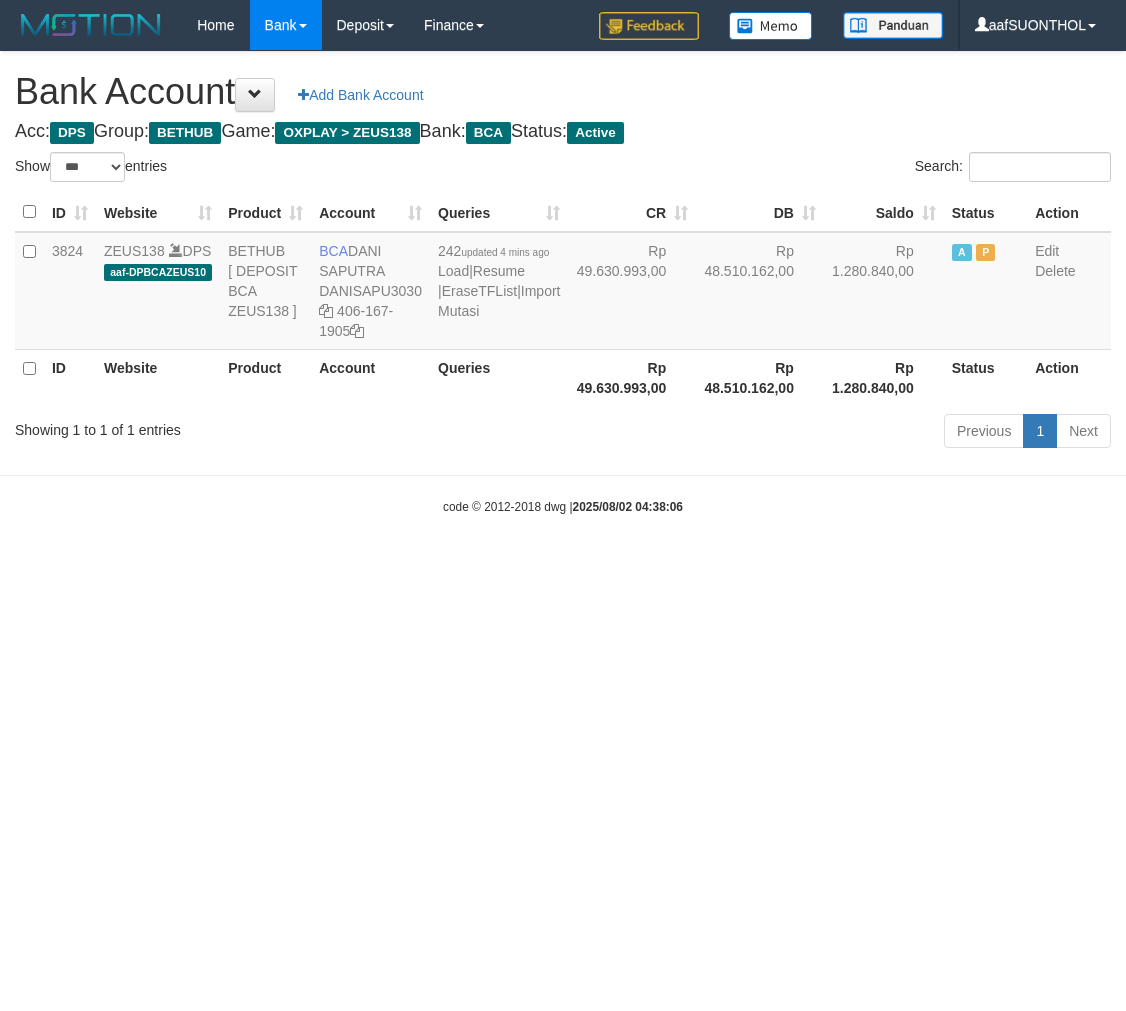 scroll, scrollTop: 0, scrollLeft: 0, axis: both 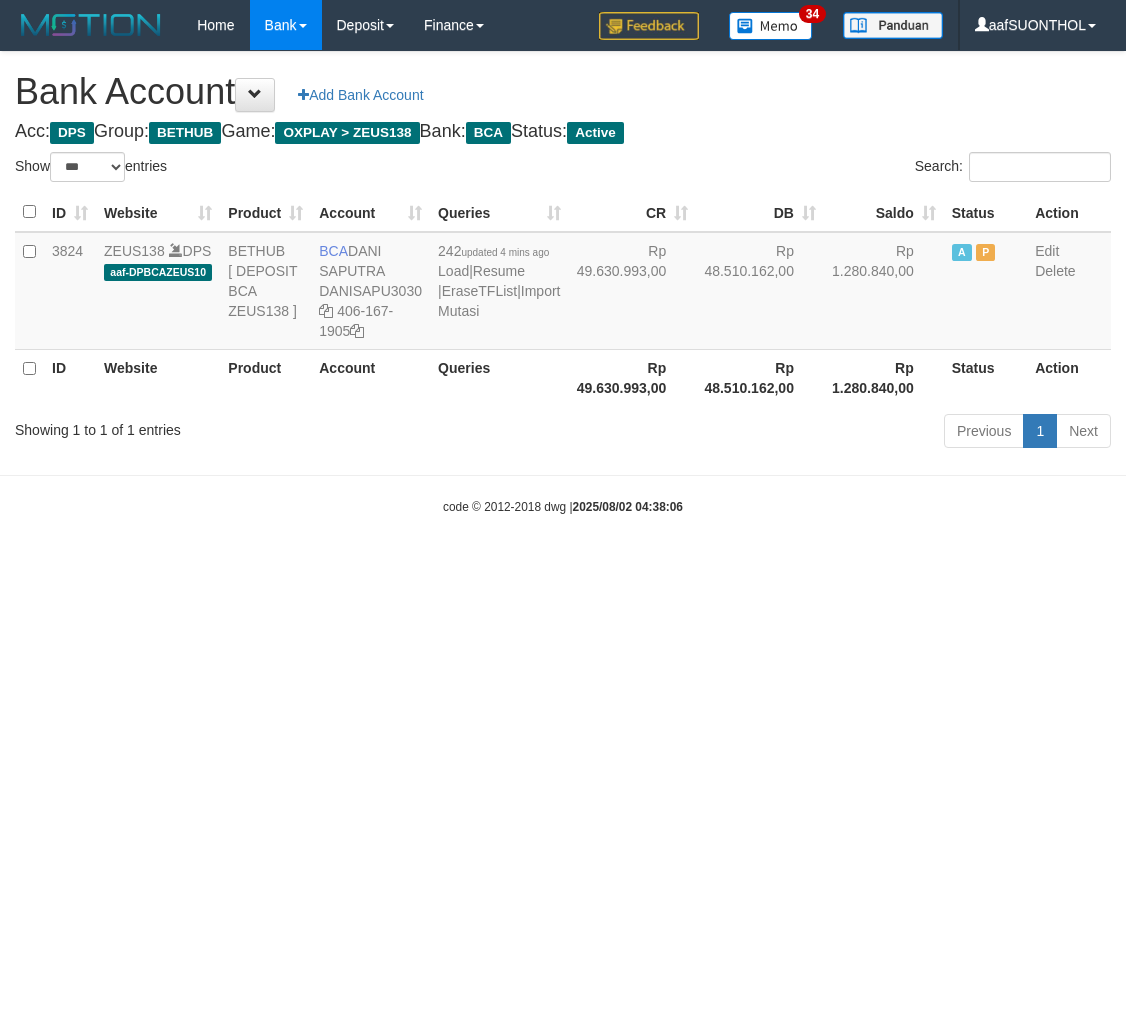 select on "***" 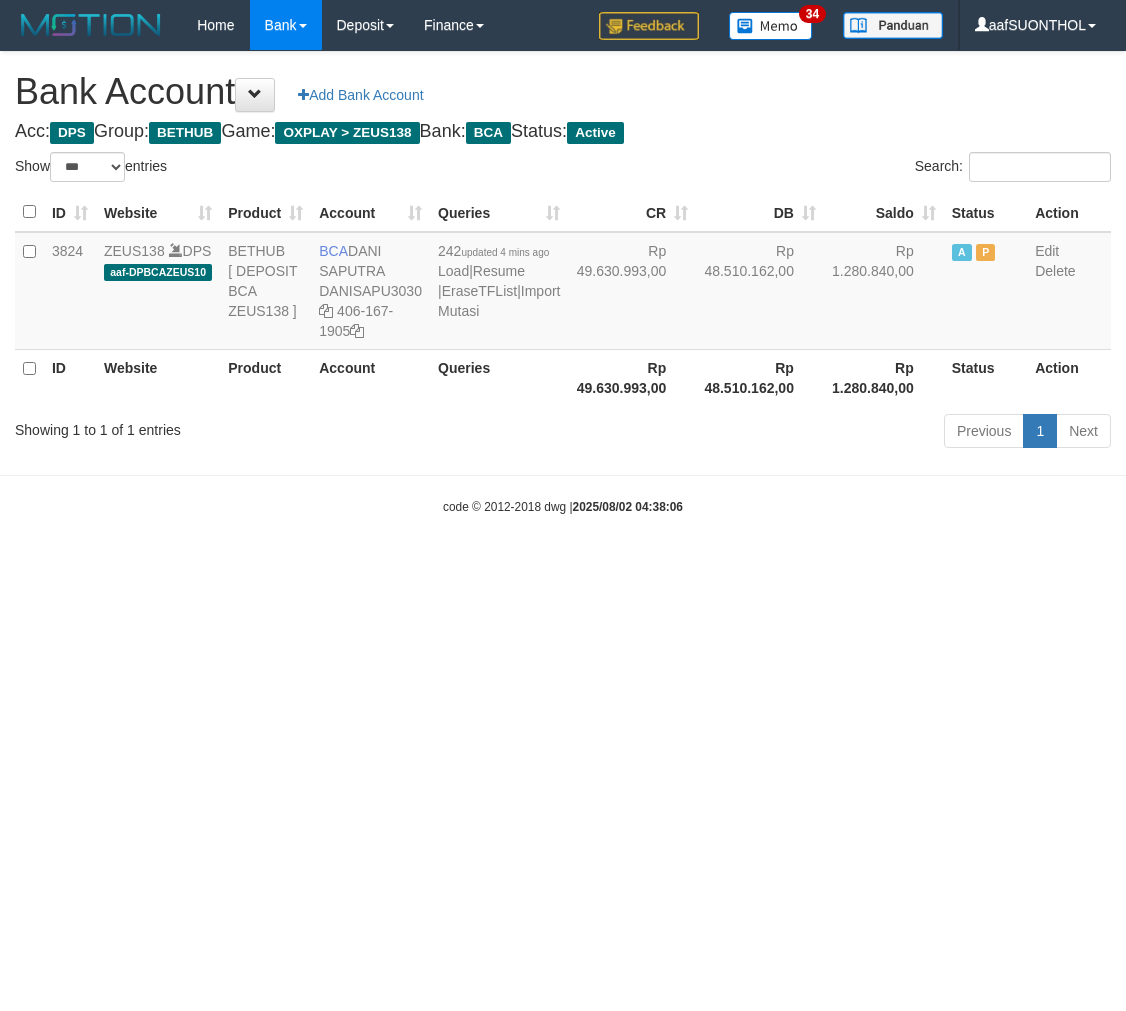 scroll, scrollTop: 0, scrollLeft: 0, axis: both 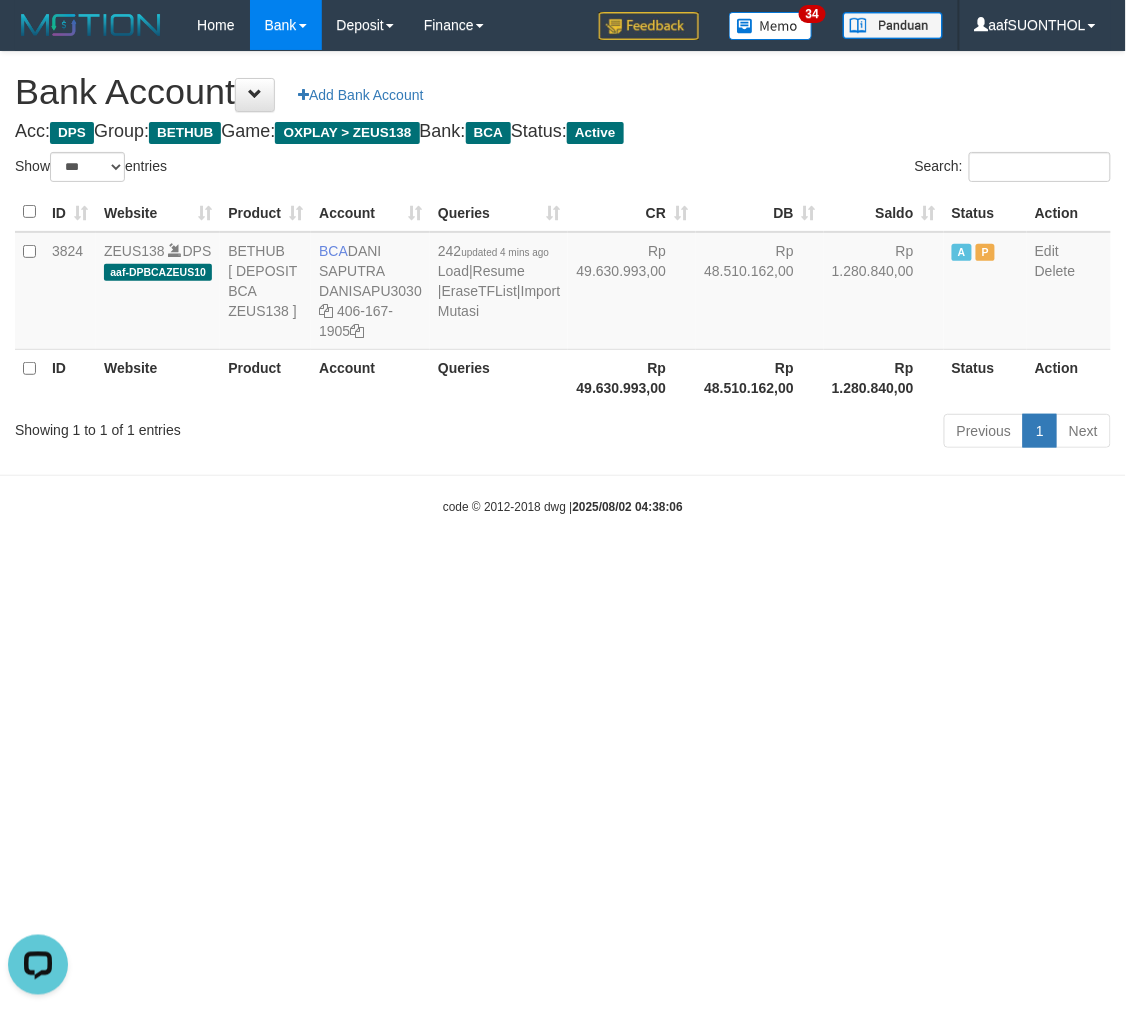 click on "Toggle navigation
Home
Bank
Account List
Load
By Website
Group
[OXPLAY]													ZEUS138
By Load Group (DPS)" at bounding box center (563, 283) 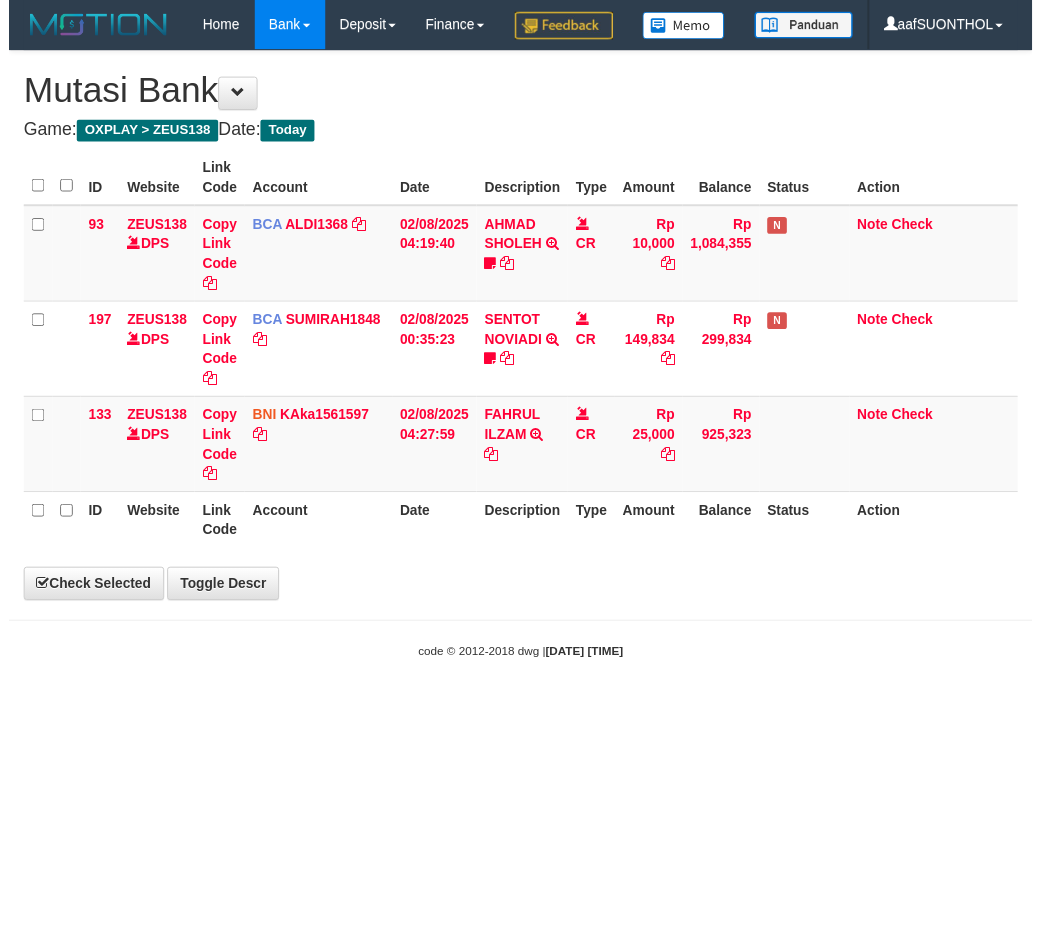 scroll, scrollTop: 0, scrollLeft: 0, axis: both 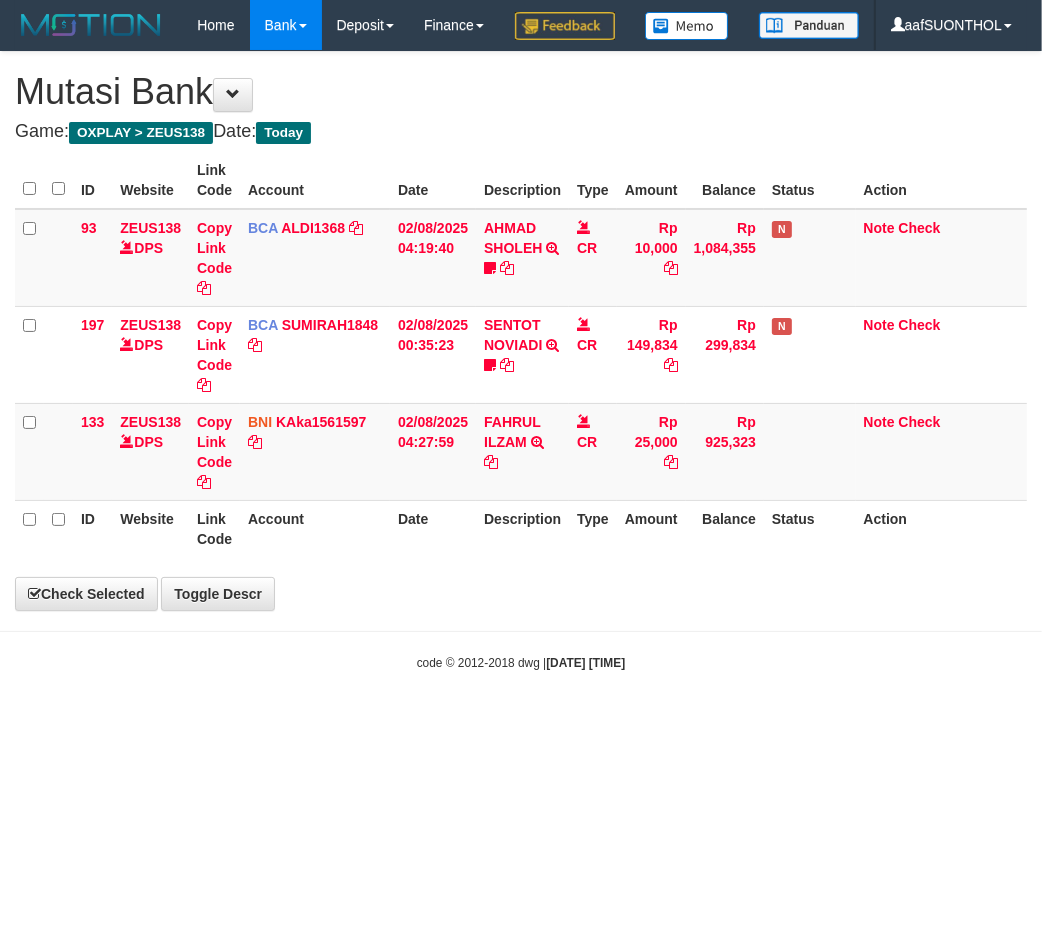 drag, startPoint x: 624, startPoint y: 754, endPoint x: 614, endPoint y: 746, distance: 12.806249 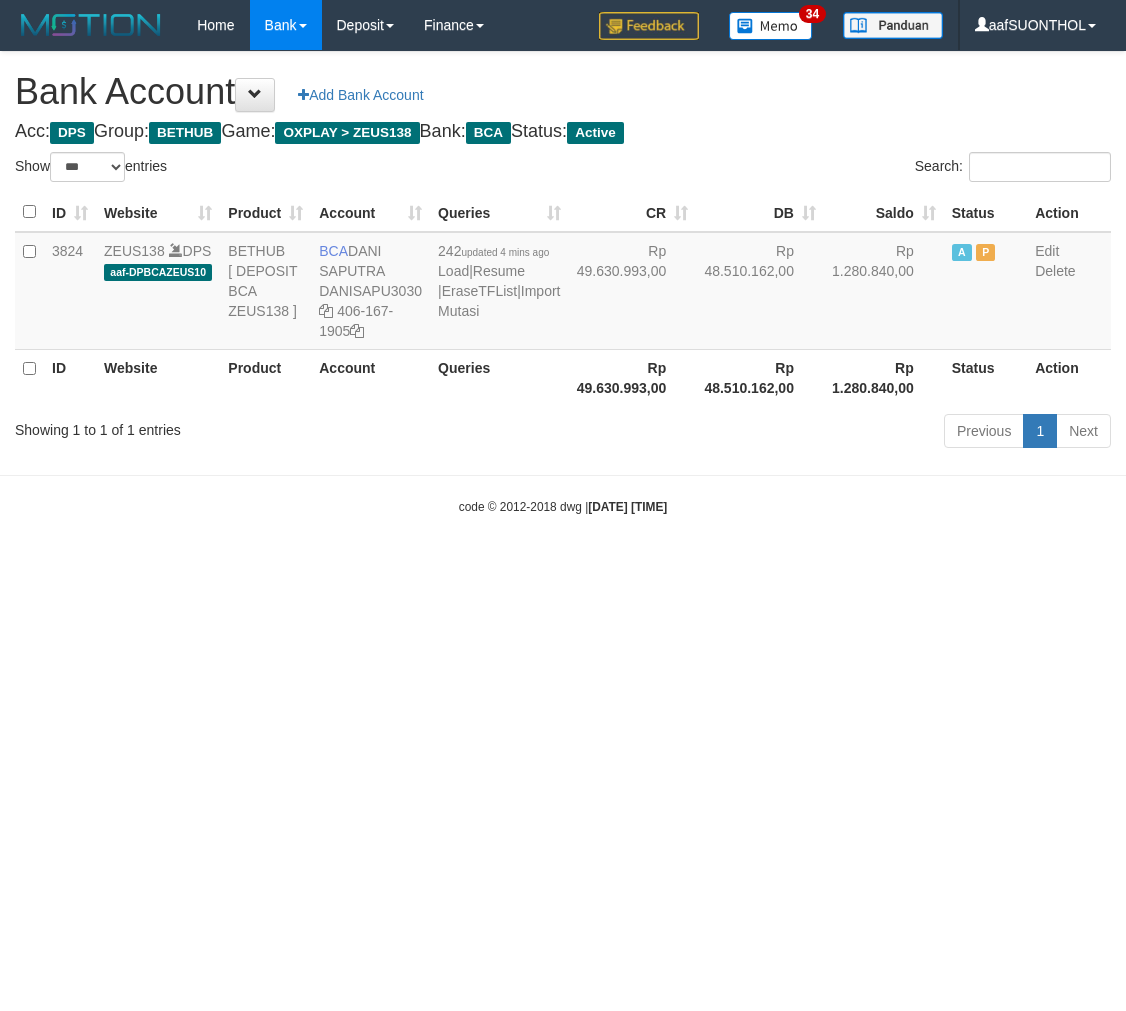 select on "***" 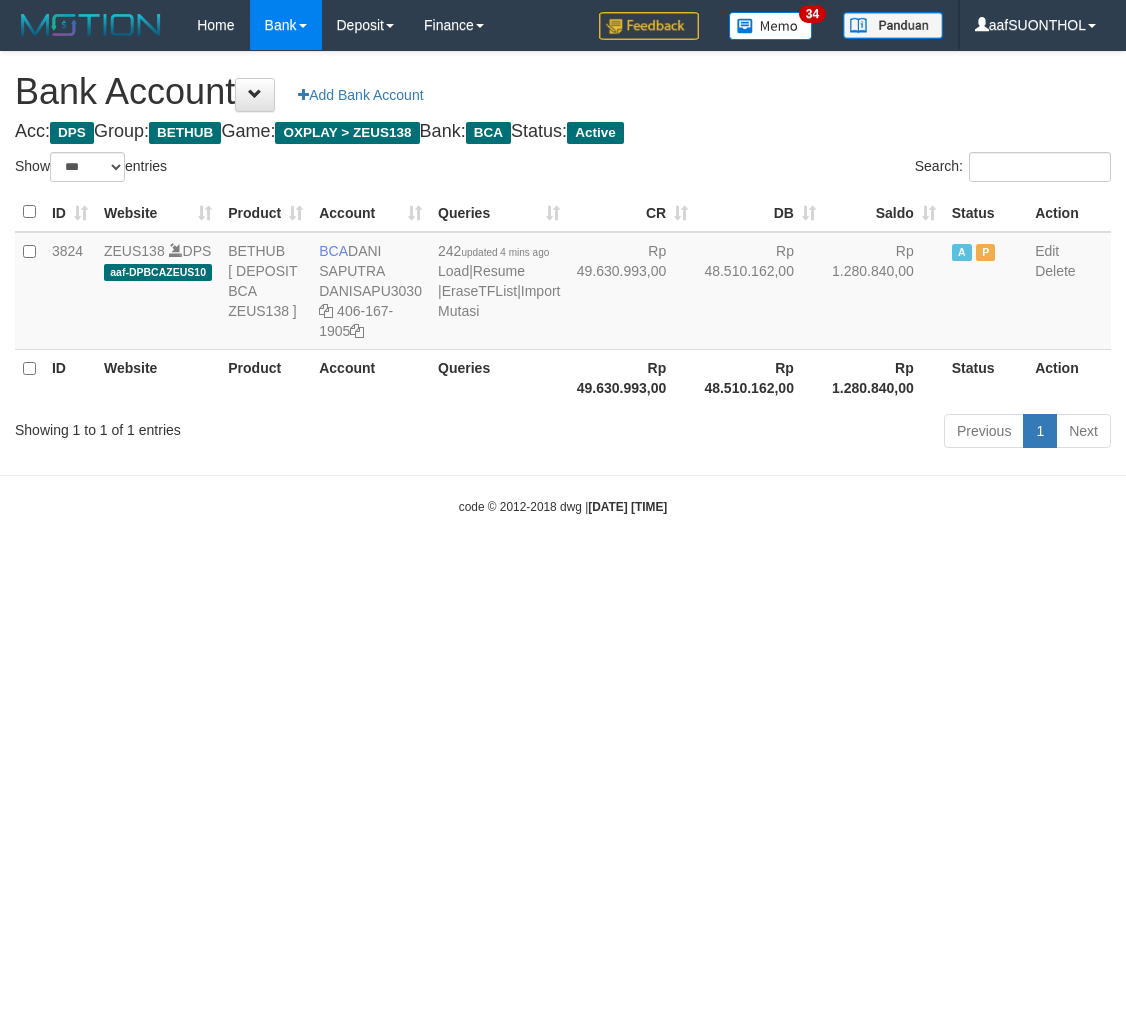 scroll, scrollTop: 0, scrollLeft: 0, axis: both 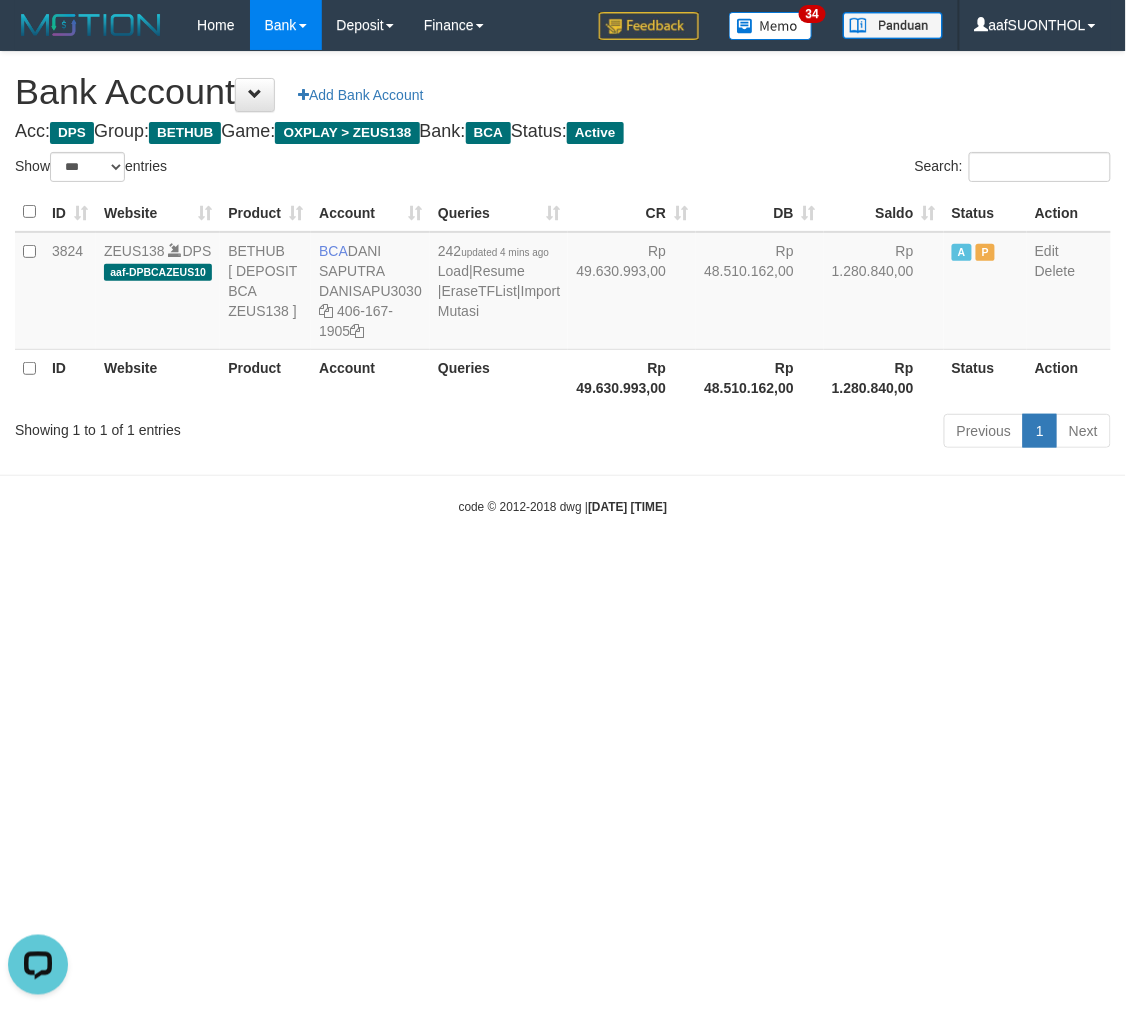 click on "Toggle navigation
Home
Bank
Account List
Load
By Website
Group
[OXPLAY]													ZEUS138
By Load Group (DPS)
Sync" at bounding box center (563, 283) 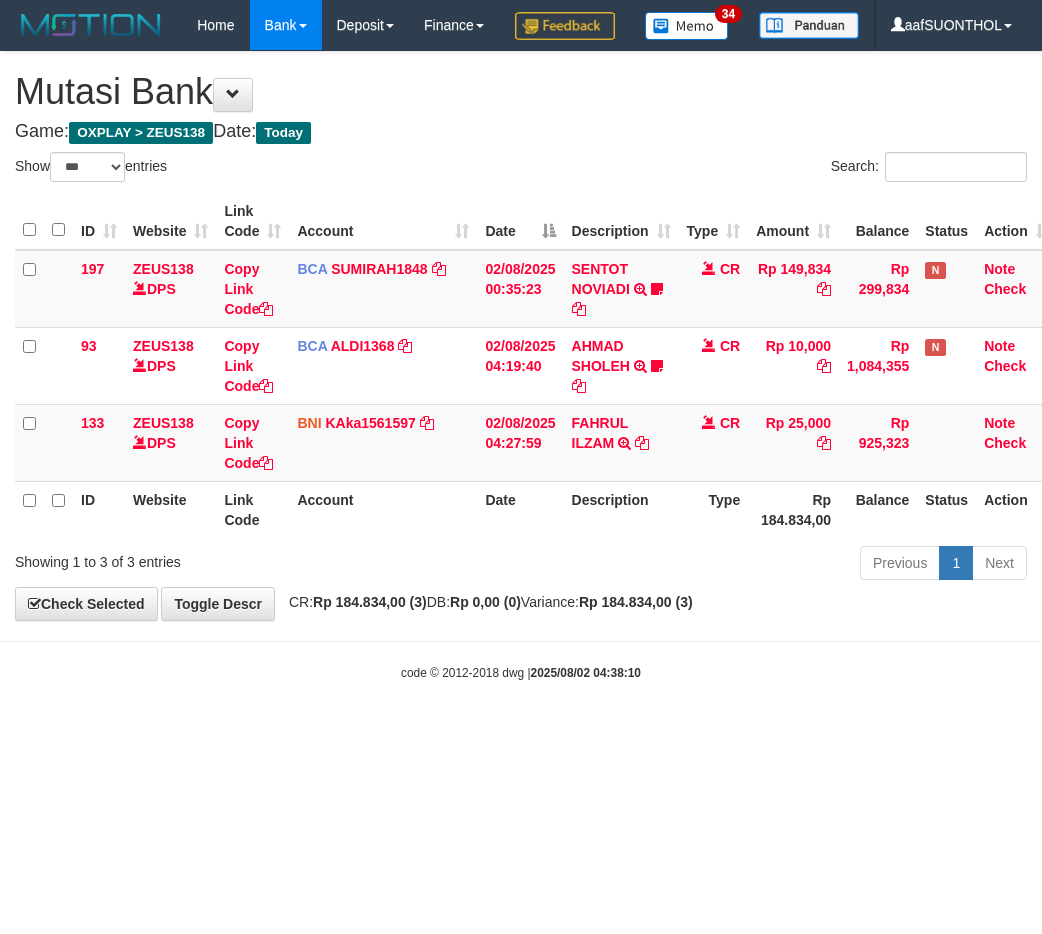 select on "***" 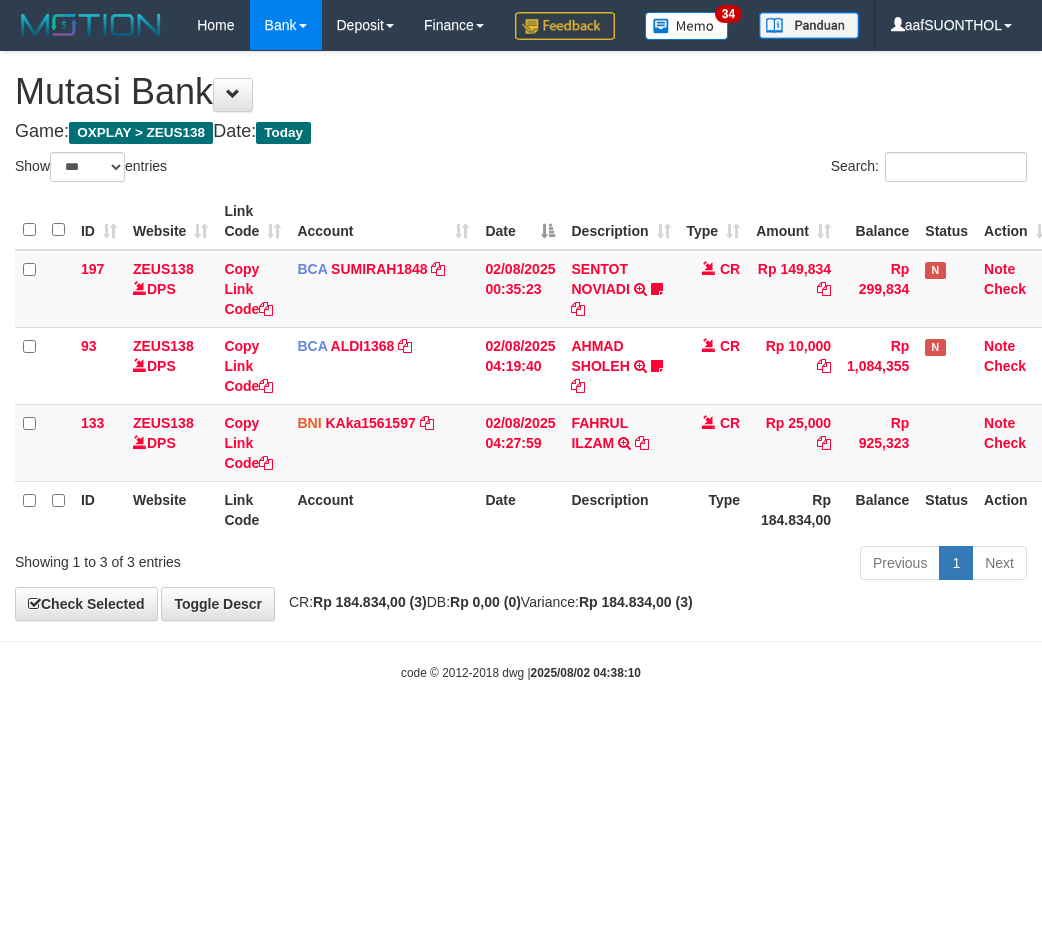 scroll, scrollTop: 0, scrollLeft: 0, axis: both 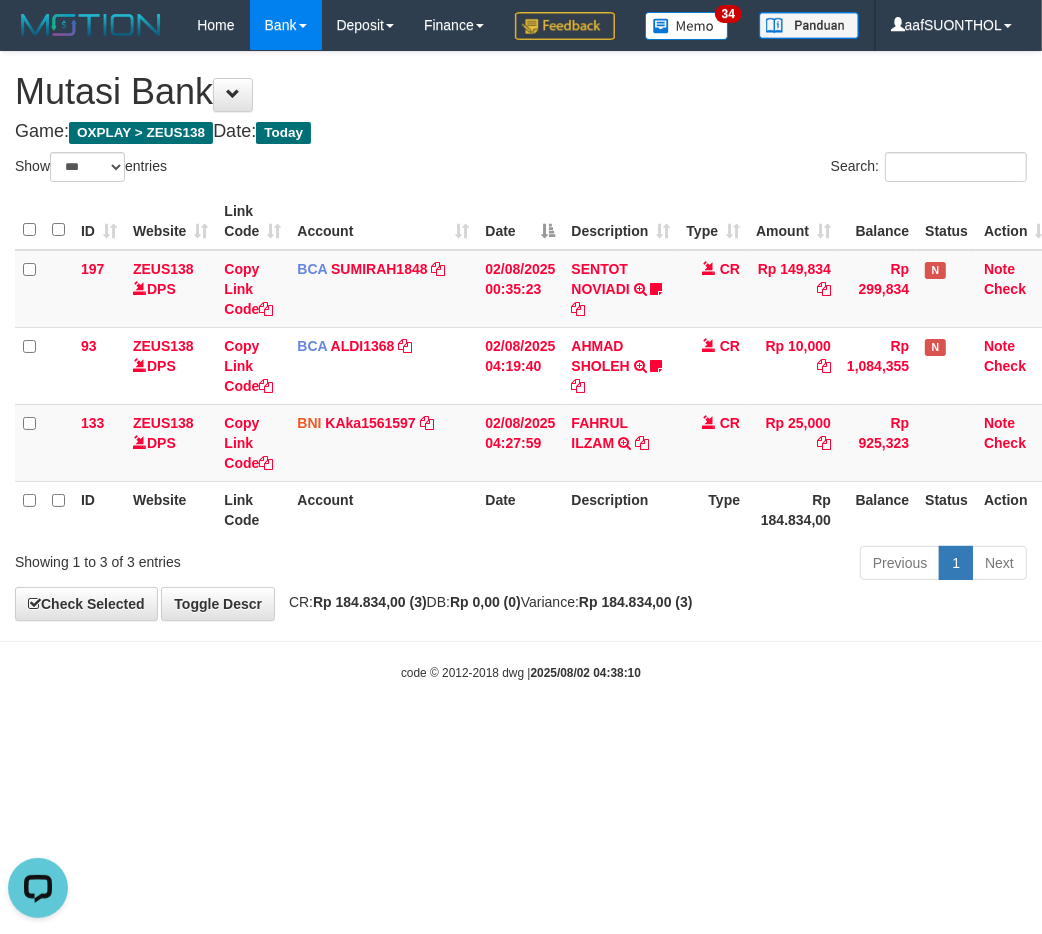 click on "Toggle navigation
Home
Bank
Account List
Load
By Website
Group
[OXPLAY]													ZEUS138
By Load Group (DPS)
Sync" at bounding box center [521, 366] 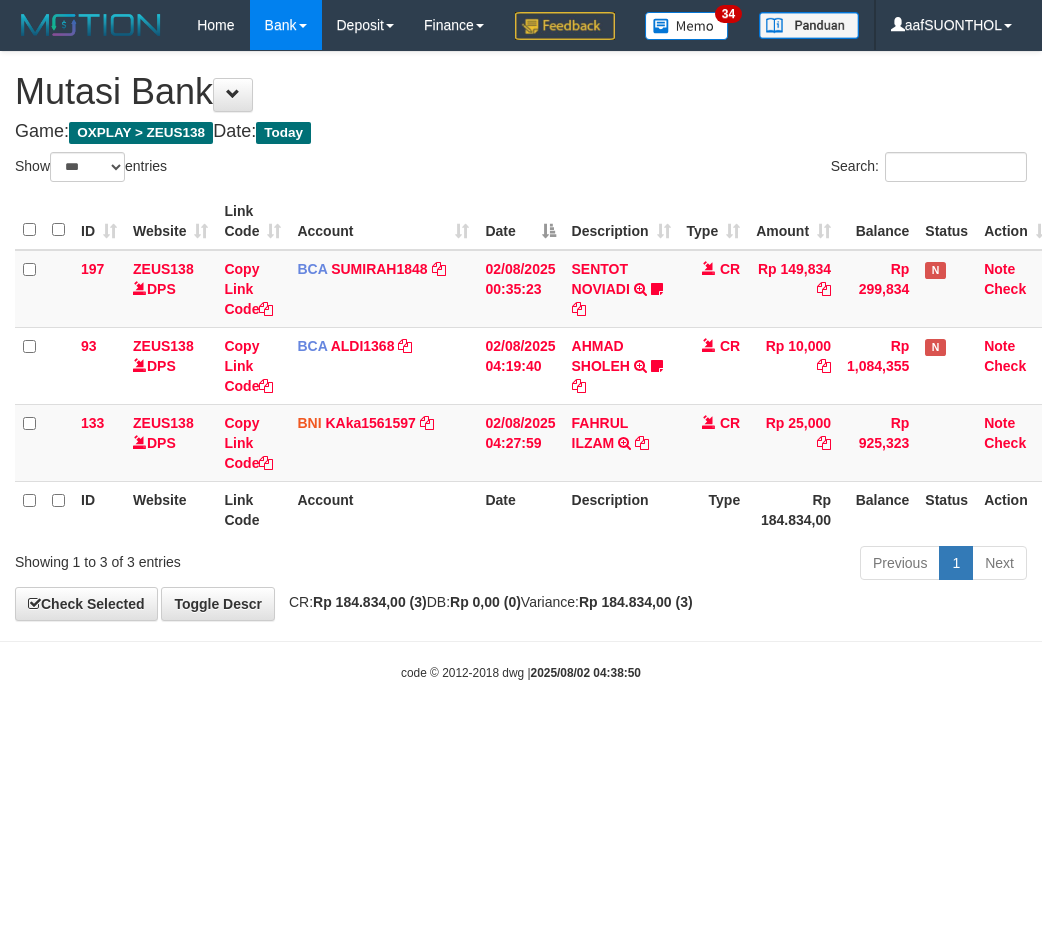 select on "***" 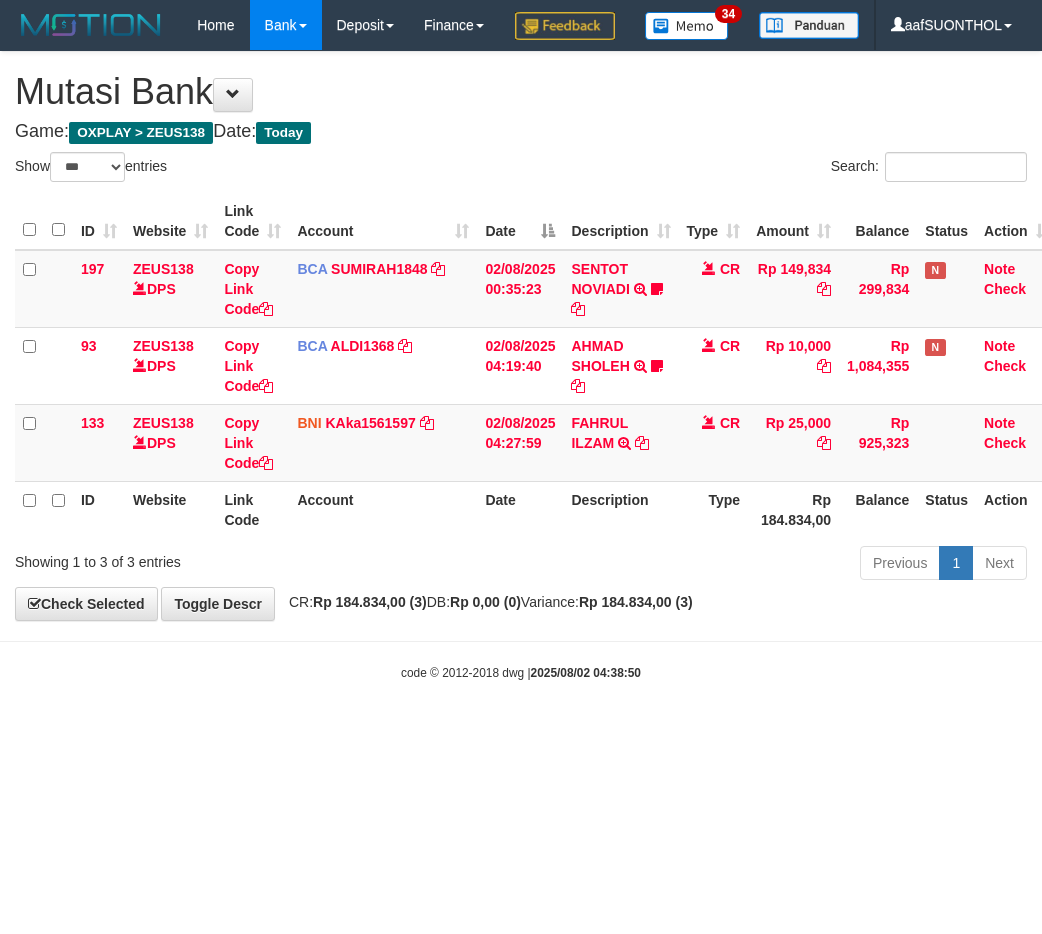 scroll, scrollTop: 0, scrollLeft: 0, axis: both 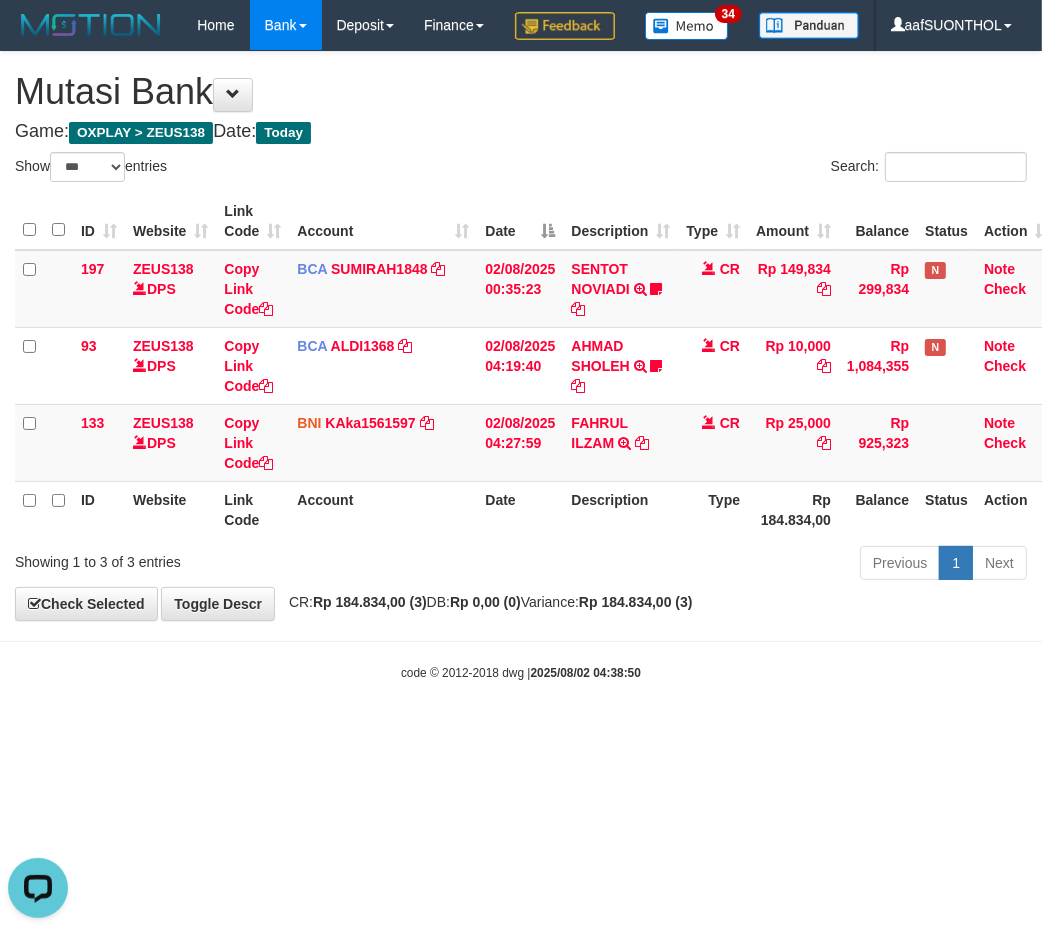 click on "Toggle navigation
Home
Bank
Account List
Load
By Website
Group
[OXPLAY]													ZEUS138
By Load Group (DPS)
Sync" at bounding box center (521, 366) 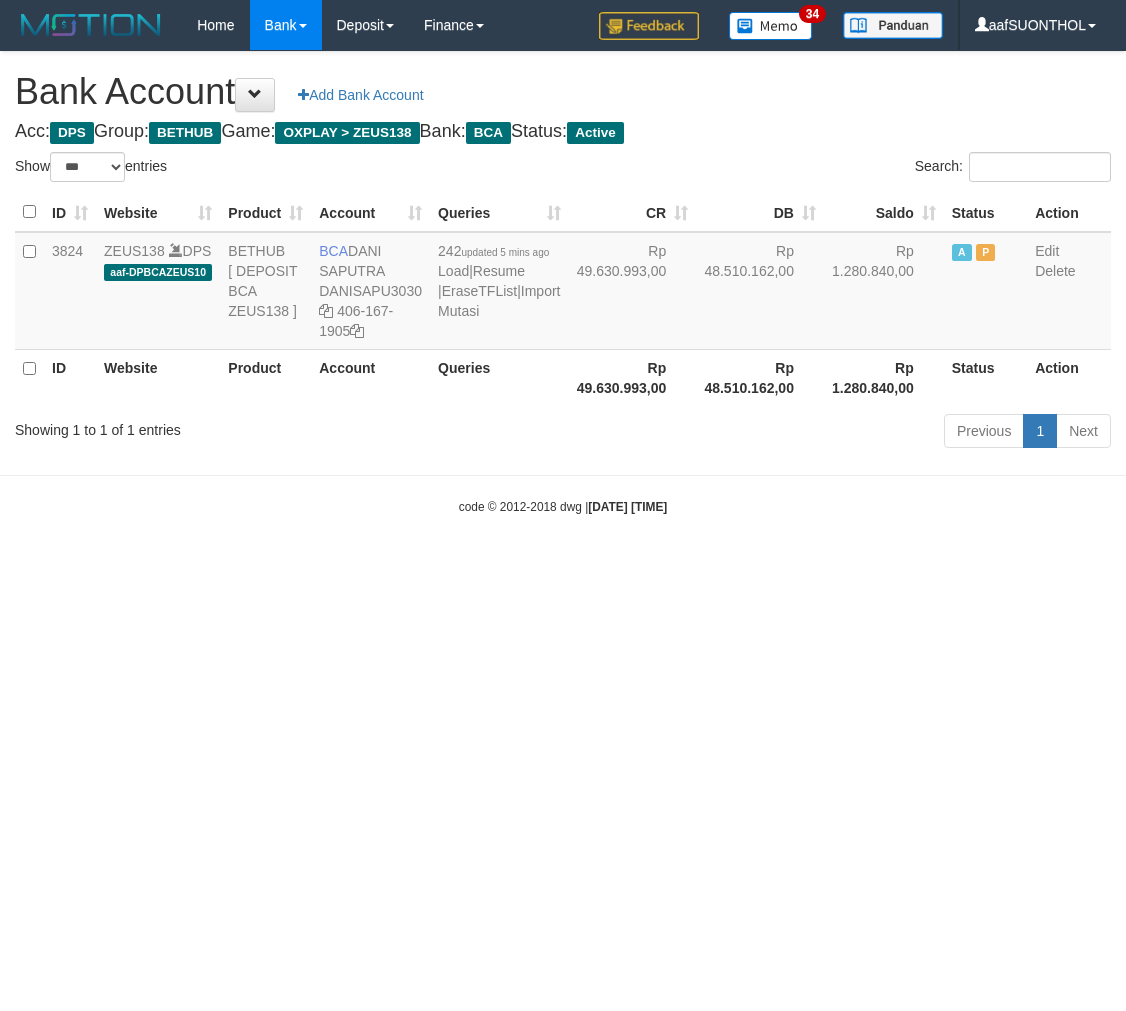 select on "***" 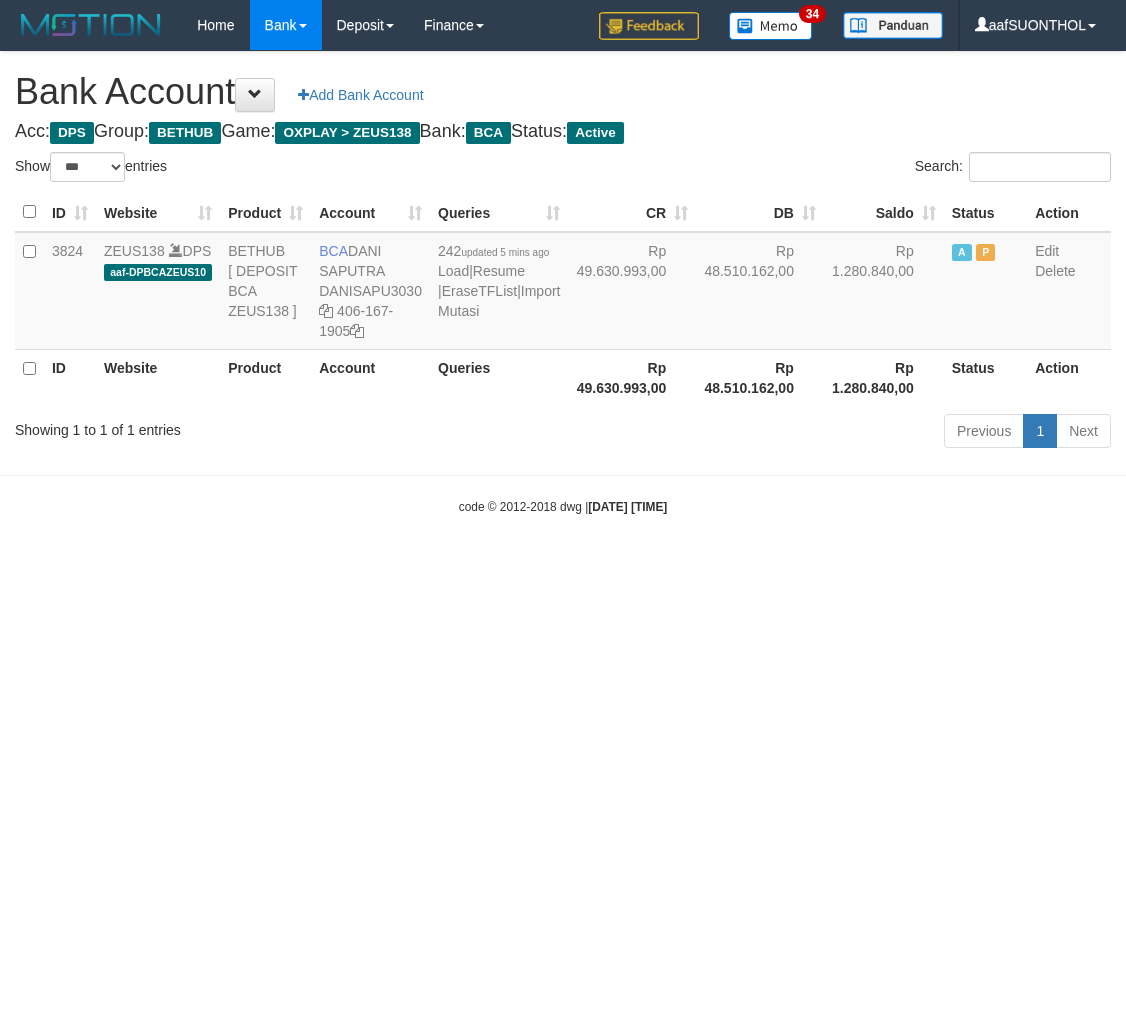 scroll, scrollTop: 0, scrollLeft: 0, axis: both 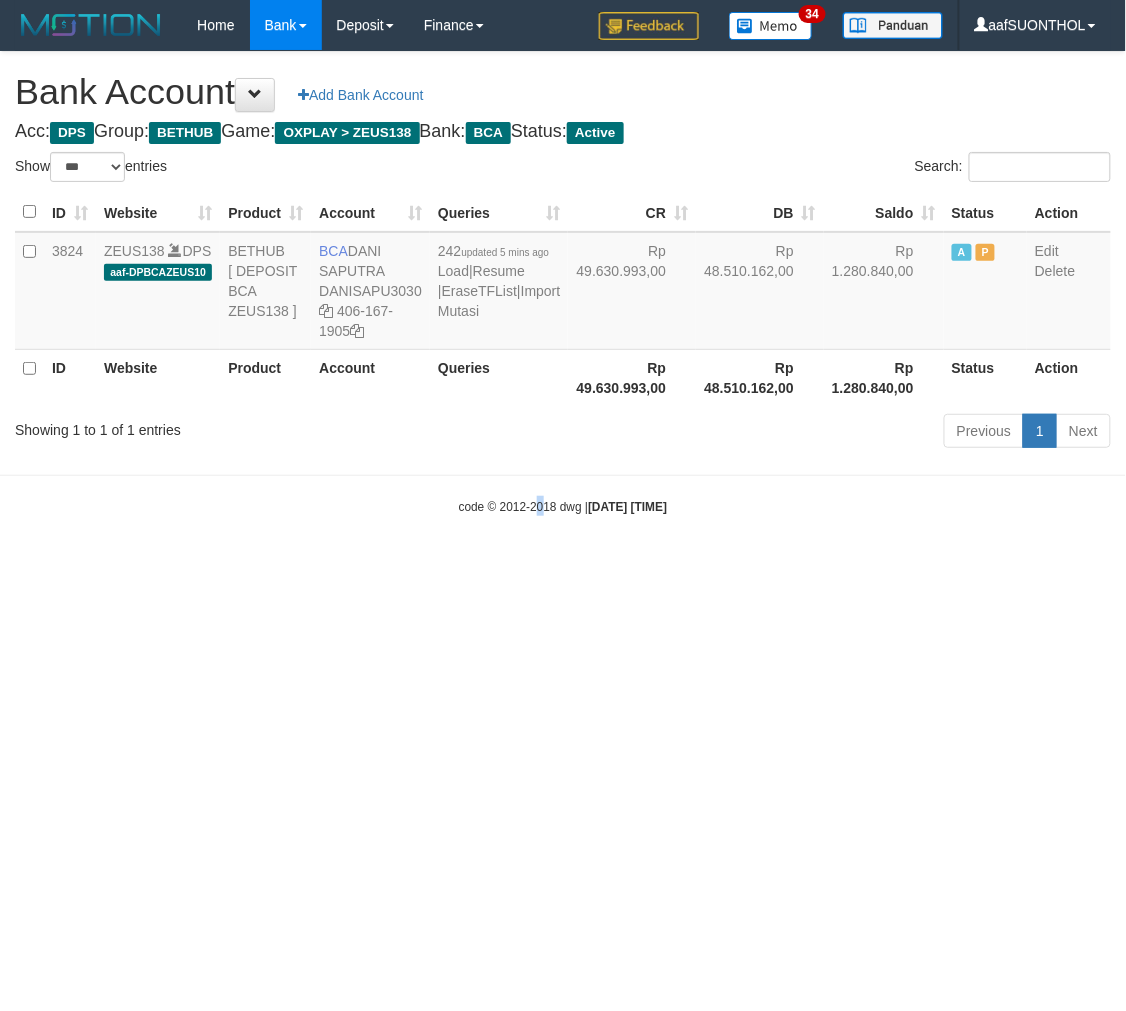 drag, startPoint x: 515, startPoint y: 790, endPoint x: 493, endPoint y: 778, distance: 25.059929 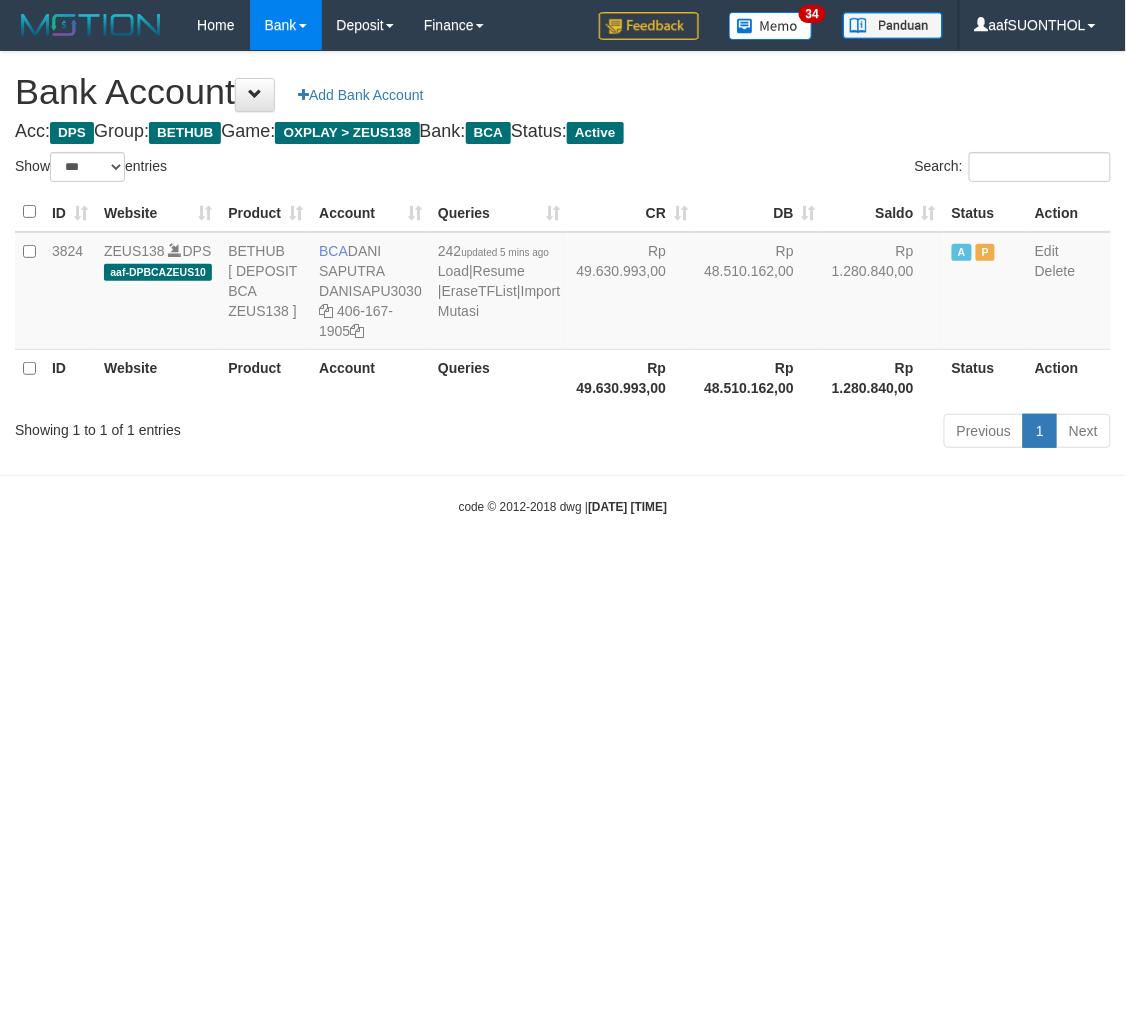drag, startPoint x: 431, startPoint y: 762, endPoint x: 864, endPoint y: 681, distance: 440.51108 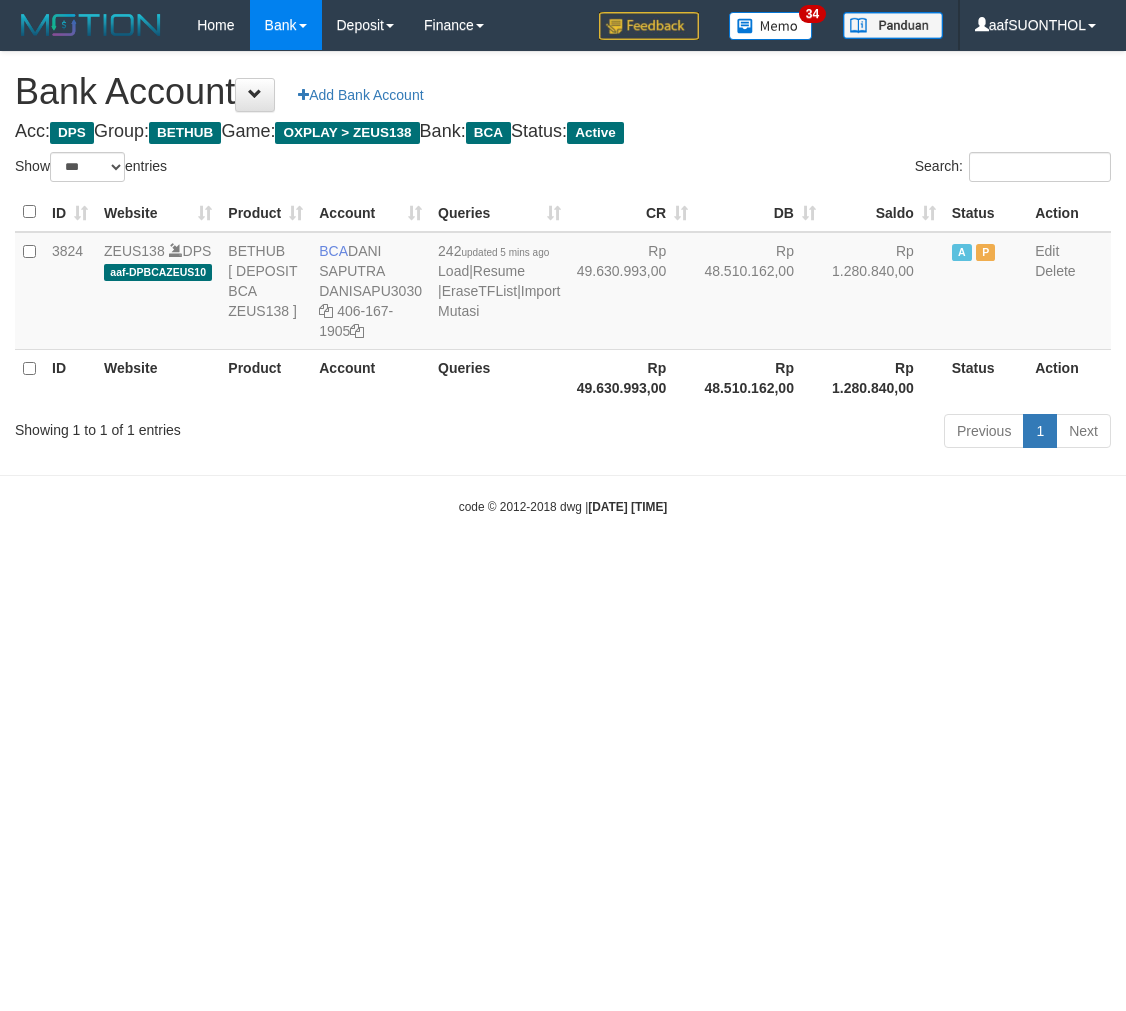 select on "***" 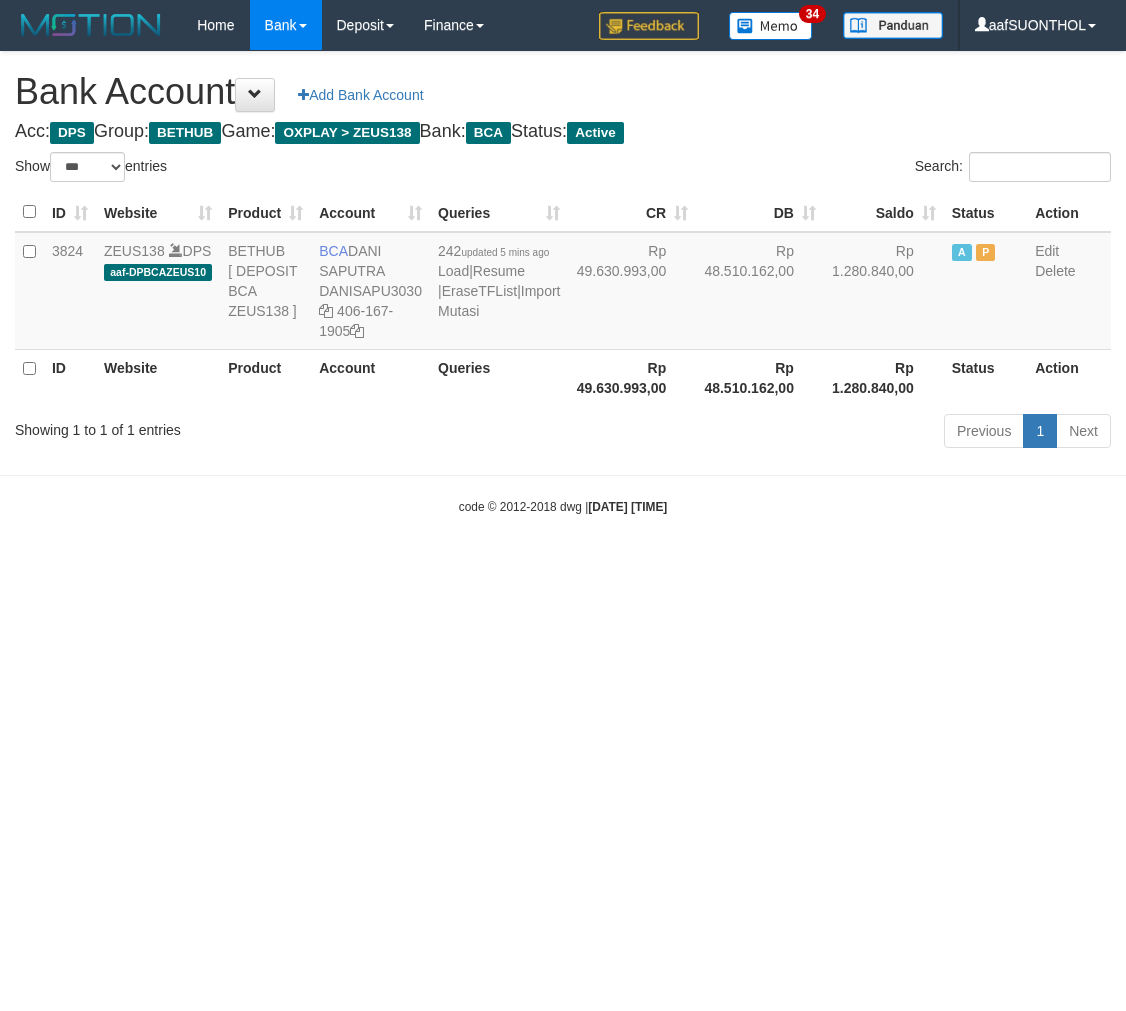 scroll, scrollTop: 0, scrollLeft: 0, axis: both 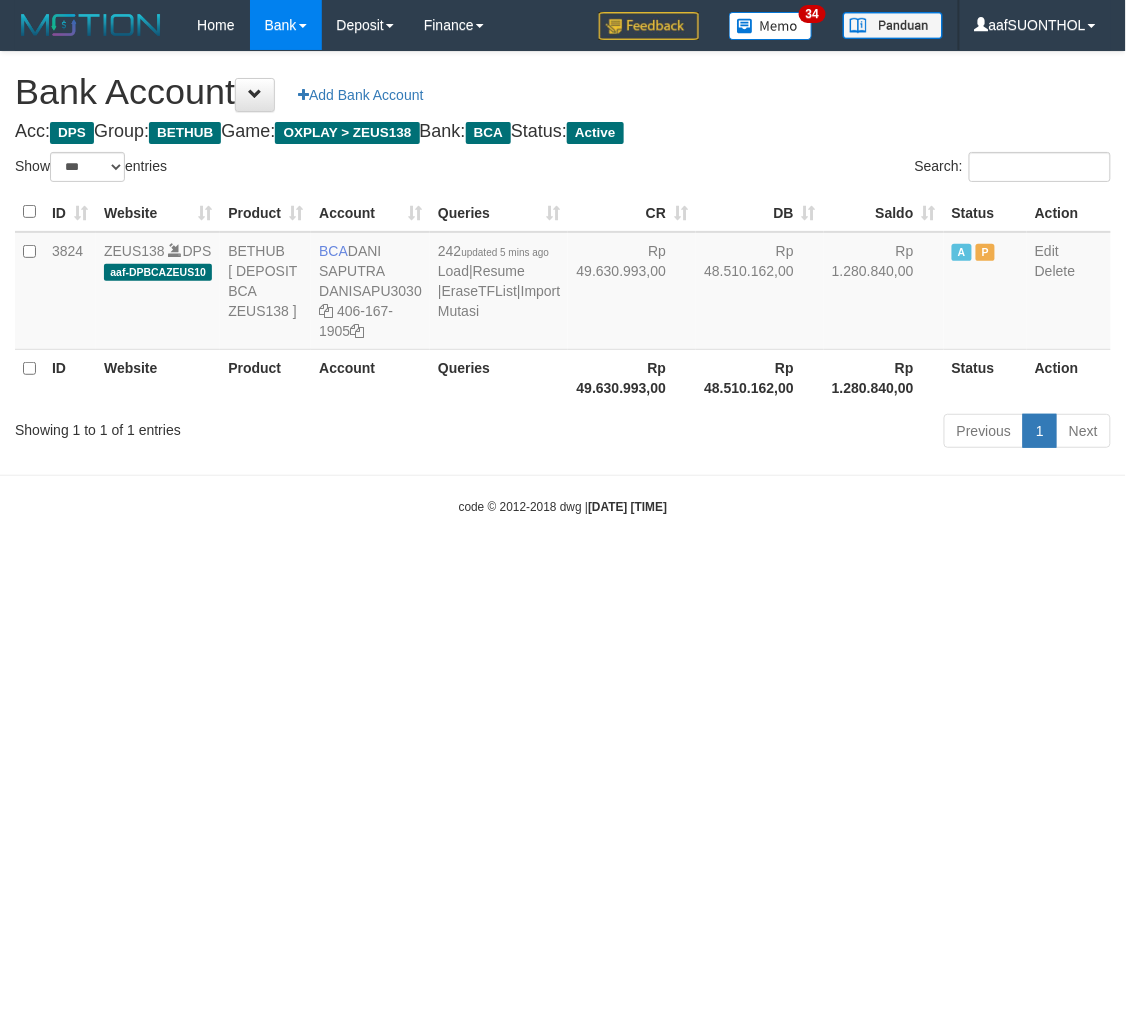 click on "Toggle navigation
Home
Bank
Account List
Load
By Website
Group
[OXPLAY]													ZEUS138
By Load Group (DPS)
Sync" at bounding box center [563, 283] 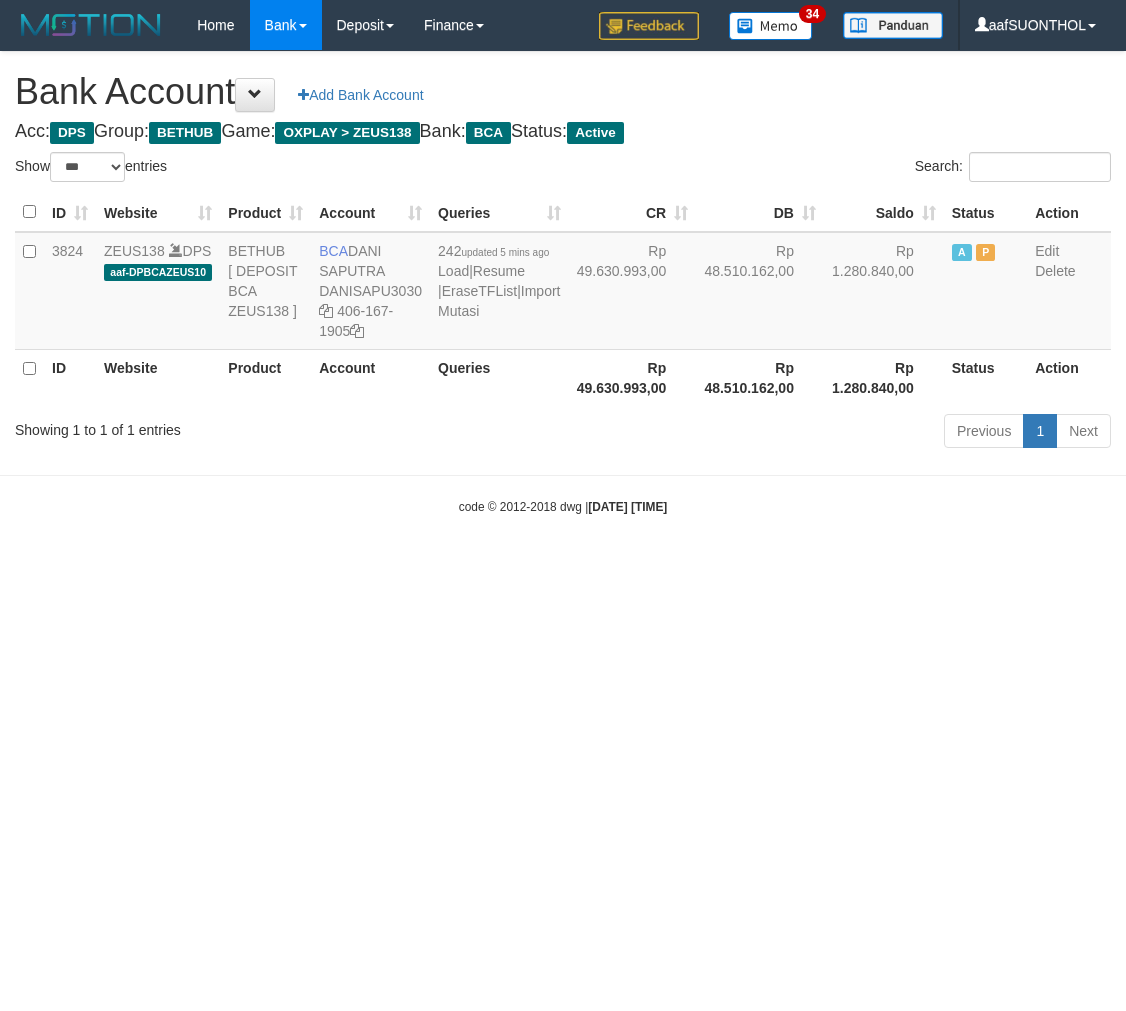 select on "***" 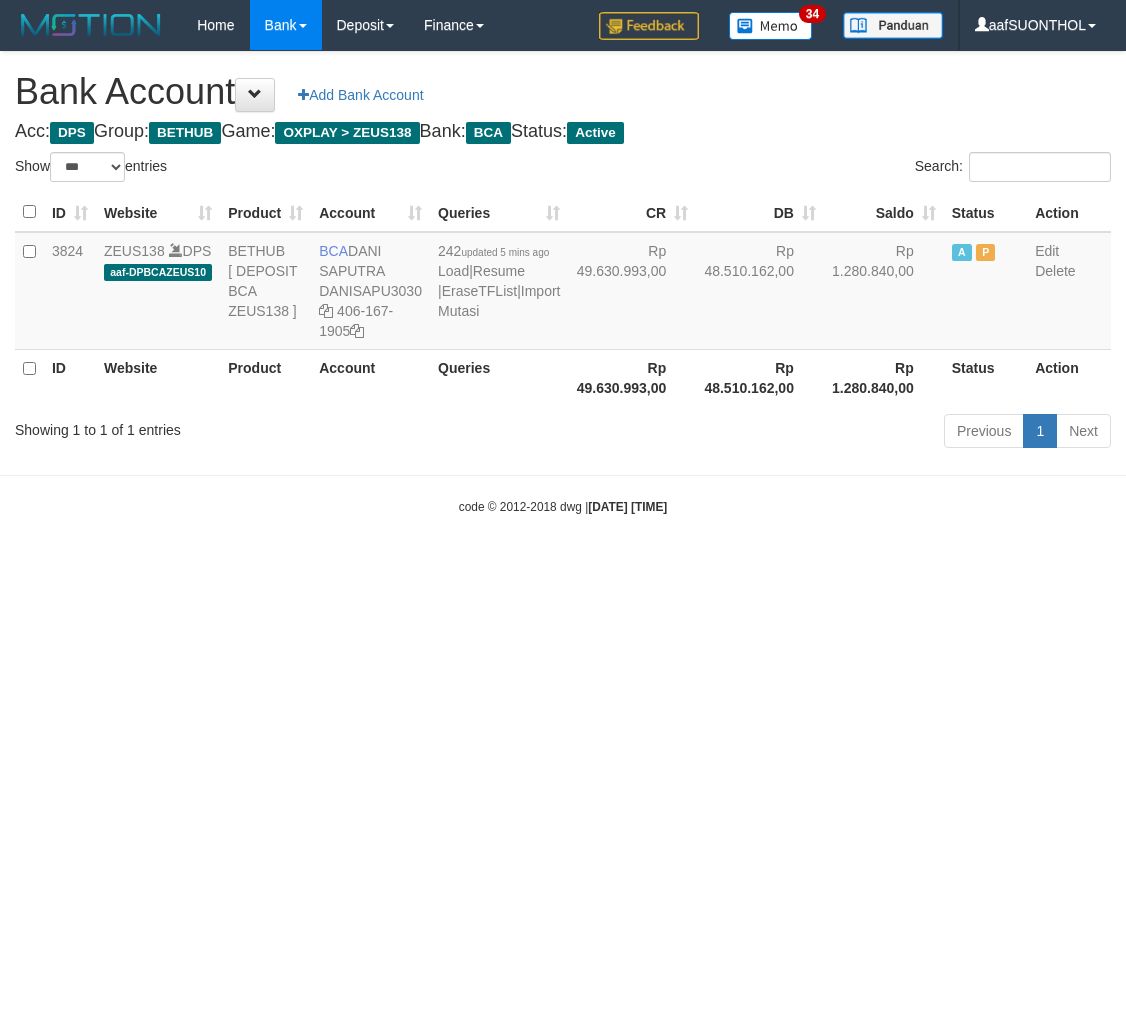 scroll, scrollTop: 0, scrollLeft: 0, axis: both 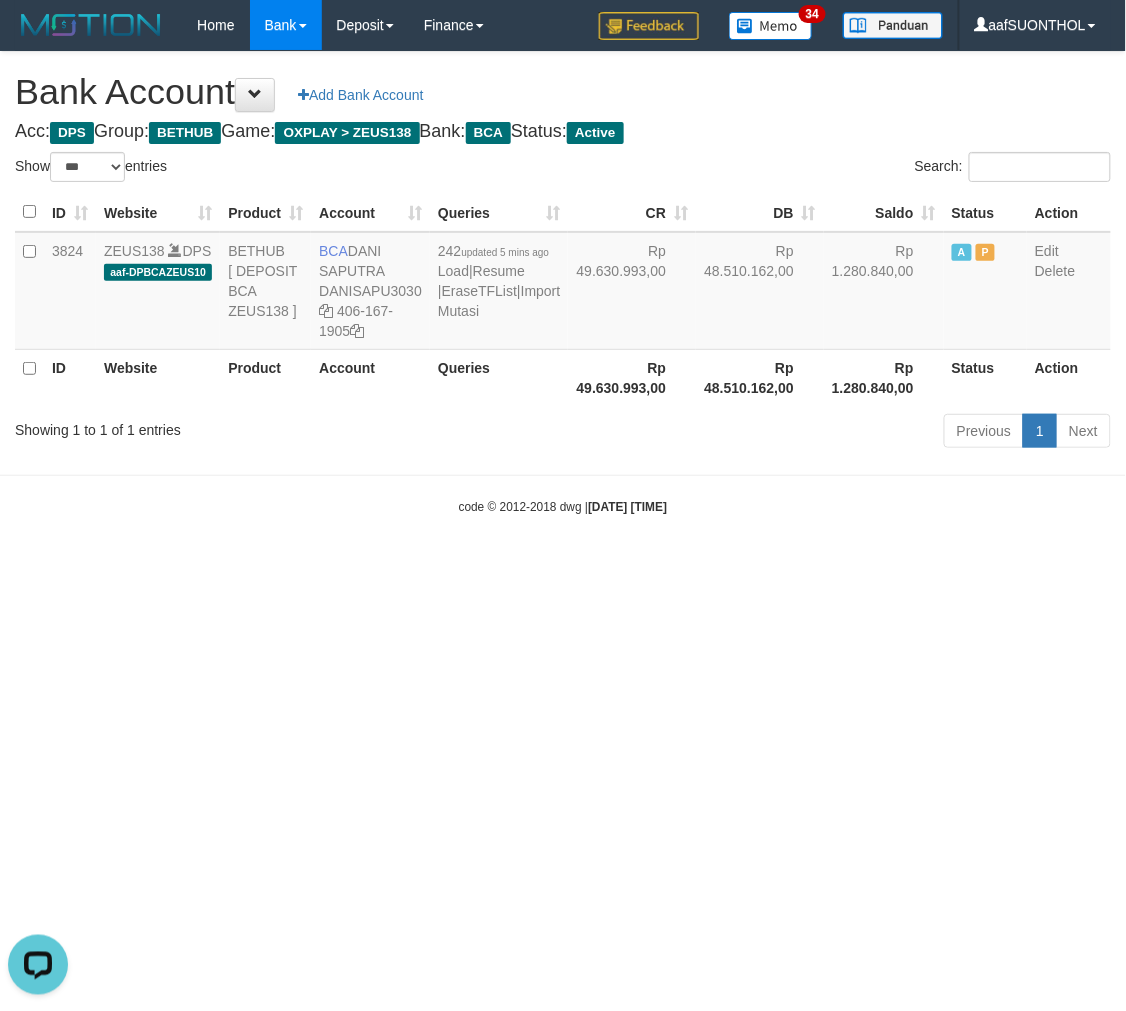 click on "Toggle navigation
Home
Bank
Account List
Load
By Website
Group
[OXPLAY]													ZEUS138
By Load Group (DPS)
Sync" at bounding box center [563, 283] 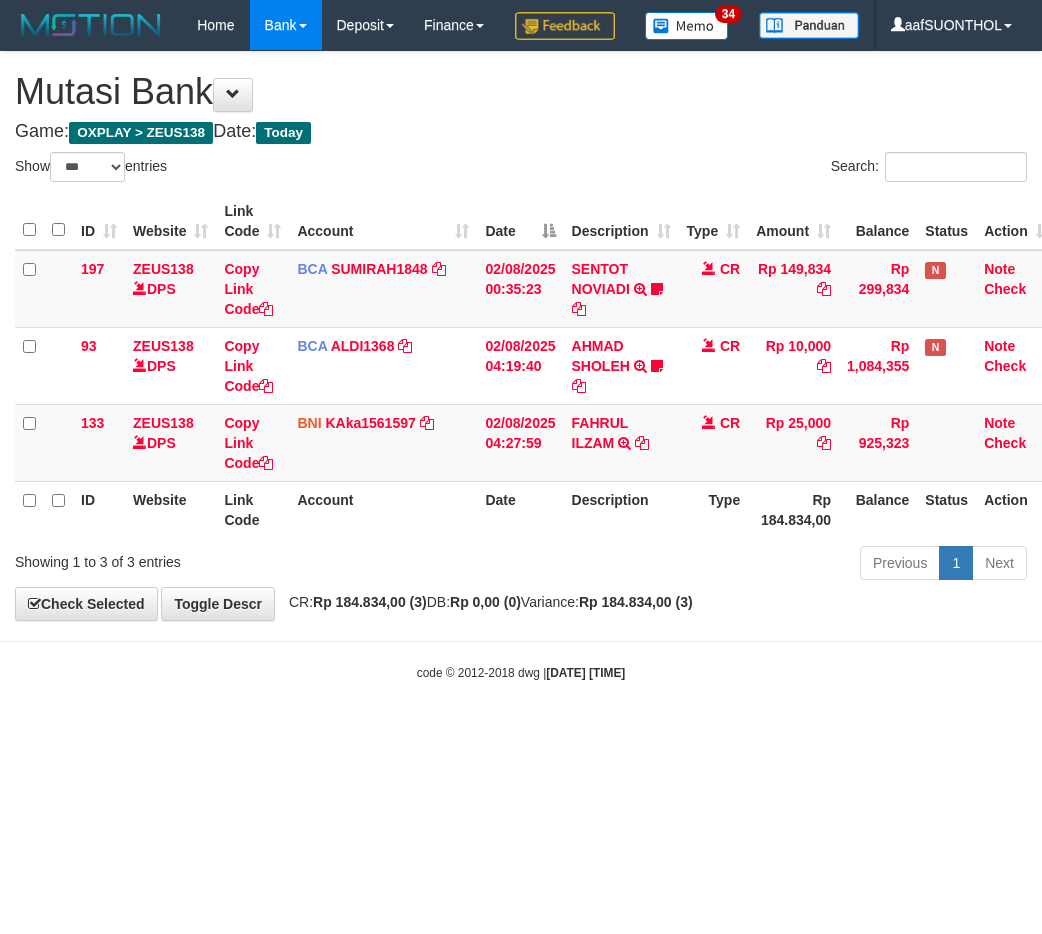 select on "***" 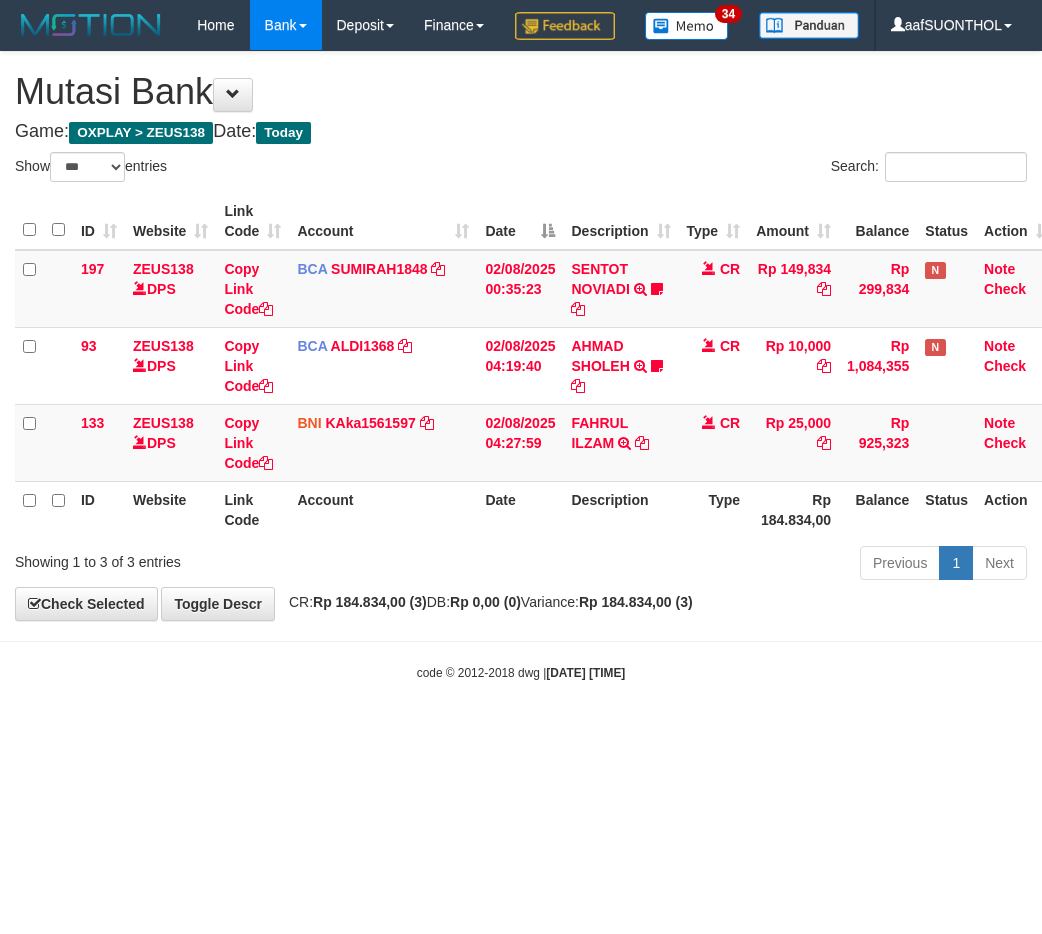 scroll, scrollTop: 0, scrollLeft: 0, axis: both 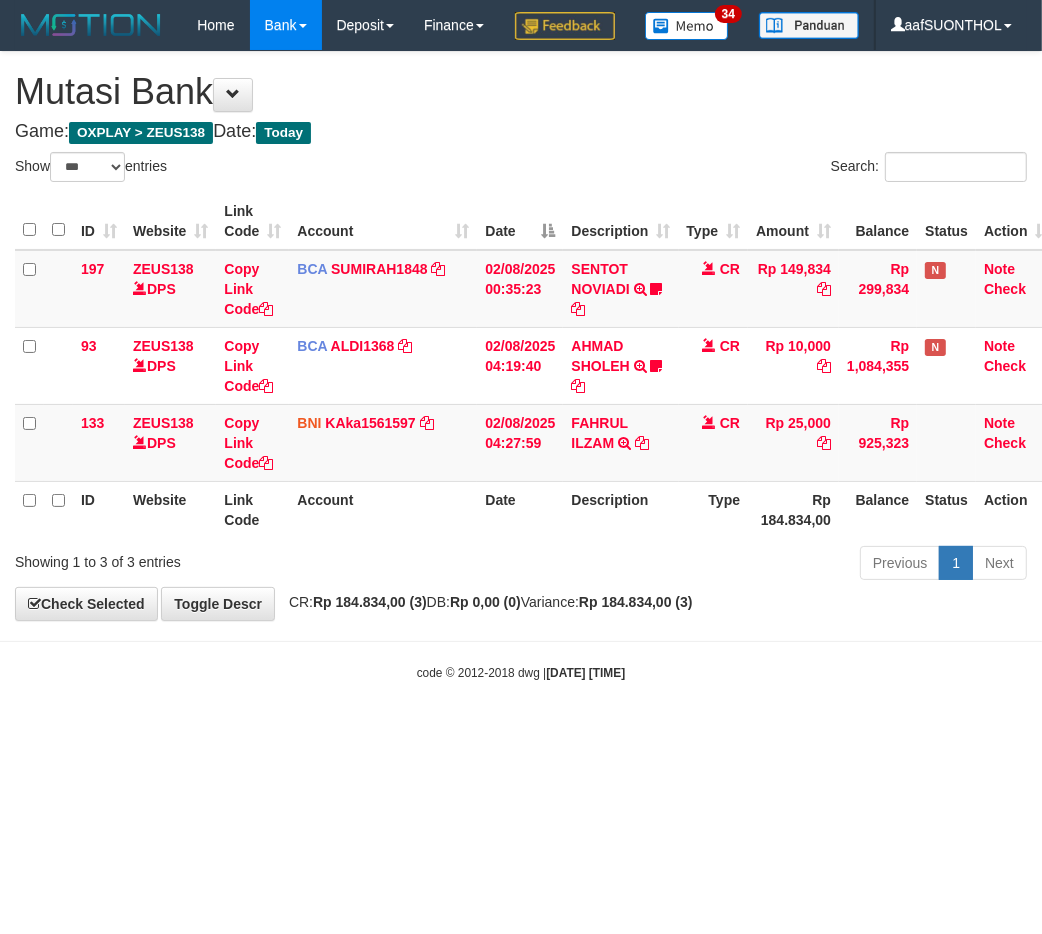 drag, startPoint x: 0, startPoint y: 0, endPoint x: 253, endPoint y: 747, distance: 788.68115 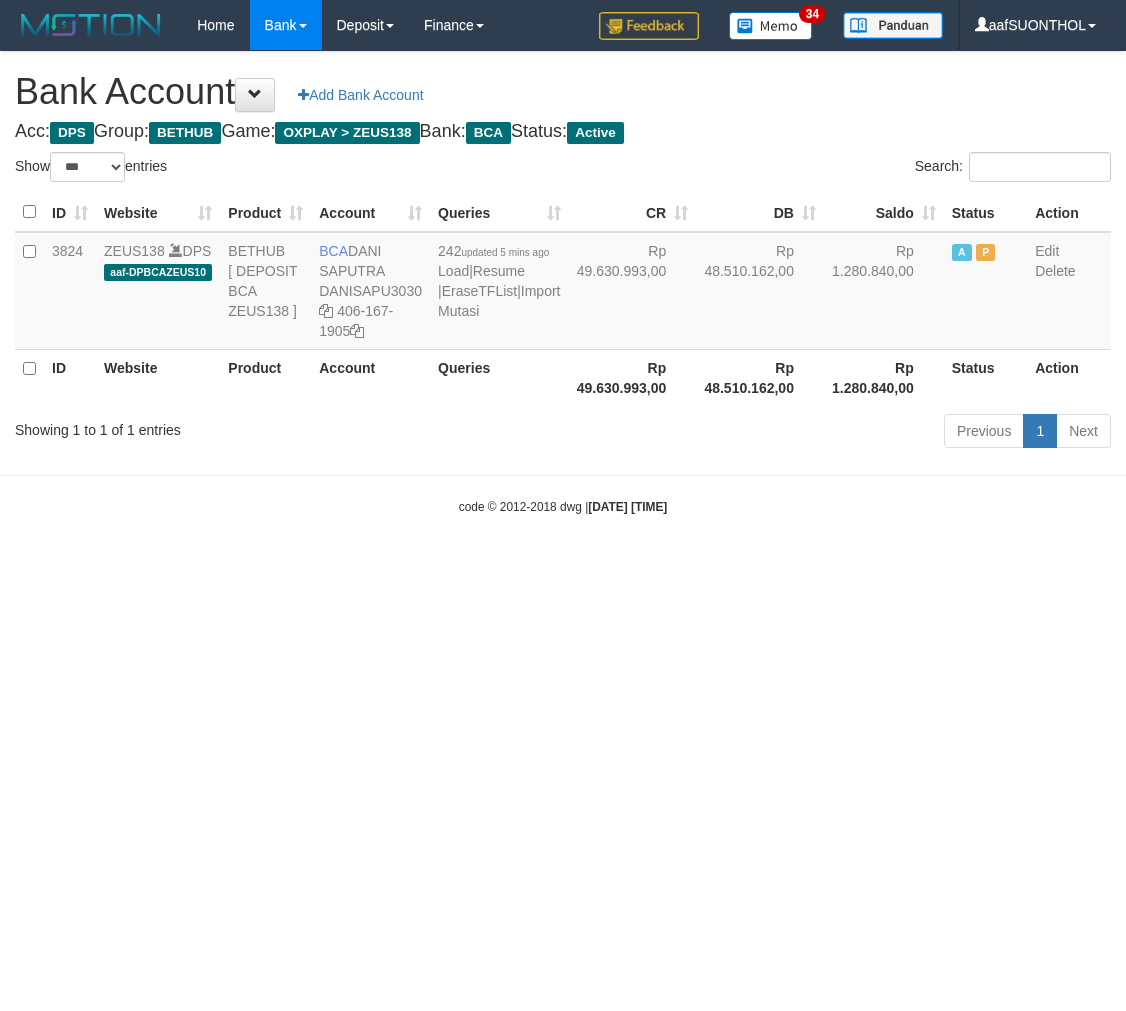 select on "***" 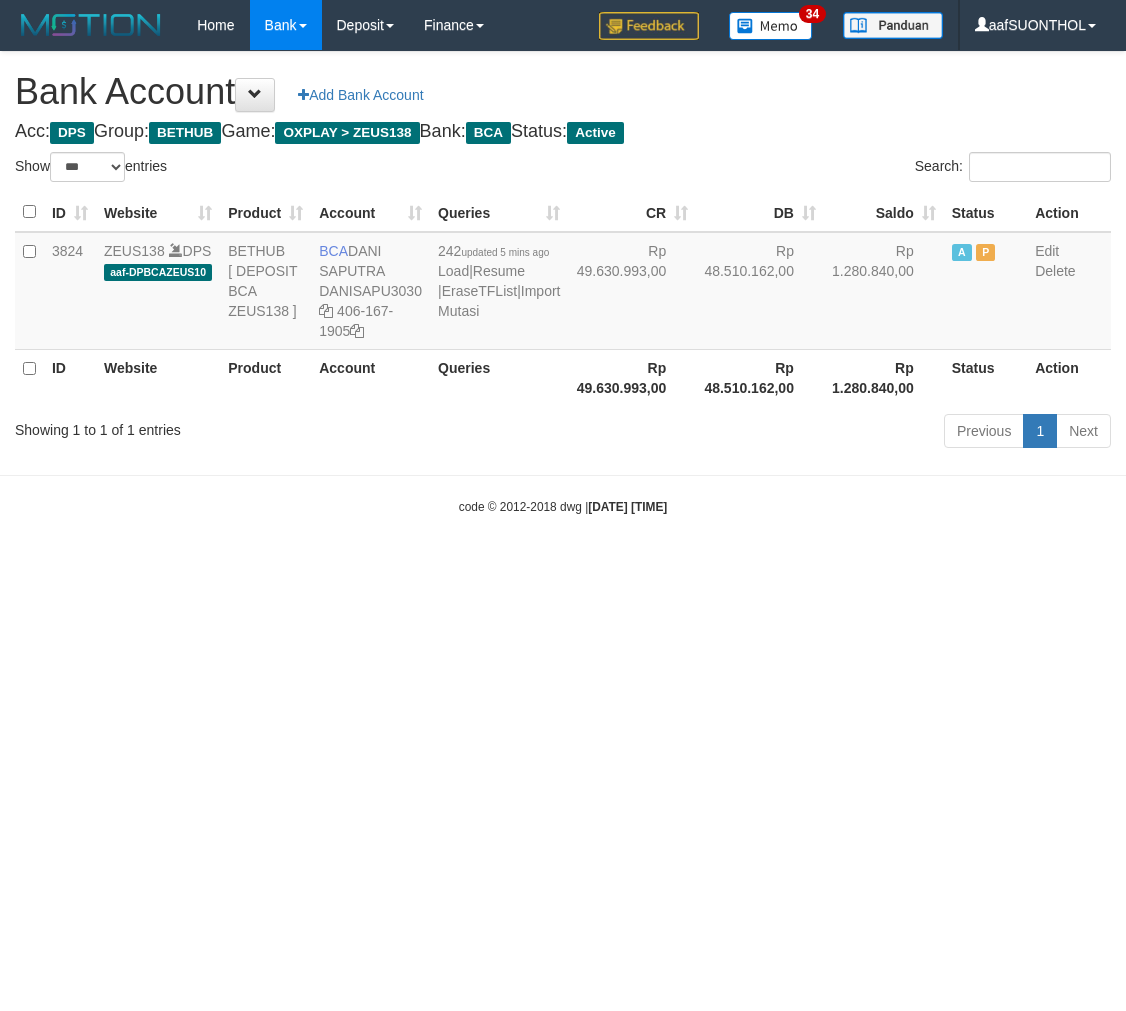 scroll, scrollTop: 0, scrollLeft: 0, axis: both 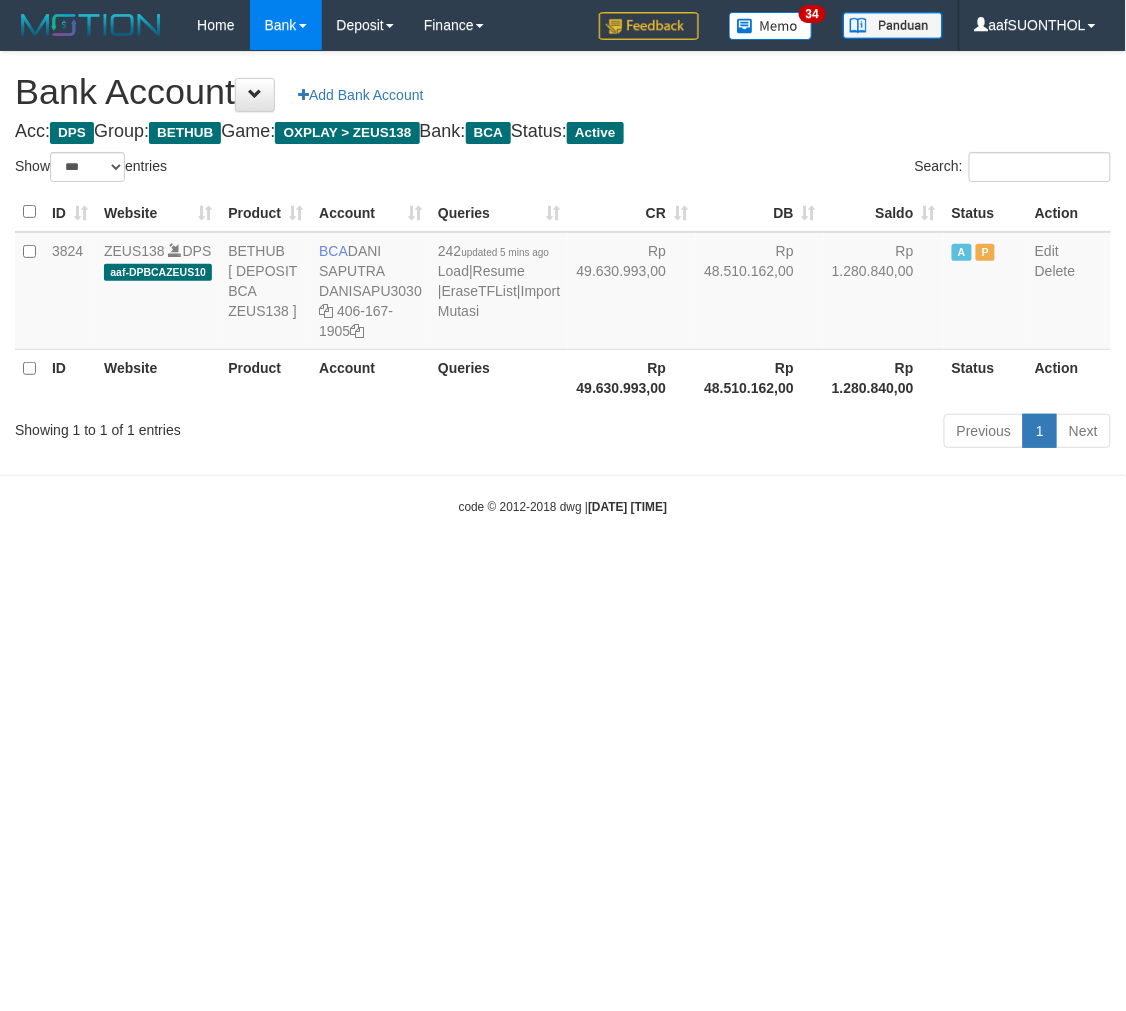 click on "Toggle navigation
Home
Bank
Account List
Load
By Website
Group
[OXPLAY]													ZEUS138
By Load Group (DPS)
Sync" at bounding box center (563, 283) 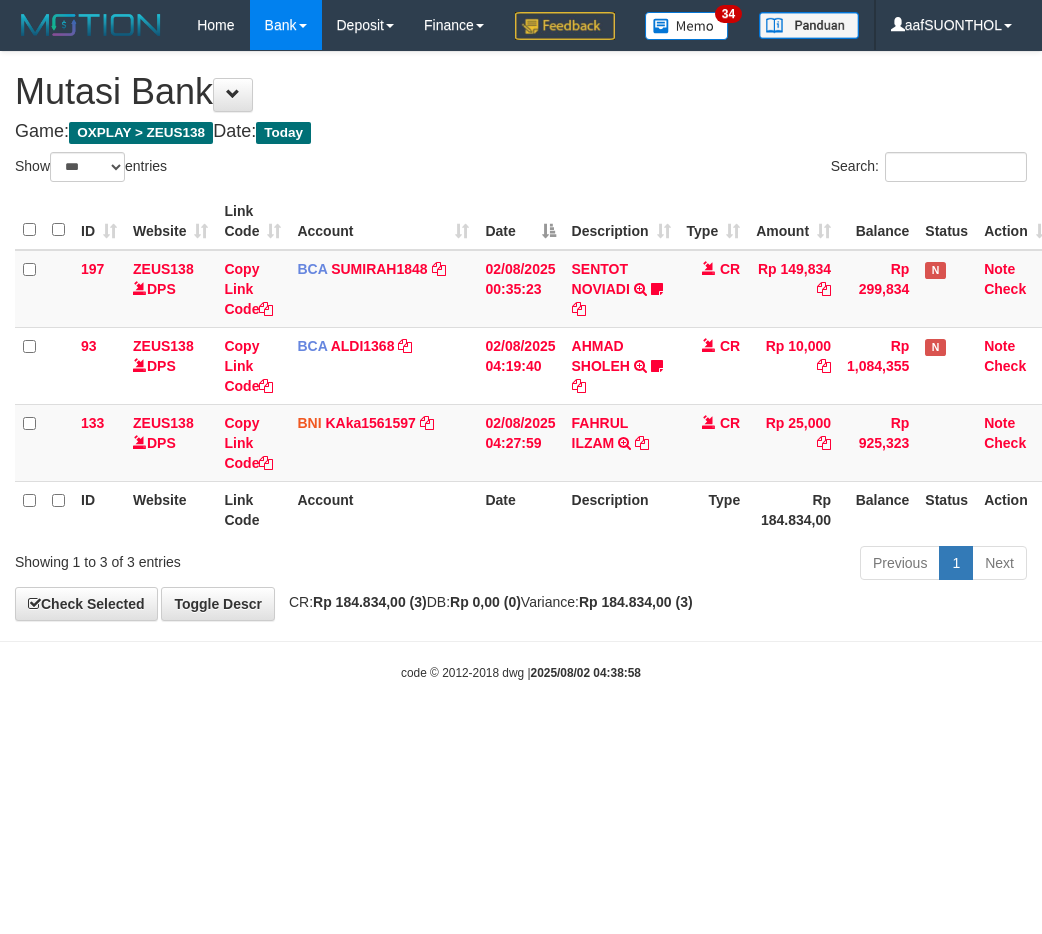 select on "***" 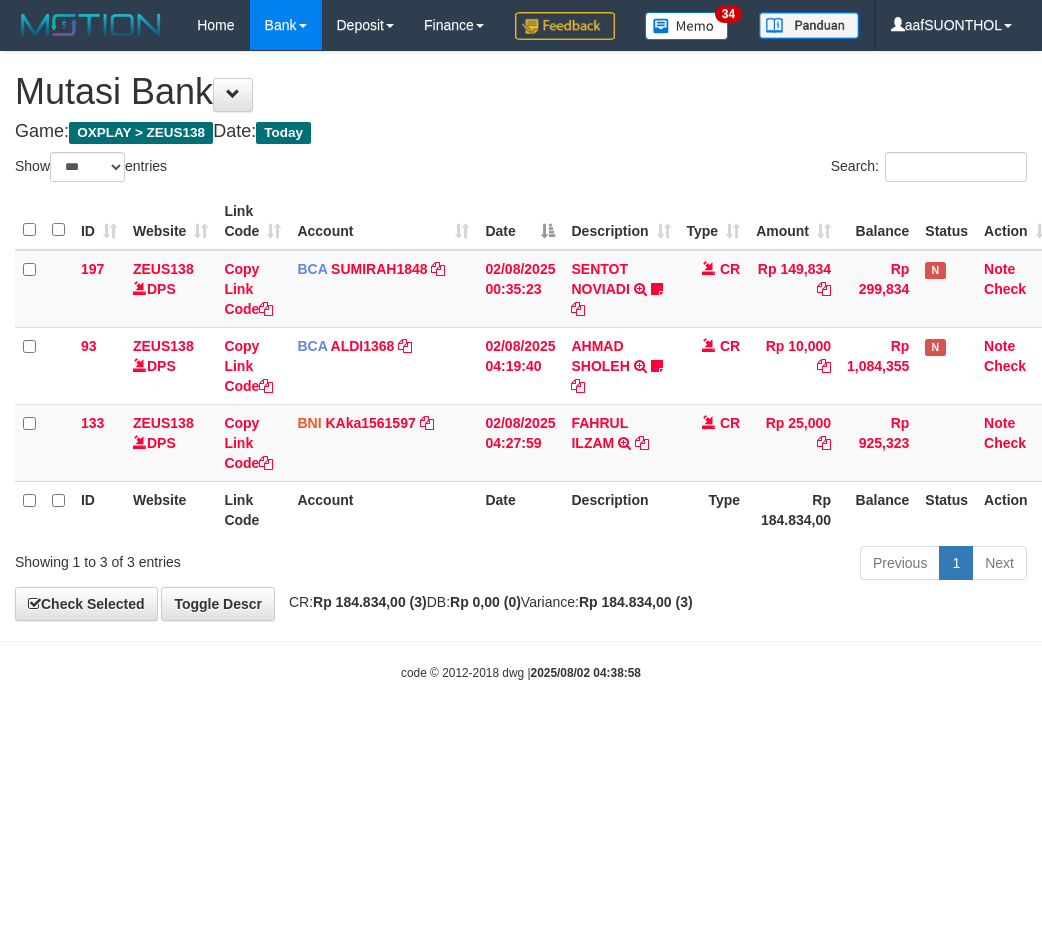 scroll, scrollTop: 0, scrollLeft: 0, axis: both 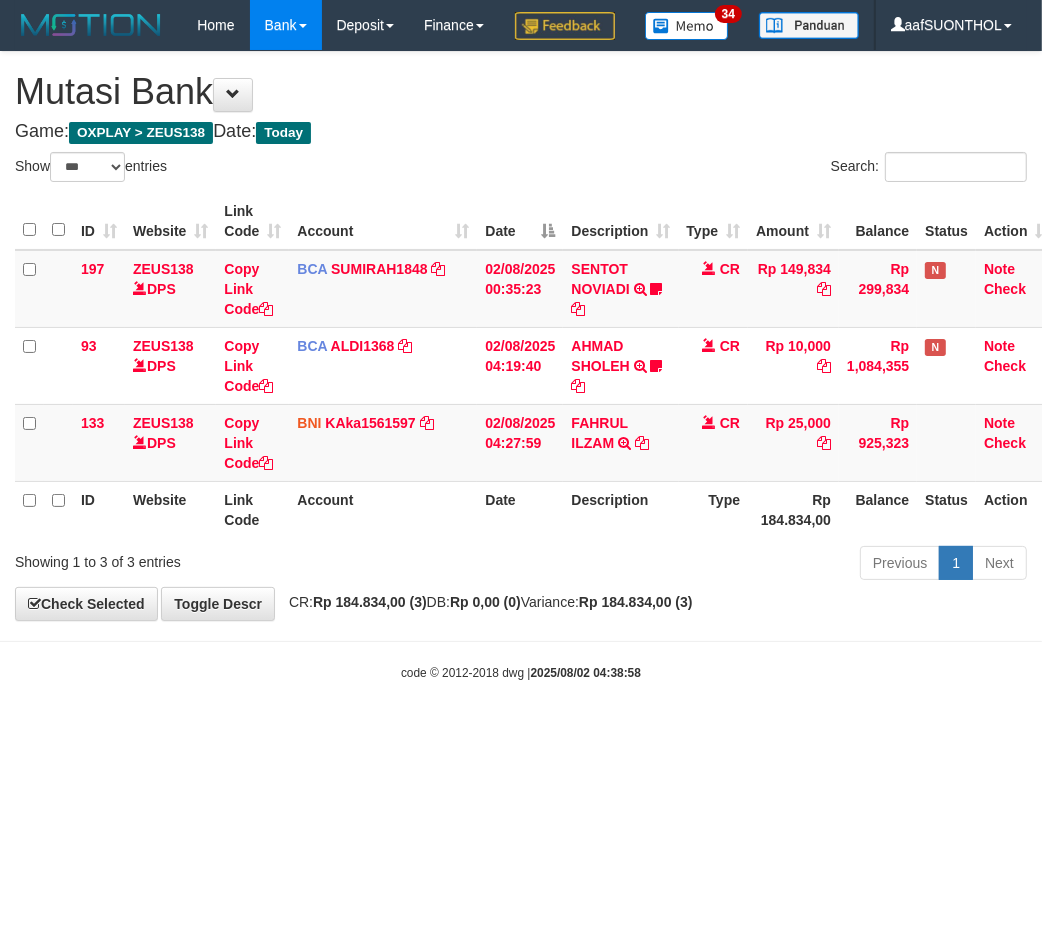 click on "Toggle navigation
Home
Bank
Account List
Load
By Website
Group
[OXPLAY]													ZEUS138
By Load Group (DPS)
Sync" at bounding box center [521, 366] 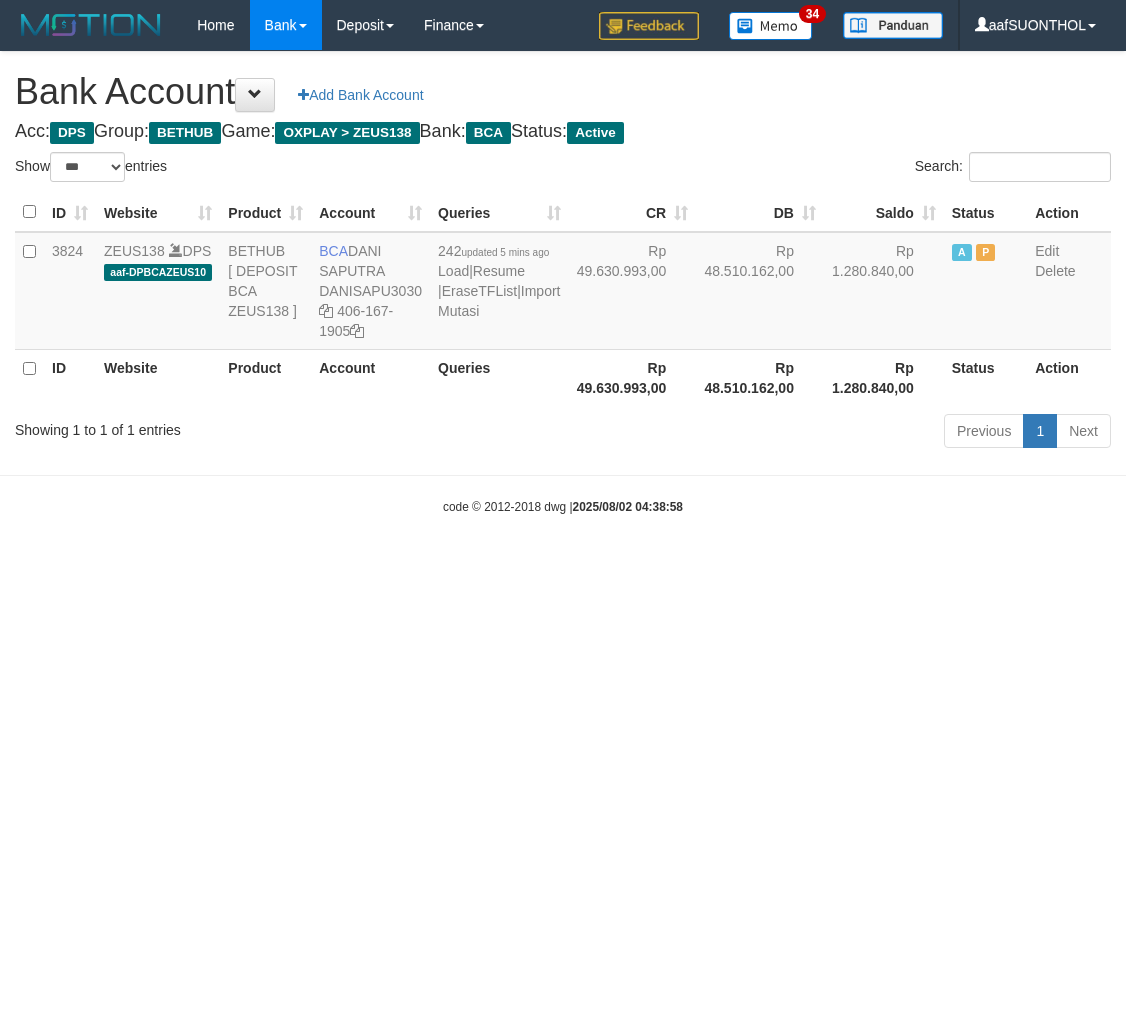 select on "***" 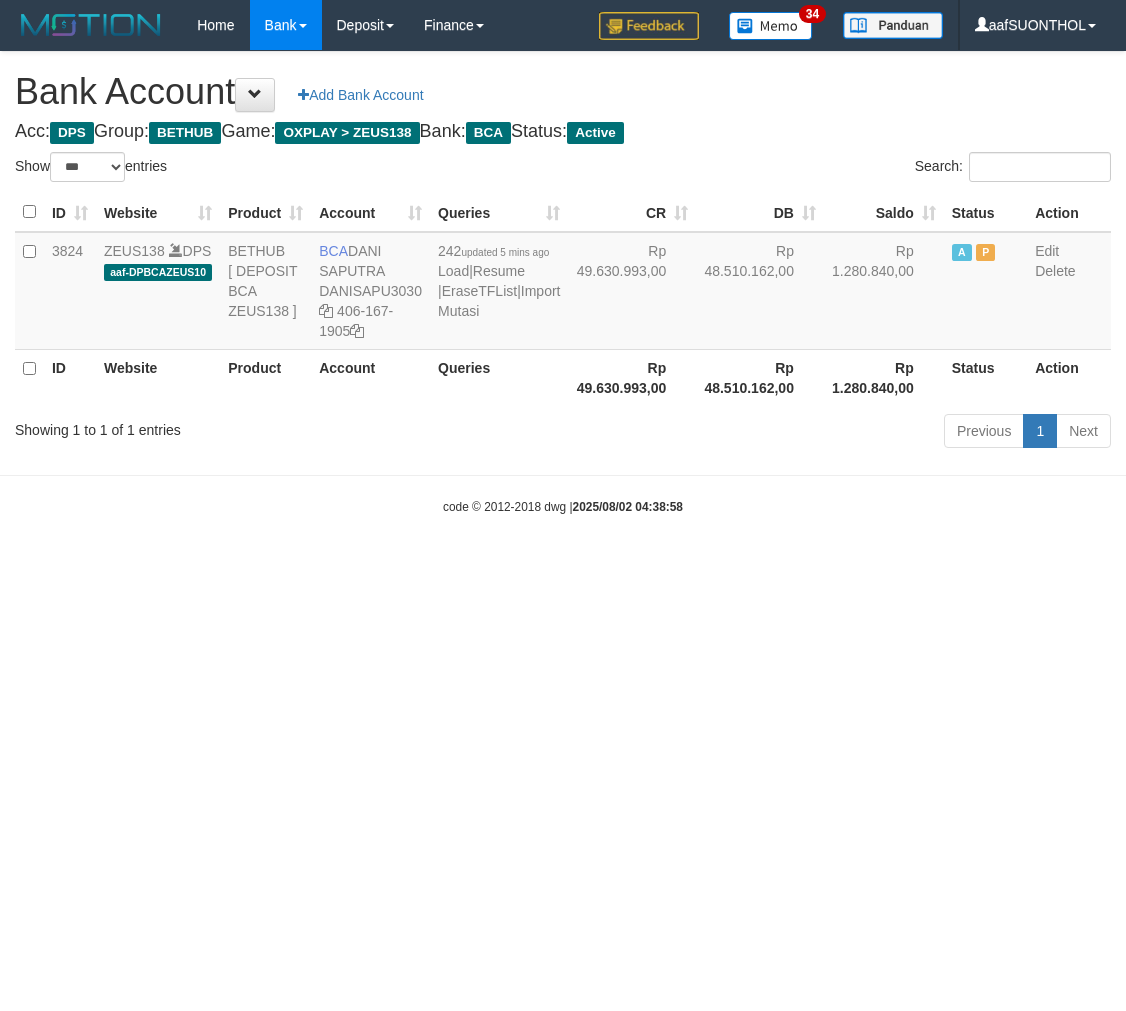 scroll, scrollTop: 0, scrollLeft: 0, axis: both 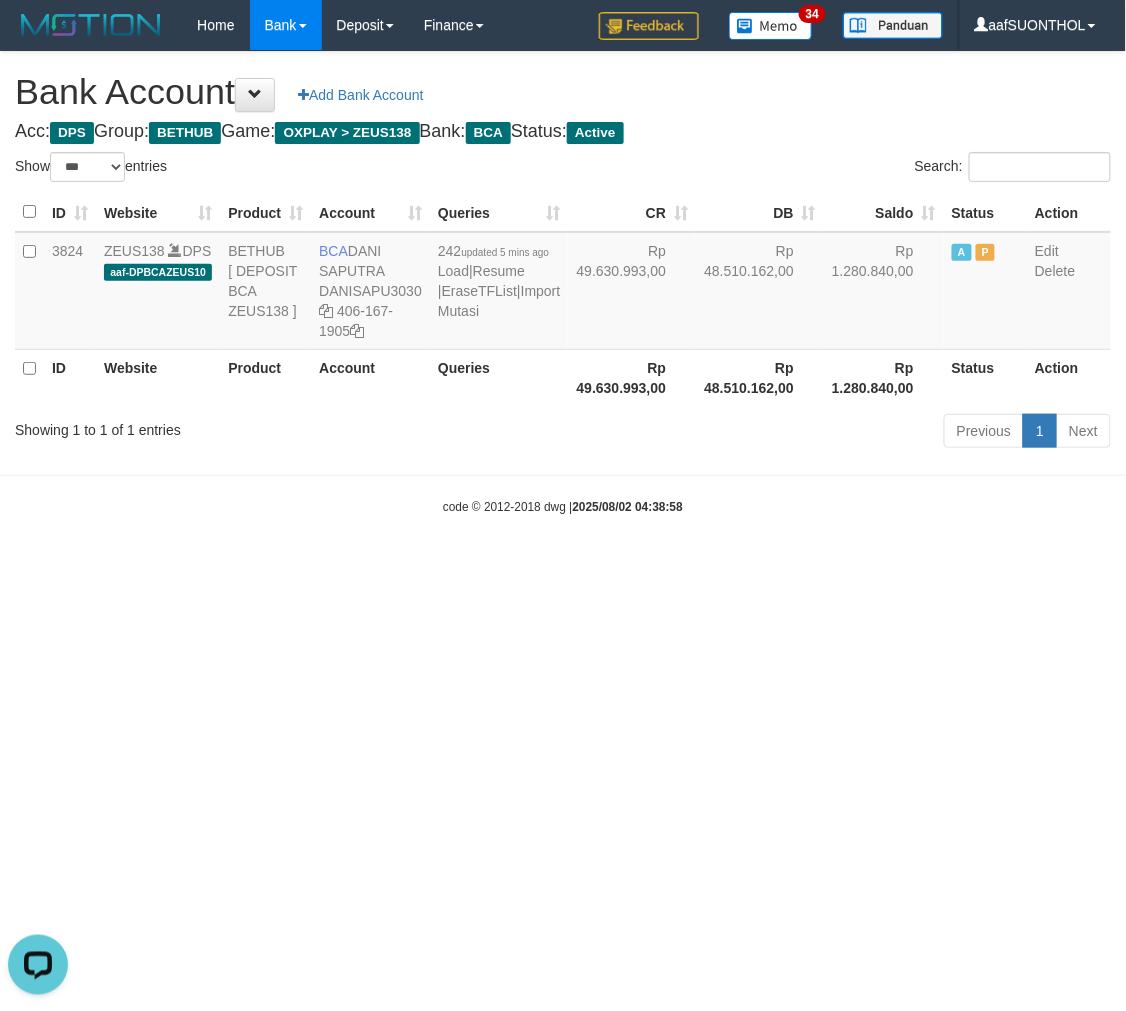 click on "Toggle navigation
Home
Bank
Account List
Load
By Website
Group
[OXPLAY]													ZEUS138
By Load Group (DPS)
Sync" at bounding box center (563, 283) 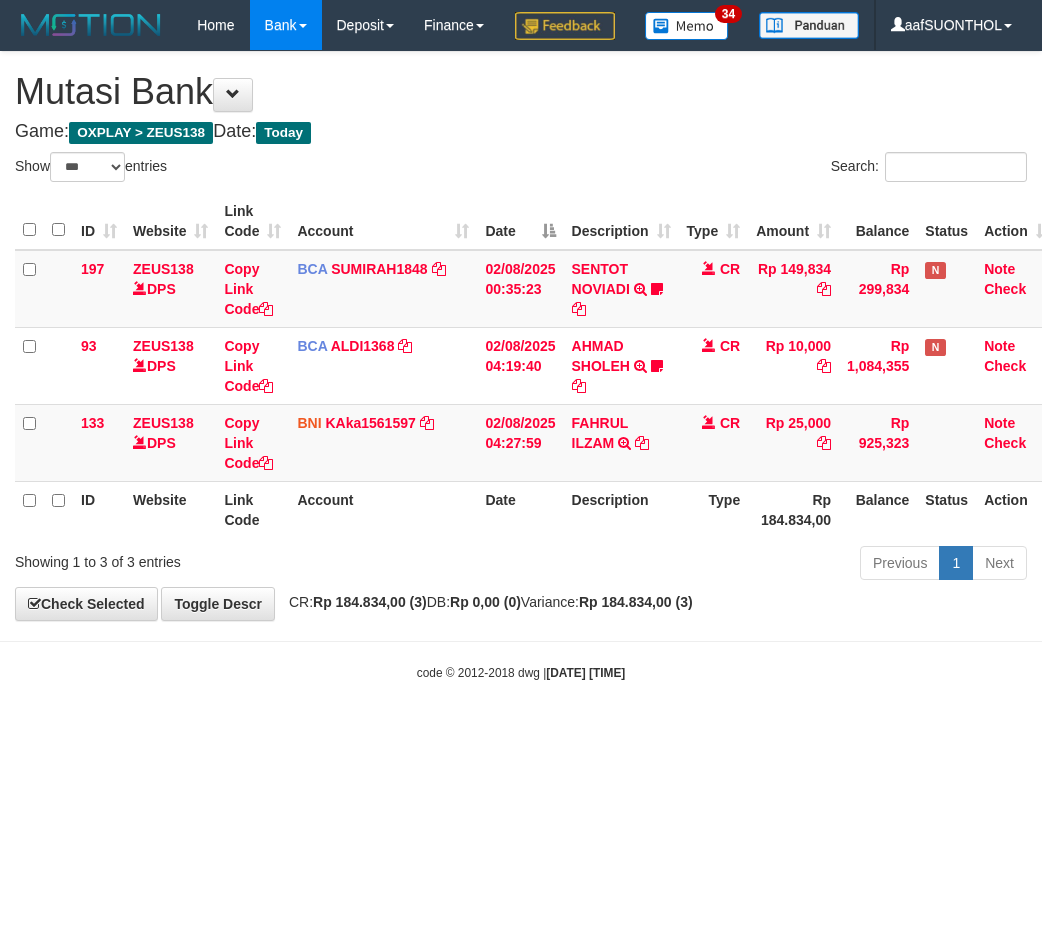 select on "***" 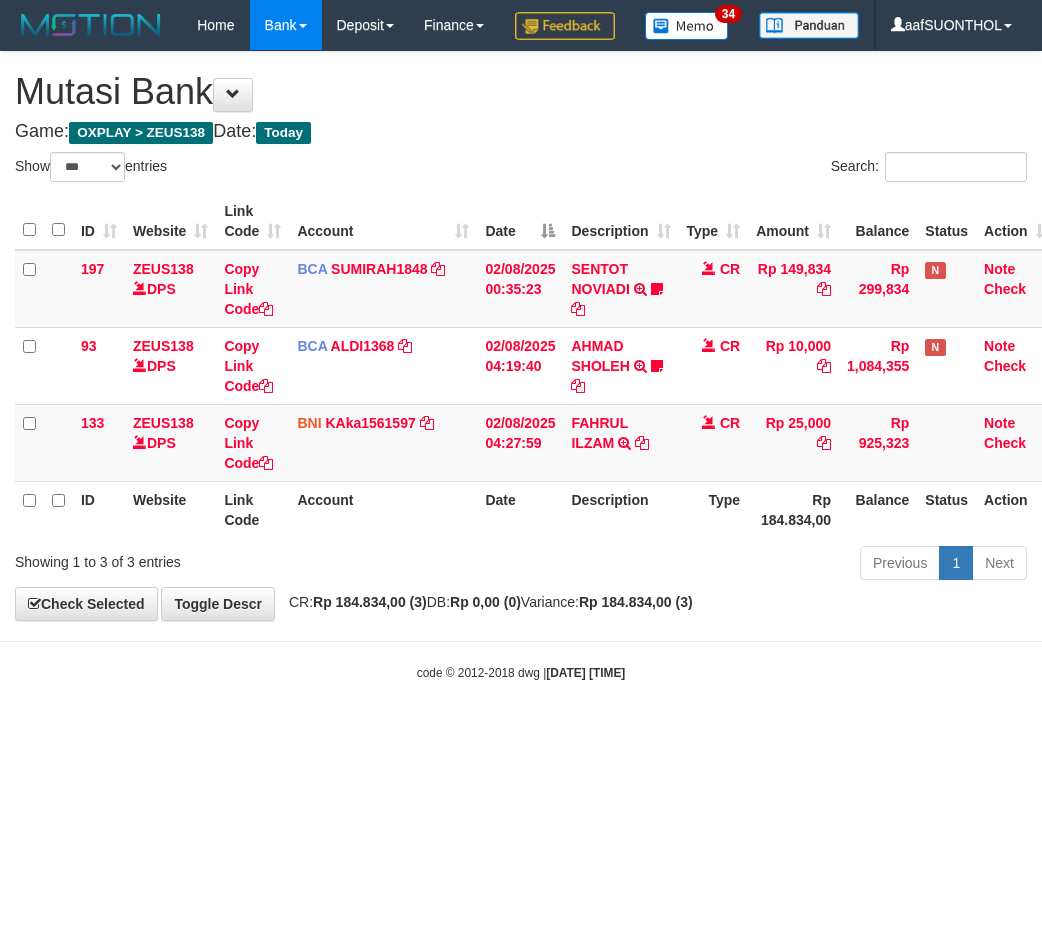 scroll, scrollTop: 0, scrollLeft: 0, axis: both 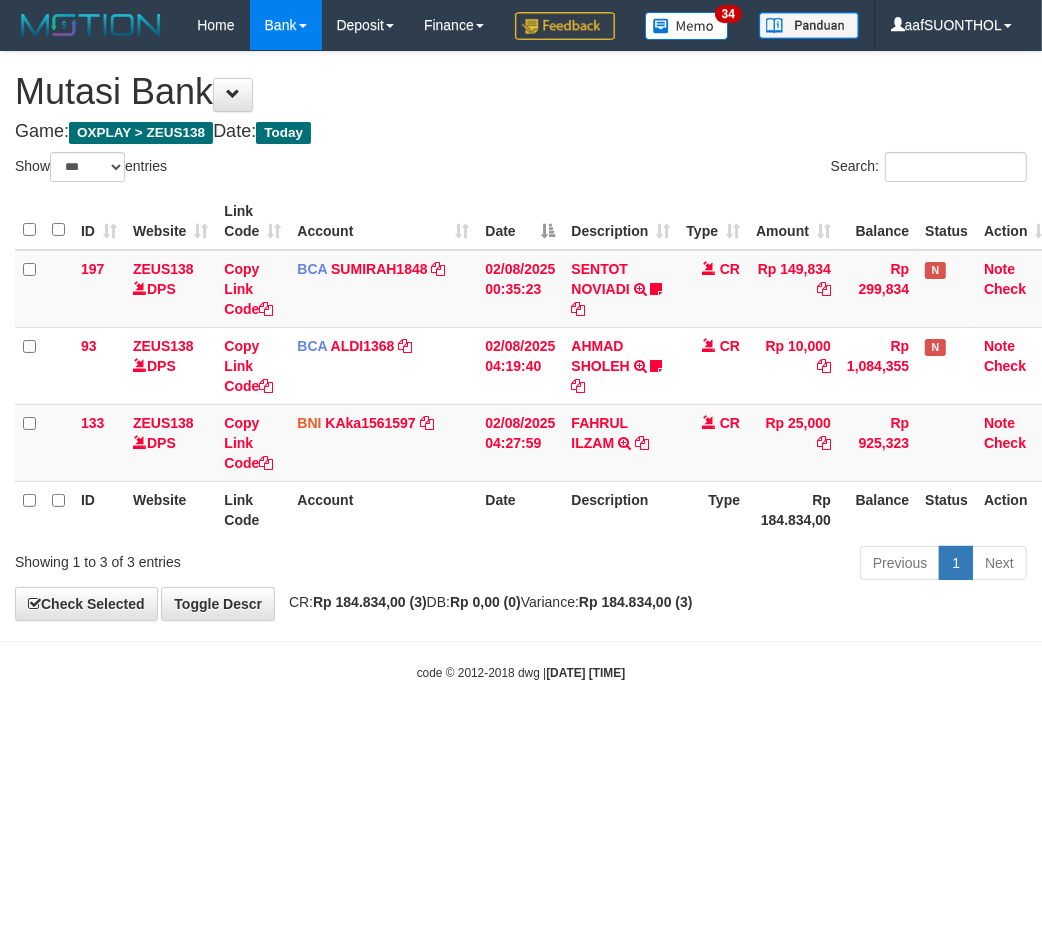 drag, startPoint x: 766, startPoint y: 773, endPoint x: 1041, endPoint y: 882, distance: 295.81412 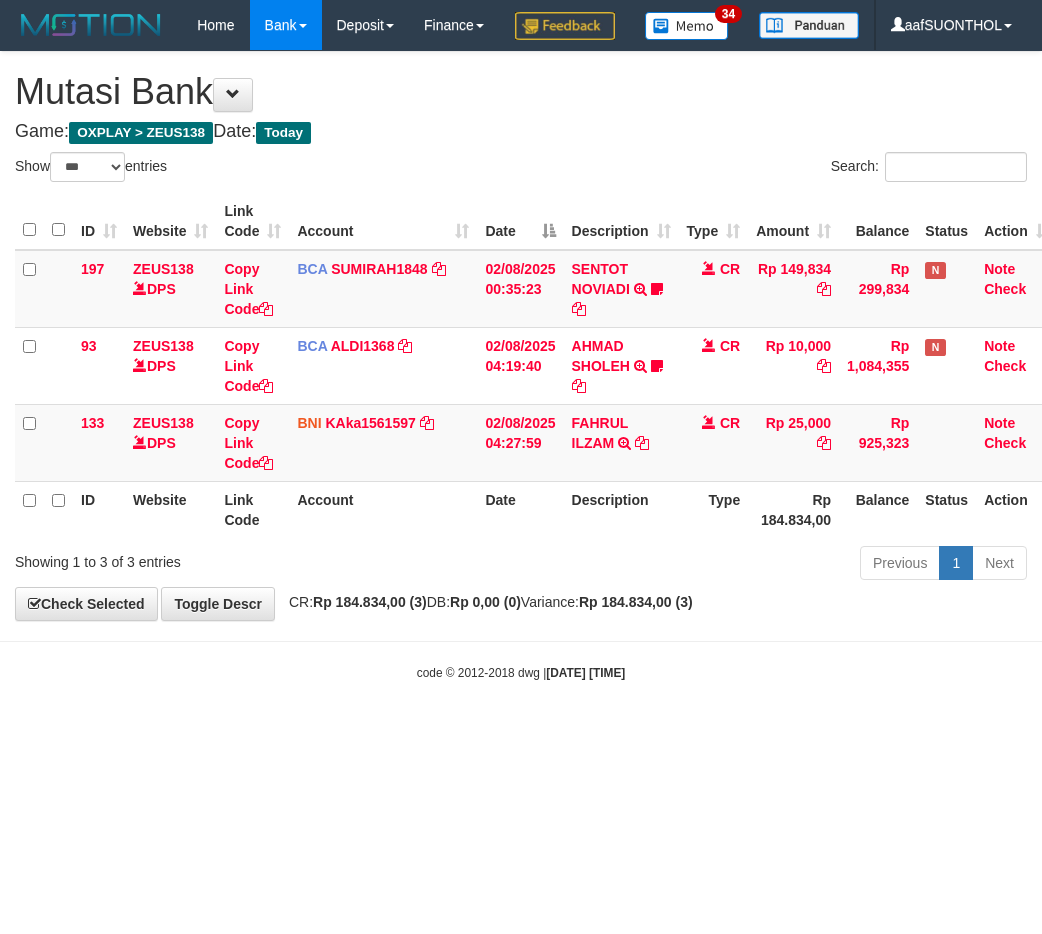 select on "***" 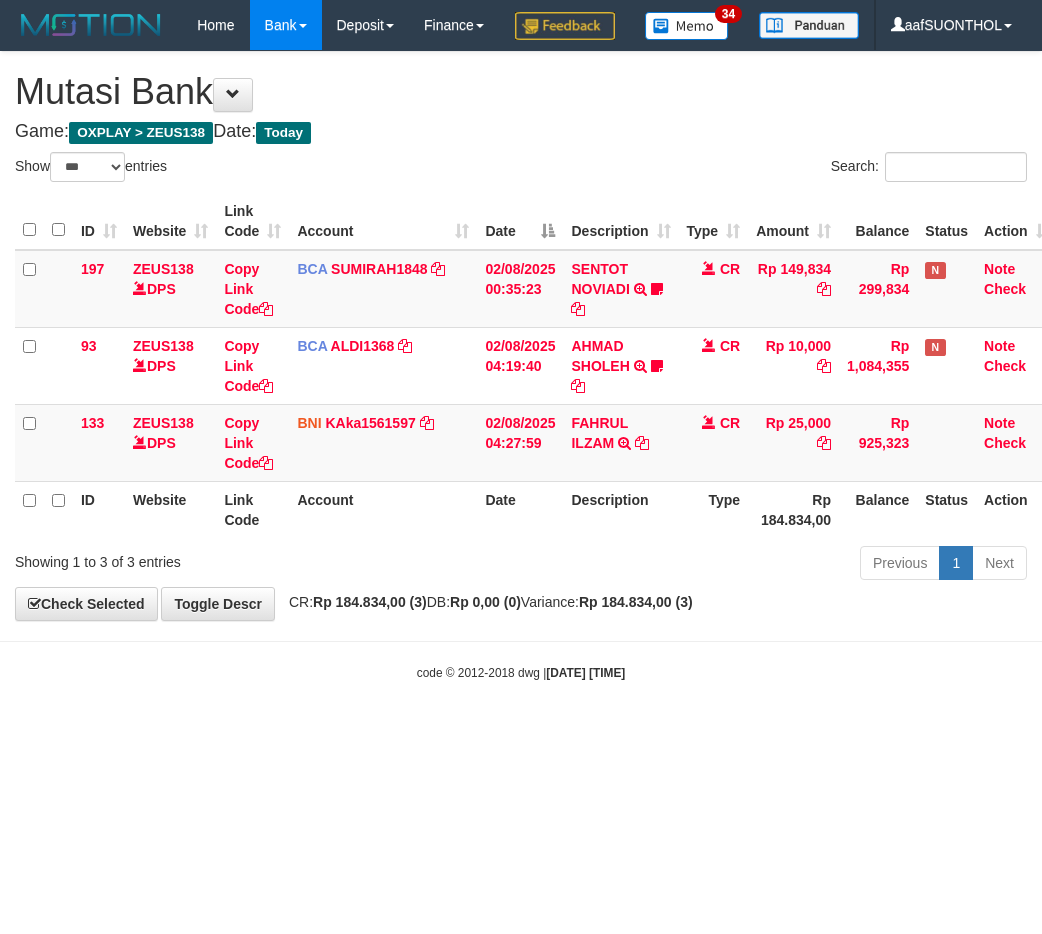 scroll, scrollTop: 0, scrollLeft: 0, axis: both 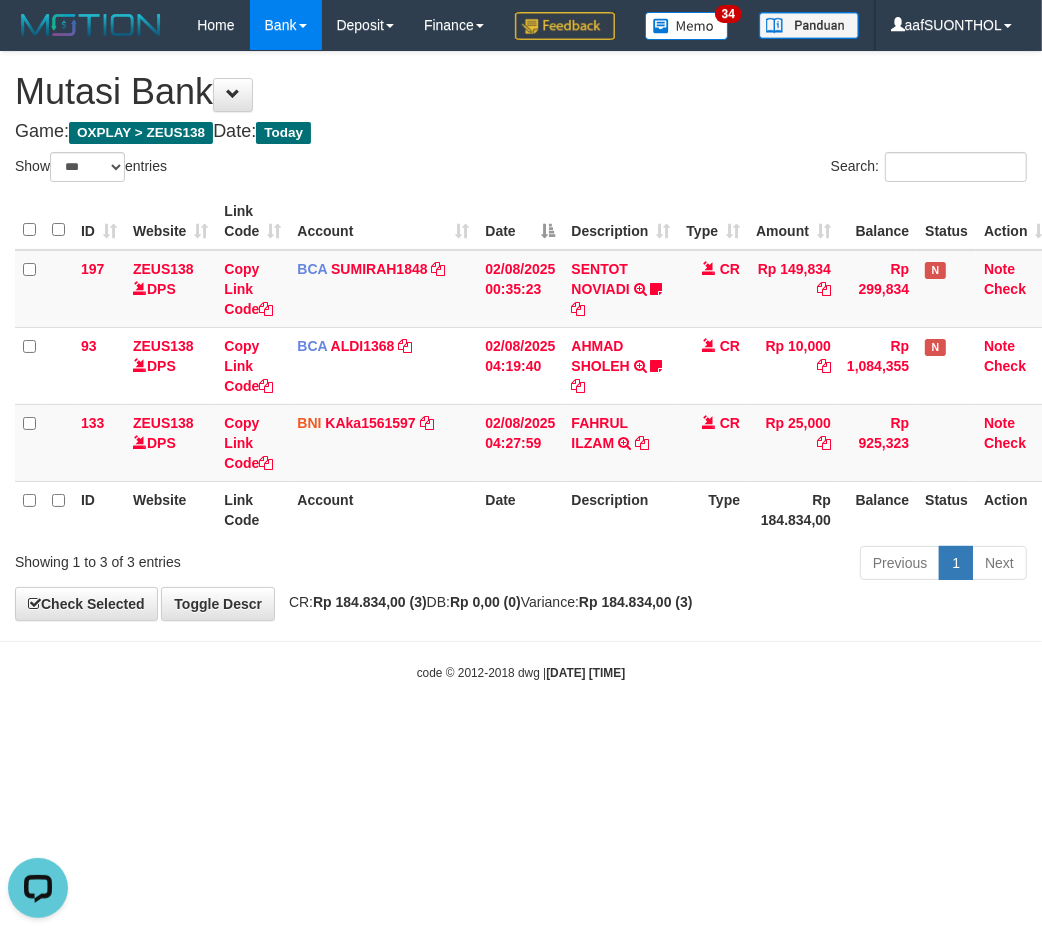 drag, startPoint x: 694, startPoint y: 788, endPoint x: 686, endPoint y: 780, distance: 11.313708 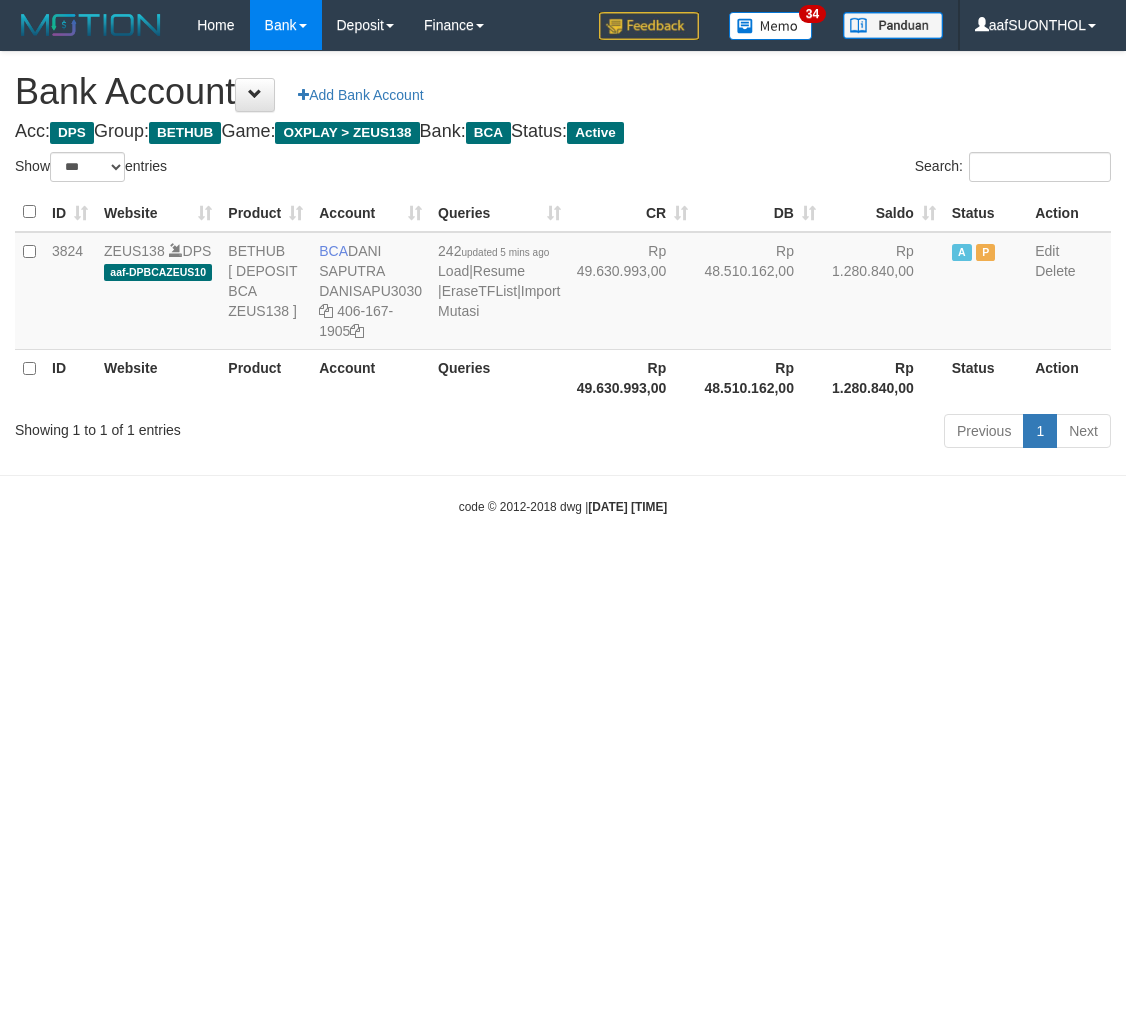 select on "***" 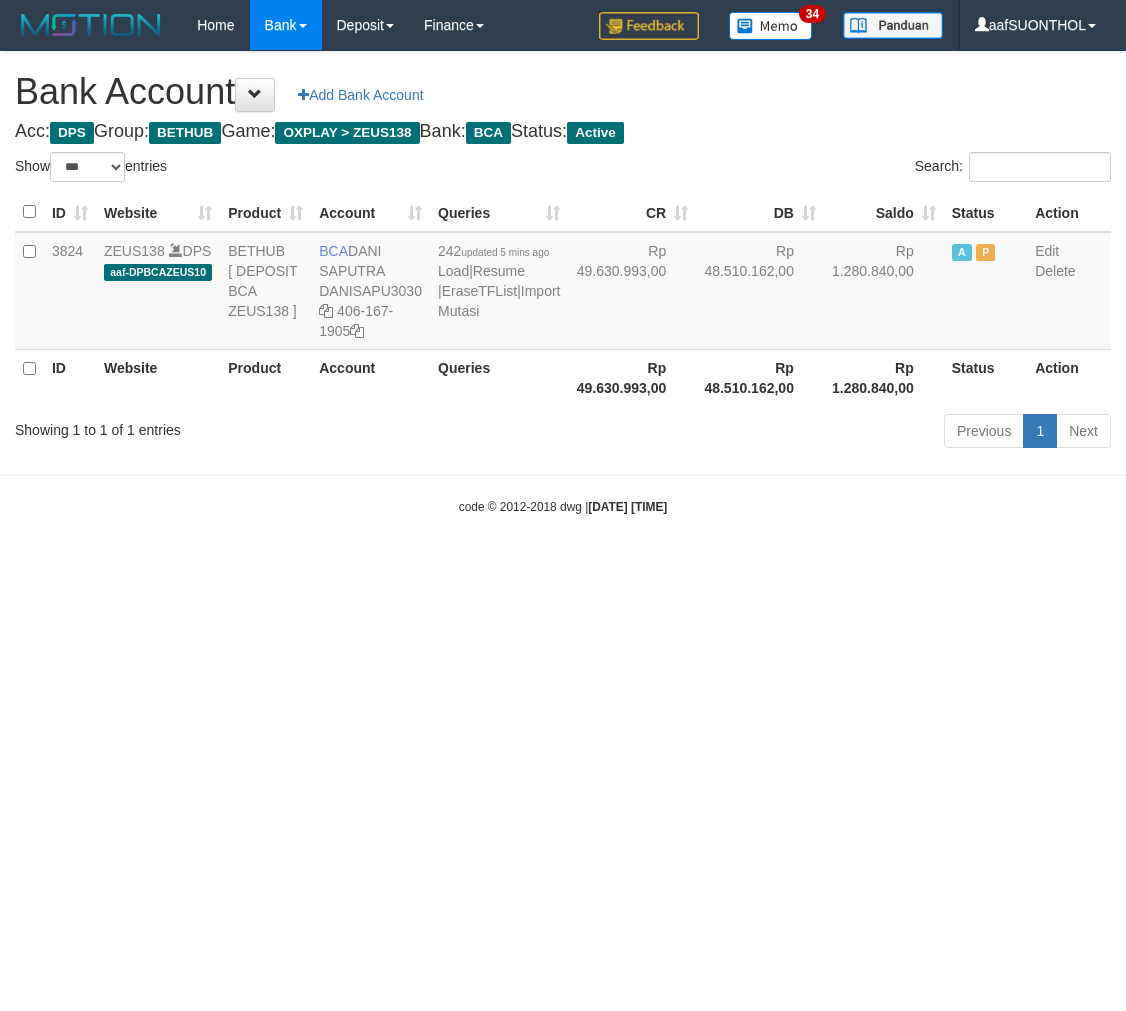 scroll, scrollTop: 0, scrollLeft: 0, axis: both 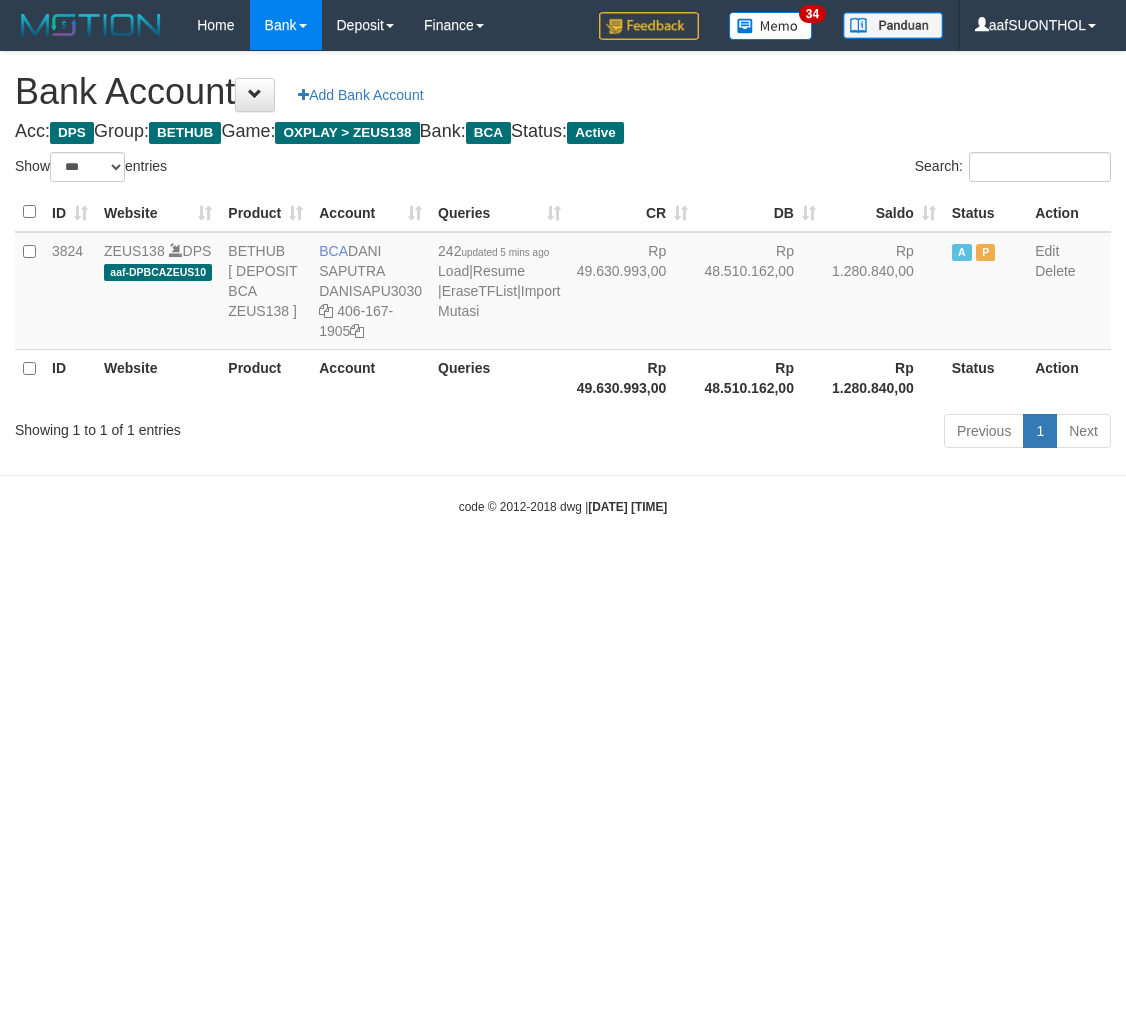 select on "***" 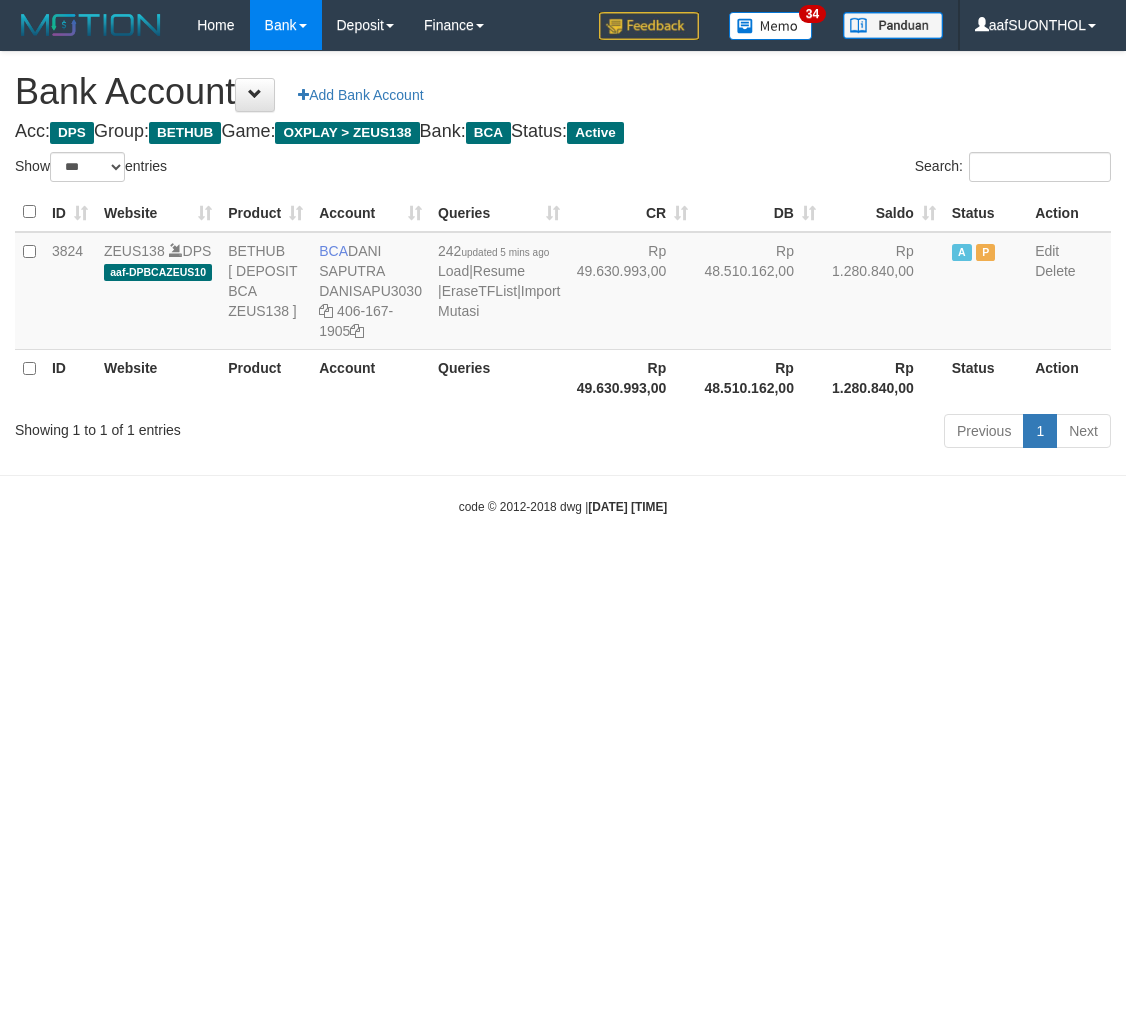 scroll, scrollTop: 0, scrollLeft: 0, axis: both 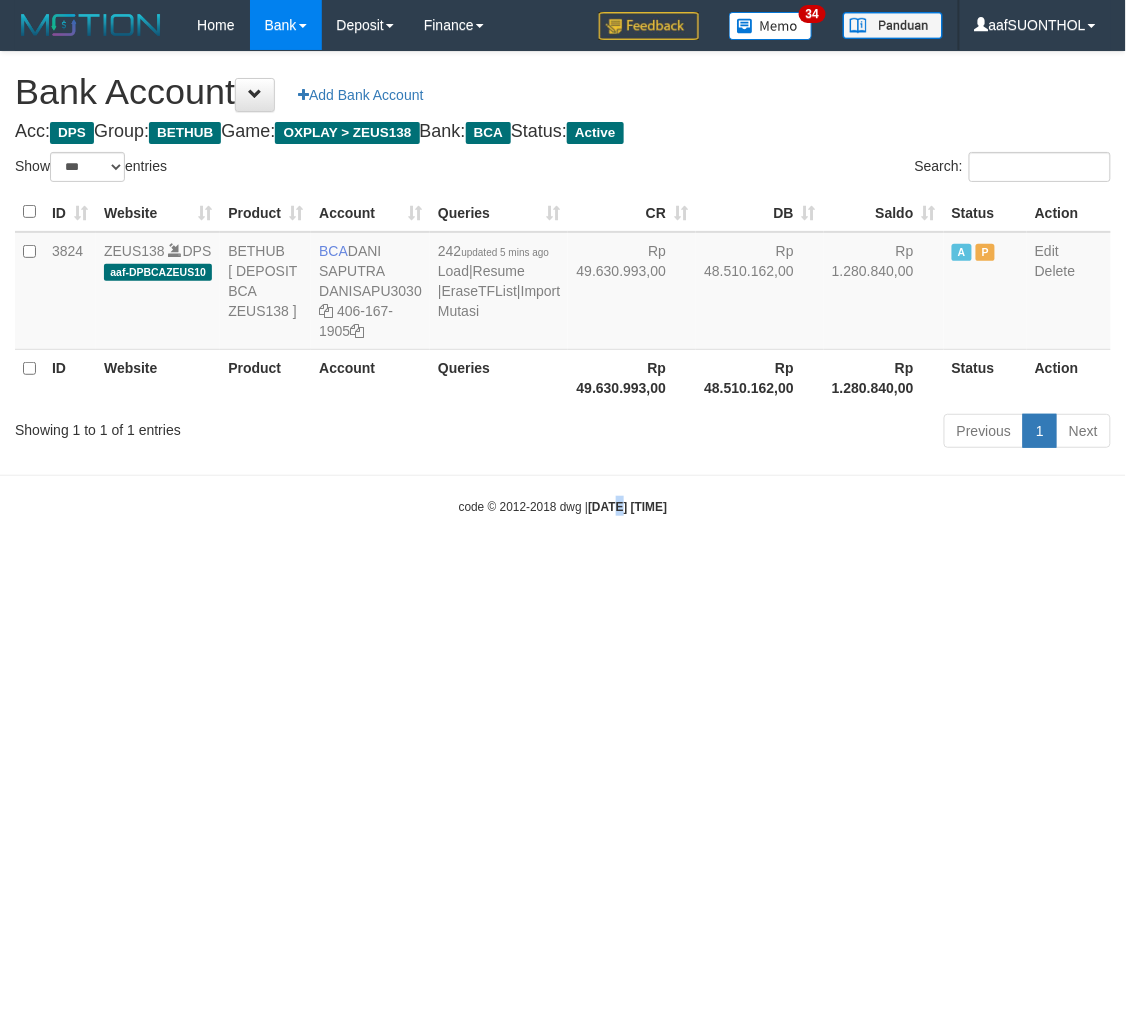 drag, startPoint x: 604, startPoint y: 791, endPoint x: 586, endPoint y: 781, distance: 20.59126 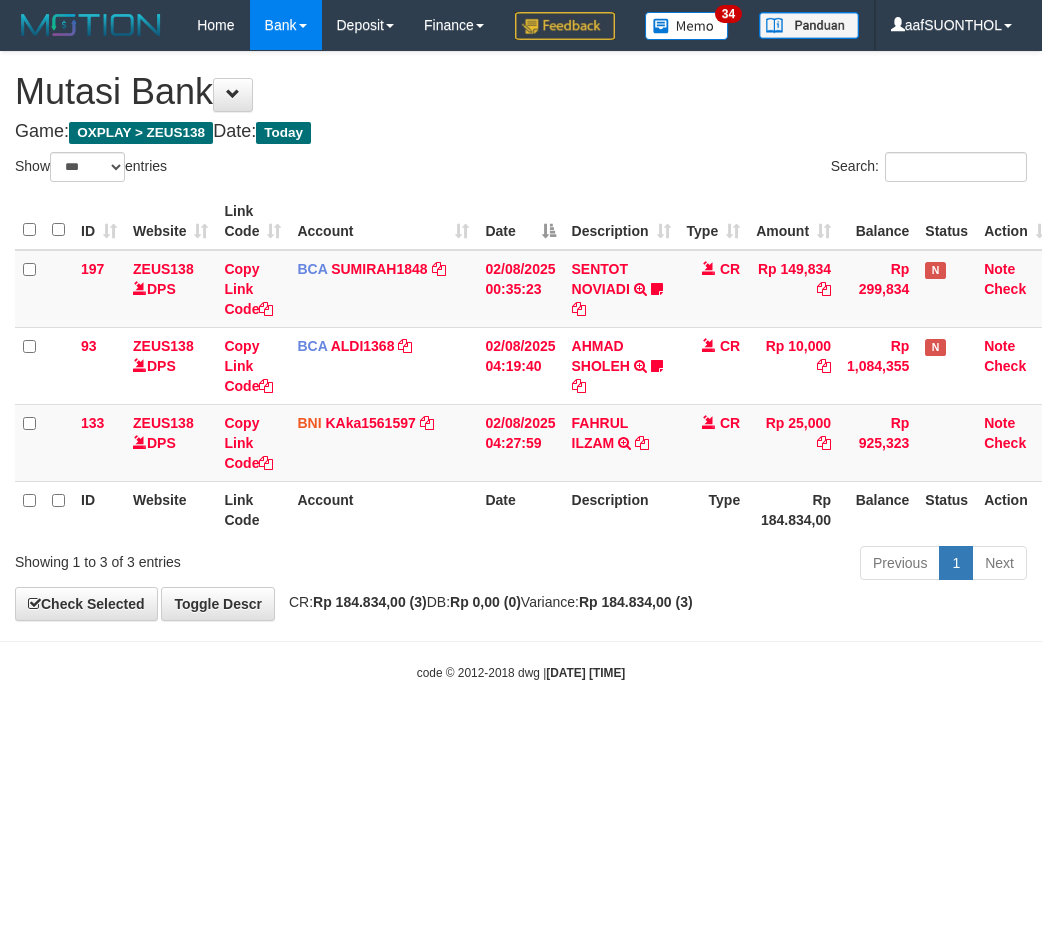select on "***" 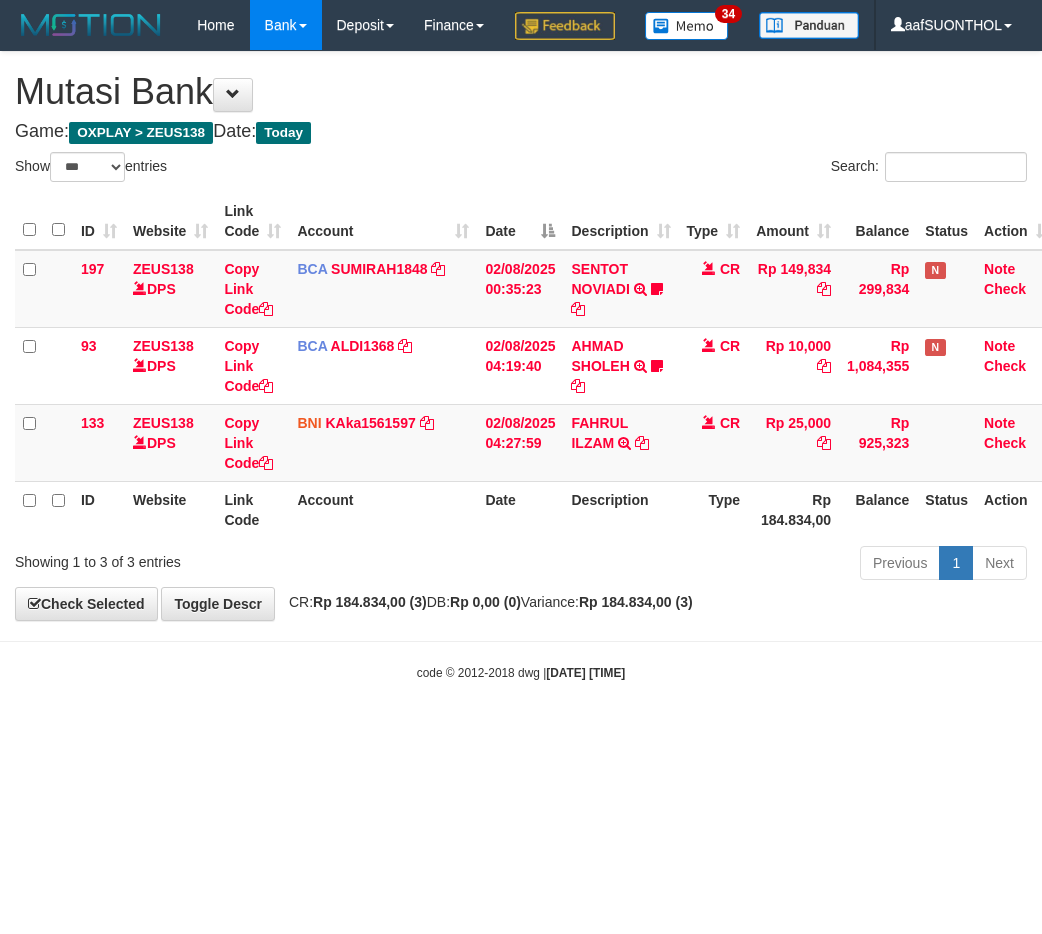 scroll, scrollTop: 0, scrollLeft: 0, axis: both 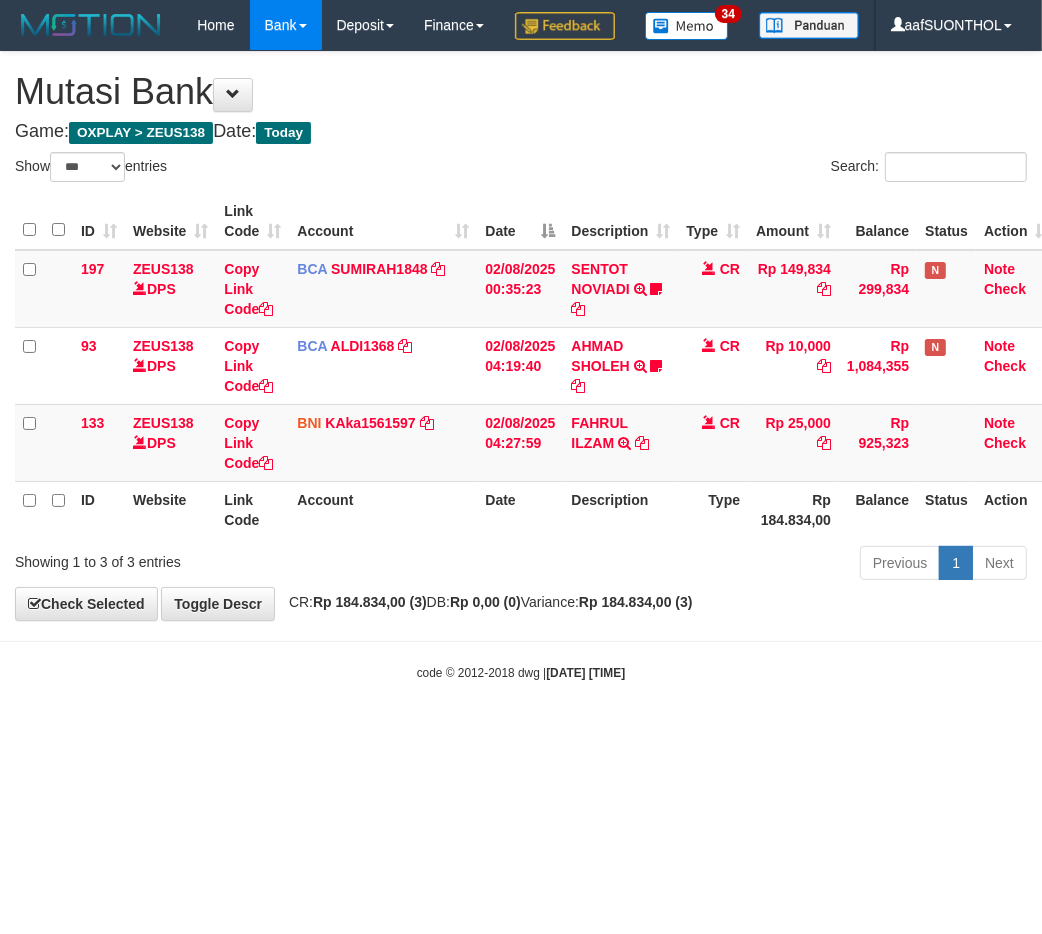 drag, startPoint x: 830, startPoint y: 732, endPoint x: 796, endPoint y: 714, distance: 38.470768 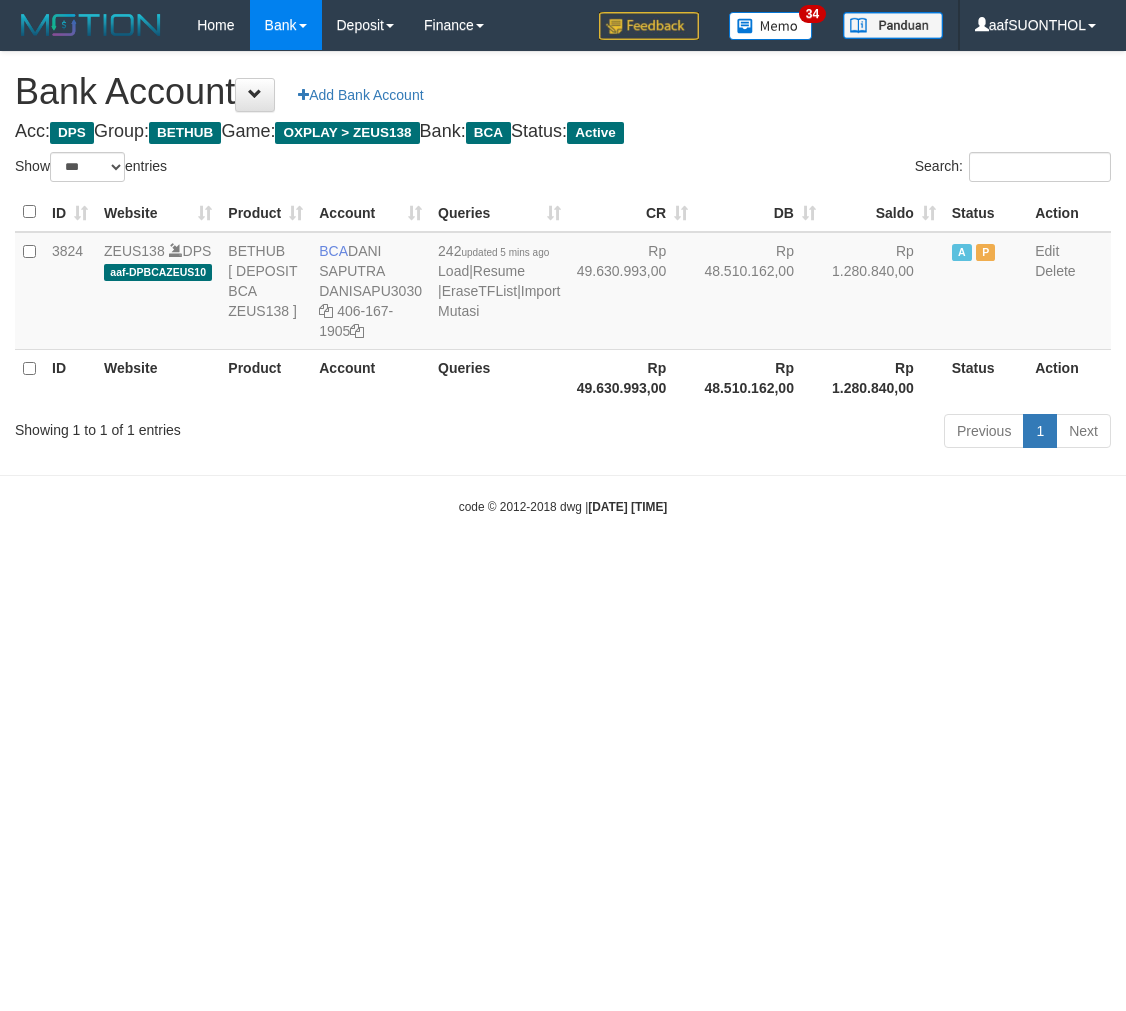 select on "***" 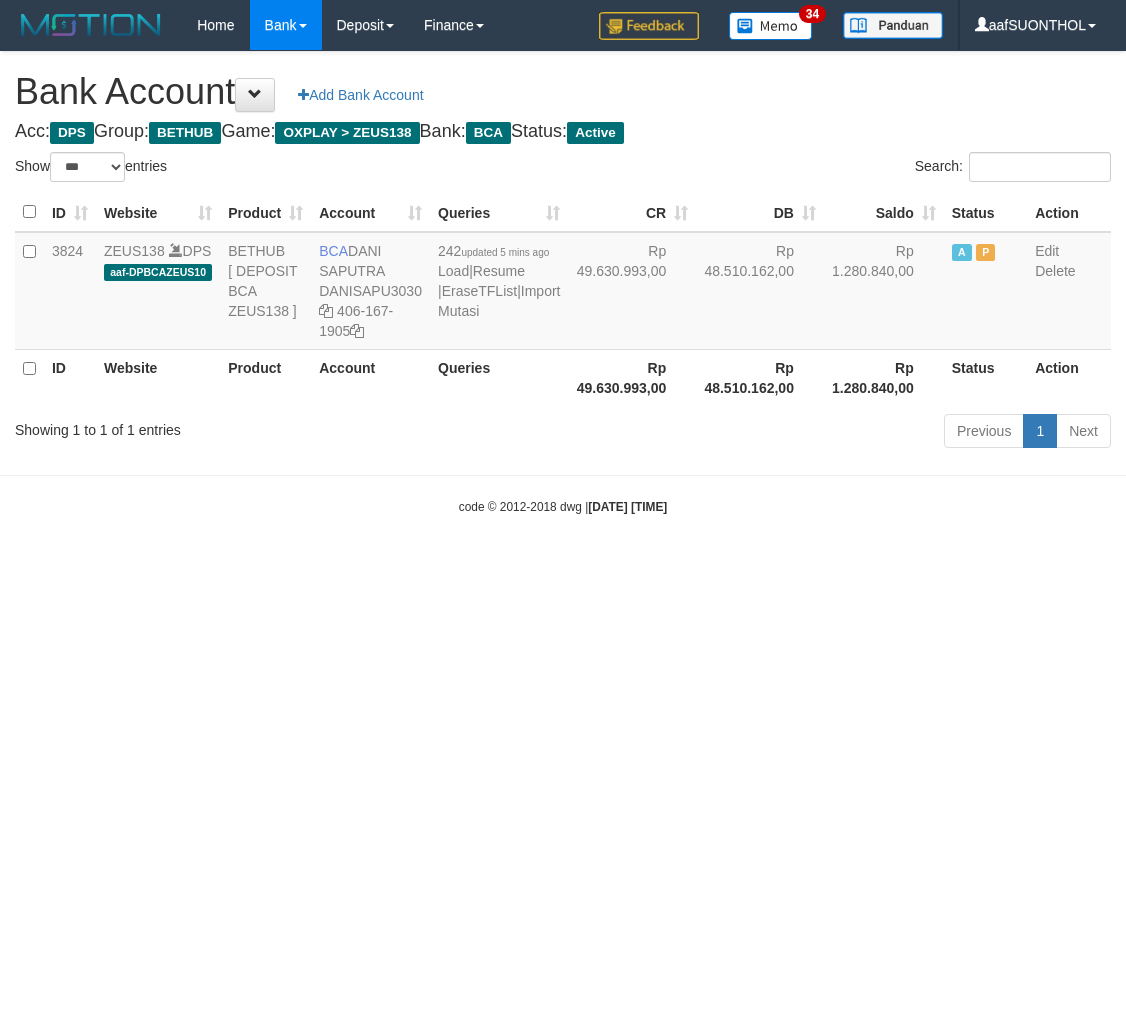 scroll, scrollTop: 0, scrollLeft: 0, axis: both 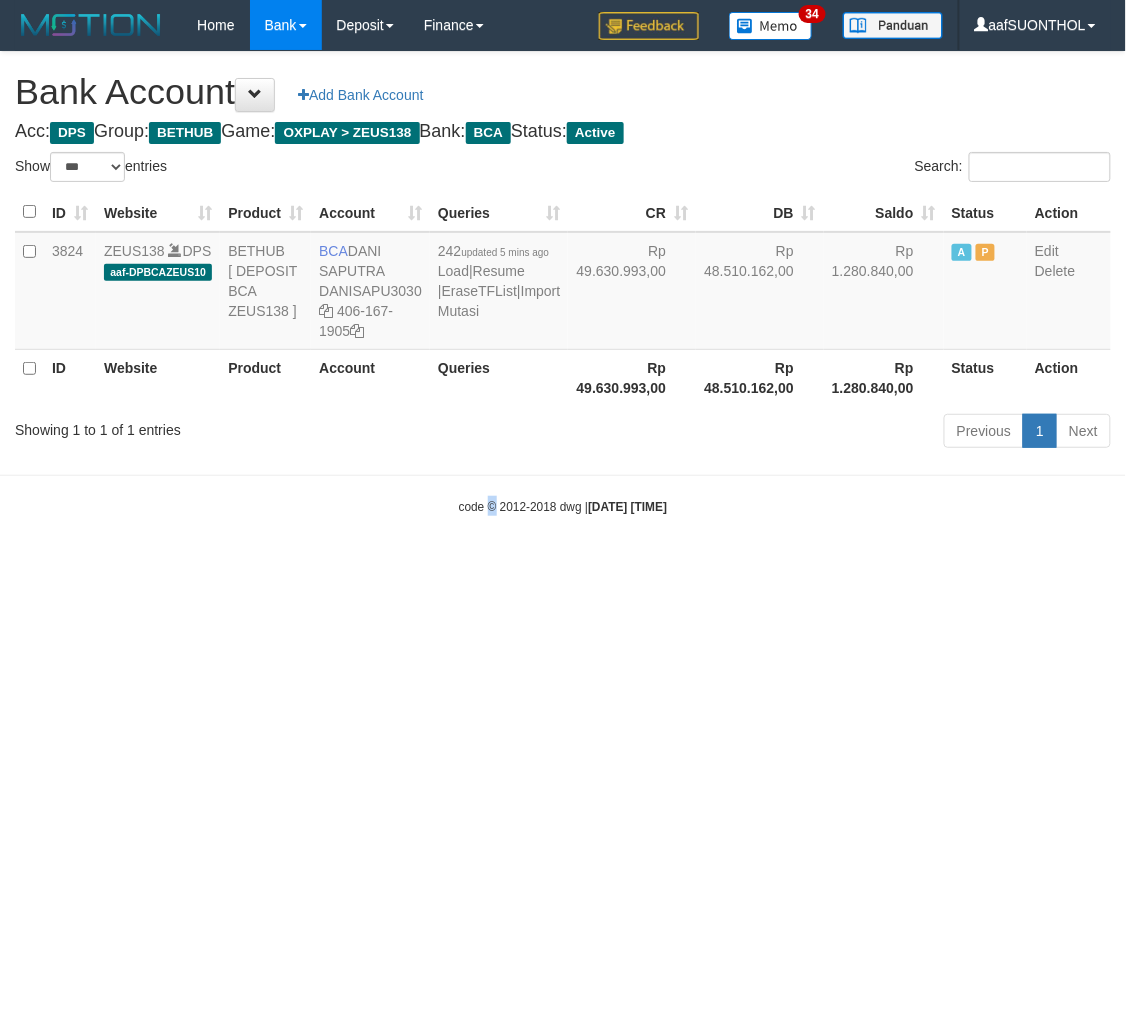 click on "Toggle navigation
Home
Bank
Account List
Load
By Website
Group
[OXPLAY]													ZEUS138
By Load Group (DPS)
Sync" at bounding box center (563, 283) 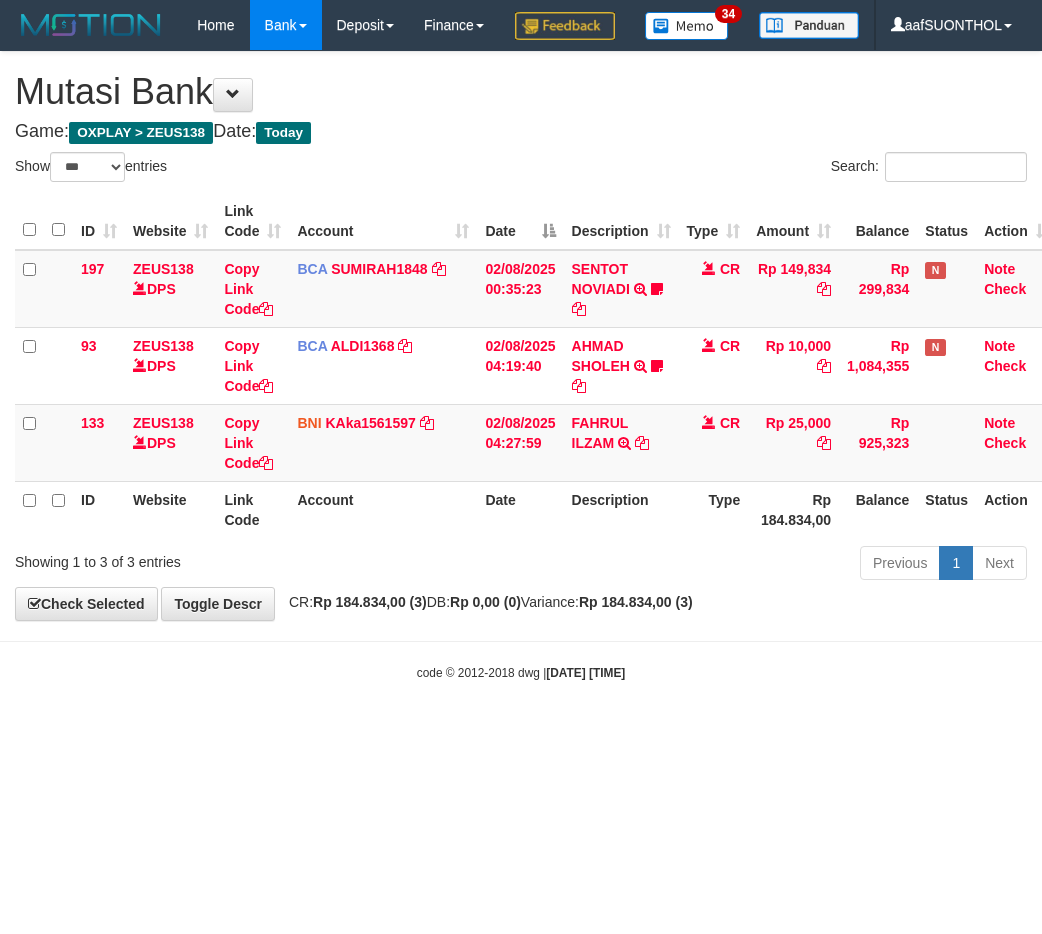 select on "***" 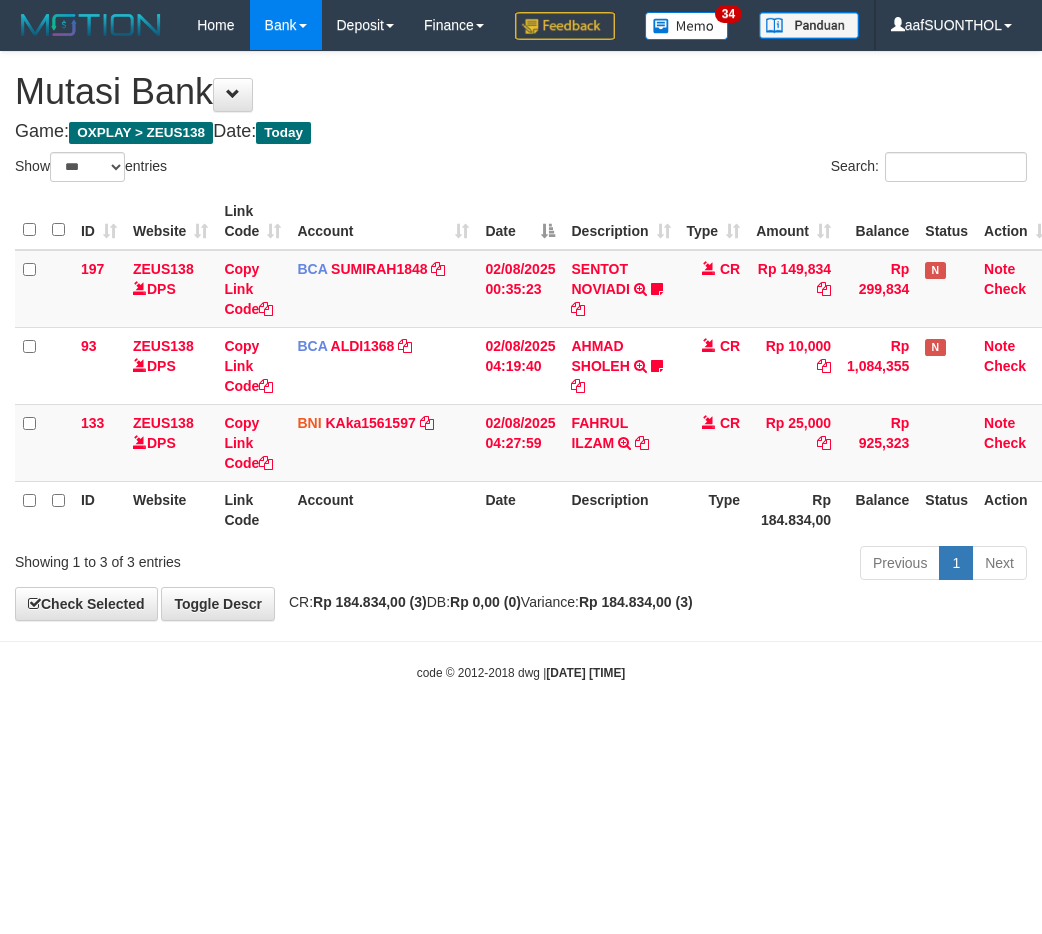 scroll, scrollTop: 0, scrollLeft: 0, axis: both 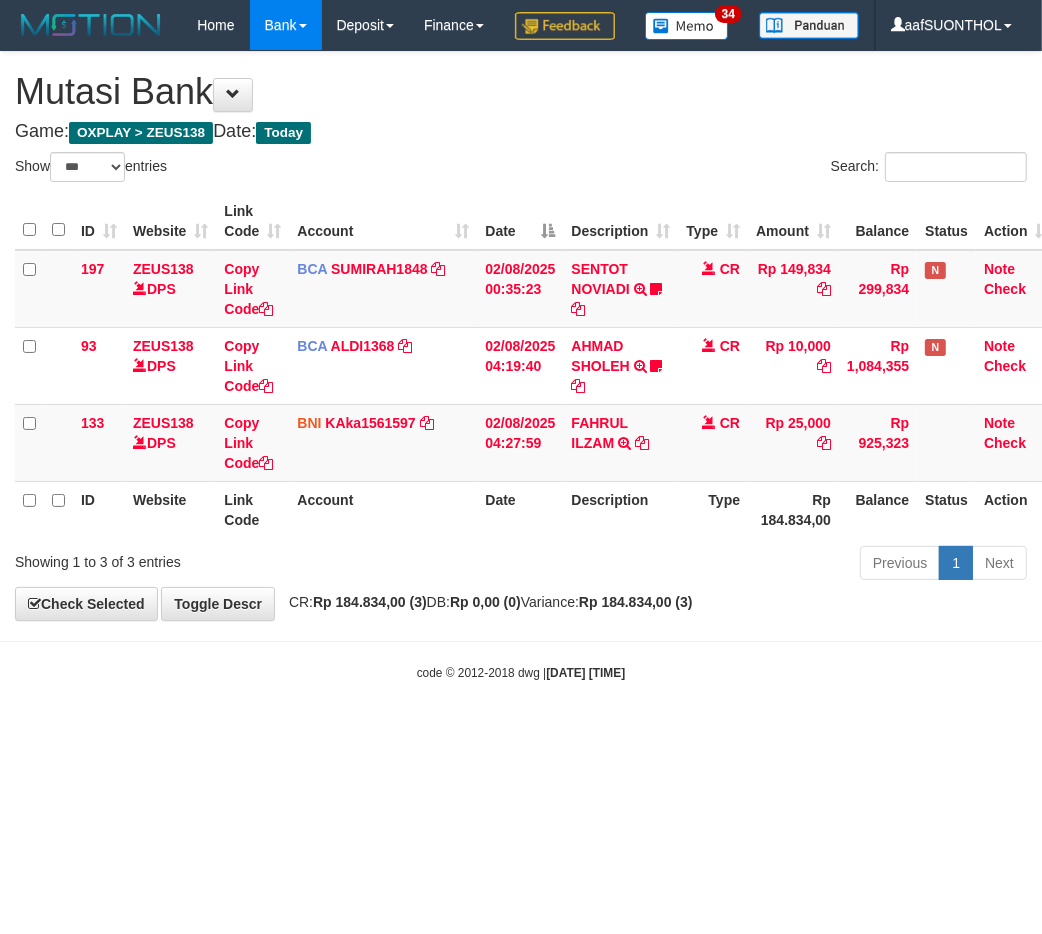 drag, startPoint x: 660, startPoint y: 605, endPoint x: 616, endPoint y: 588, distance: 47.169907 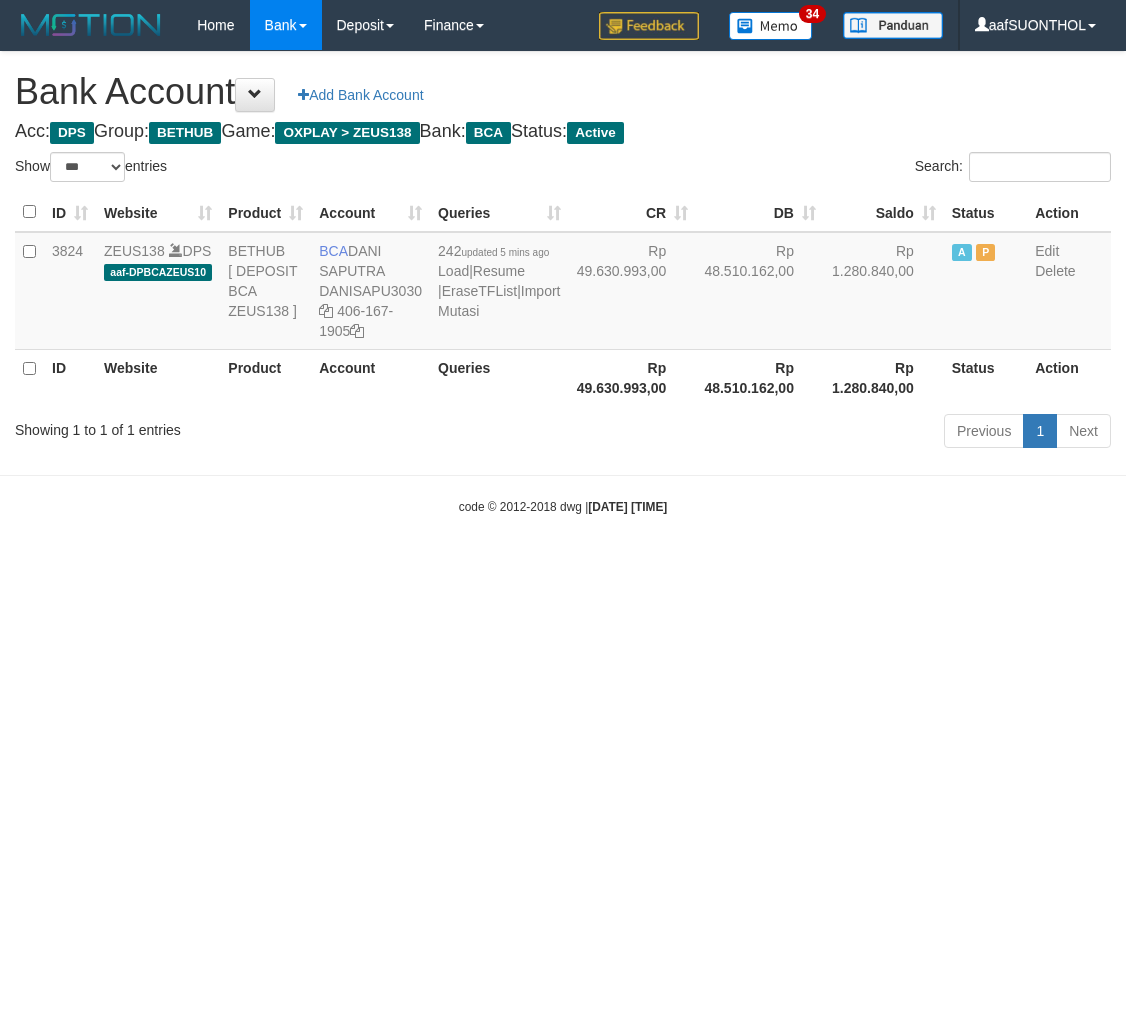 select on "***" 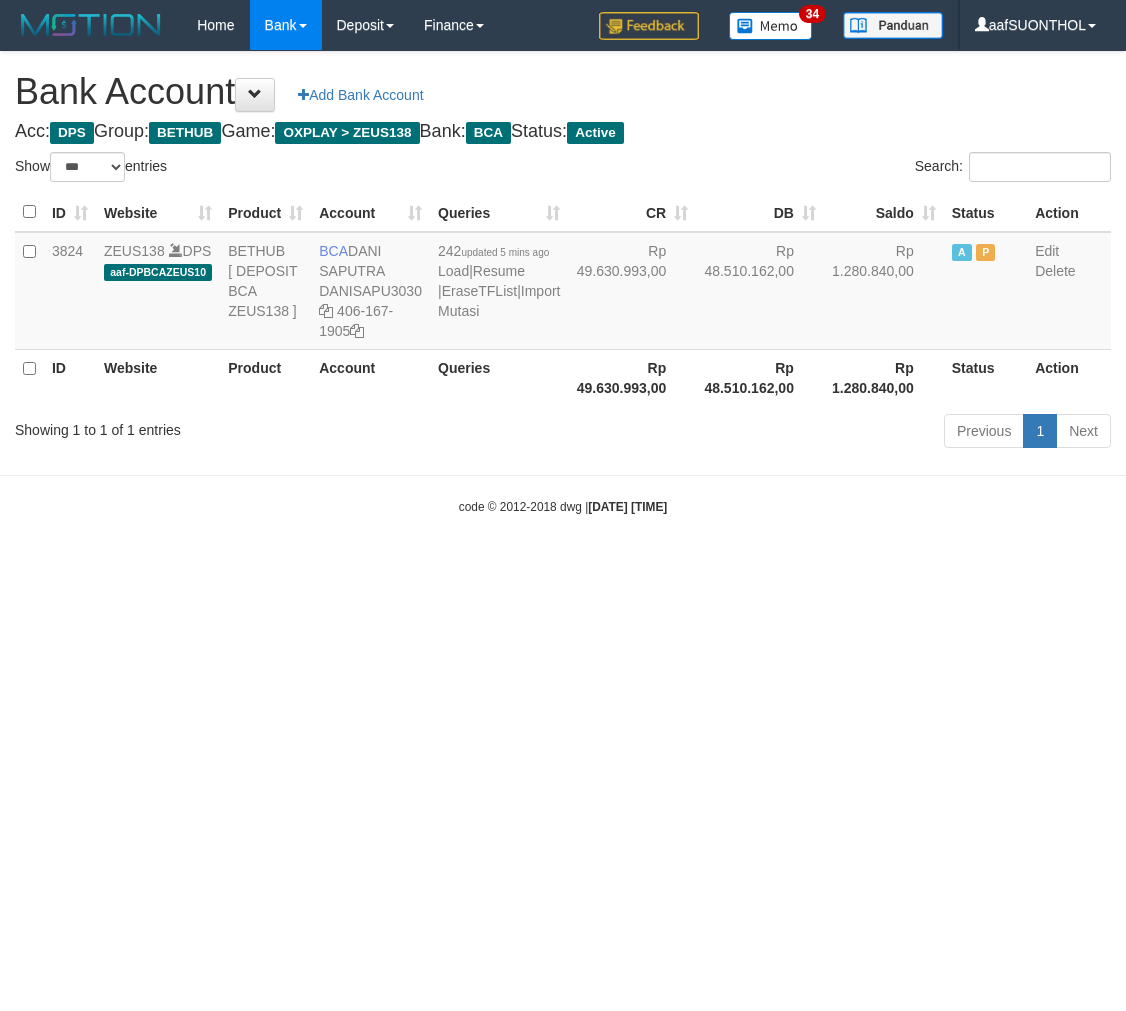 scroll, scrollTop: 0, scrollLeft: 0, axis: both 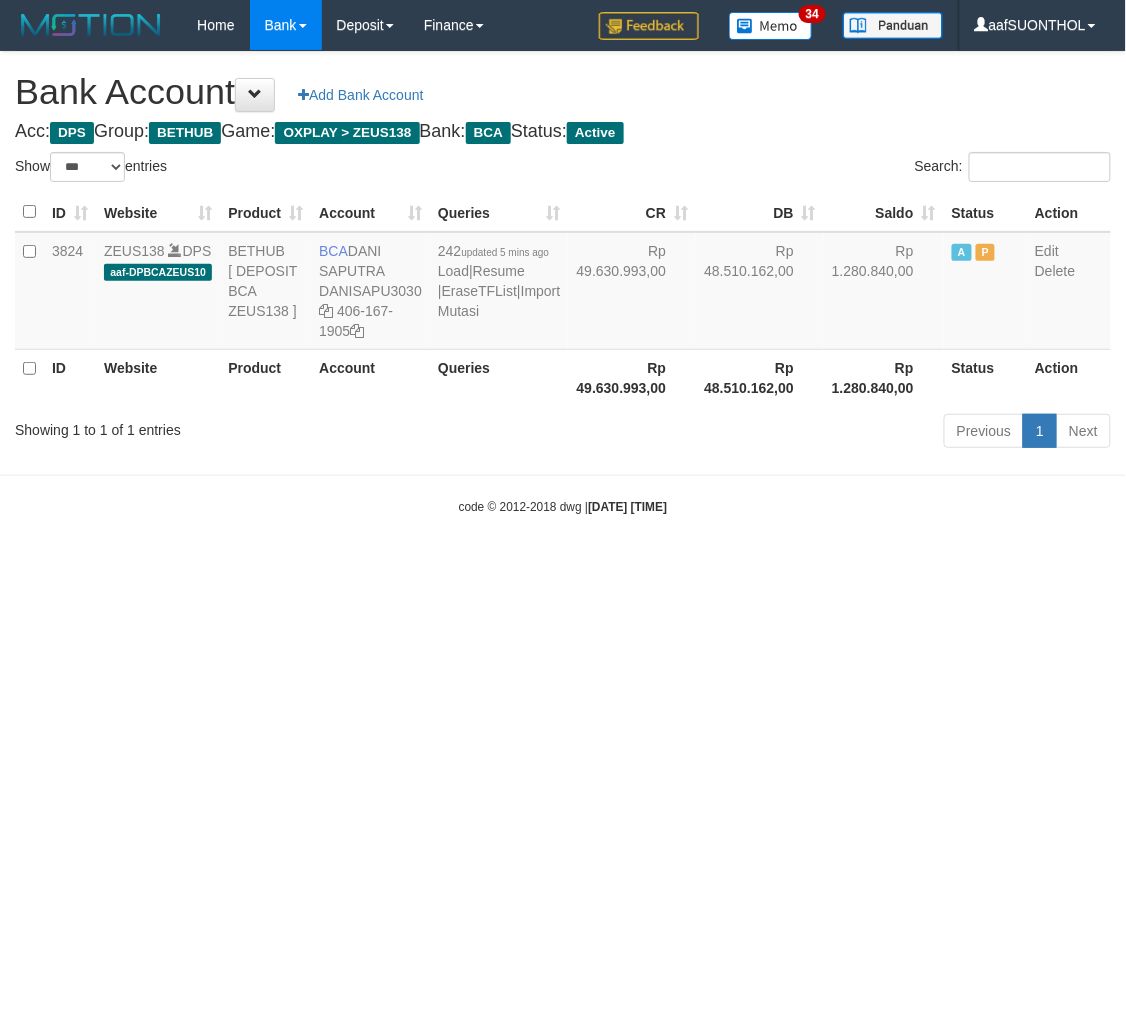 drag, startPoint x: 722, startPoint y: 633, endPoint x: 700, endPoint y: 623, distance: 24.166092 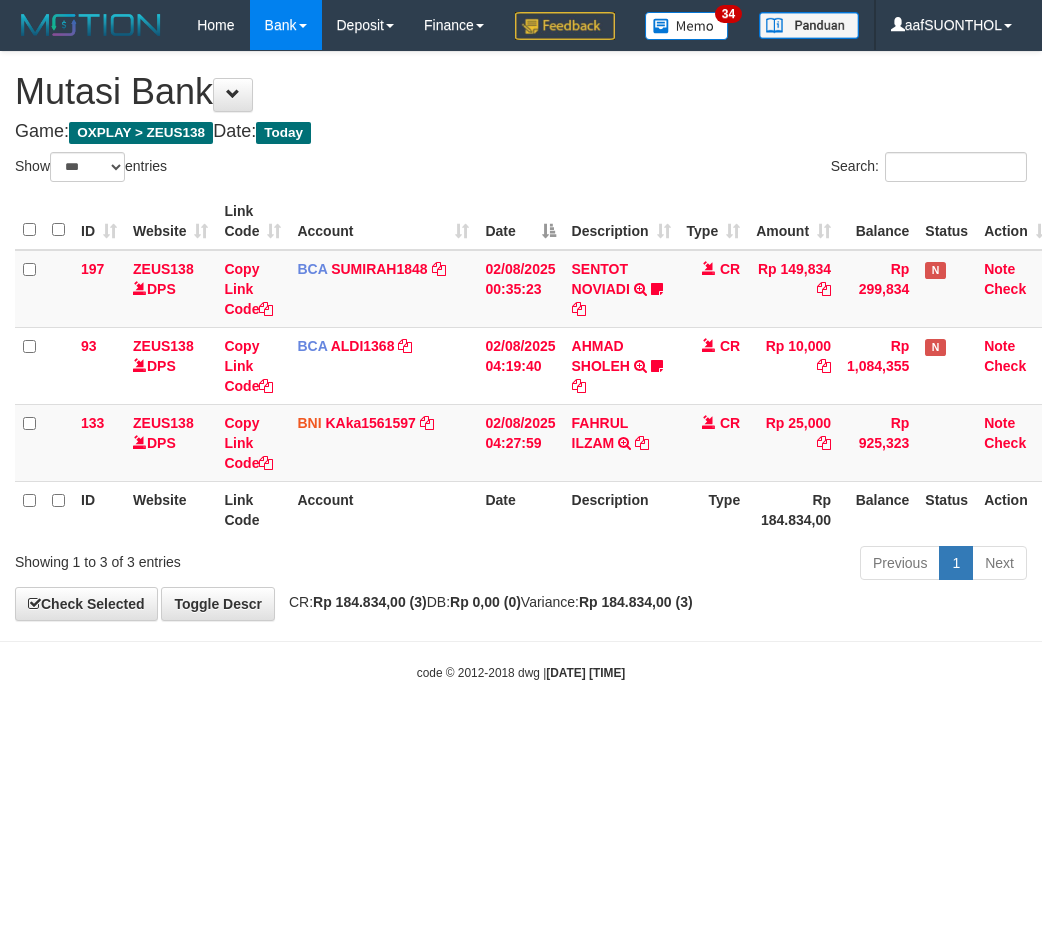 select on "***" 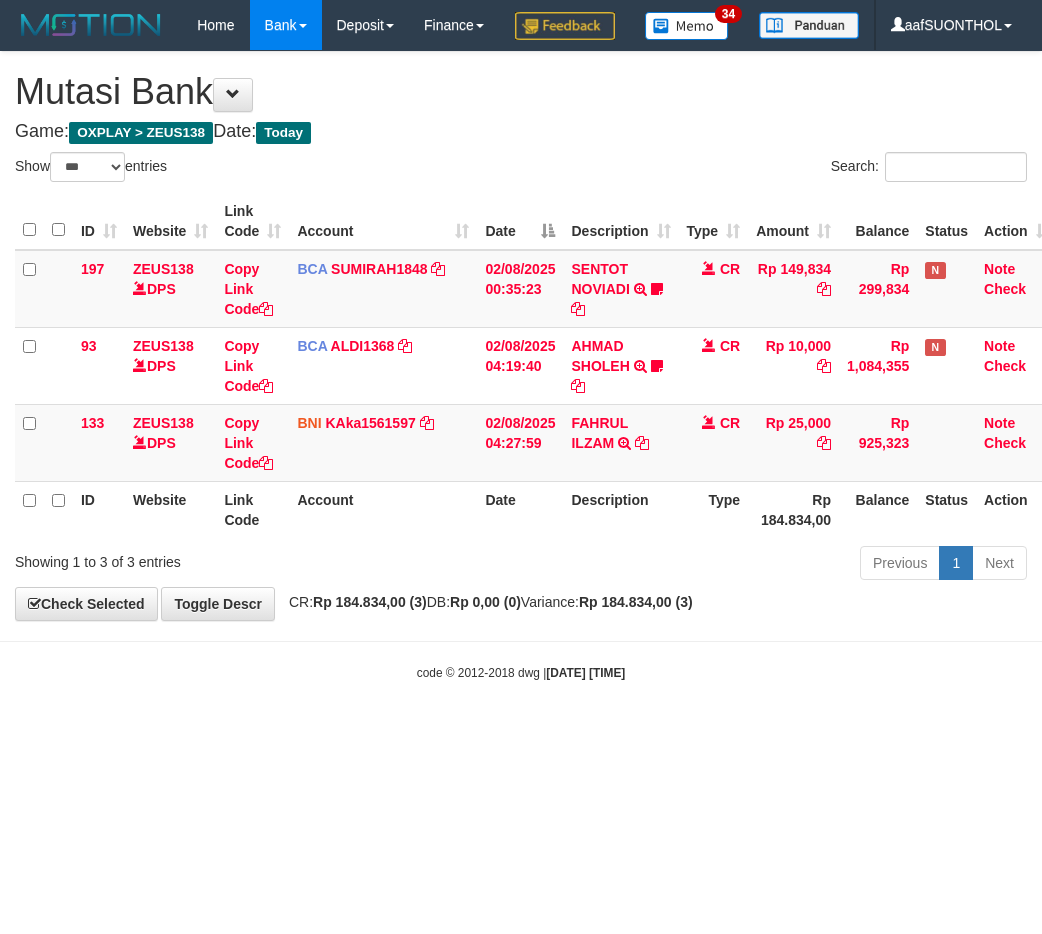 scroll, scrollTop: 0, scrollLeft: 0, axis: both 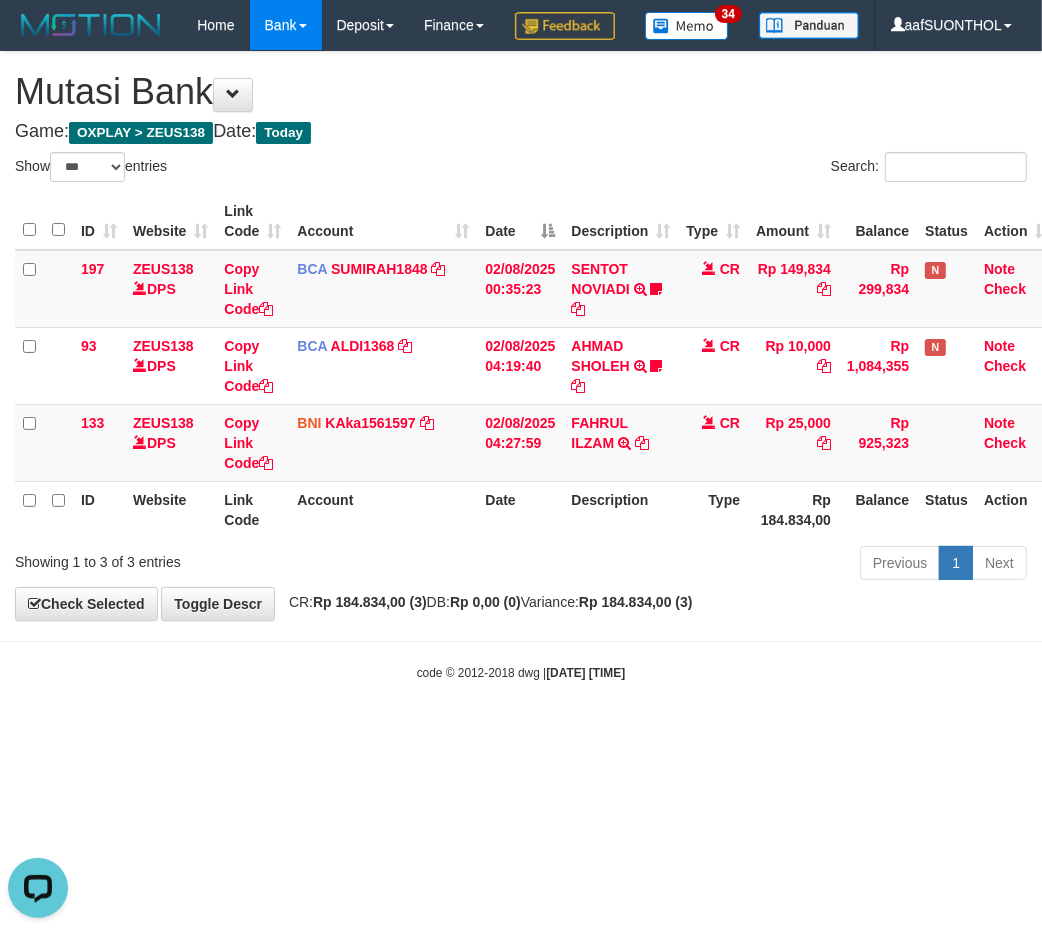 drag, startPoint x: 512, startPoint y: 815, endPoint x: 490, endPoint y: 796, distance: 29.068884 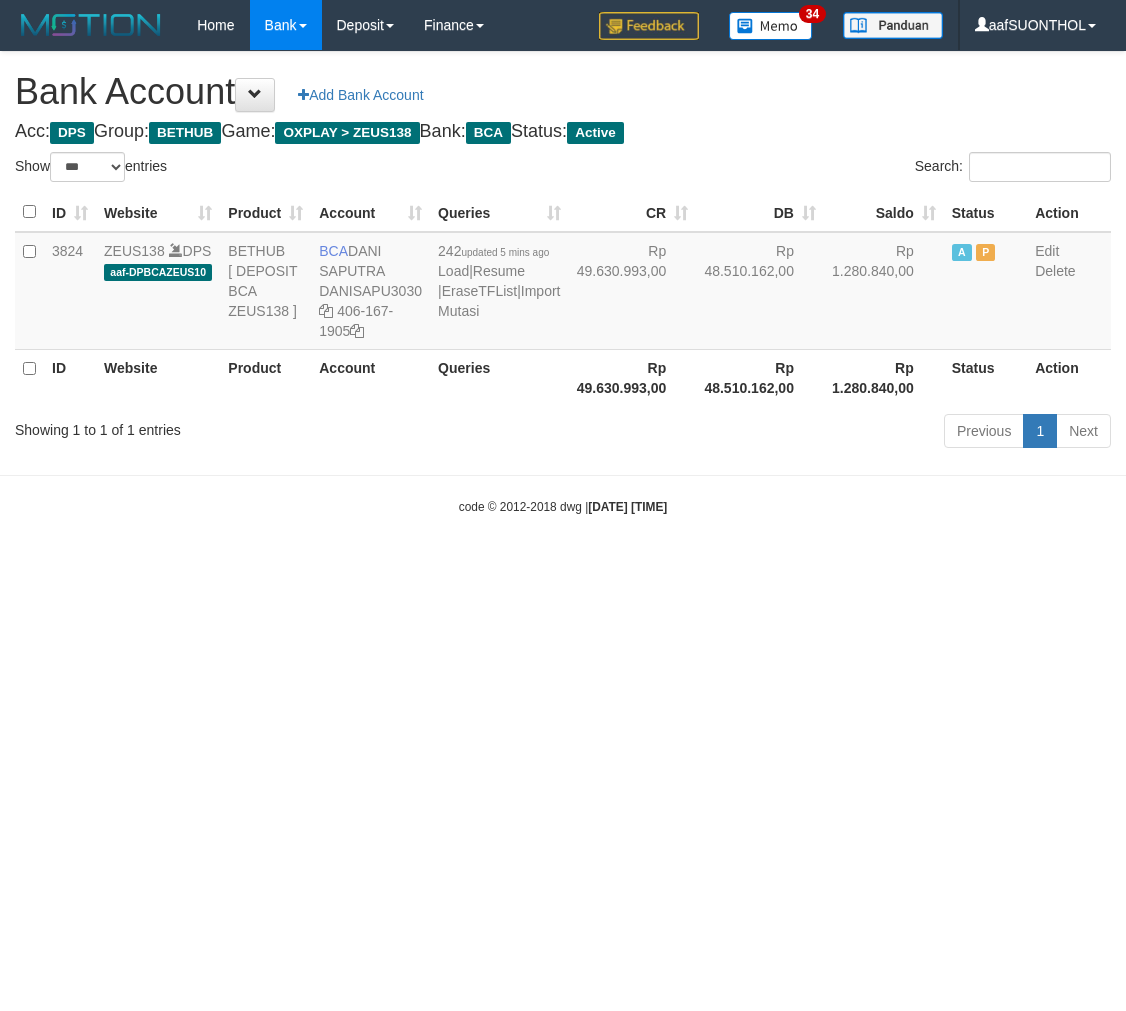 select on "***" 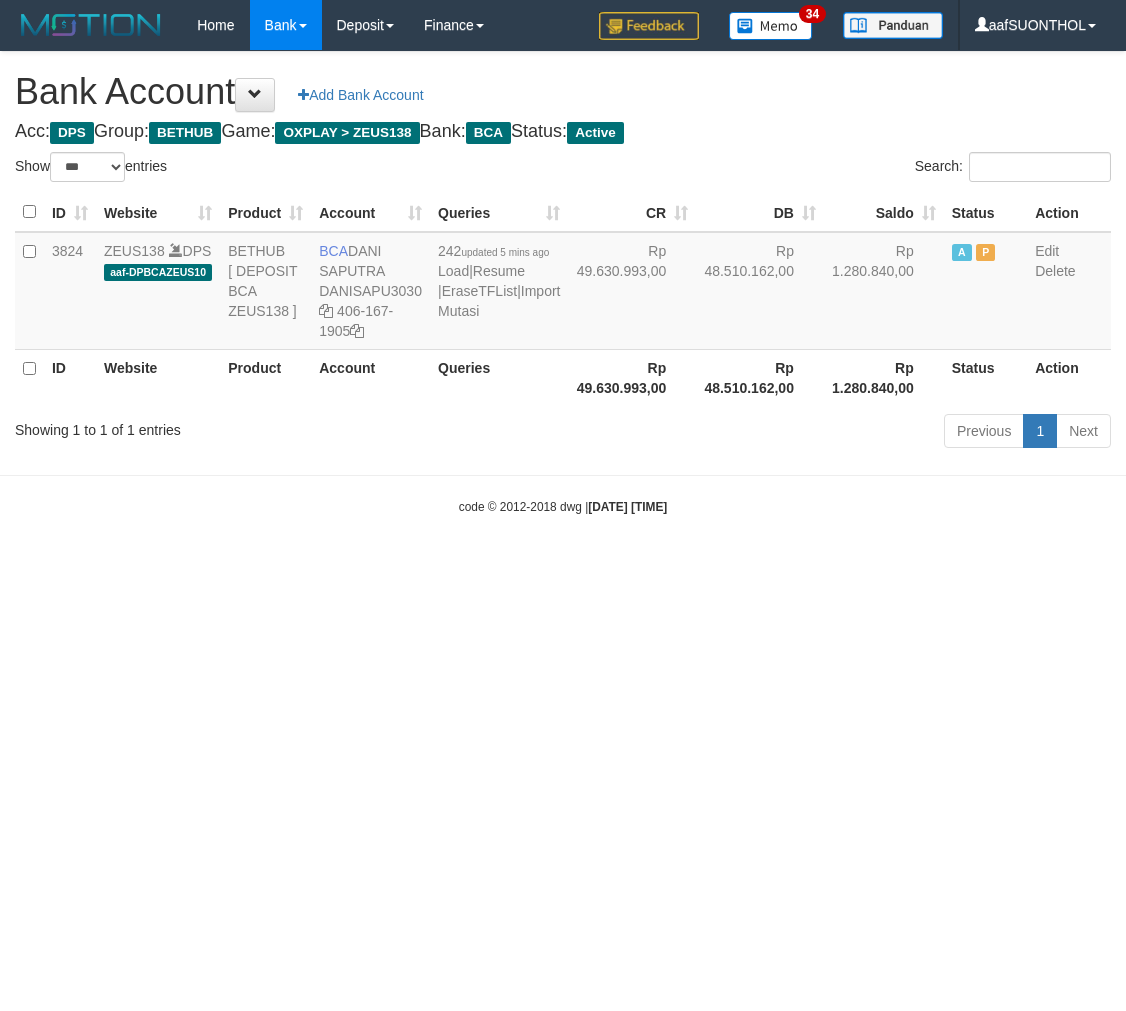 scroll, scrollTop: 0, scrollLeft: 0, axis: both 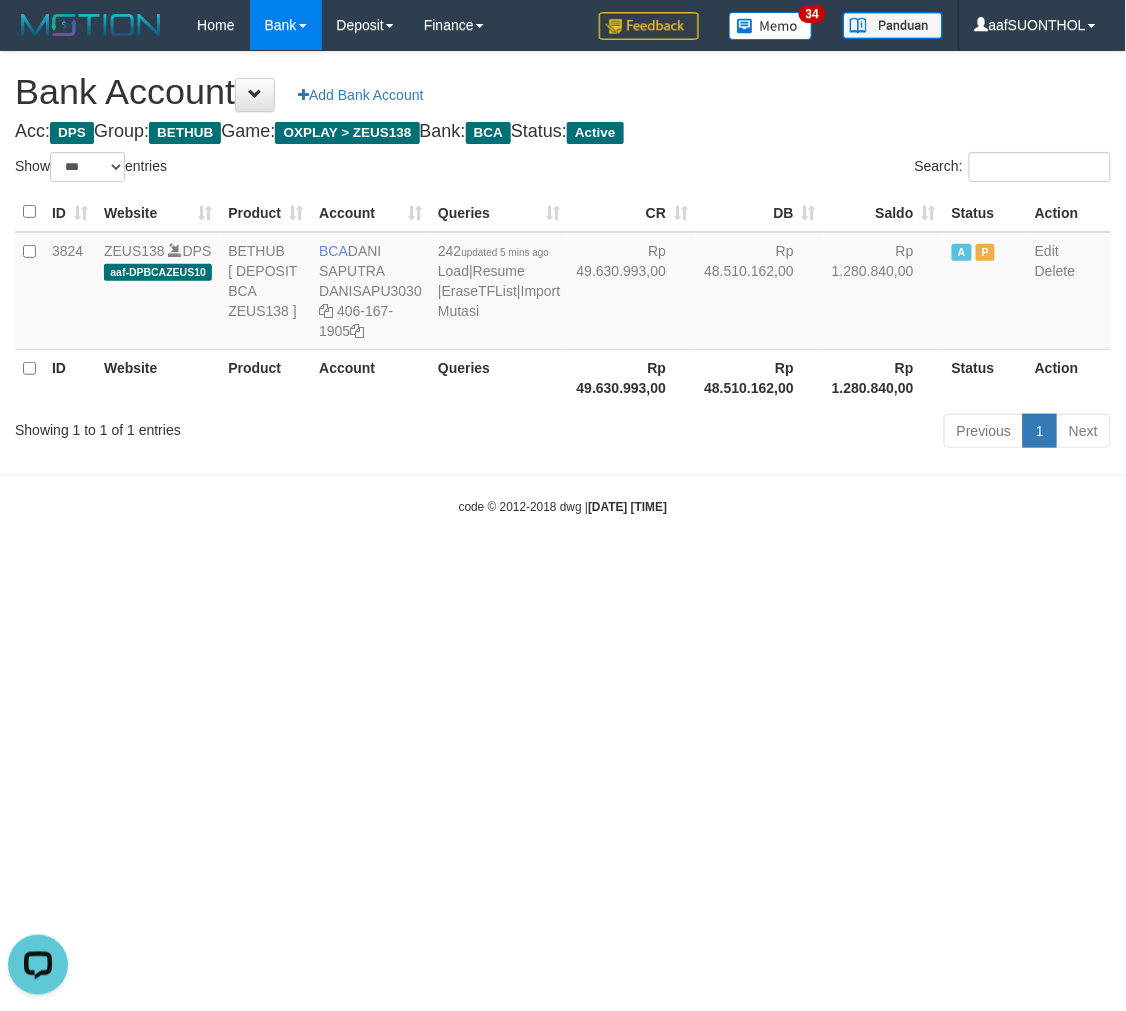 click on "Toggle navigation
Home
Bank
Account List
Load
By Website
Group
[OXPLAY]													ZEUS138
By Load Group (DPS)
Sync" at bounding box center [563, 283] 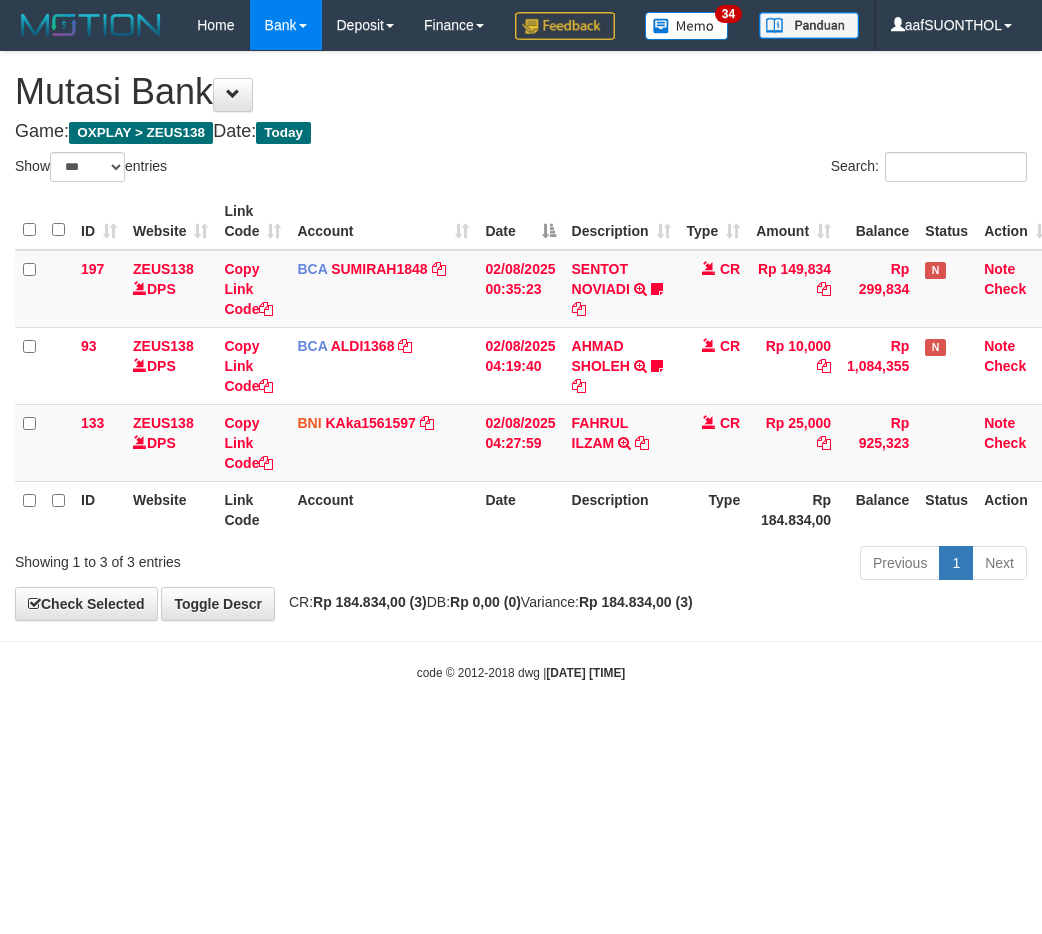 select on "***" 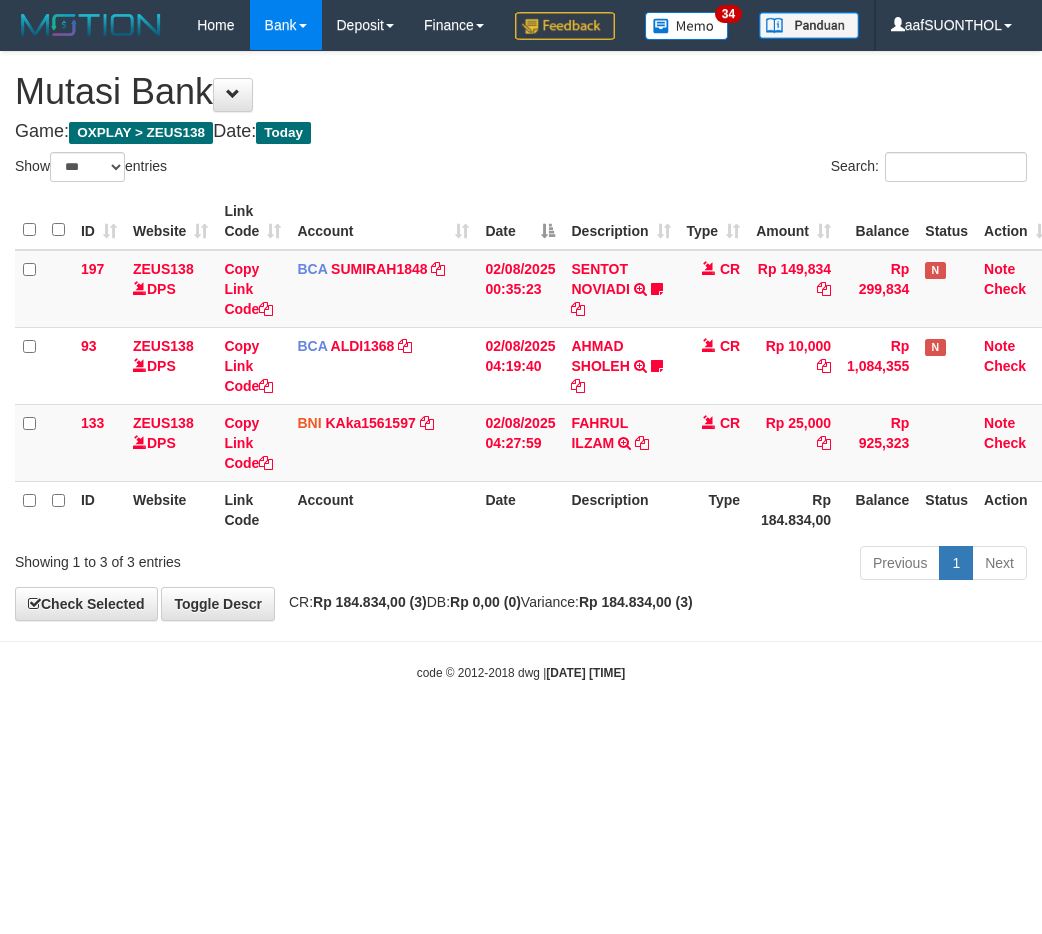 scroll, scrollTop: 0, scrollLeft: 0, axis: both 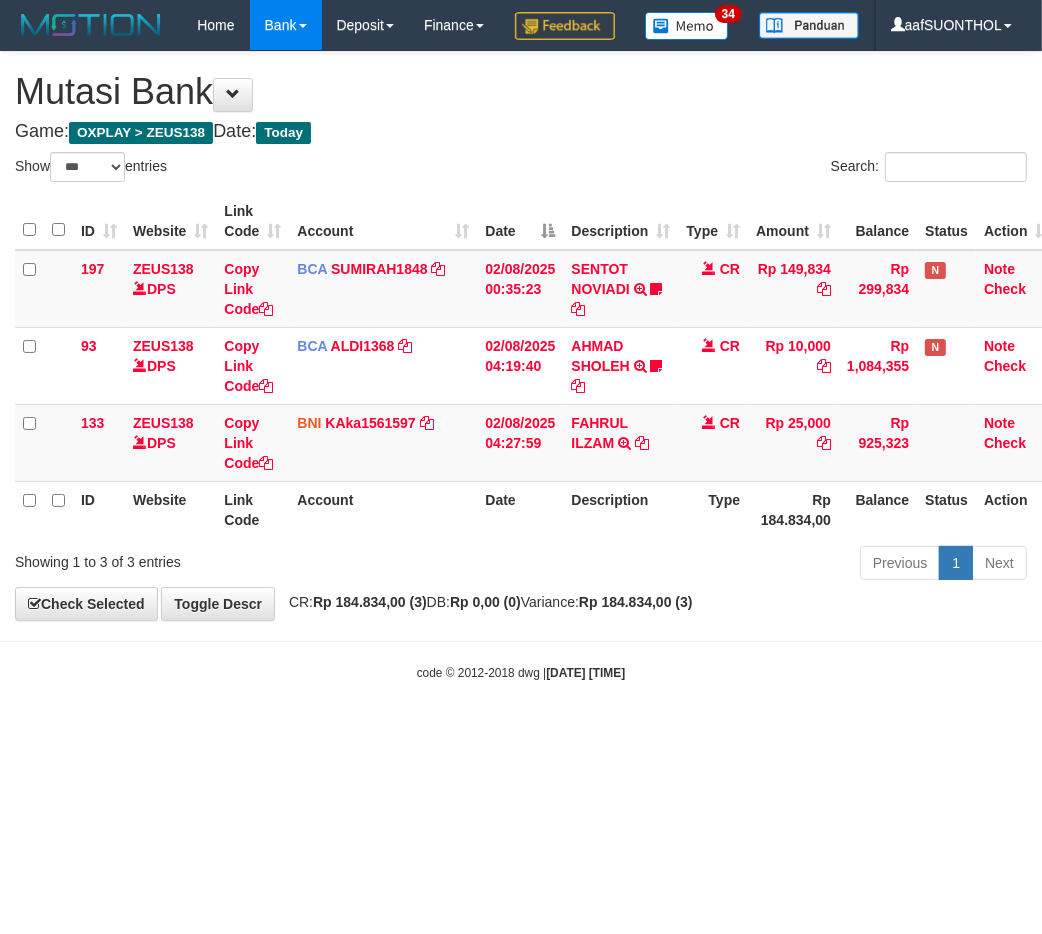 drag, startPoint x: 587, startPoint y: 855, endPoint x: 553, endPoint y: 843, distance: 36.05551 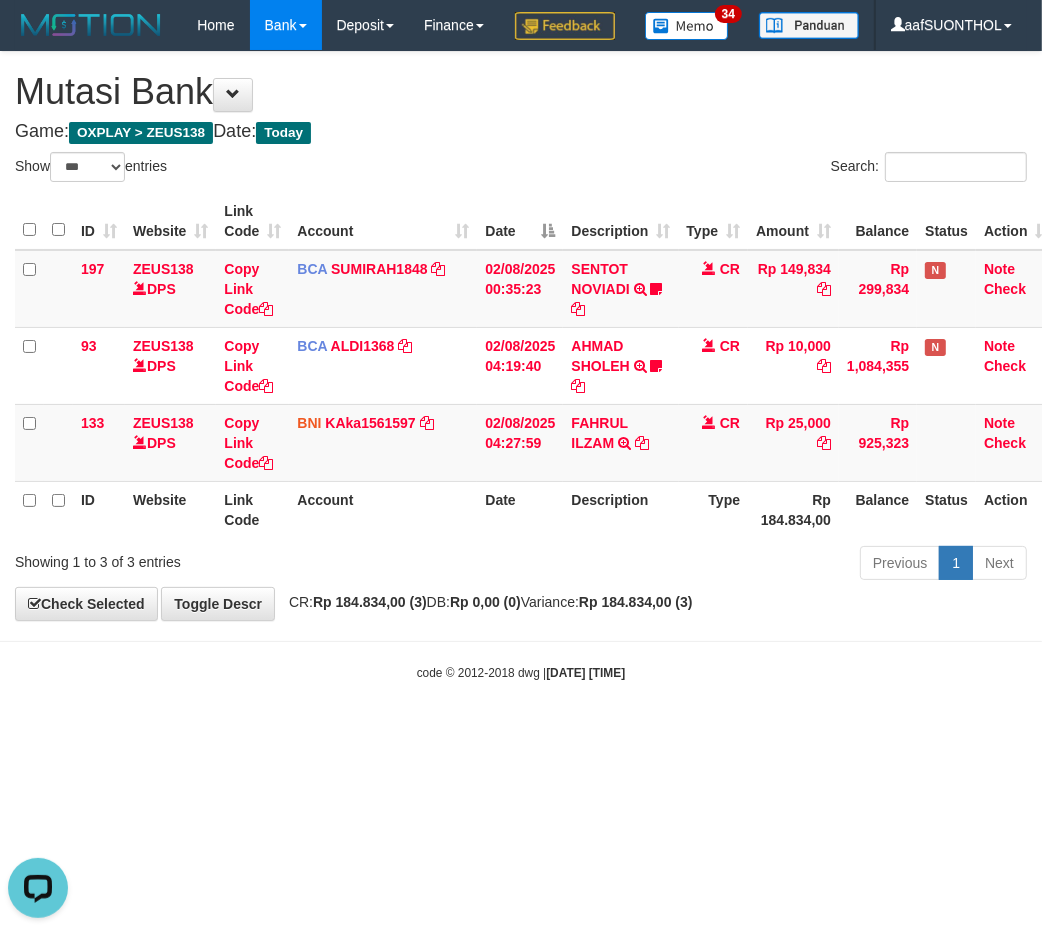 scroll, scrollTop: 0, scrollLeft: 0, axis: both 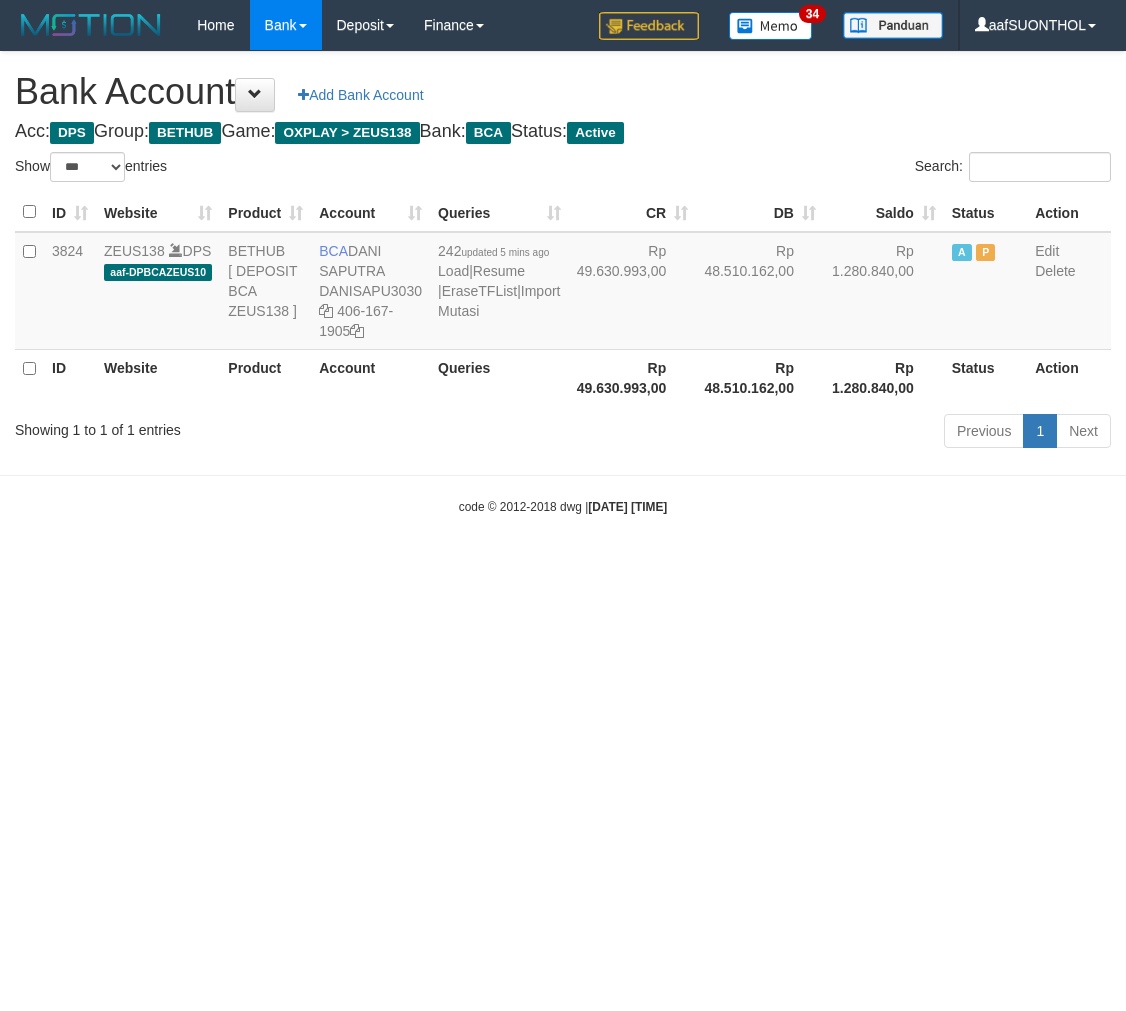 select on "***" 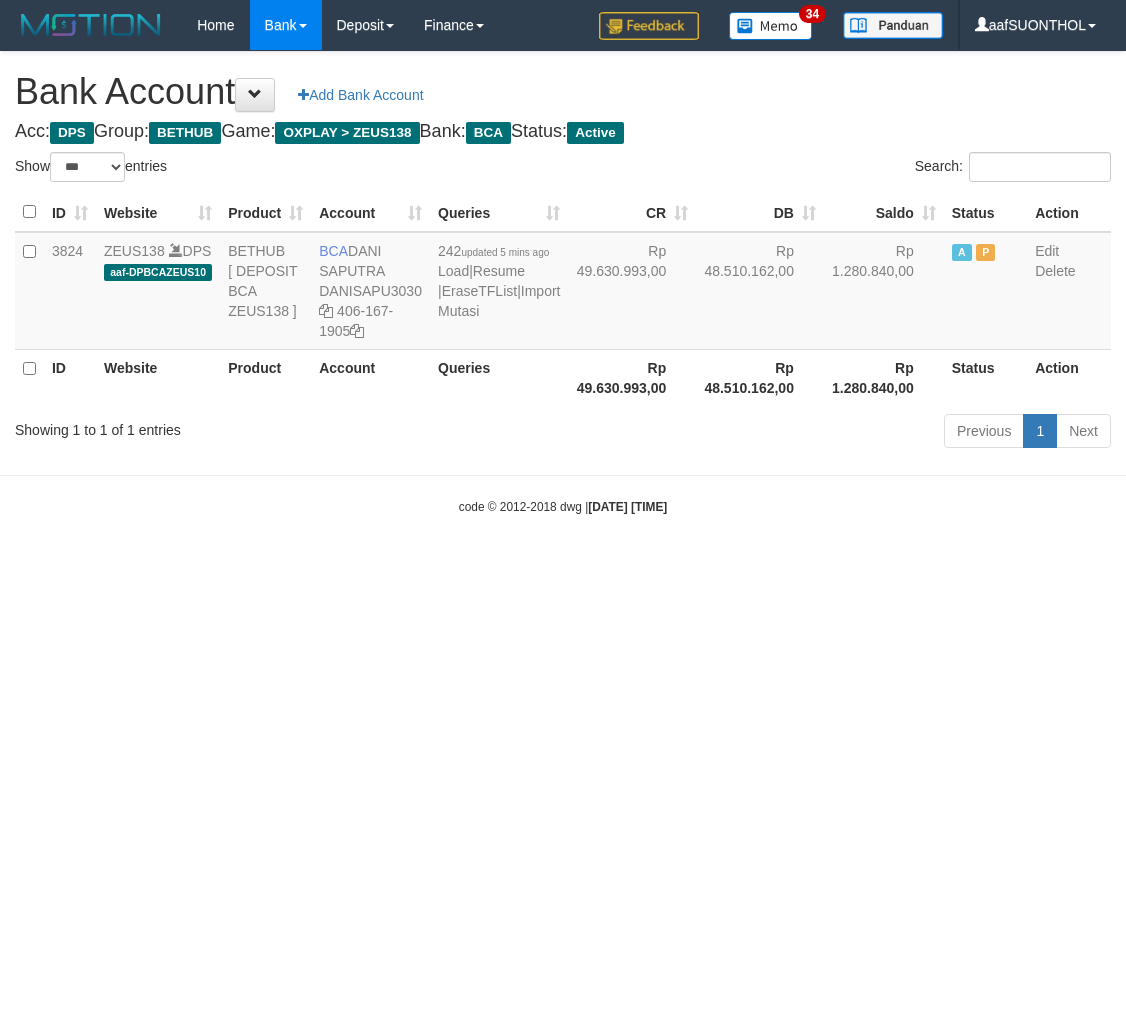 scroll, scrollTop: 0, scrollLeft: 0, axis: both 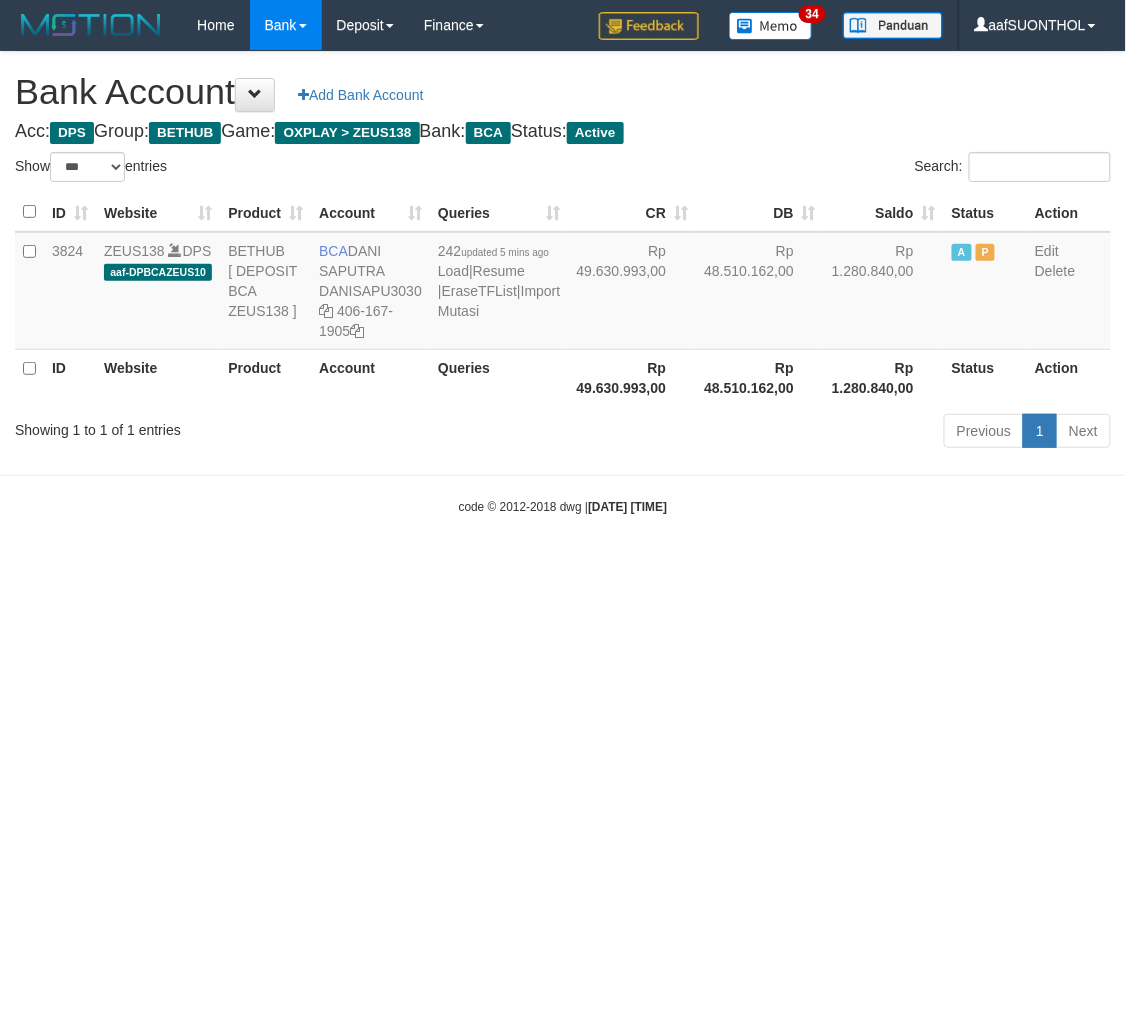 click on "Toggle navigation
Home
Bank
Account List
Load
By Website
Group
[OXPLAY]													ZEUS138
By Load Group (DPS)
Sync" at bounding box center (563, 283) 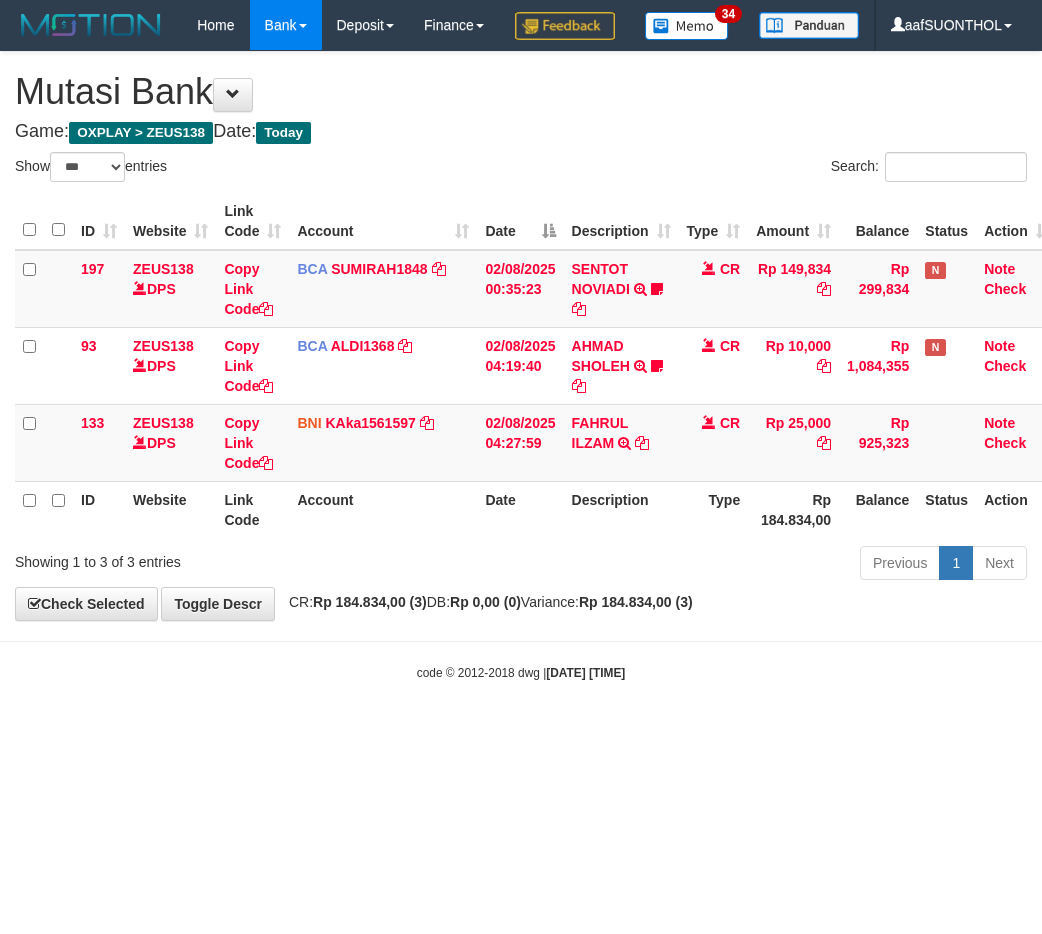 select on "***" 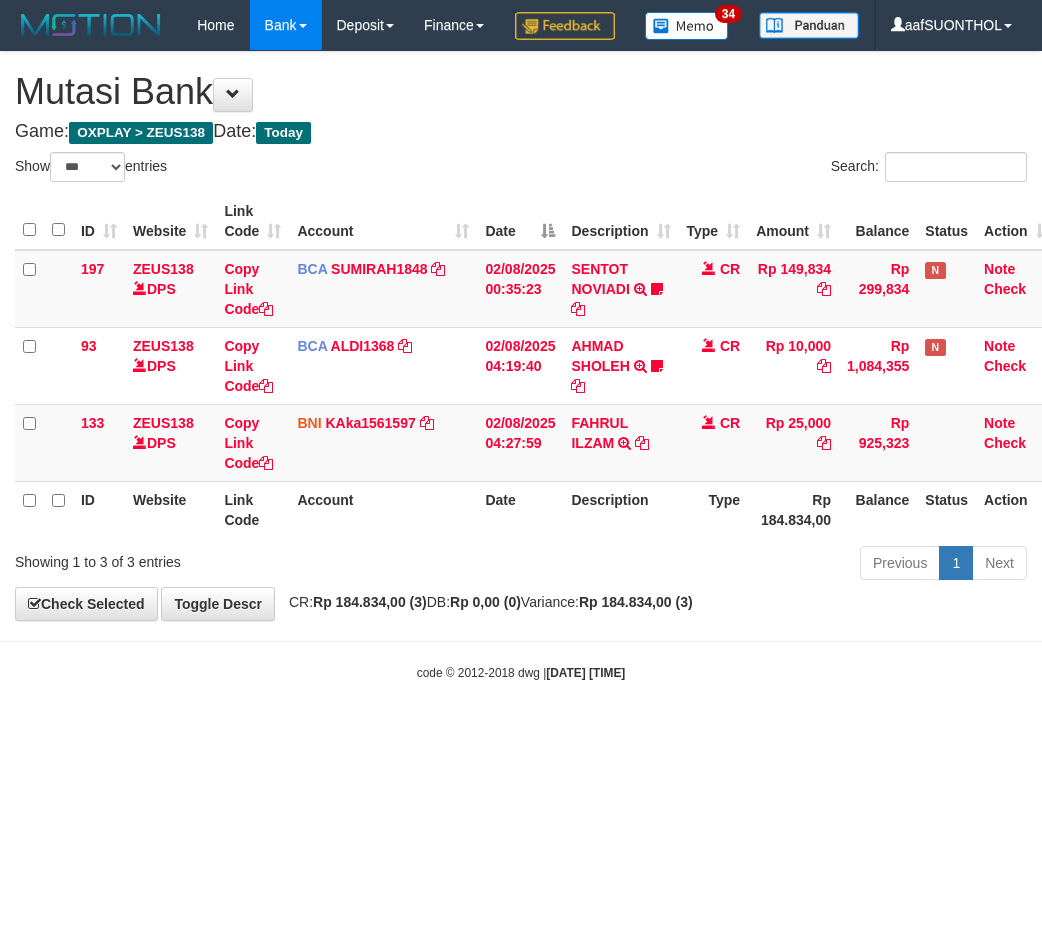 scroll, scrollTop: 0, scrollLeft: 0, axis: both 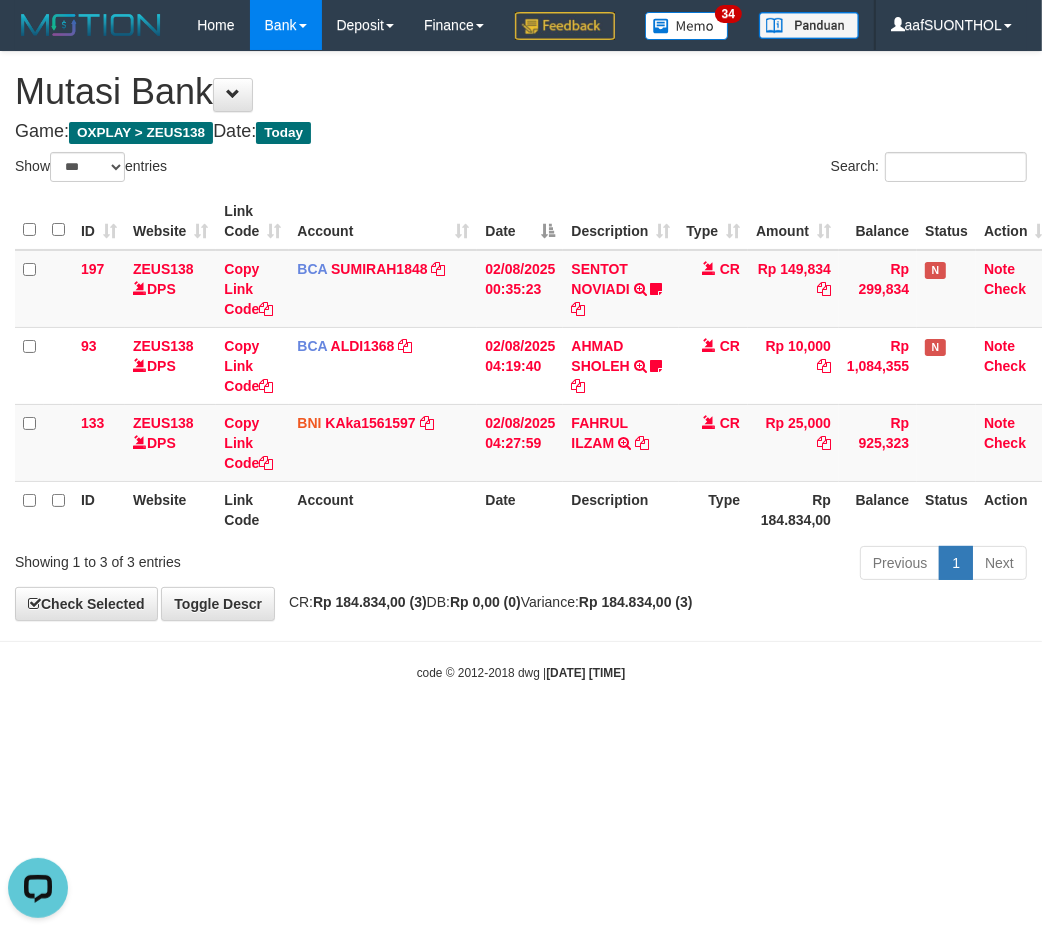 click on "code © 2012-2018 dwg |  2025/08/02 04:39:17" at bounding box center [521, 673] 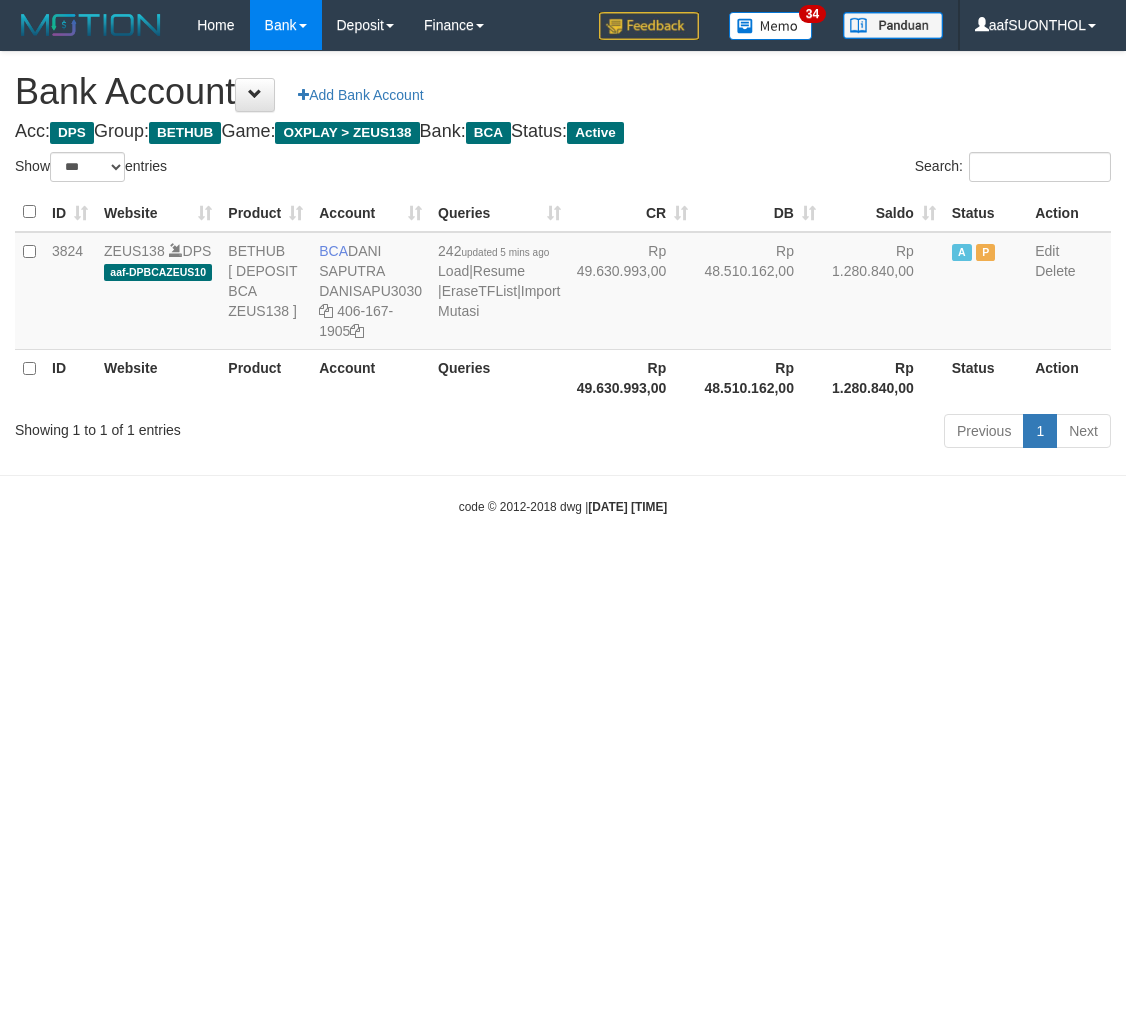 select on "***" 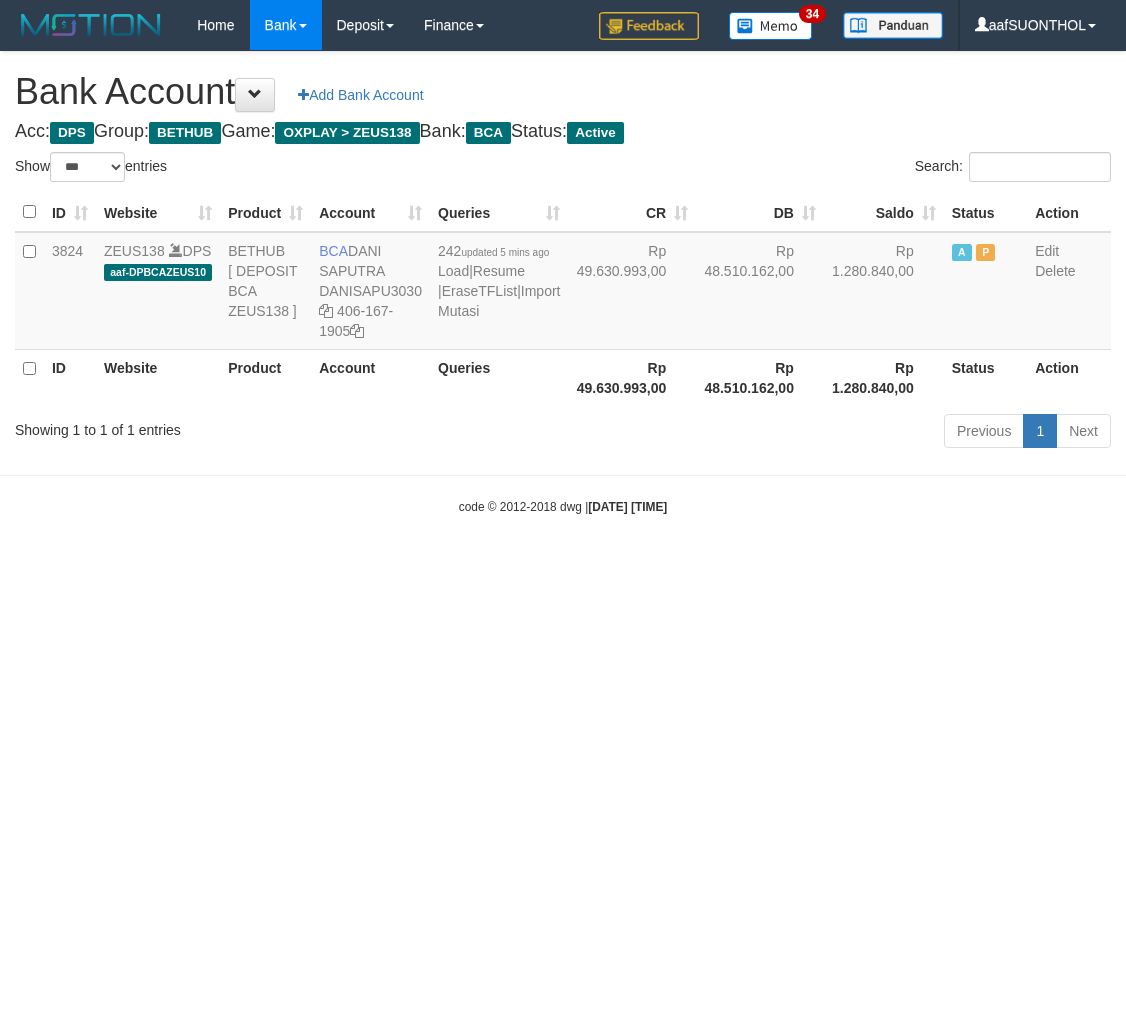 scroll, scrollTop: 0, scrollLeft: 0, axis: both 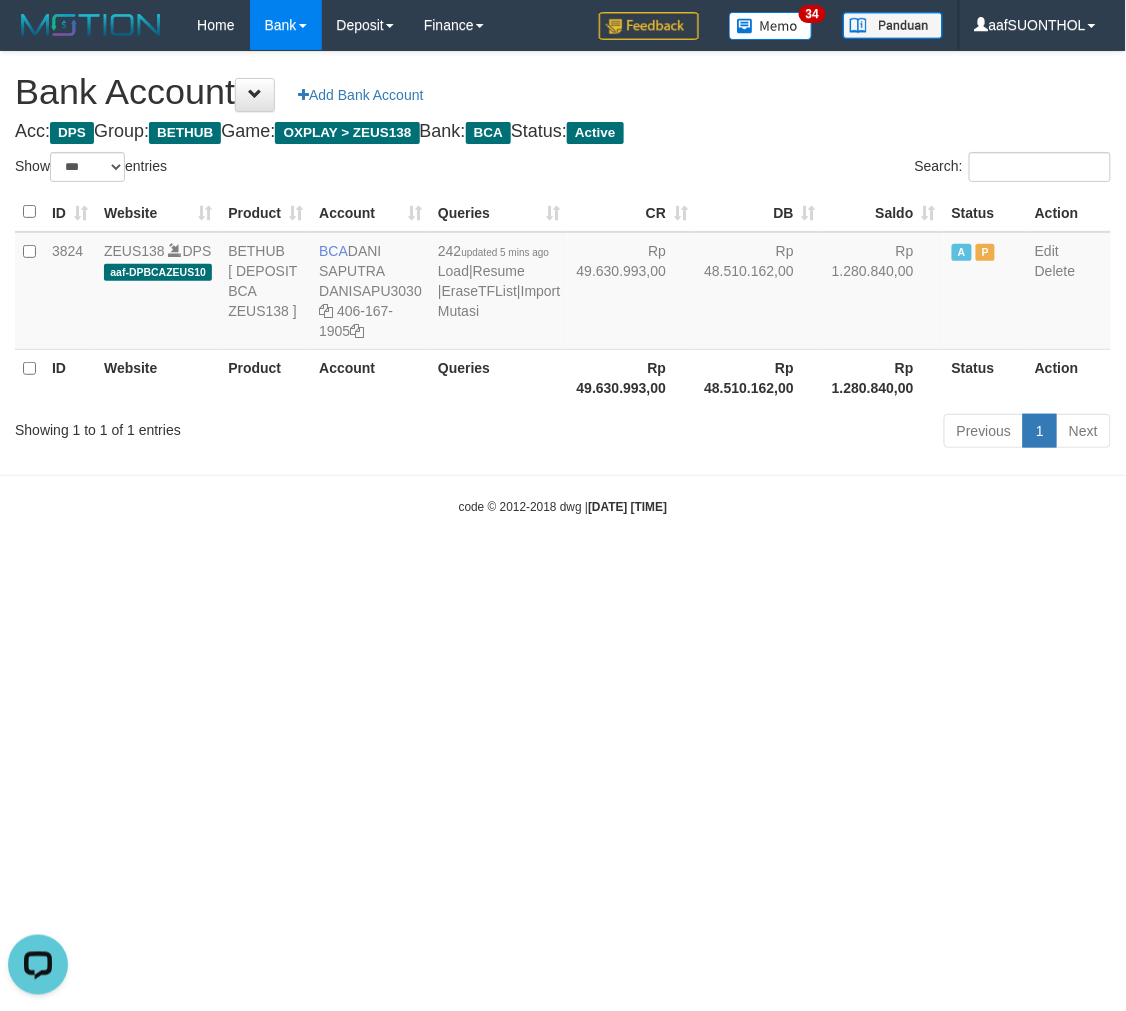 click on "Toggle navigation
Home
Bank
Account List
Load
By Website
Group
[OXPLAY]													ZEUS138
By Load Group (DPS)
Sync" at bounding box center [563, 283] 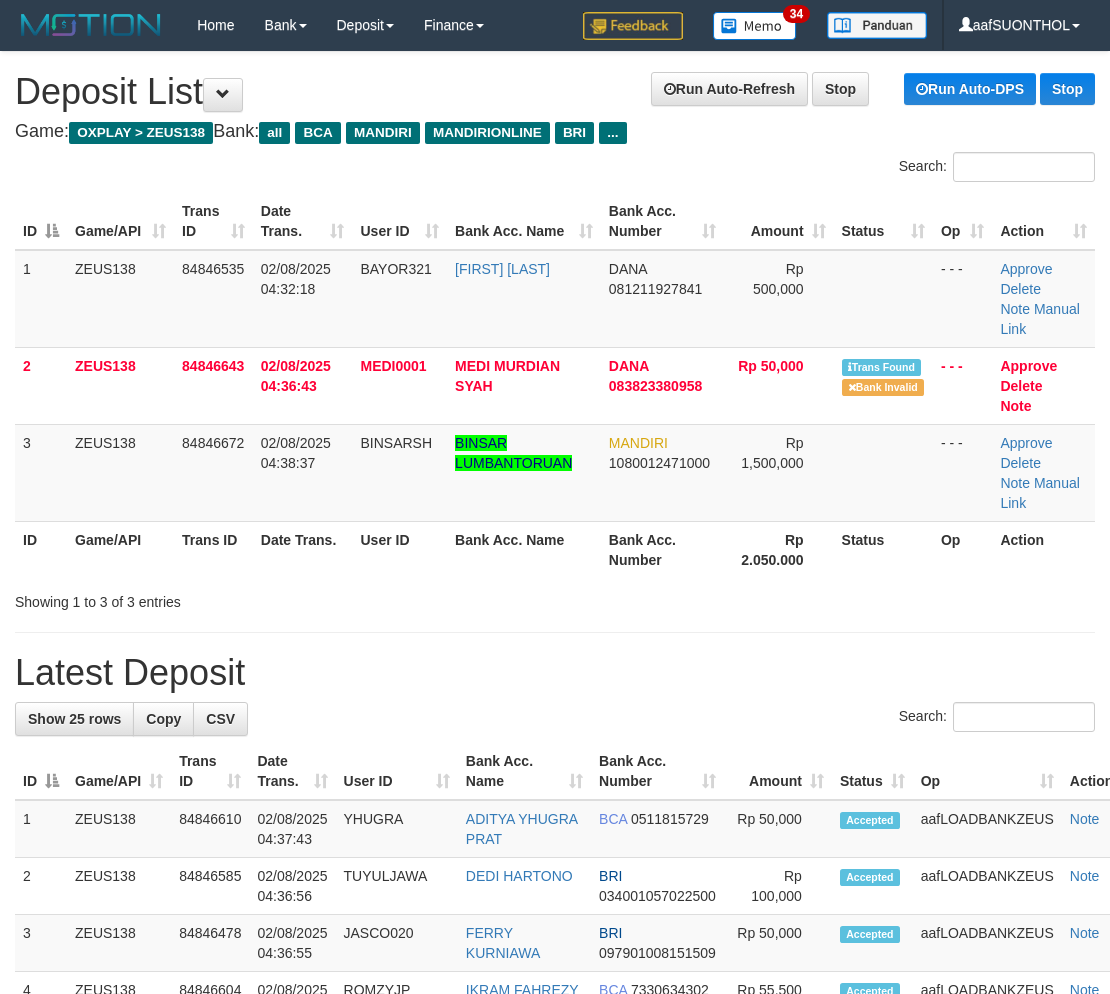 scroll, scrollTop: 0, scrollLeft: 0, axis: both 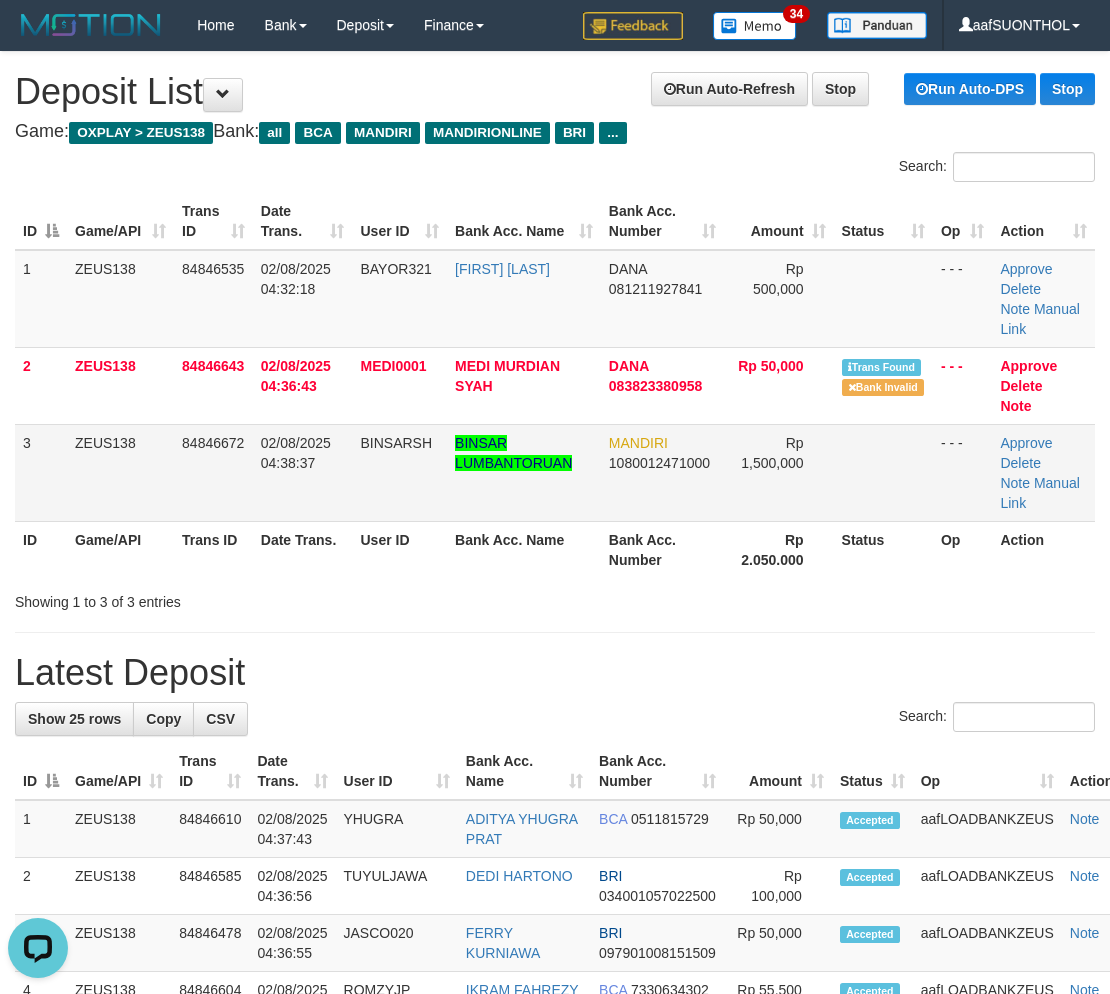 click on "MANDIRI
1080012471000" at bounding box center (662, 472) 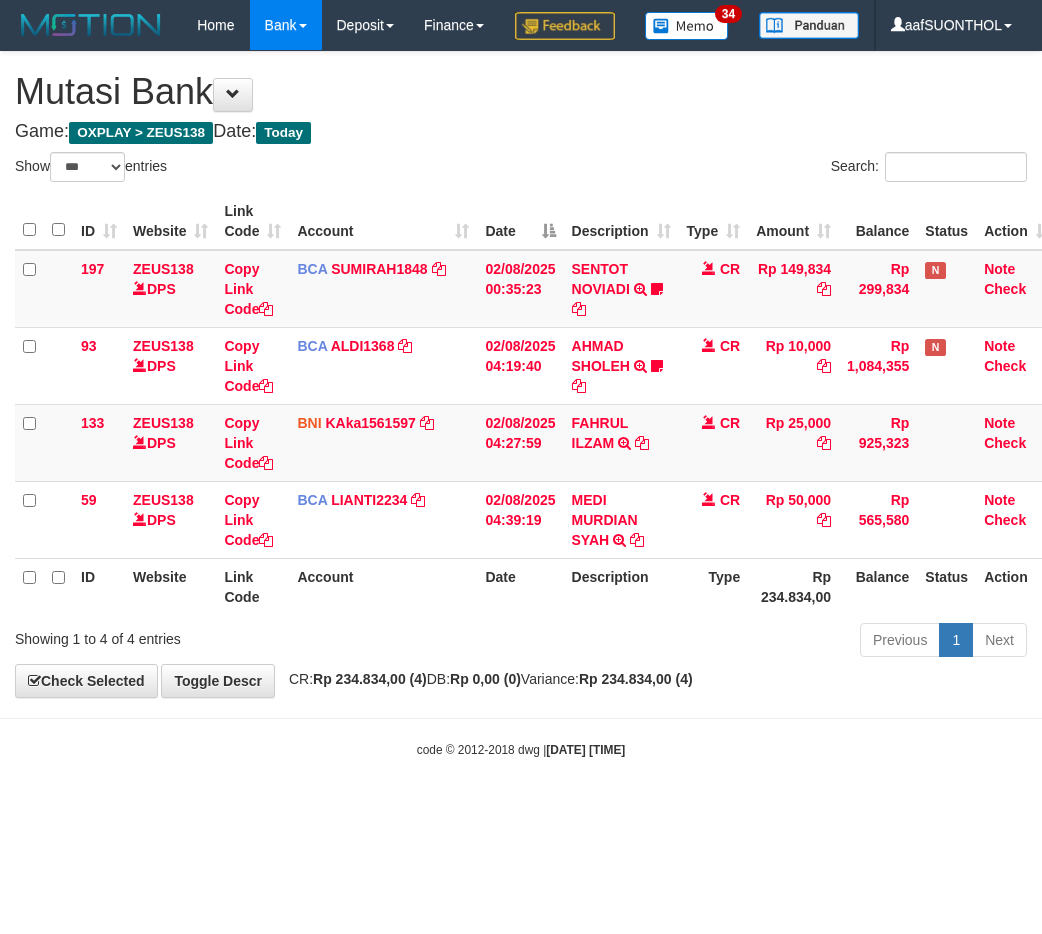 select on "***" 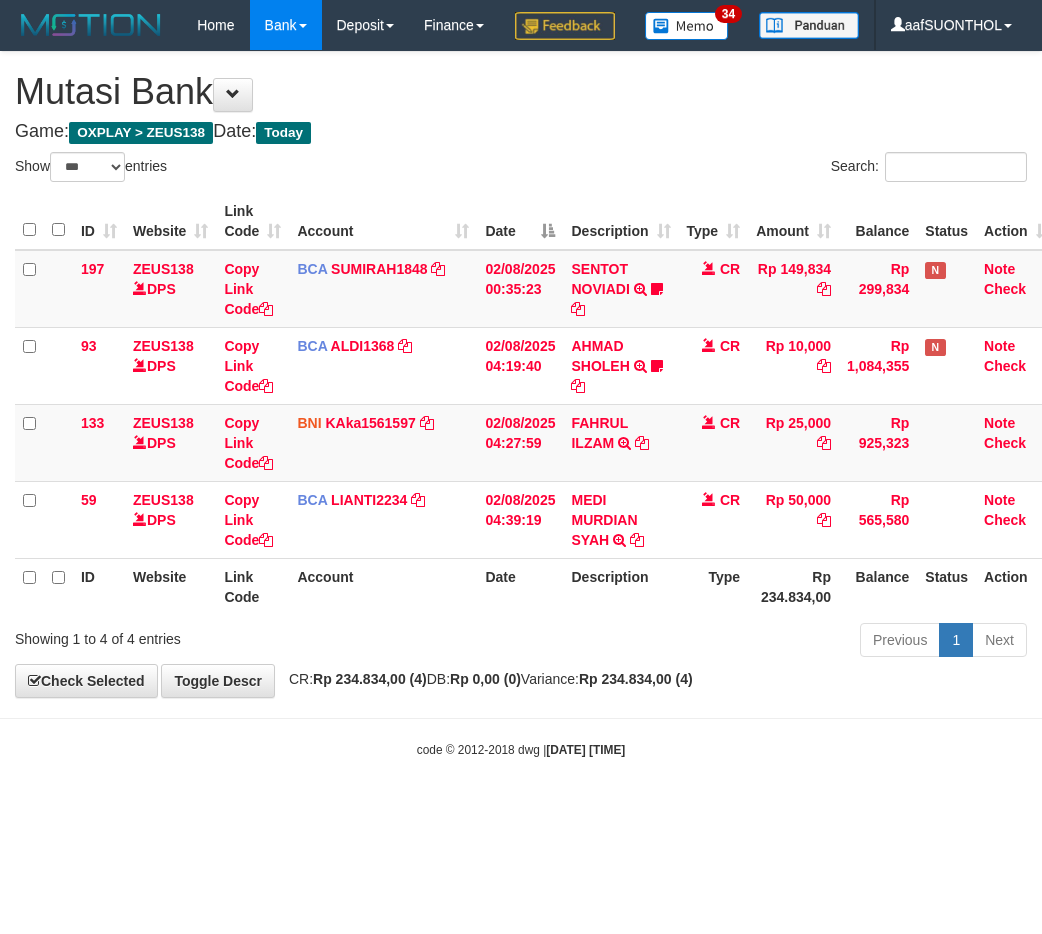 scroll, scrollTop: 0, scrollLeft: 0, axis: both 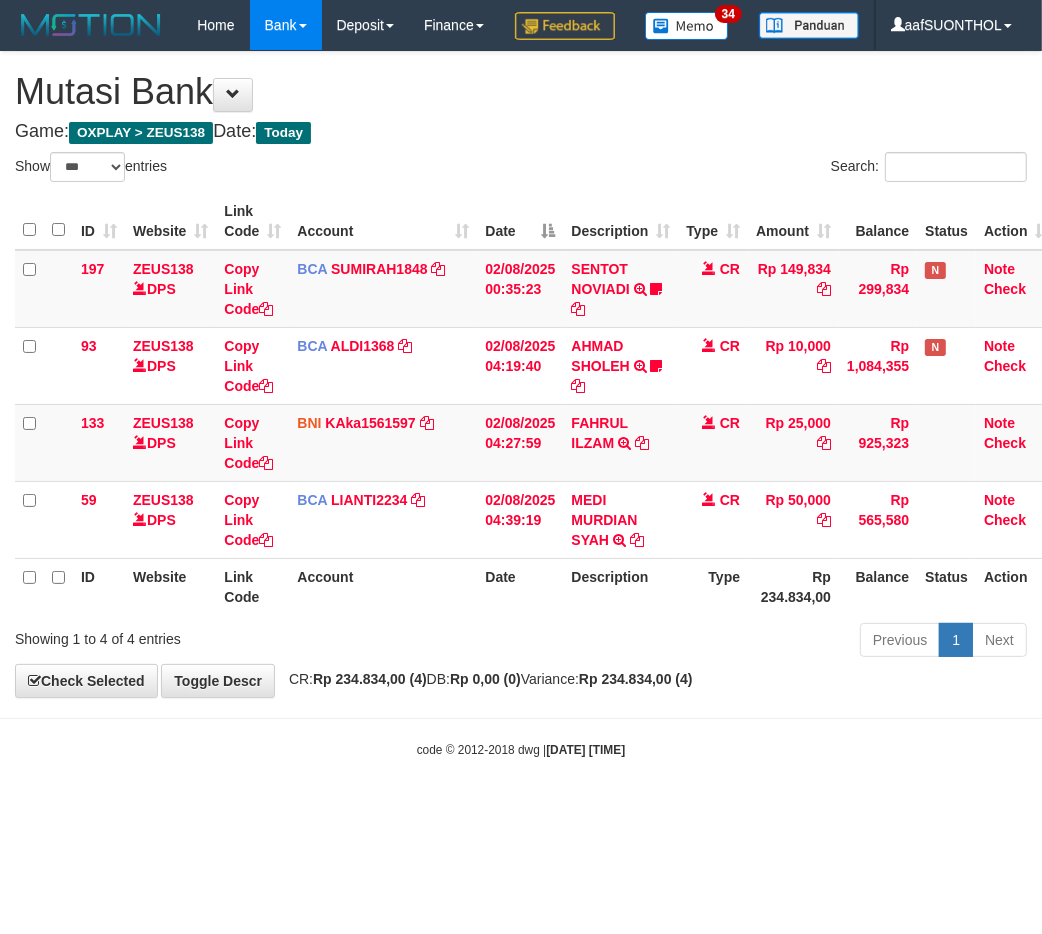 click on "Previous 1 Next" at bounding box center (738, 642) 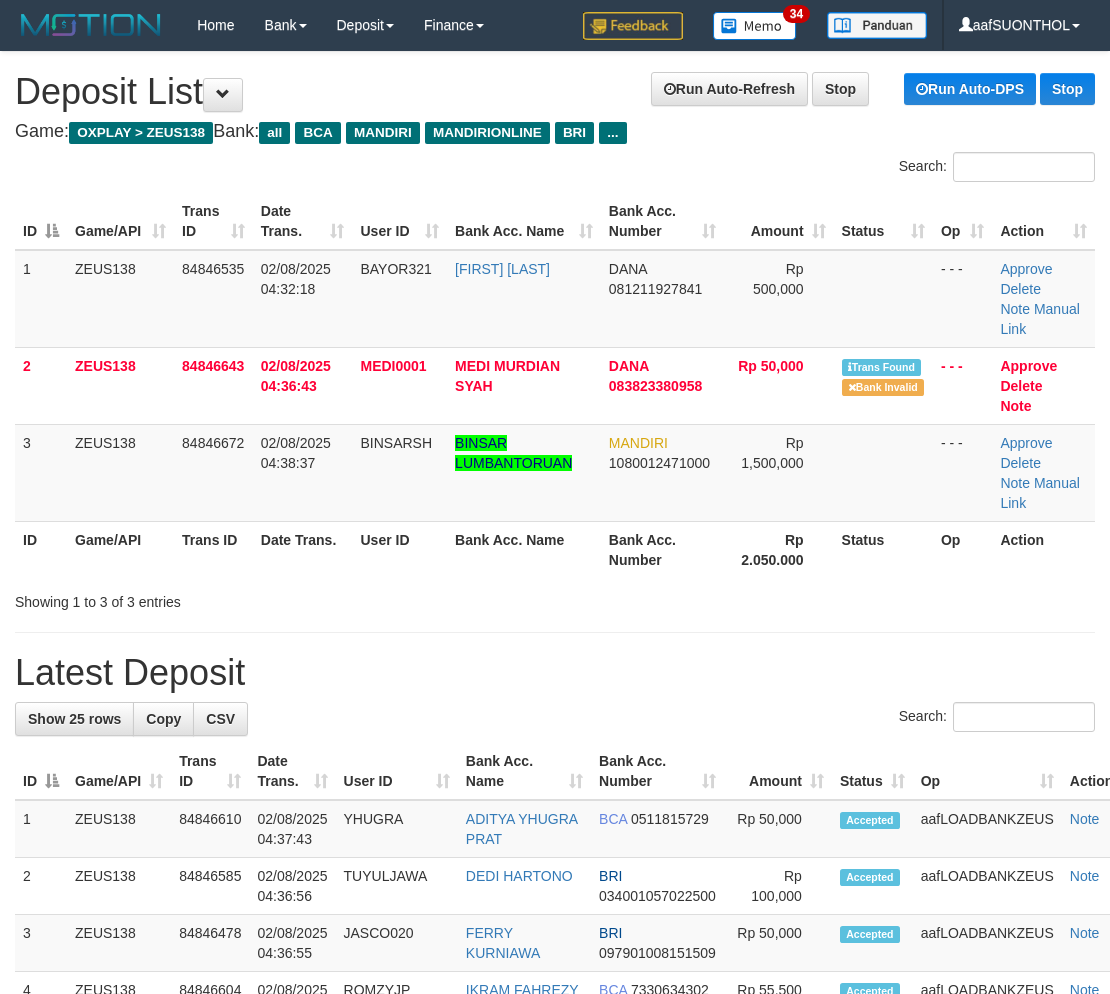 scroll, scrollTop: 0, scrollLeft: 0, axis: both 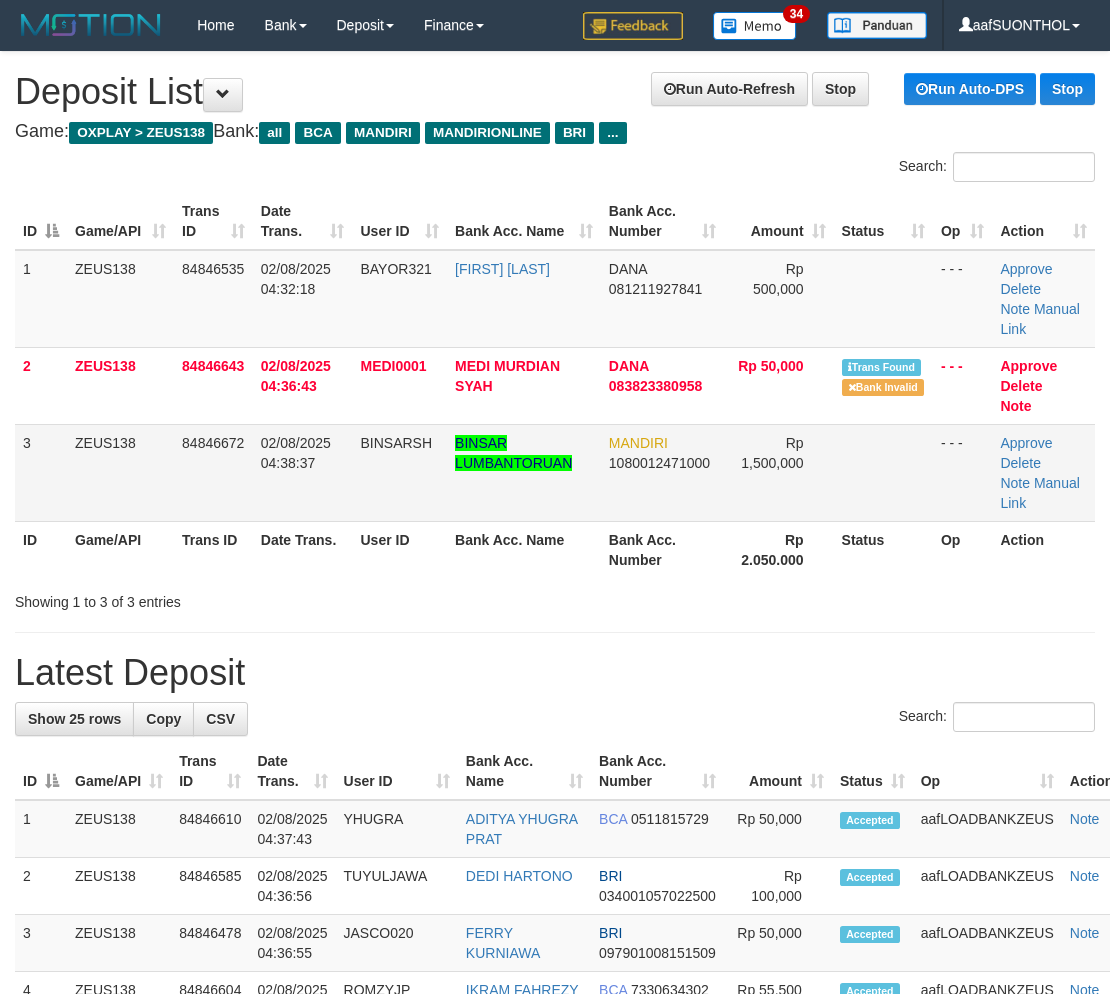 click on "MANDIRI
1080012471000" at bounding box center (662, 472) 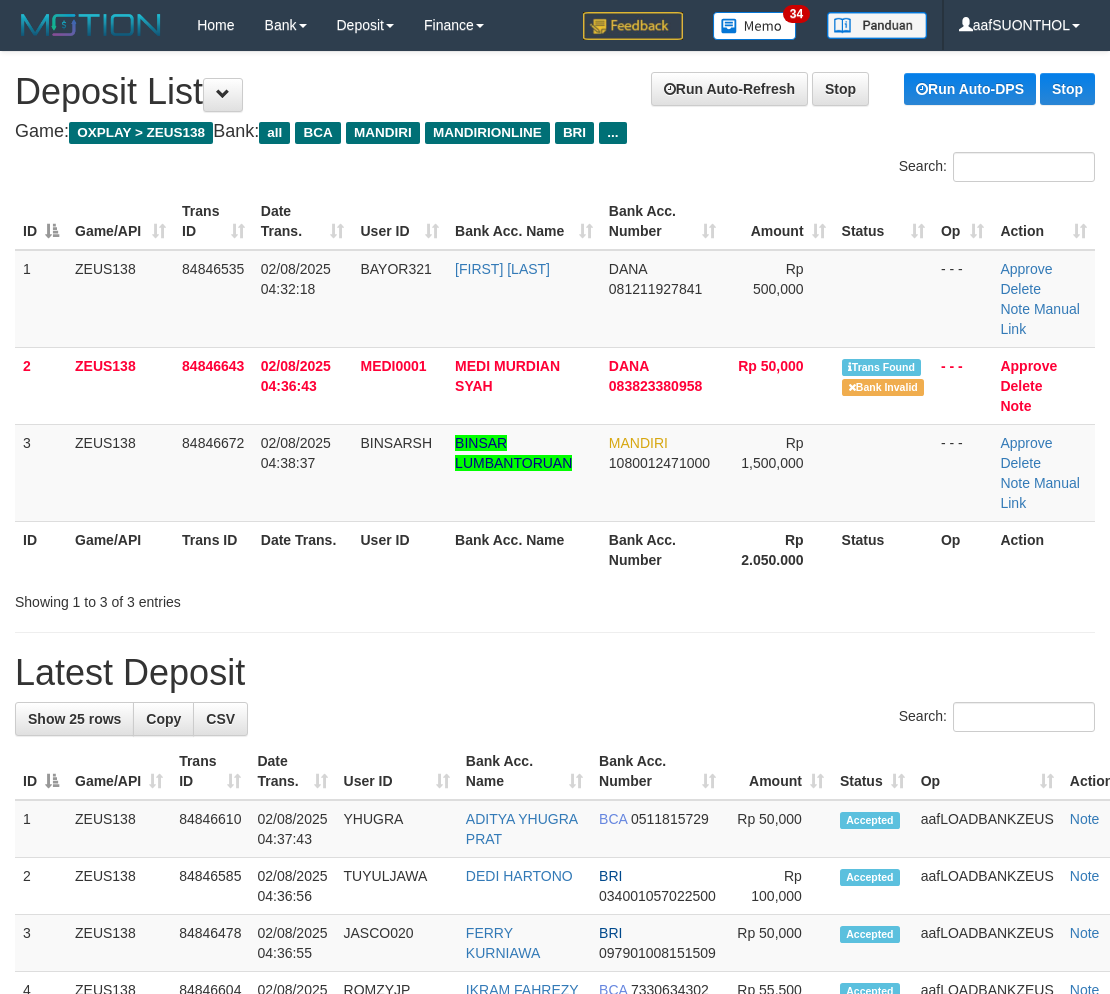 drag, startPoint x: 660, startPoint y: 502, endPoint x: 1103, endPoint y: 600, distance: 453.71027 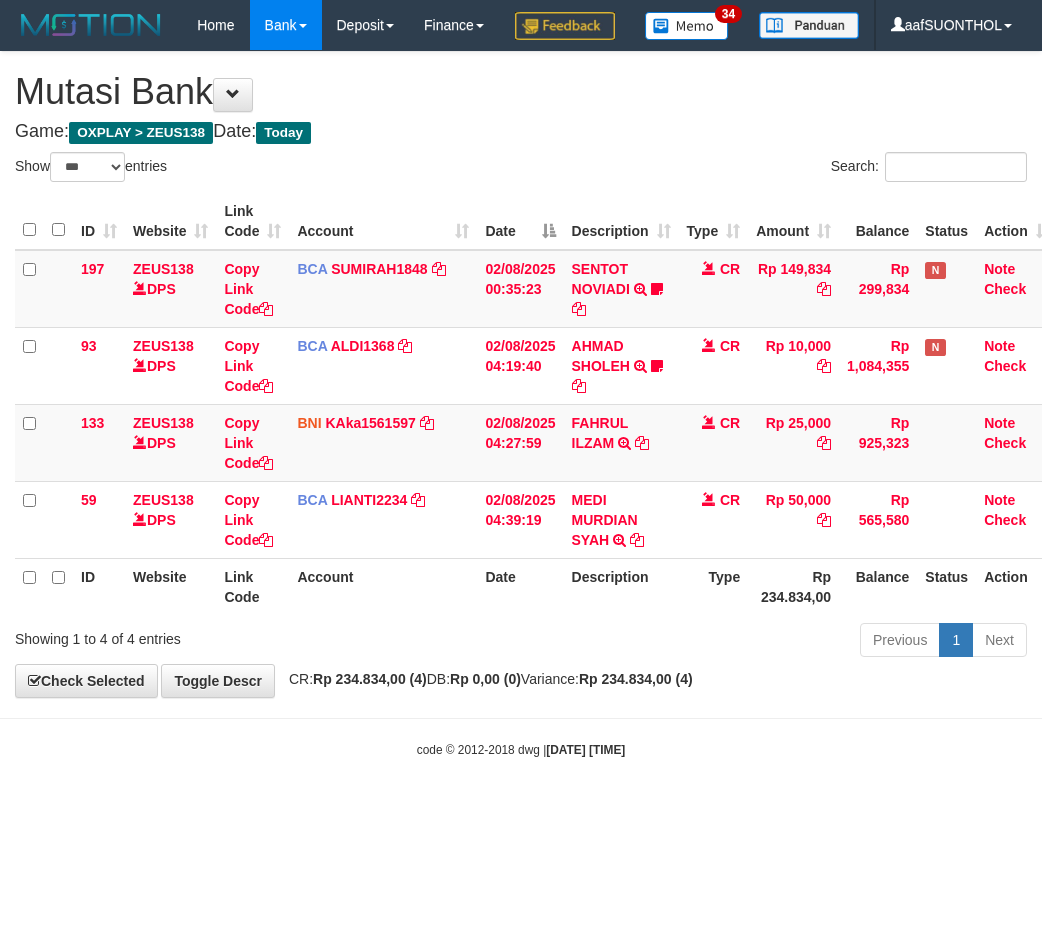 select on "***" 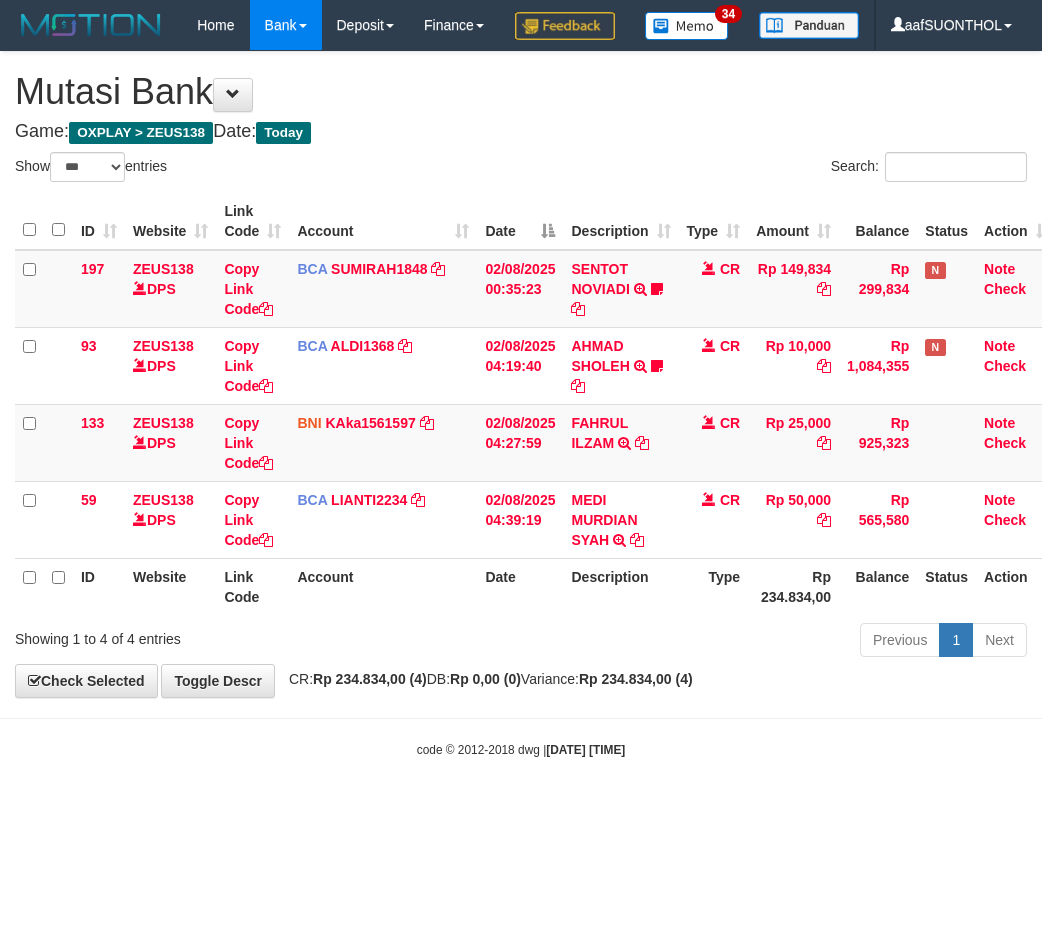 scroll, scrollTop: 0, scrollLeft: 0, axis: both 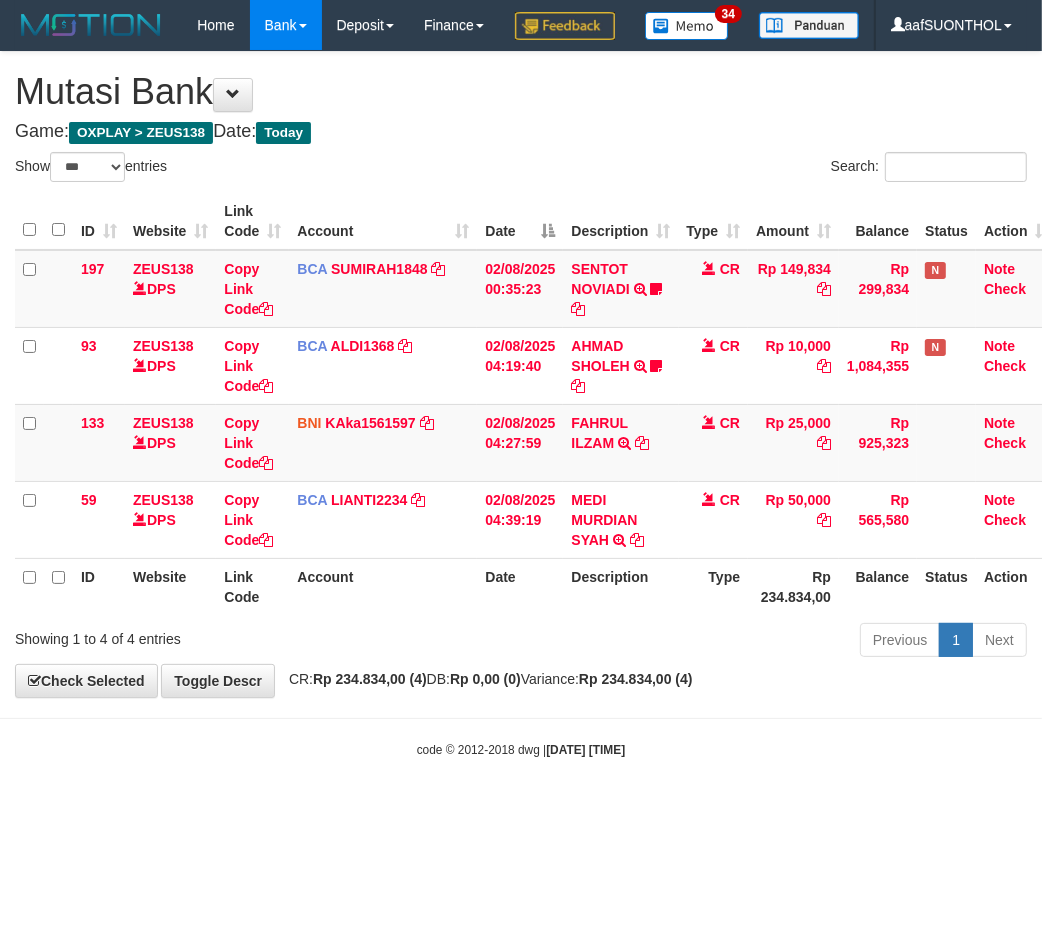 click on "Previous 1 Next" at bounding box center [738, 642] 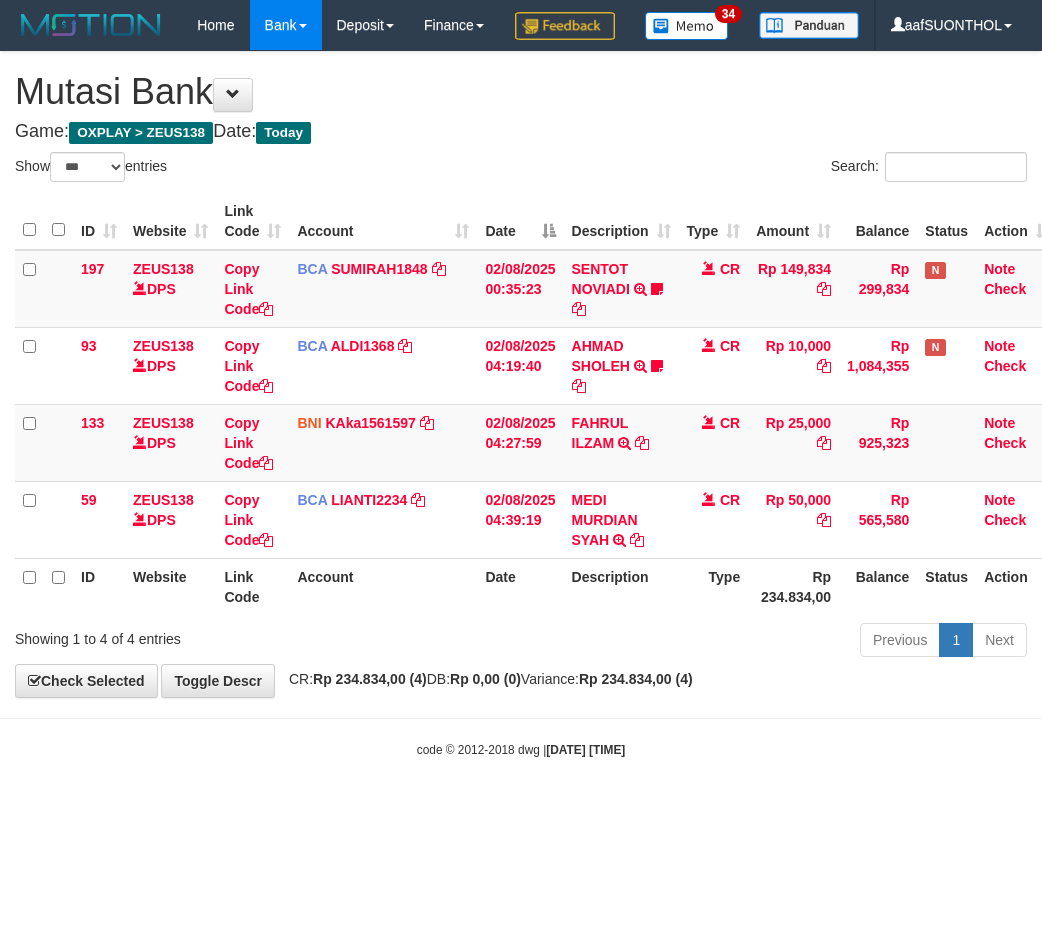 select on "***" 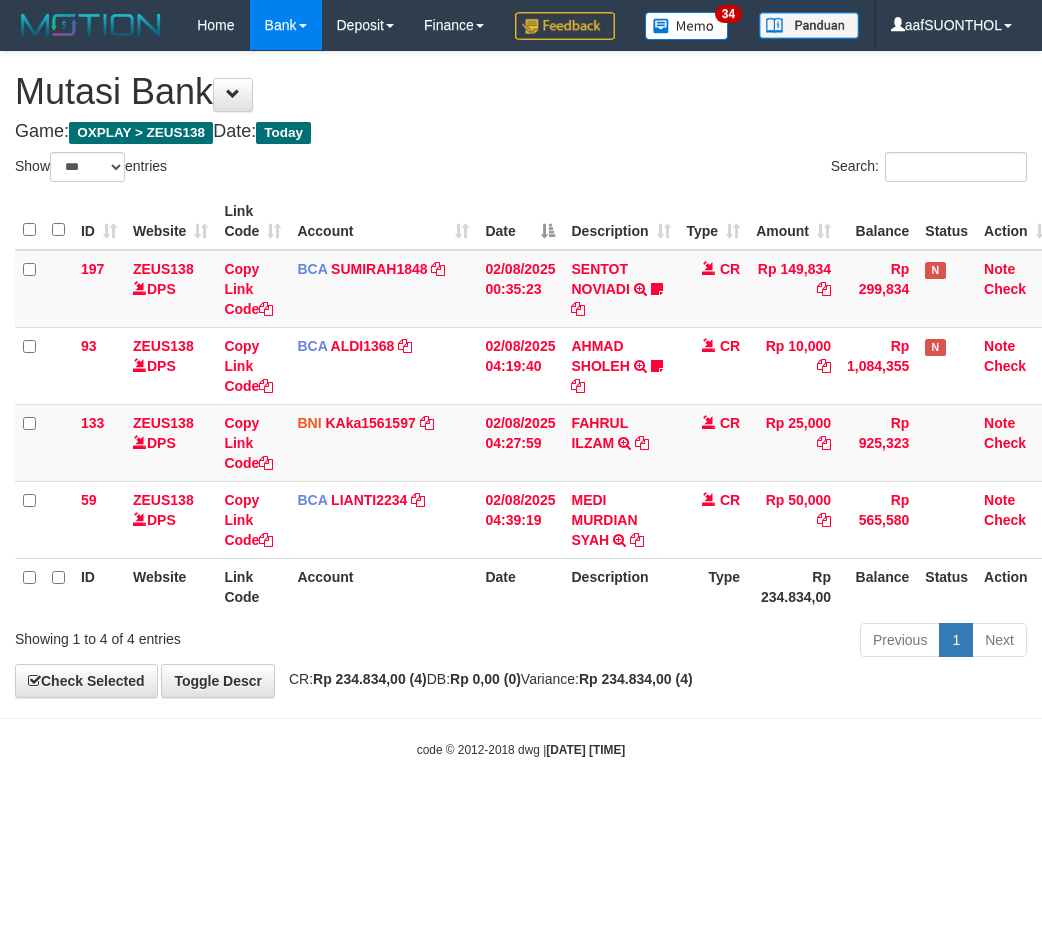 scroll, scrollTop: 0, scrollLeft: 0, axis: both 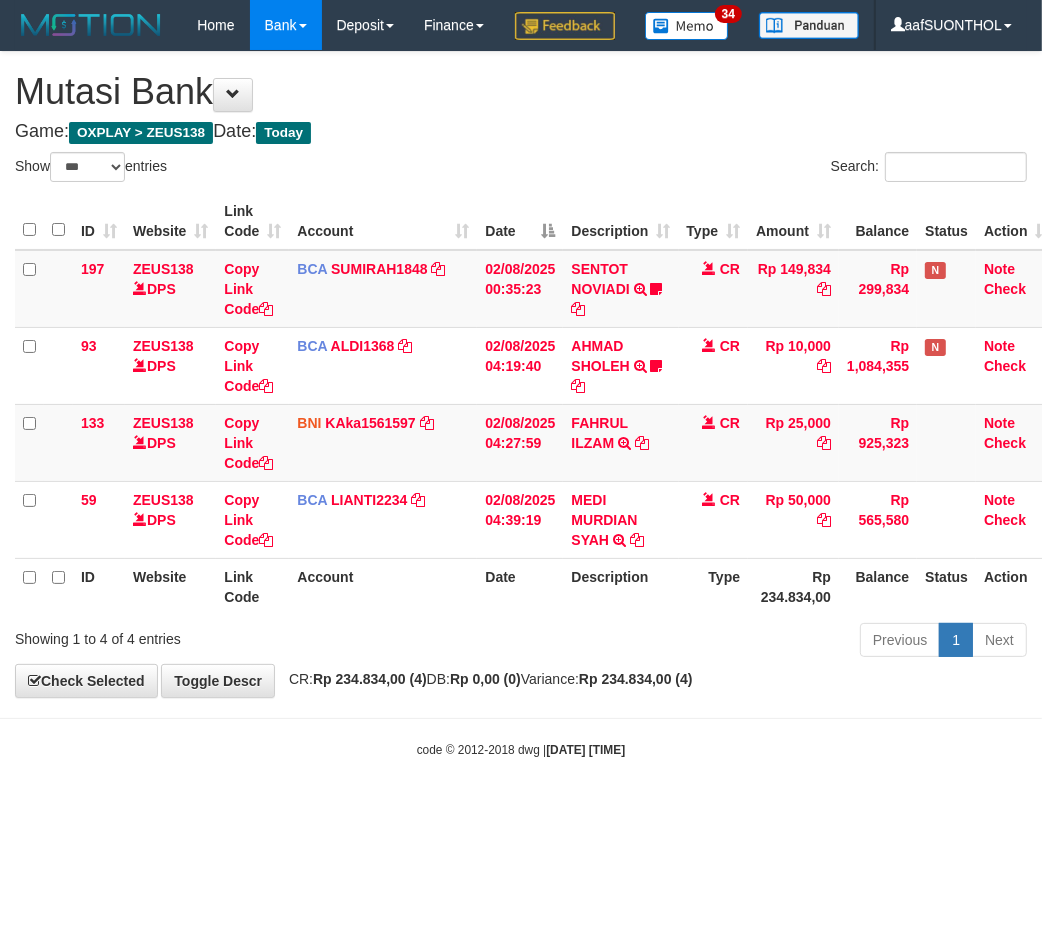 click on "**********" at bounding box center [521, 374] 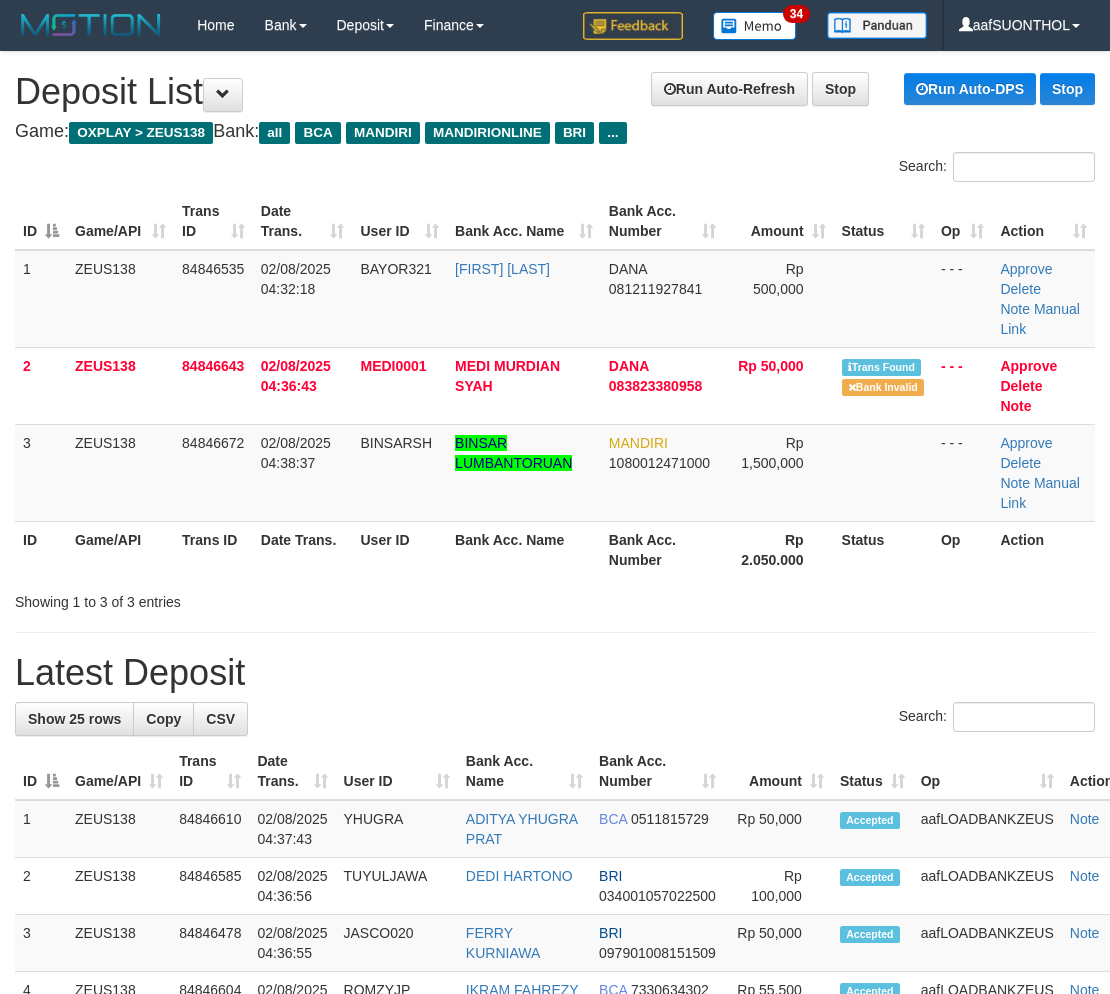 scroll, scrollTop: 0, scrollLeft: 0, axis: both 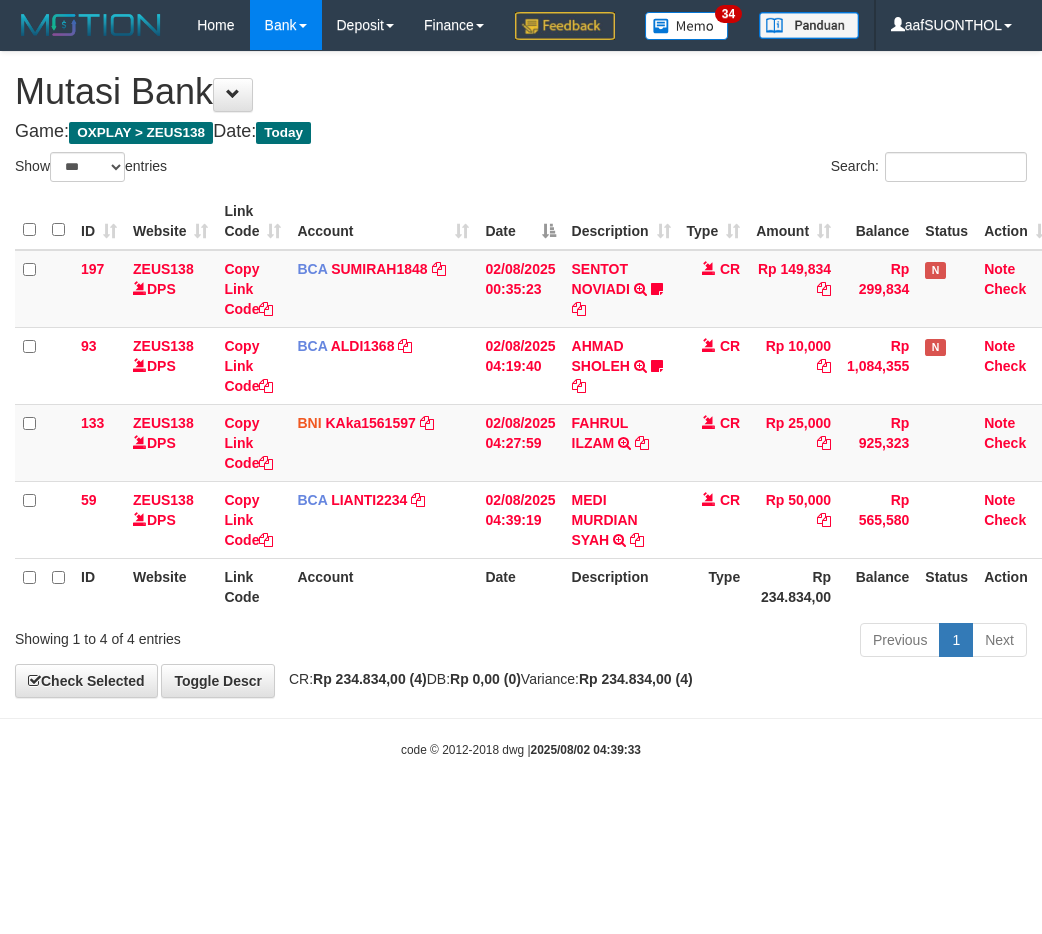 select on "***" 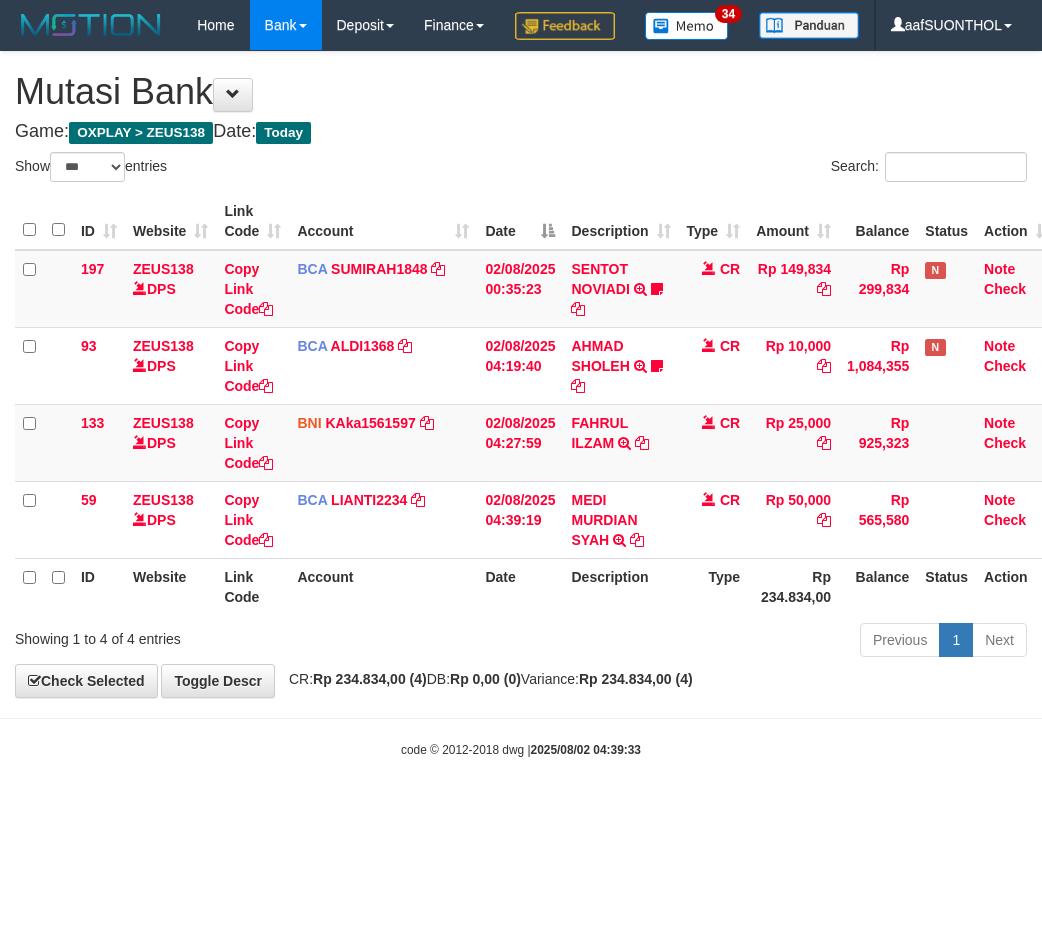 scroll, scrollTop: 0, scrollLeft: 0, axis: both 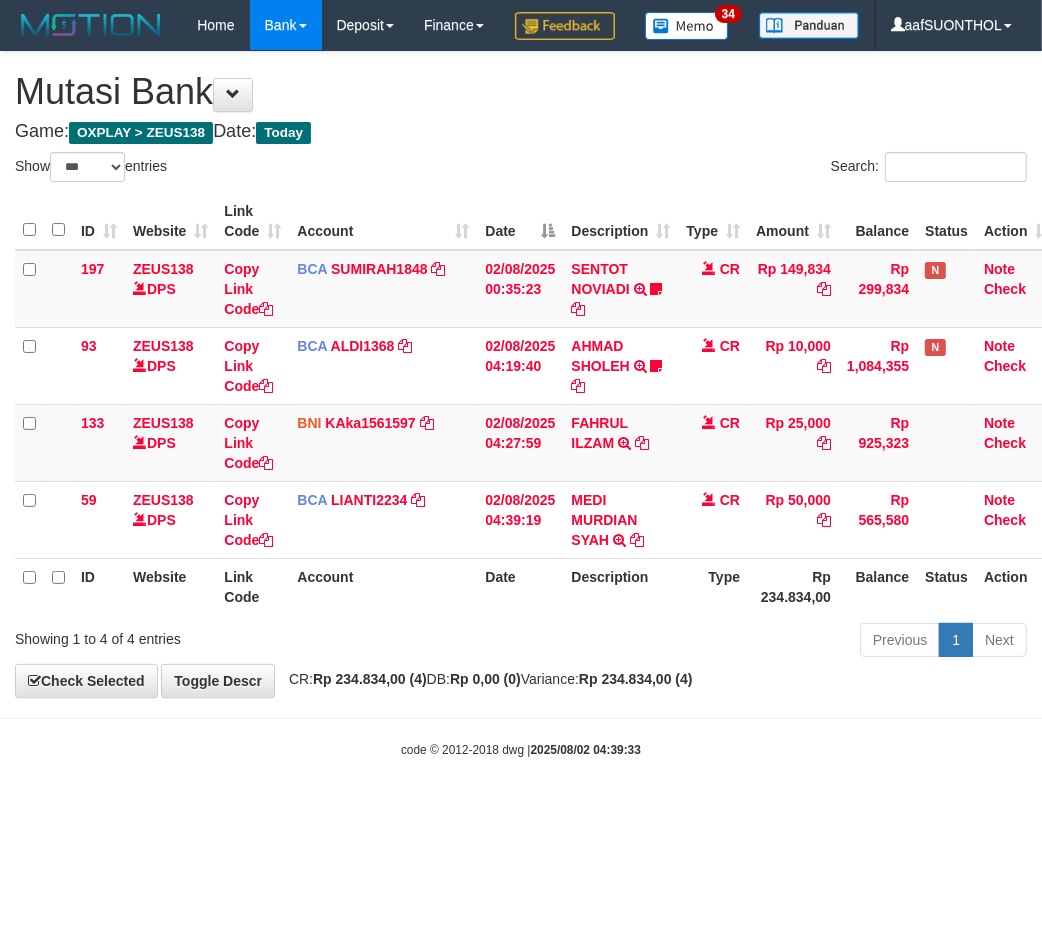 click on "Toggle navigation
Home
Bank
Account List
Load
By Website
Group
[OXPLAY]													ZEUS138
By Load Group (DPS)" at bounding box center (521, 404) 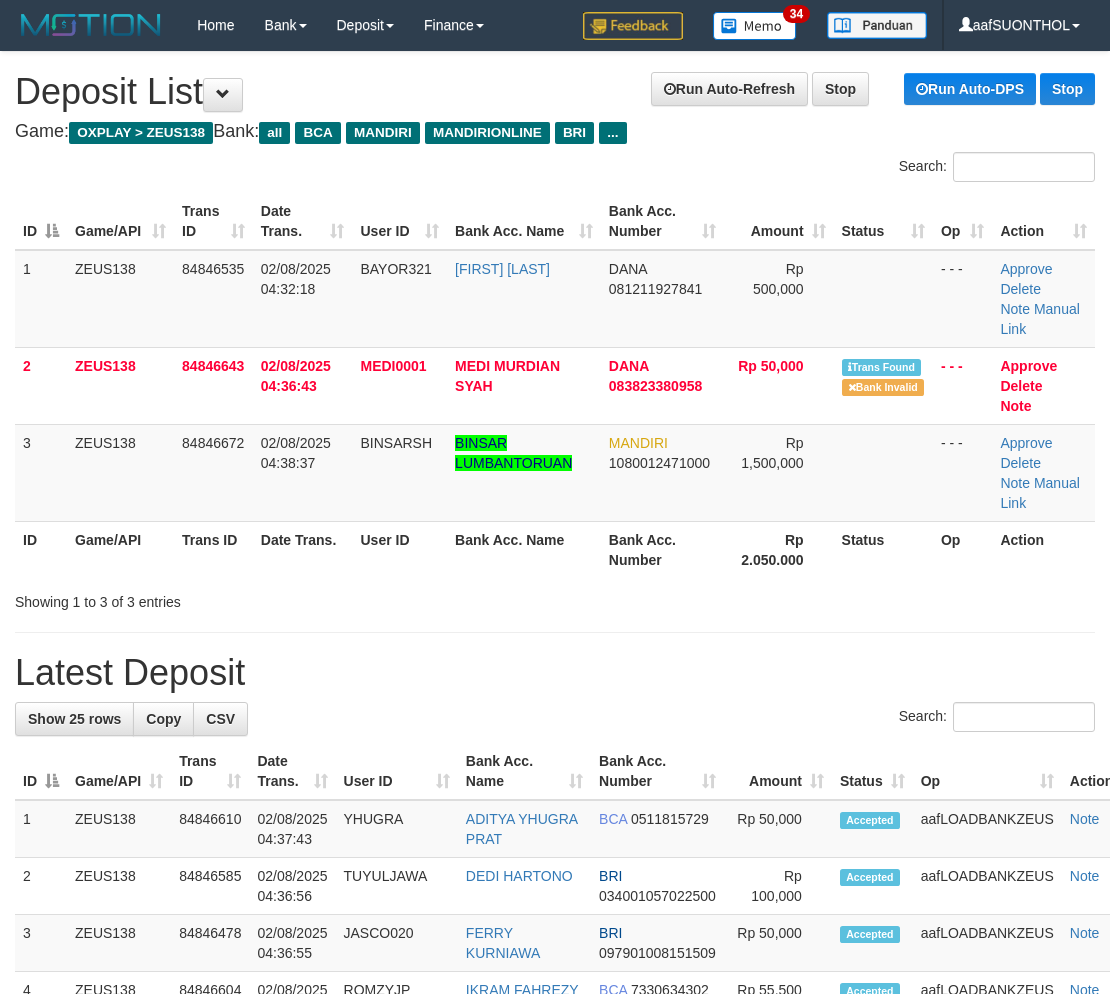 scroll, scrollTop: 0, scrollLeft: 0, axis: both 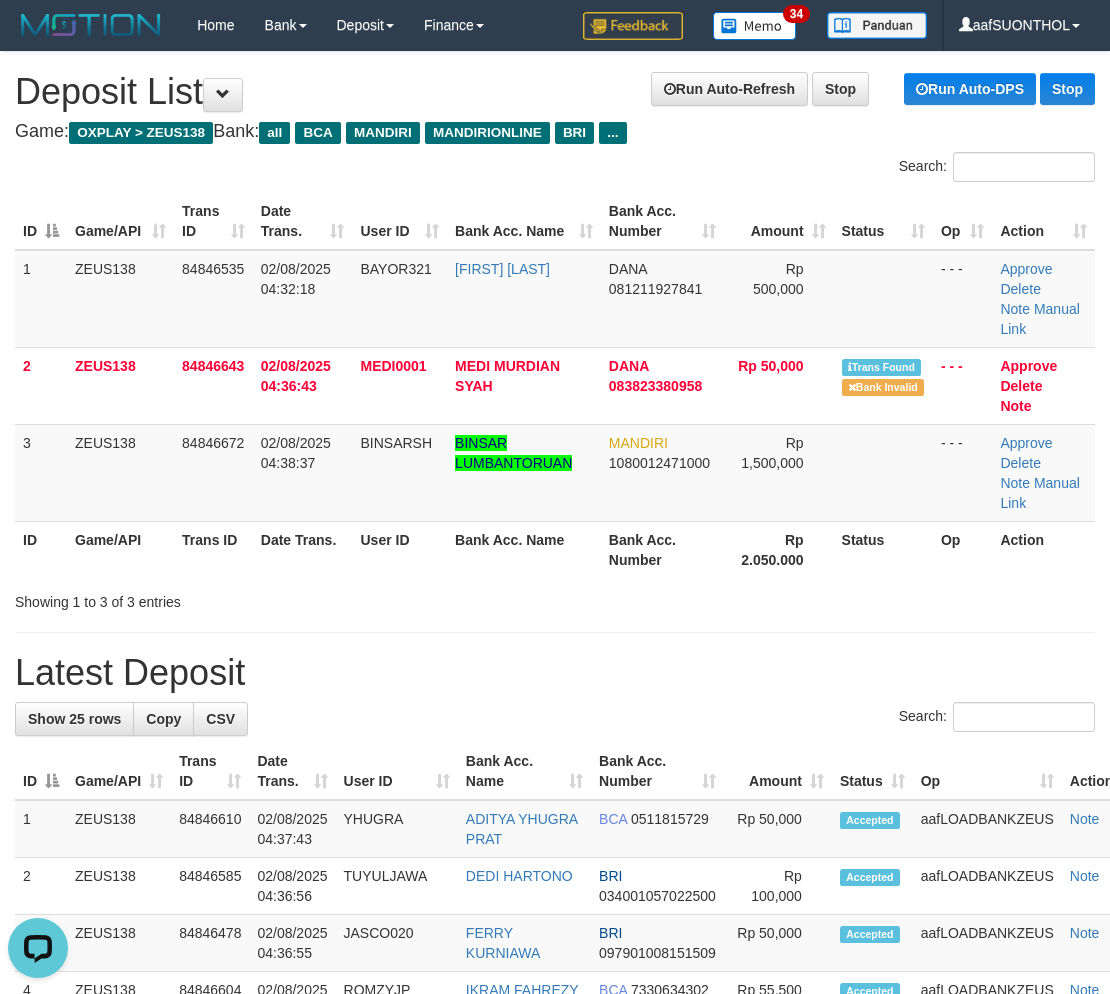 click on "Showing 1 to 3 of 3 entries" at bounding box center [555, 598] 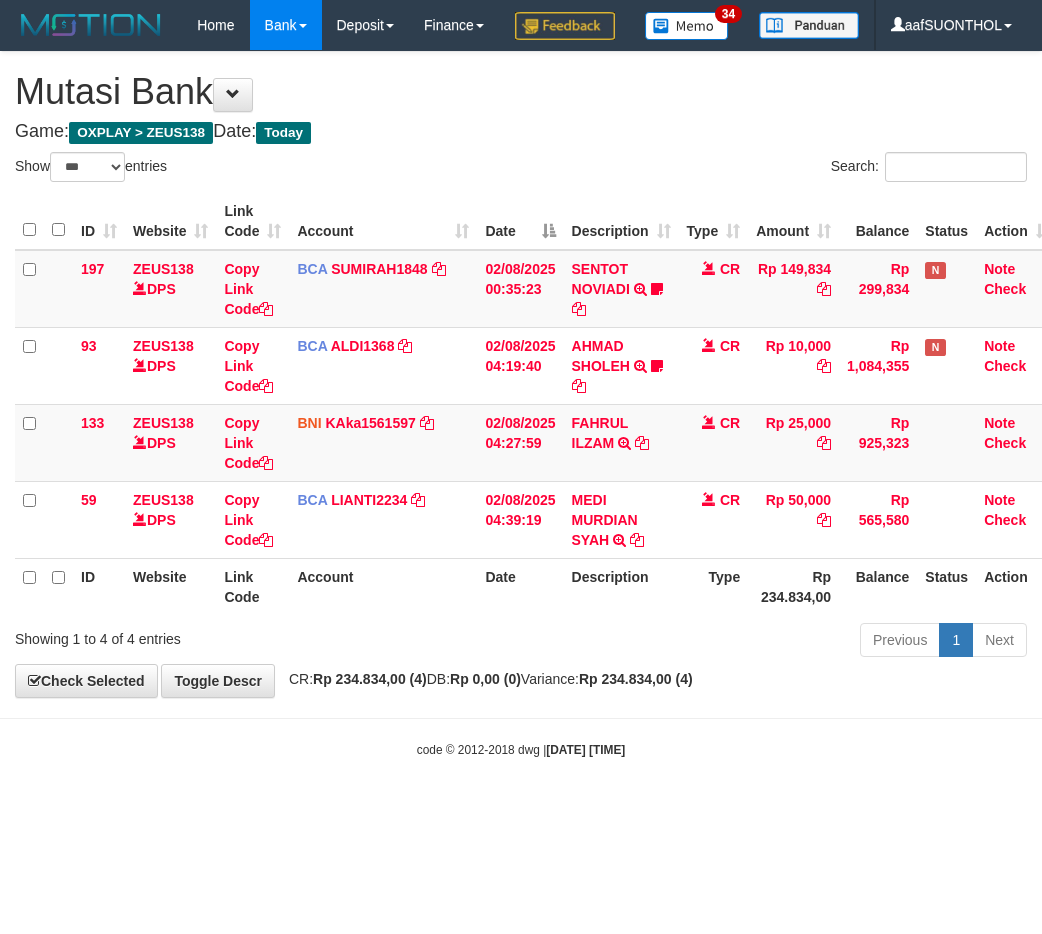 select on "***" 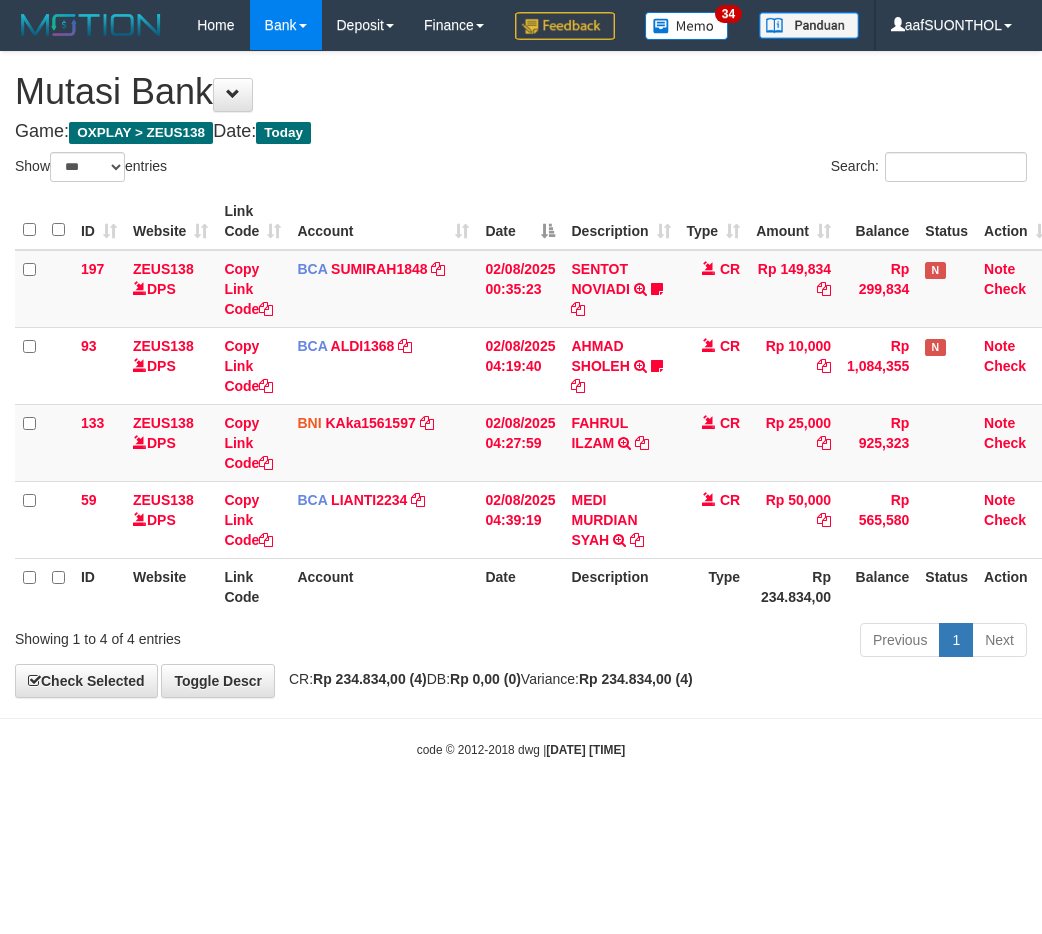 scroll, scrollTop: 0, scrollLeft: 0, axis: both 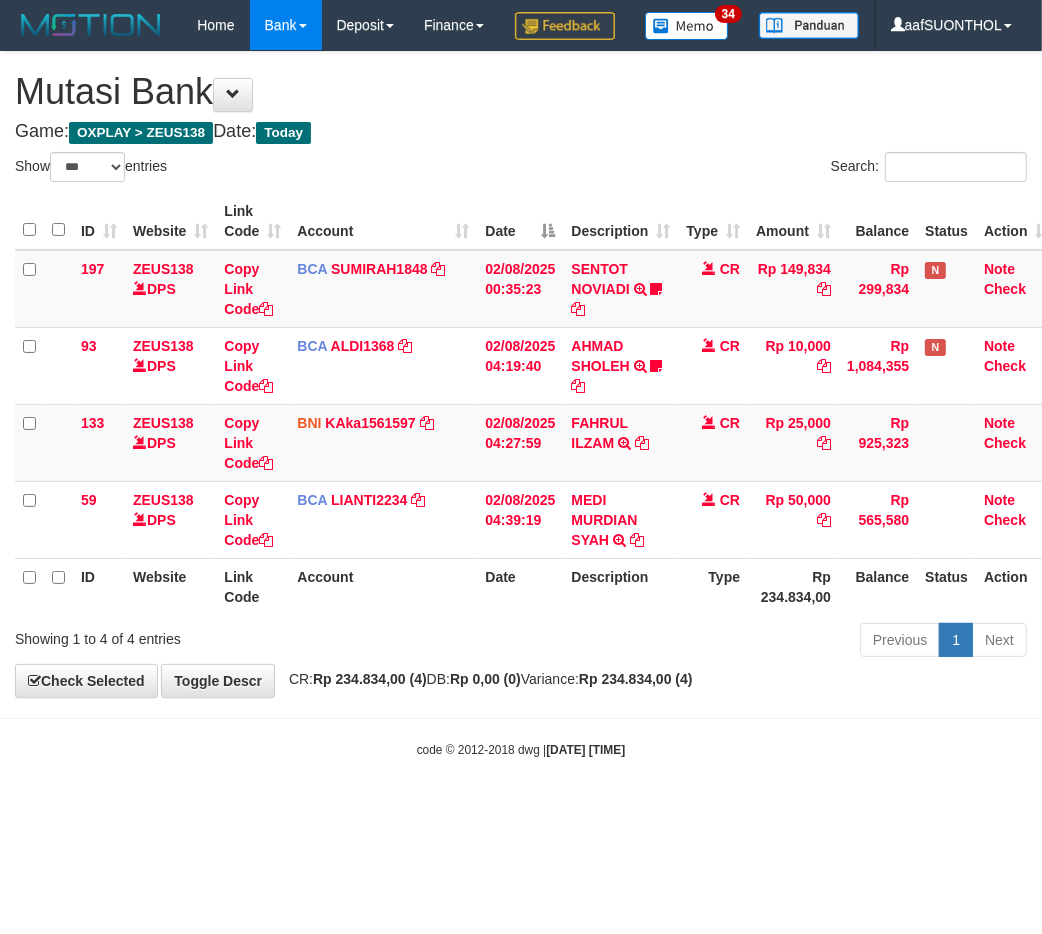 click on "**********" at bounding box center (521, 374) 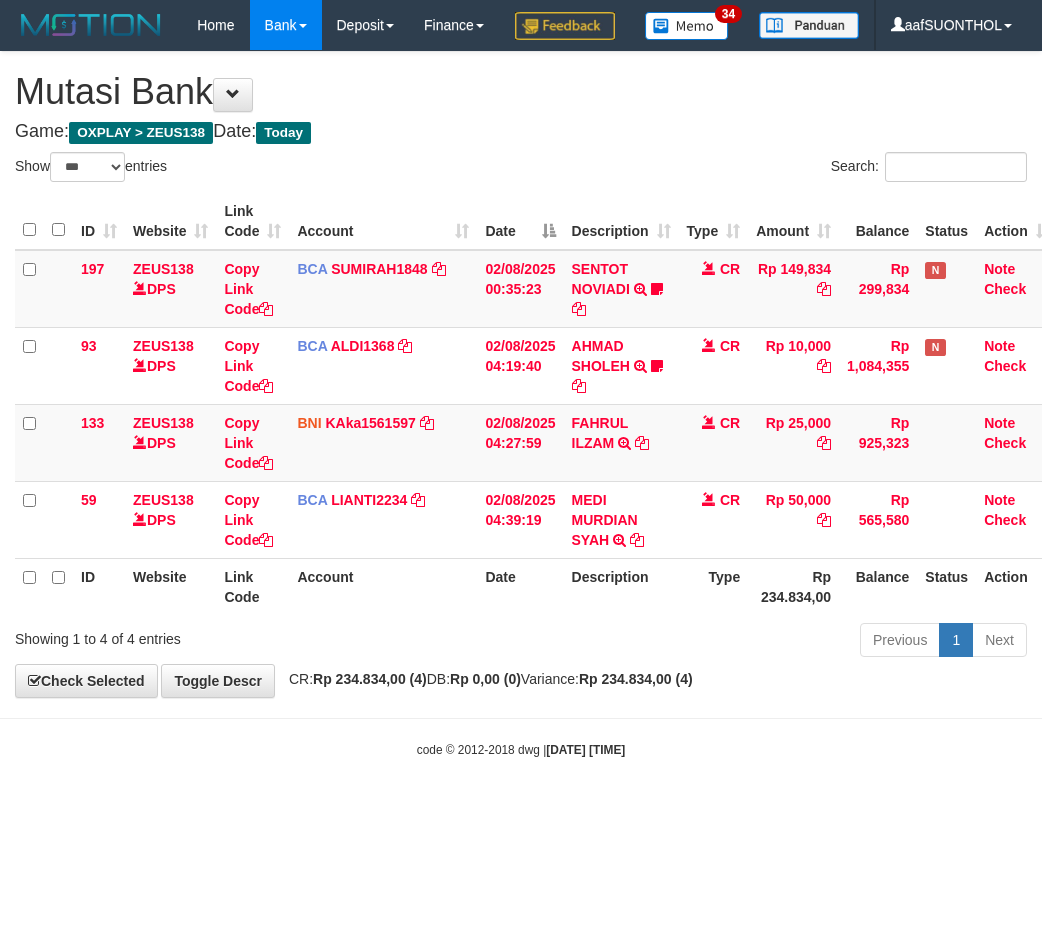 select on "***" 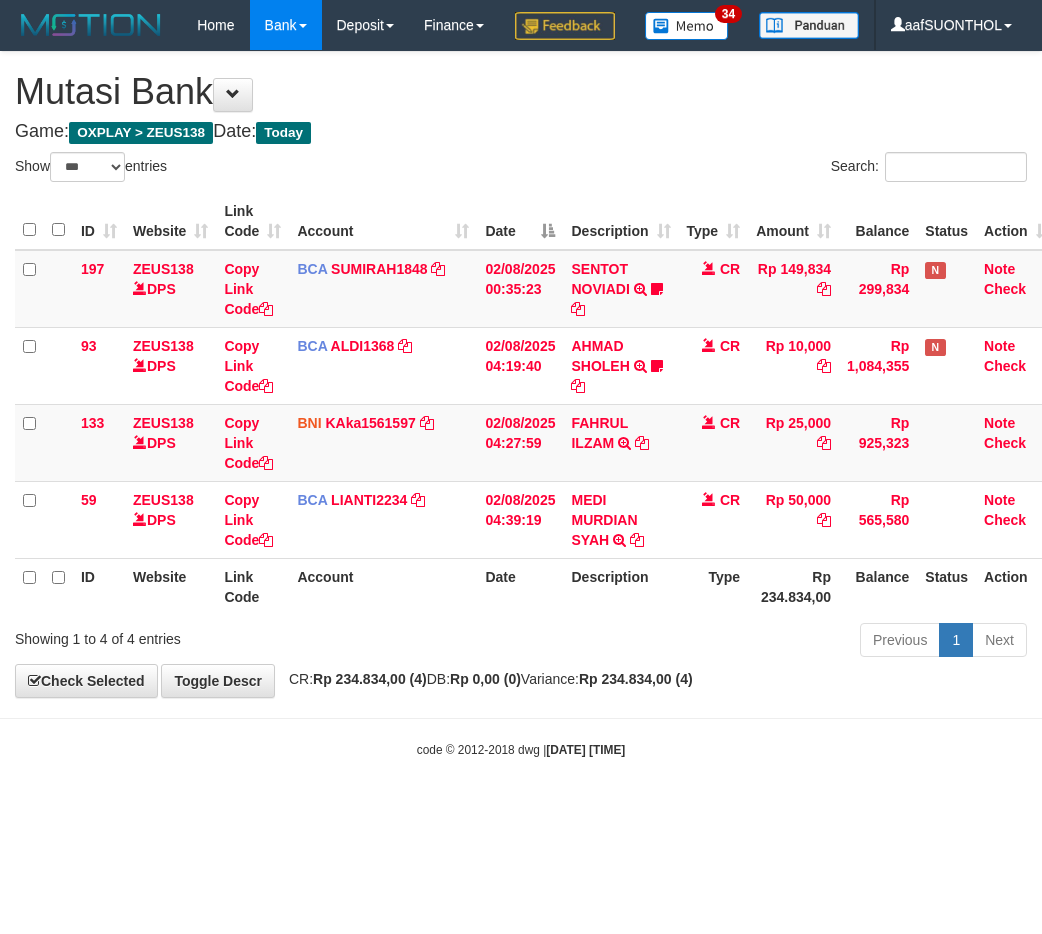 scroll, scrollTop: 0, scrollLeft: 0, axis: both 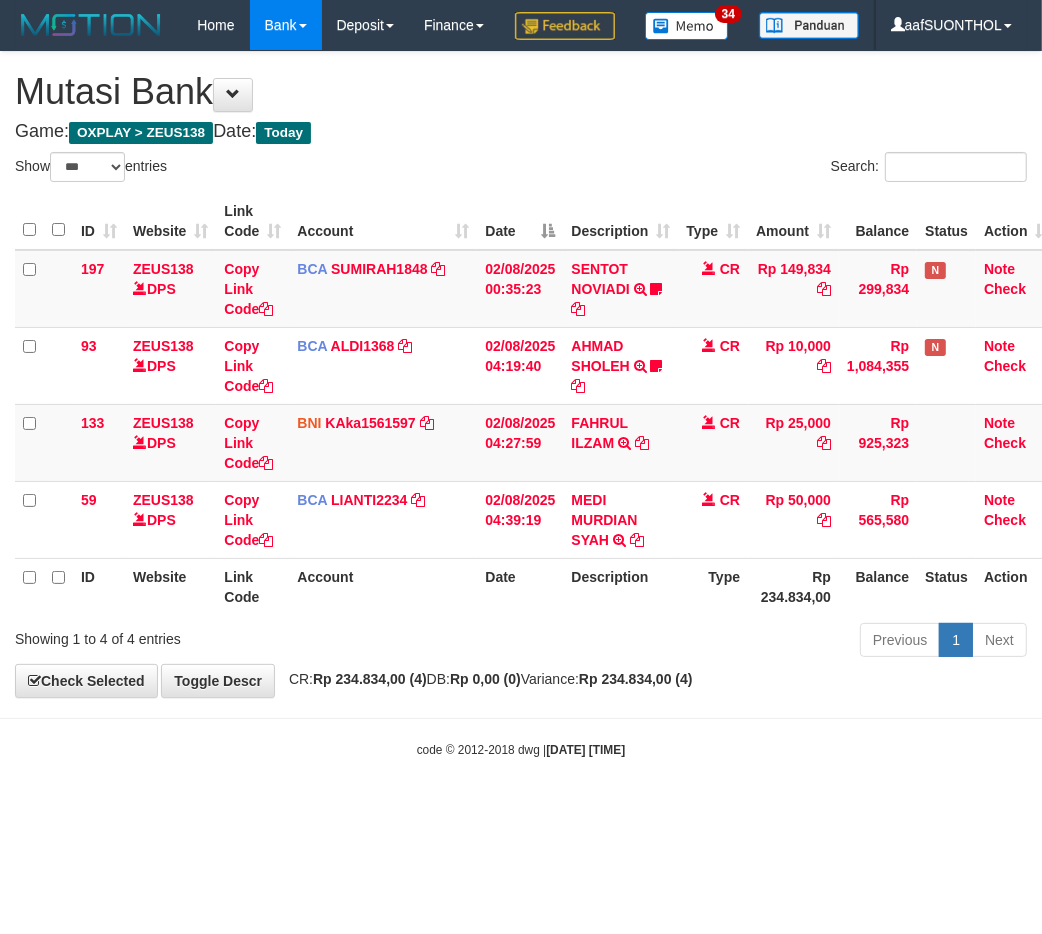 click on "Rp 234.834,00 (4)" at bounding box center (636, 679) 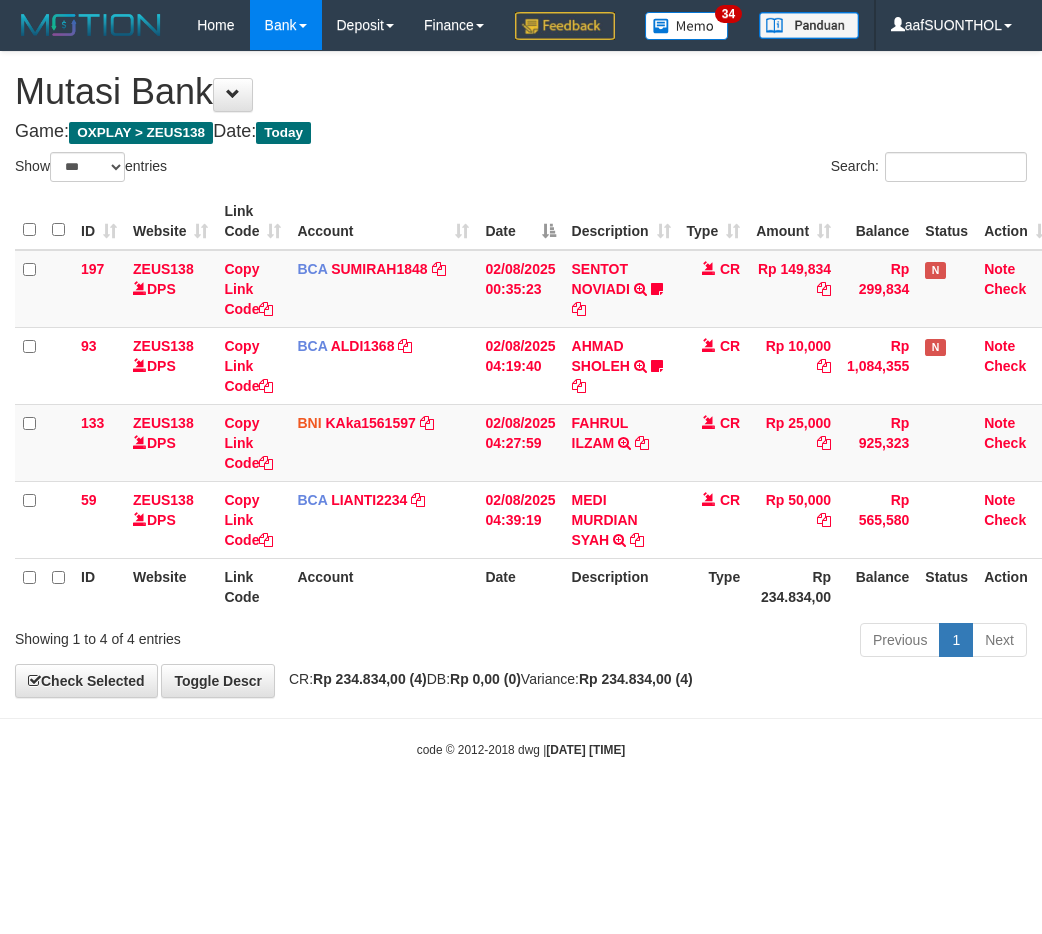 select on "***" 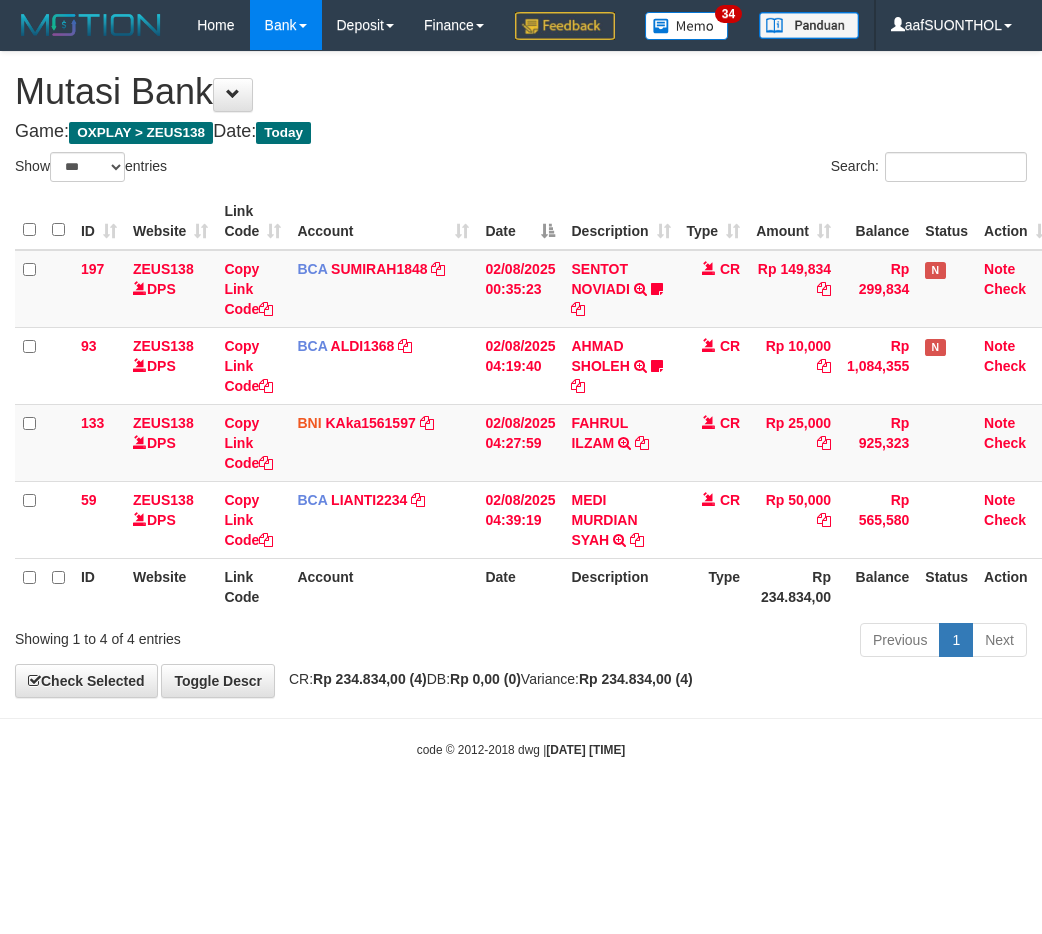 scroll, scrollTop: 0, scrollLeft: 0, axis: both 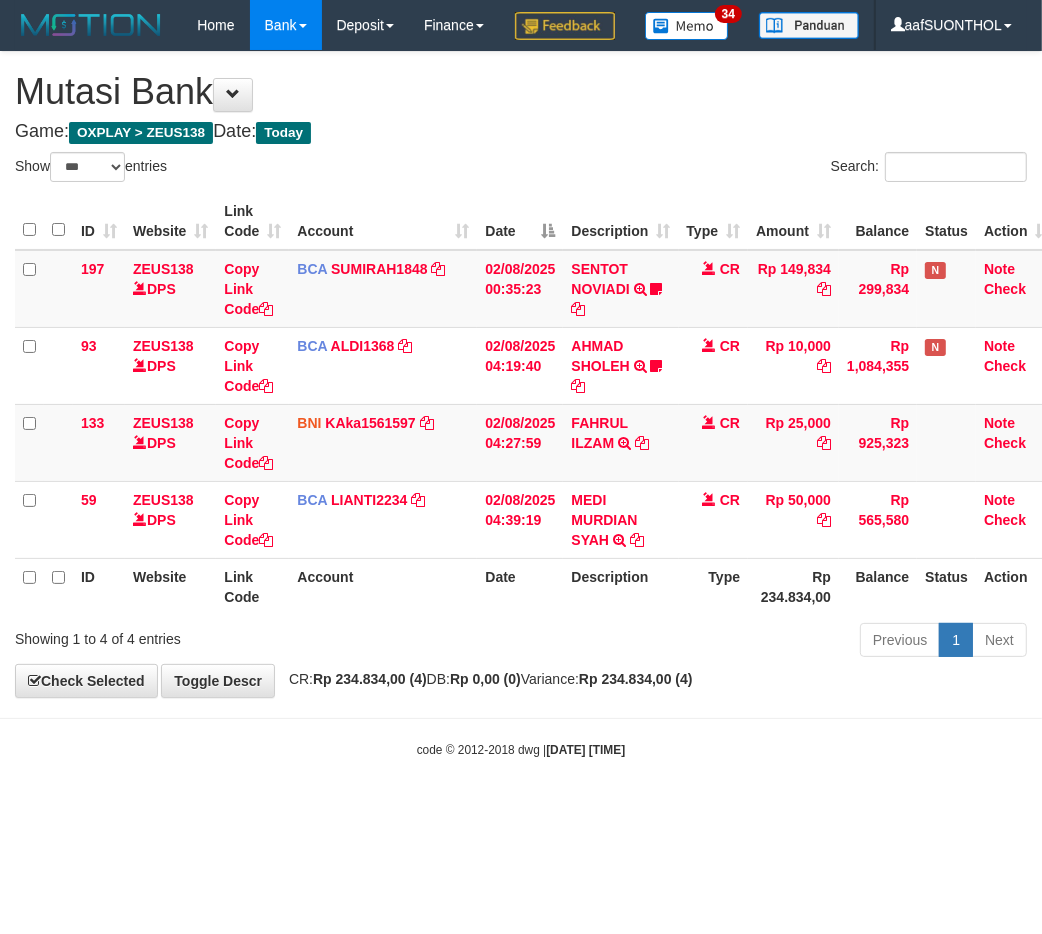 click on "Previous 1 Next" at bounding box center (738, 642) 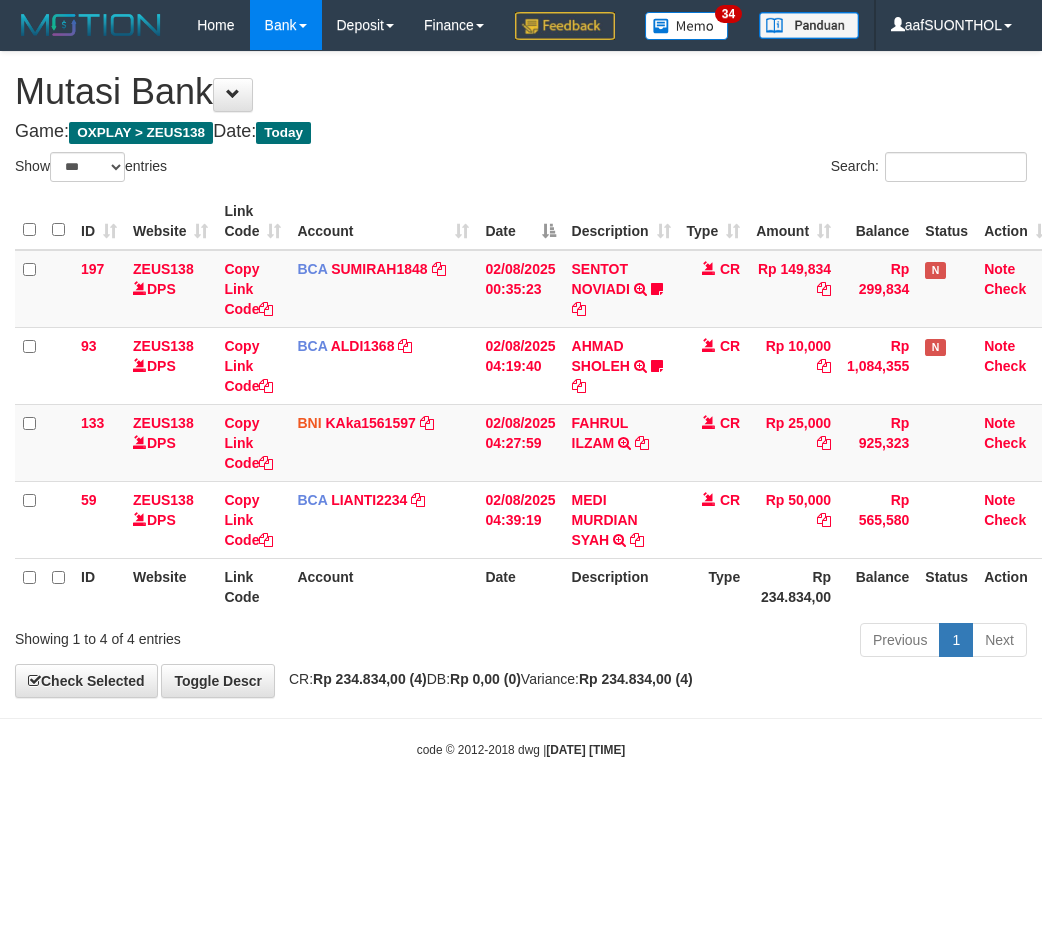 select on "***" 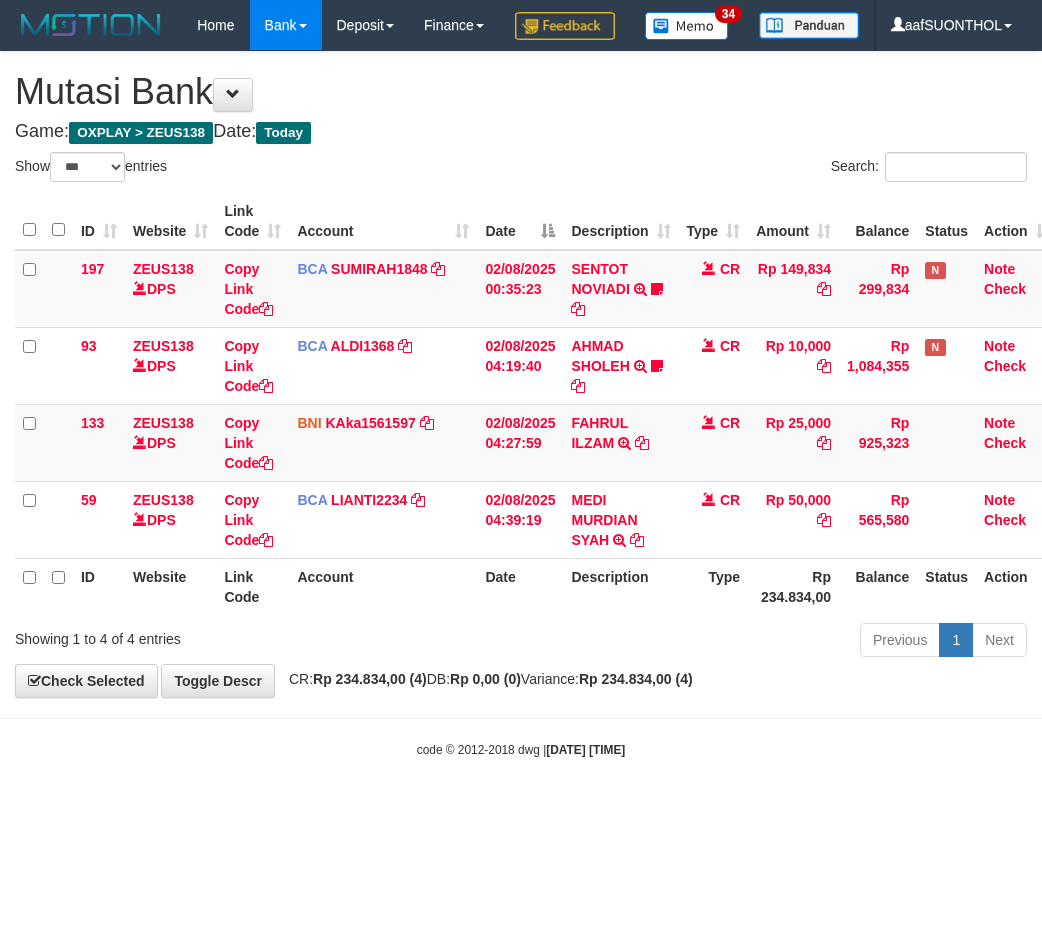 scroll, scrollTop: 0, scrollLeft: 0, axis: both 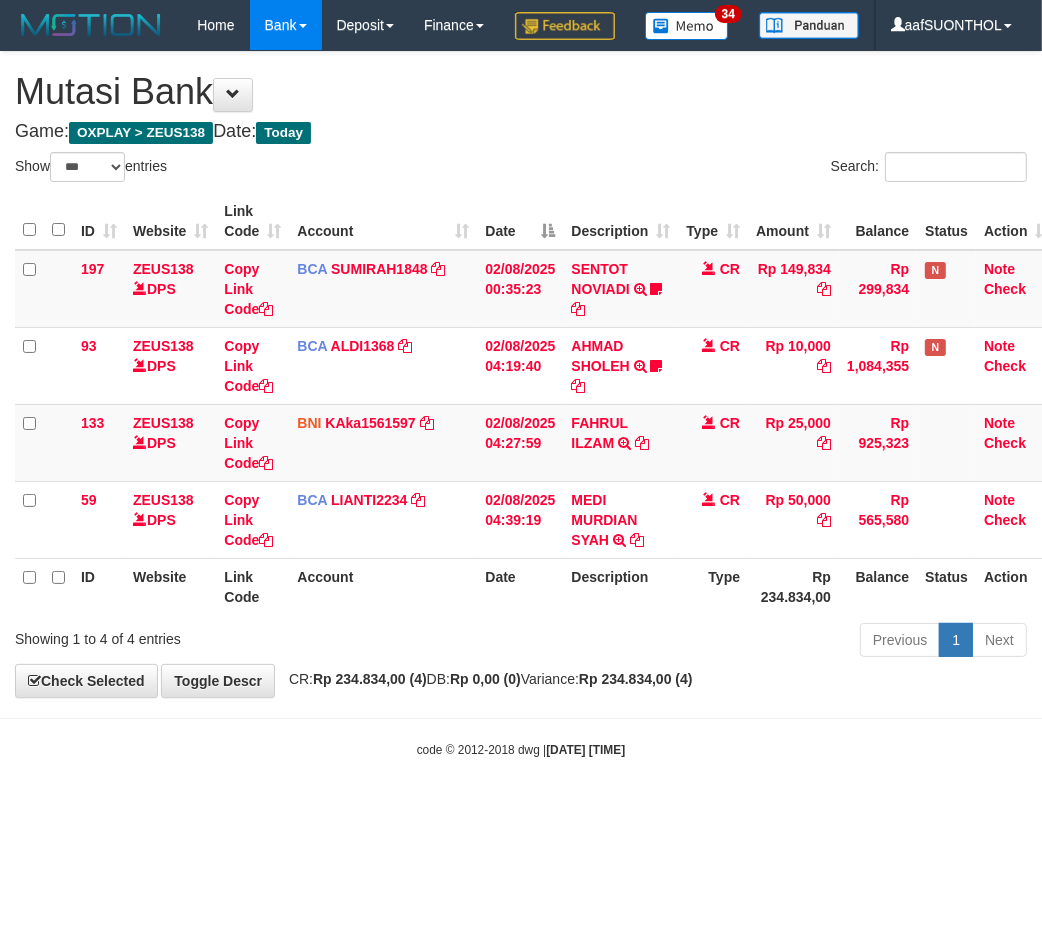 click on "Toggle navigation
Home
Bank
Account List
Load
By Website
Group
[OXPLAY]													ZEUS138
By Load Group (DPS)" at bounding box center (521, 404) 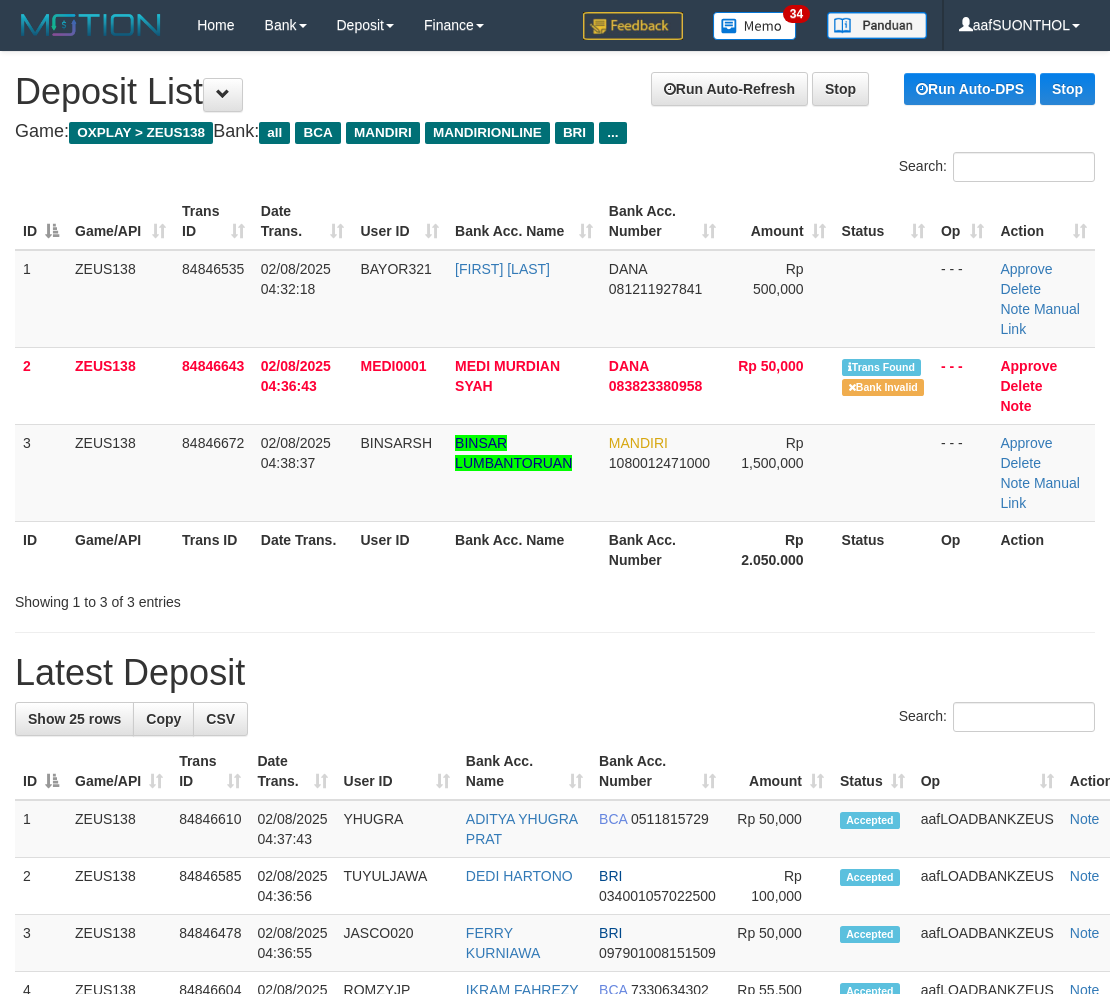scroll, scrollTop: 0, scrollLeft: 0, axis: both 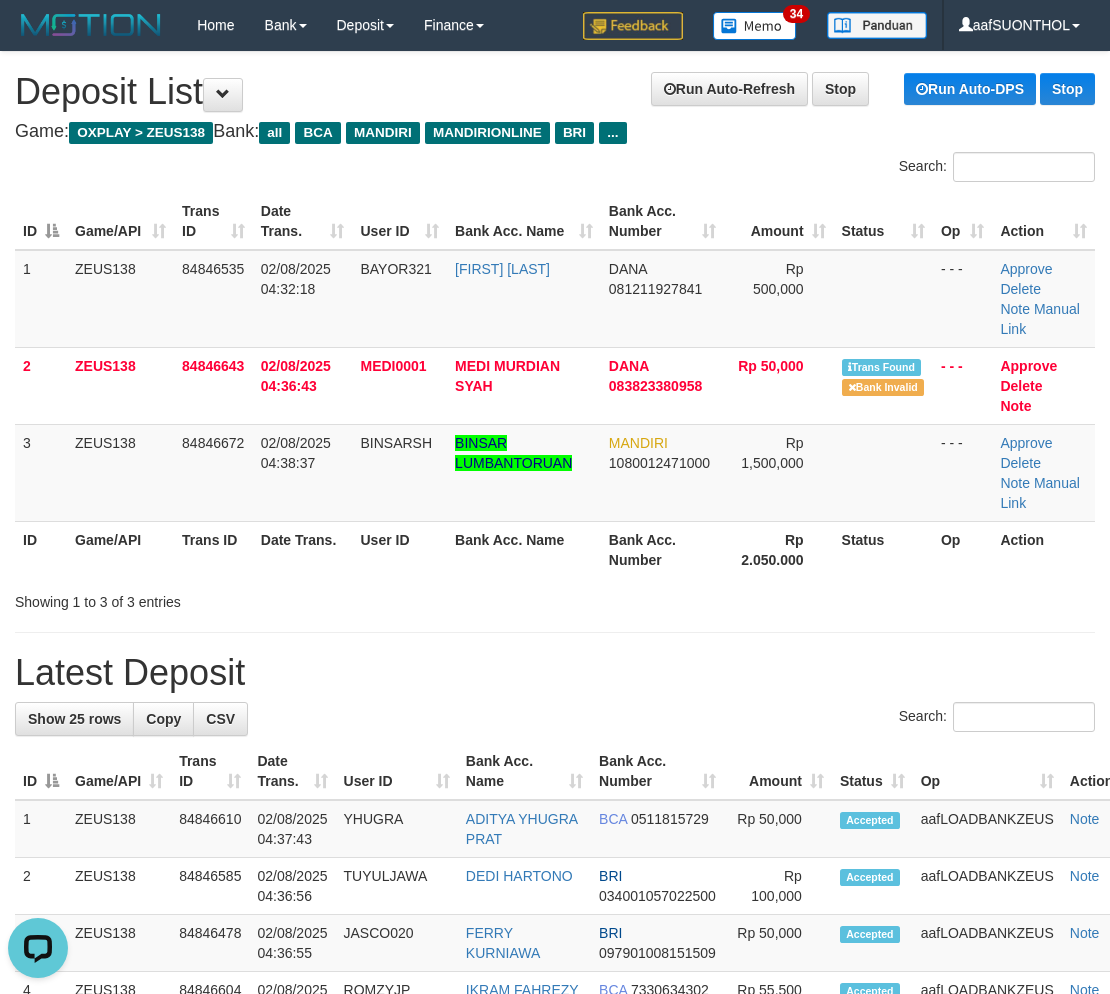 click on "Latest Deposit" at bounding box center [555, 673] 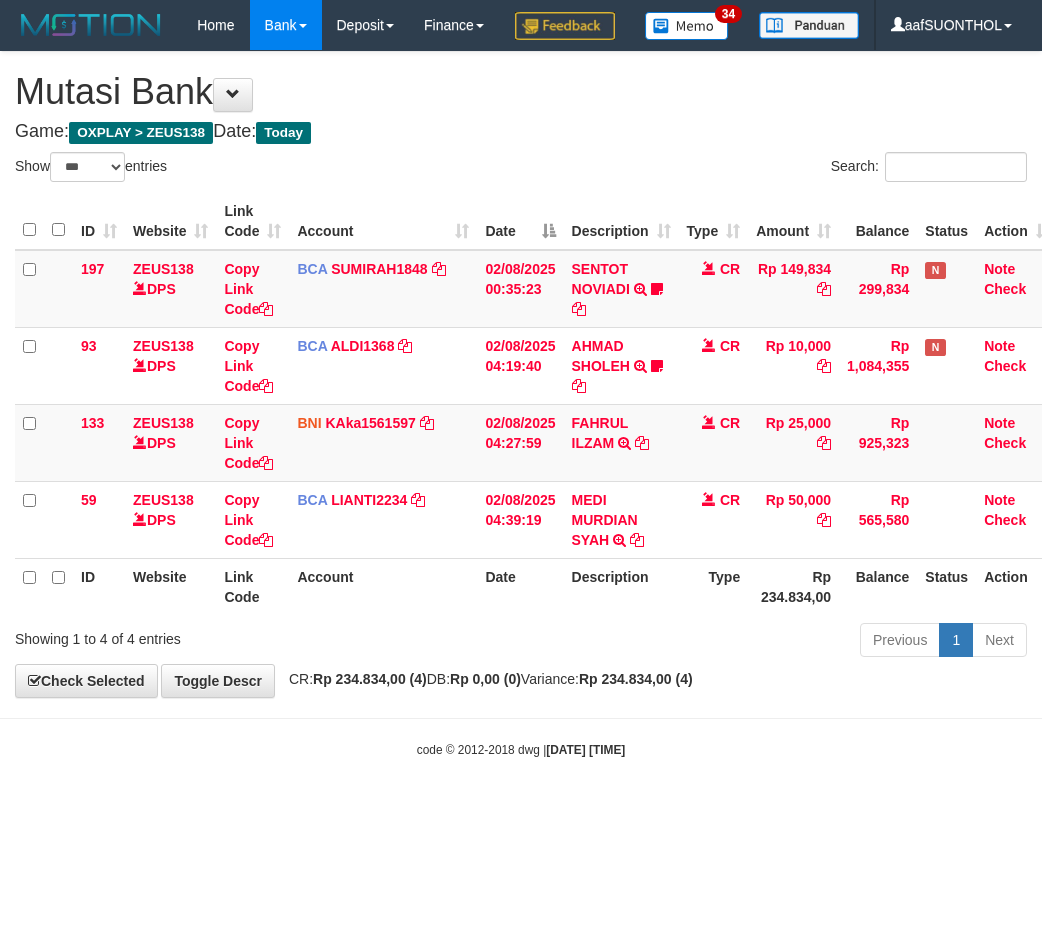 select on "***" 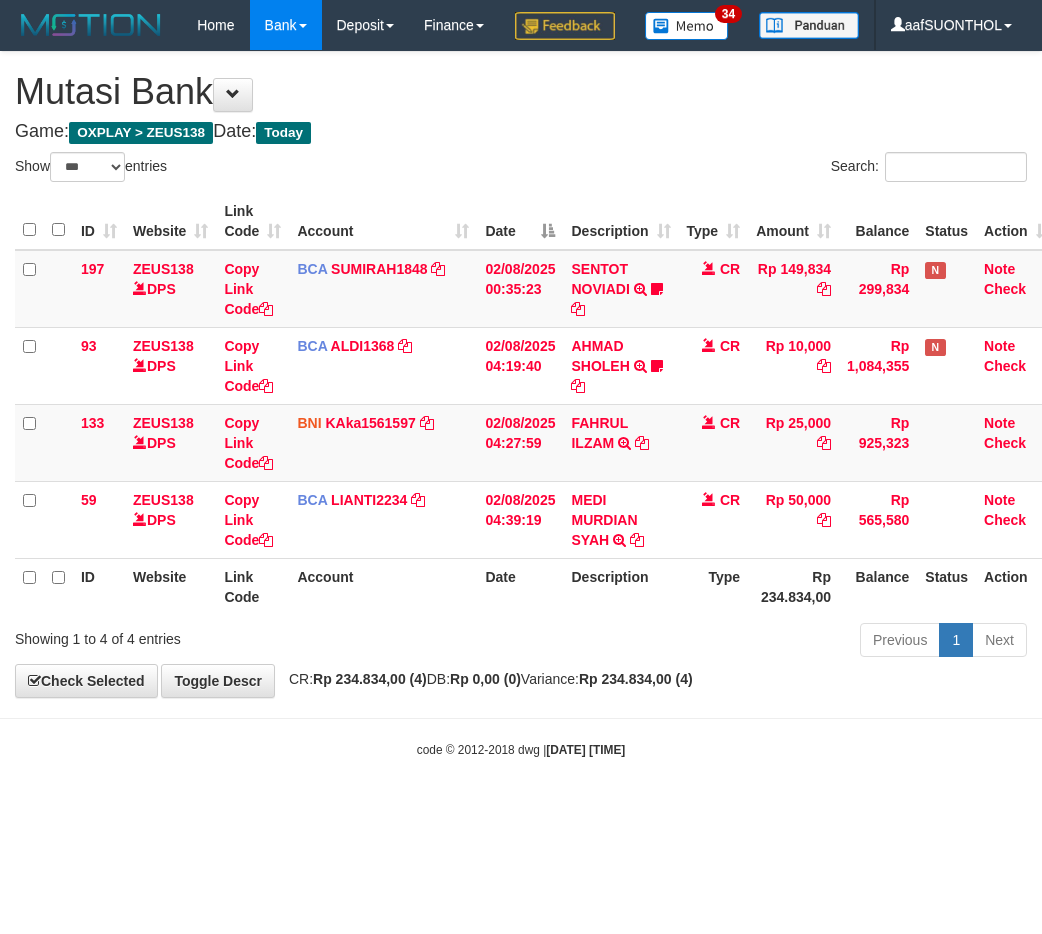 scroll, scrollTop: 0, scrollLeft: 0, axis: both 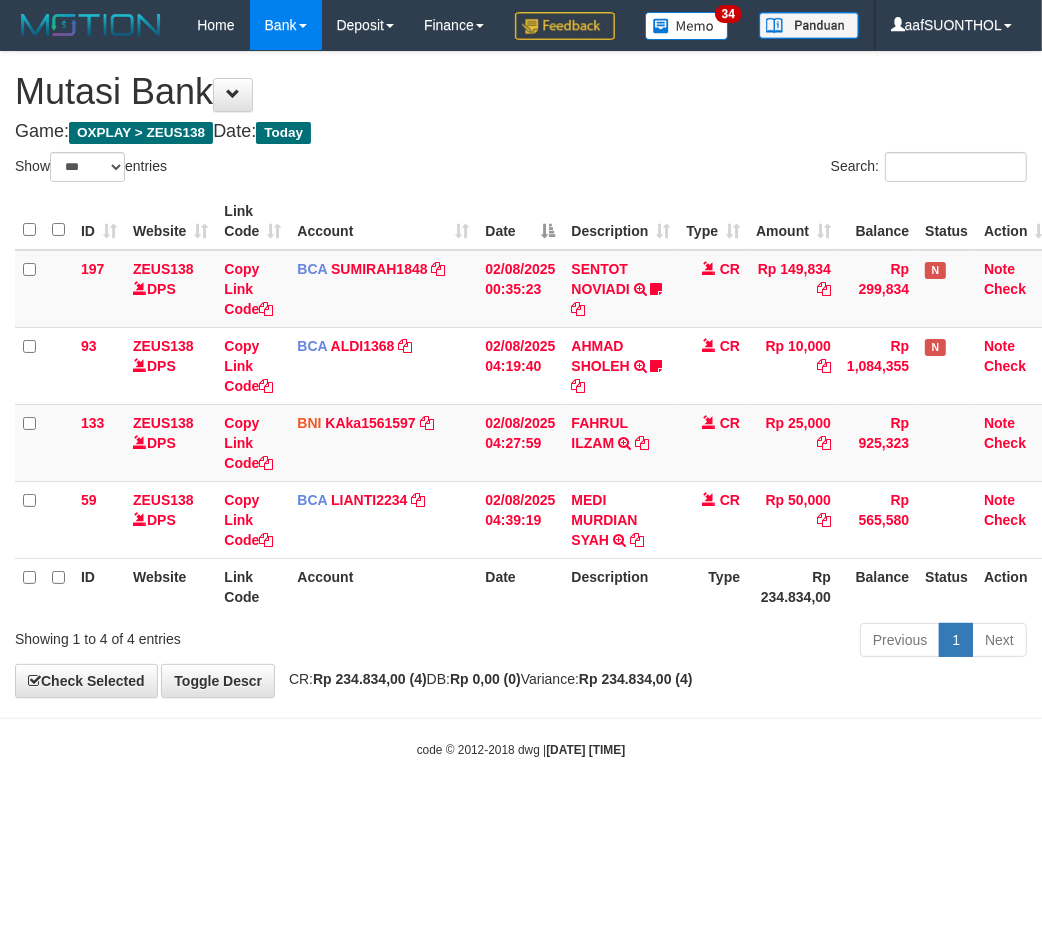 click on "**********" at bounding box center [521, 374] 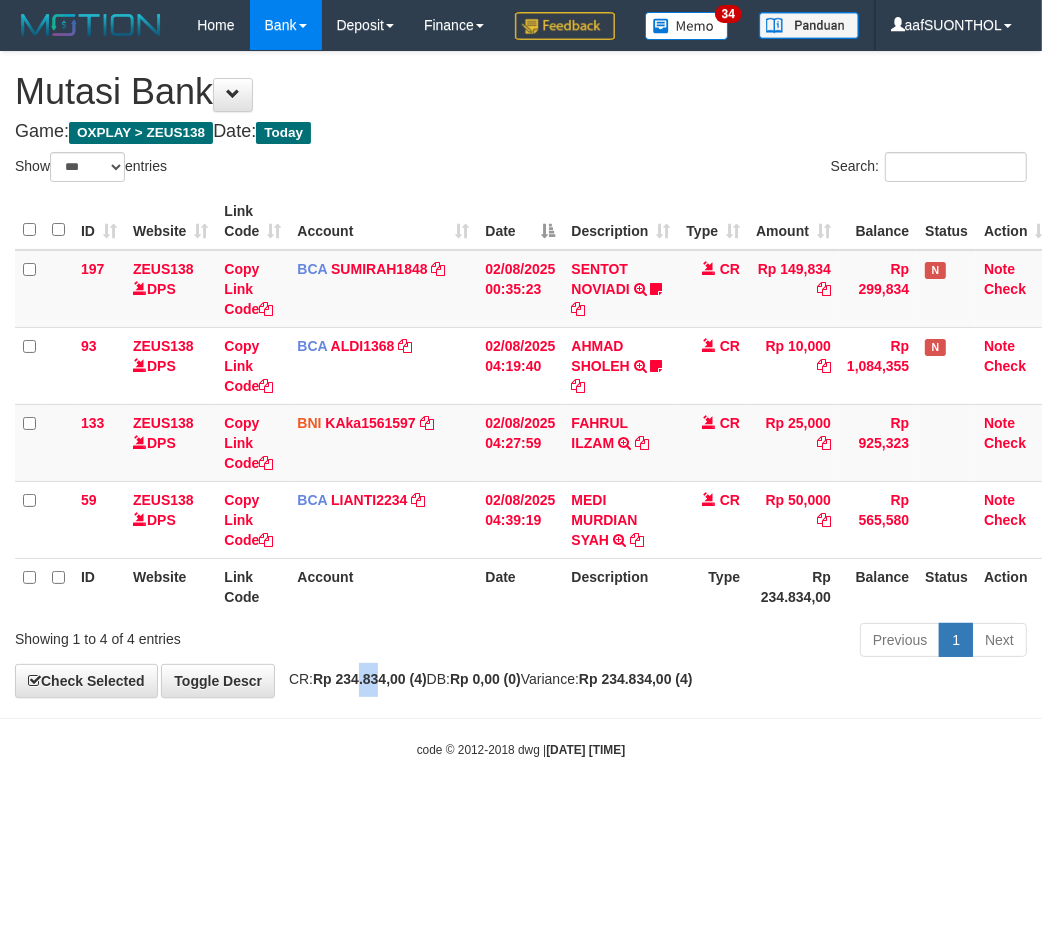 drag, startPoint x: 390, startPoint y: 742, endPoint x: 361, endPoint y: 718, distance: 37.64306 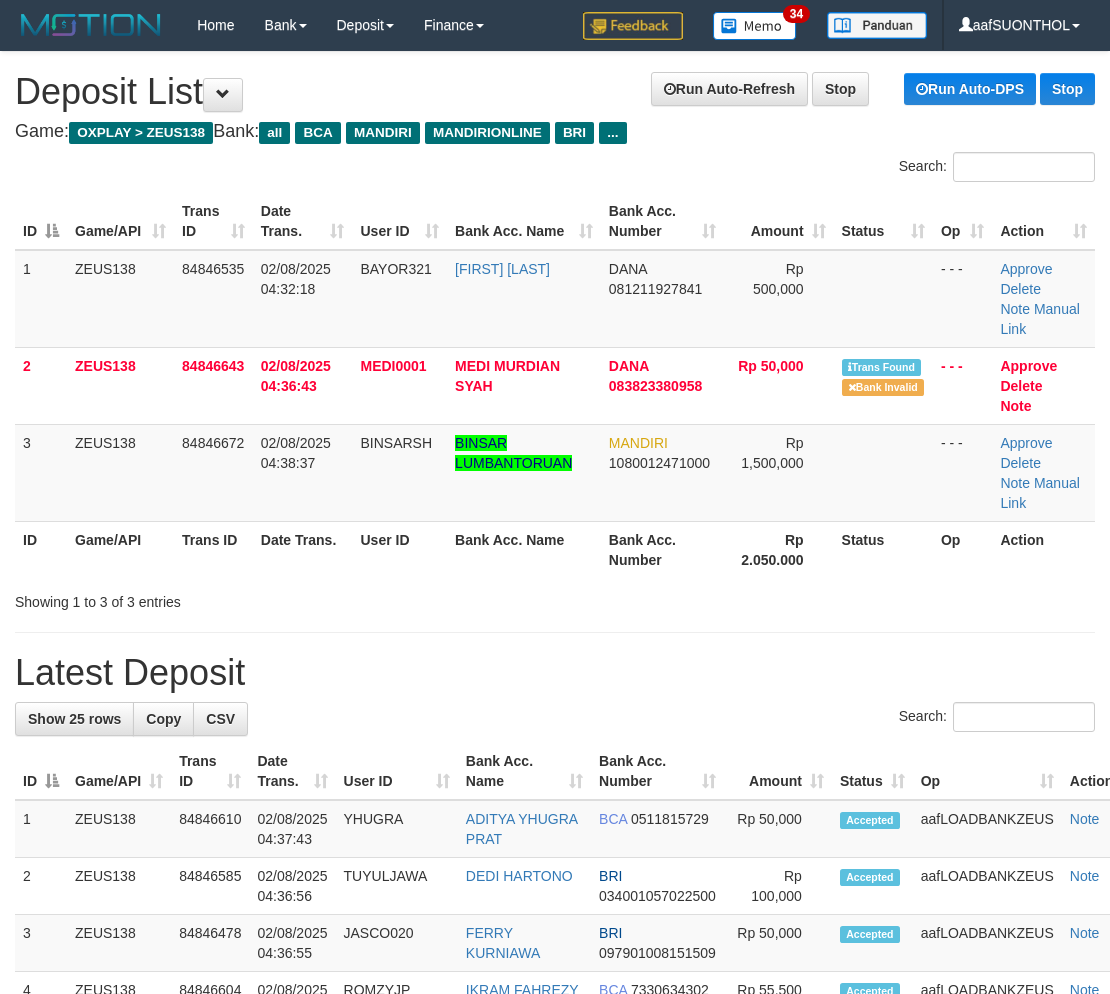 scroll, scrollTop: 0, scrollLeft: 0, axis: both 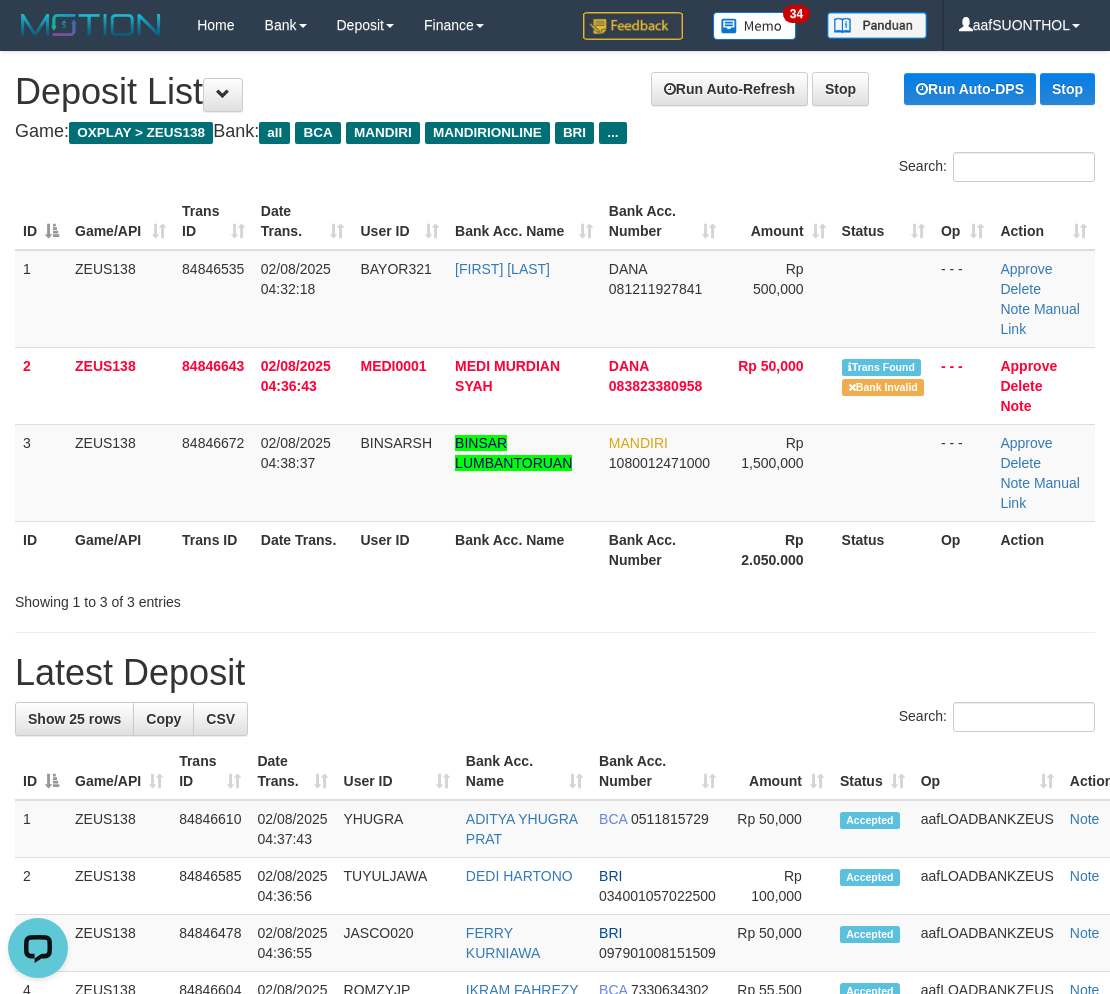 click on "Showing 1 to 3 of 3 entries" at bounding box center (555, 598) 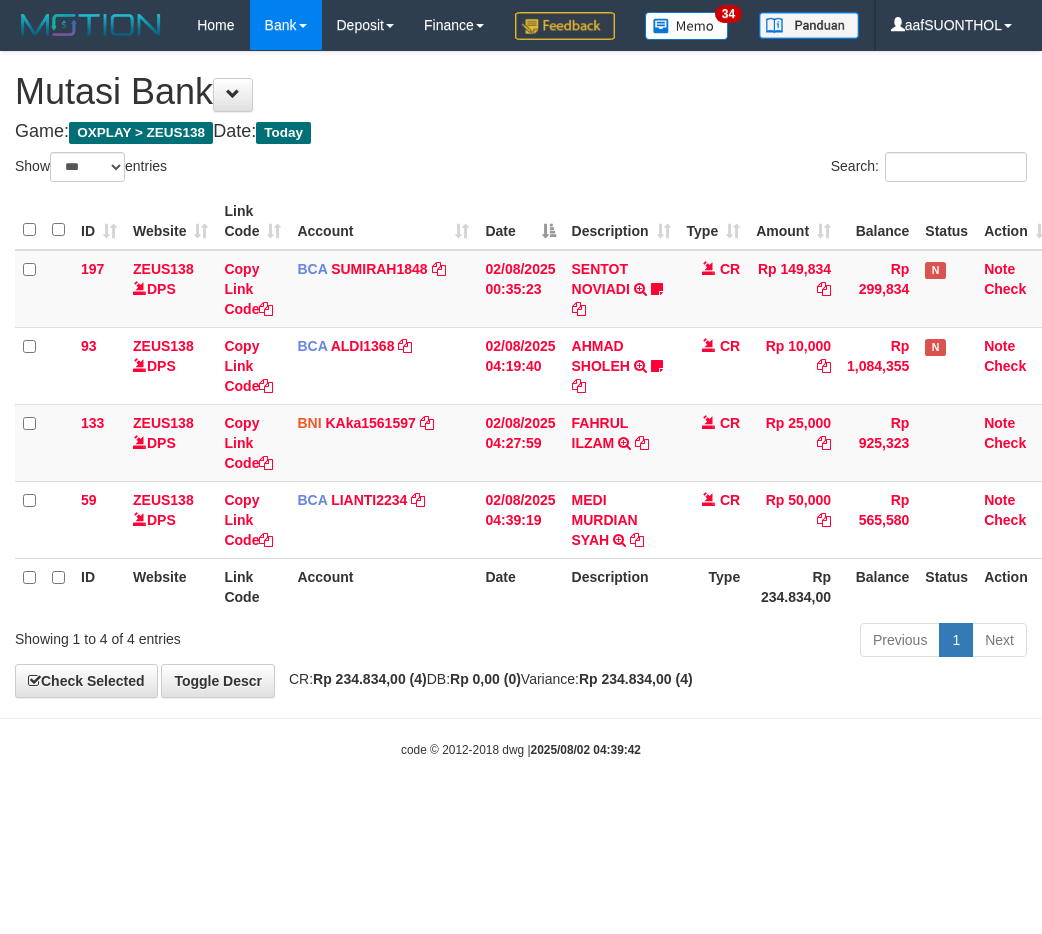 select on "***" 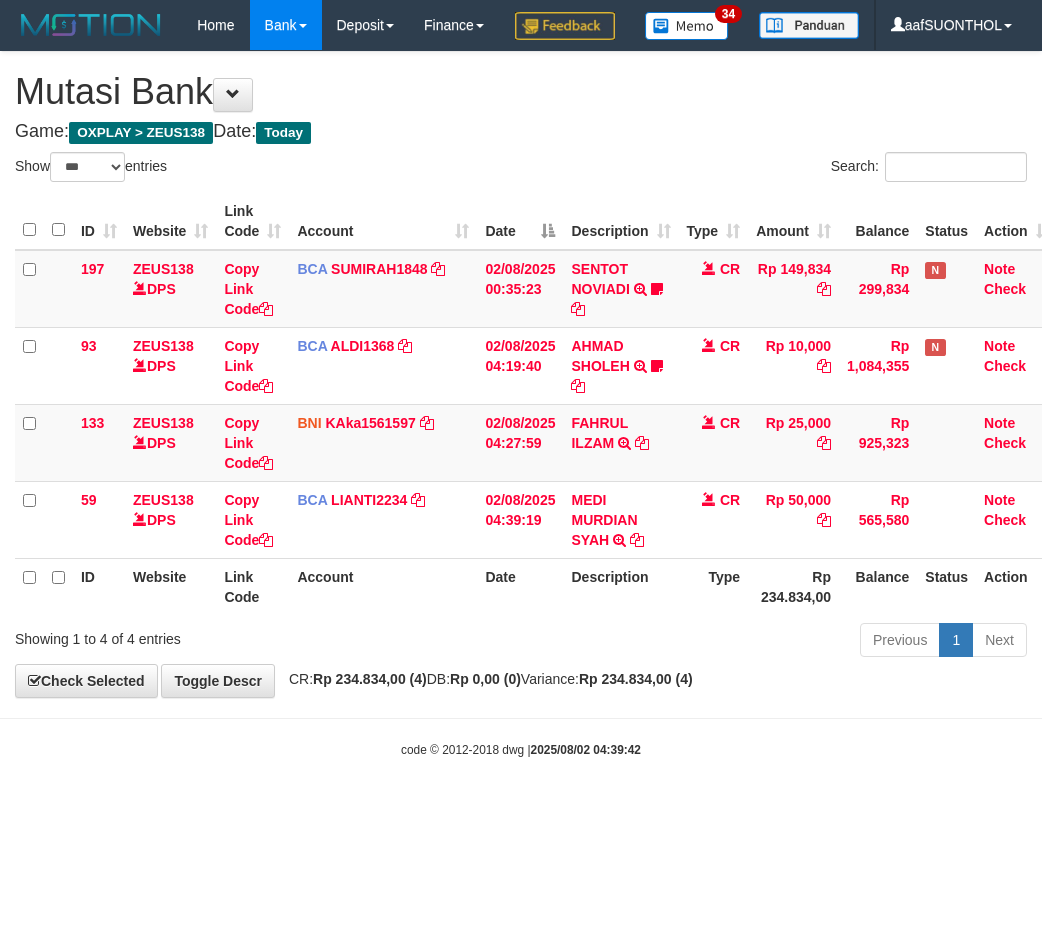 scroll, scrollTop: 0, scrollLeft: 0, axis: both 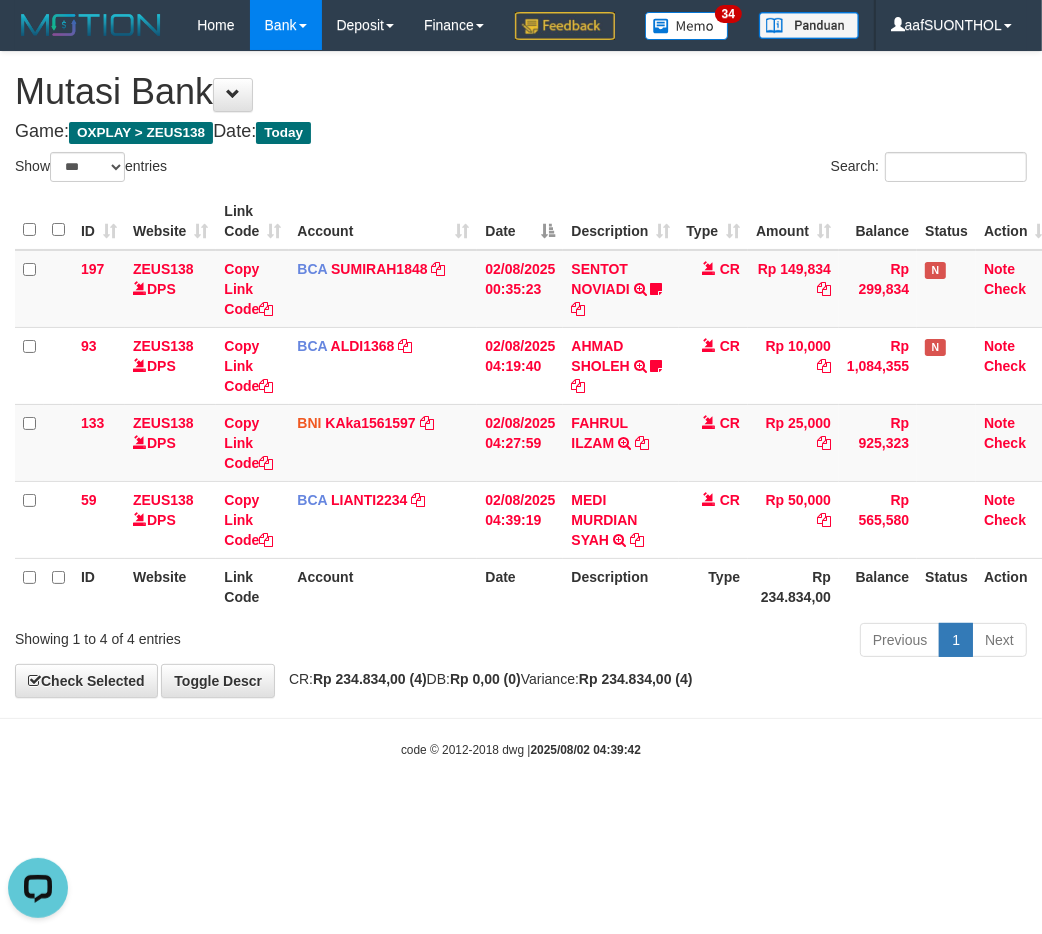 click on "Toggle navigation
Home
Bank
Account List
Load
By Website
Group
[OXPLAY]													ZEUS138
By Load Group (DPS)" at bounding box center (521, 404) 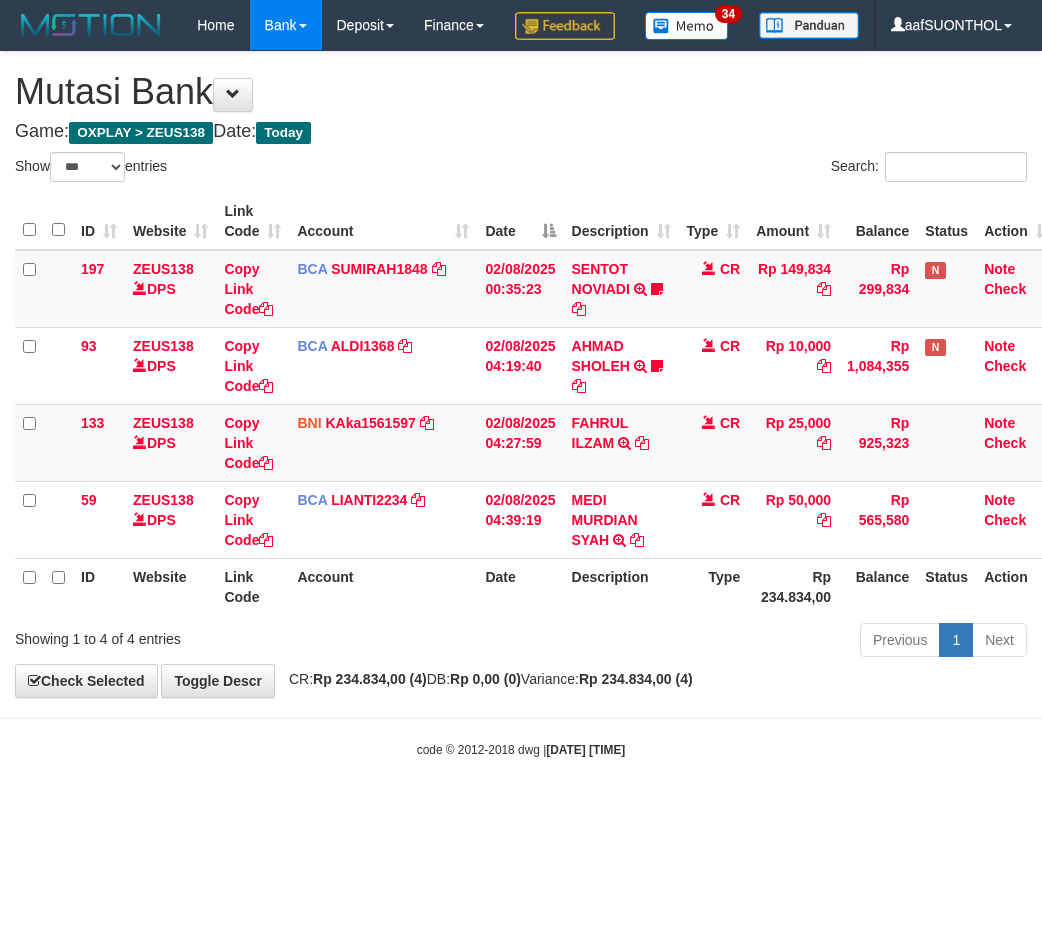 select on "***" 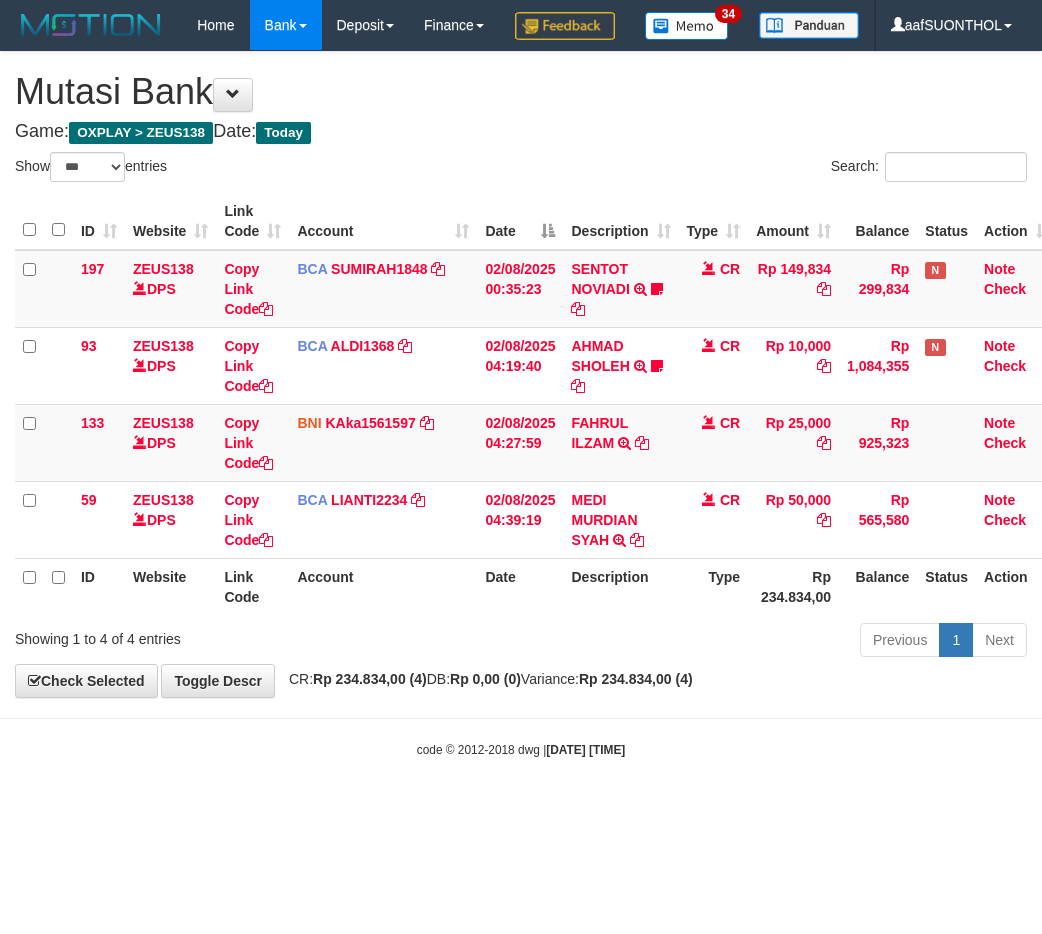 scroll, scrollTop: 0, scrollLeft: 0, axis: both 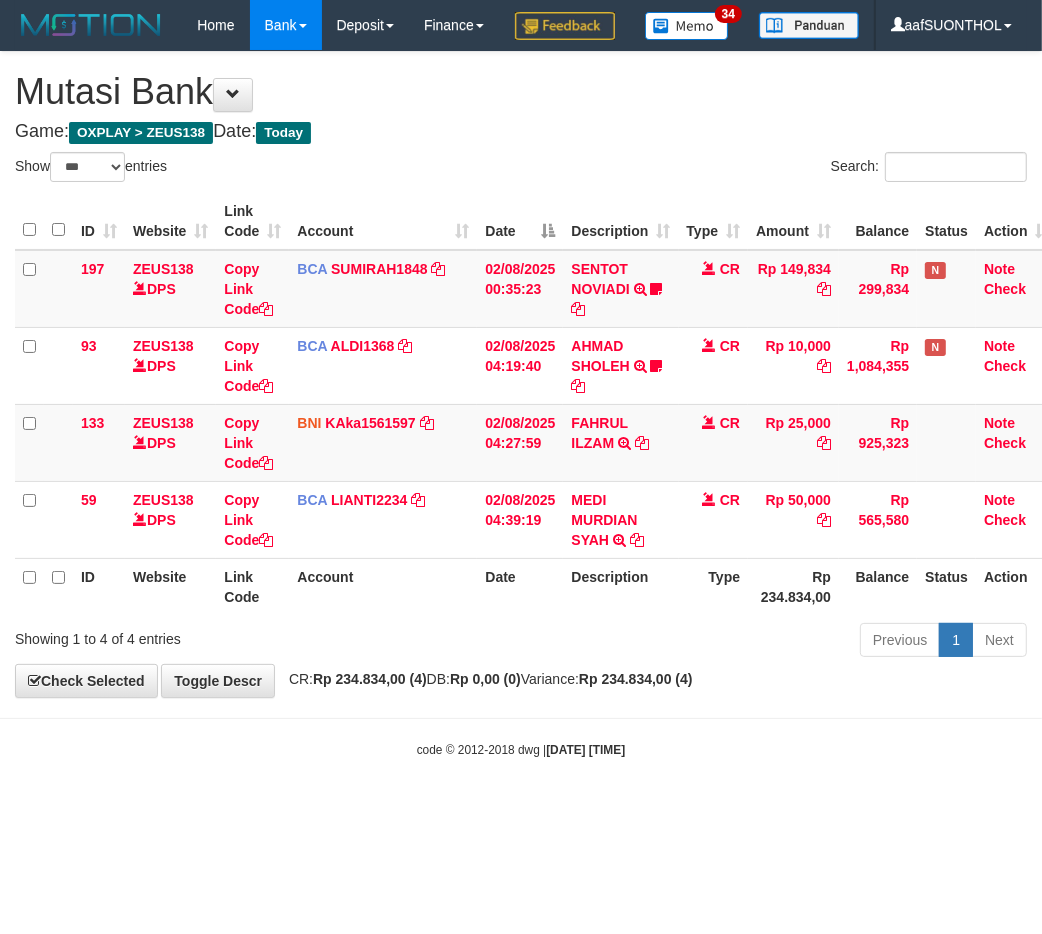 drag, startPoint x: 601, startPoint y: 692, endPoint x: 591, endPoint y: 686, distance: 11.661903 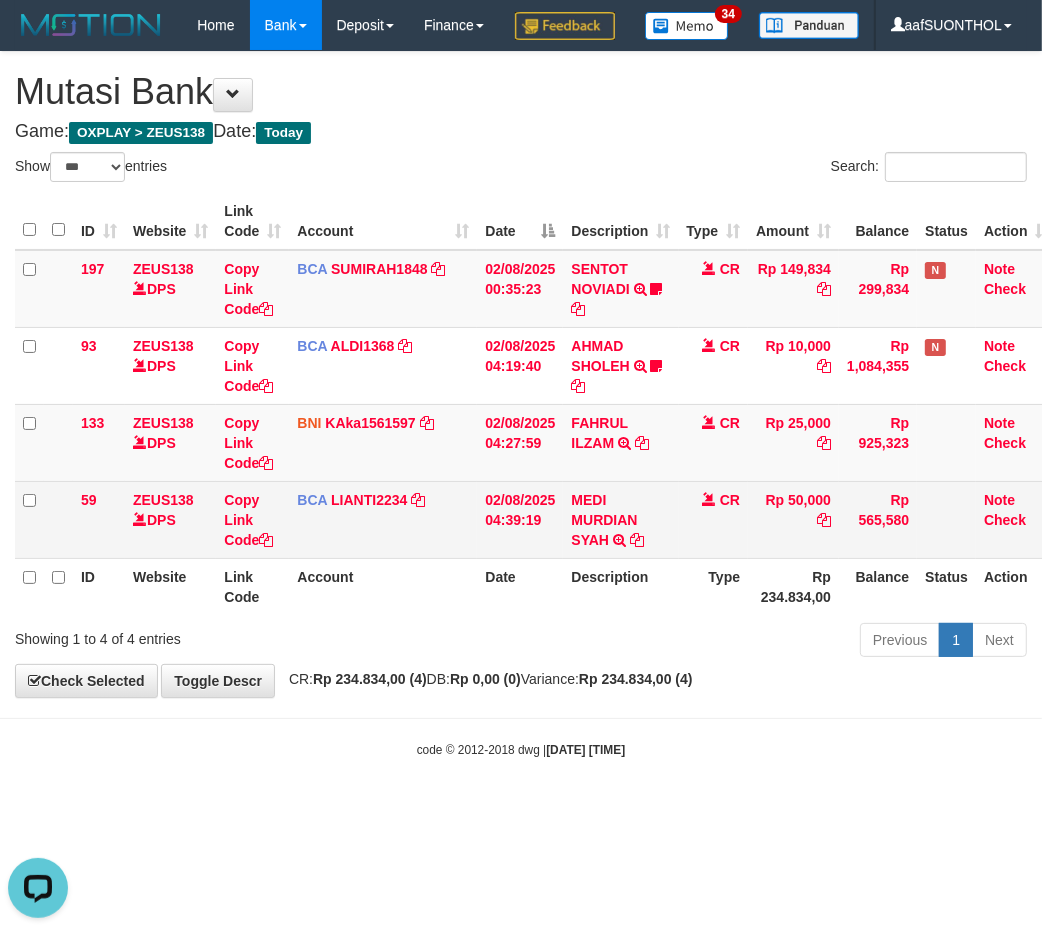 scroll, scrollTop: 0, scrollLeft: 0, axis: both 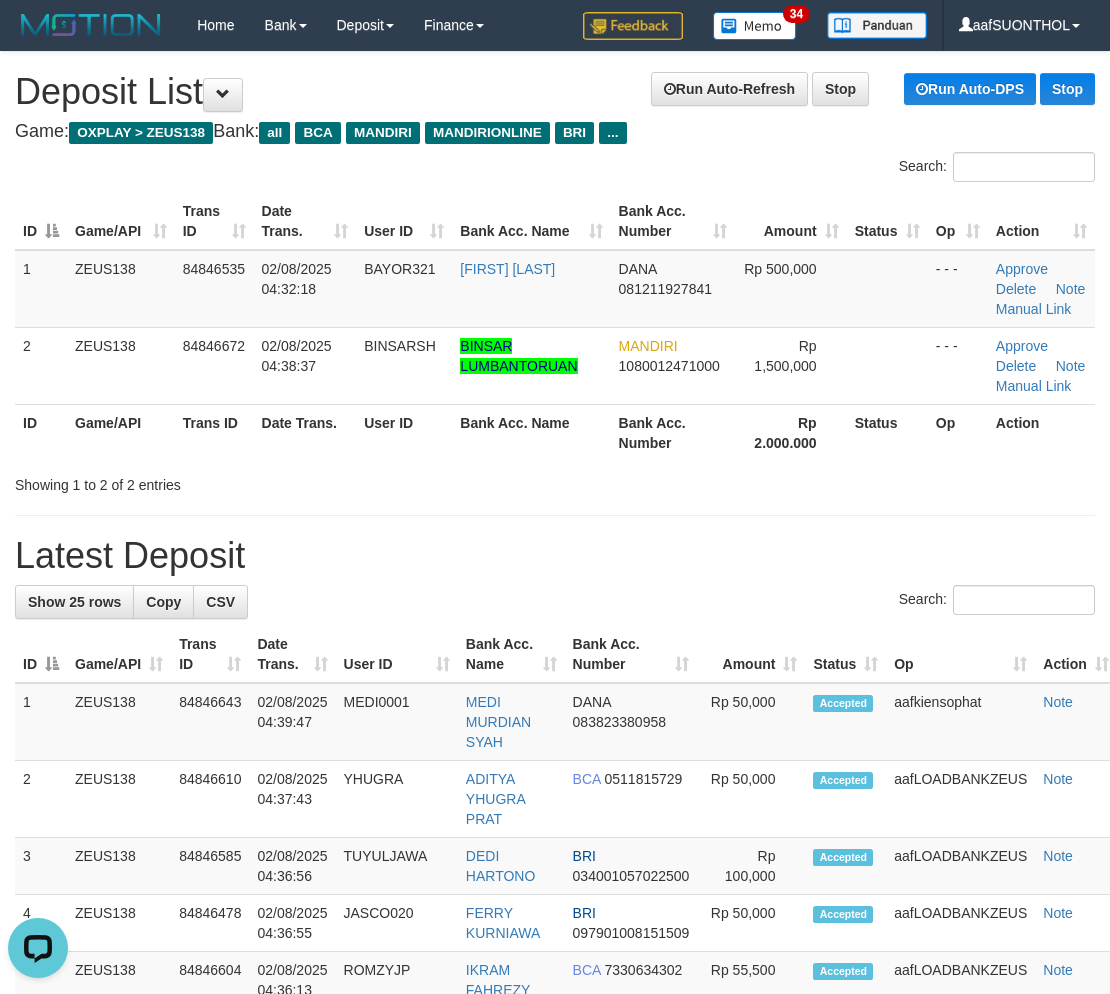 drag, startPoint x: 756, startPoint y: 545, endPoint x: 744, endPoint y: 542, distance: 12.369317 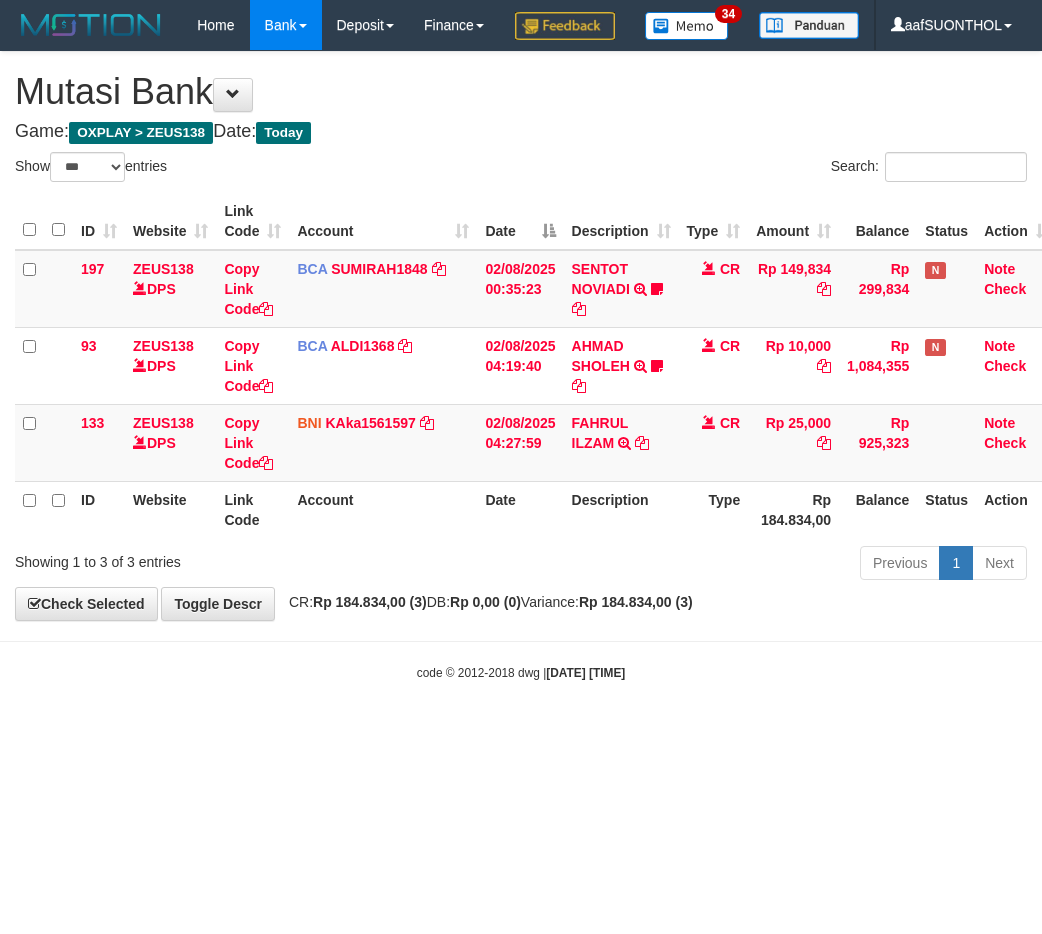 select on "***" 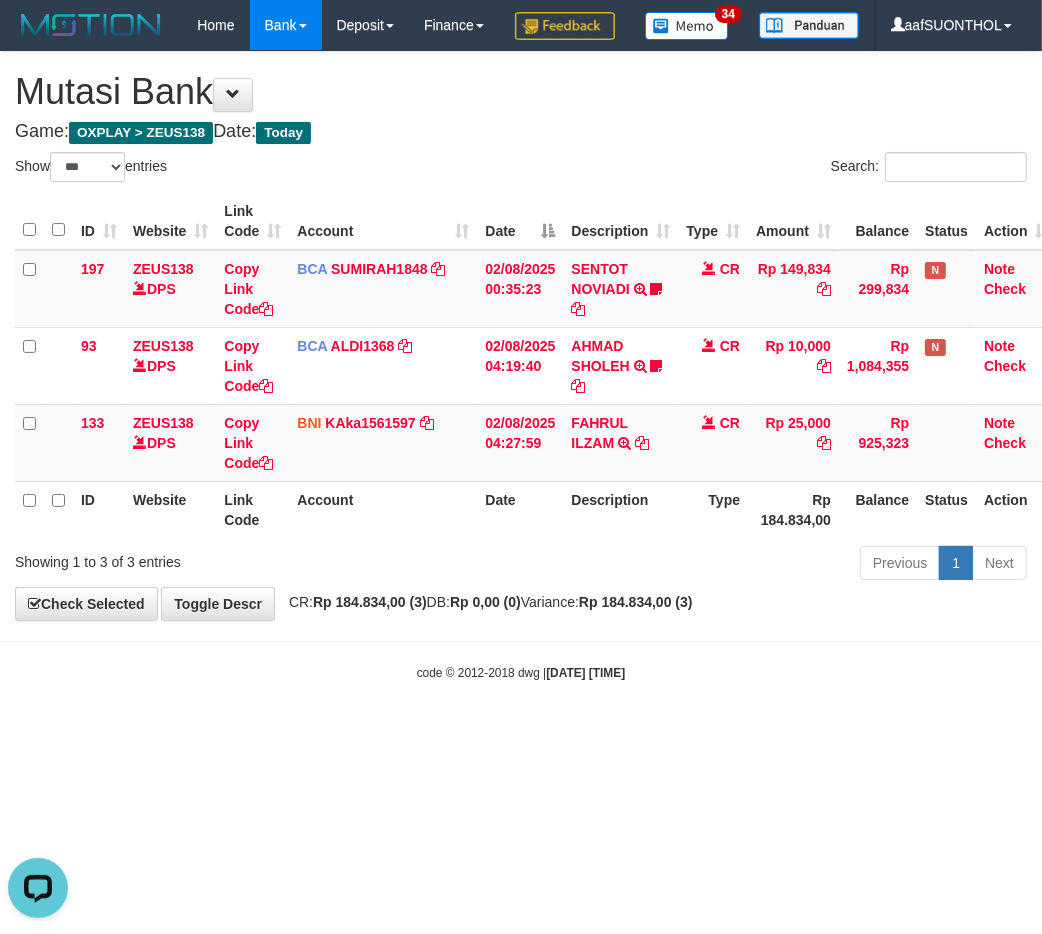 scroll, scrollTop: 0, scrollLeft: 0, axis: both 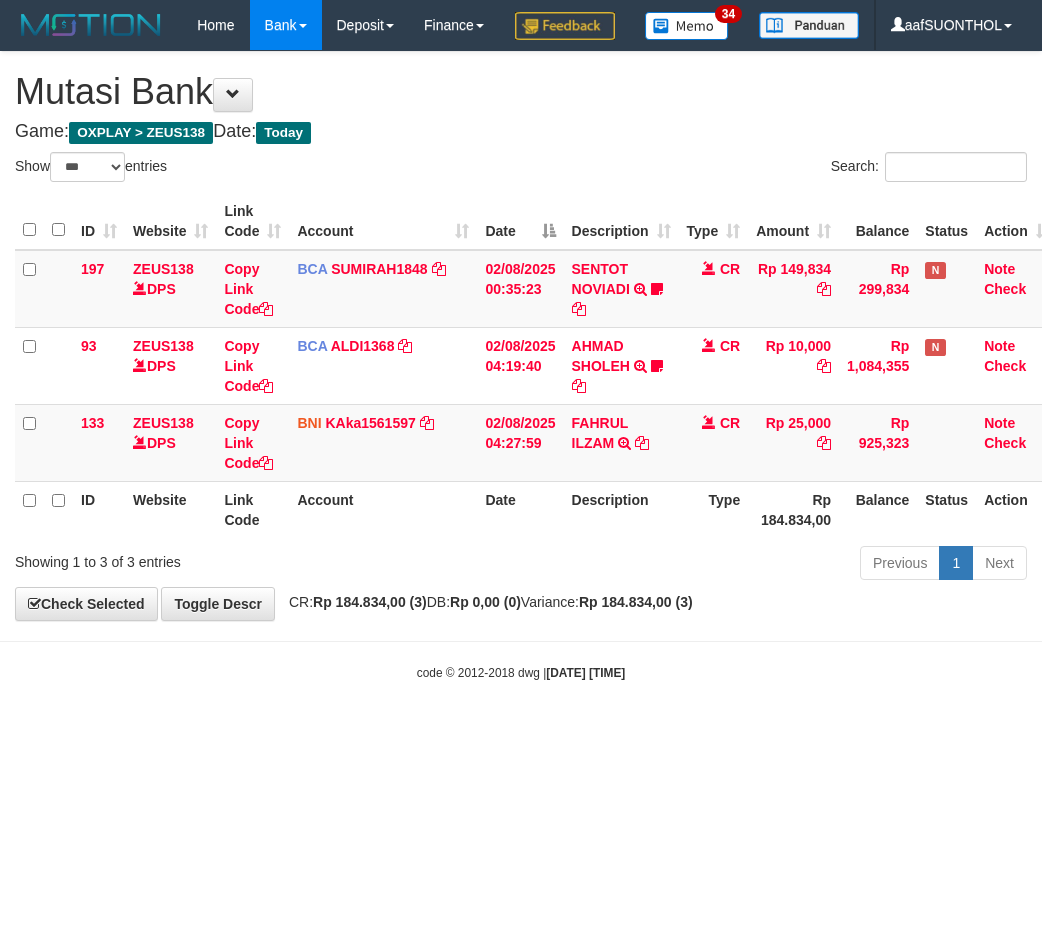 select on "***" 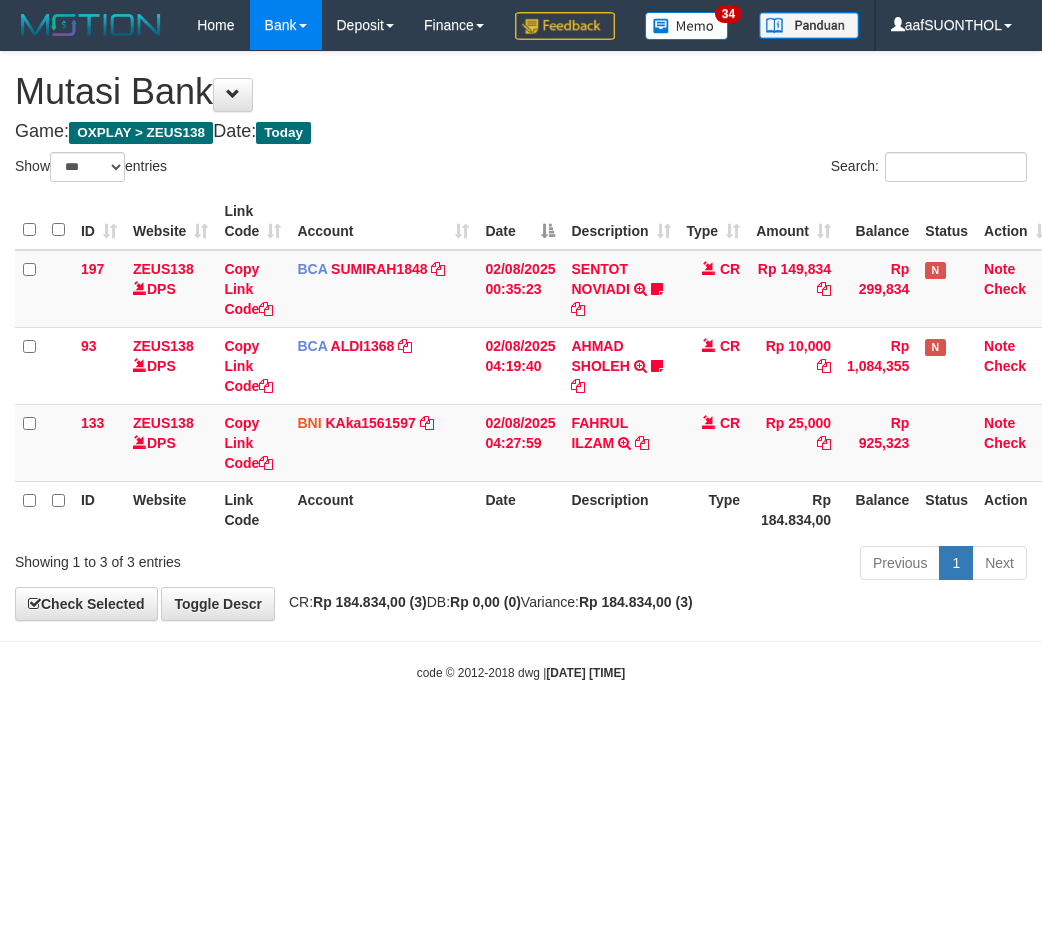 scroll, scrollTop: 0, scrollLeft: 0, axis: both 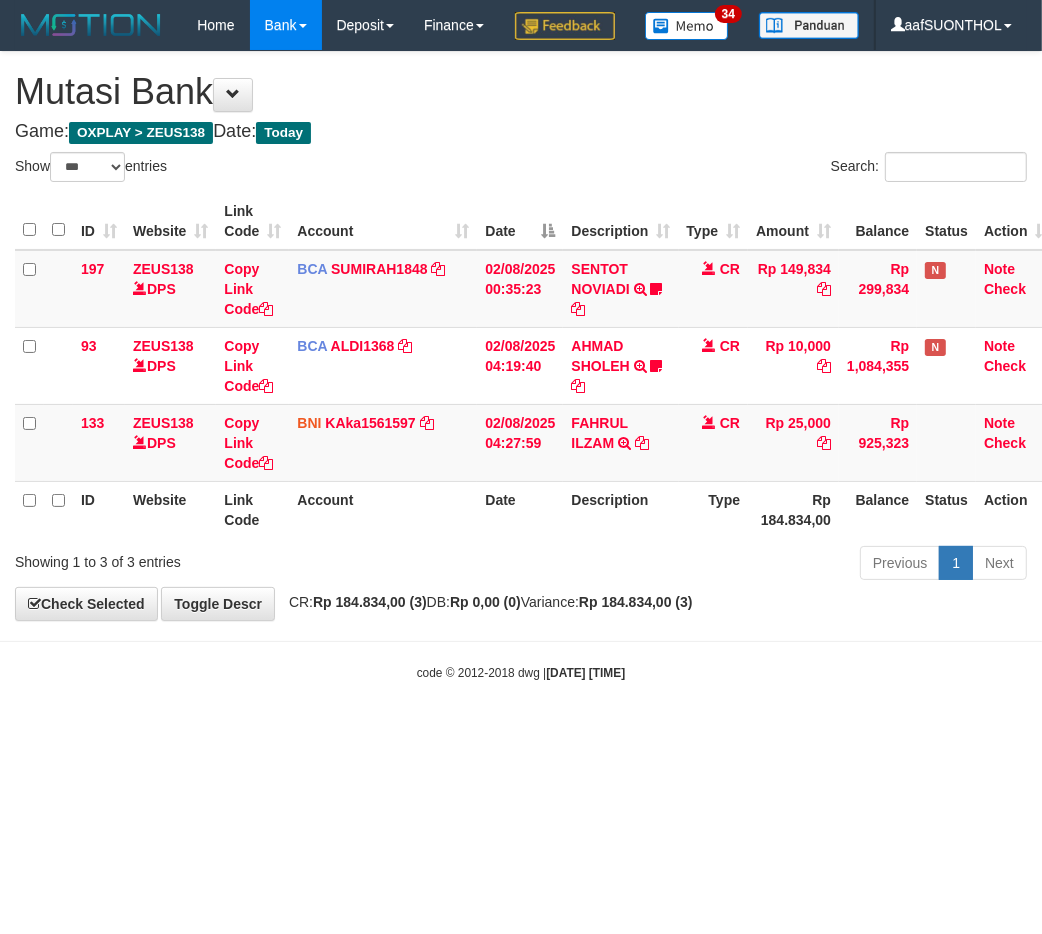 drag, startPoint x: 551, startPoint y: 736, endPoint x: 513, endPoint y: 717, distance: 42.48529 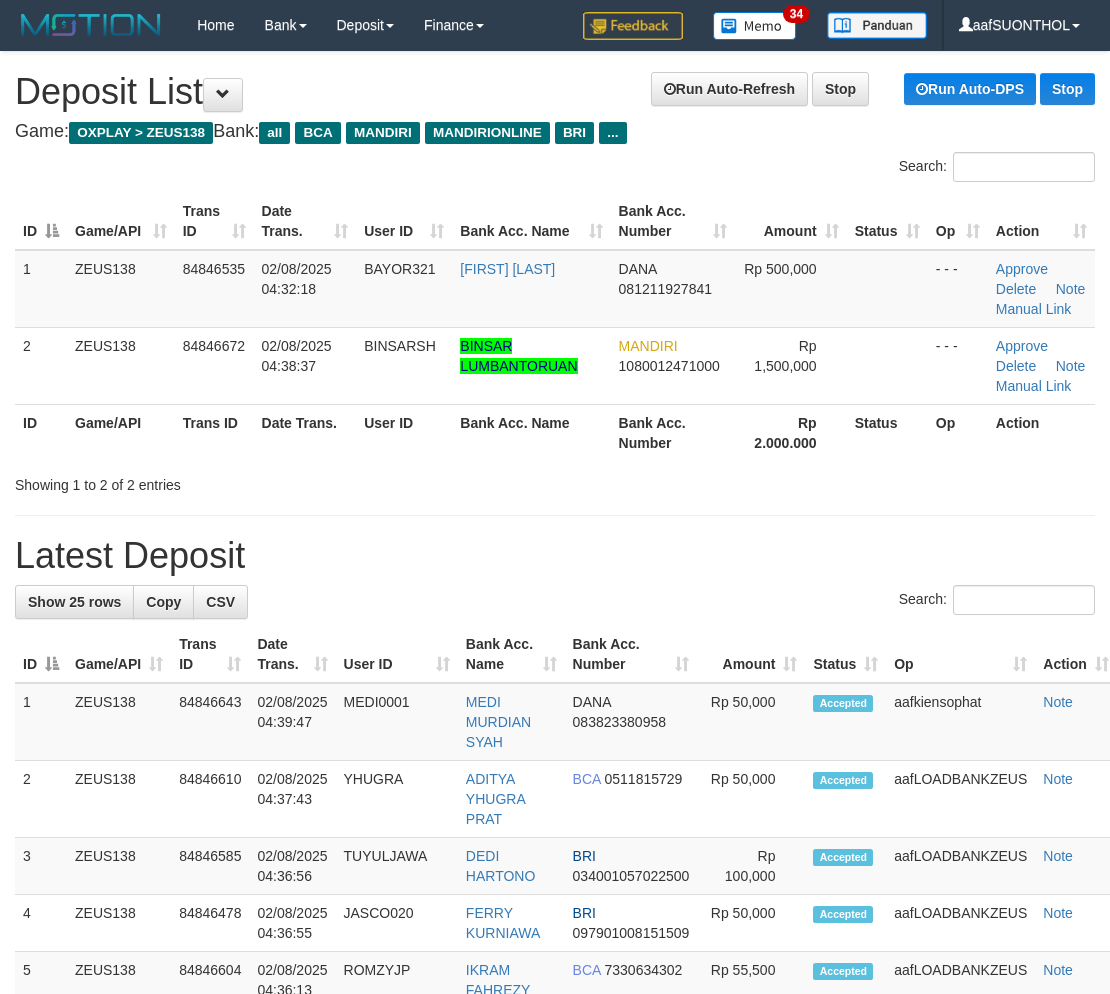scroll, scrollTop: 0, scrollLeft: 0, axis: both 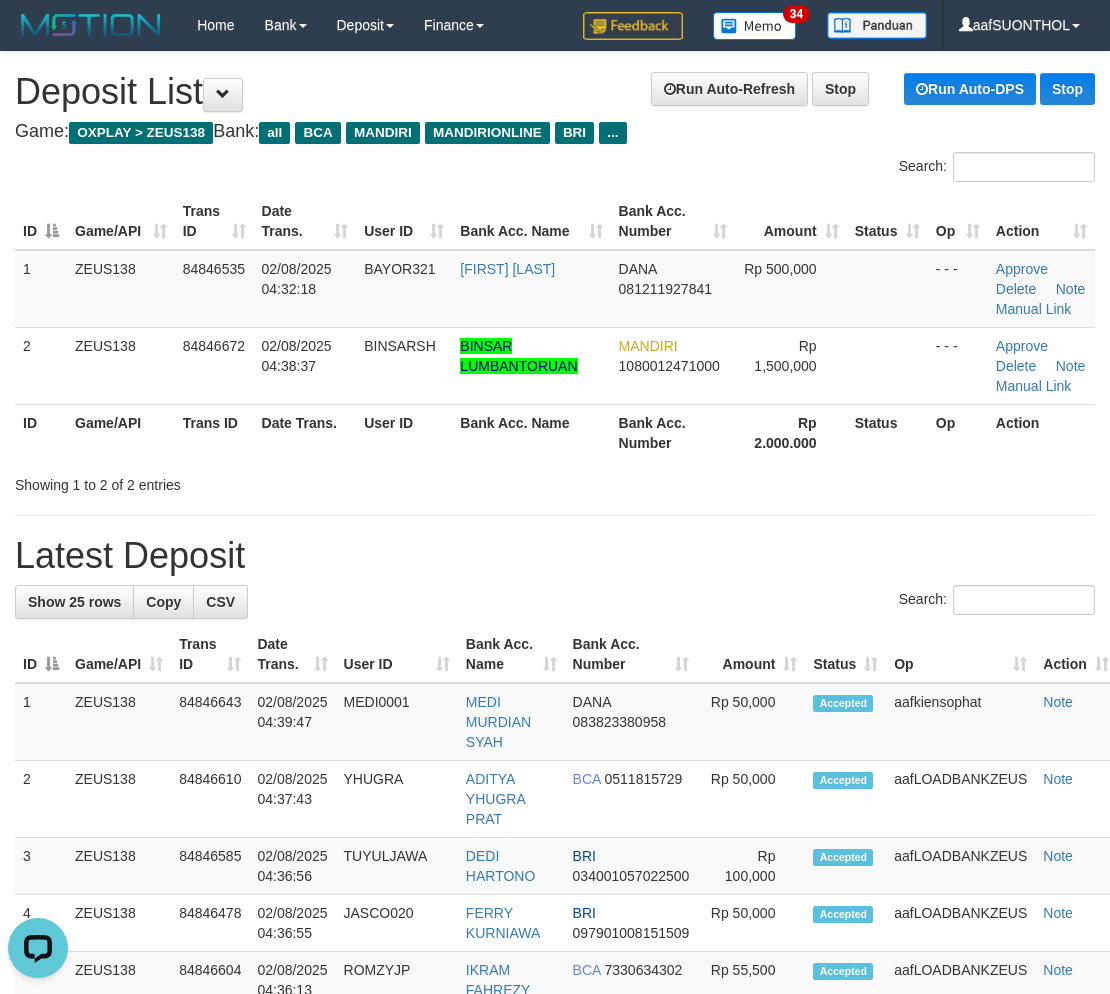 click on "Search:" at bounding box center (555, 602) 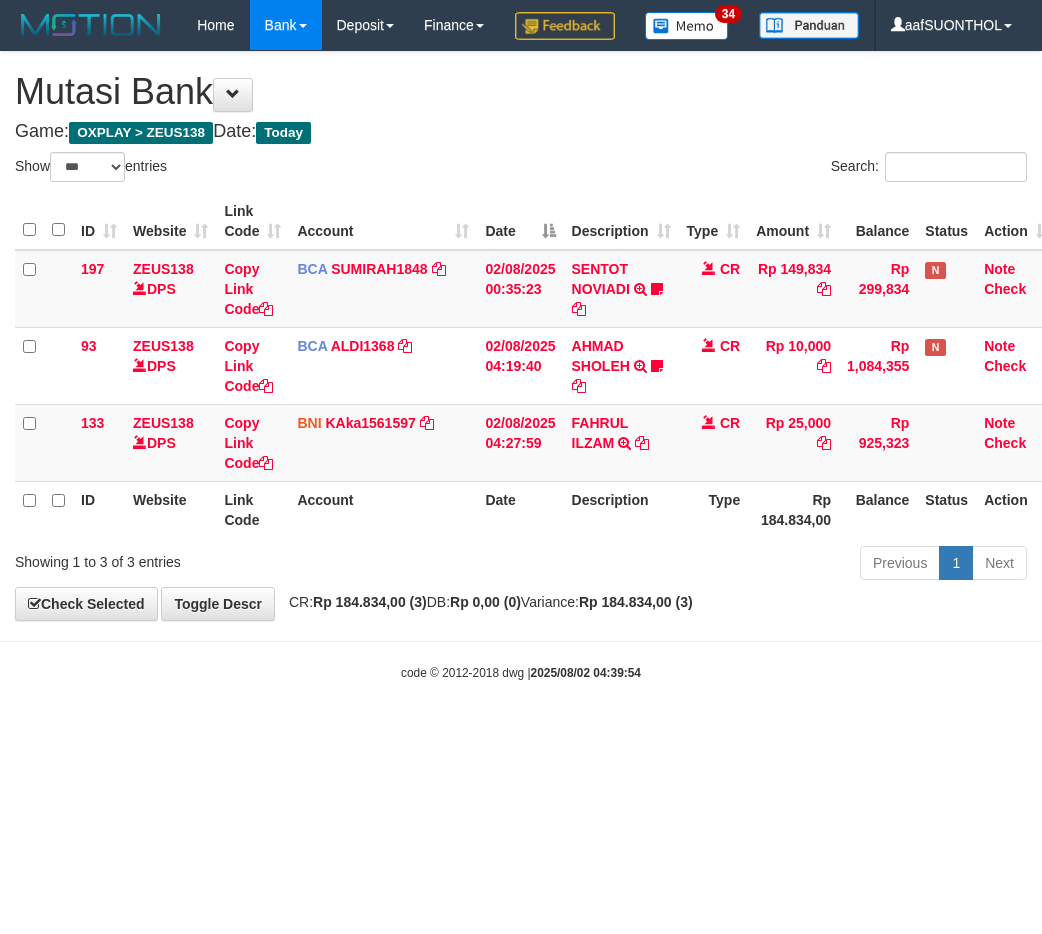 select on "***" 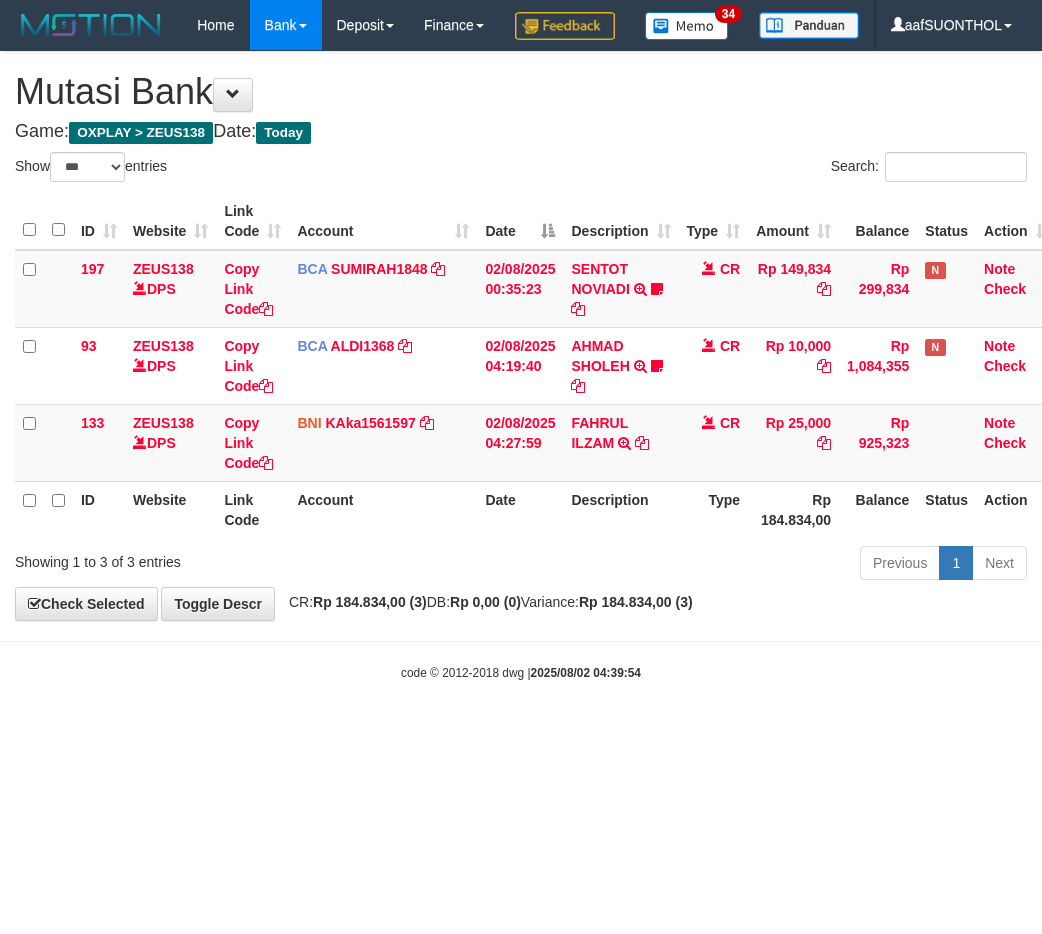 scroll, scrollTop: 0, scrollLeft: 0, axis: both 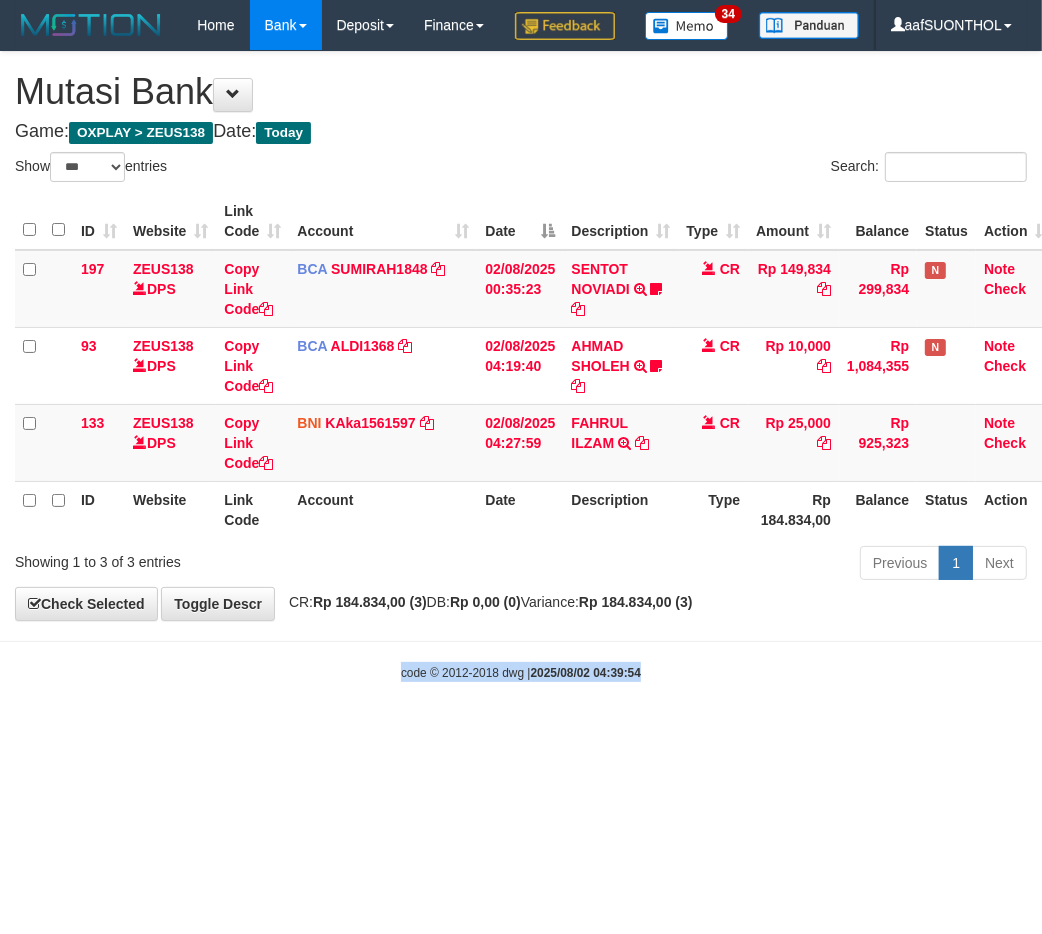 drag, startPoint x: 0, startPoint y: 0, endPoint x: 461, endPoint y: 704, distance: 841.5088 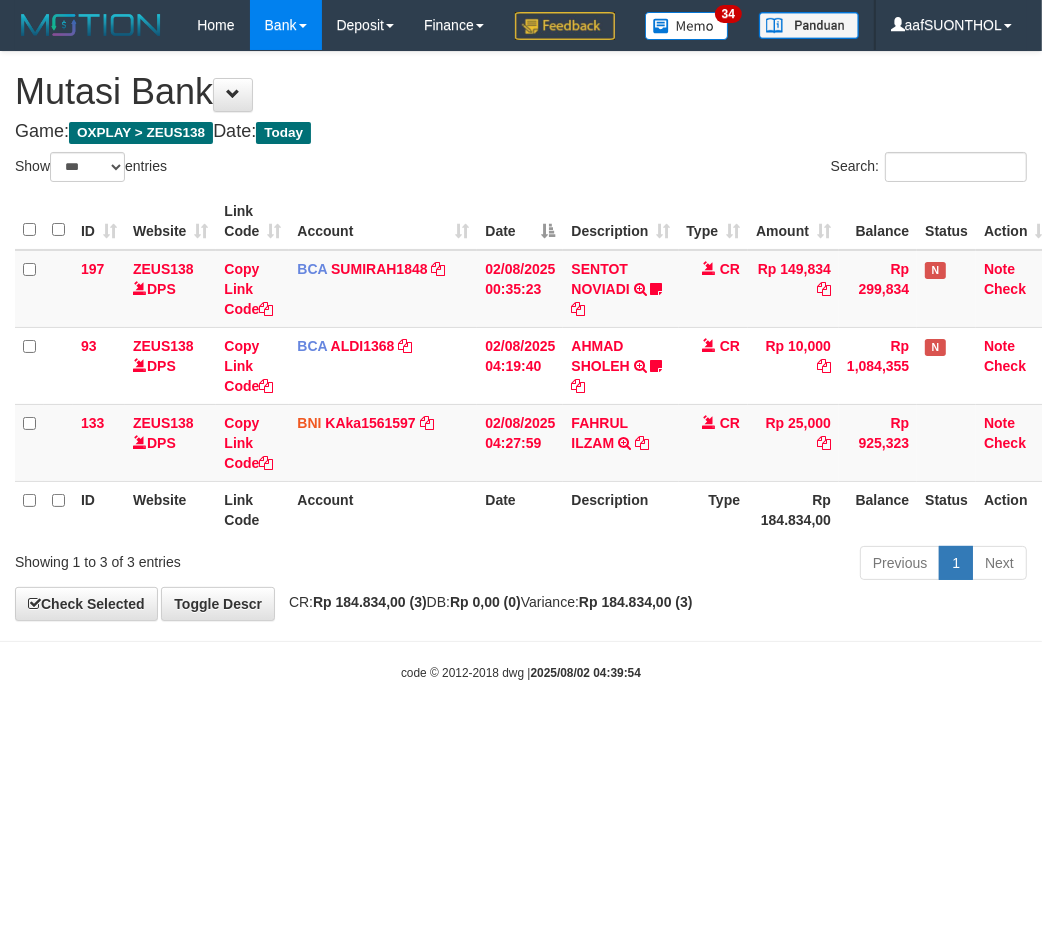 click on "Toggle navigation
Home
Bank
Account List
Load
By Website
Group
[OXPLAY]													ZEUS138
By Load Group (DPS)" at bounding box center (521, 366) 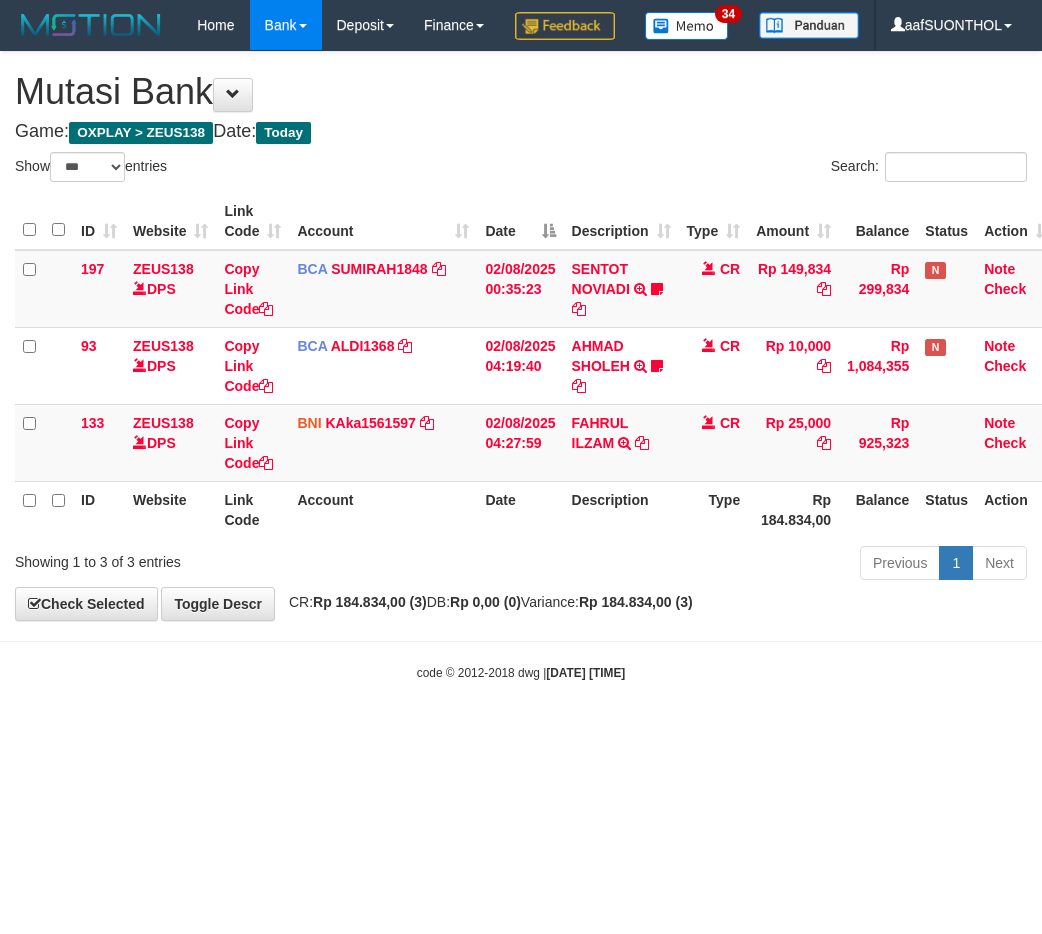 select on "***" 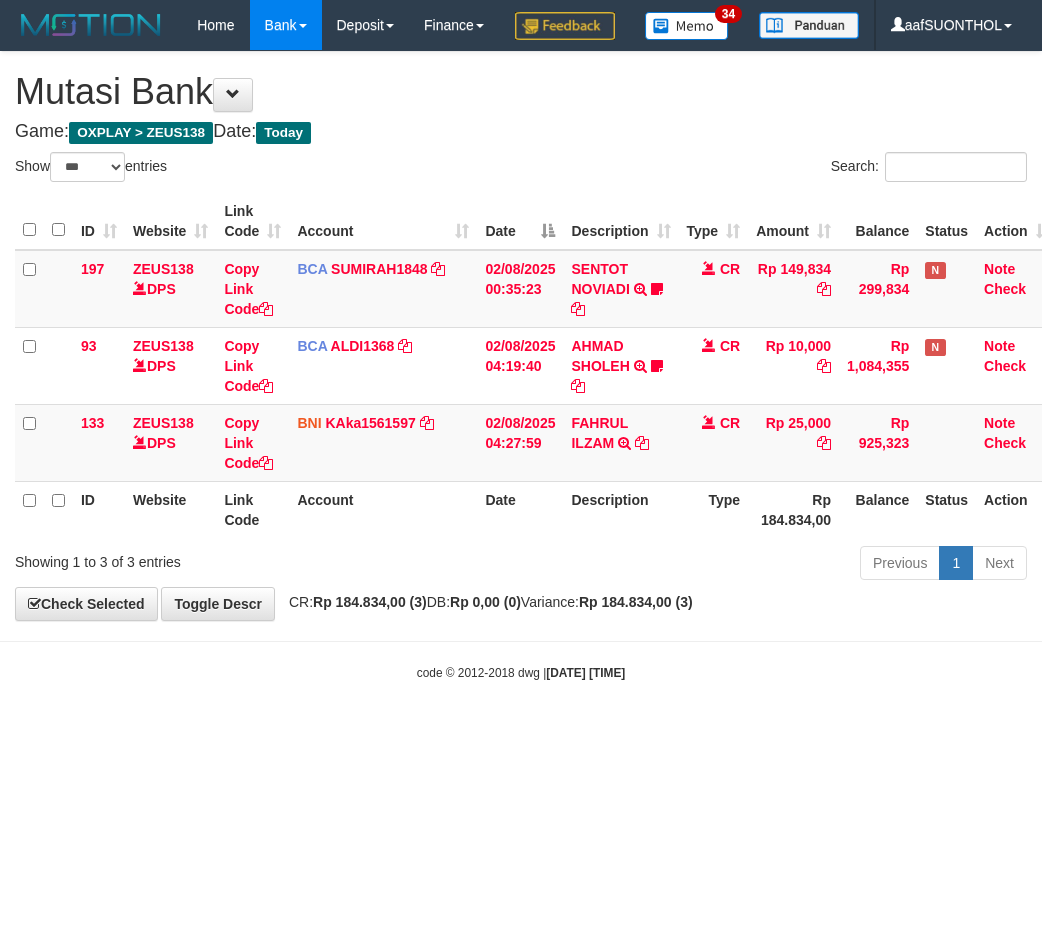 scroll, scrollTop: 0, scrollLeft: 0, axis: both 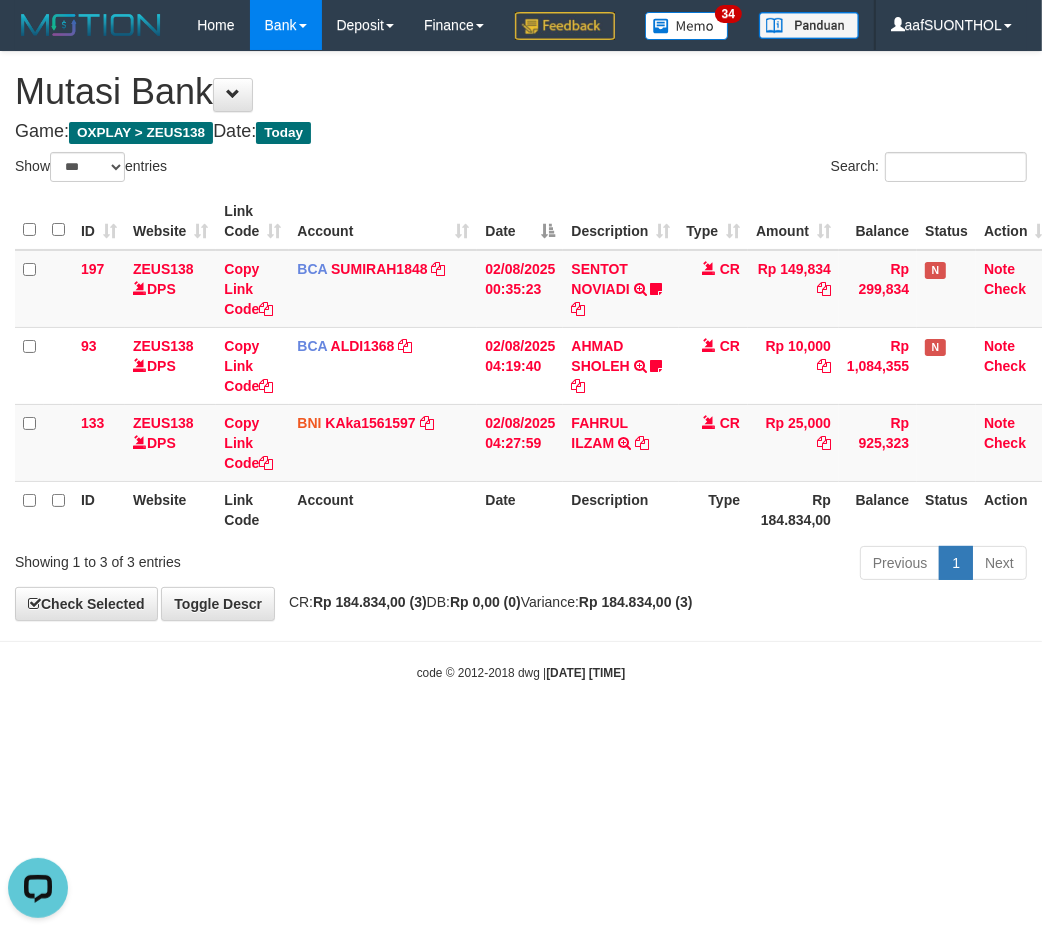 click on "Toggle navigation
Home
Bank
Account List
Load
By Website
Group
[OXPLAY]													ZEUS138
By Load Group (DPS)" at bounding box center [521, 366] 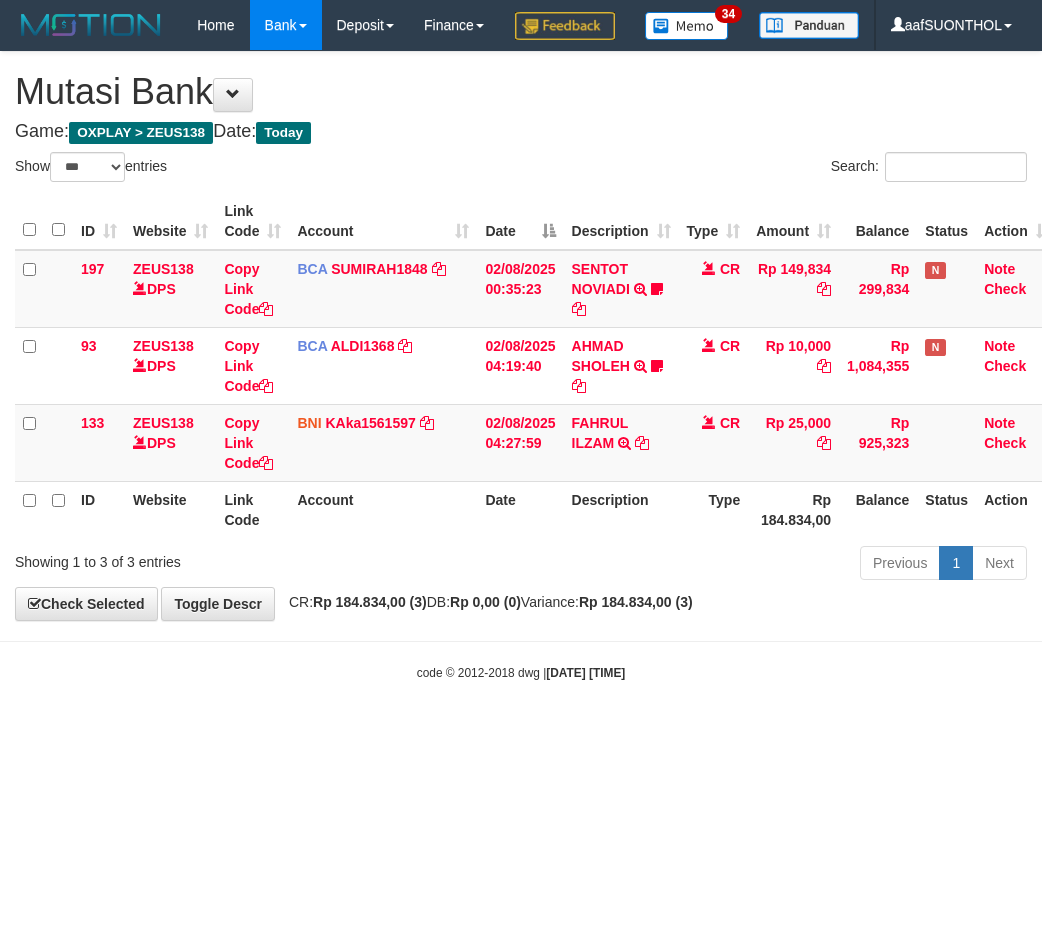 select on "***" 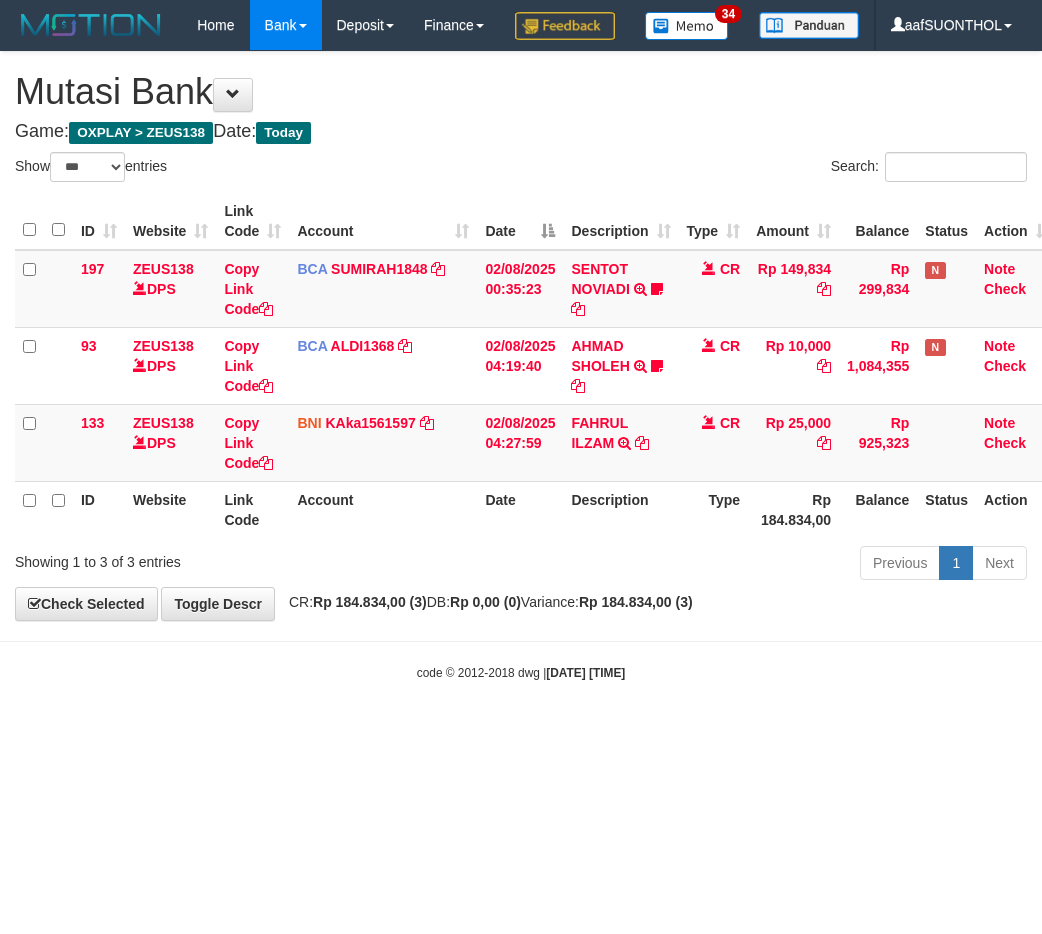 scroll, scrollTop: 0, scrollLeft: 0, axis: both 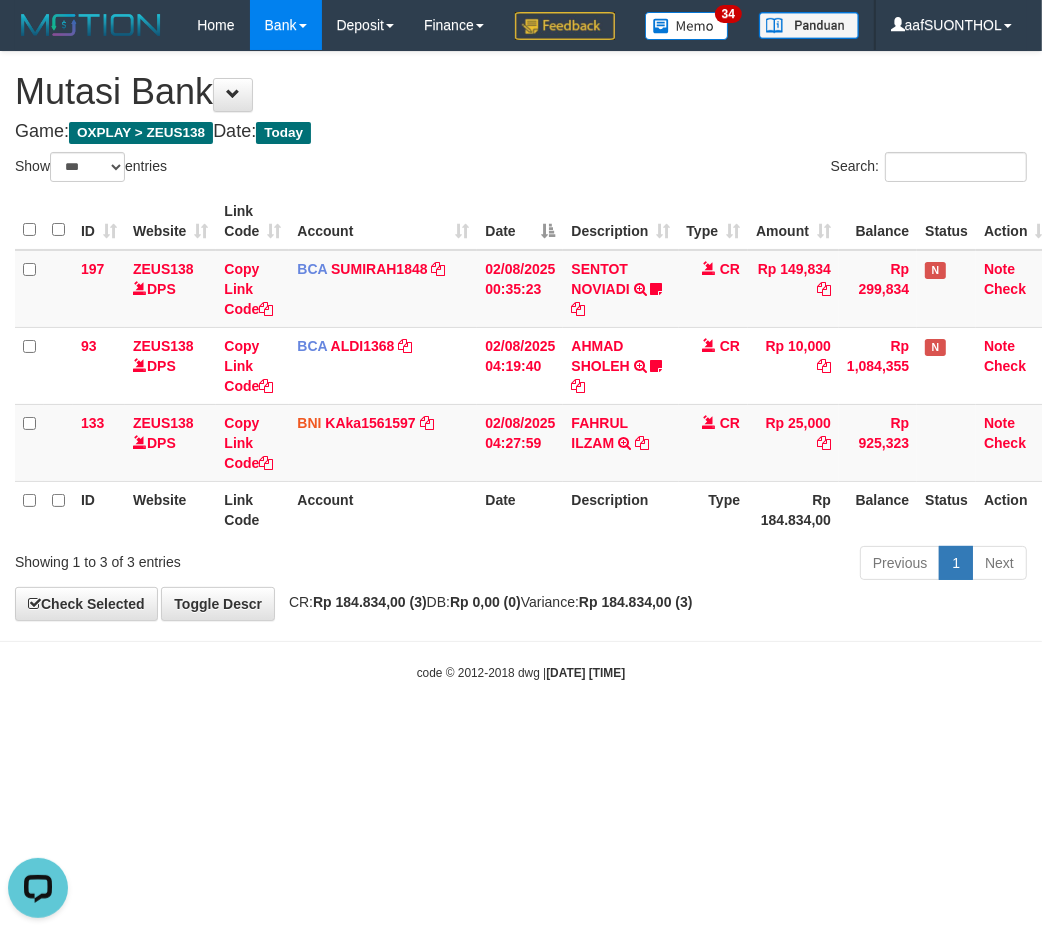 click on "CR:  Rp 184.834,00 (3)      DB:  Rp 0,00 (0)      Variance:  Rp 184.834,00 (3)" at bounding box center [486, 602] 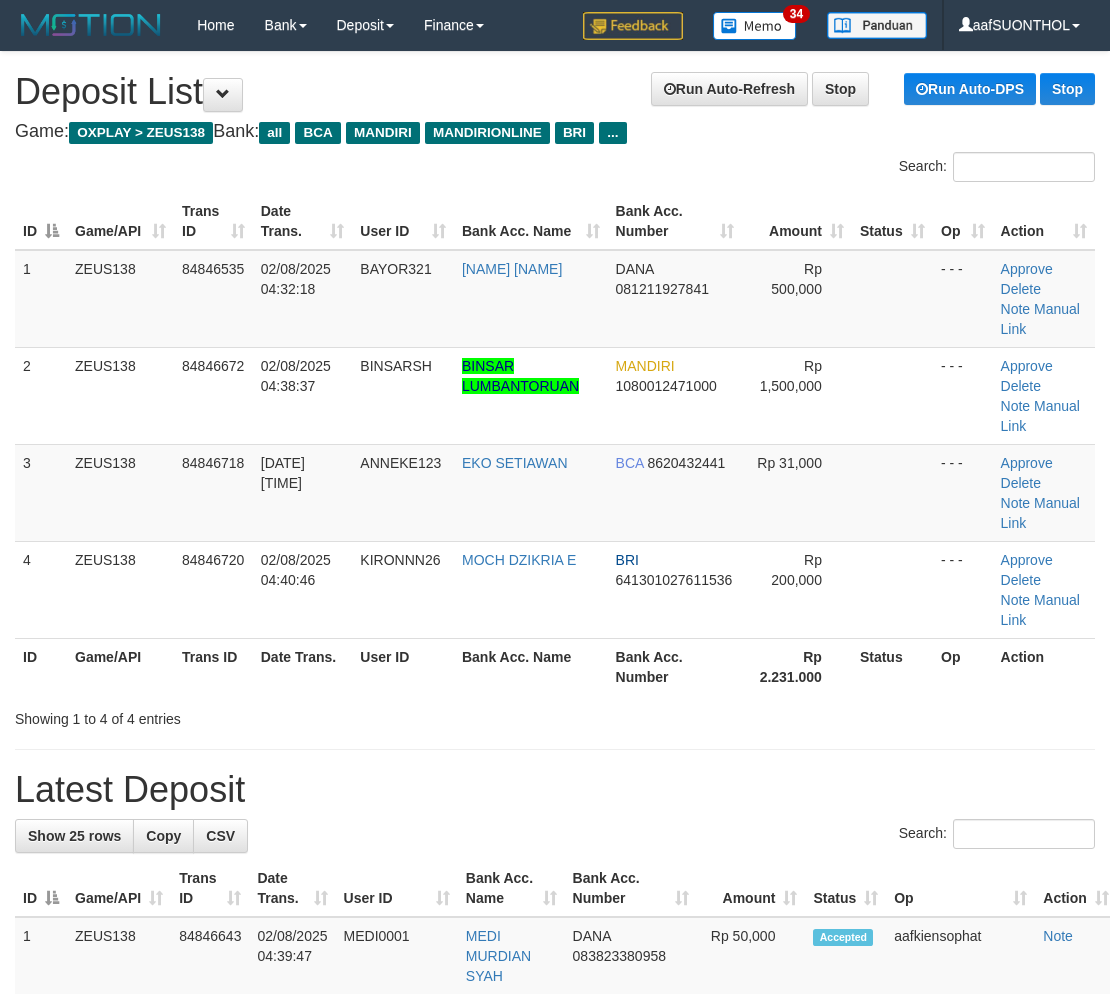 scroll, scrollTop: 0, scrollLeft: 0, axis: both 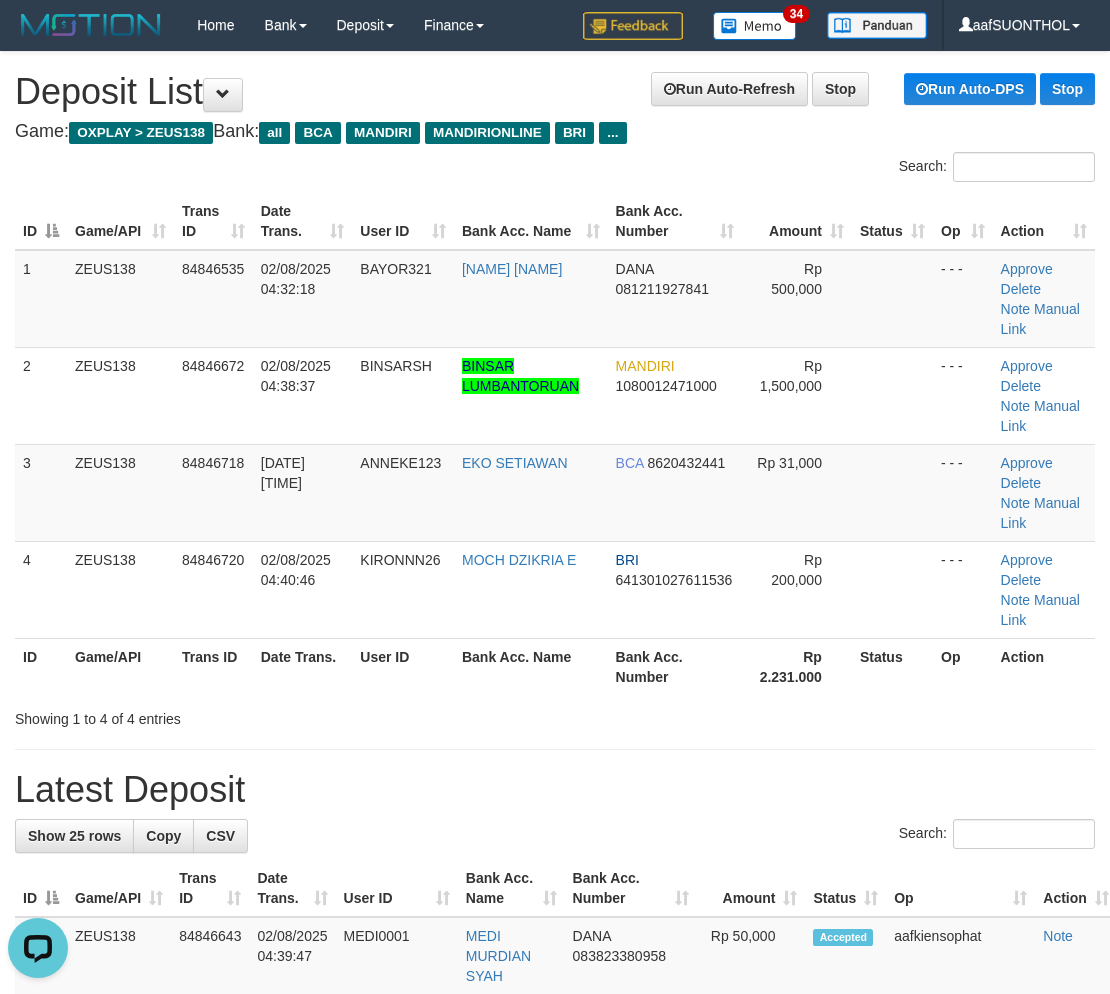 click on "Latest Deposit" at bounding box center [555, 790] 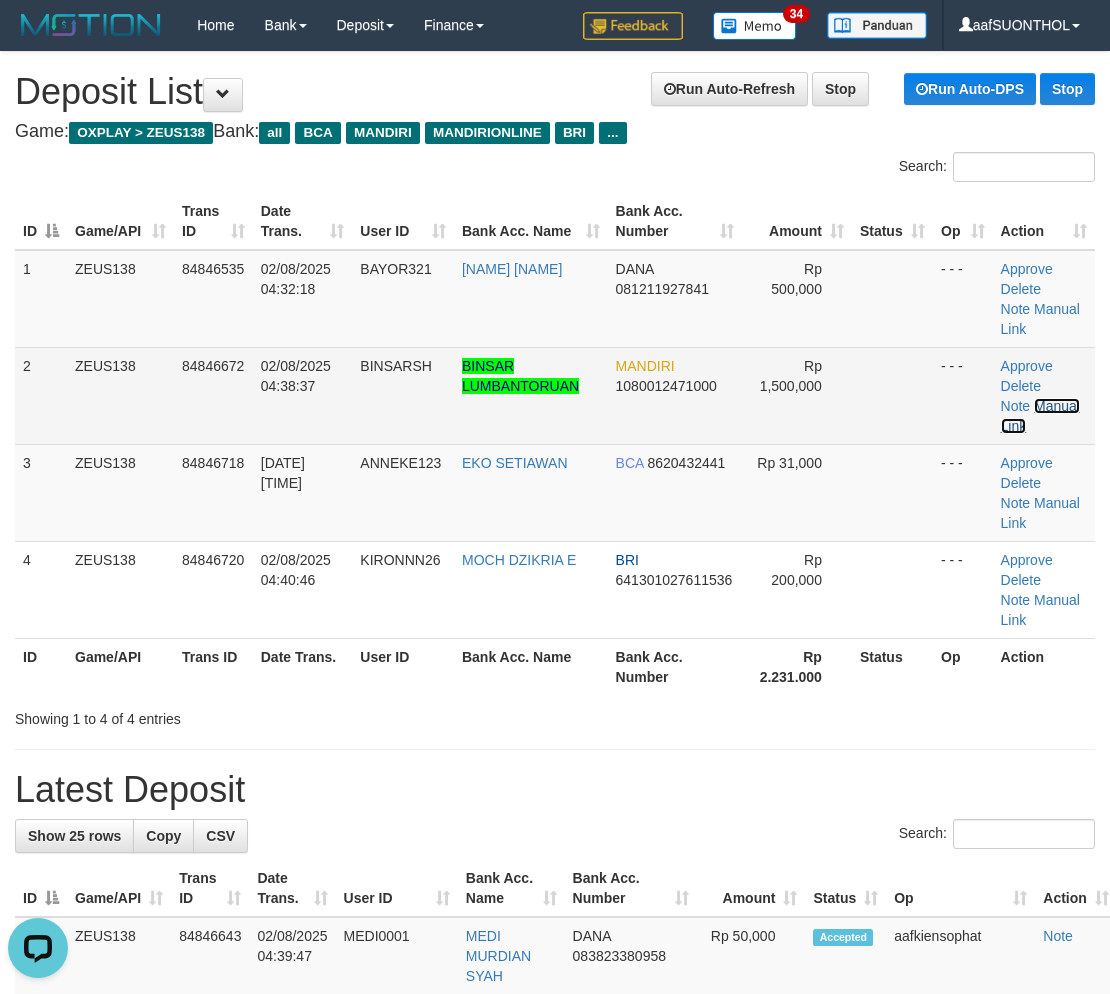 click on "Manual Link" at bounding box center (1040, 416) 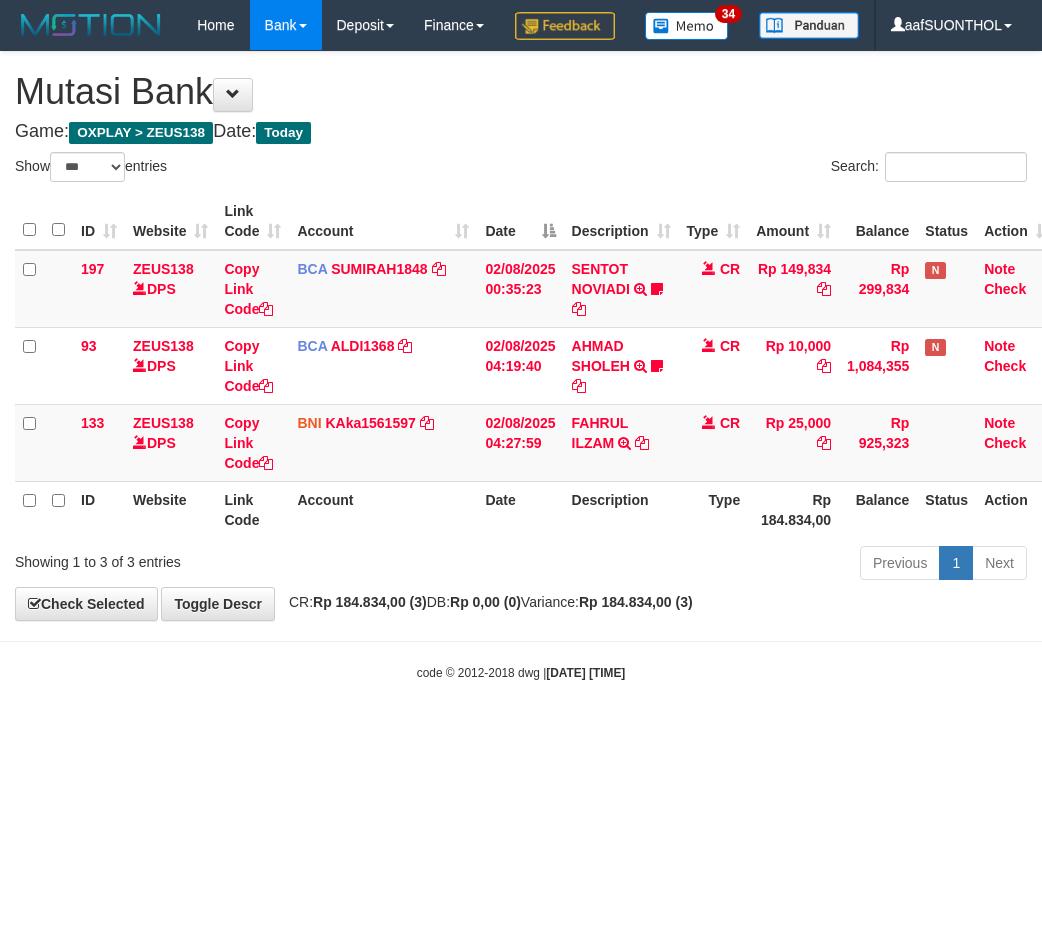 select on "***" 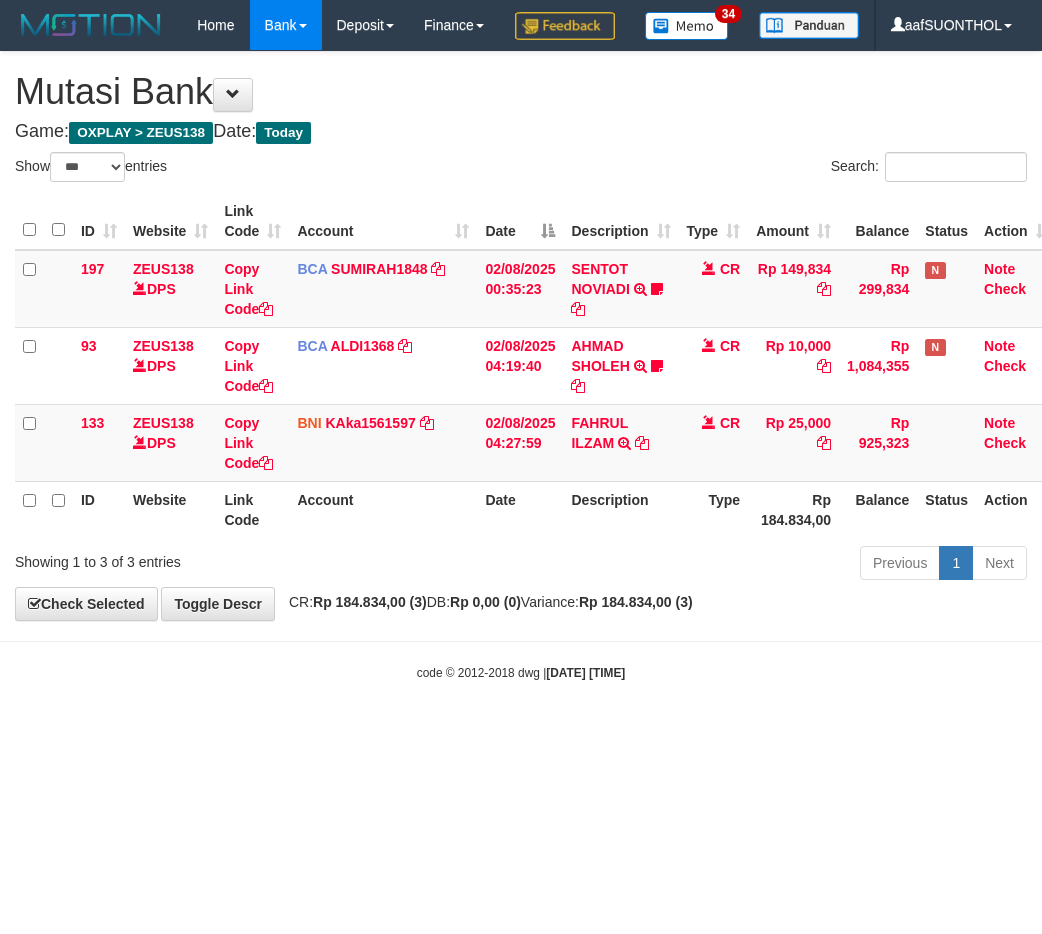 scroll, scrollTop: 0, scrollLeft: 0, axis: both 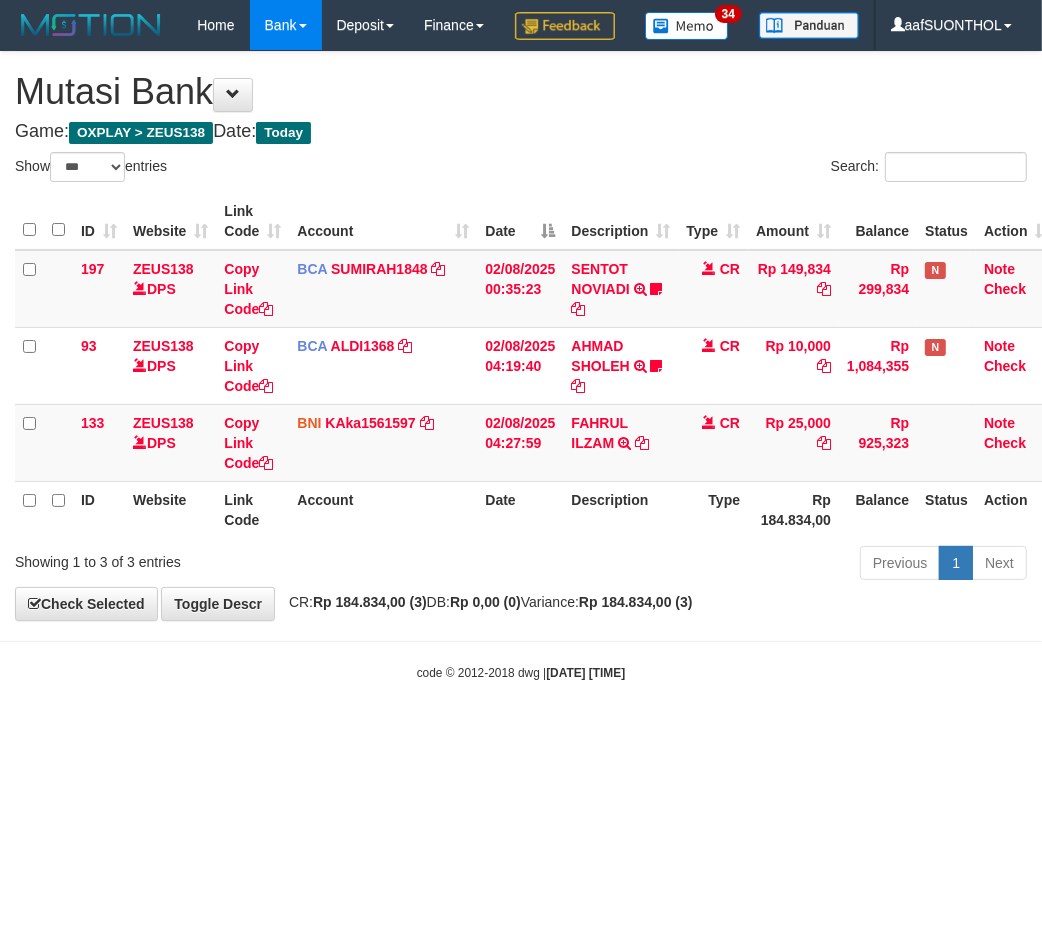 drag, startPoint x: 374, startPoint y: 667, endPoint x: 361, endPoint y: 661, distance: 14.3178215 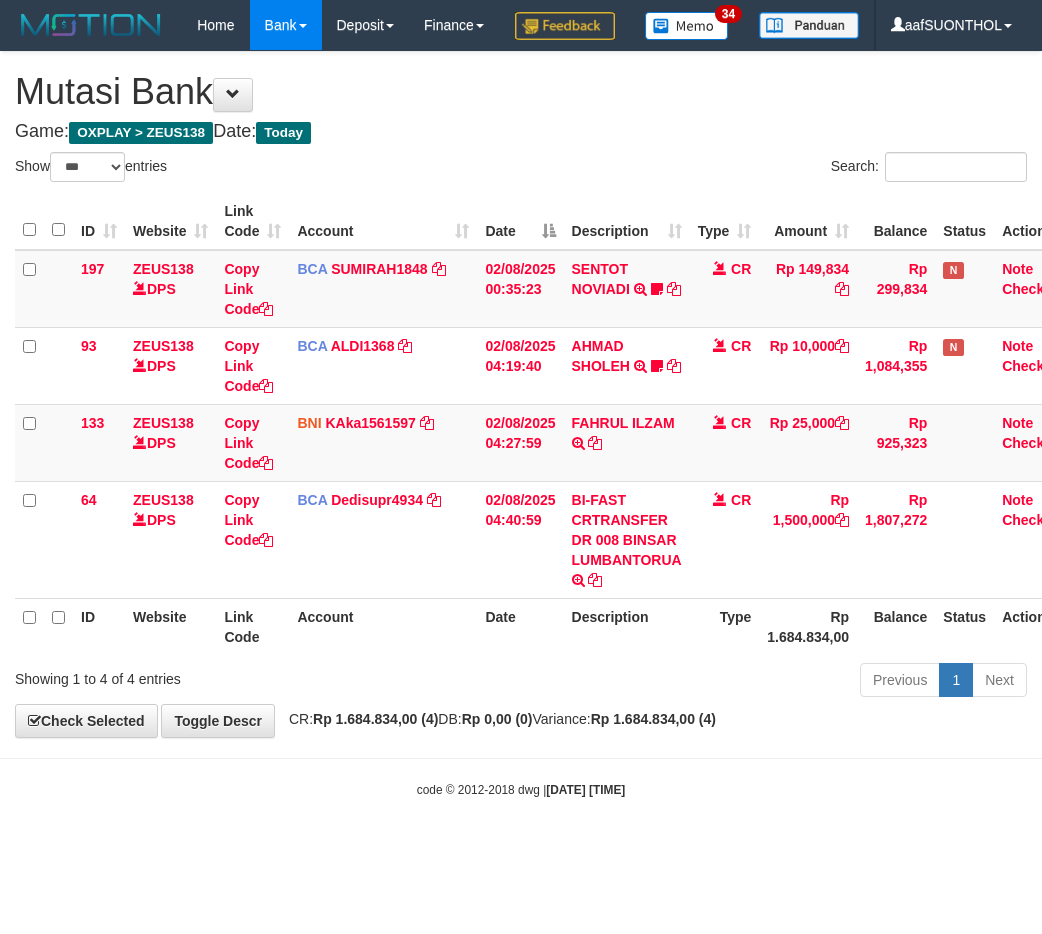 select on "***" 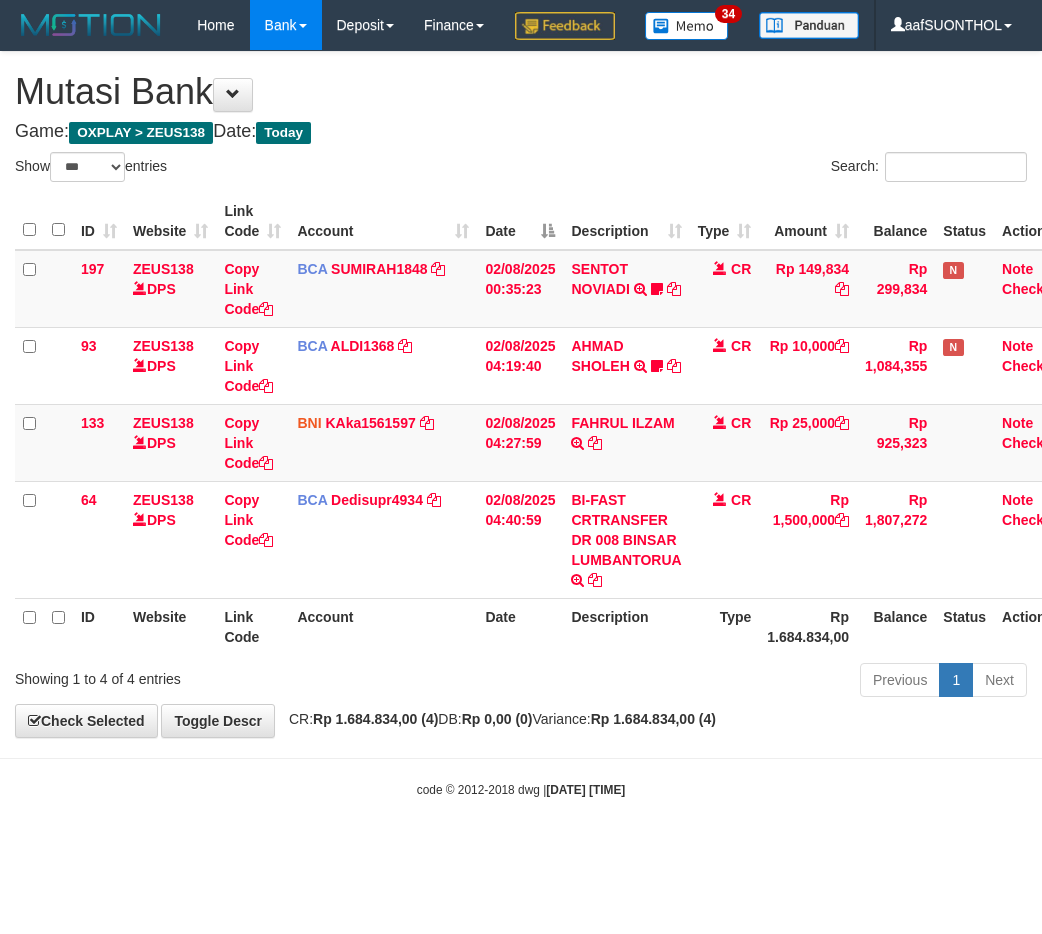 scroll, scrollTop: 0, scrollLeft: 0, axis: both 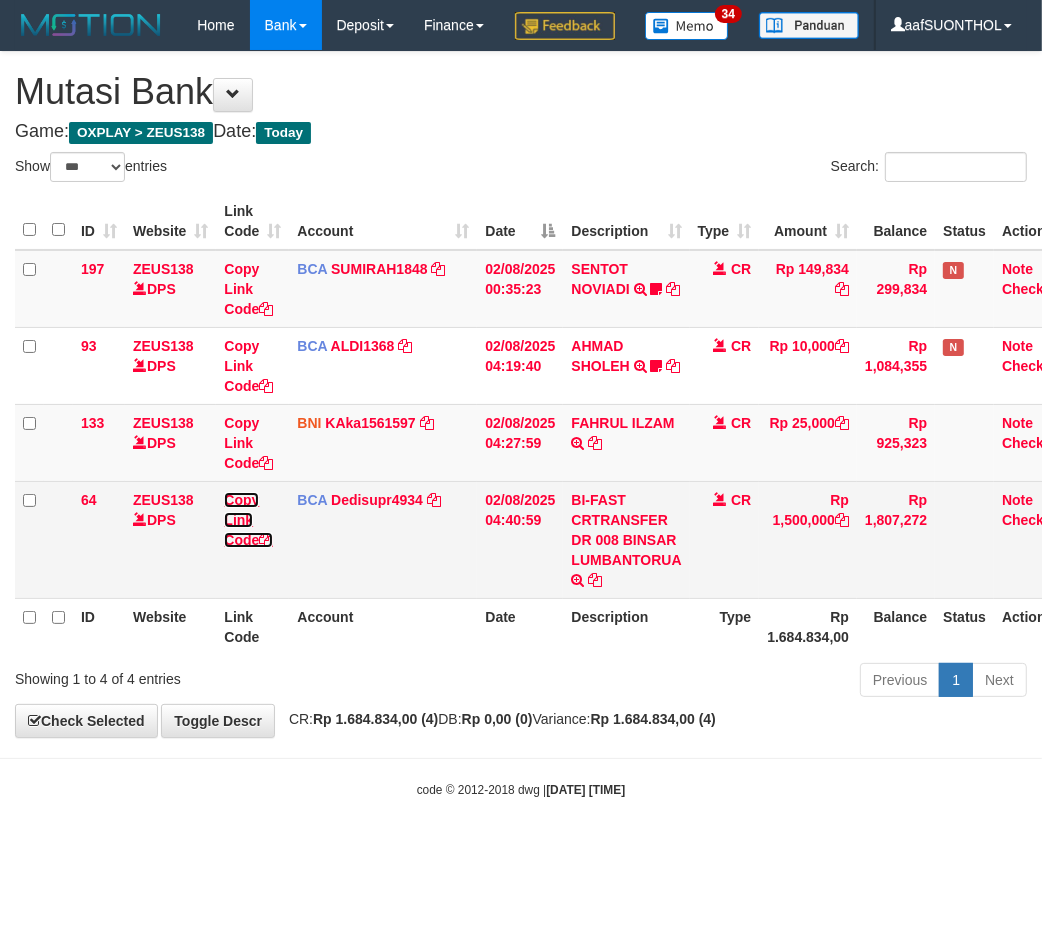 drag, startPoint x: 231, startPoint y: 588, endPoint x: 265, endPoint y: 610, distance: 40.496914 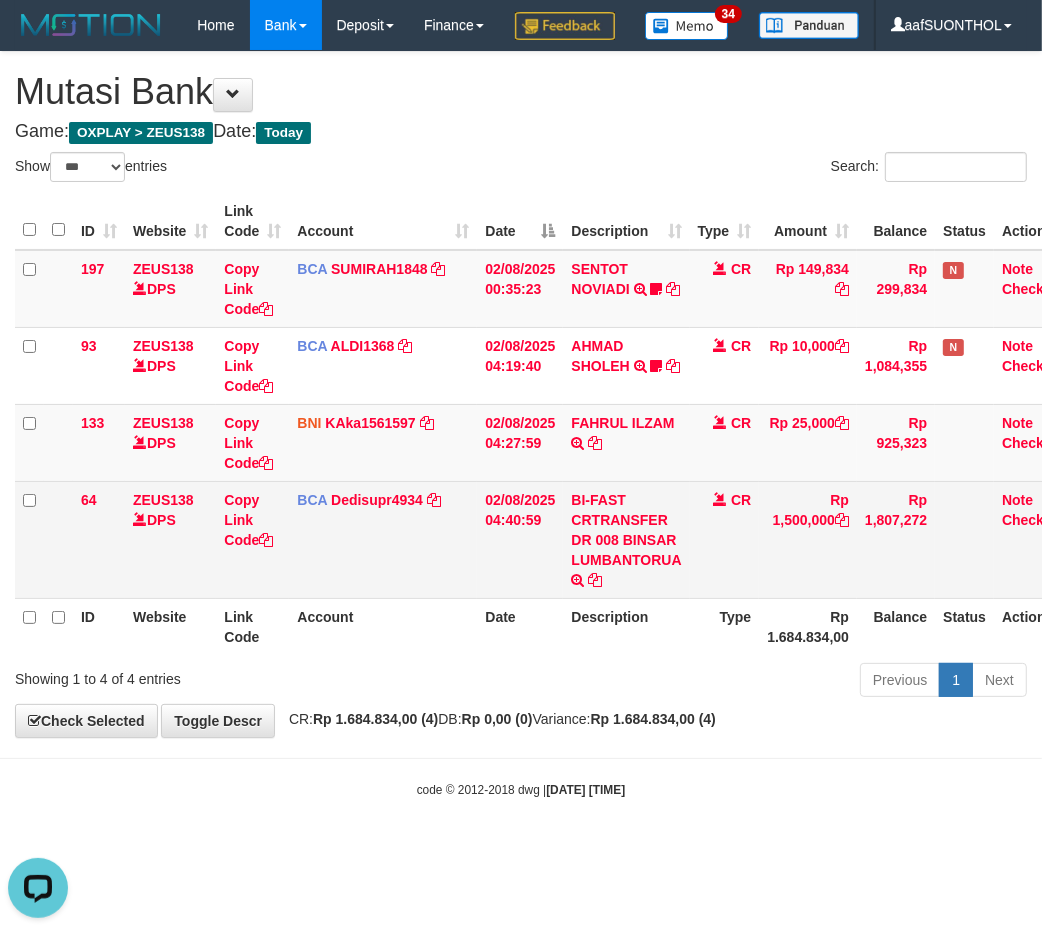 scroll, scrollTop: 0, scrollLeft: 0, axis: both 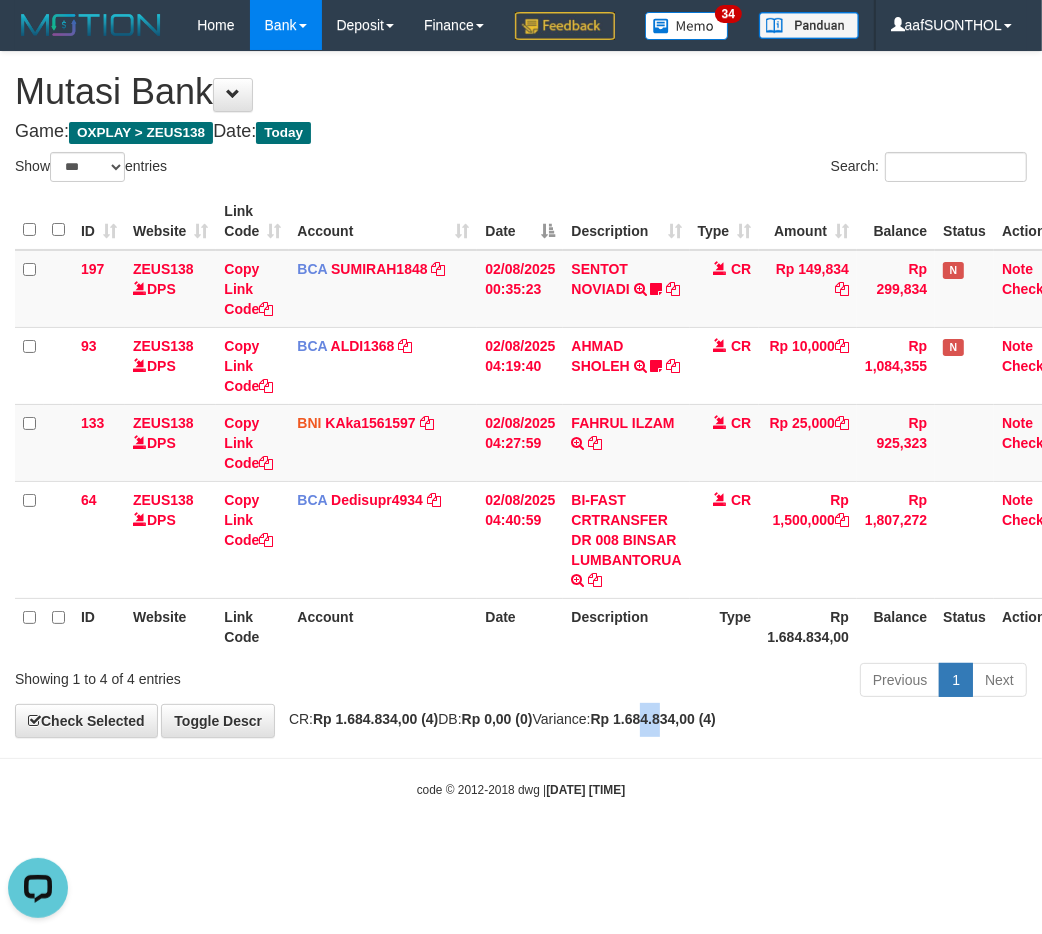 drag, startPoint x: 698, startPoint y: 775, endPoint x: 666, endPoint y: 758, distance: 36.23534 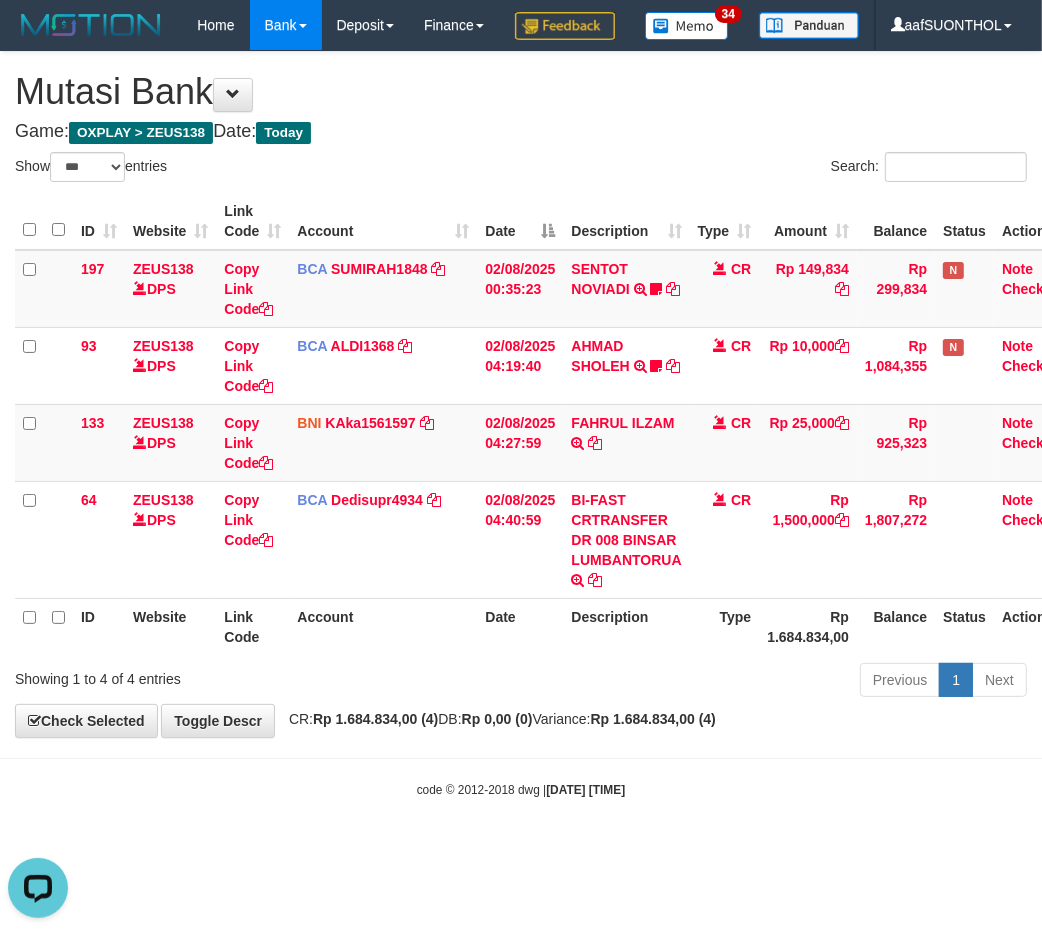 click on "**********" at bounding box center [521, 394] 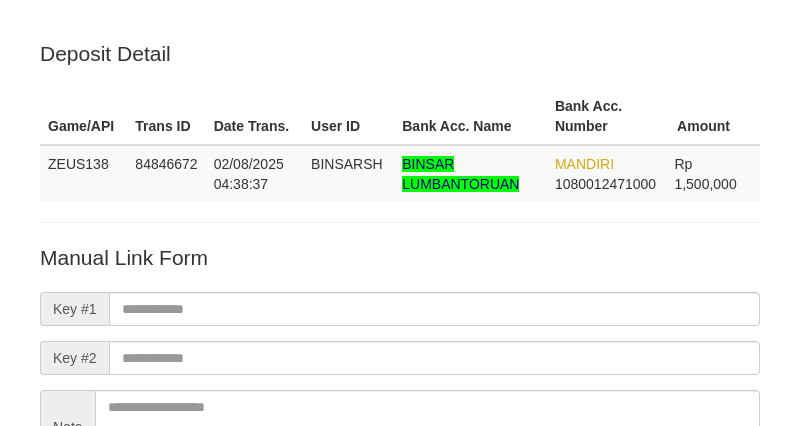 scroll, scrollTop: 223, scrollLeft: 0, axis: vertical 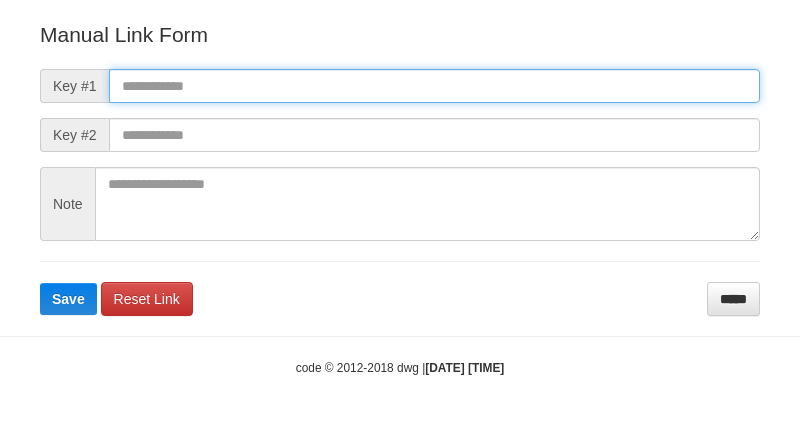 click at bounding box center (434, 86) 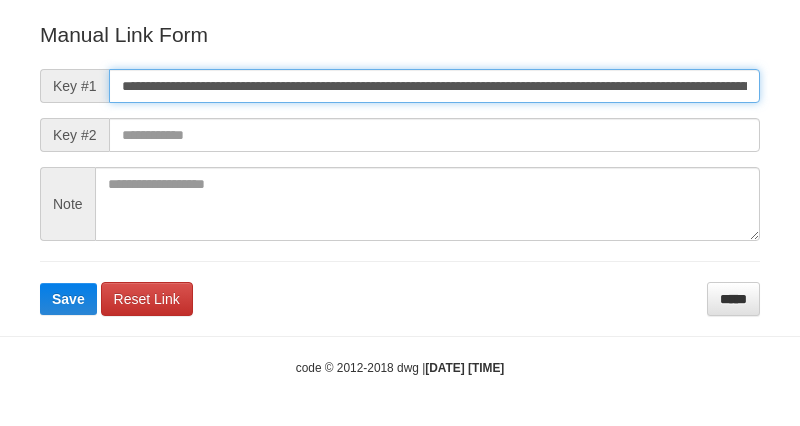 scroll, scrollTop: 0, scrollLeft: 1130, axis: horizontal 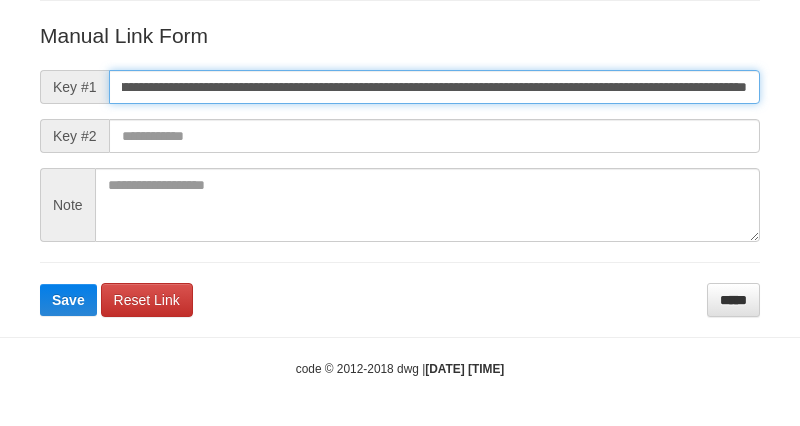 type on "**********" 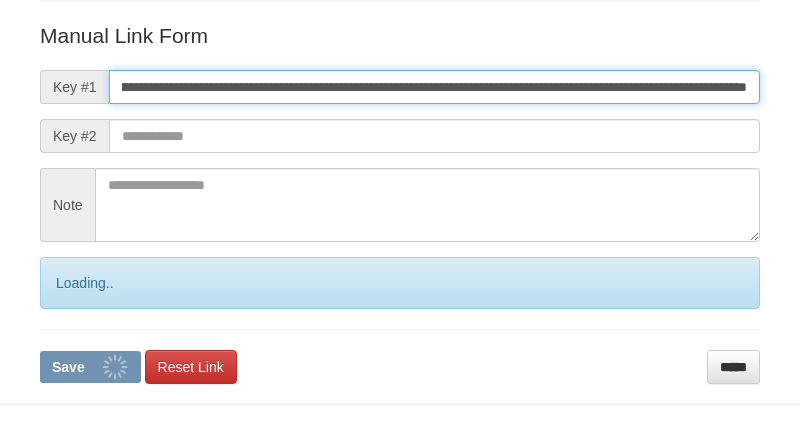 click on "Save" at bounding box center [90, 367] 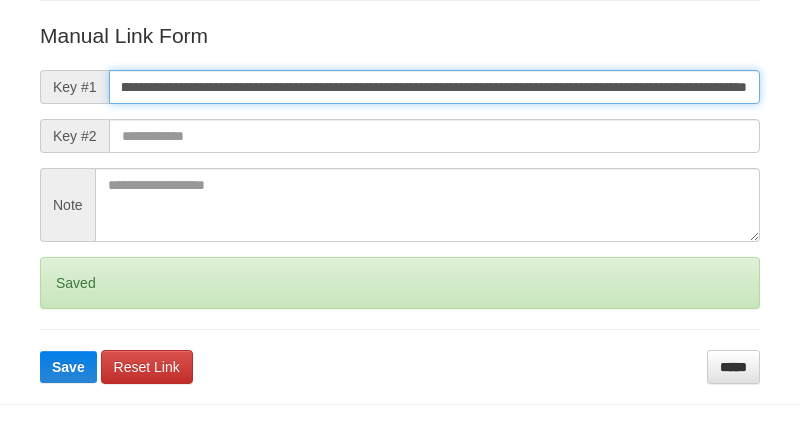 click on "Save" at bounding box center [68, 367] 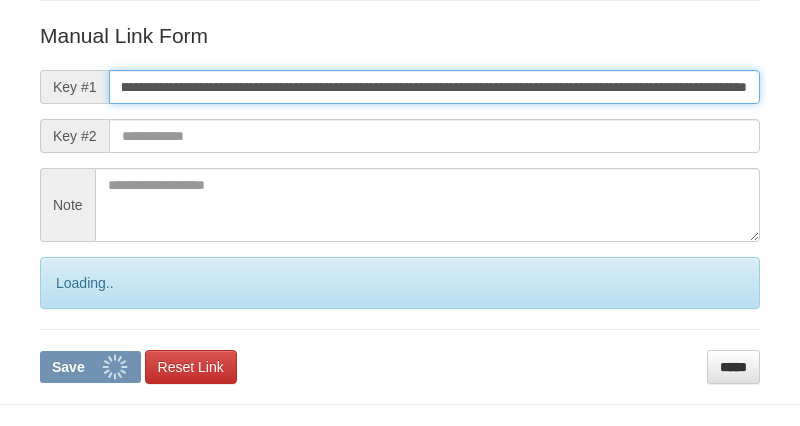 click on "Save" at bounding box center (90, 367) 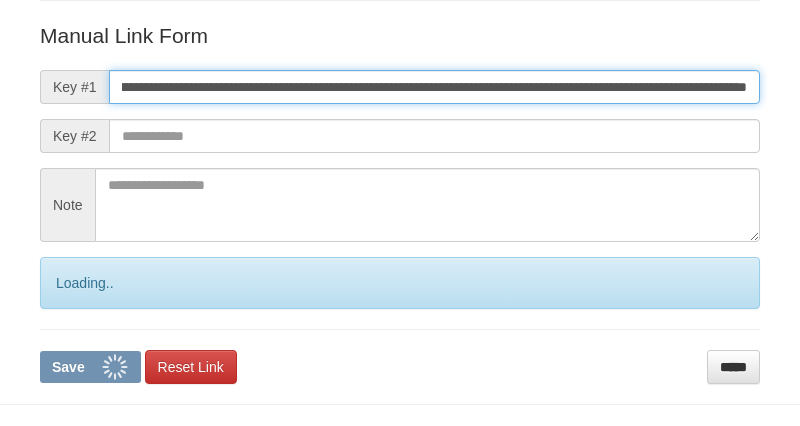 click on "Save" at bounding box center (90, 367) 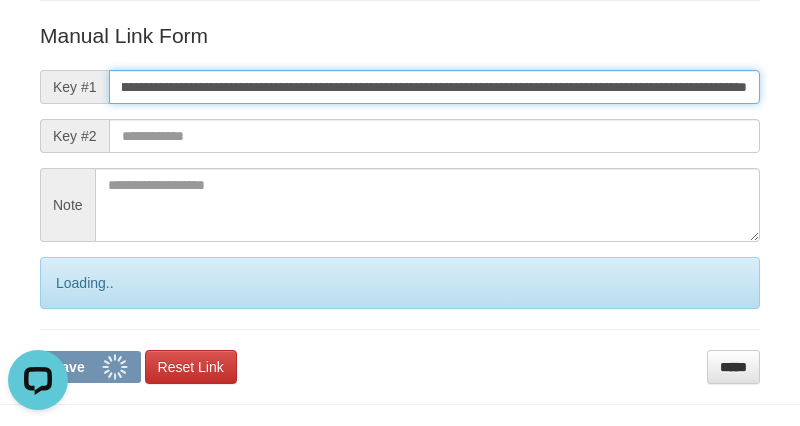 scroll, scrollTop: 0, scrollLeft: 0, axis: both 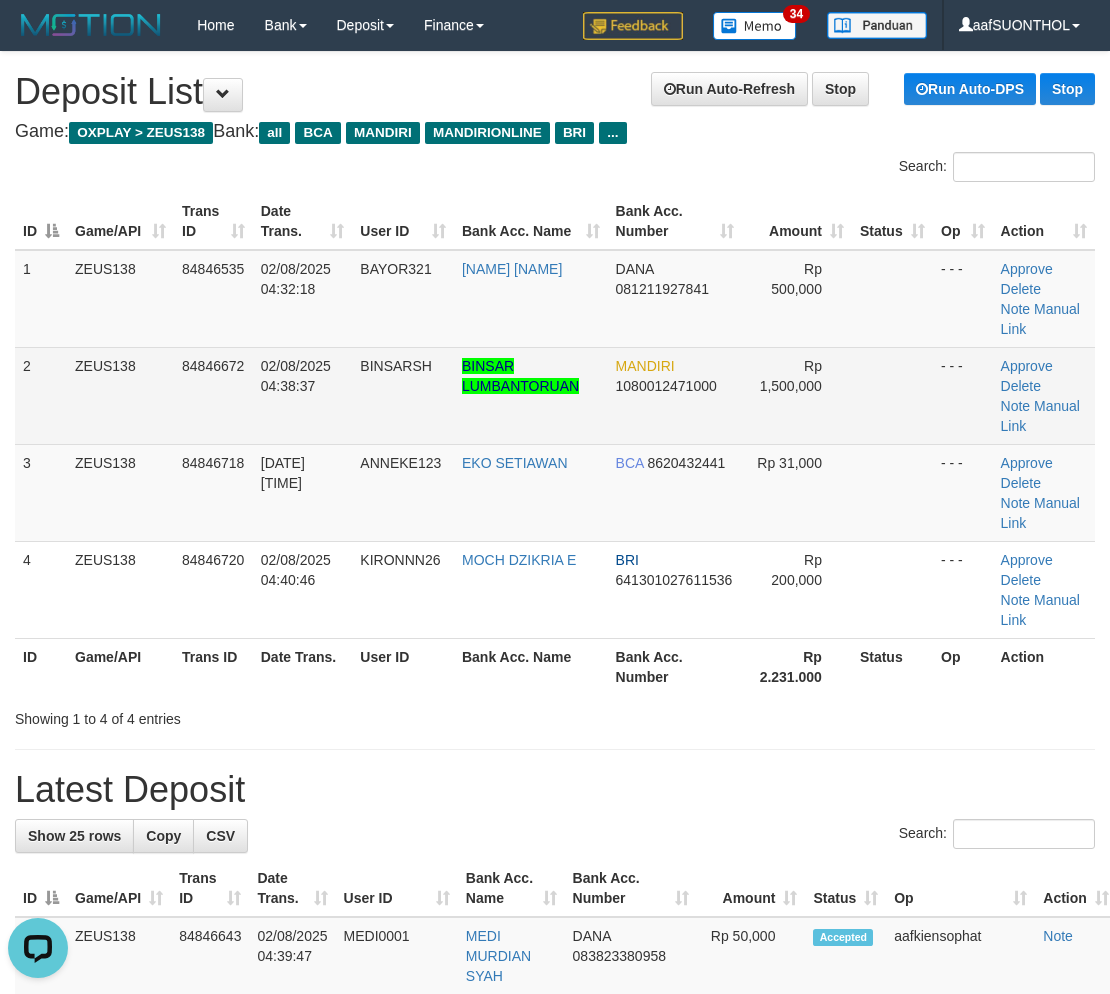 click on "Approve
Delete
Note
Manual Link" at bounding box center [1044, 395] 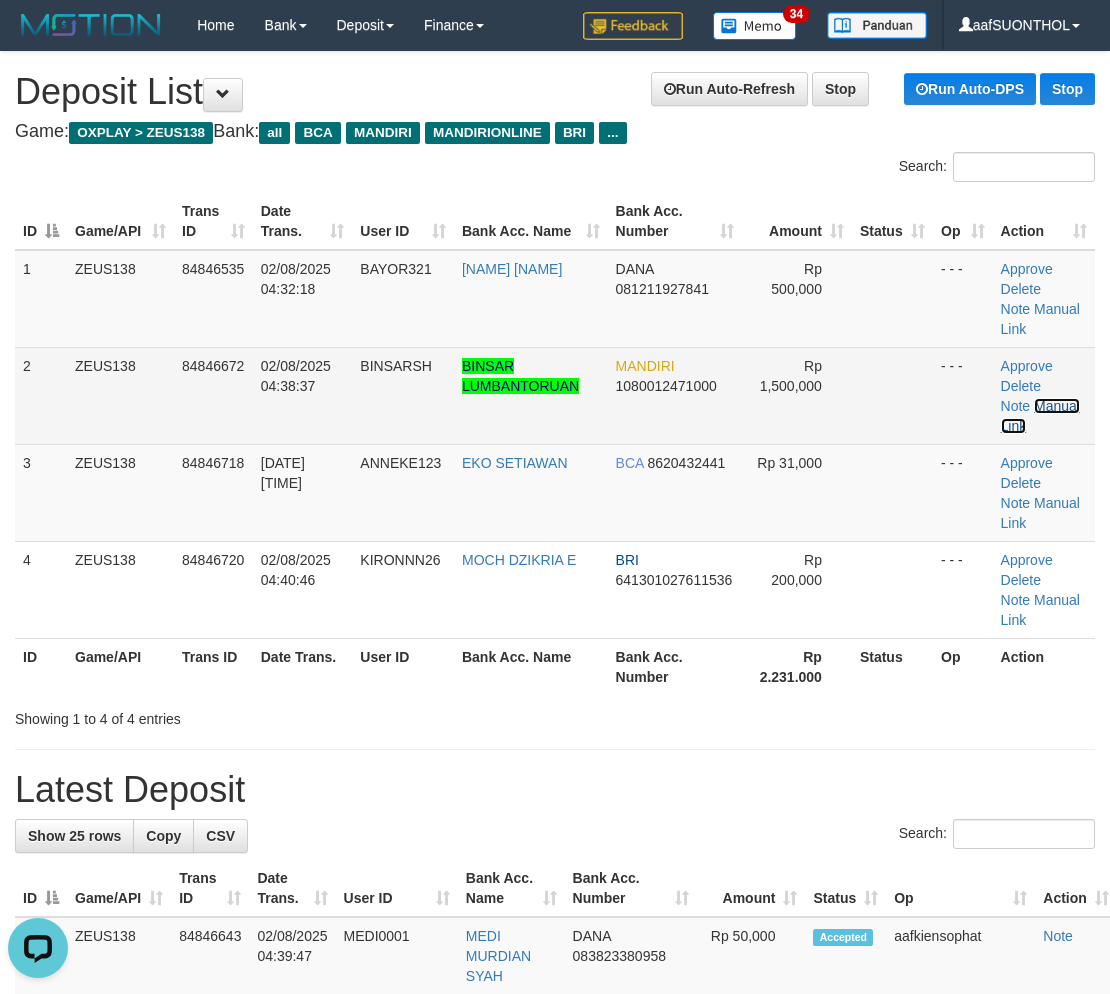 click on "Manual Link" at bounding box center [1040, 416] 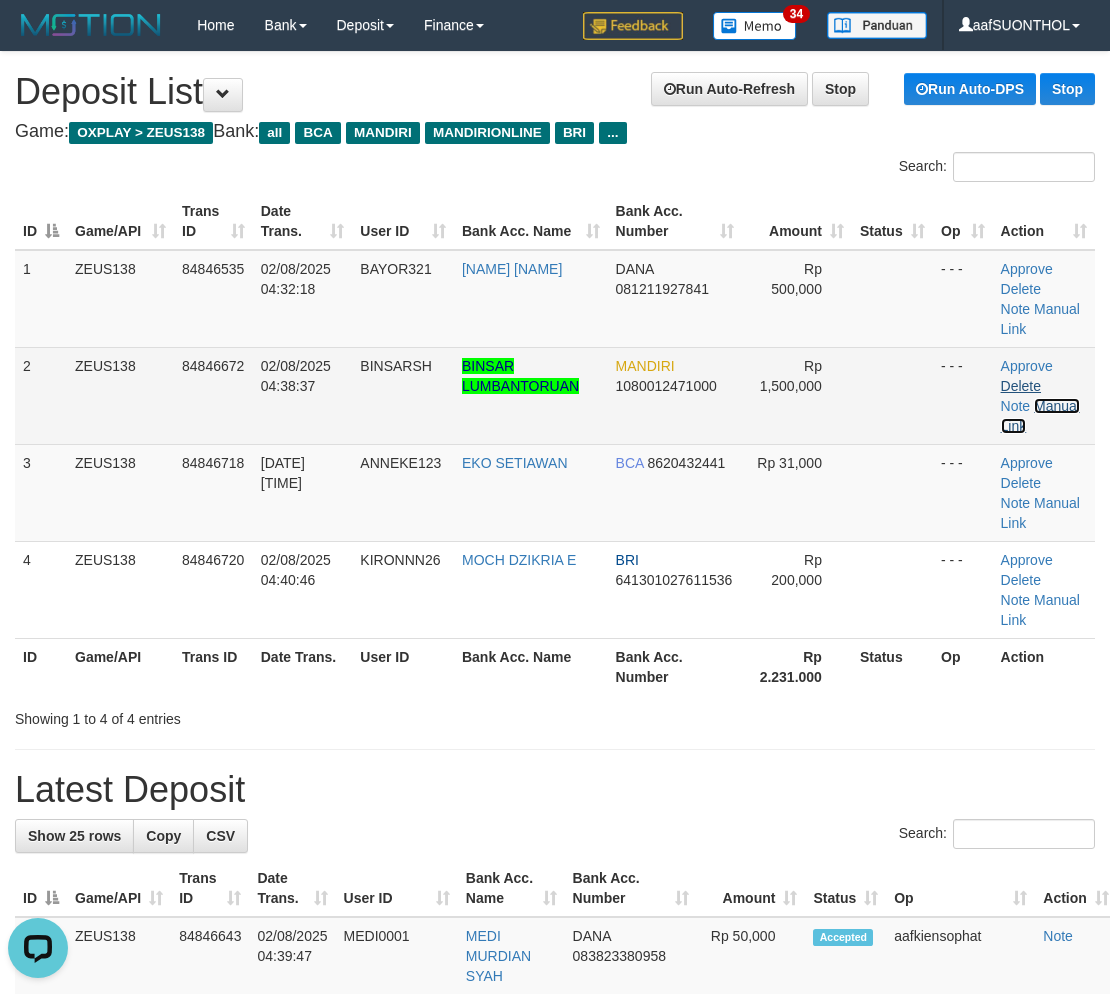 click on "Manual Link" at bounding box center (1040, 416) 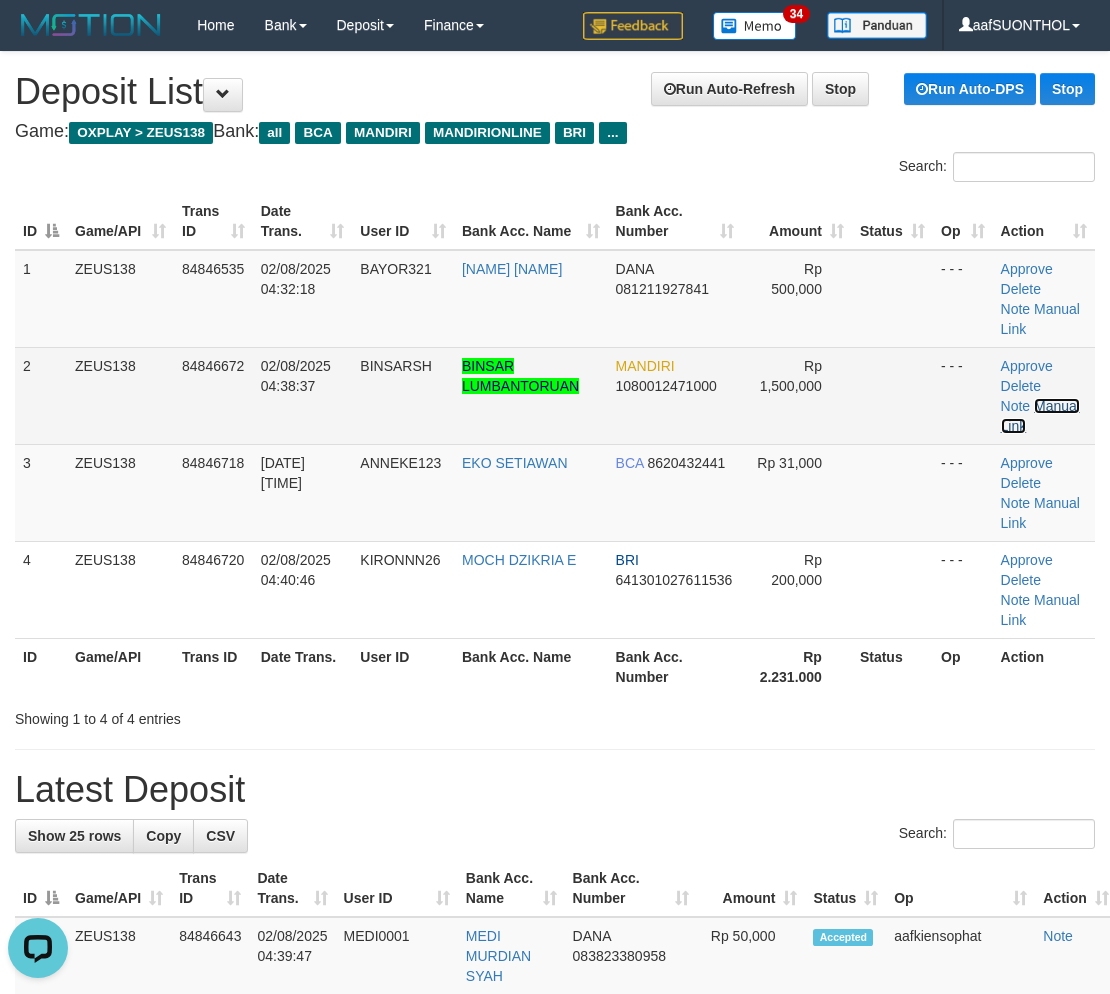 click on "Manual Link" at bounding box center [1040, 416] 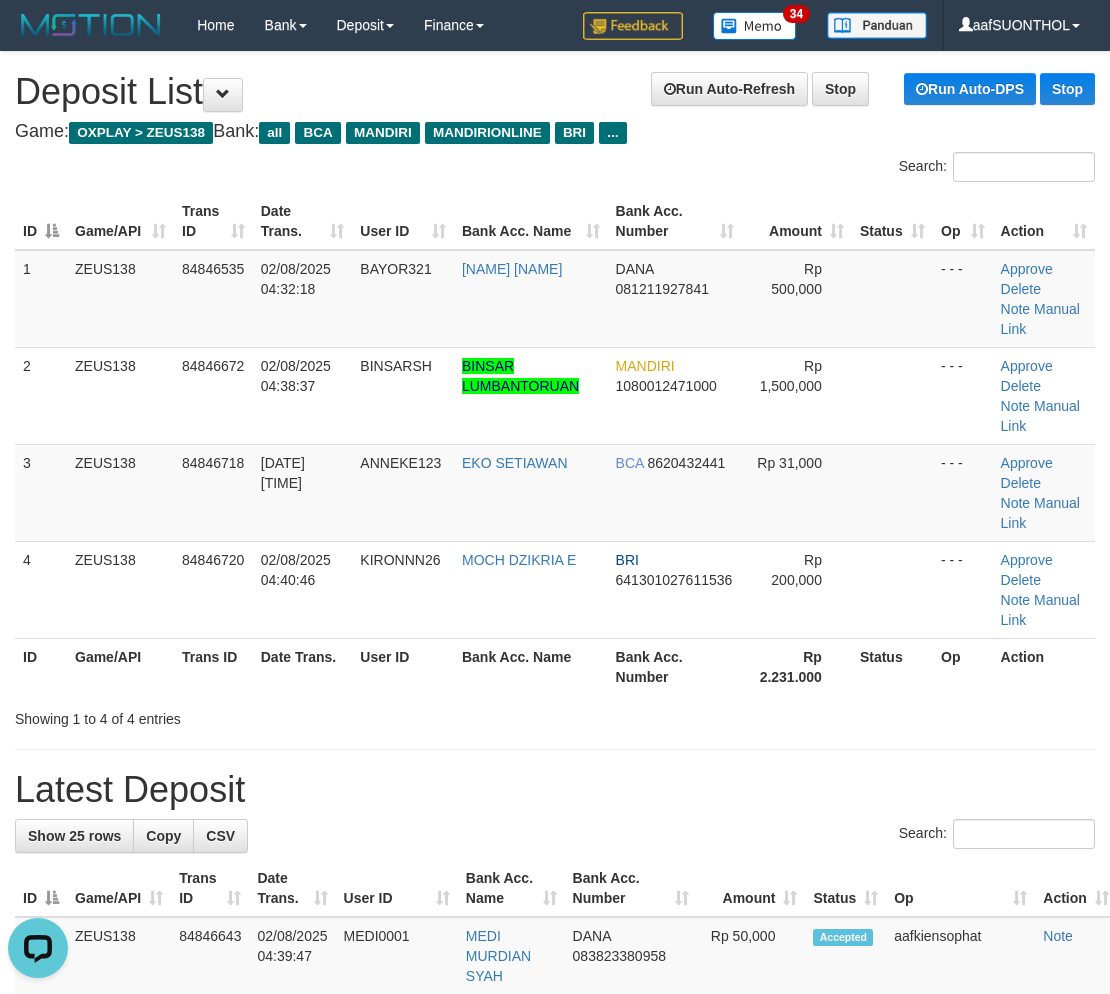 click on "**********" at bounding box center [555, 1334] 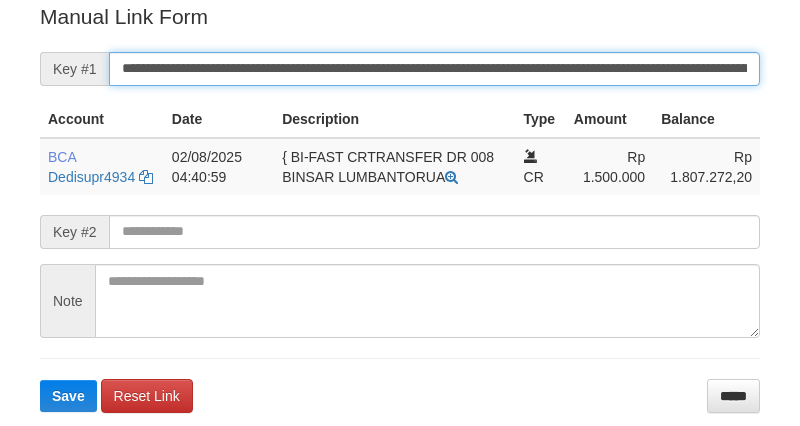 click on "Save" at bounding box center [68, 396] 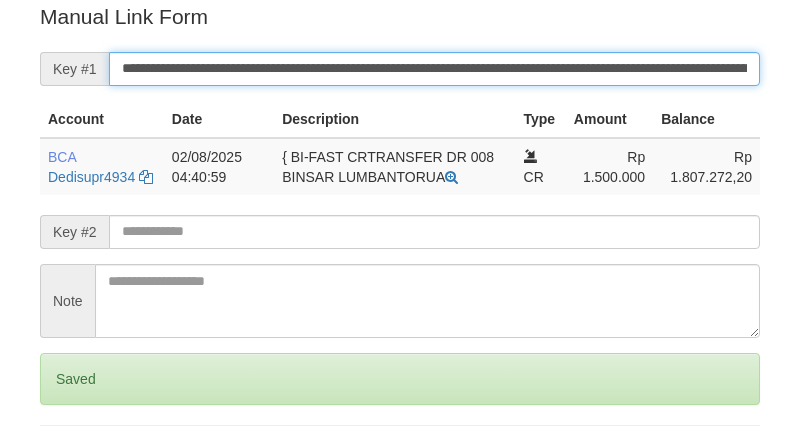 click on "Save" at bounding box center [68, 463] 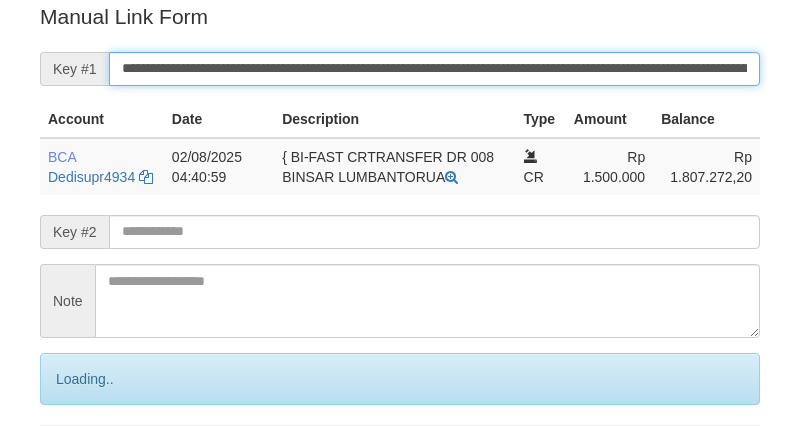 scroll, scrollTop: 404, scrollLeft: 0, axis: vertical 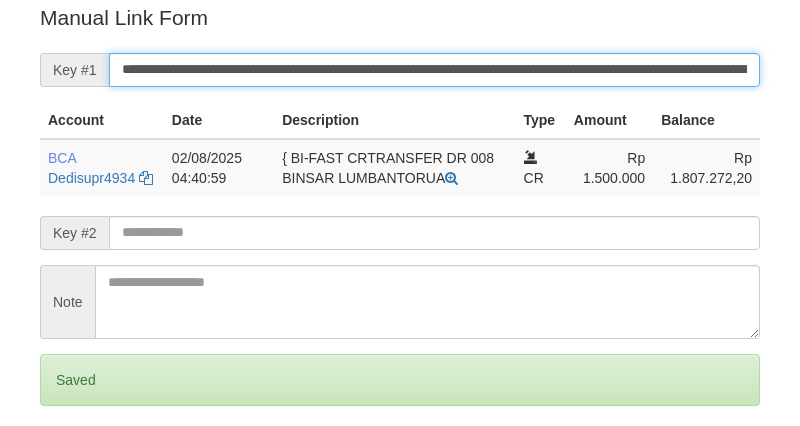 click on "Save" at bounding box center [68, 464] 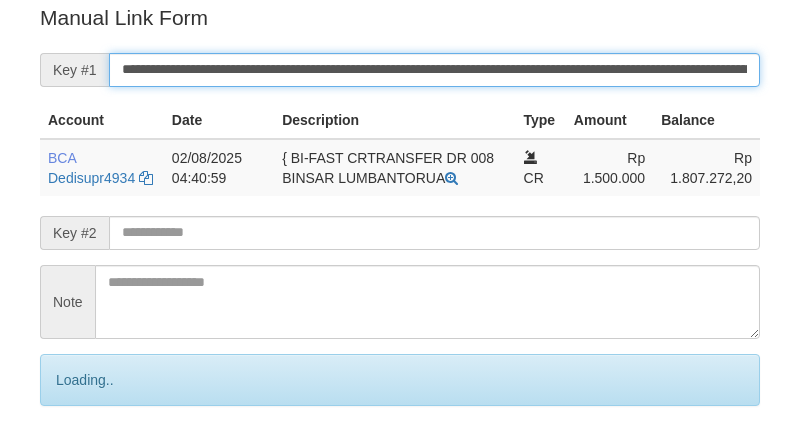 click on "Save" at bounding box center (90, 464) 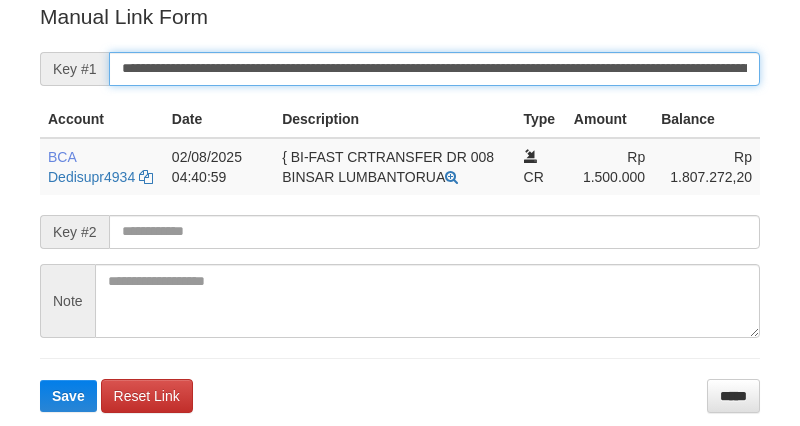 click on "Save" at bounding box center [68, 396] 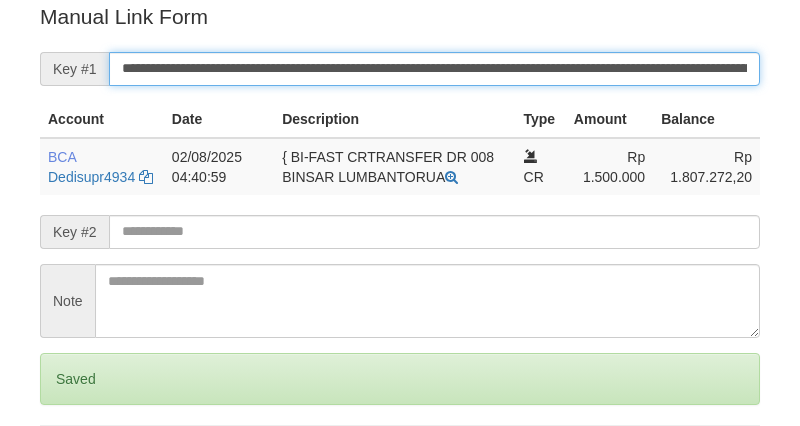 click on "Save" at bounding box center (68, 463) 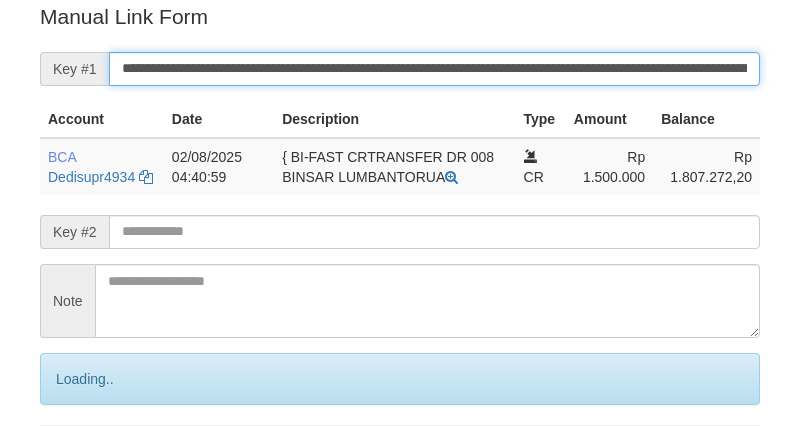scroll, scrollTop: 404, scrollLeft: 0, axis: vertical 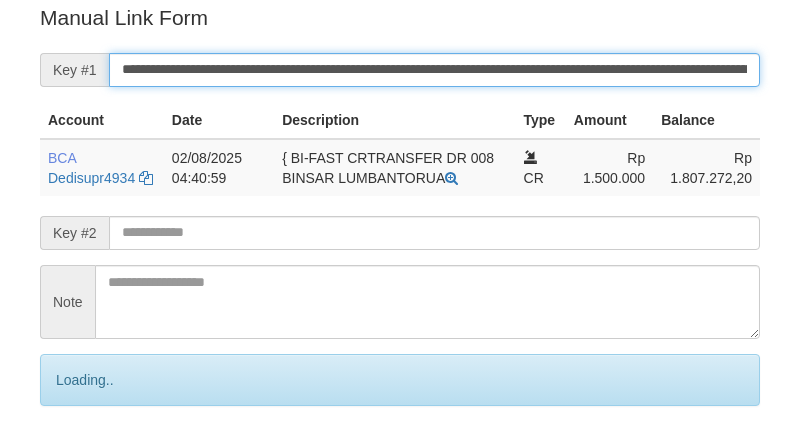 click on "Save" at bounding box center (90, 464) 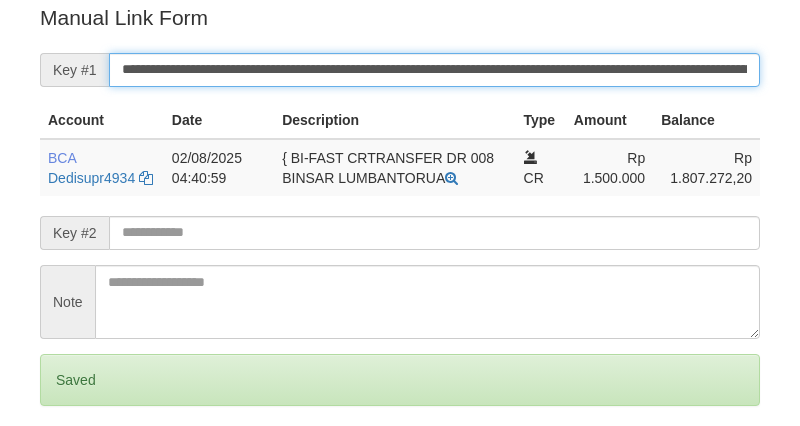 click on "Save" at bounding box center (68, 464) 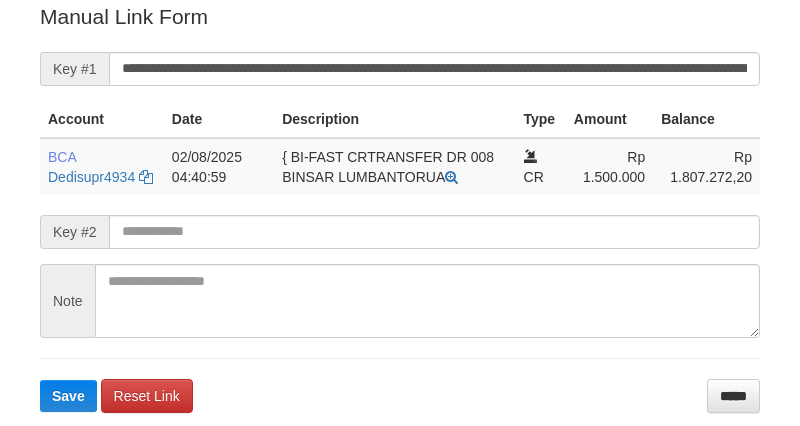 click on "Save" at bounding box center [68, 396] 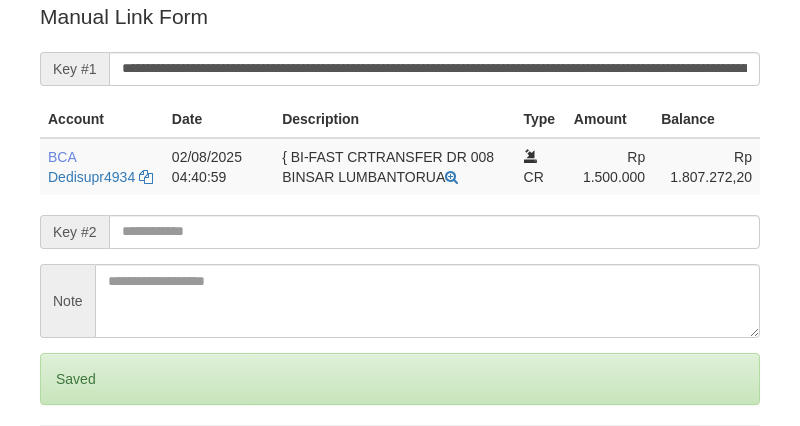 click on "Save" at bounding box center (68, 463) 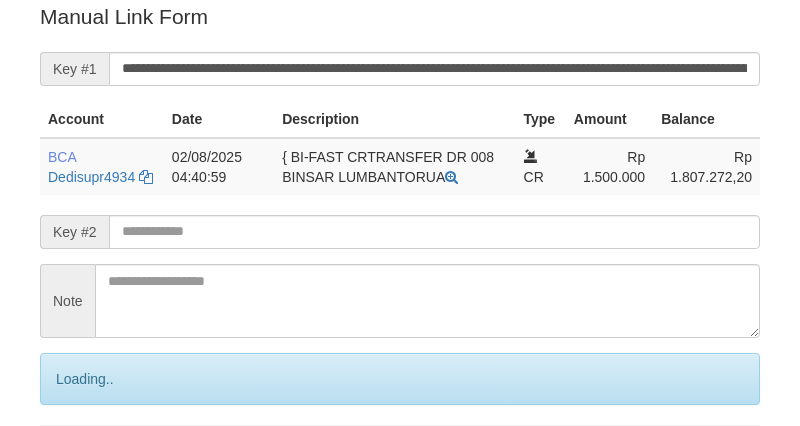 click on "Save" at bounding box center [90, 463] 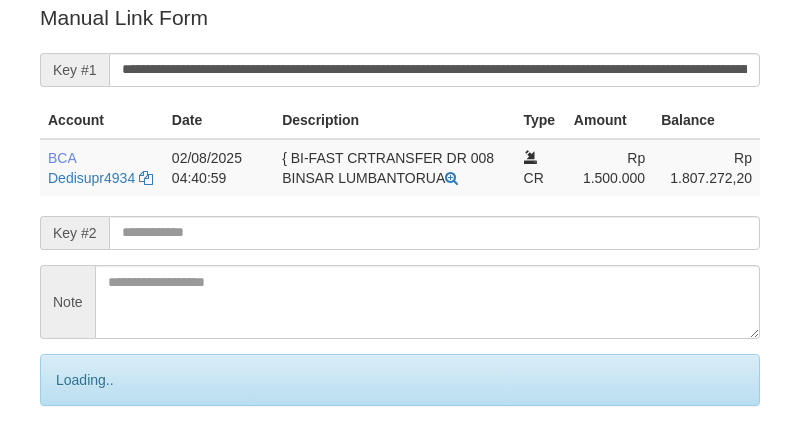 click on "Save" at bounding box center (90, 464) 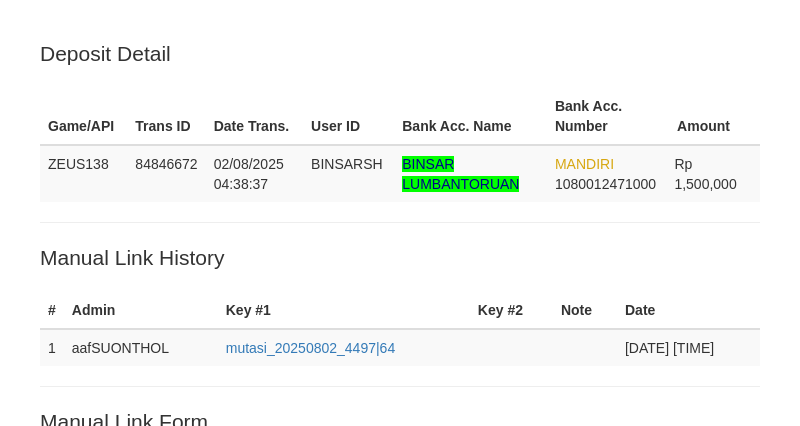 click on "Save" at bounding box center (68, 801) 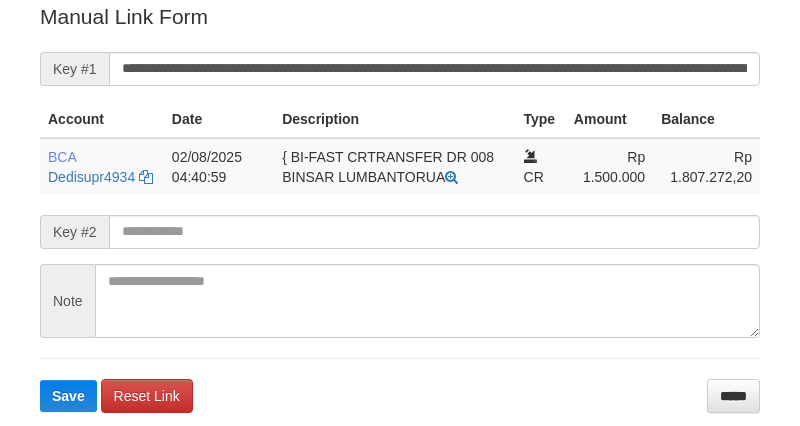 click on "Save" at bounding box center [68, 396] 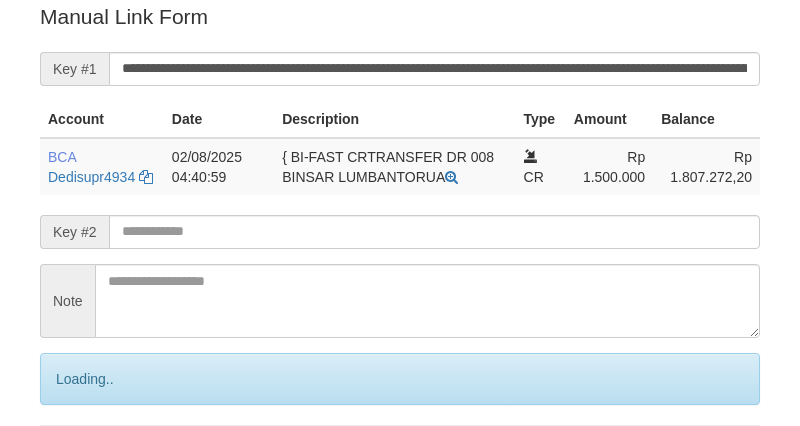 click on "Save" at bounding box center (90, 463) 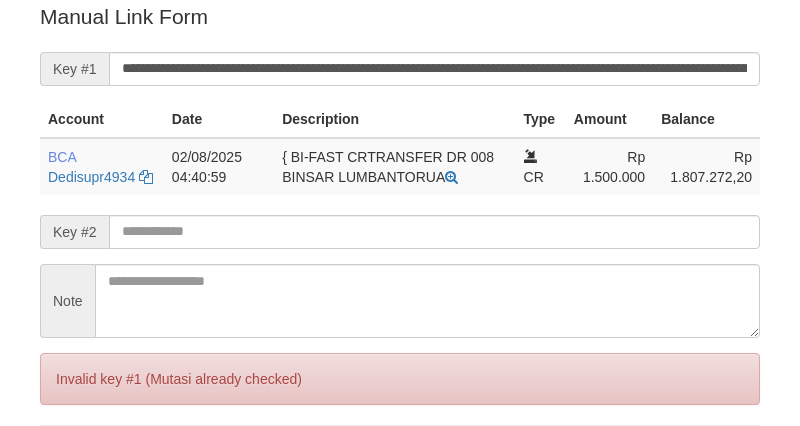 click on "Save" at bounding box center (68, 463) 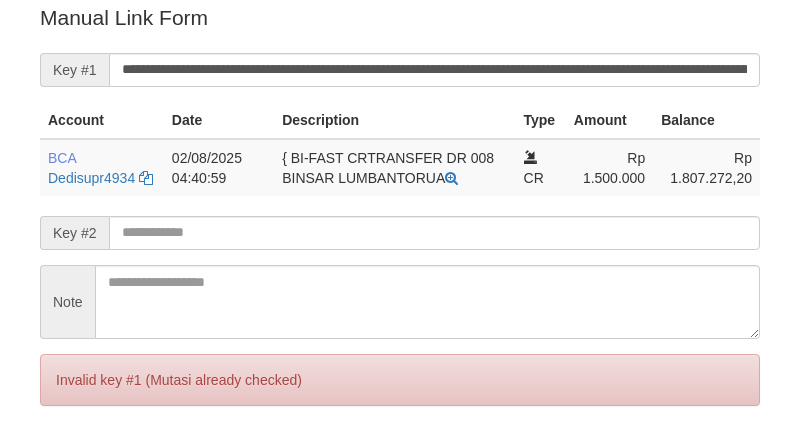 click on "Save" at bounding box center [68, 464] 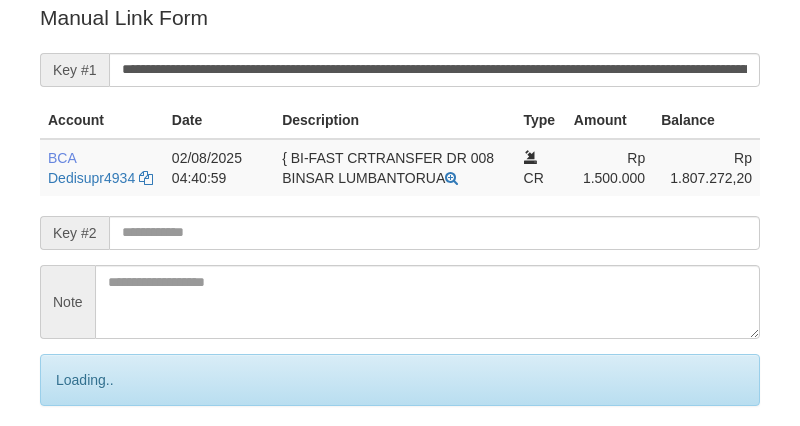 click on "**********" at bounding box center [434, 70] 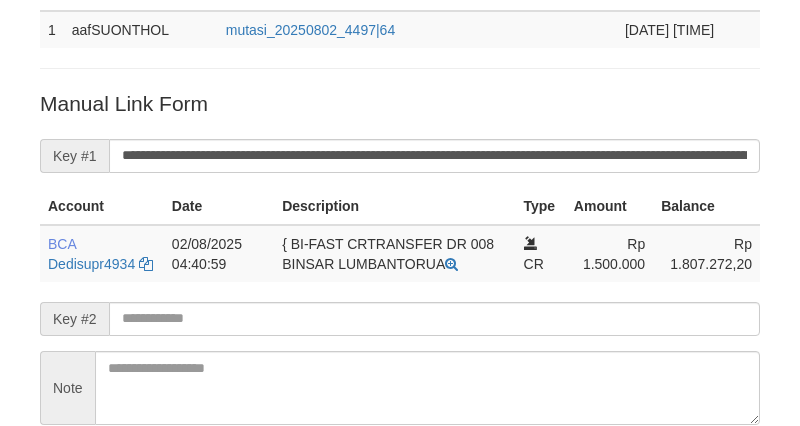 scroll, scrollTop: 293, scrollLeft: 0, axis: vertical 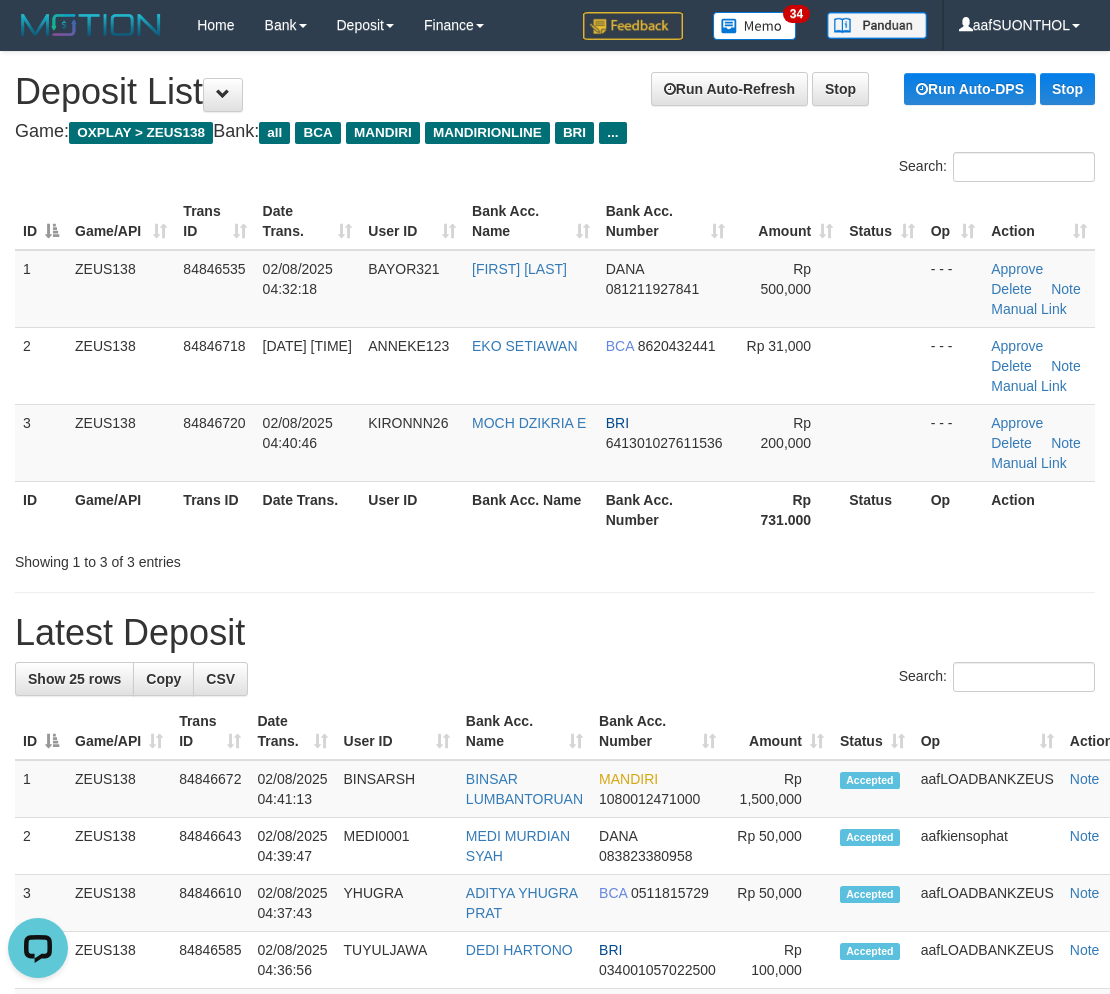 click on "Rp 731.000" at bounding box center (787, 509) 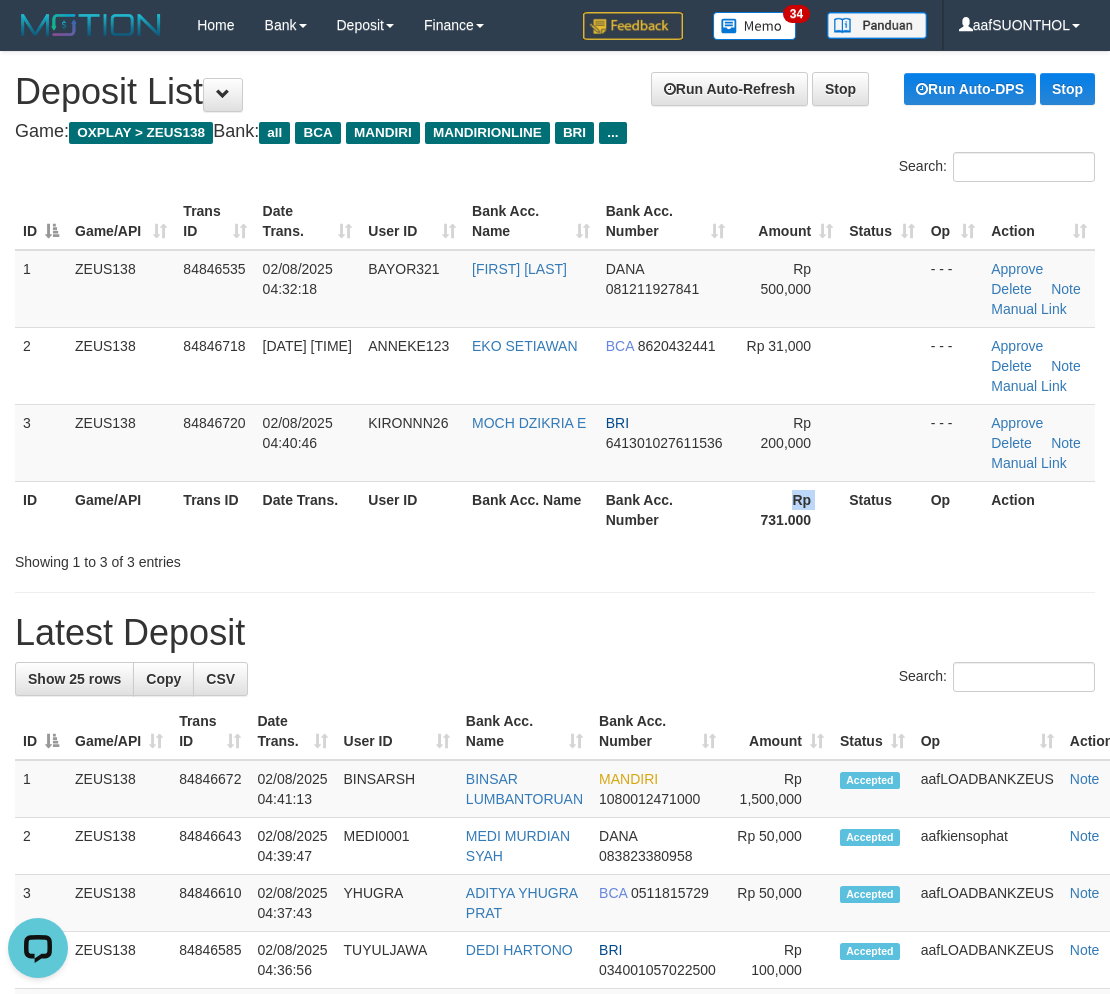 drag, startPoint x: 806, startPoint y: 502, endPoint x: 1121, endPoint y: 382, distance: 337.08307 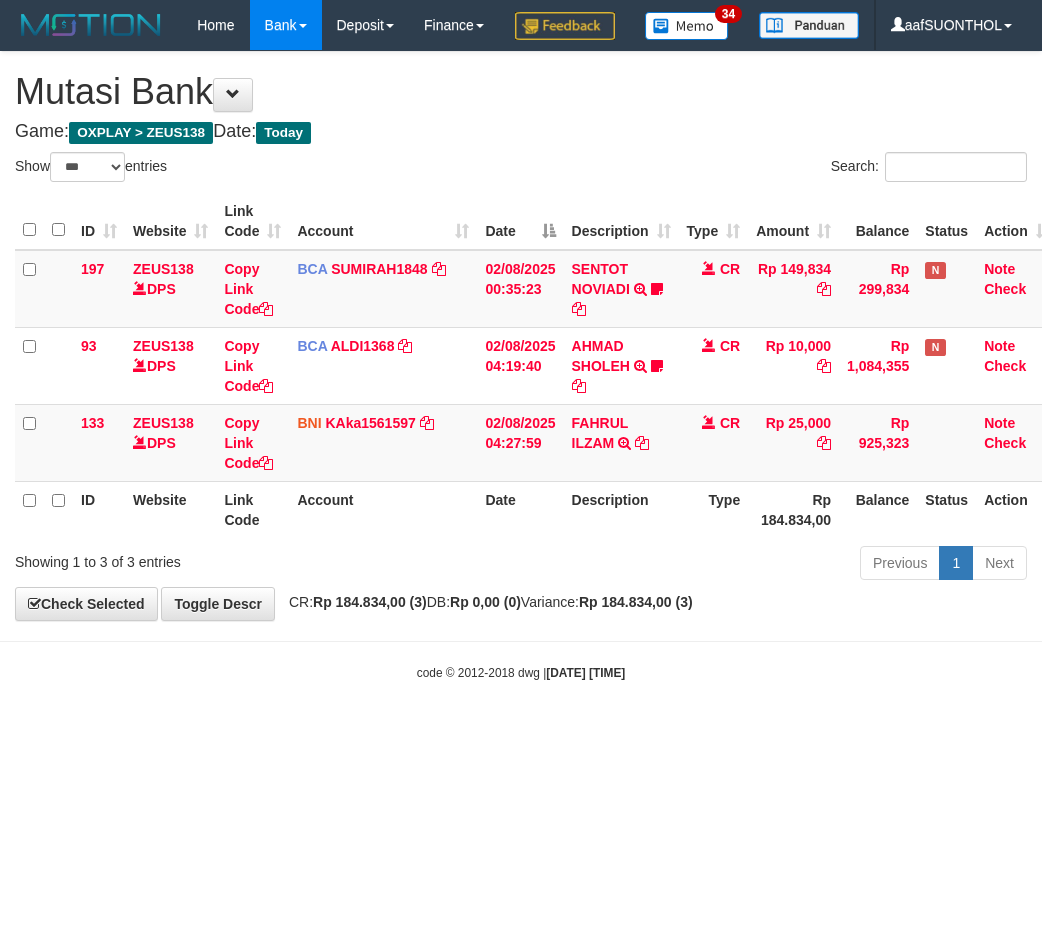 select on "***" 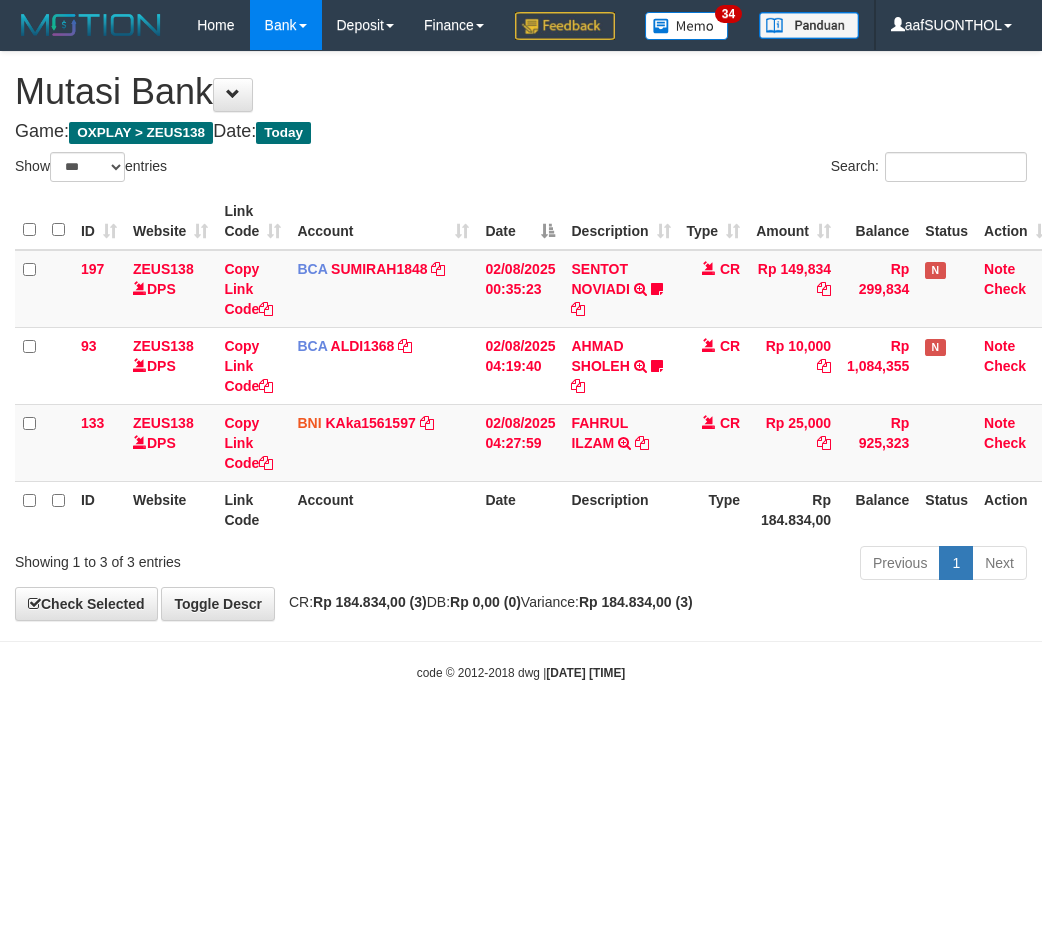 scroll, scrollTop: 0, scrollLeft: 0, axis: both 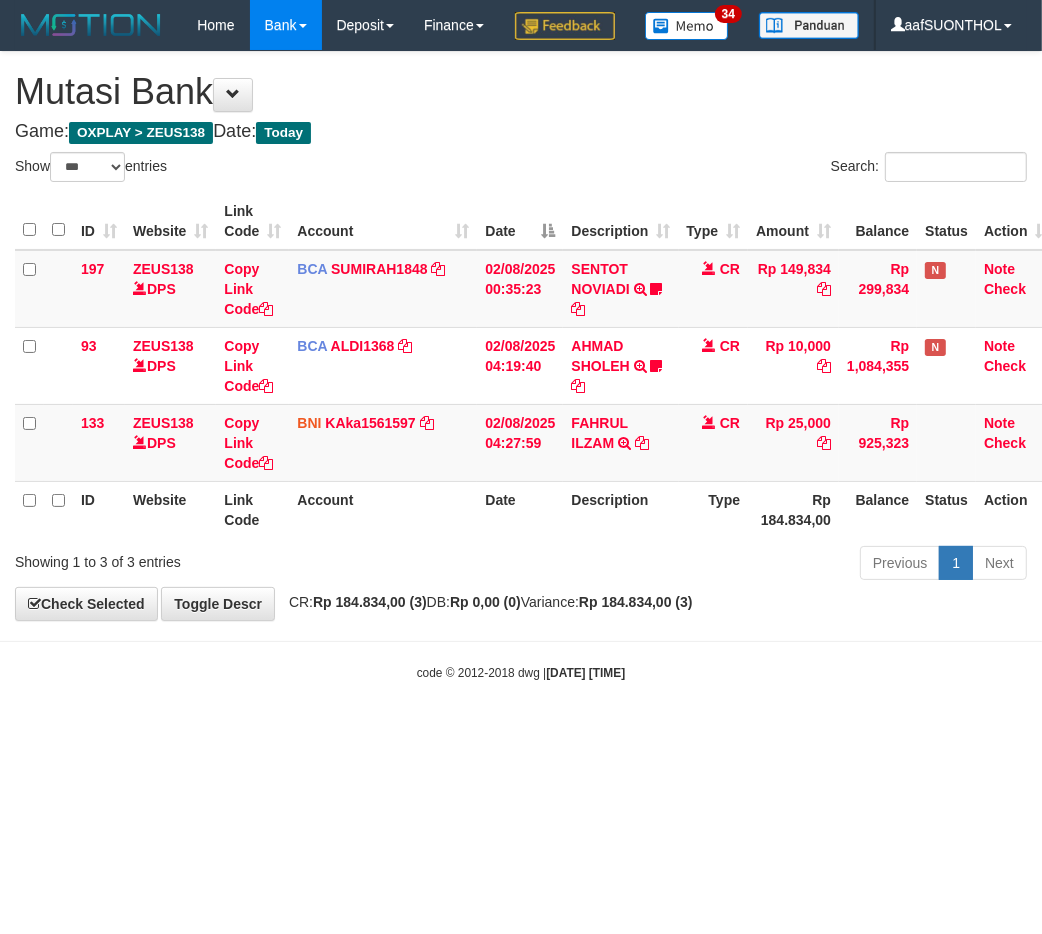 click on "Toggle navigation
Home
Bank
Account List
Load
By Website
Group
[OXPLAY]													ZEUS138
By Load Group (DPS)
Sync" at bounding box center [521, 366] 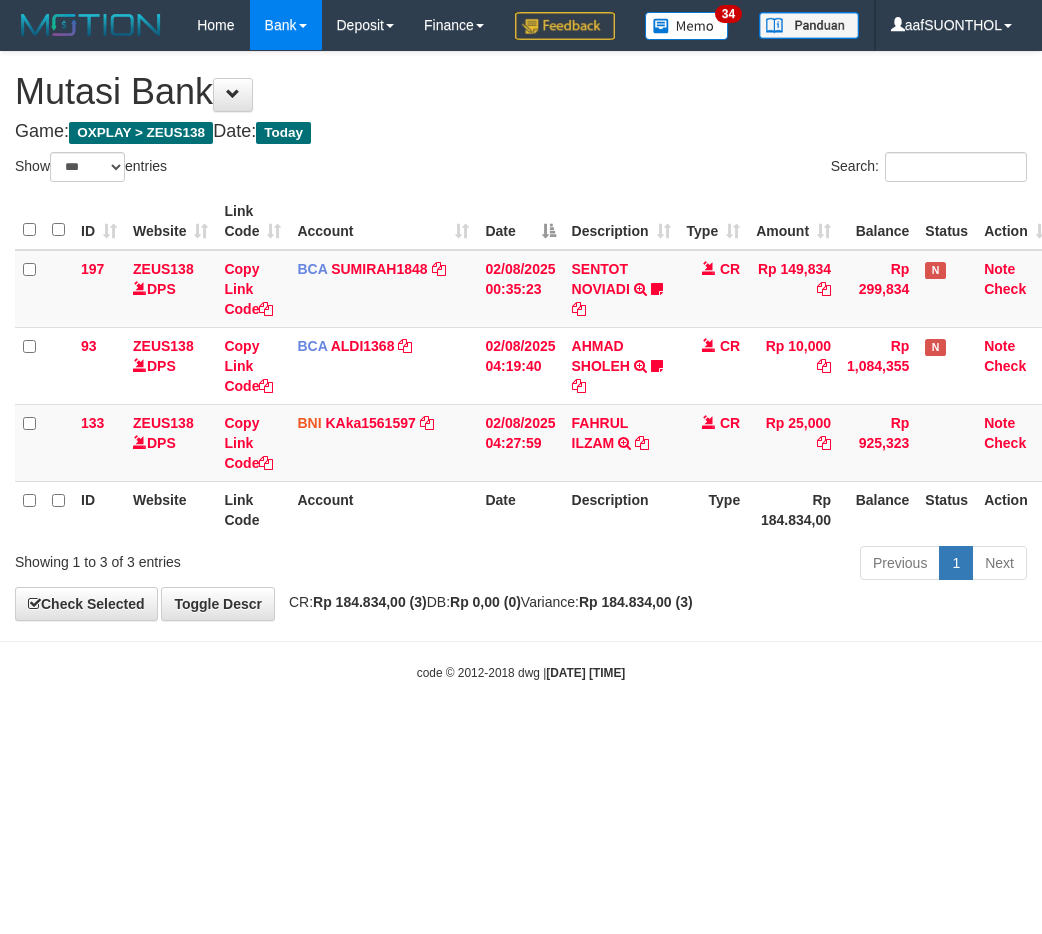 select on "***" 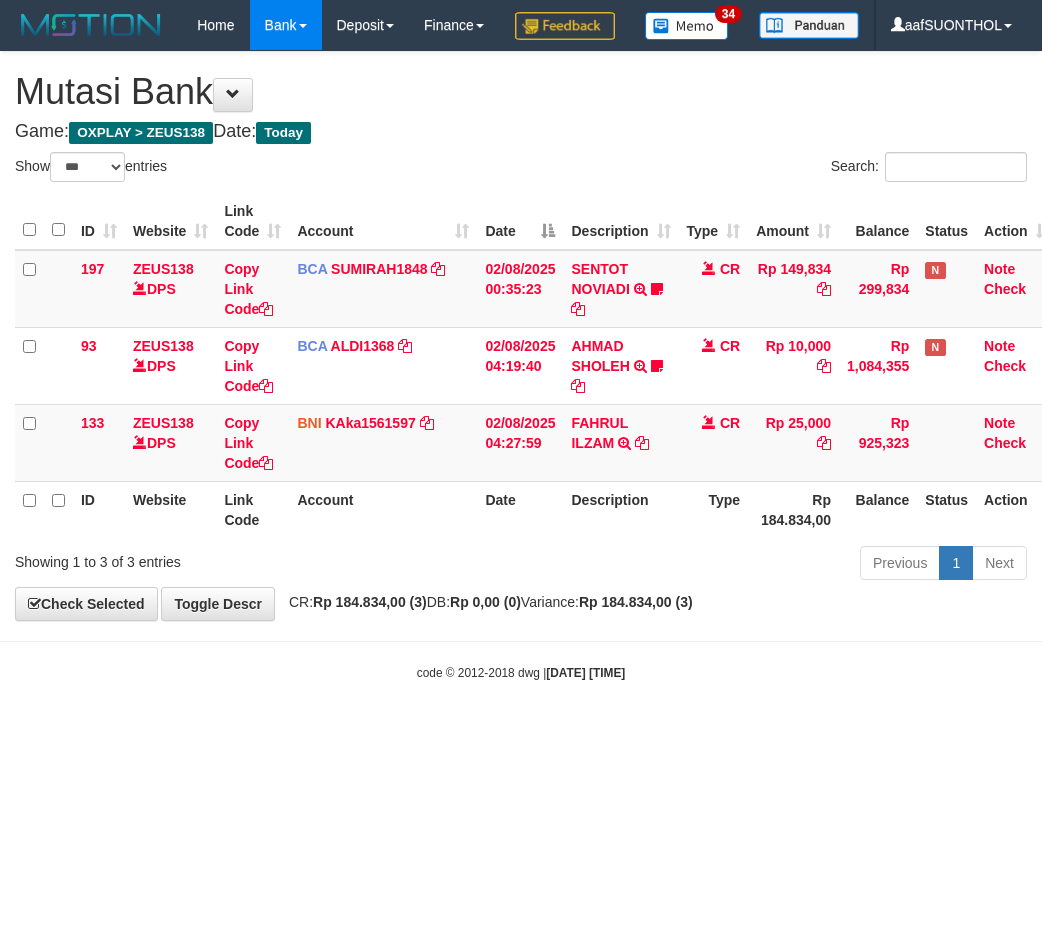 scroll, scrollTop: 0, scrollLeft: 0, axis: both 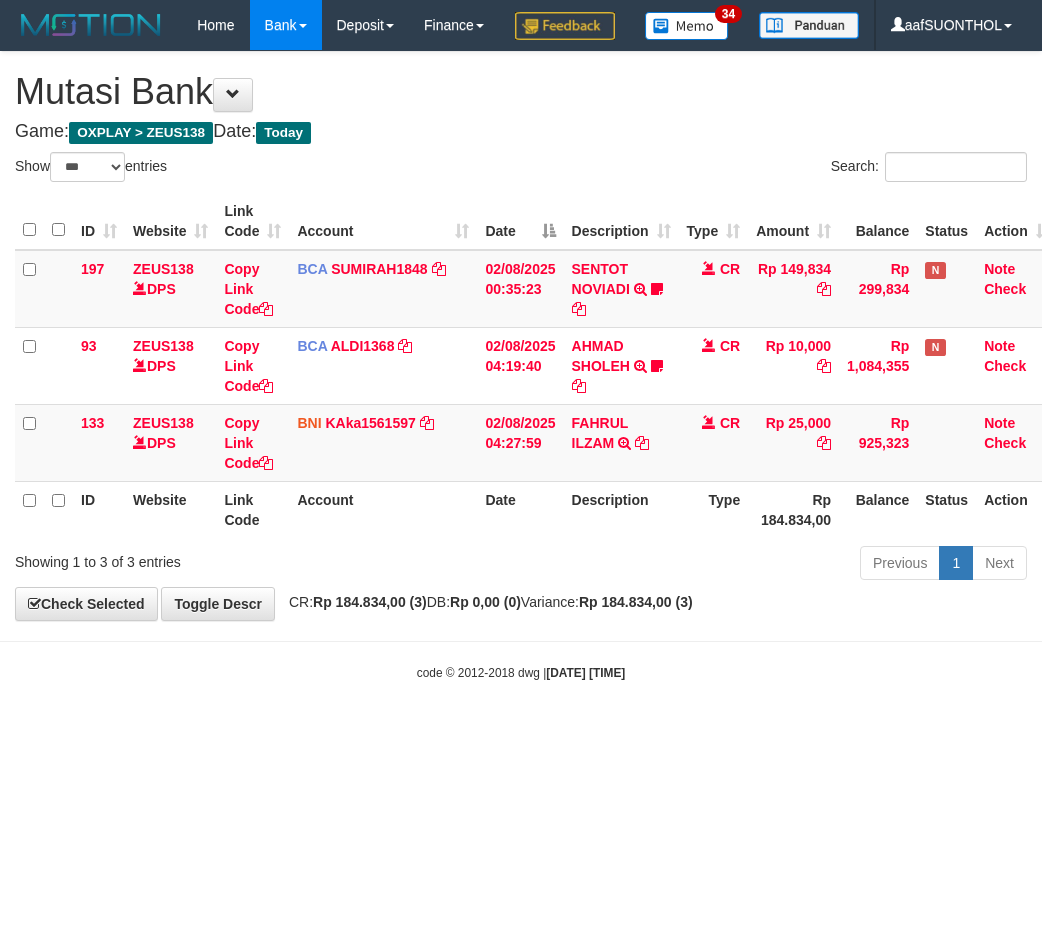 select on "***" 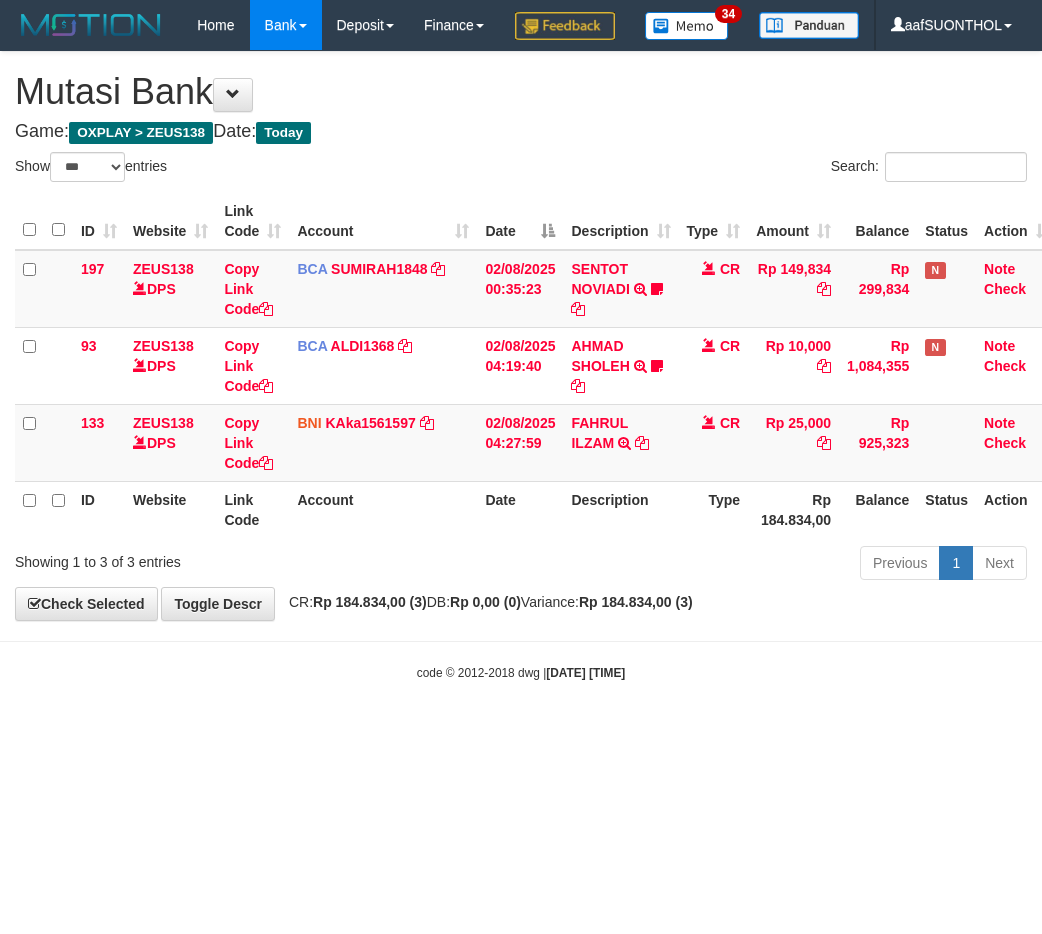 scroll, scrollTop: 0, scrollLeft: 0, axis: both 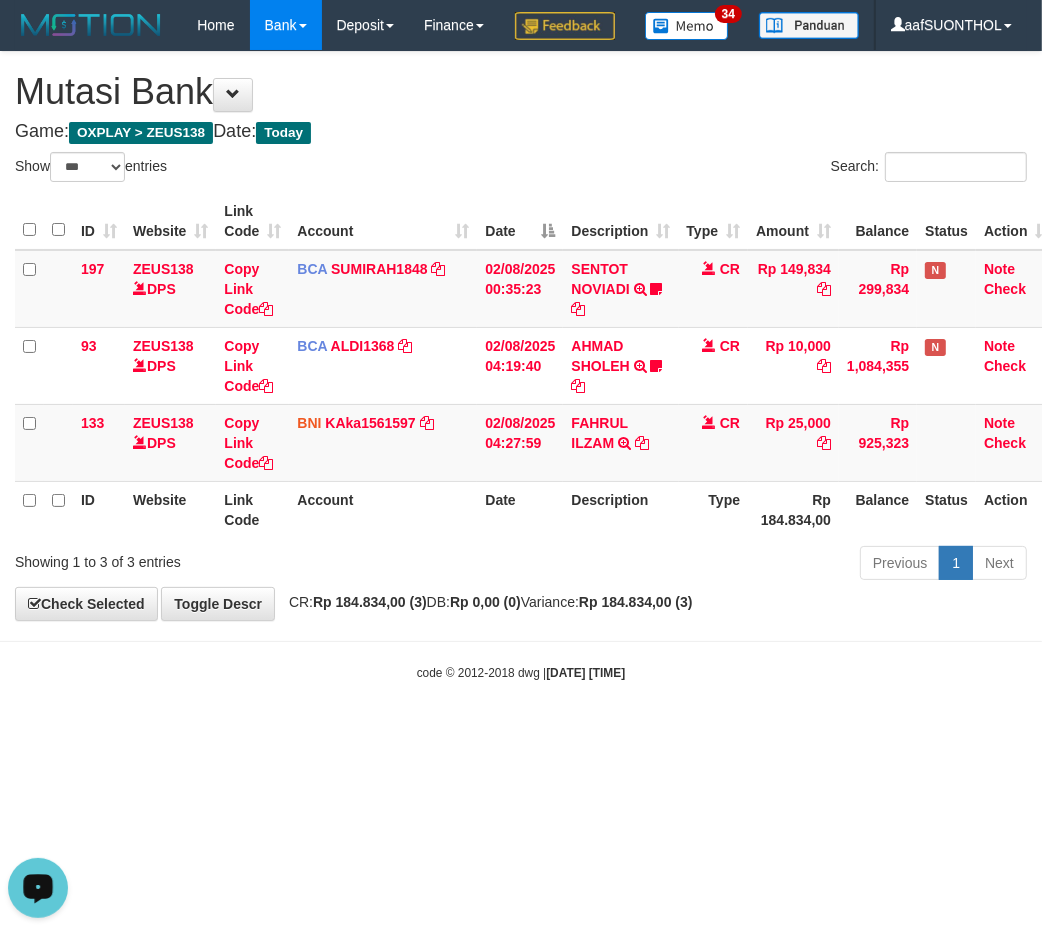 click on "code © [YEAR]-[YEAR] dwg |  [DATE] [TIME]" at bounding box center (521, 672) 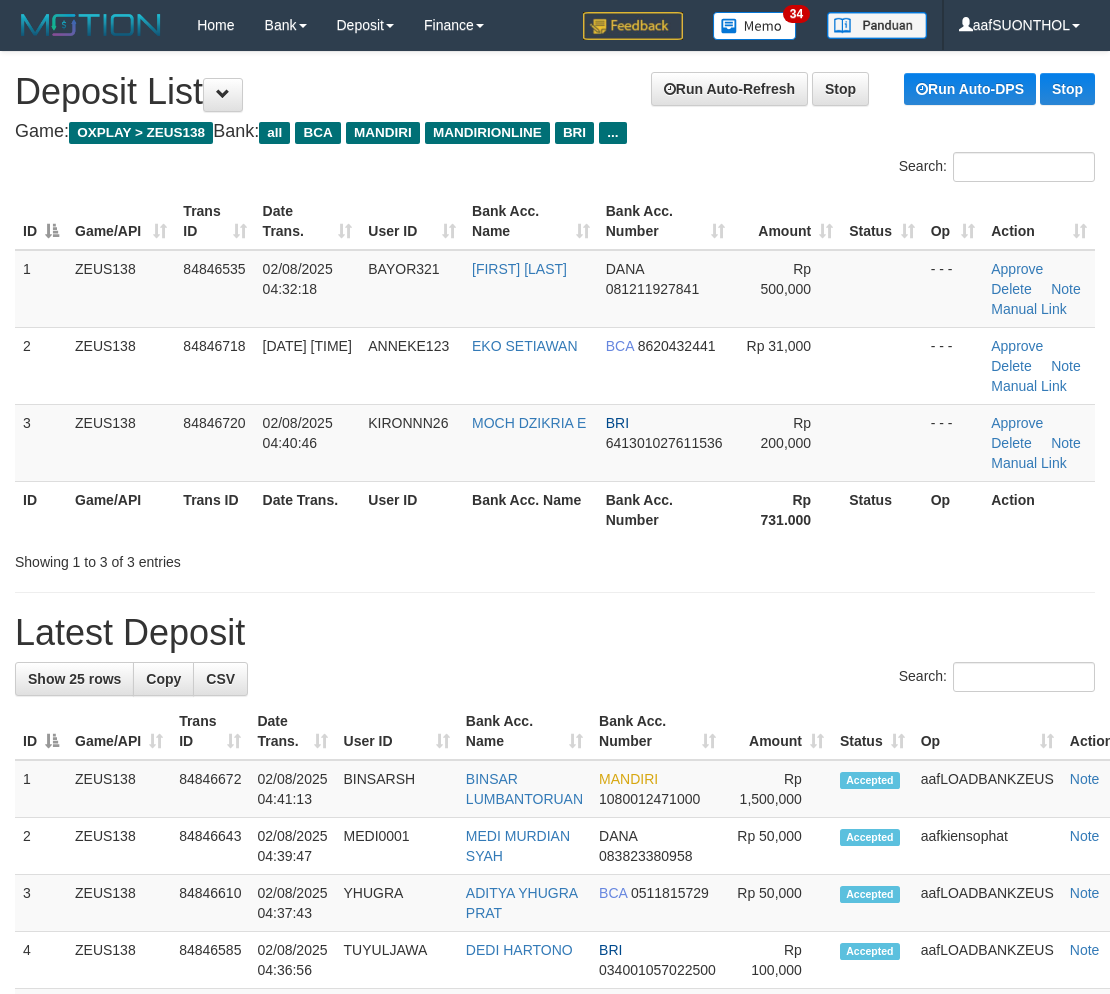 scroll, scrollTop: 0, scrollLeft: 0, axis: both 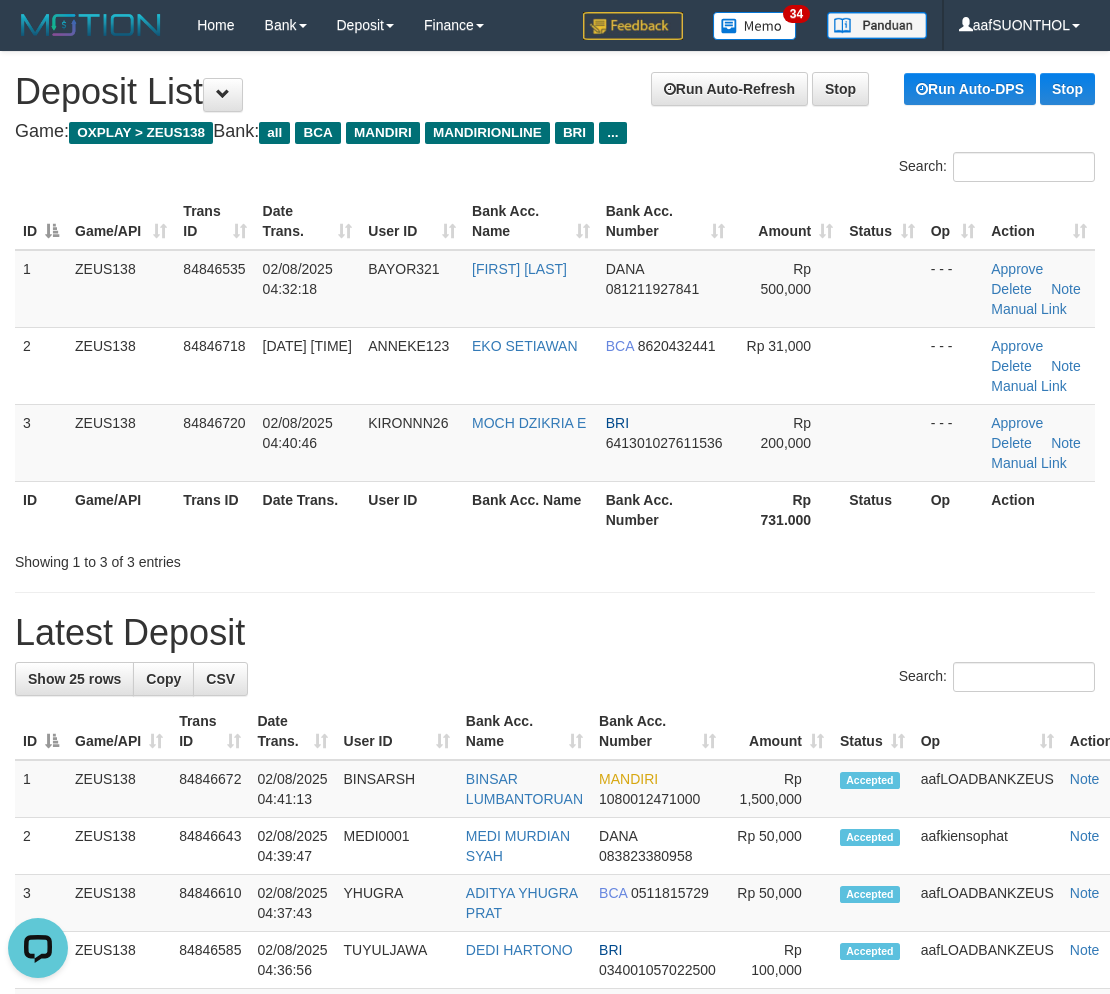 click on "Latest Deposit" at bounding box center [555, 633] 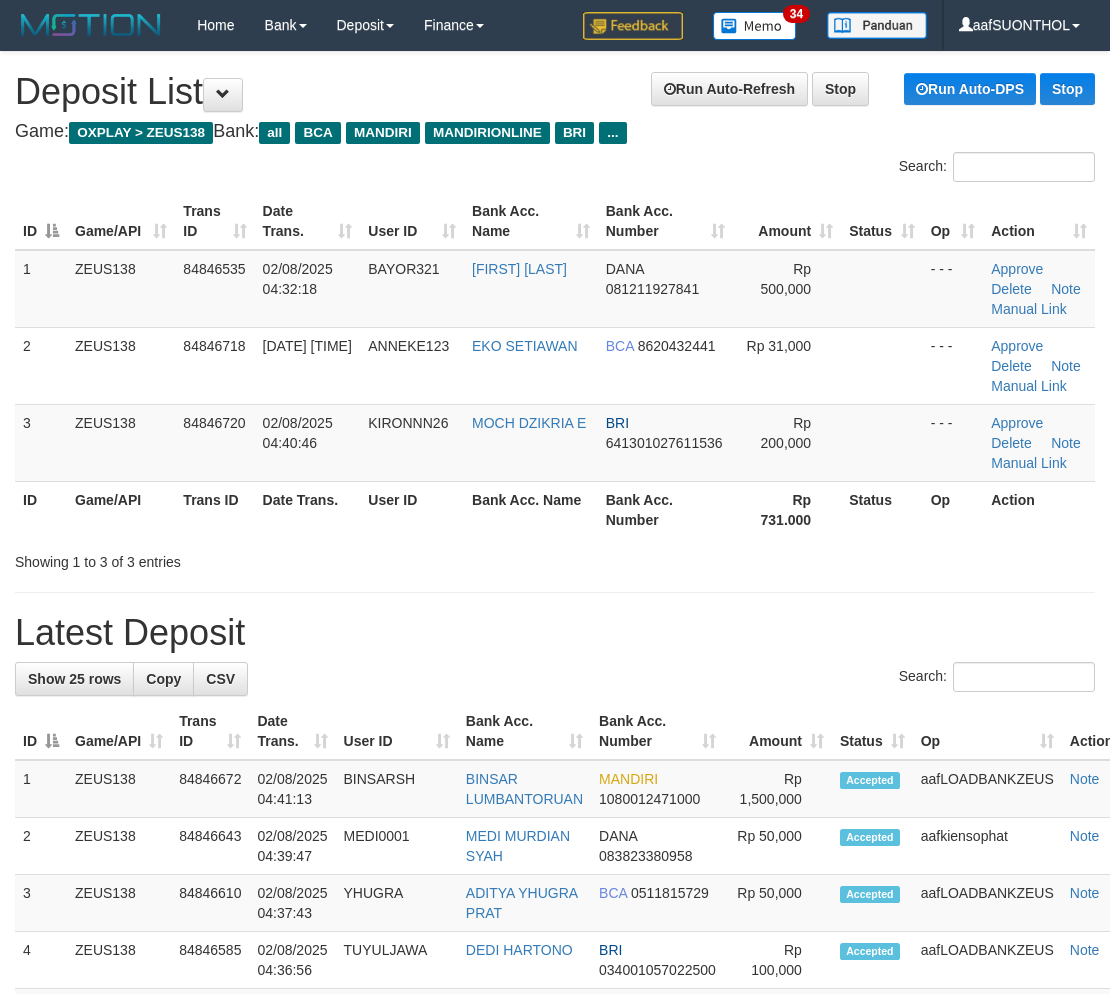 scroll, scrollTop: 0, scrollLeft: 0, axis: both 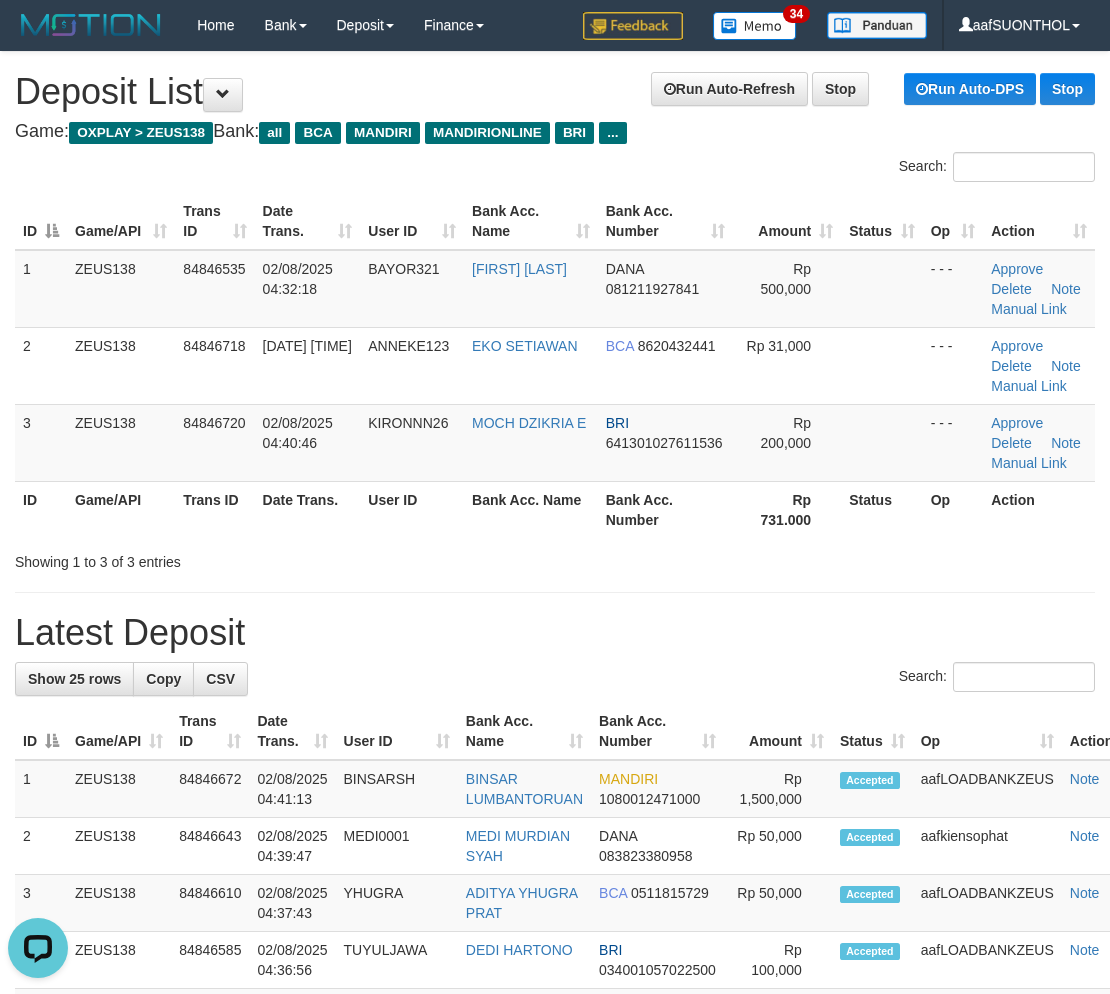 click on "**********" at bounding box center [555, 1195] 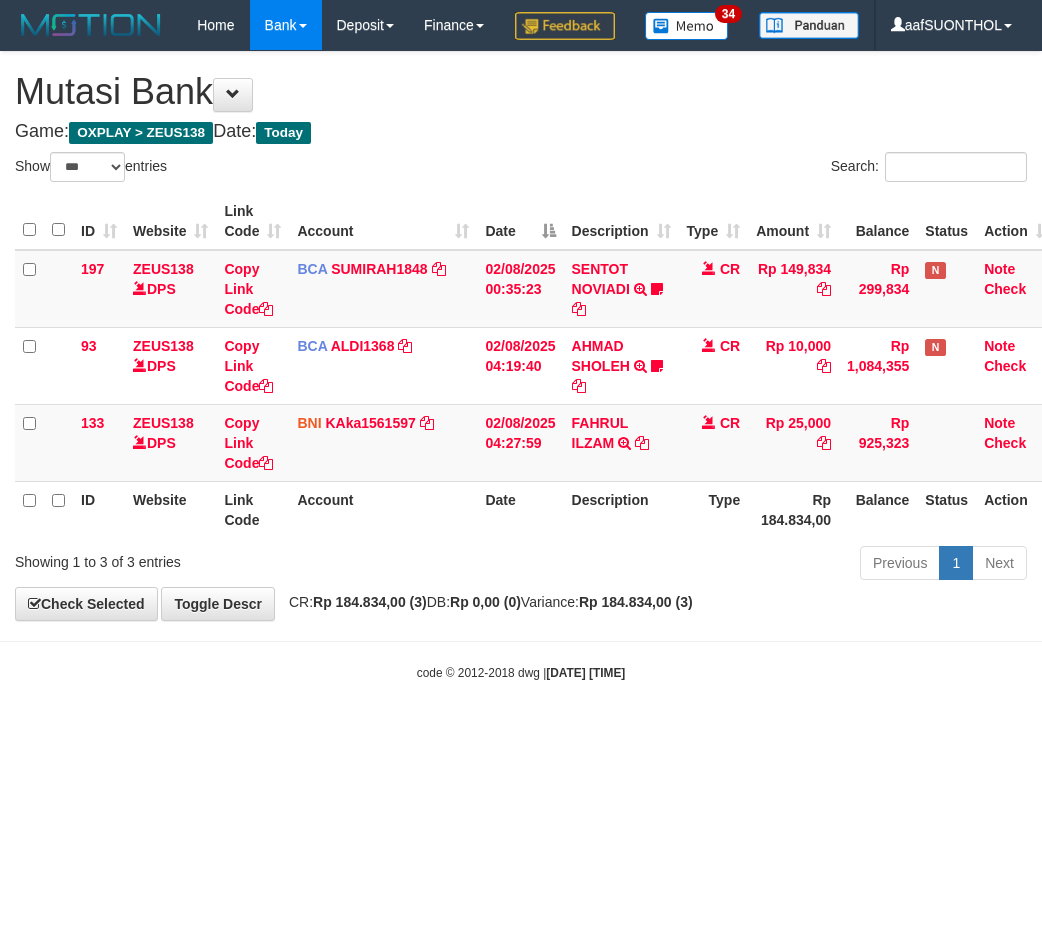 select on "***" 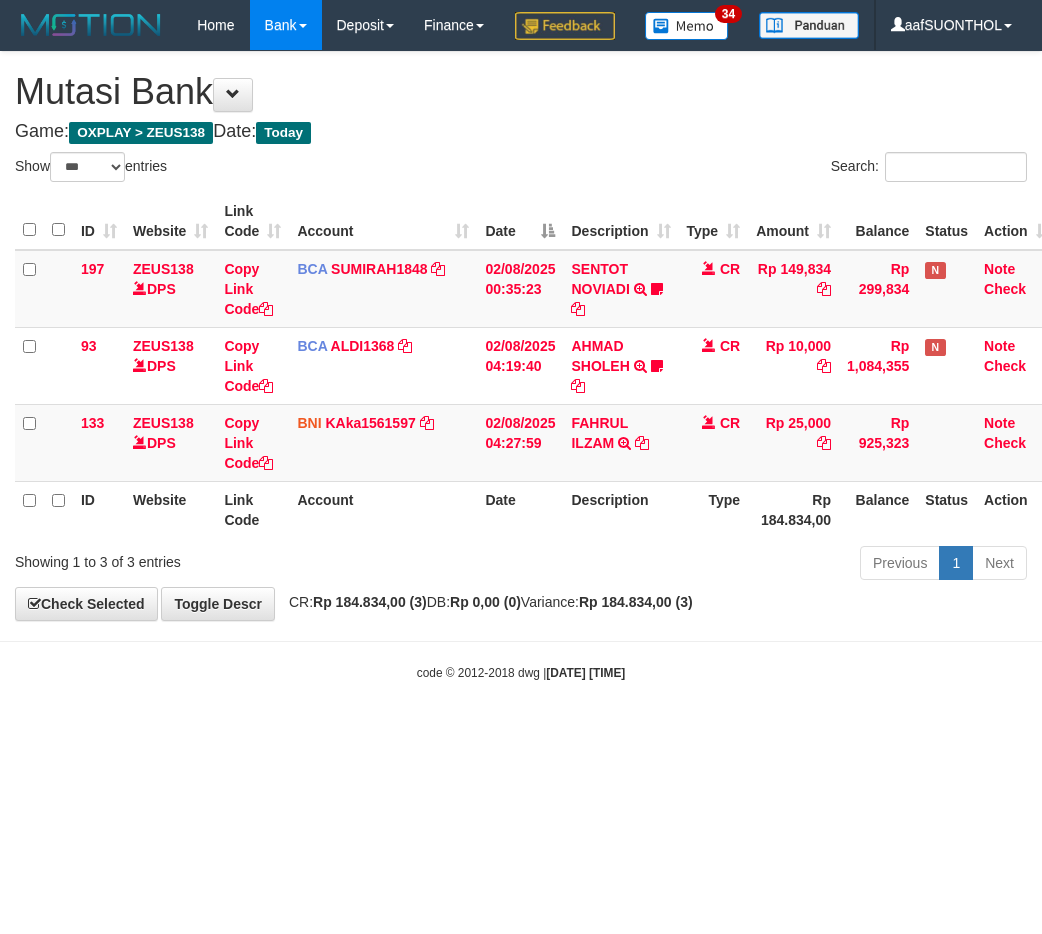 scroll, scrollTop: 0, scrollLeft: 0, axis: both 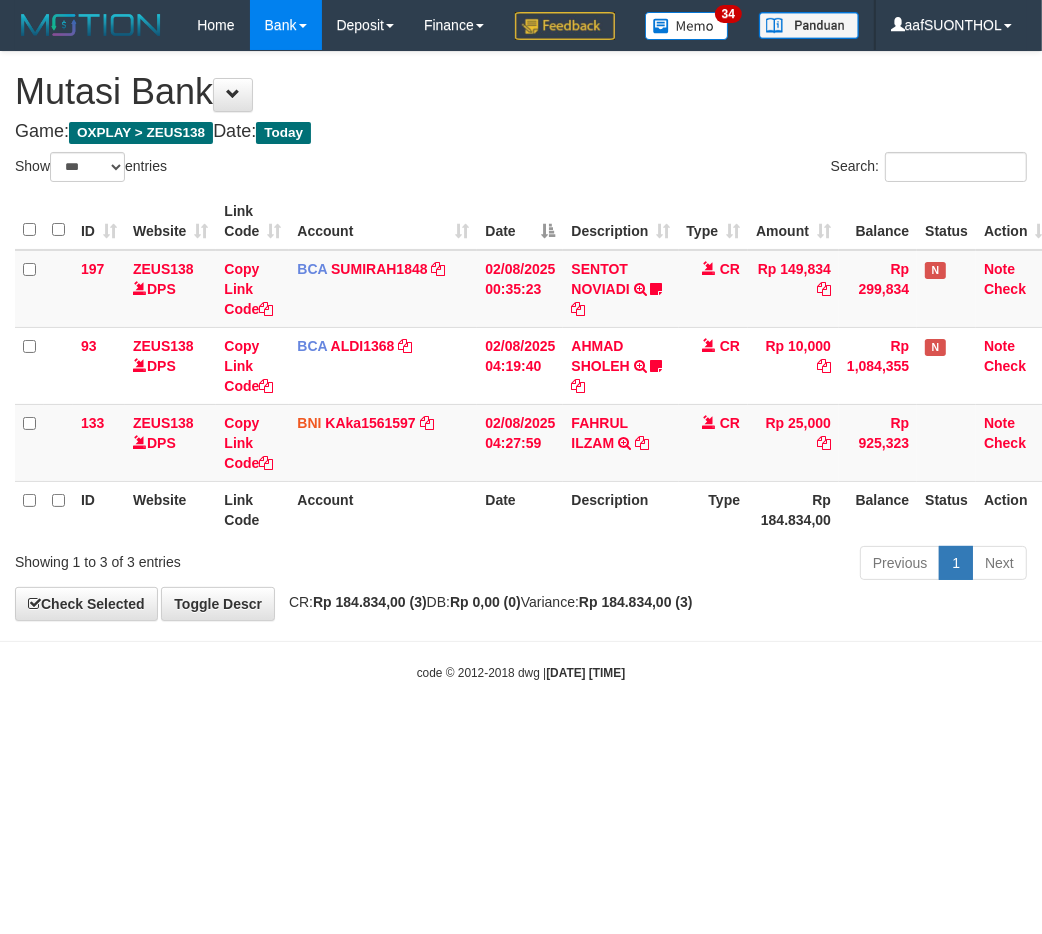 drag, startPoint x: 413, startPoint y: 741, endPoint x: 403, endPoint y: 745, distance: 10.770329 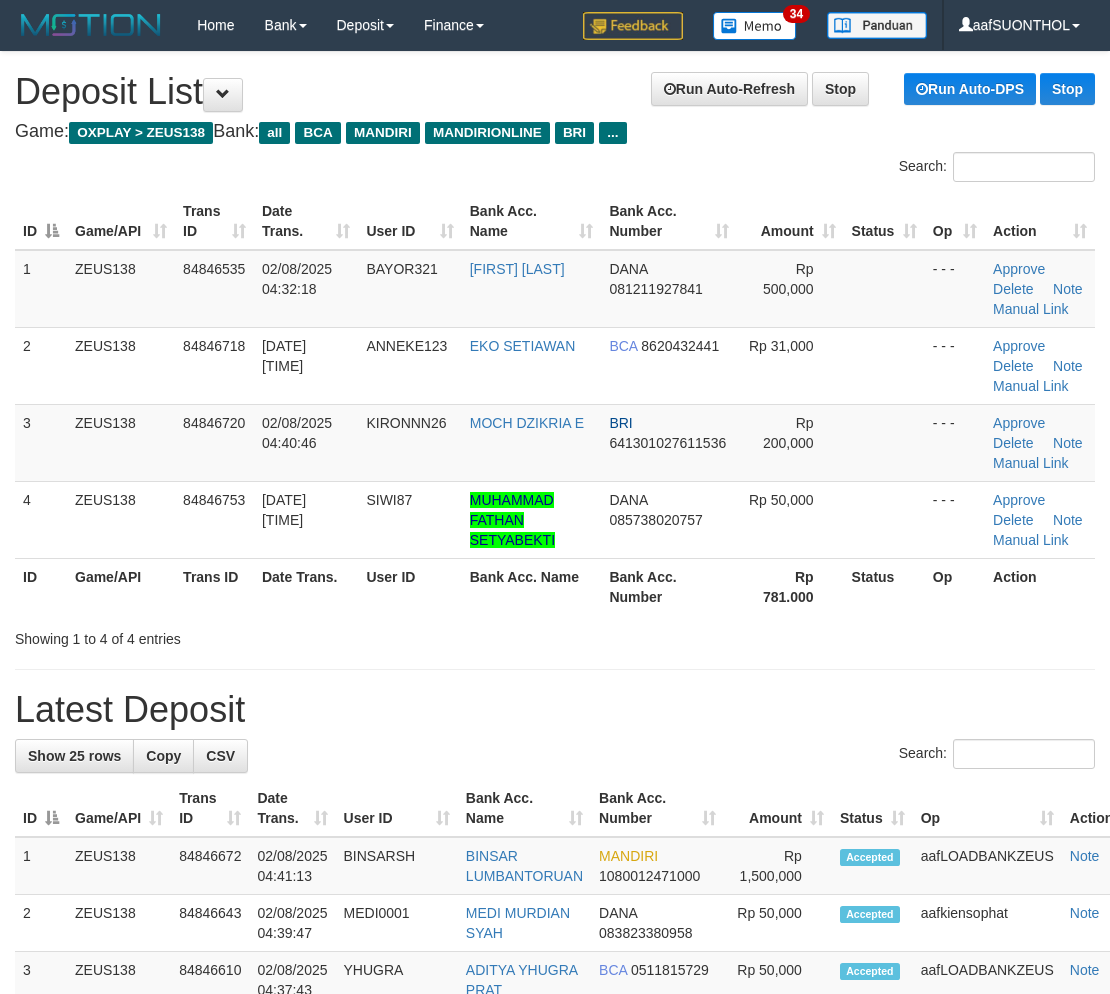 scroll, scrollTop: 0, scrollLeft: 0, axis: both 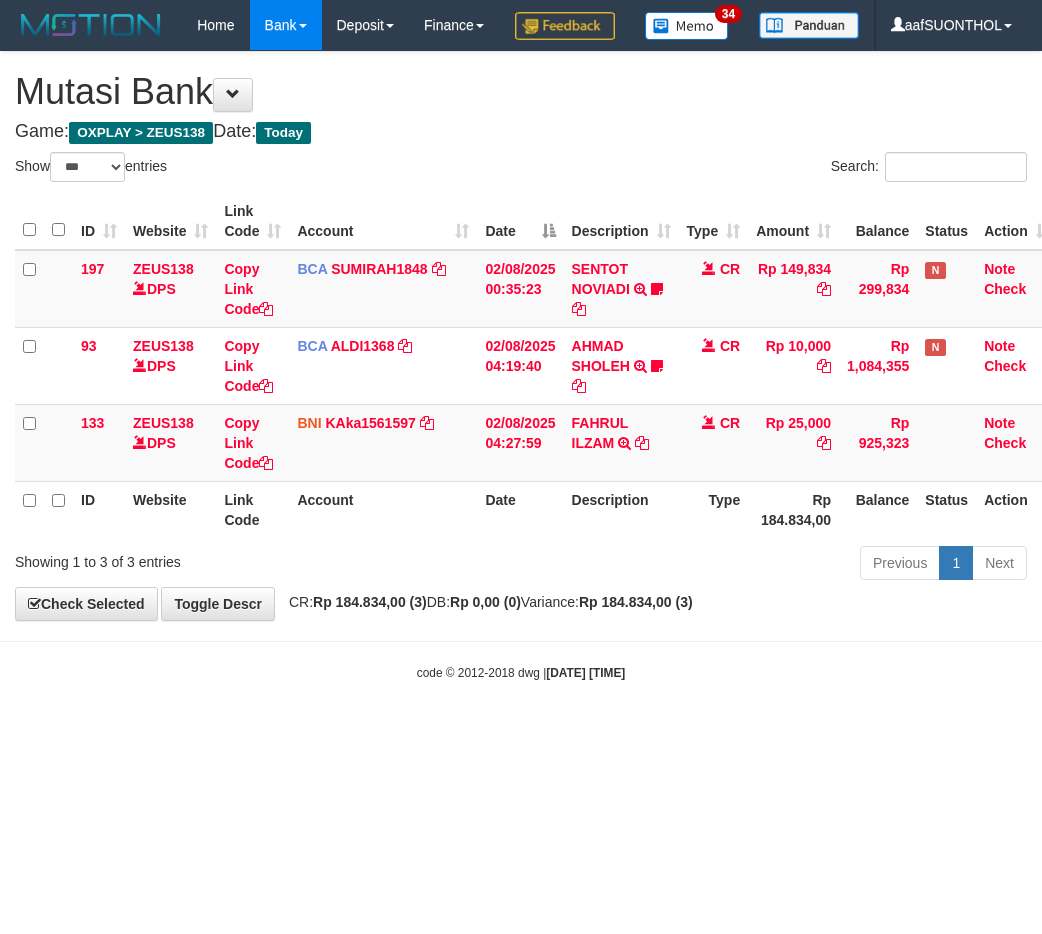select on "***" 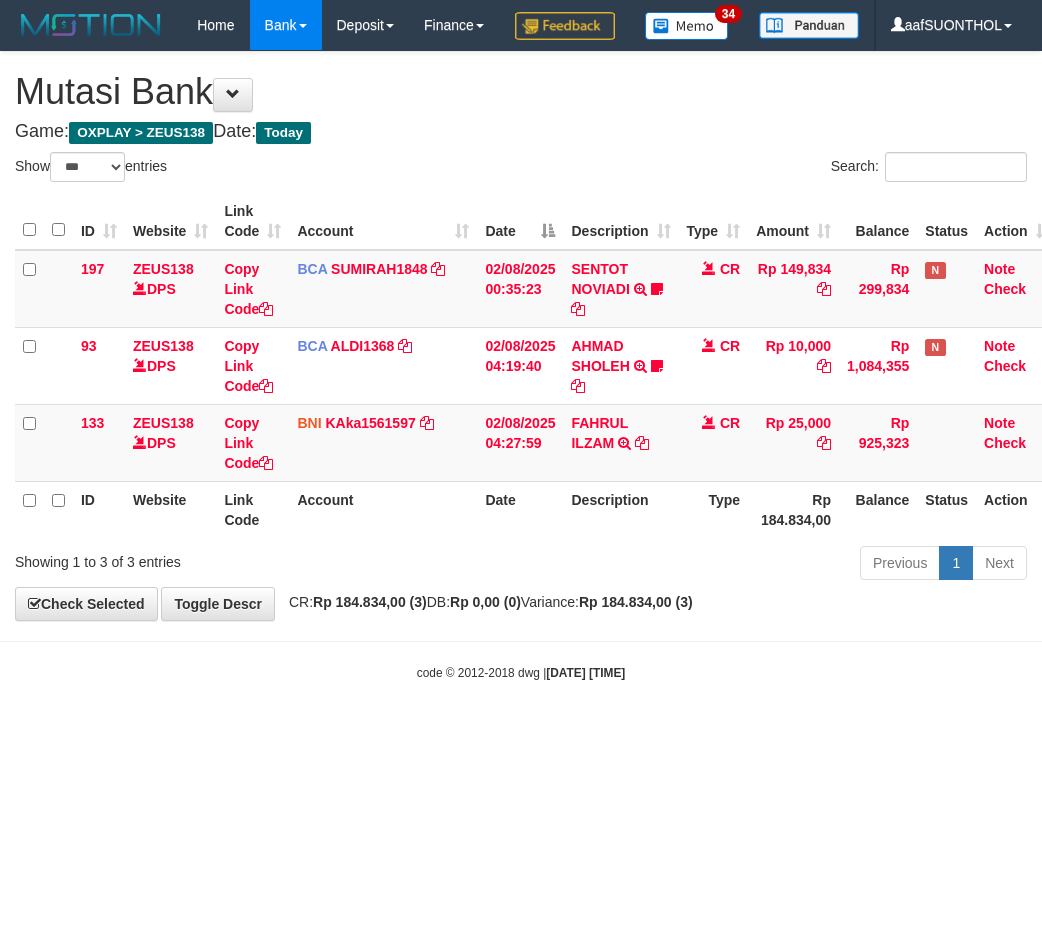 scroll, scrollTop: 0, scrollLeft: 0, axis: both 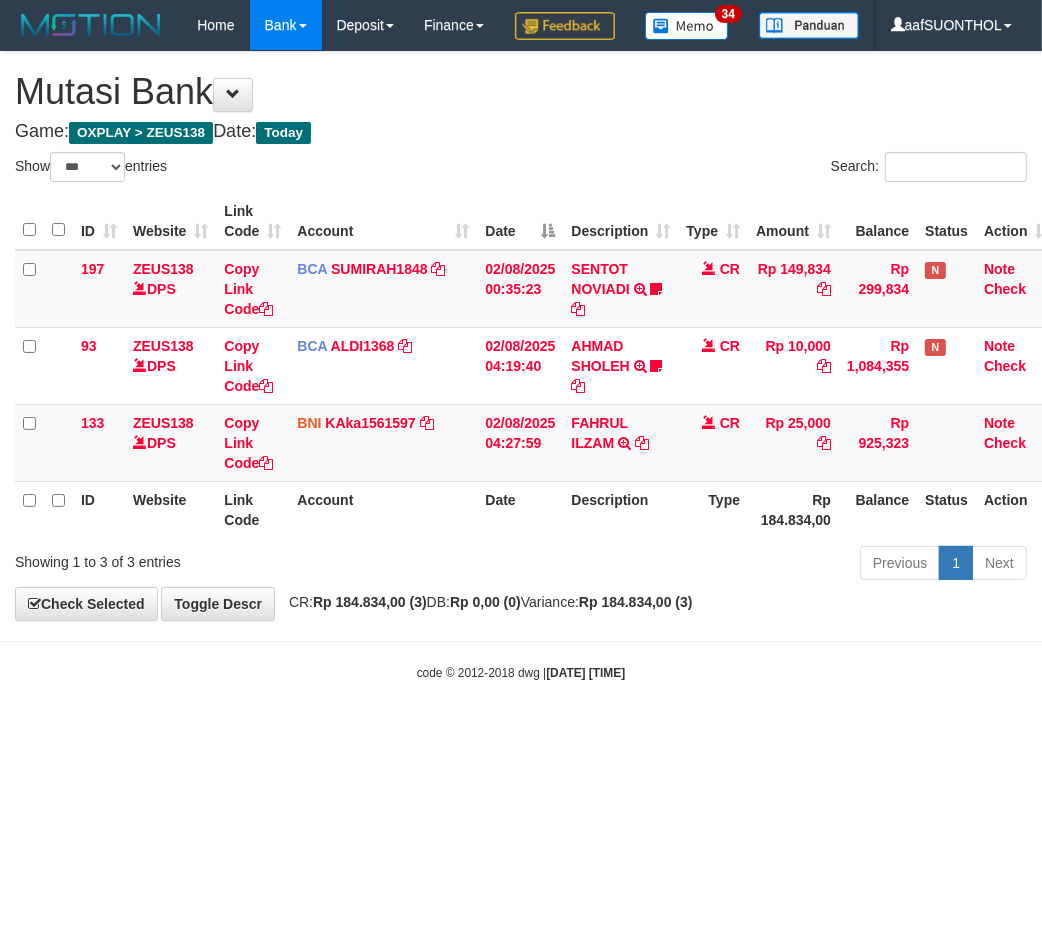 click on "Toggle navigation
Home
Bank
Account List
Load
By Website
Group
[OXPLAY]													ZEUS138
By Load Group (DPS)" at bounding box center [521, 366] 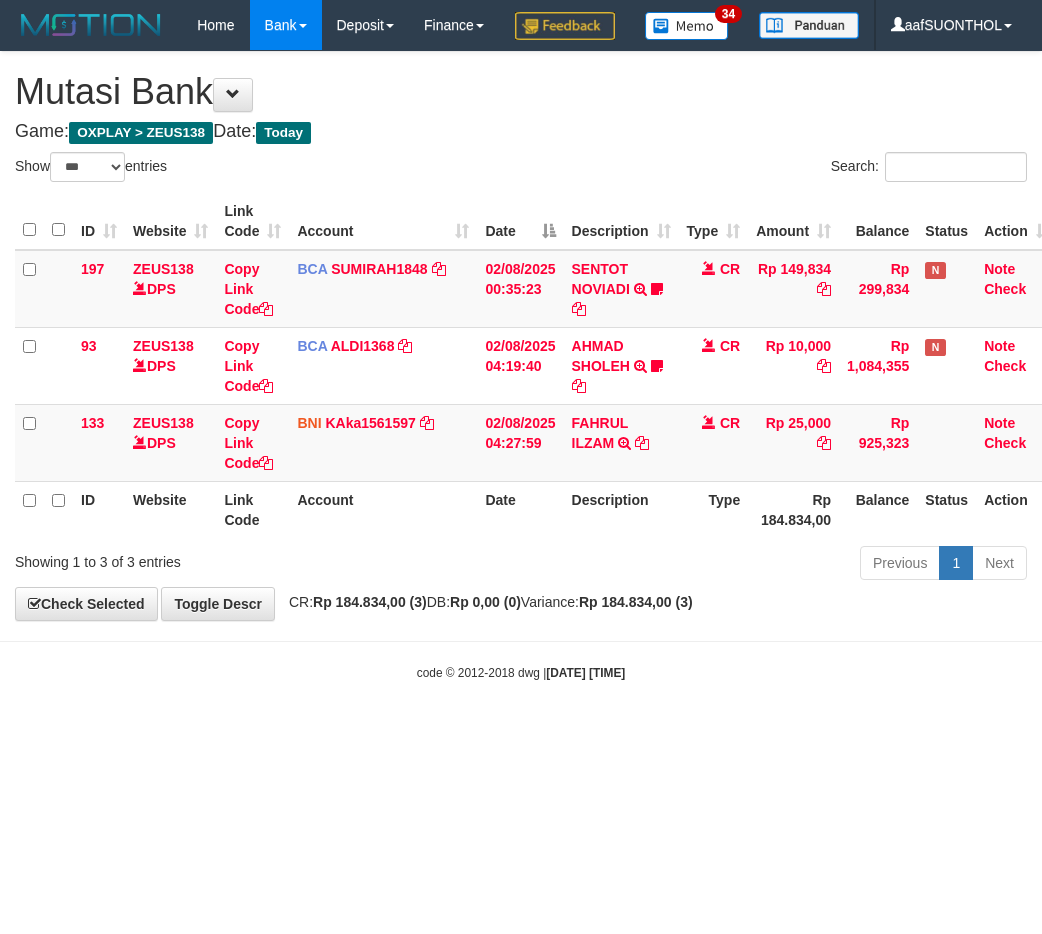 select on "***" 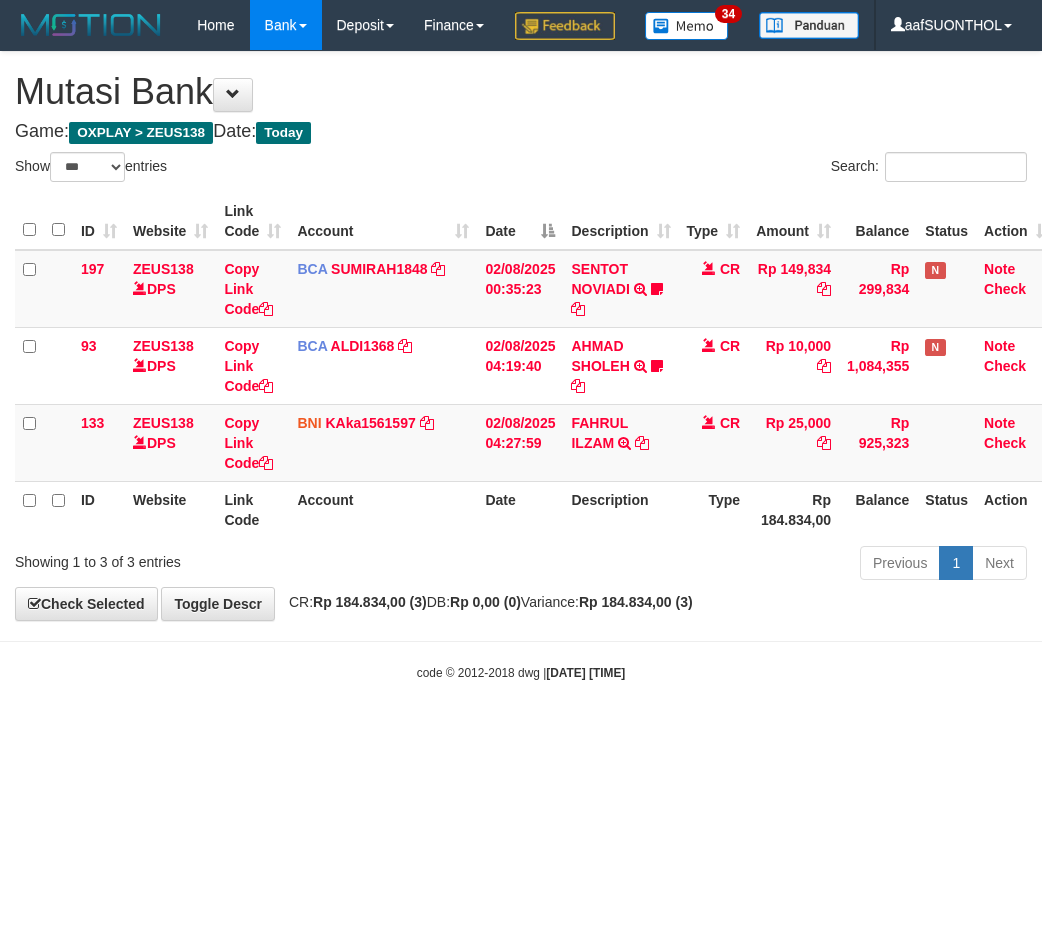 scroll, scrollTop: 0, scrollLeft: 0, axis: both 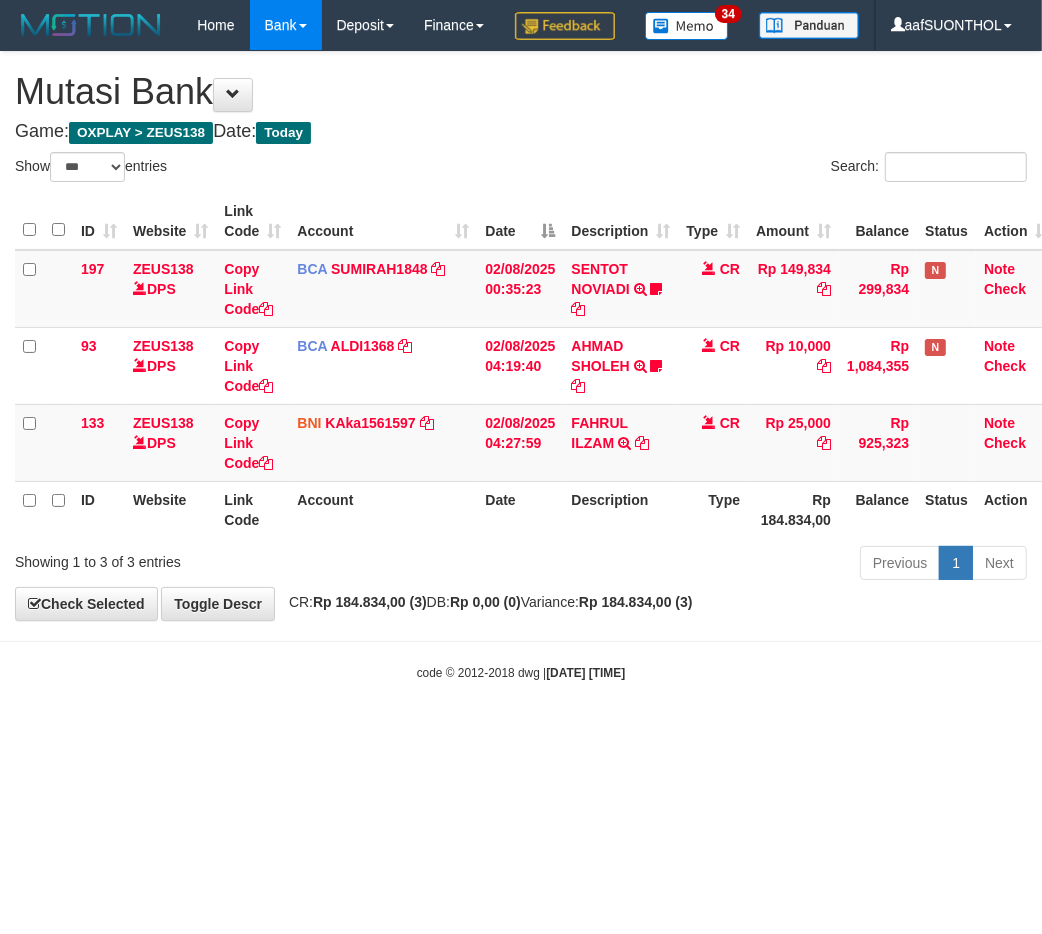 drag, startPoint x: 413, startPoint y: 743, endPoint x: 394, endPoint y: 737, distance: 19.924858 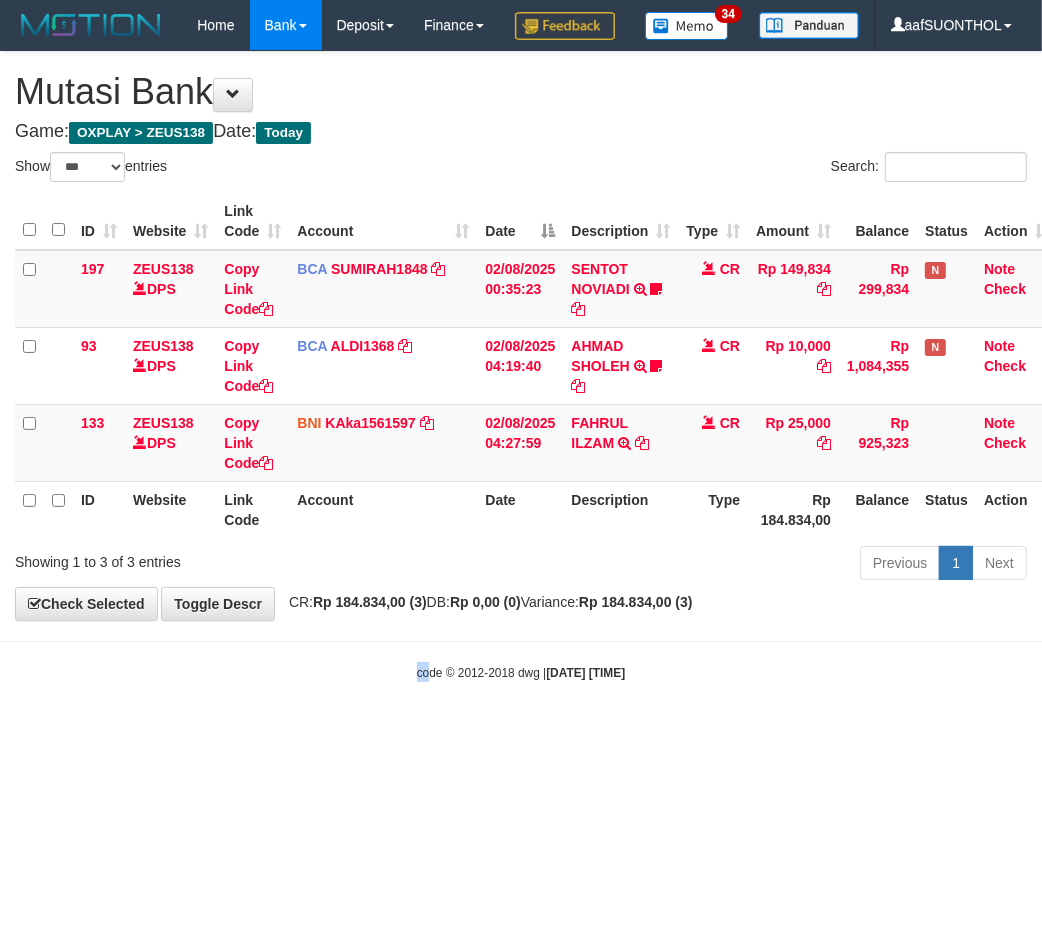 click on "Toggle navigation
Home
Bank
Account List
Load
By Website
Group
[OXPLAY]													ZEUS138
By Load Group (DPS)" at bounding box center (521, 366) 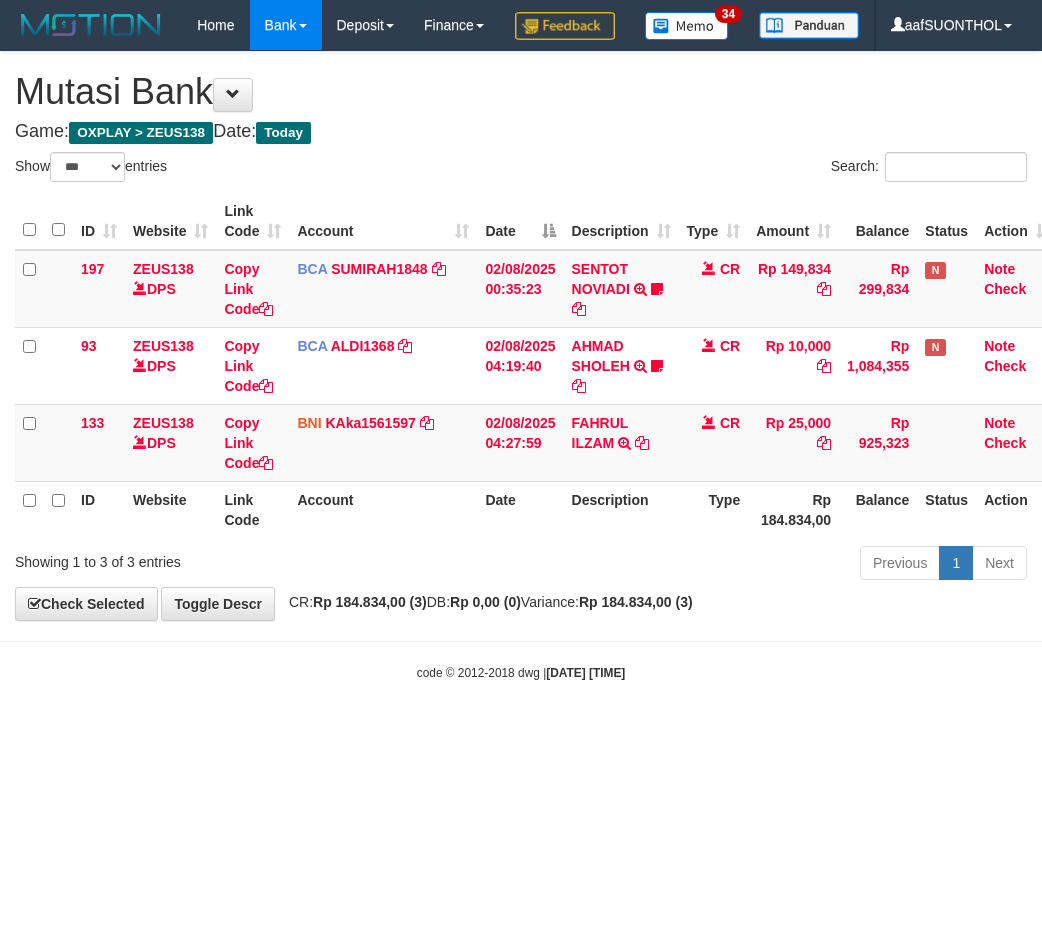 select on "***" 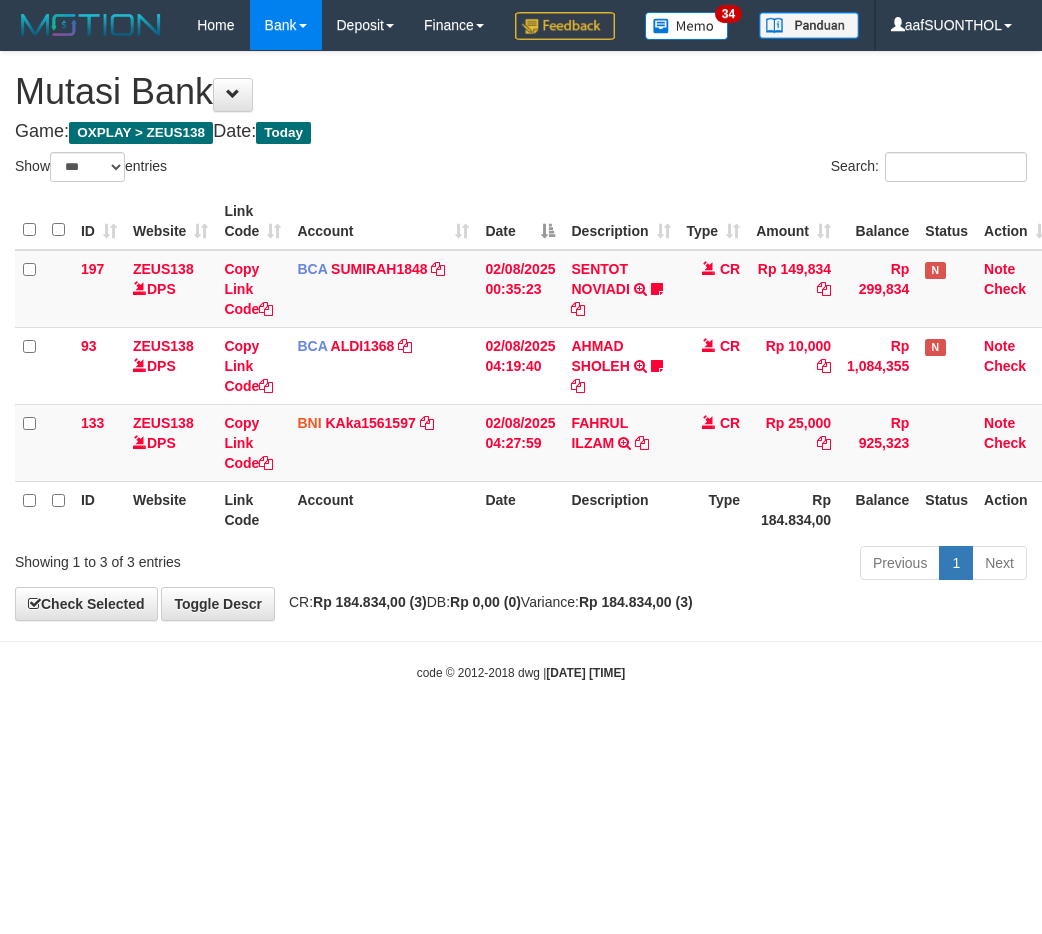 scroll, scrollTop: 0, scrollLeft: 0, axis: both 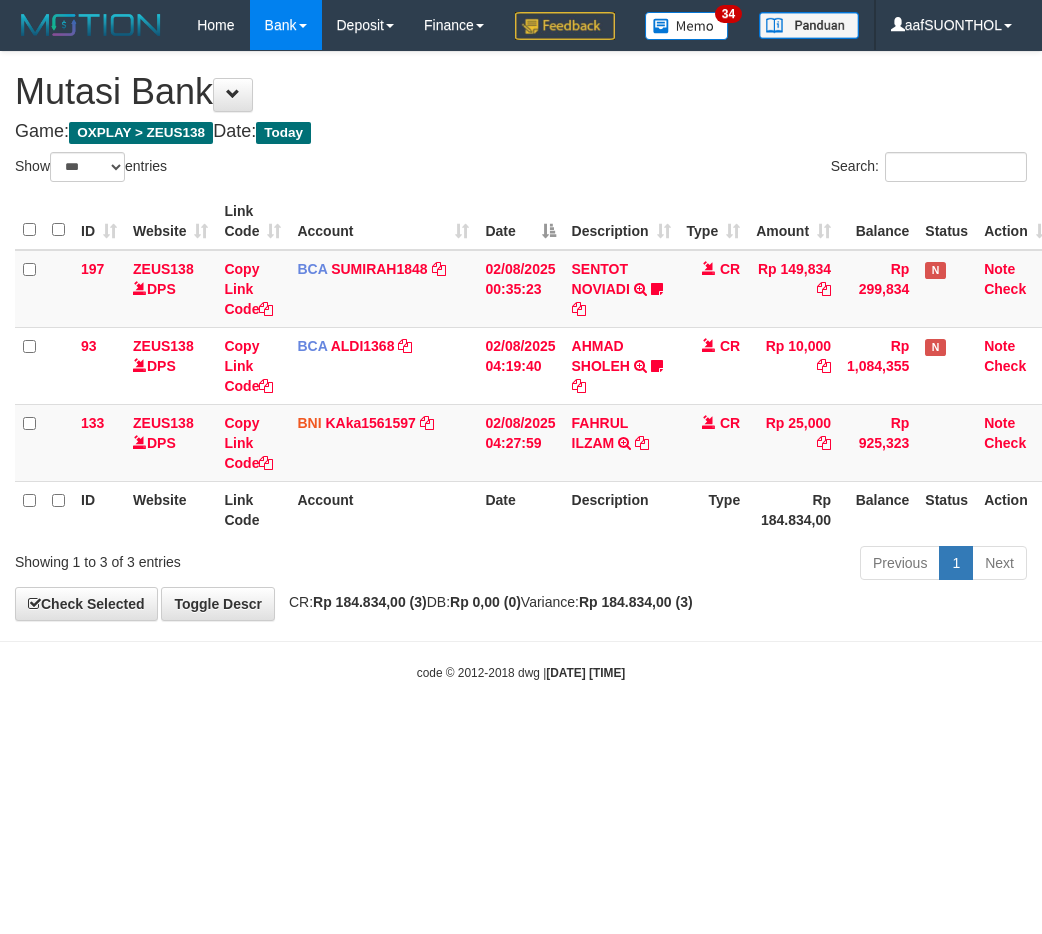 select on "***" 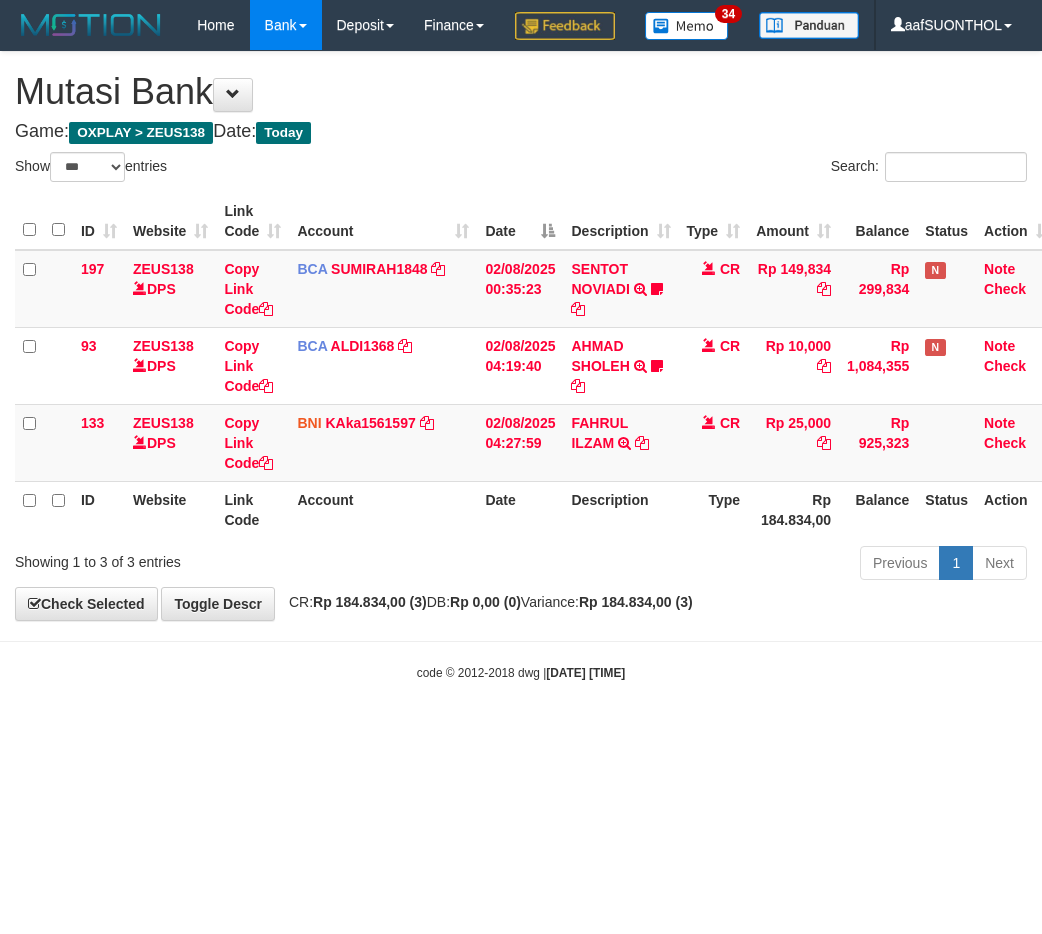 scroll, scrollTop: 0, scrollLeft: 0, axis: both 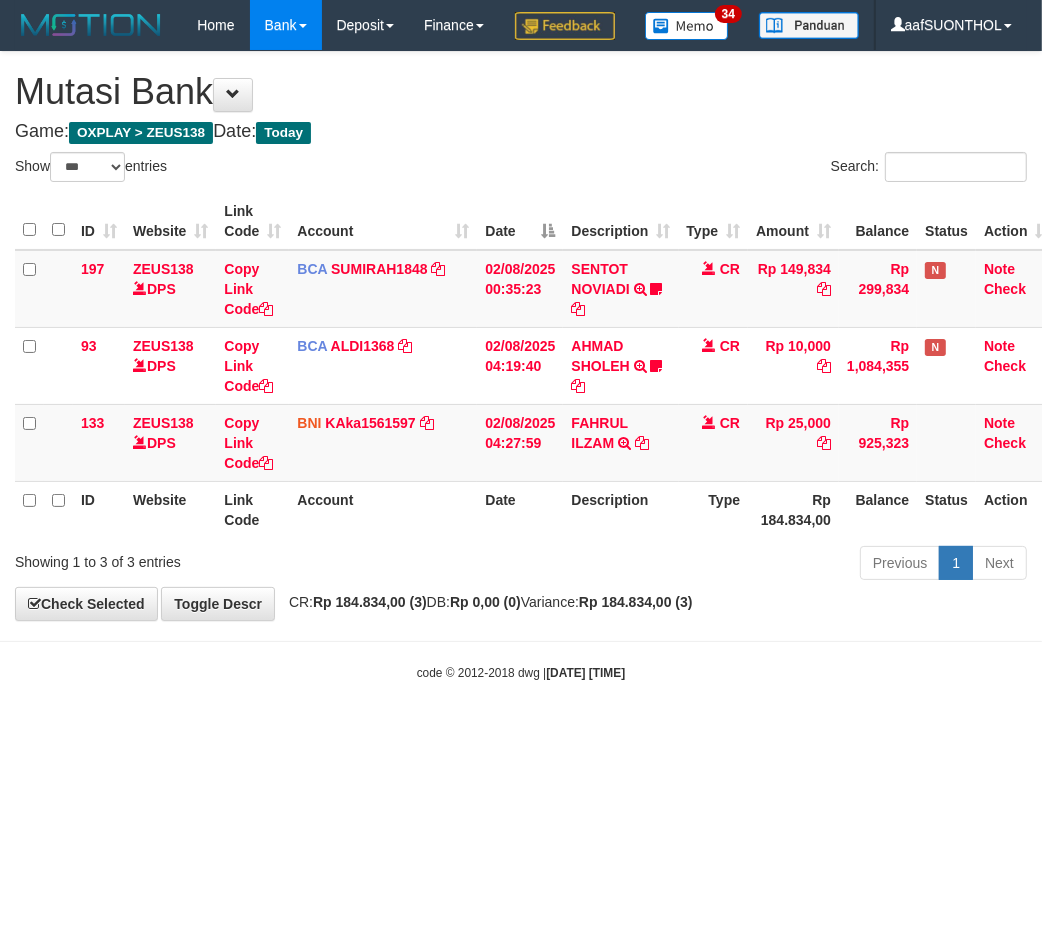 click on "code © 2012-2018 dwg |  [DATE] [TIME]" at bounding box center [521, 673] 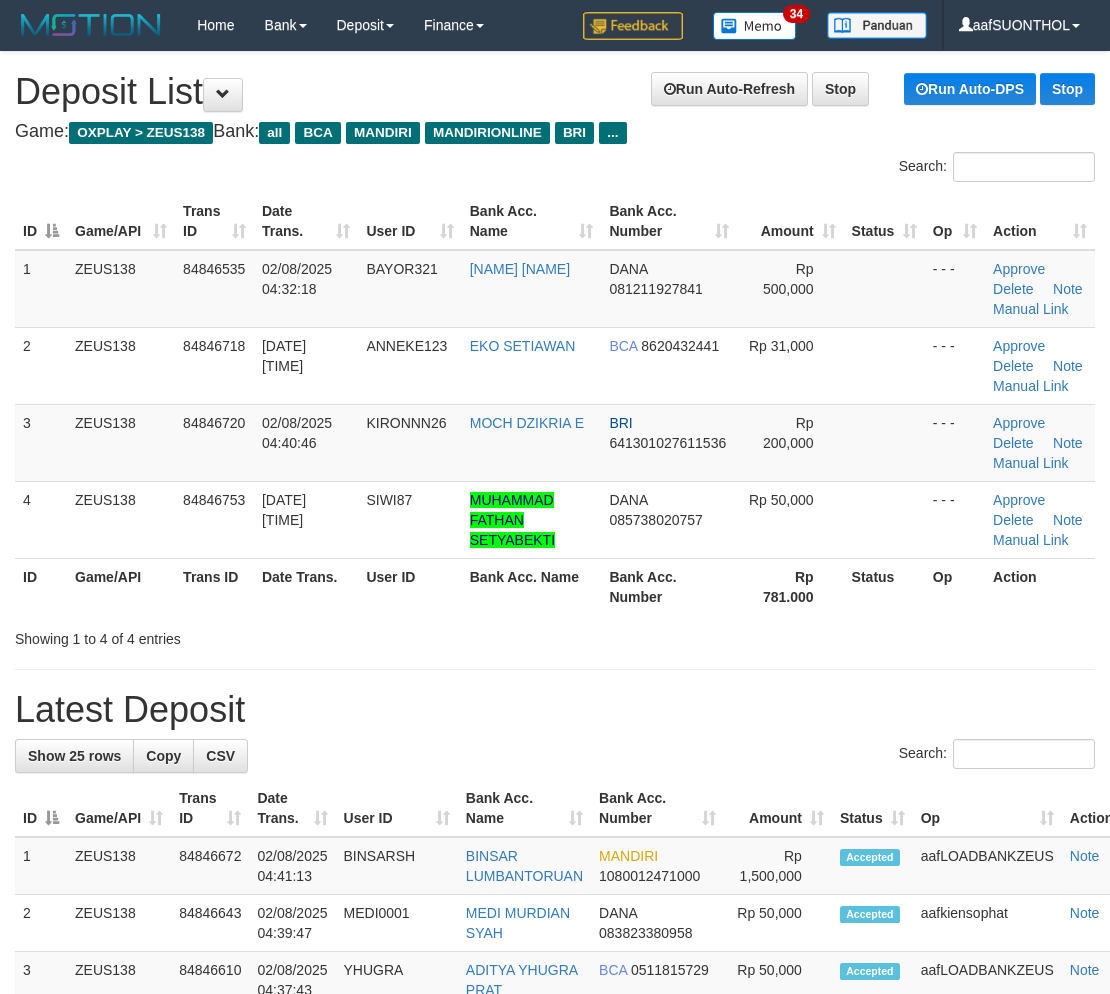 scroll, scrollTop: 0, scrollLeft: 0, axis: both 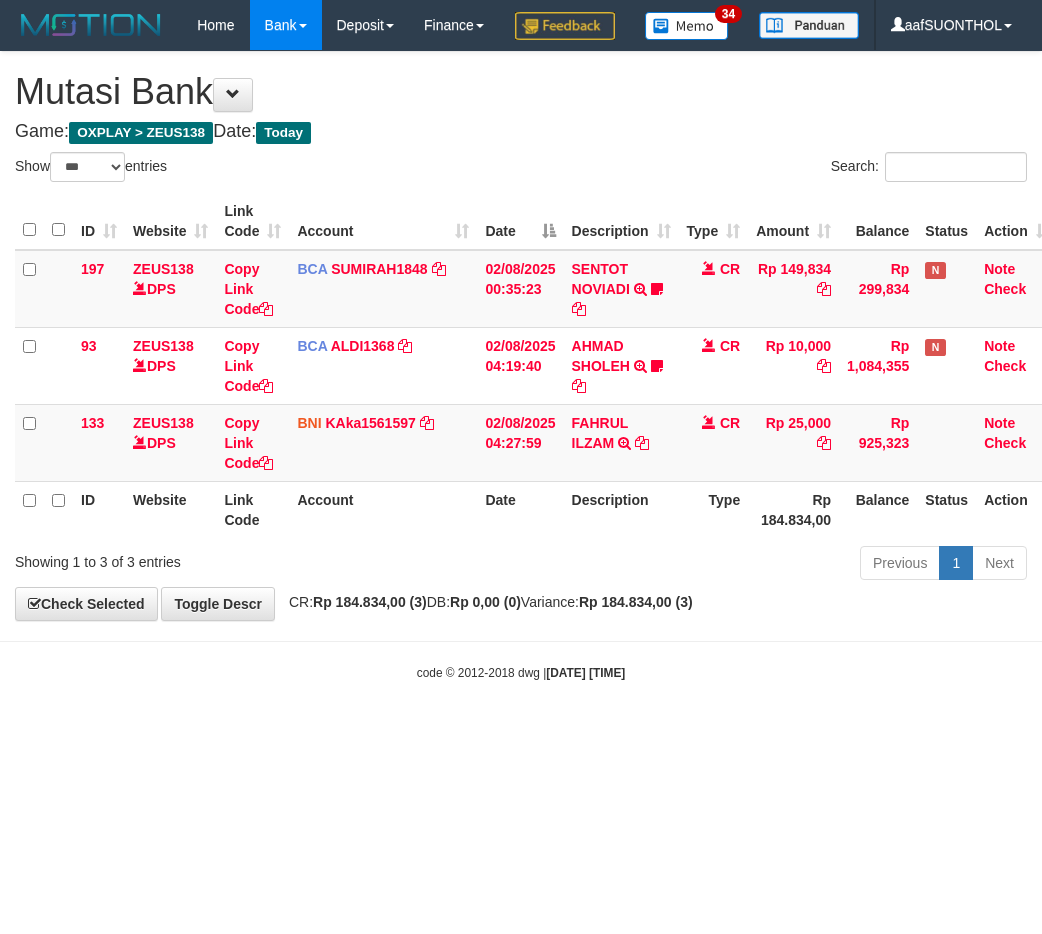 select on "***" 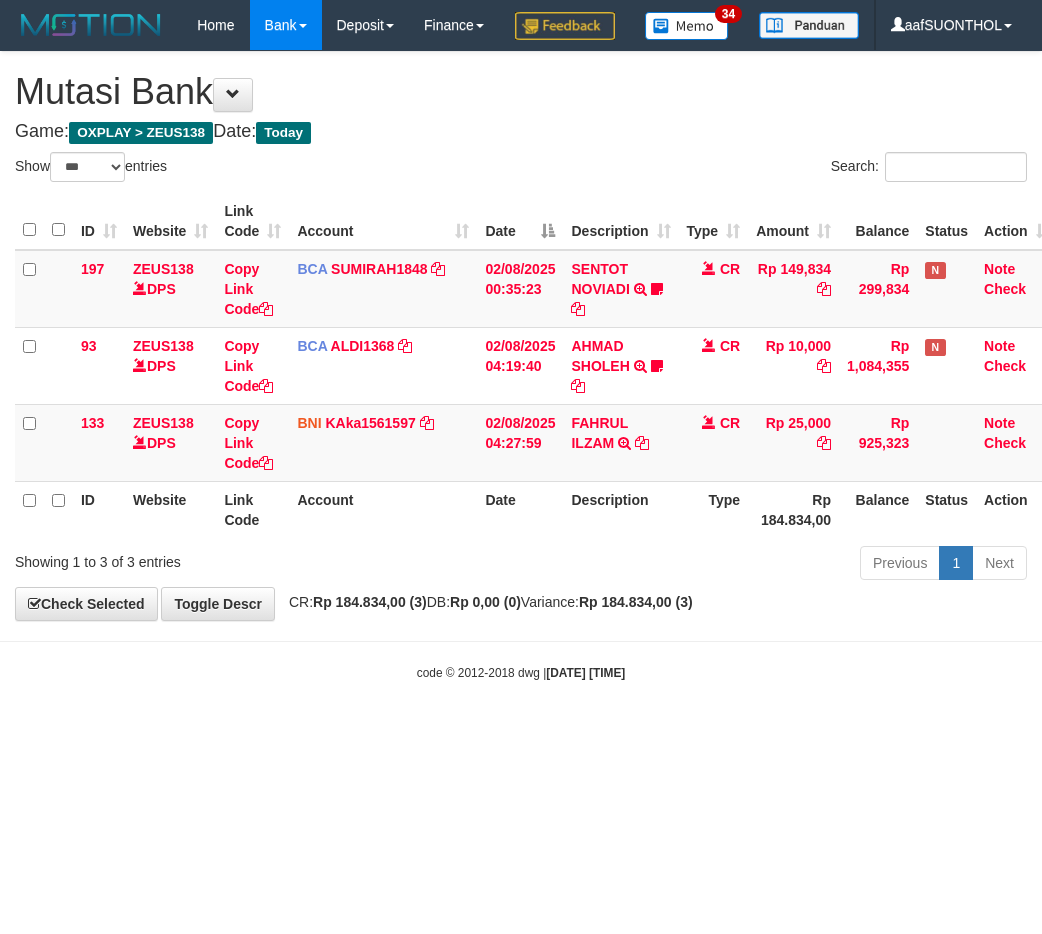 scroll, scrollTop: 0, scrollLeft: 0, axis: both 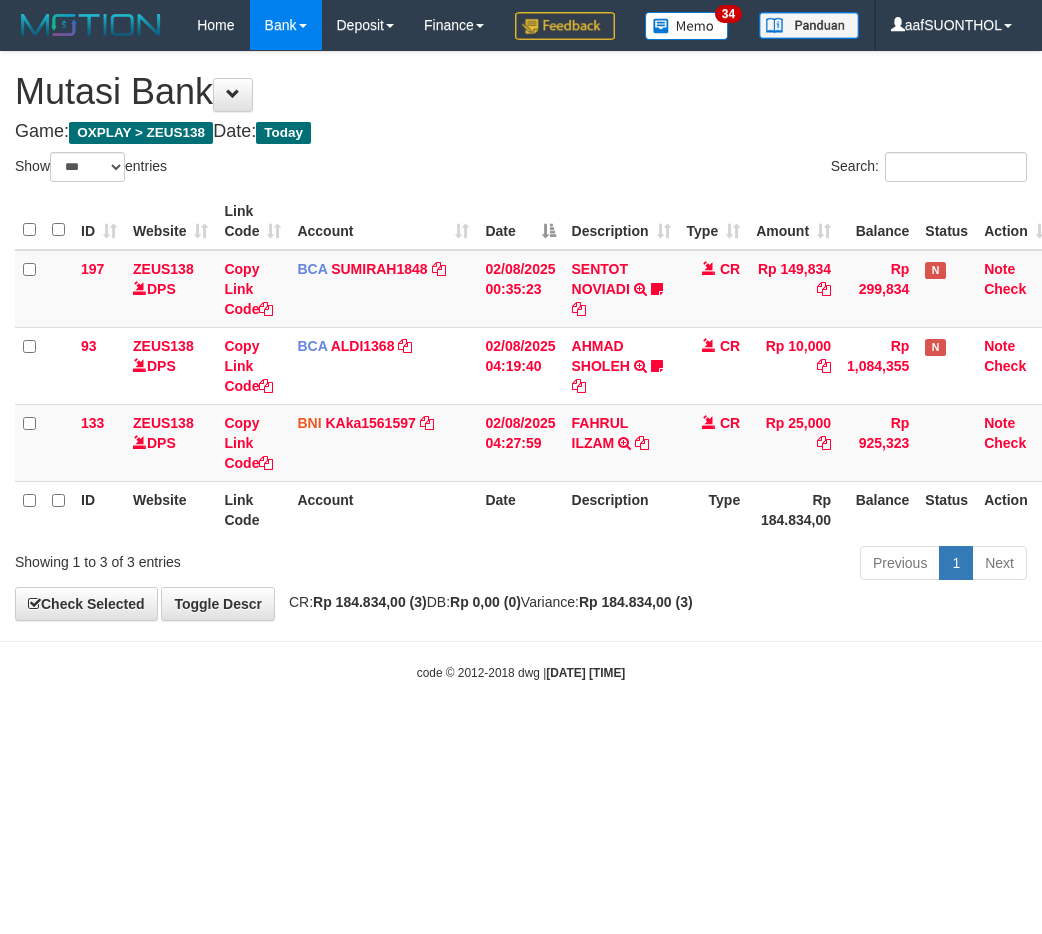 select on "***" 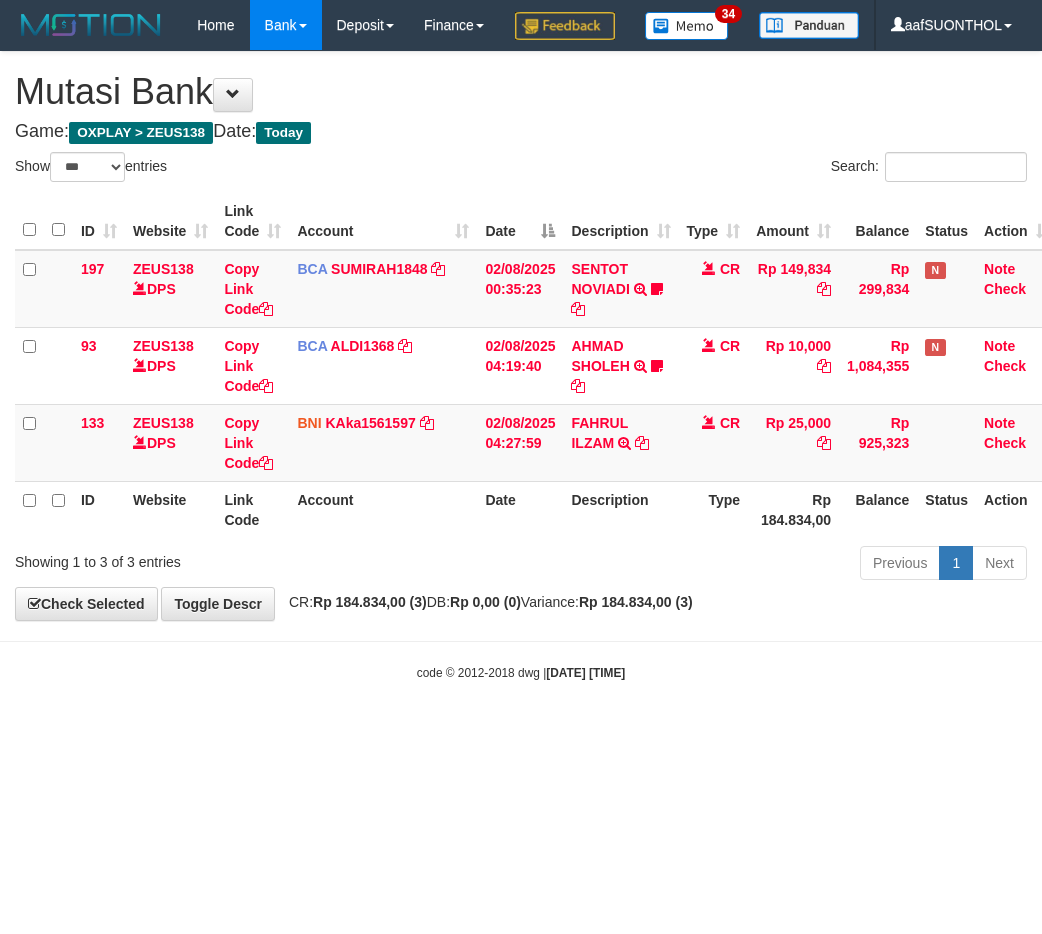 scroll, scrollTop: 0, scrollLeft: 0, axis: both 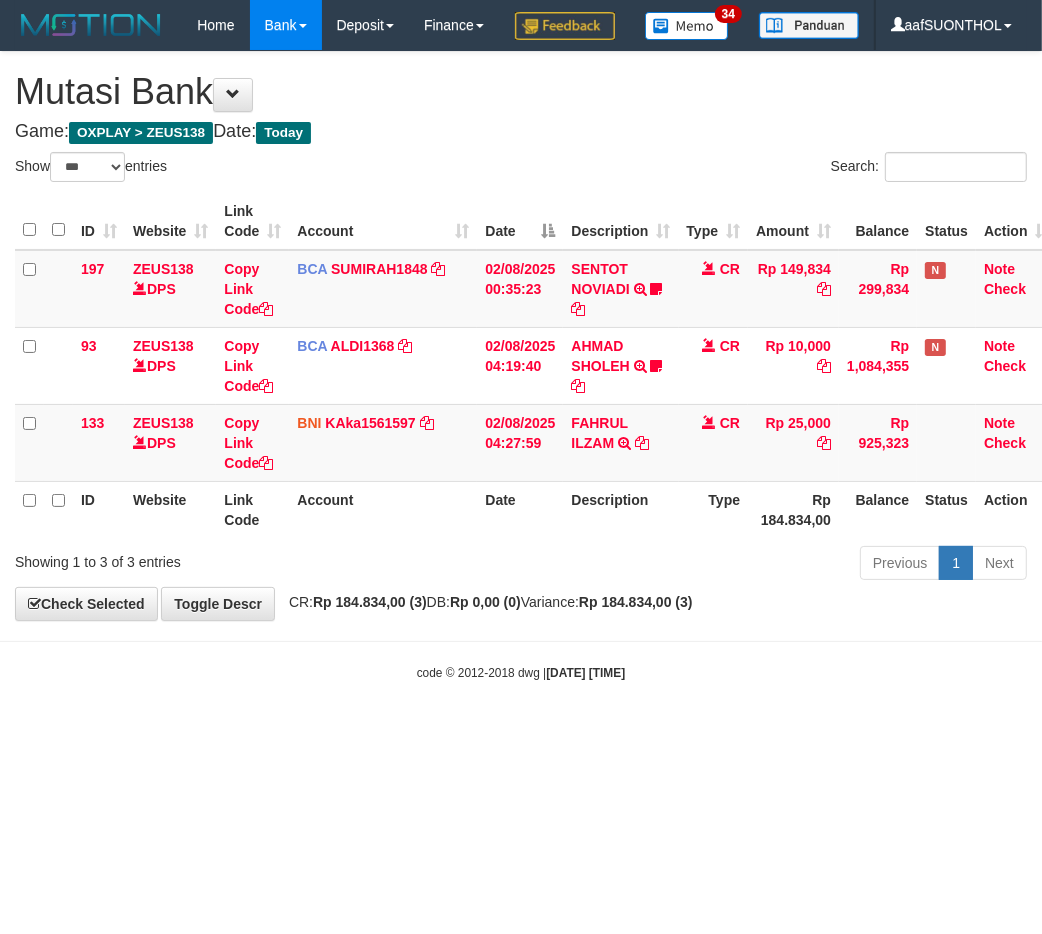 drag, startPoint x: 484, startPoint y: 727, endPoint x: 464, endPoint y: 724, distance: 20.22375 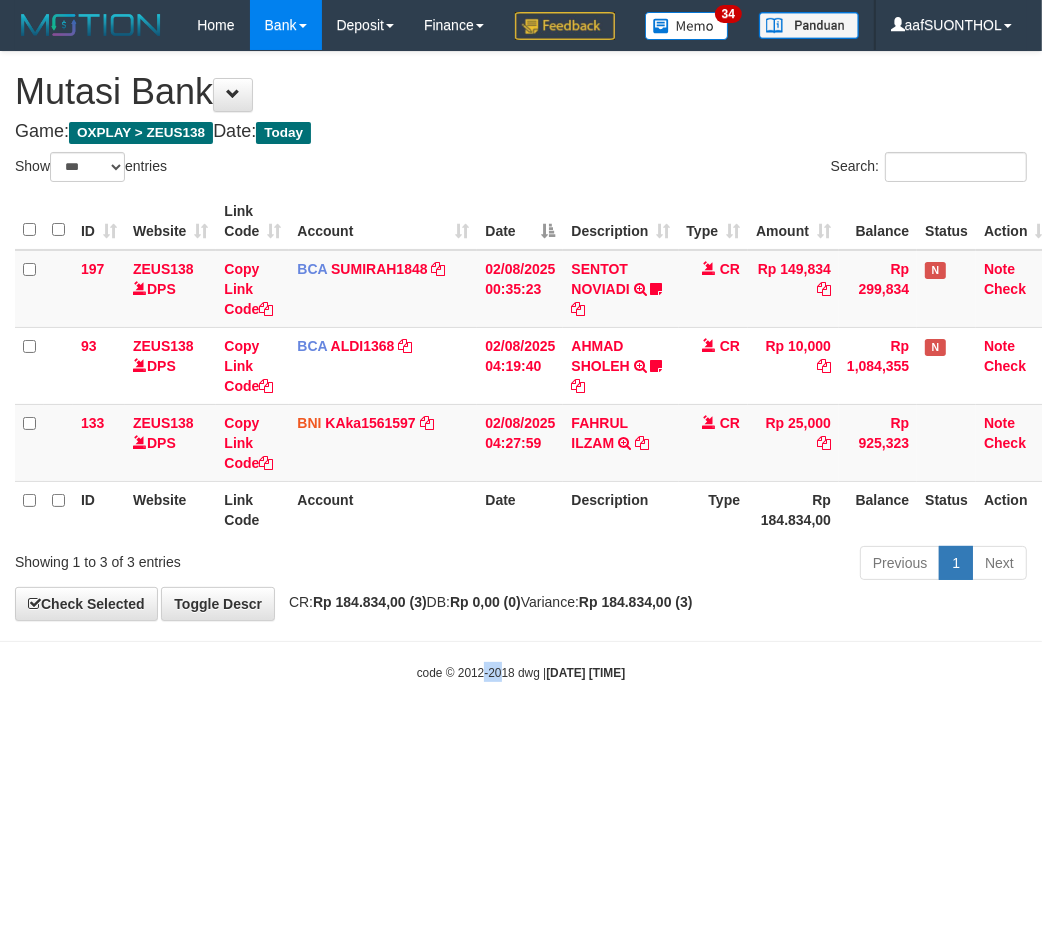 click on "code © 2012-2018 dwg |  [DATE] [TIME]" at bounding box center (521, 673) 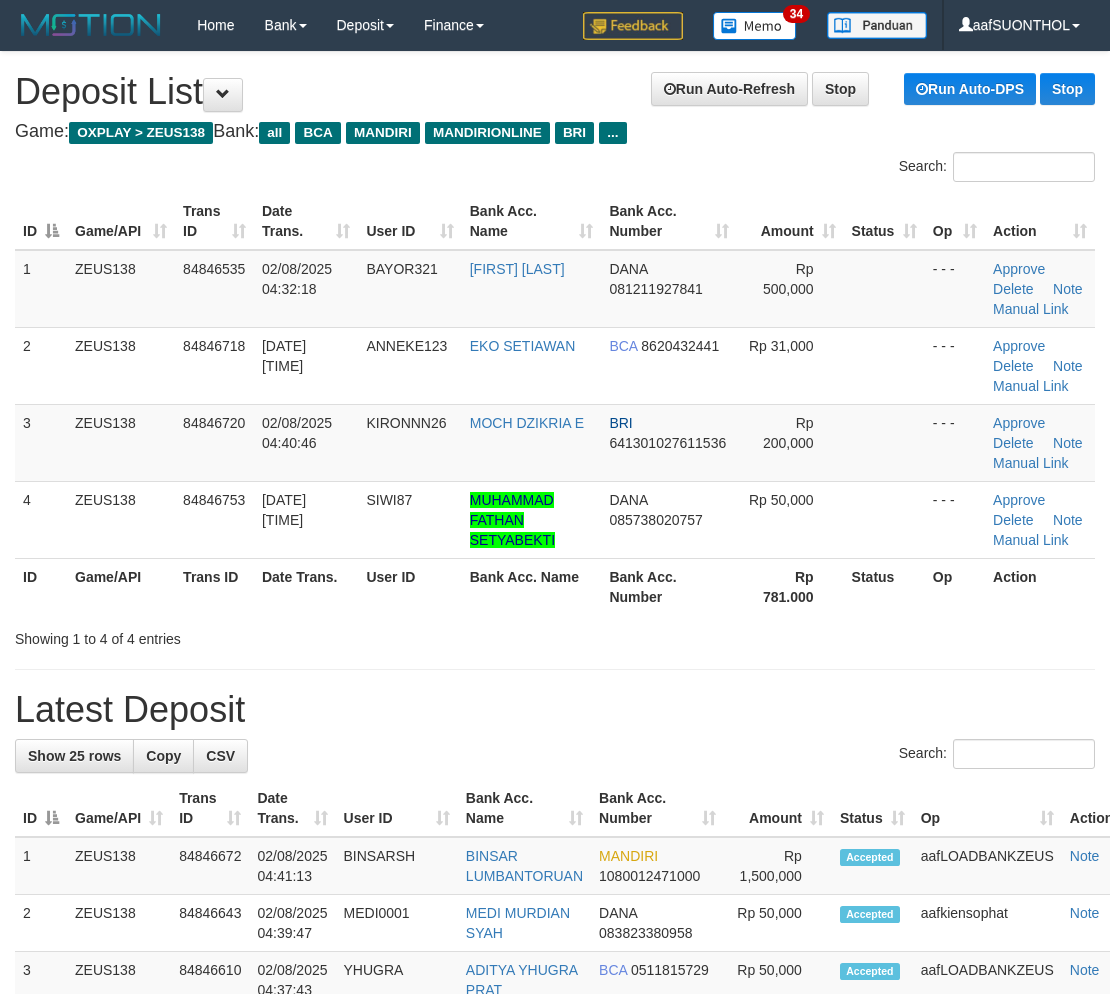 scroll, scrollTop: 0, scrollLeft: 0, axis: both 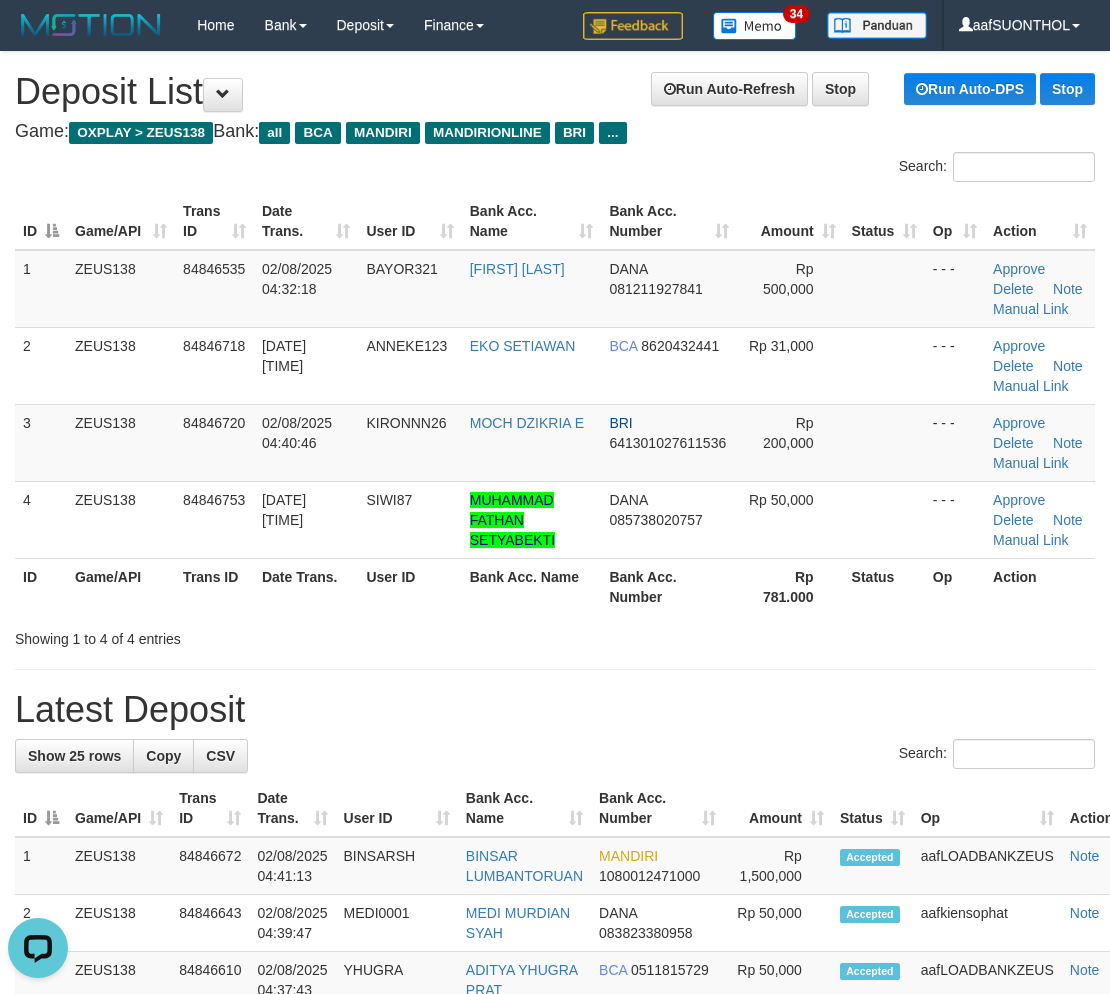 click on "Rp 781.000" at bounding box center [790, 586] 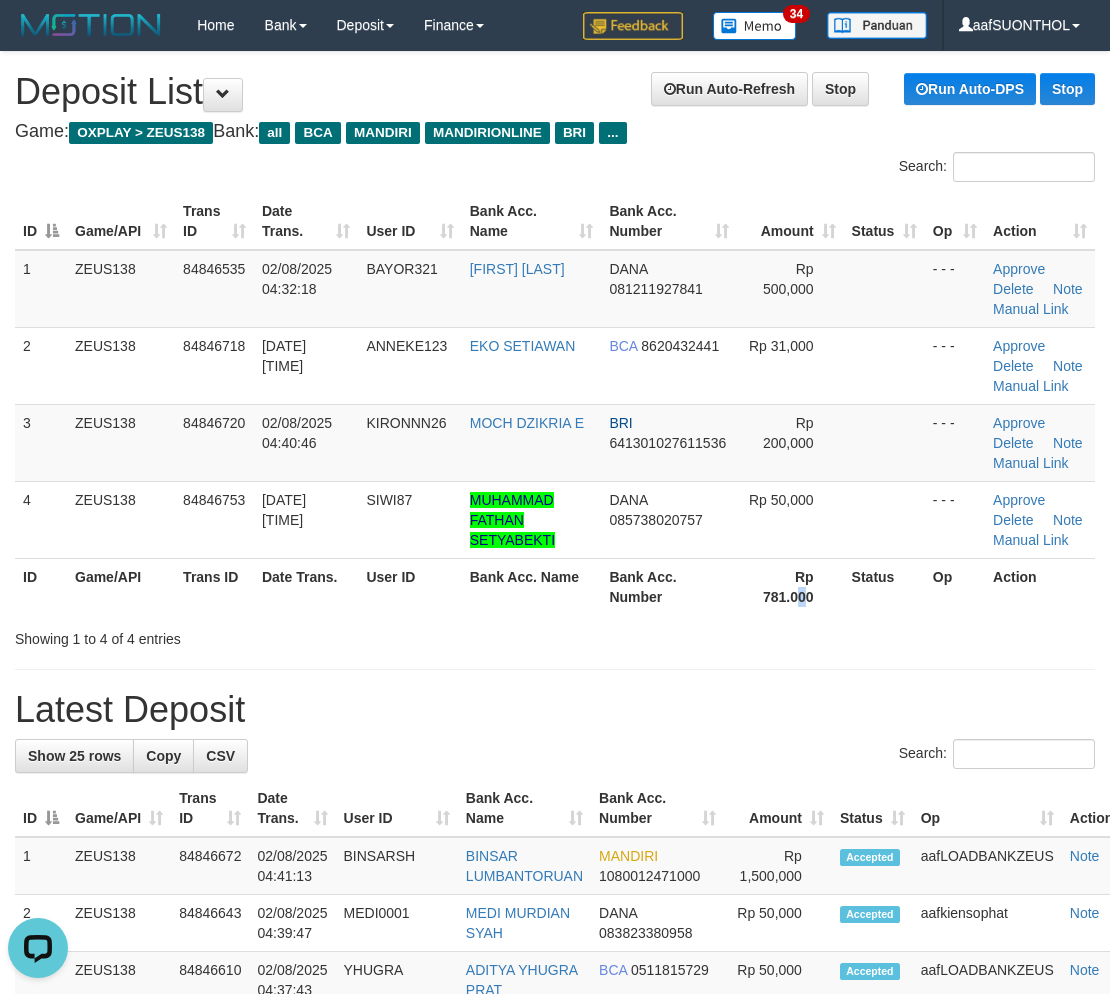 drag, startPoint x: 798, startPoint y: 594, endPoint x: 1118, endPoint y: 607, distance: 320.26395 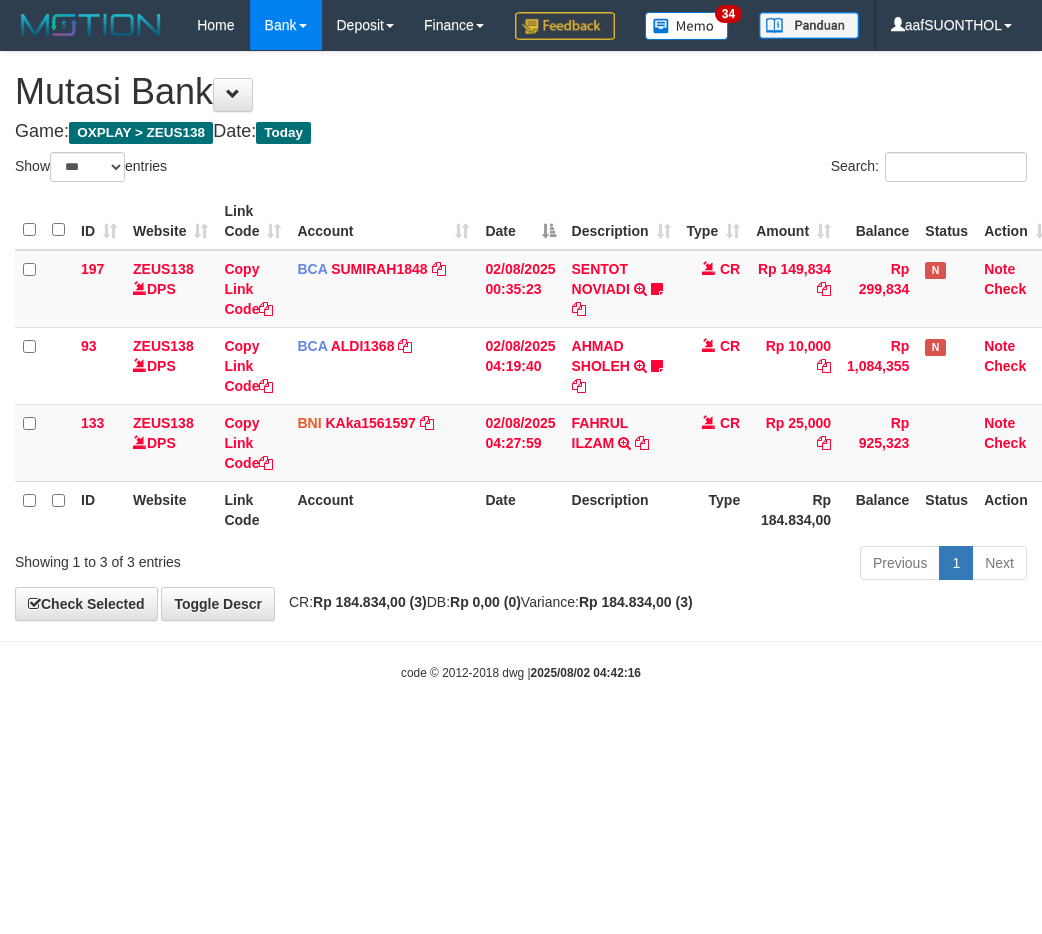 select on "***" 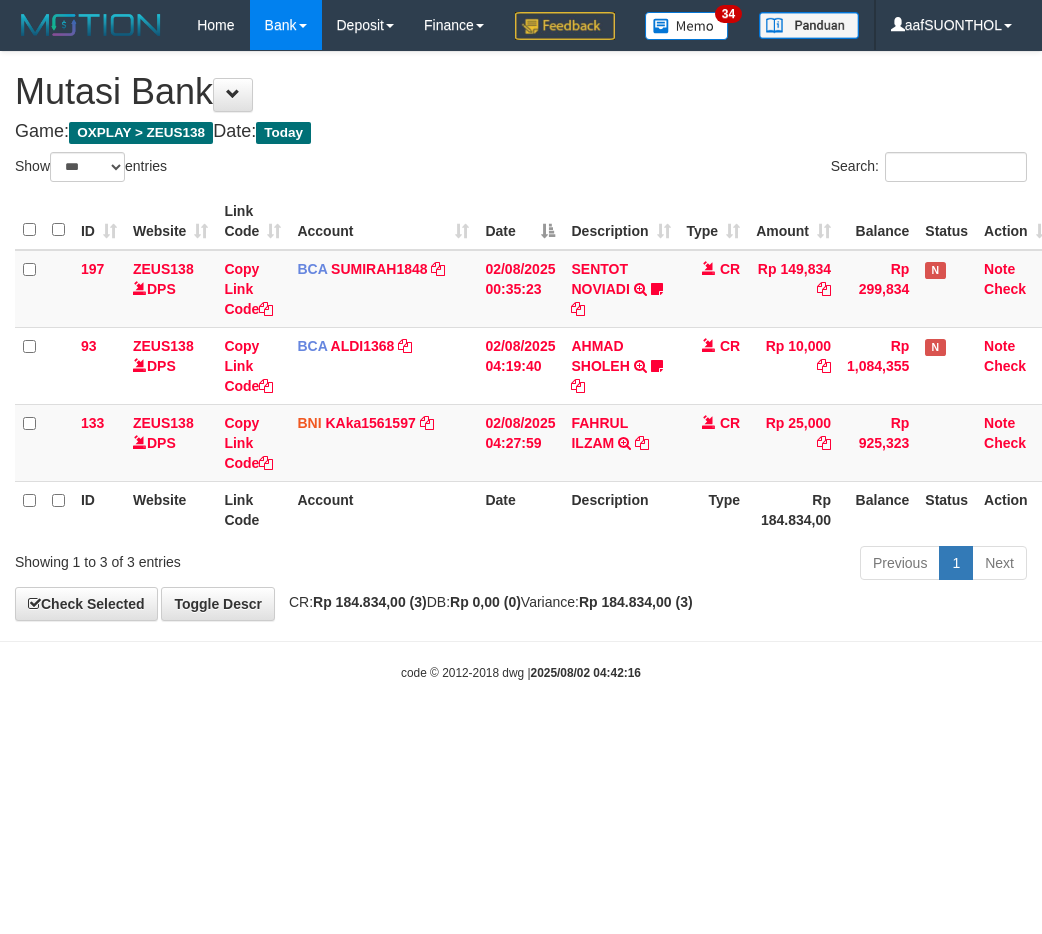scroll, scrollTop: 0, scrollLeft: 0, axis: both 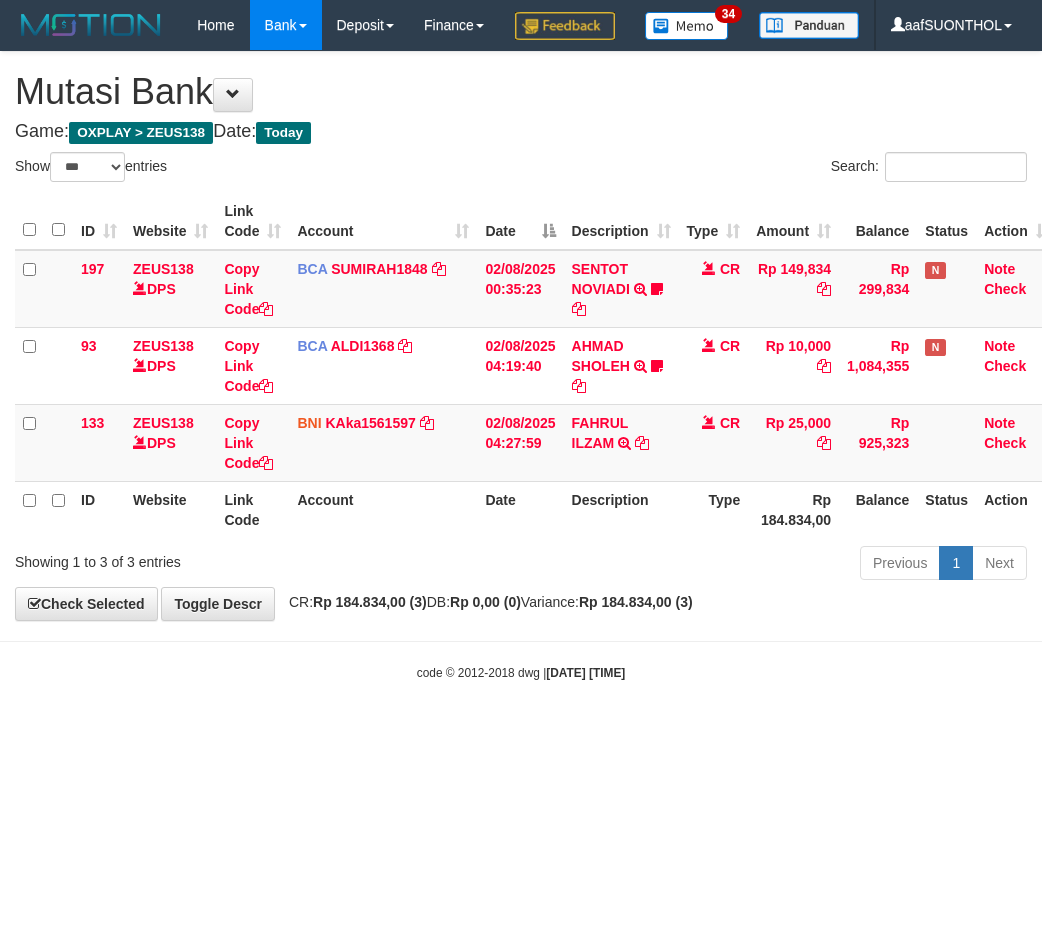 select on "***" 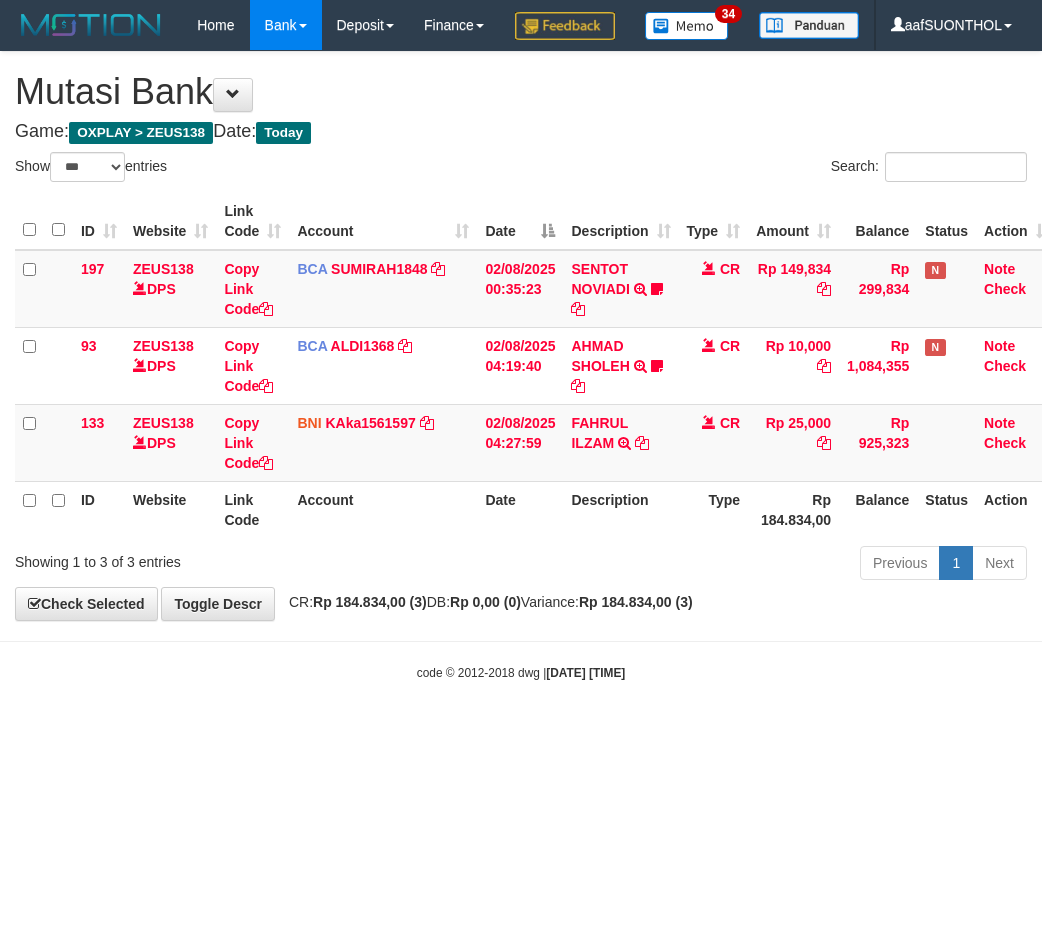scroll, scrollTop: 0, scrollLeft: 0, axis: both 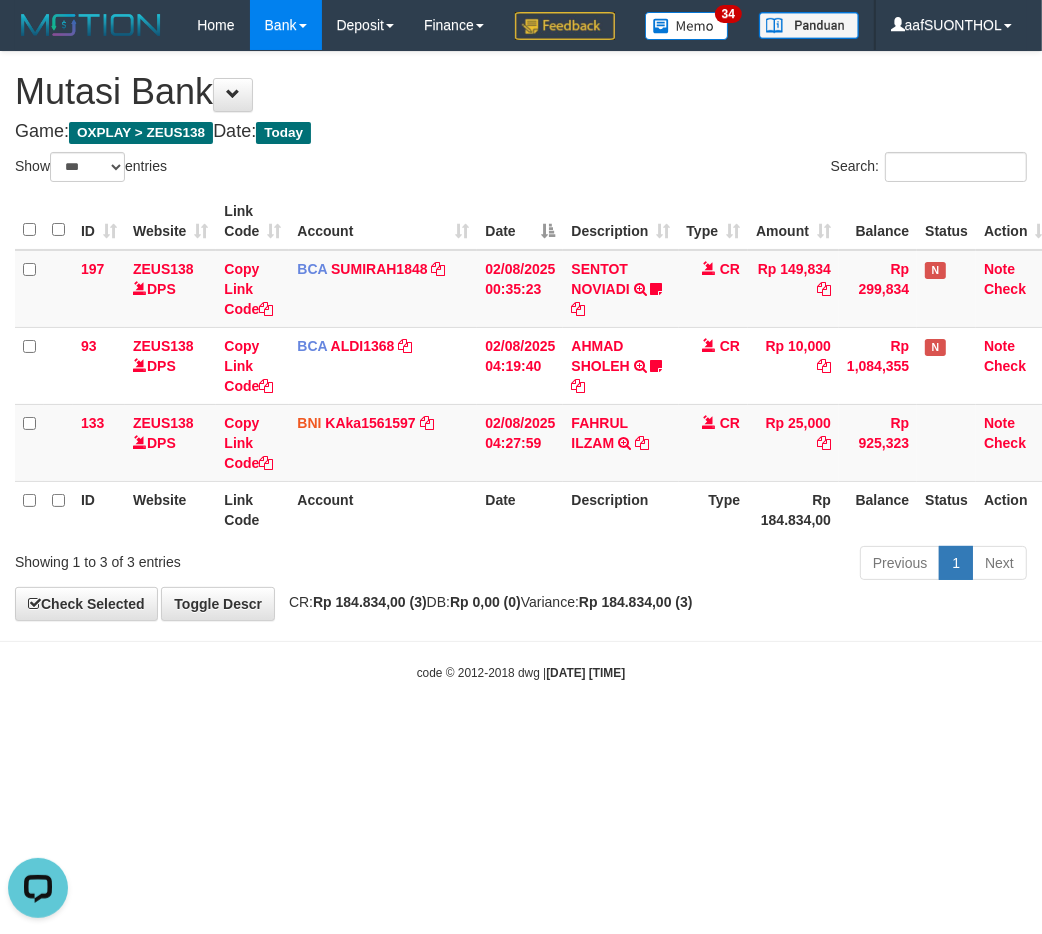 click on "Toggle navigation
Home
Bank
Account List
Load
By Website
Group
[OXPLAY]													ZEUS138
By Load Group (DPS)" at bounding box center (521, 366) 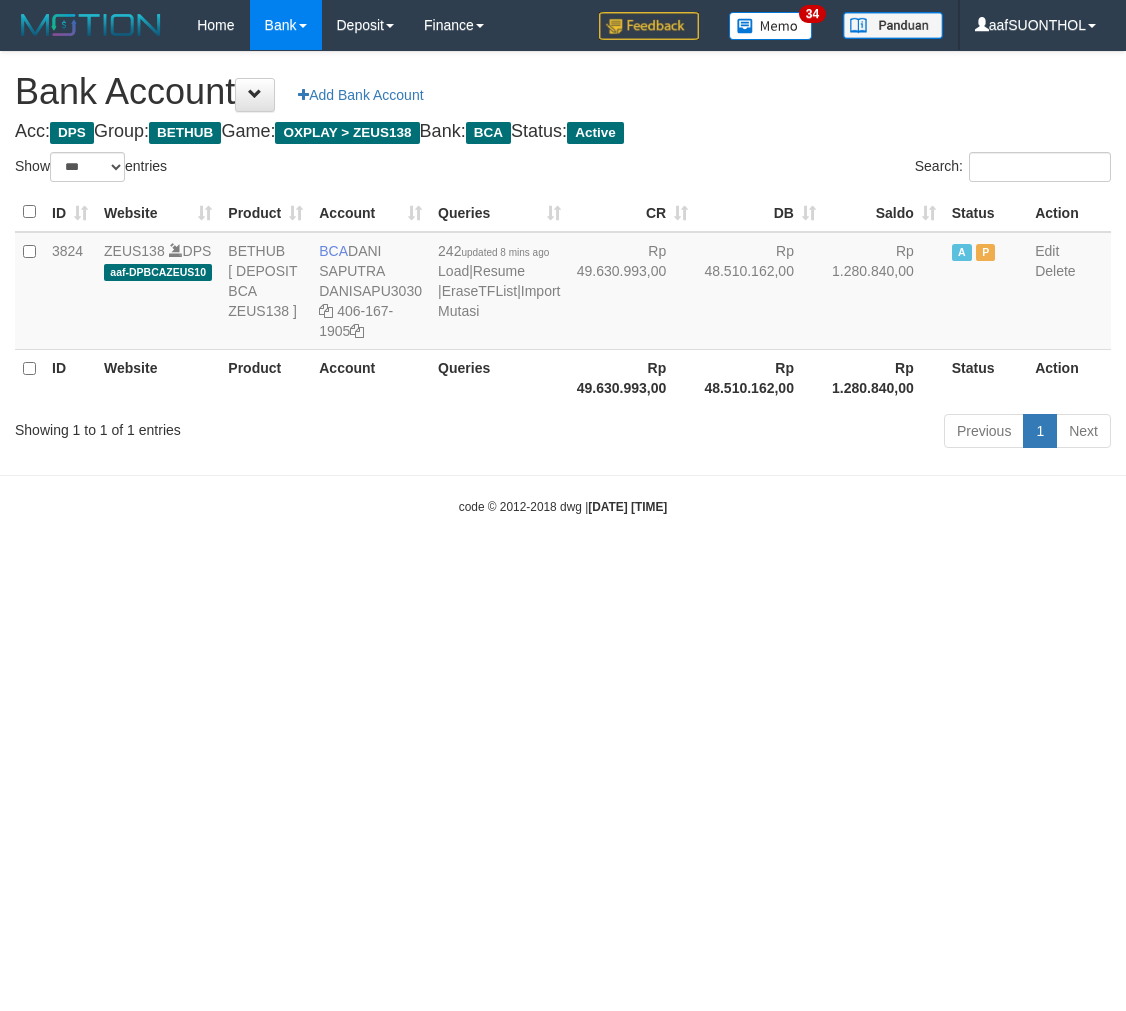 select on "***" 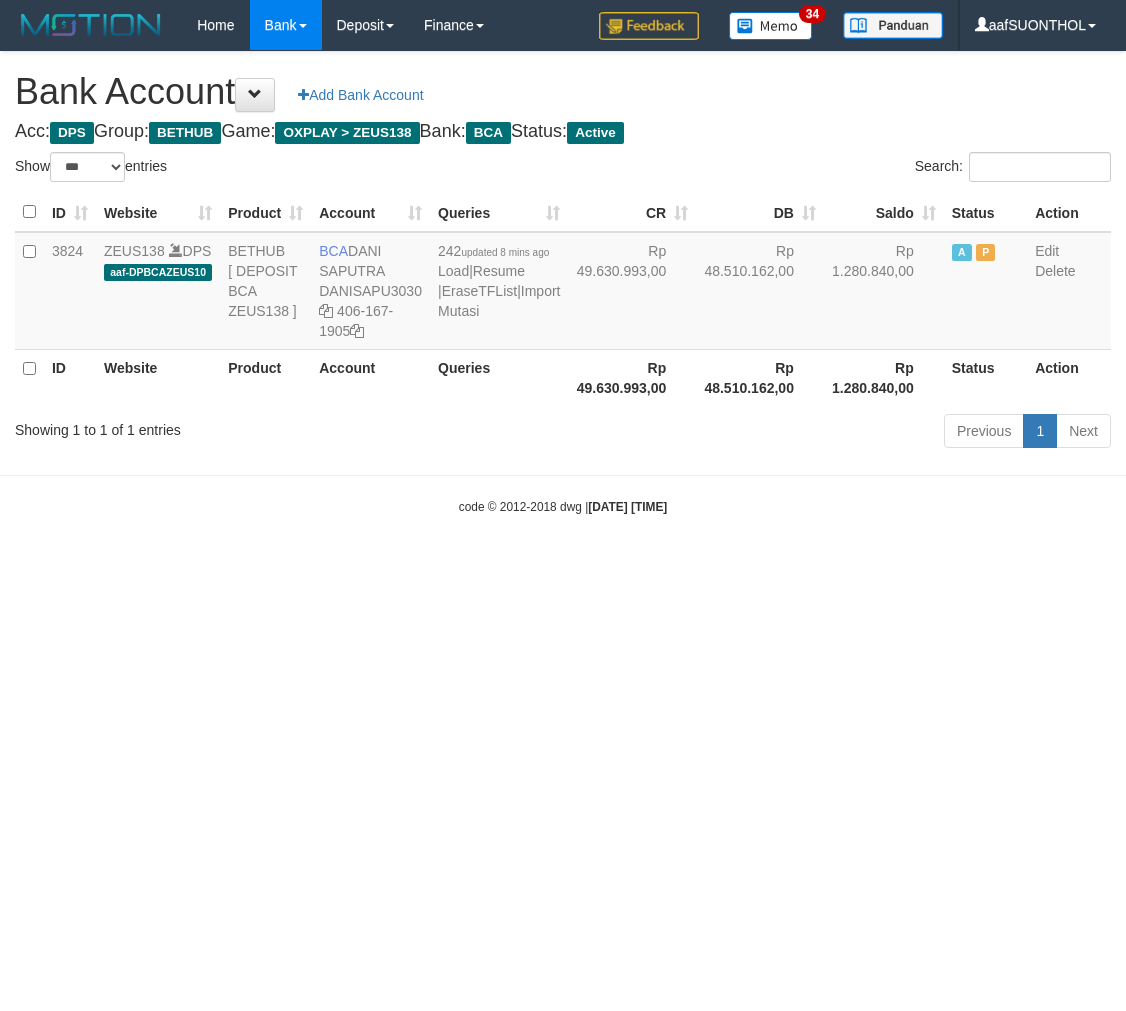 scroll, scrollTop: 0, scrollLeft: 0, axis: both 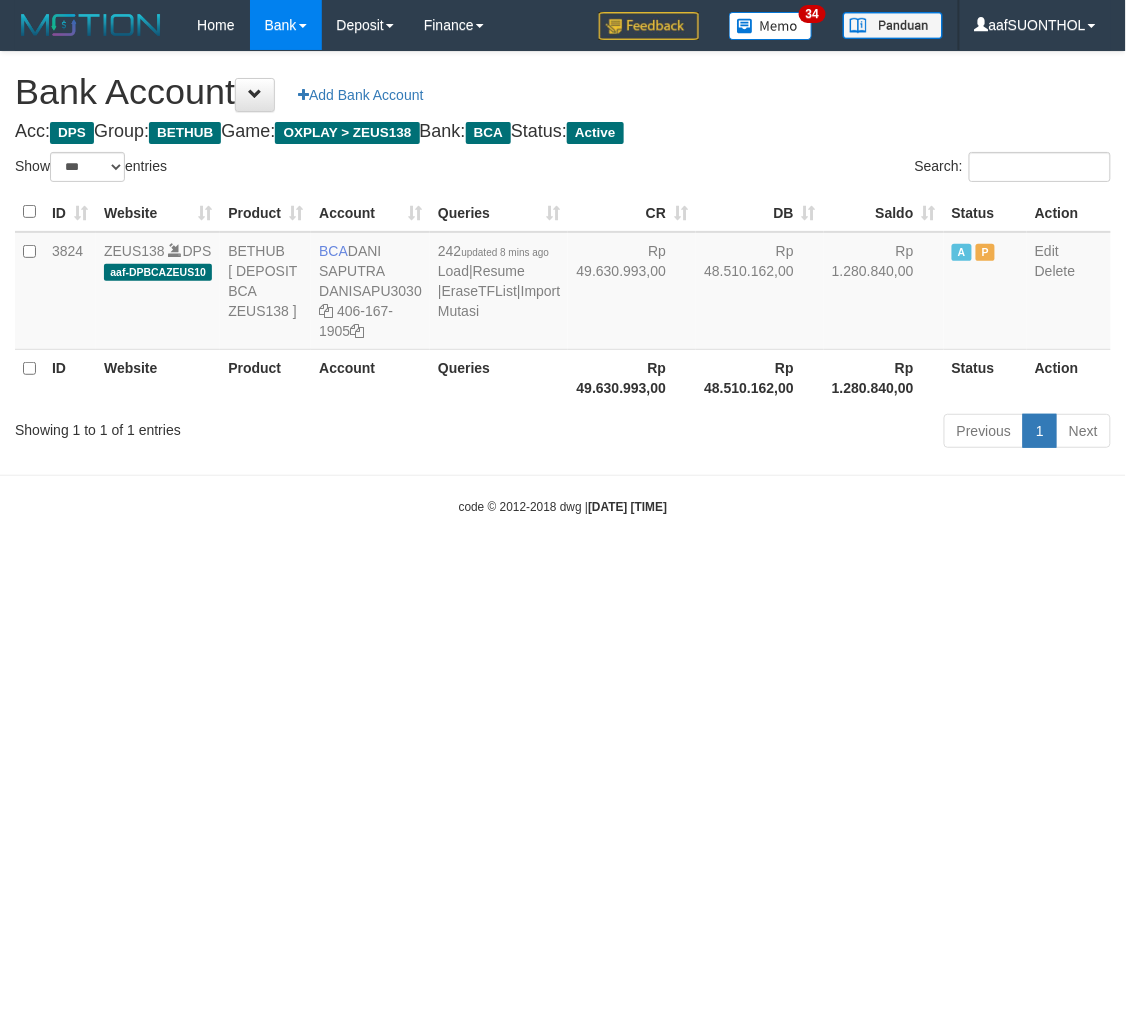 click on "Toggle navigation
Home
Bank
Account List
Load
By Website
Group
[OXPLAY]													ZEUS138
By Load Group (DPS)
Sync" at bounding box center [563, 283] 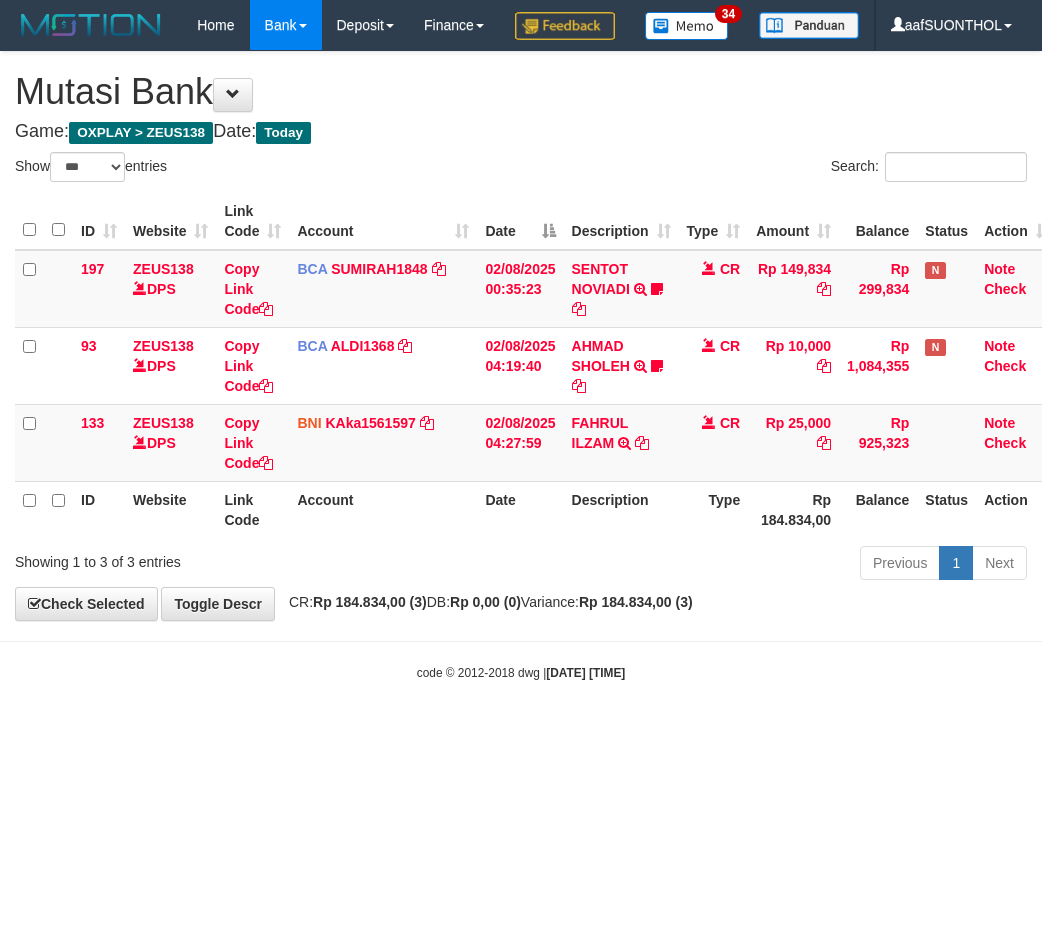 select on "***" 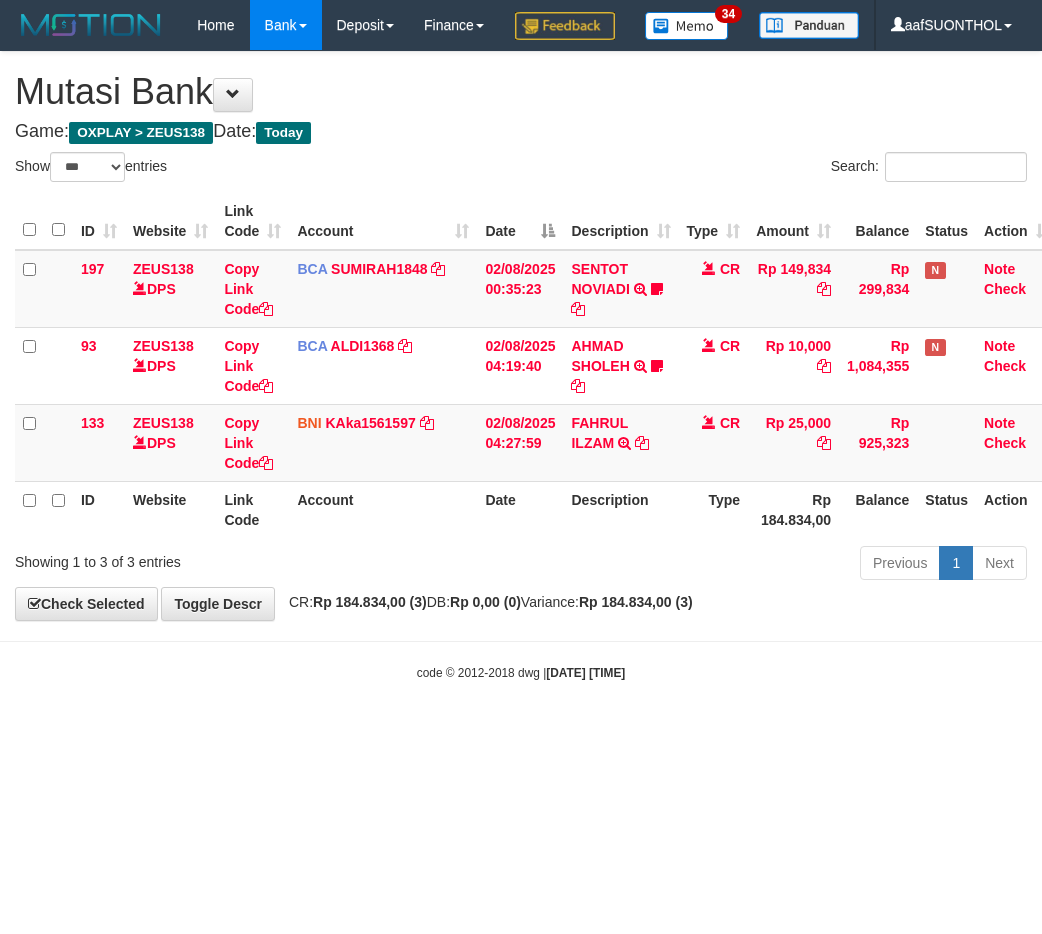 scroll, scrollTop: 0, scrollLeft: 0, axis: both 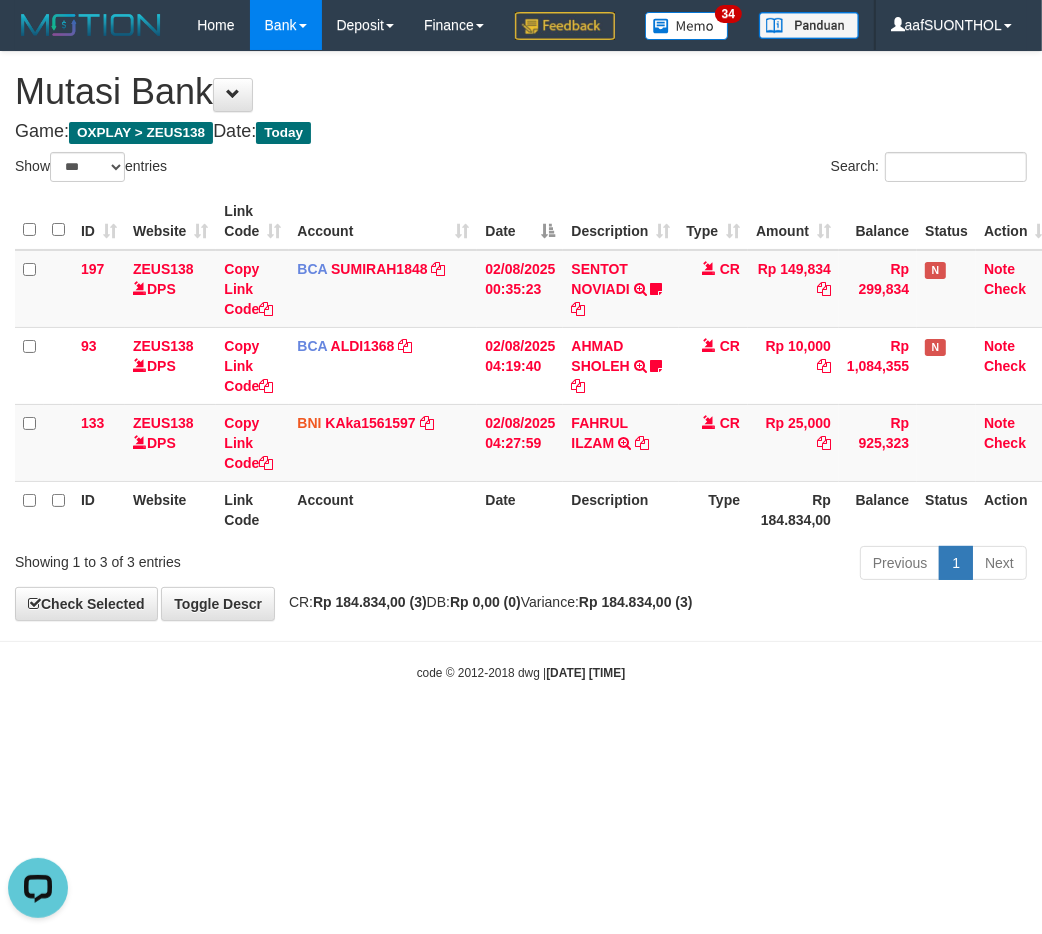 drag, startPoint x: 451, startPoint y: 794, endPoint x: 405, endPoint y: 782, distance: 47.539455 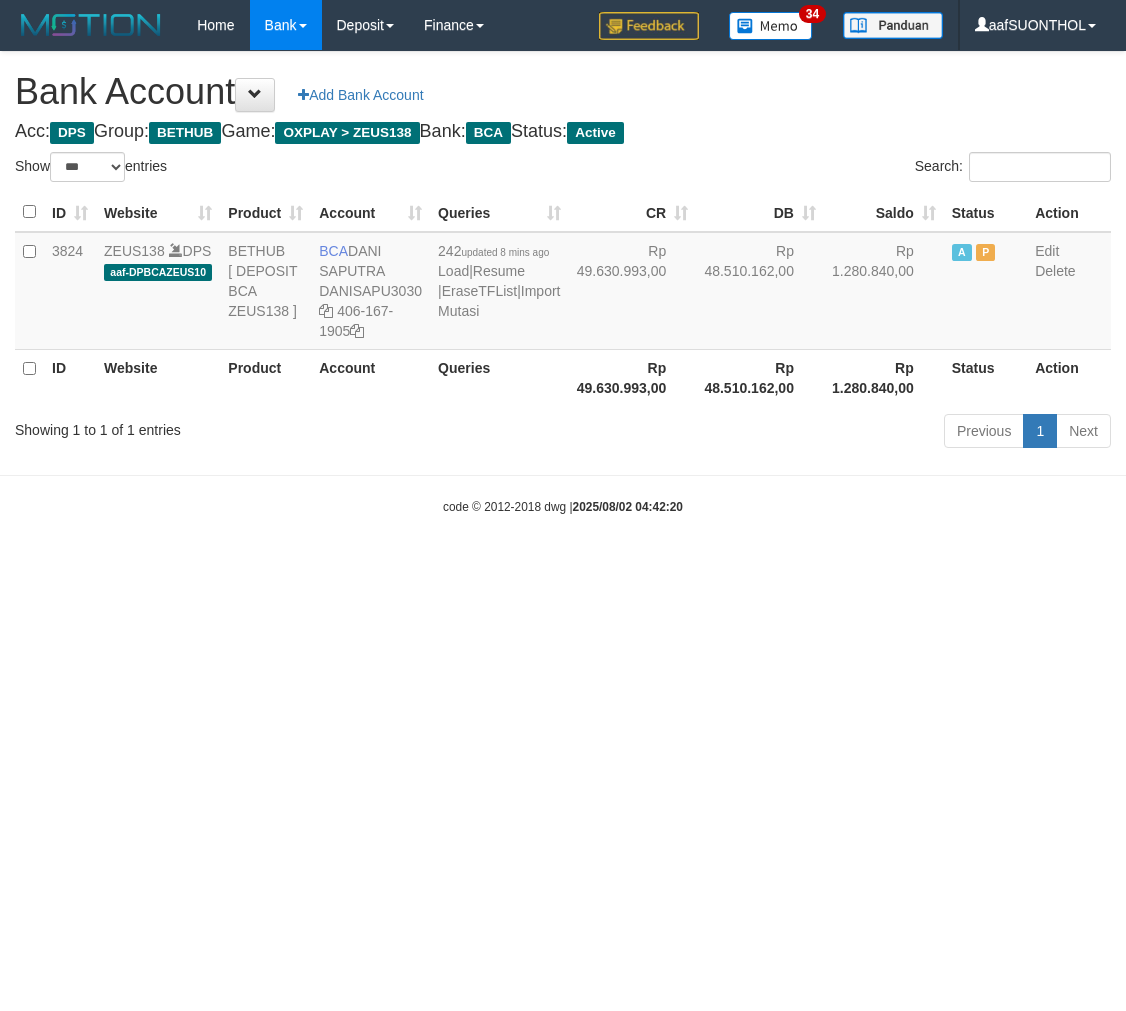 select on "***" 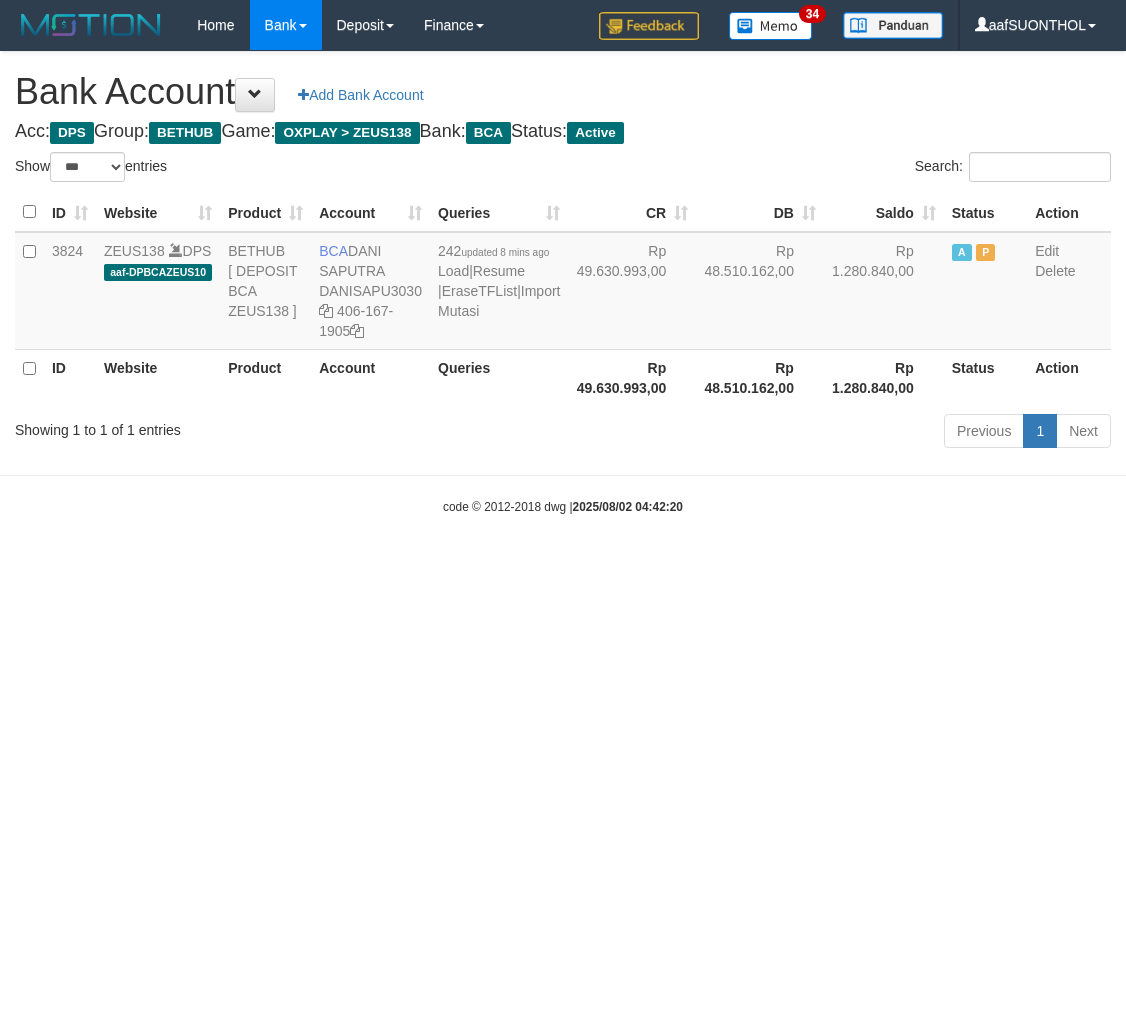 scroll, scrollTop: 0, scrollLeft: 0, axis: both 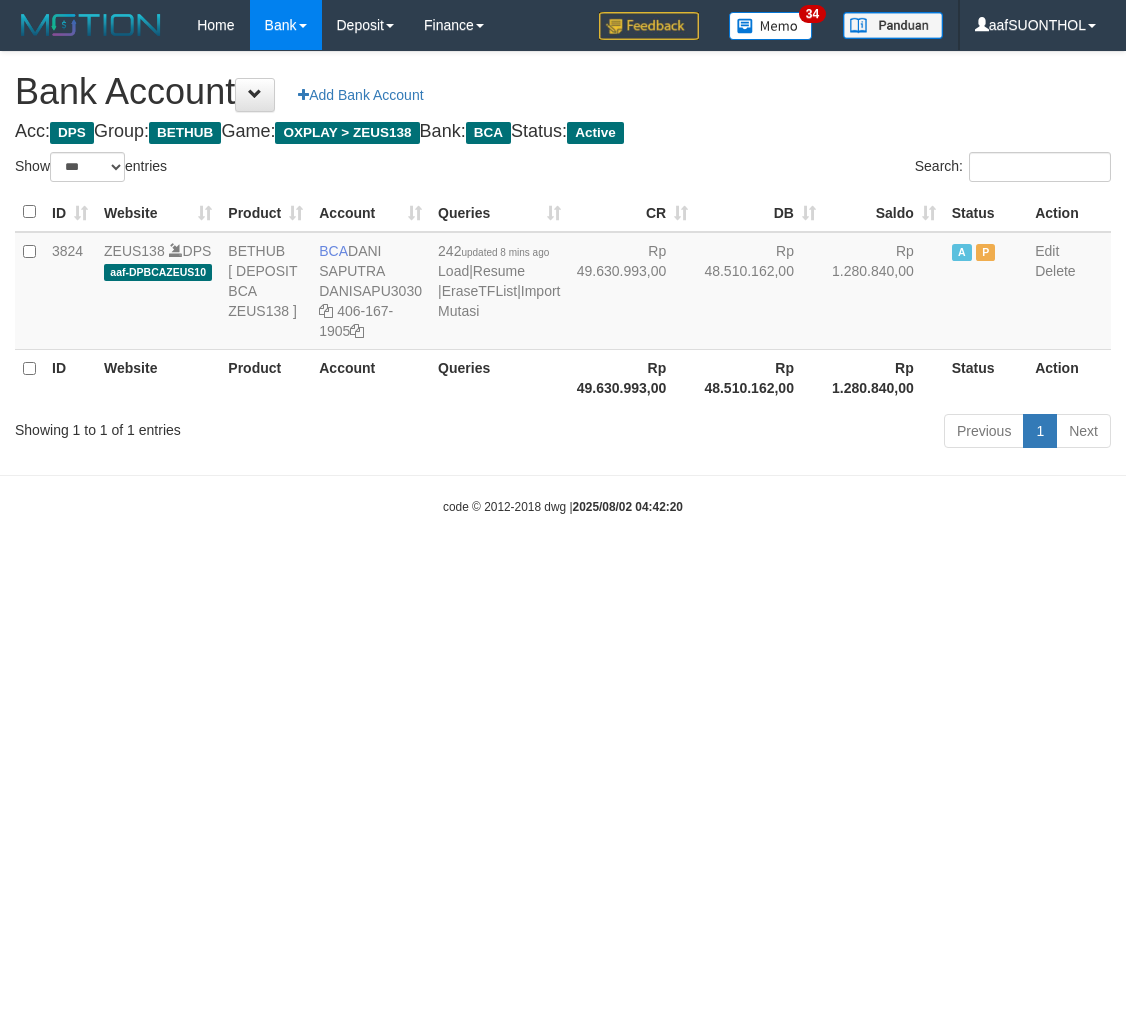 select on "***" 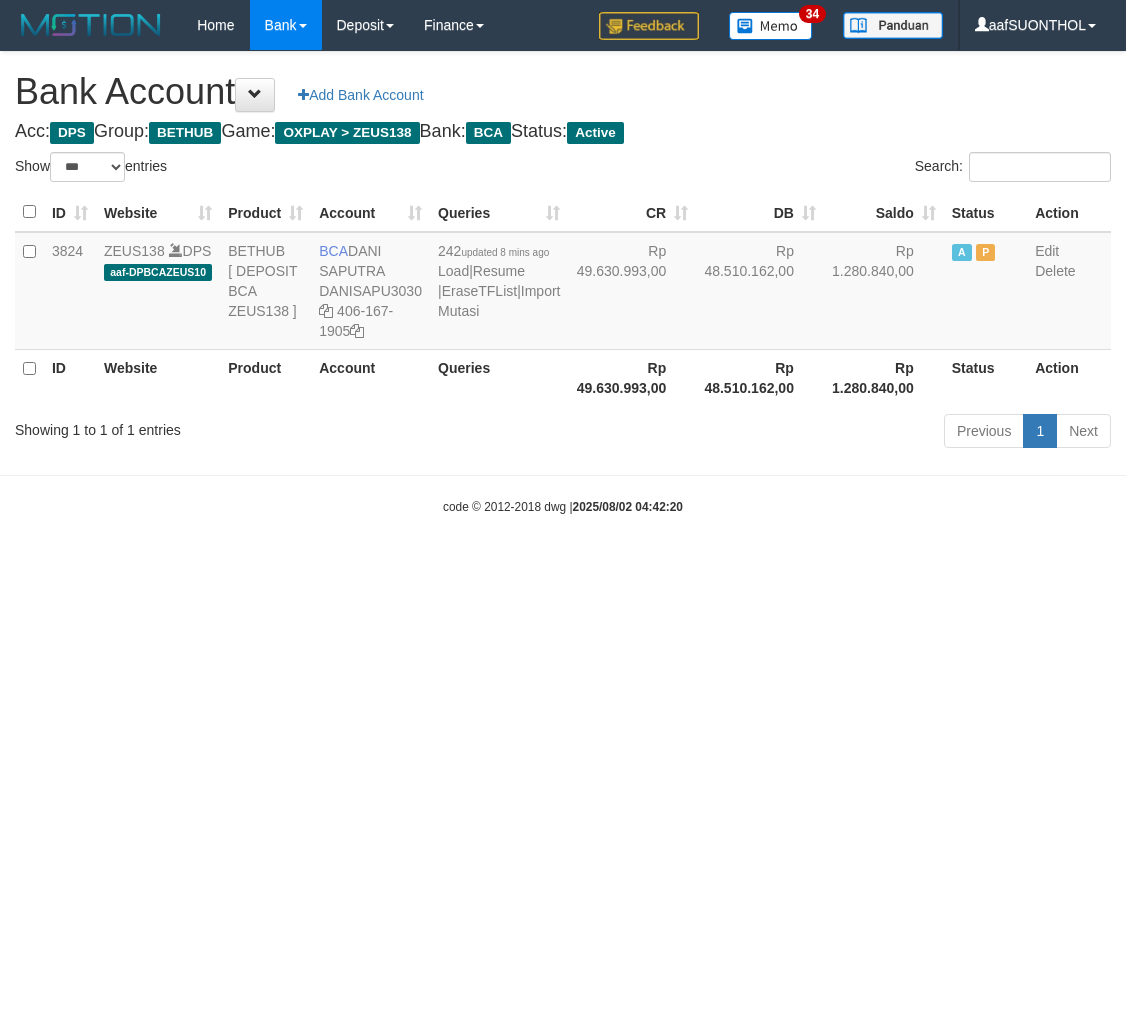 scroll, scrollTop: 0, scrollLeft: 0, axis: both 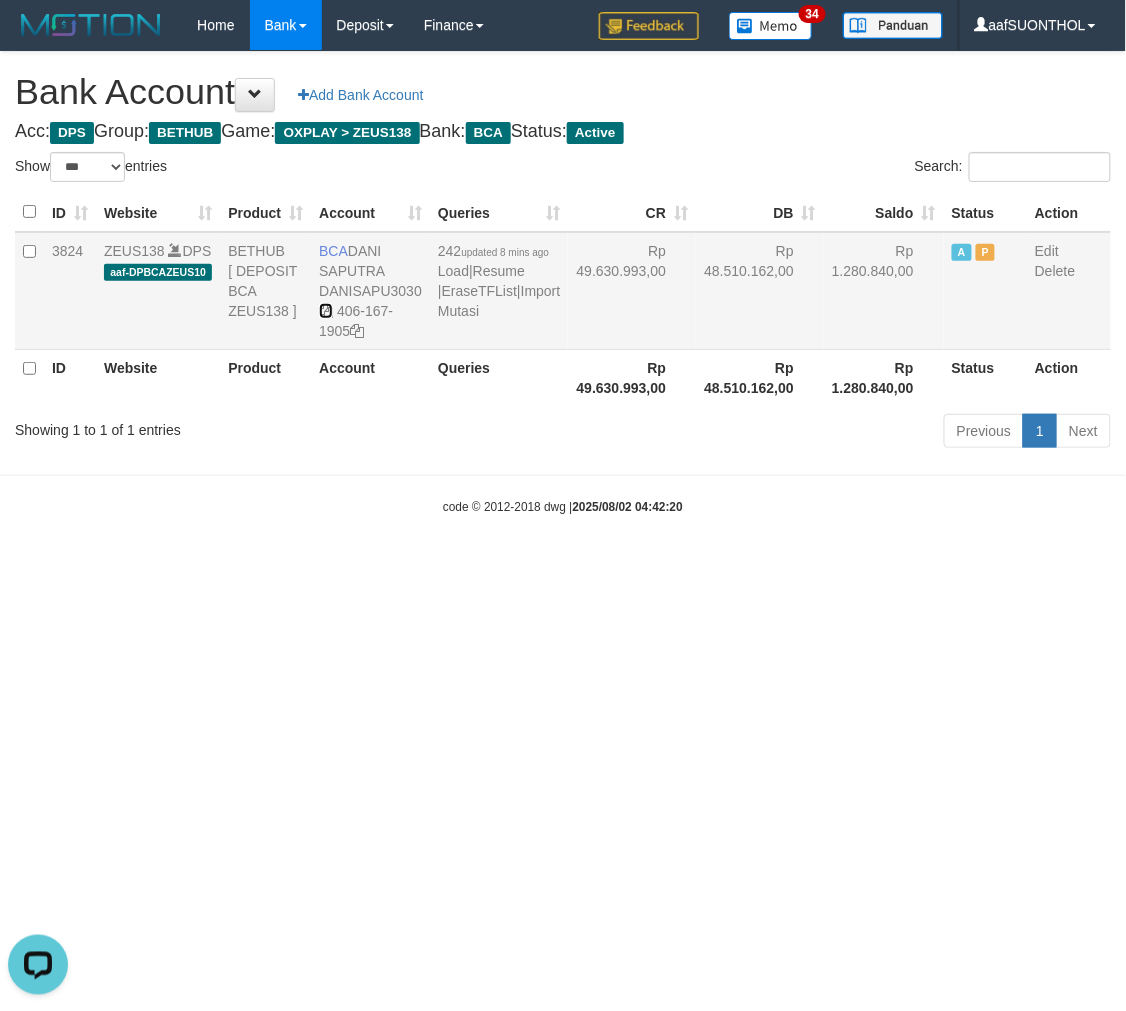 click at bounding box center [326, 311] 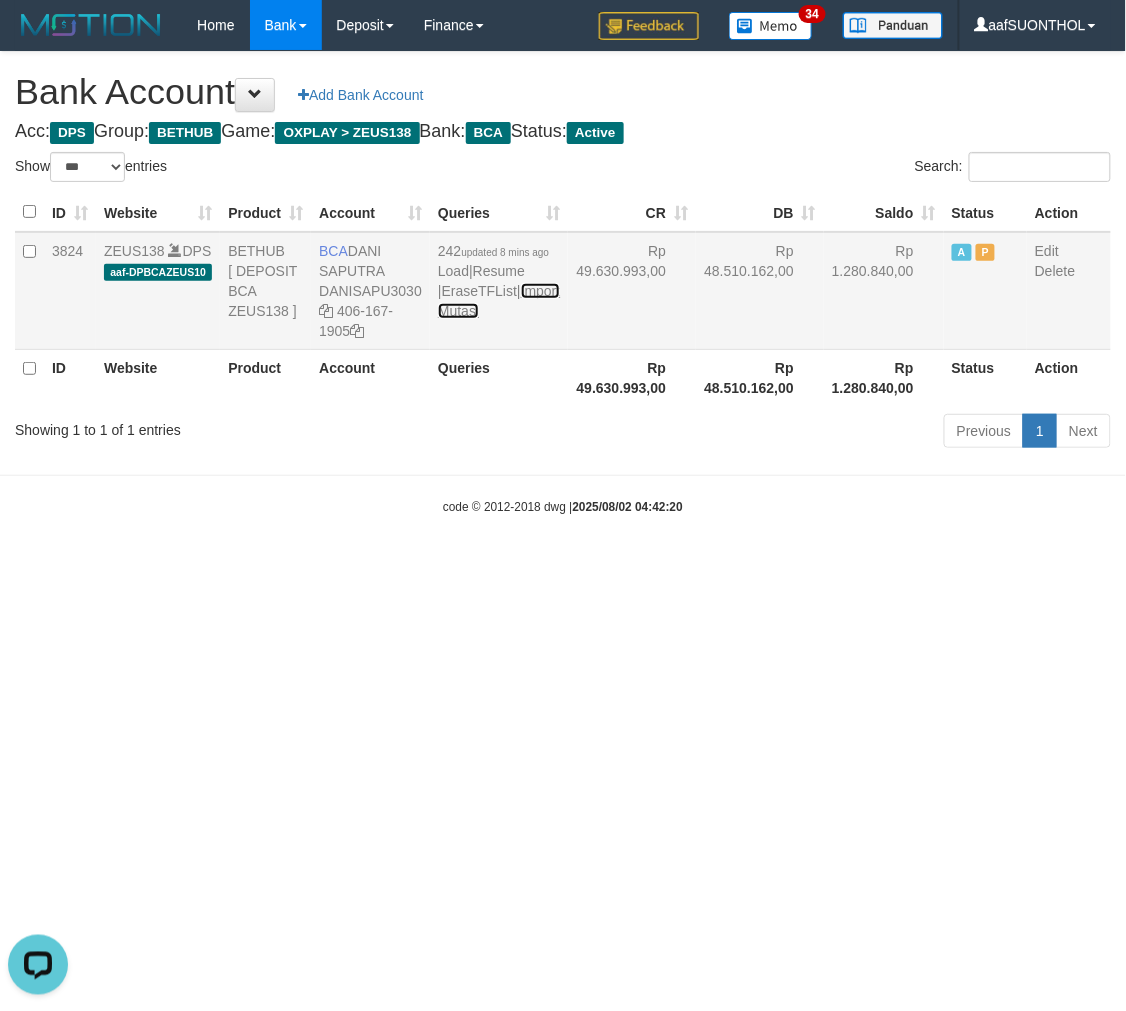 click on "Import Mutasi" at bounding box center [499, 301] 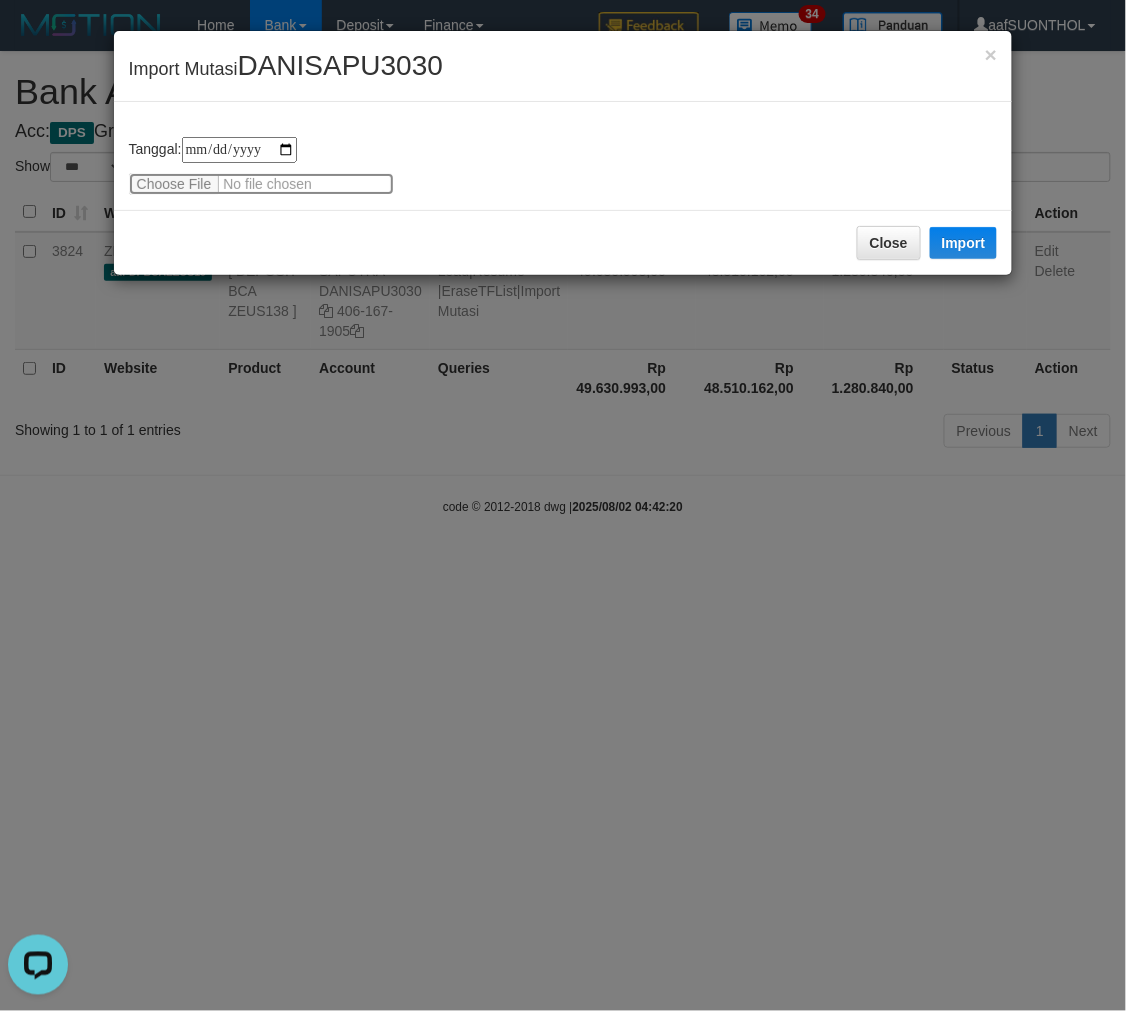 click at bounding box center [261, 184] 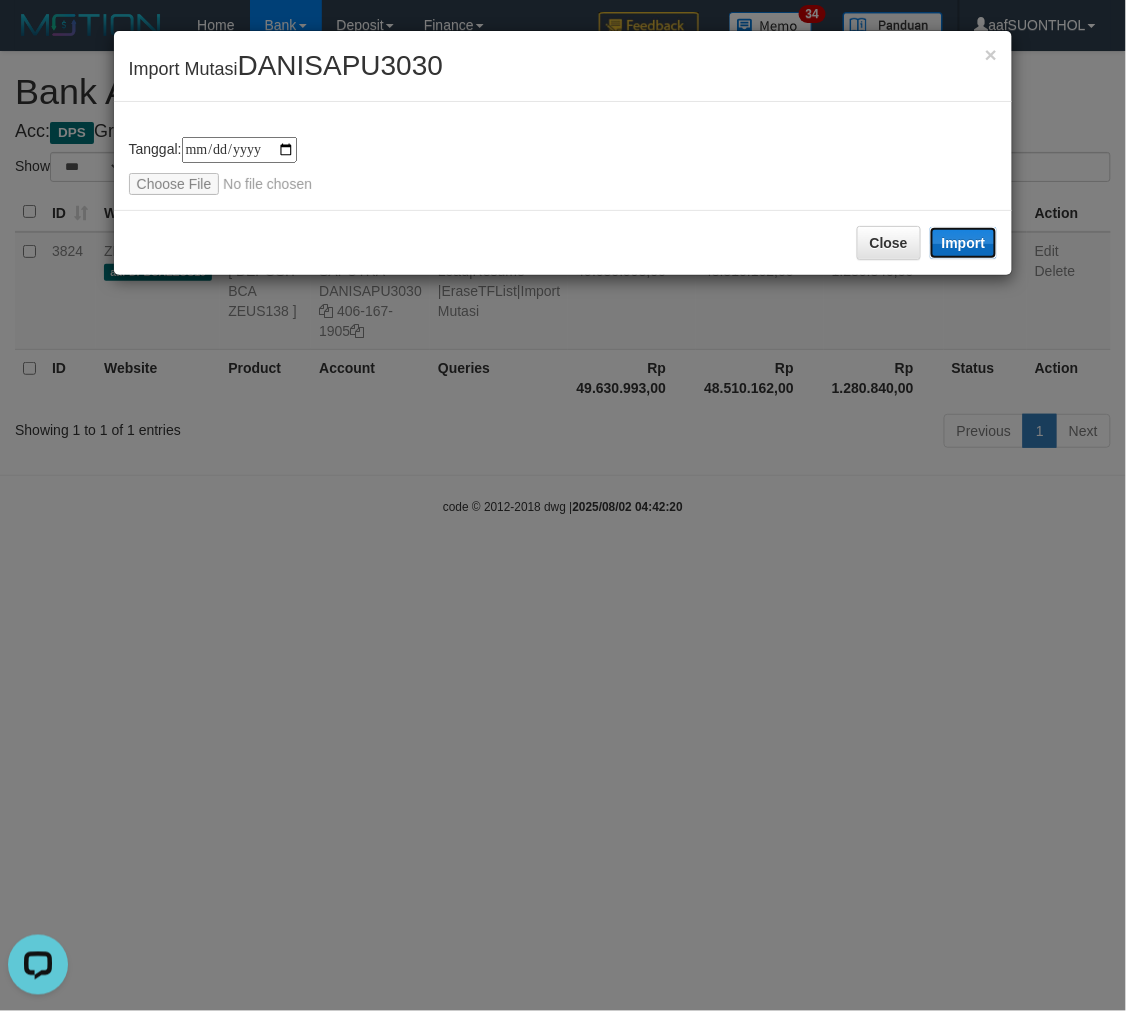click on "Import" at bounding box center [964, 243] 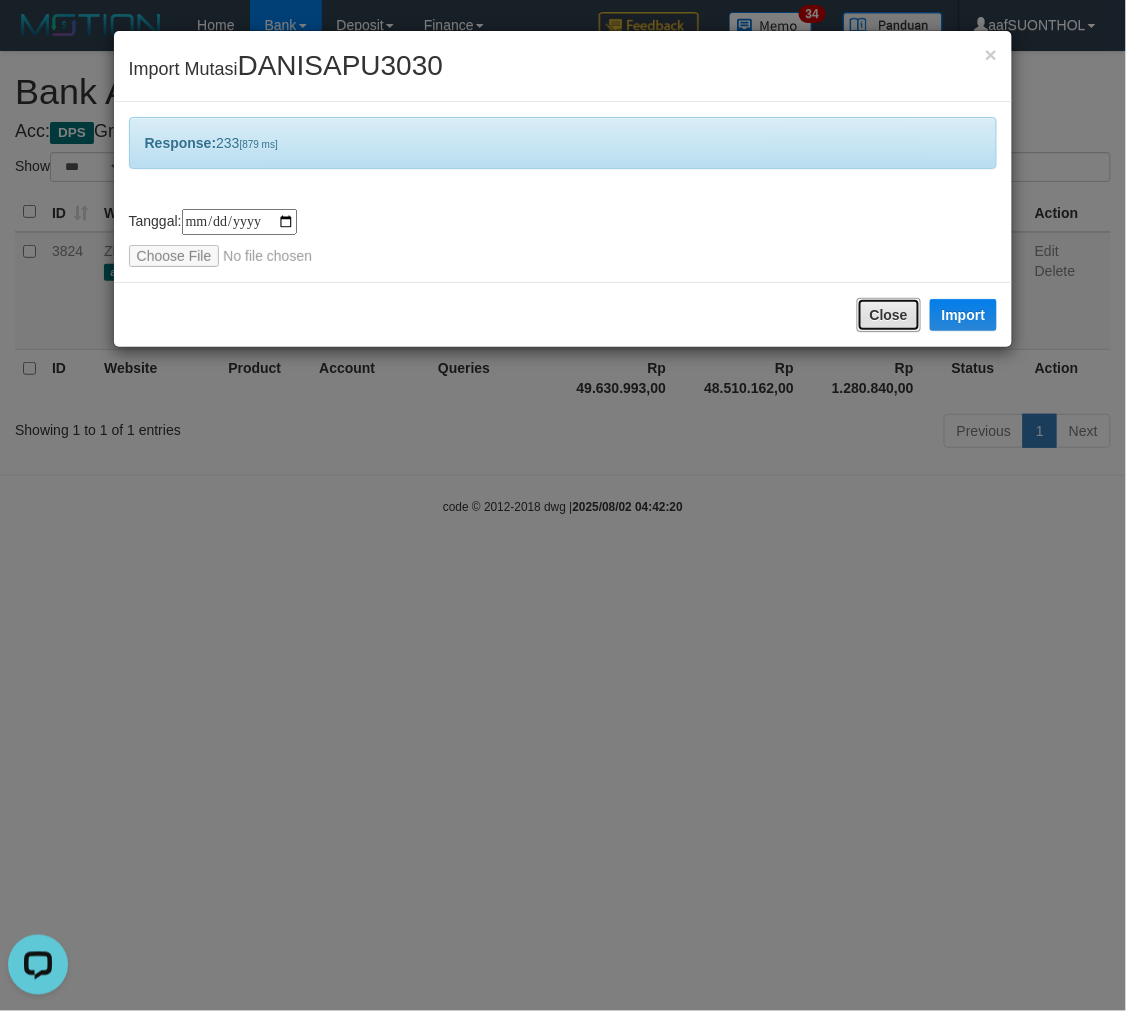 click on "Close" at bounding box center (889, 315) 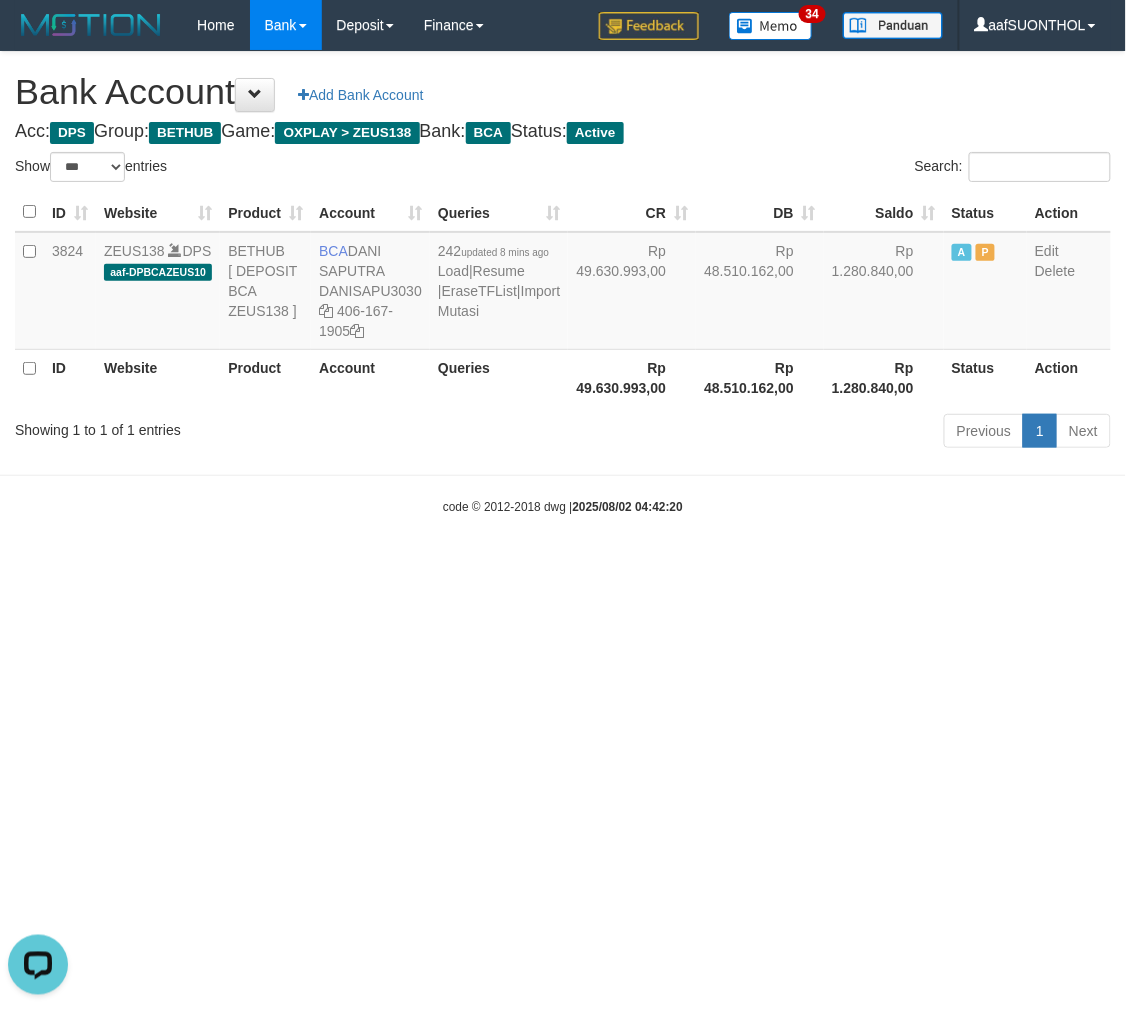 drag, startPoint x: 655, startPoint y: 715, endPoint x: 682, endPoint y: 717, distance: 27.073973 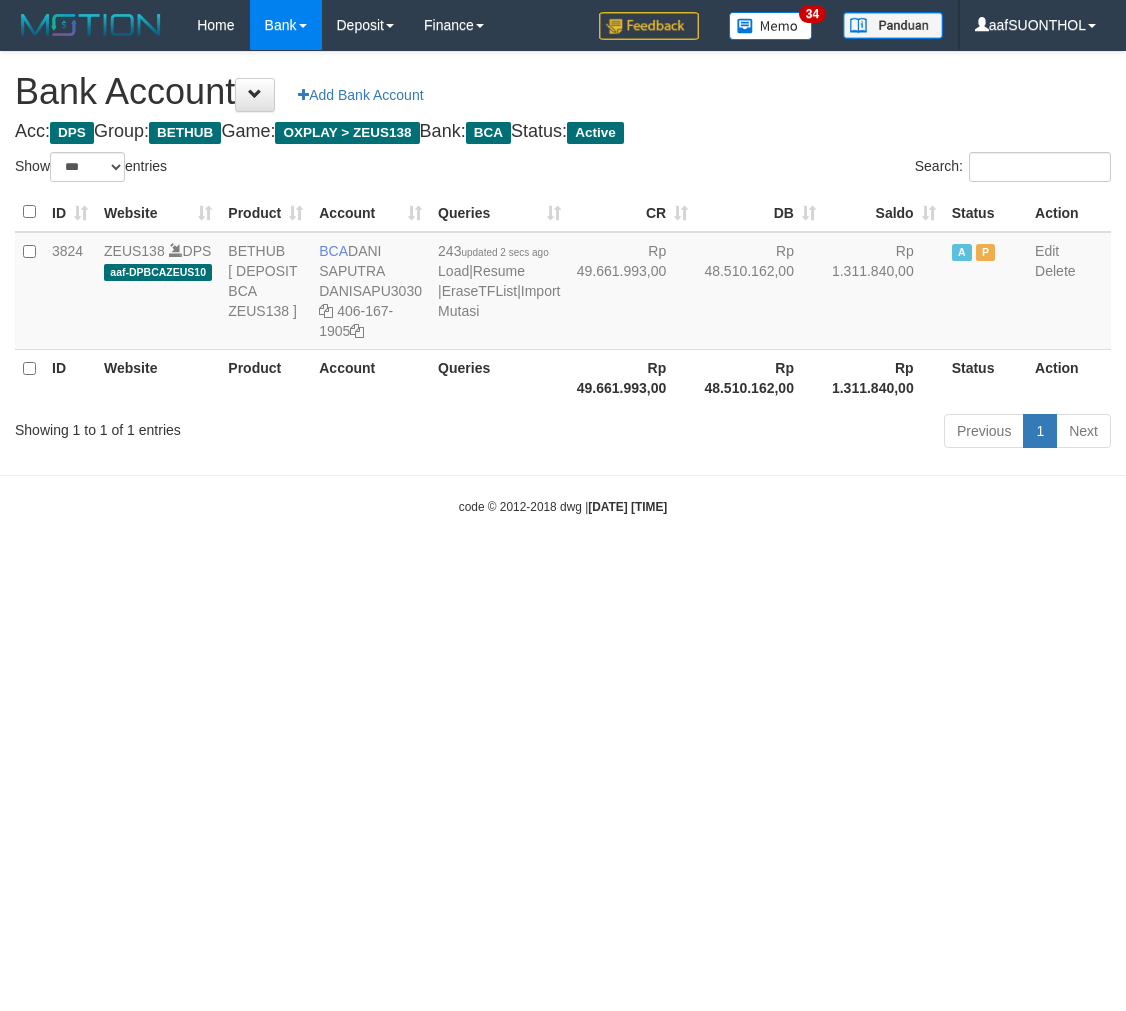 select on "***" 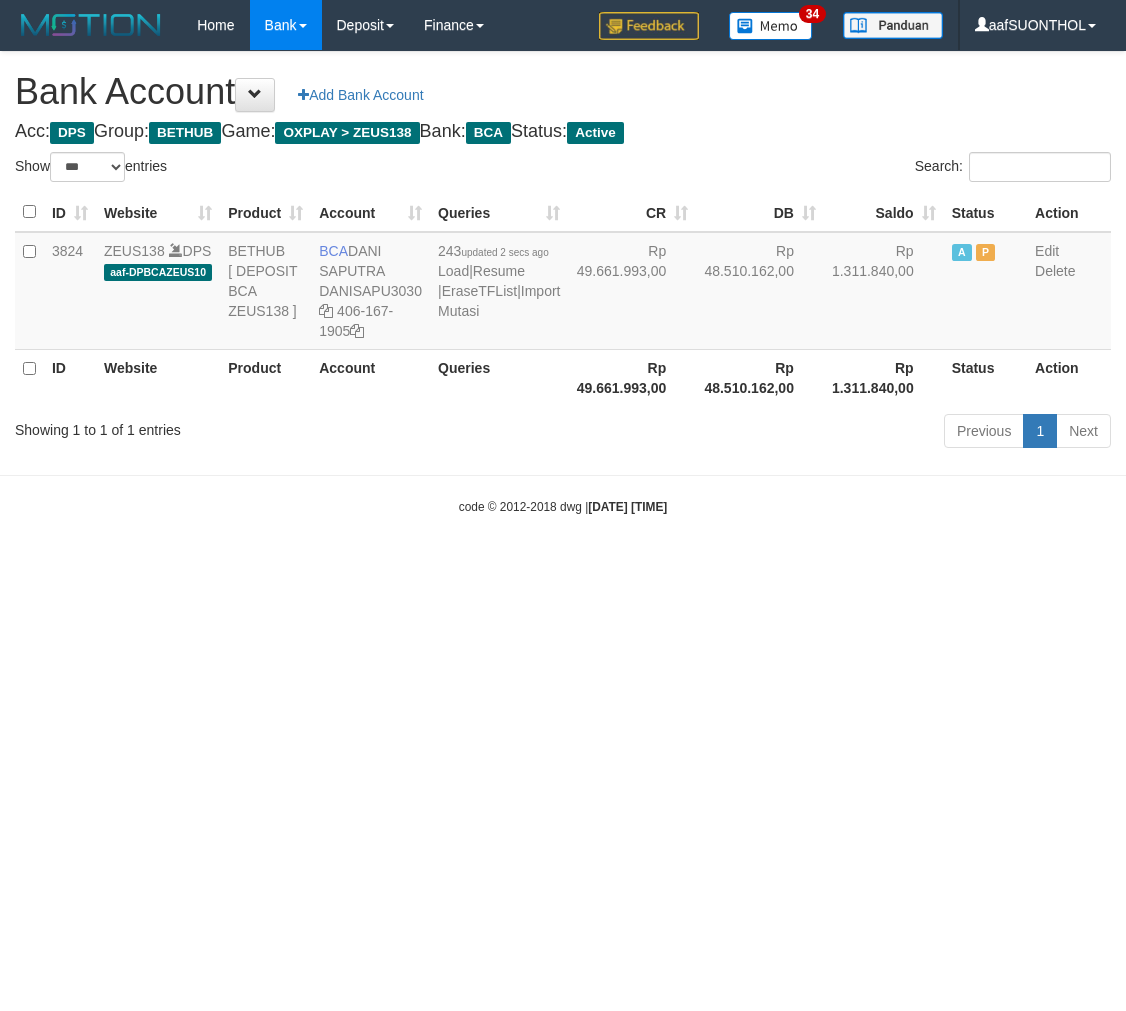 scroll, scrollTop: 0, scrollLeft: 0, axis: both 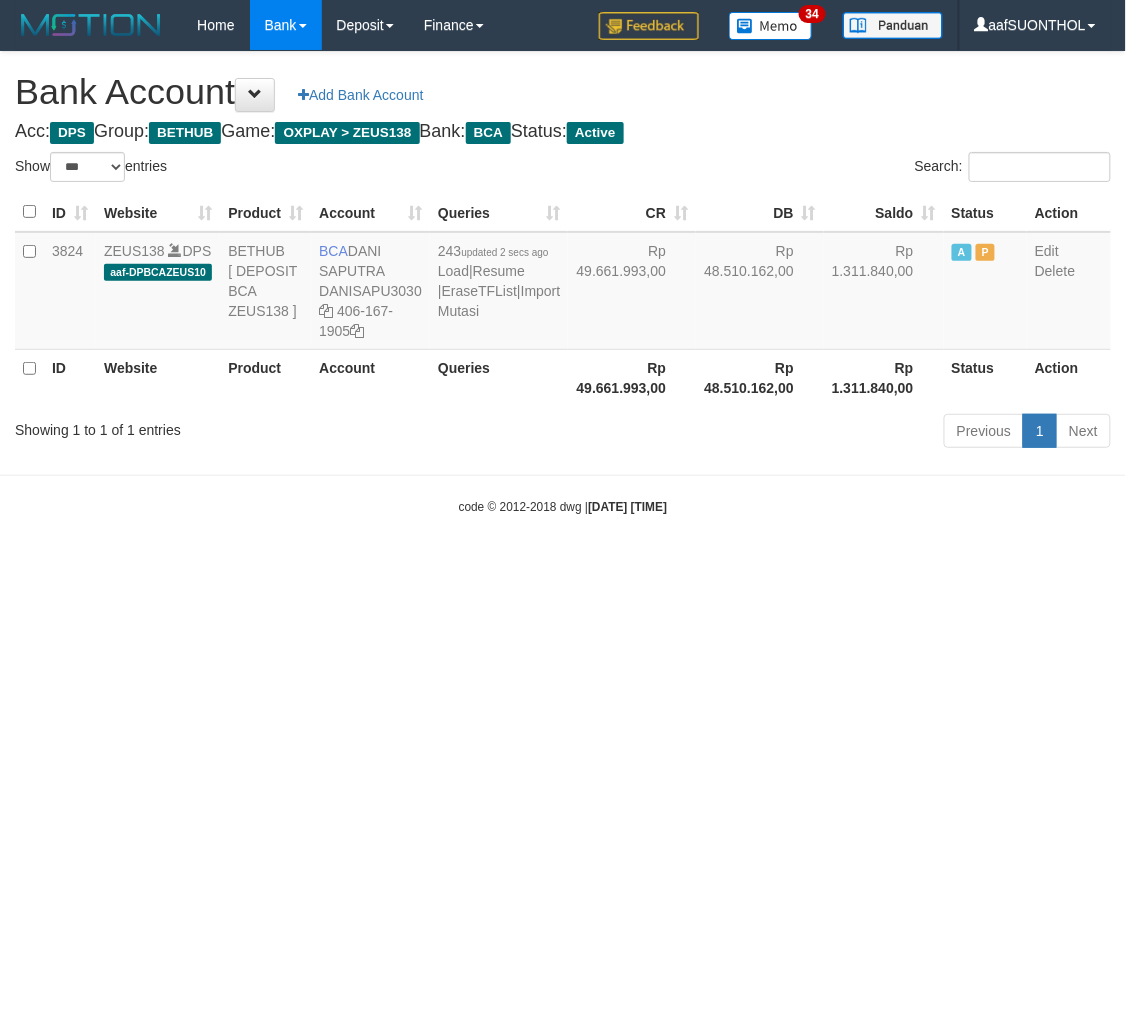 click on "Toggle navigation
Home
Bank
Account List
Load
By Website
Group
[OXPLAY]													ZEUS138
By Load Group (DPS)
Sync" at bounding box center (563, 283) 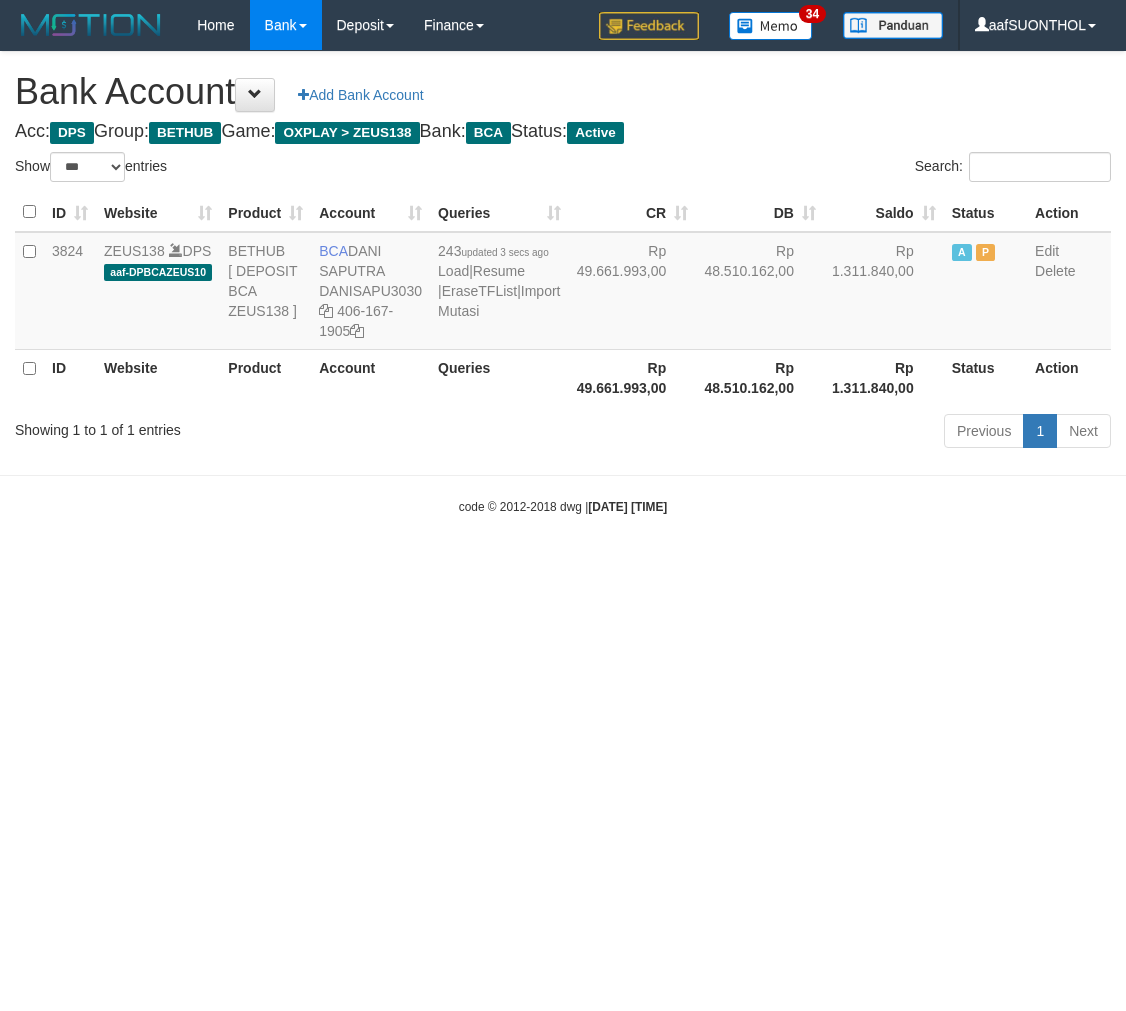 select on "***" 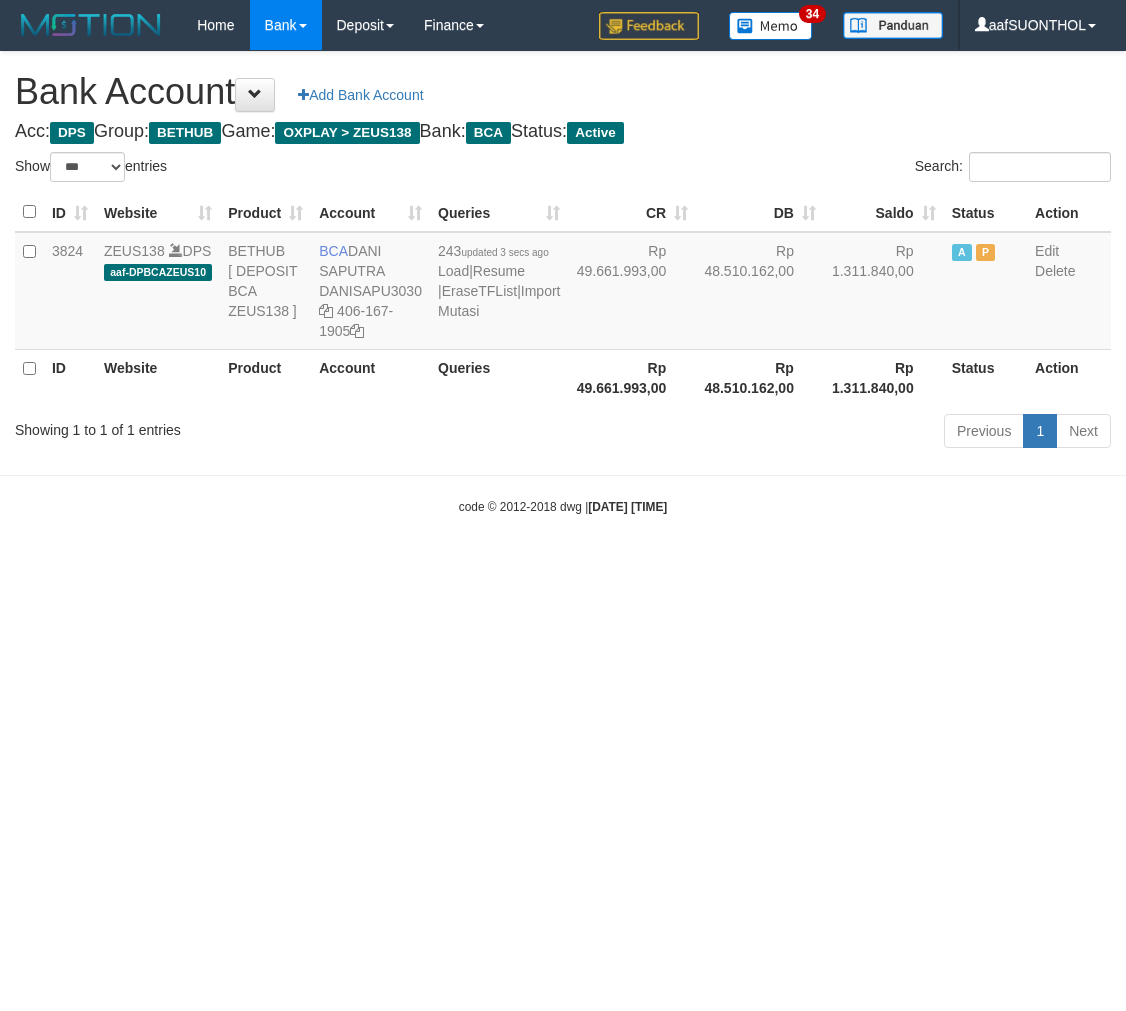 scroll, scrollTop: 0, scrollLeft: 0, axis: both 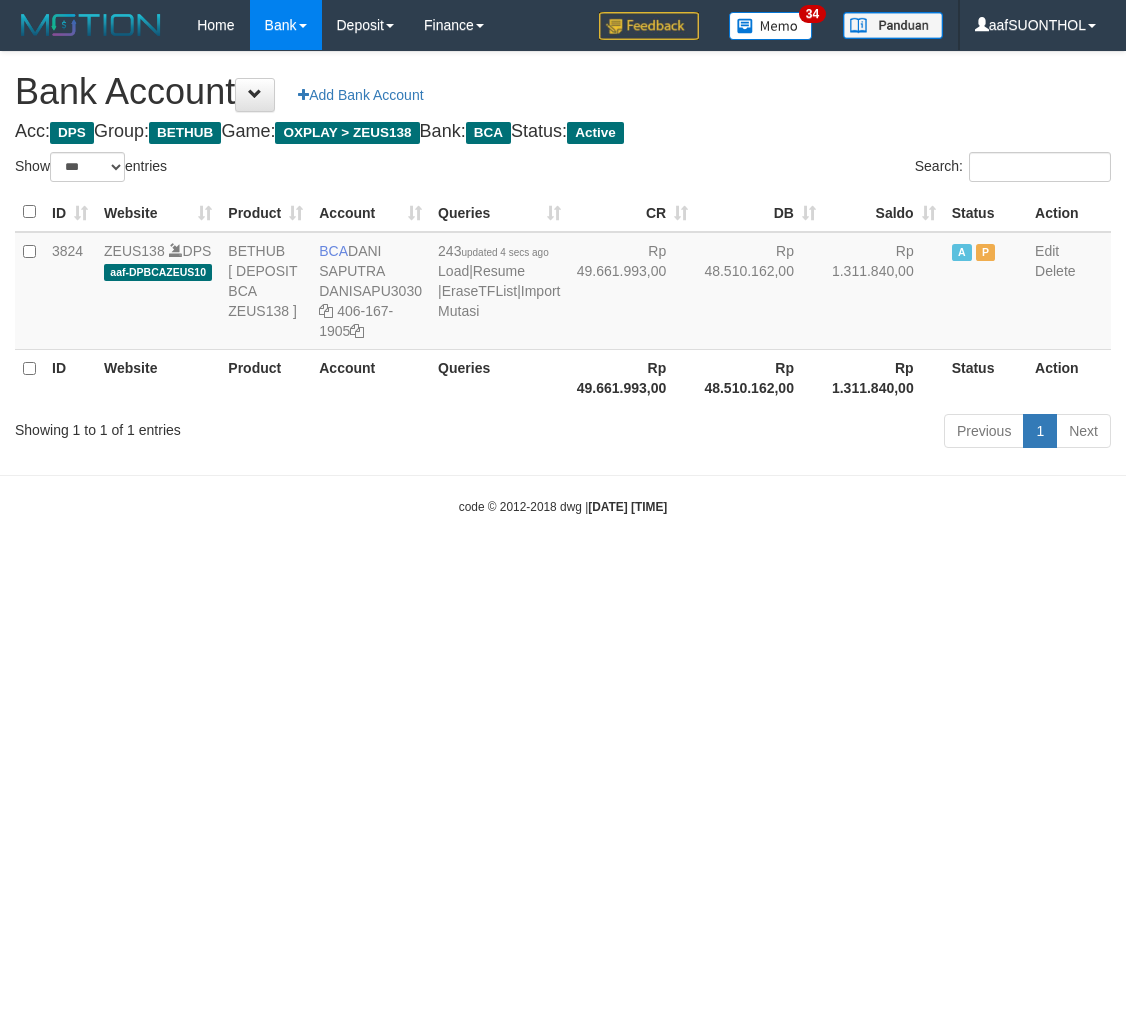 select on "***" 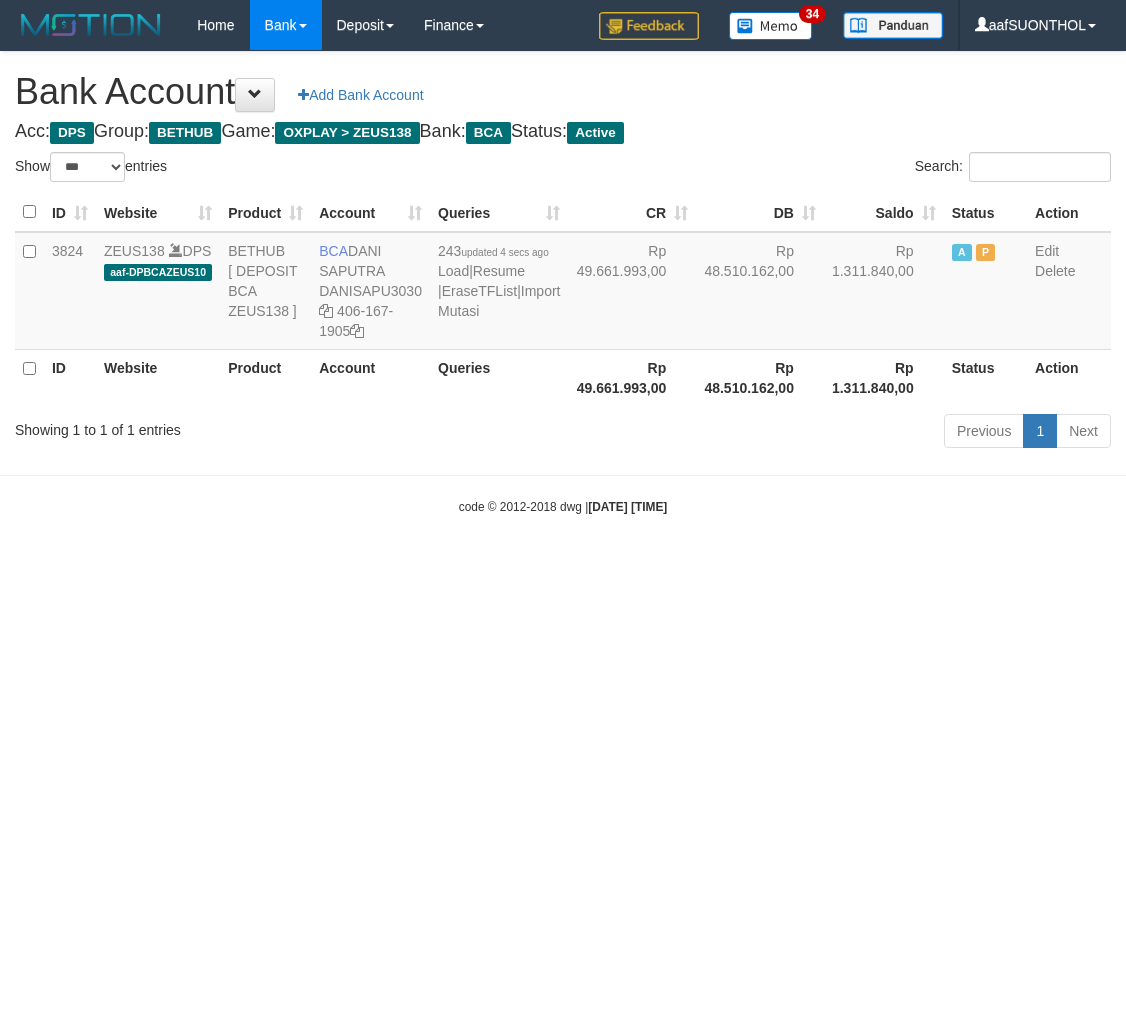 scroll, scrollTop: 0, scrollLeft: 0, axis: both 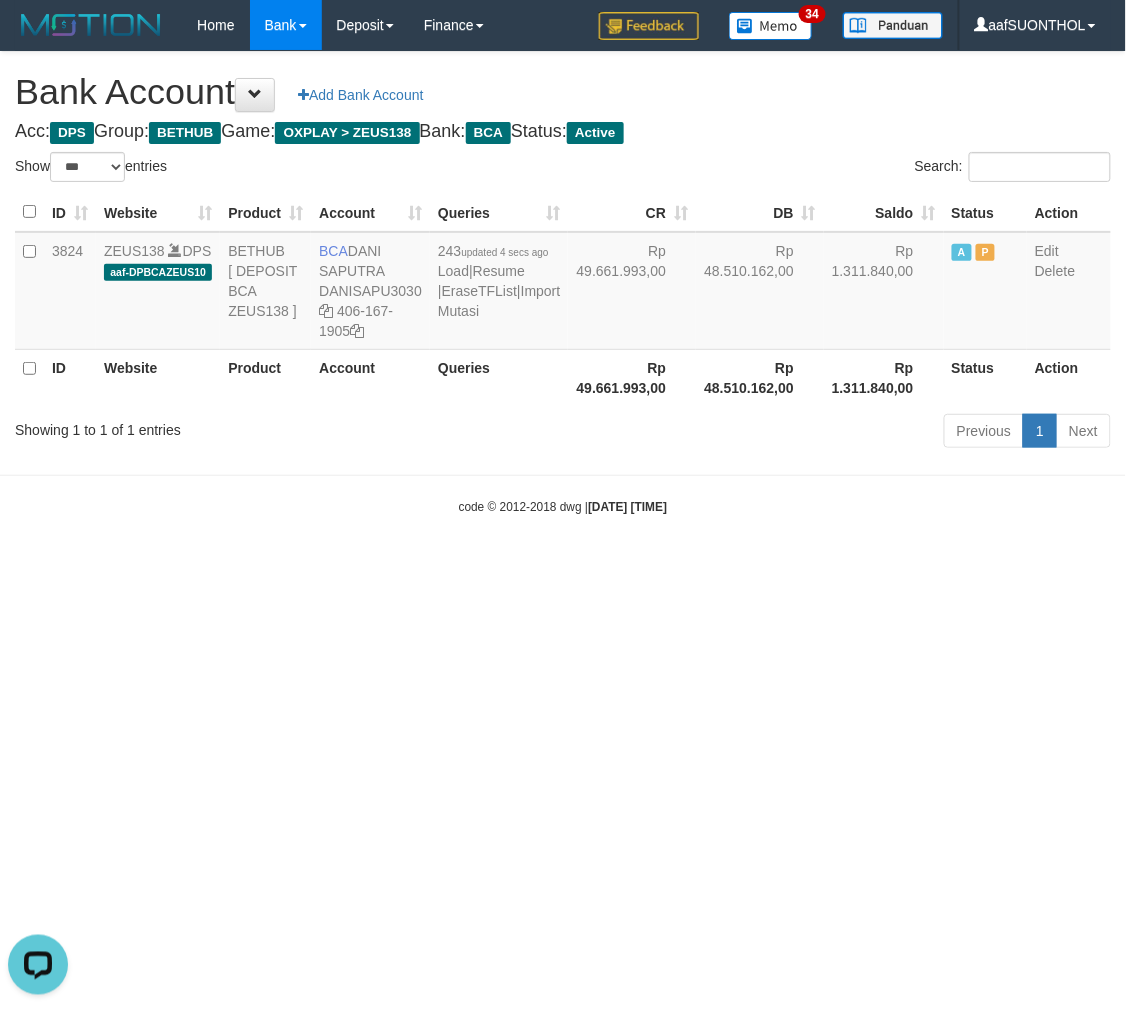 click on "Toggle navigation
Home
Bank
Account List
Load
By Website
Group
[OXPLAY]													ZEUS138
By Load Group (DPS)
Sync" at bounding box center (563, 283) 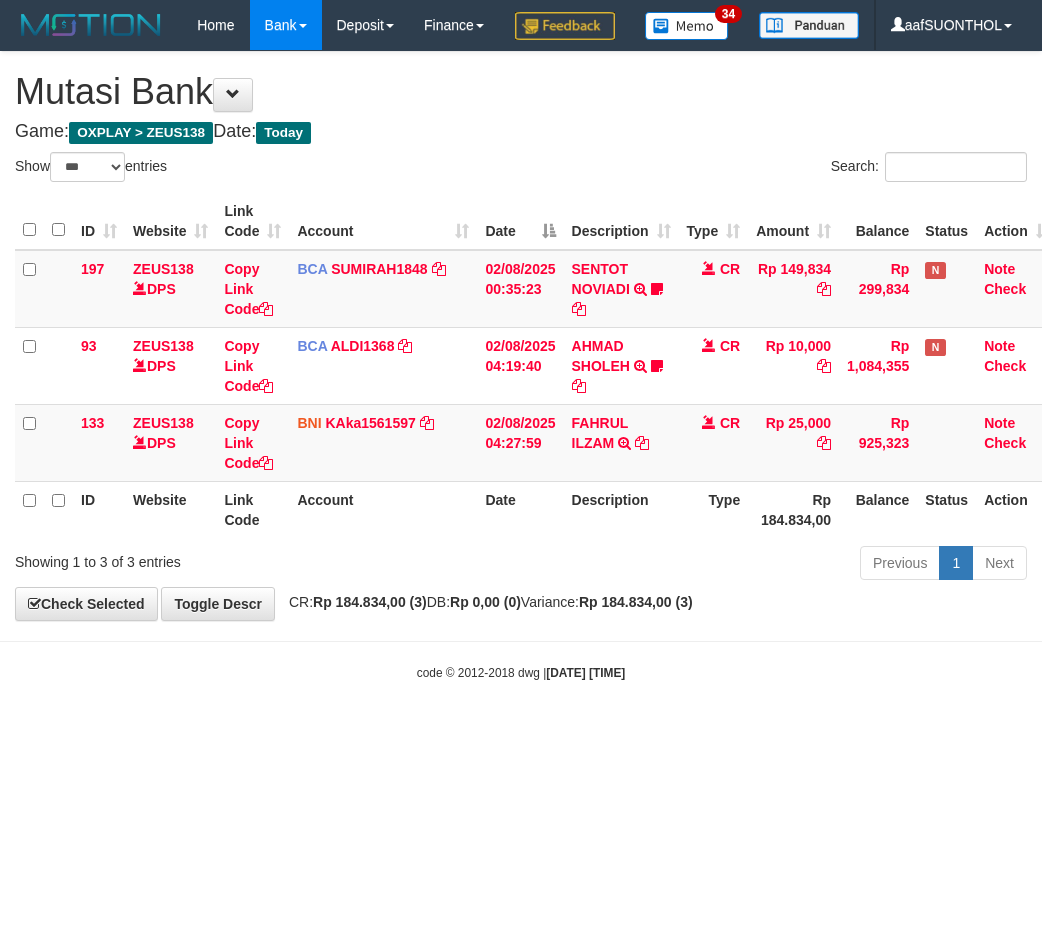 select on "***" 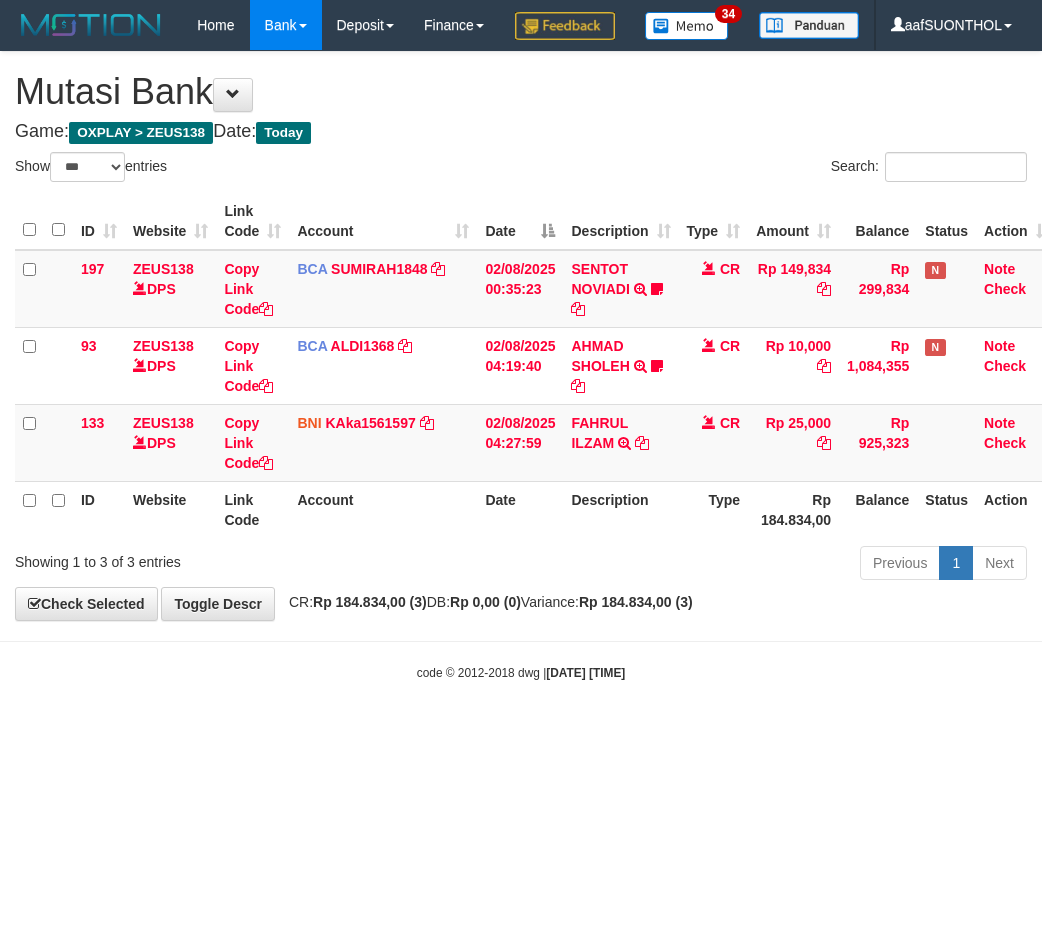 scroll, scrollTop: 0, scrollLeft: 0, axis: both 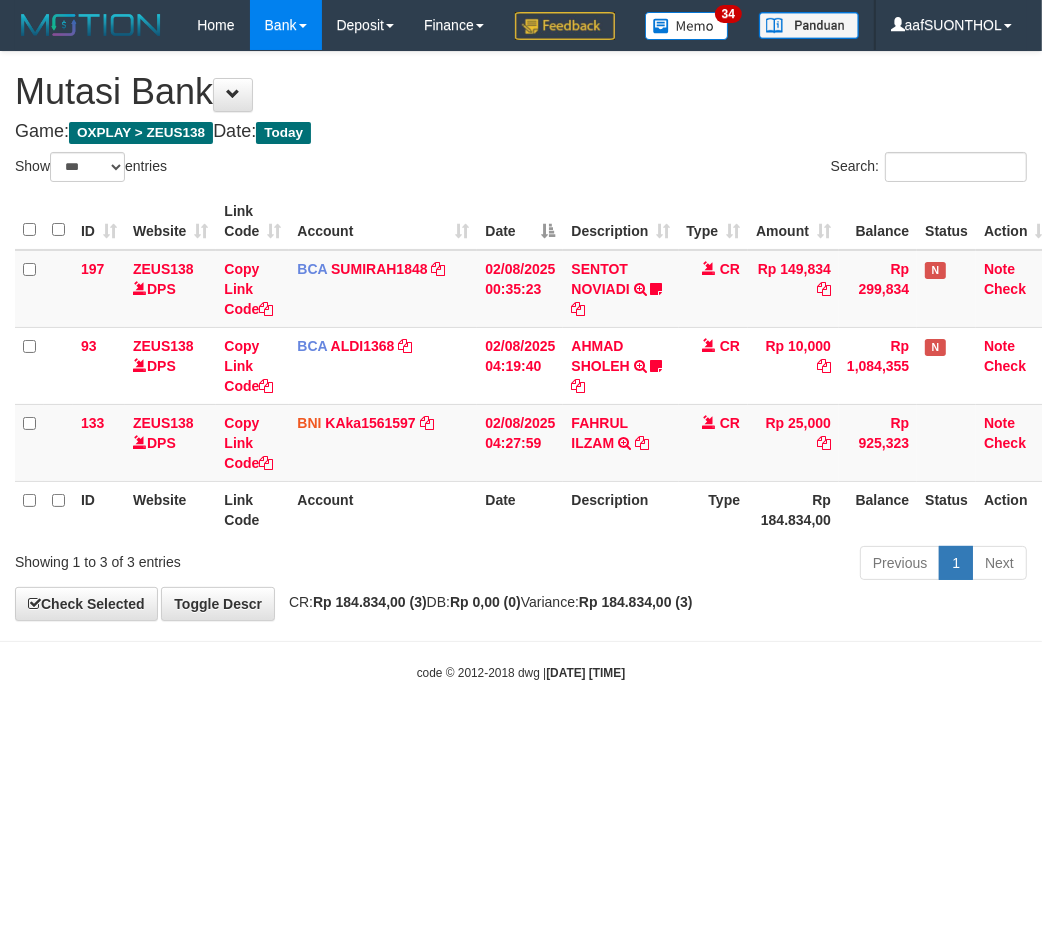 click on "Toggle navigation
Home
Bank
Account List
Load
By Website
Group
[OXPLAY]													ZEUS138
By Load Group (DPS)" at bounding box center [521, 366] 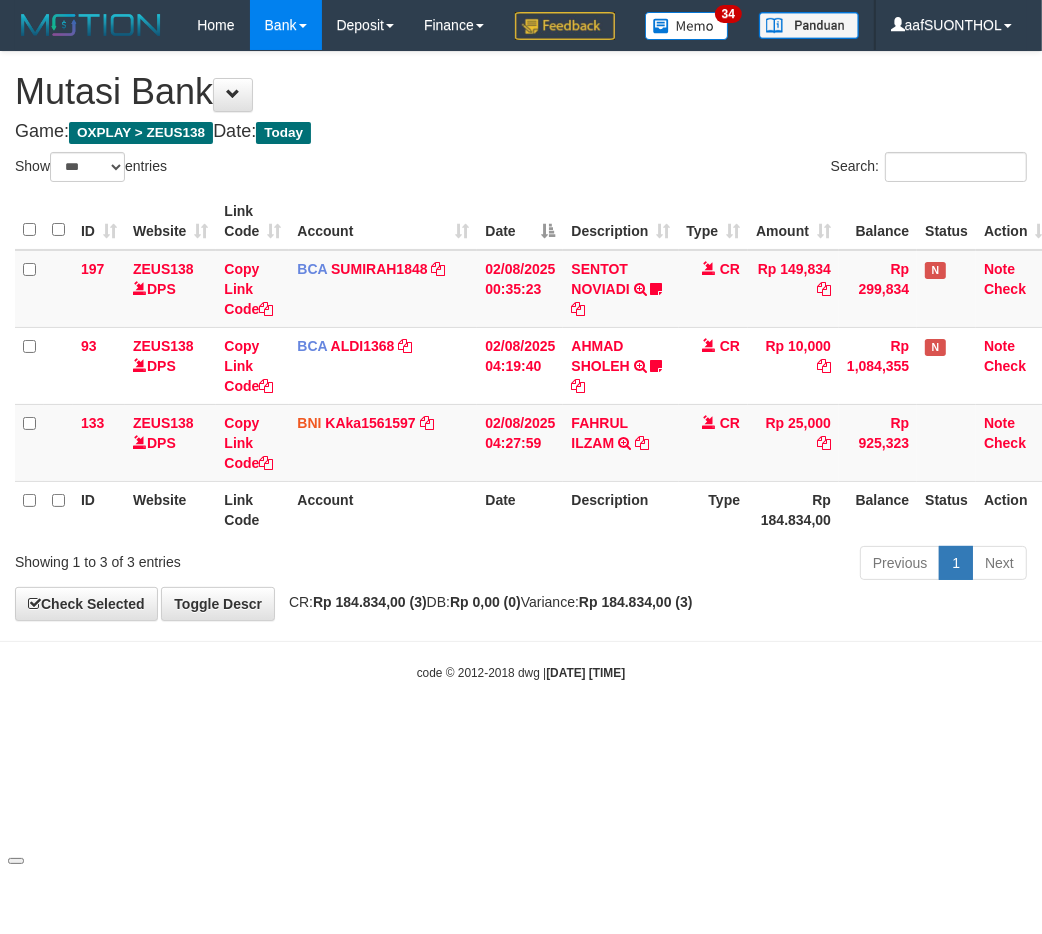 click on "Toggle navigation
Home
Bank
Account List
Load
By Website
Group
[OXPLAY]													ZEUS138
By Load Group (DPS)" at bounding box center [521, 366] 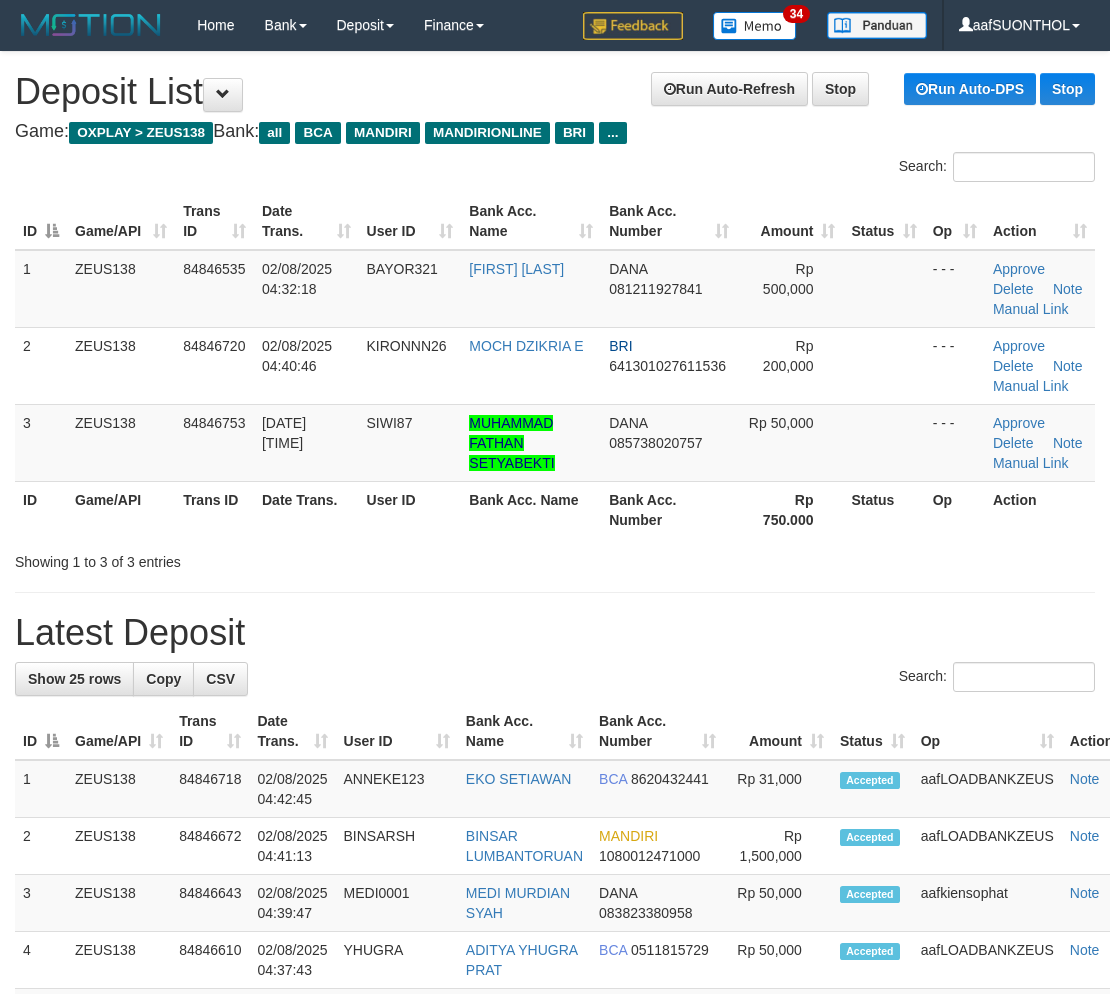 scroll, scrollTop: 0, scrollLeft: 0, axis: both 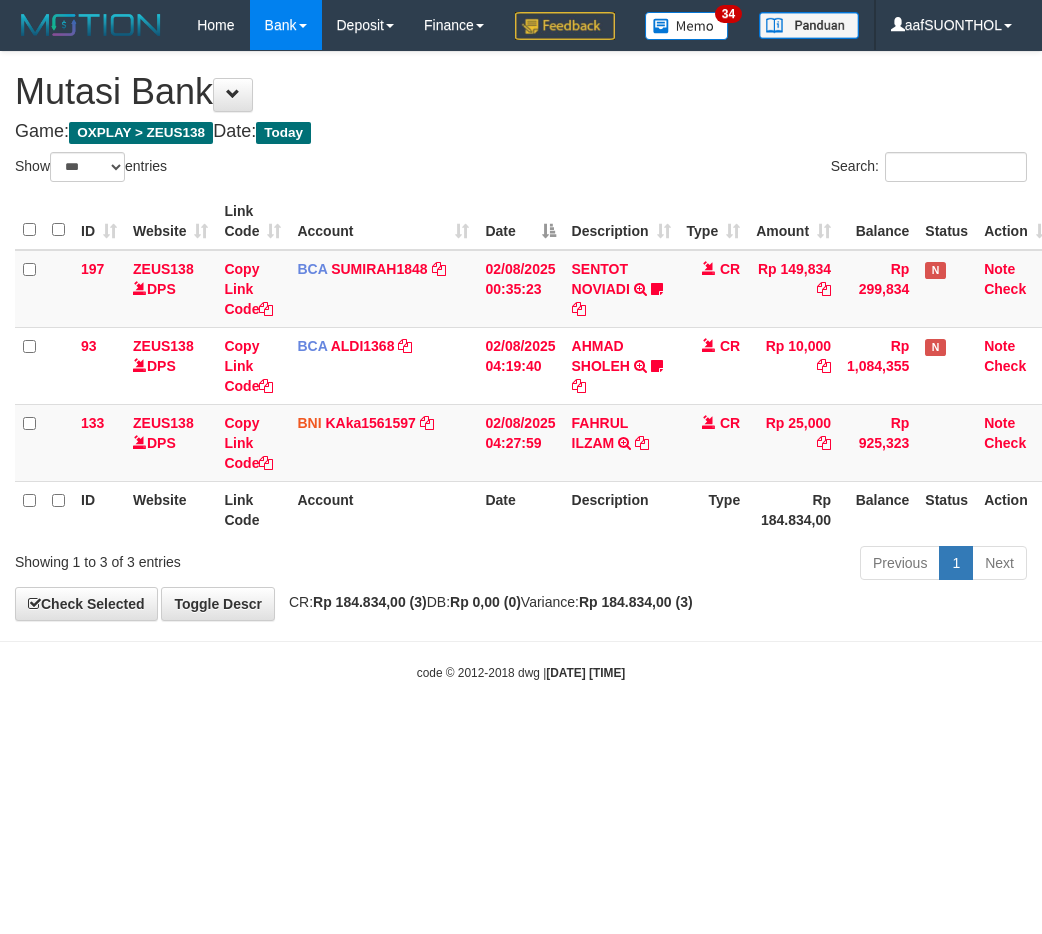 select on "***" 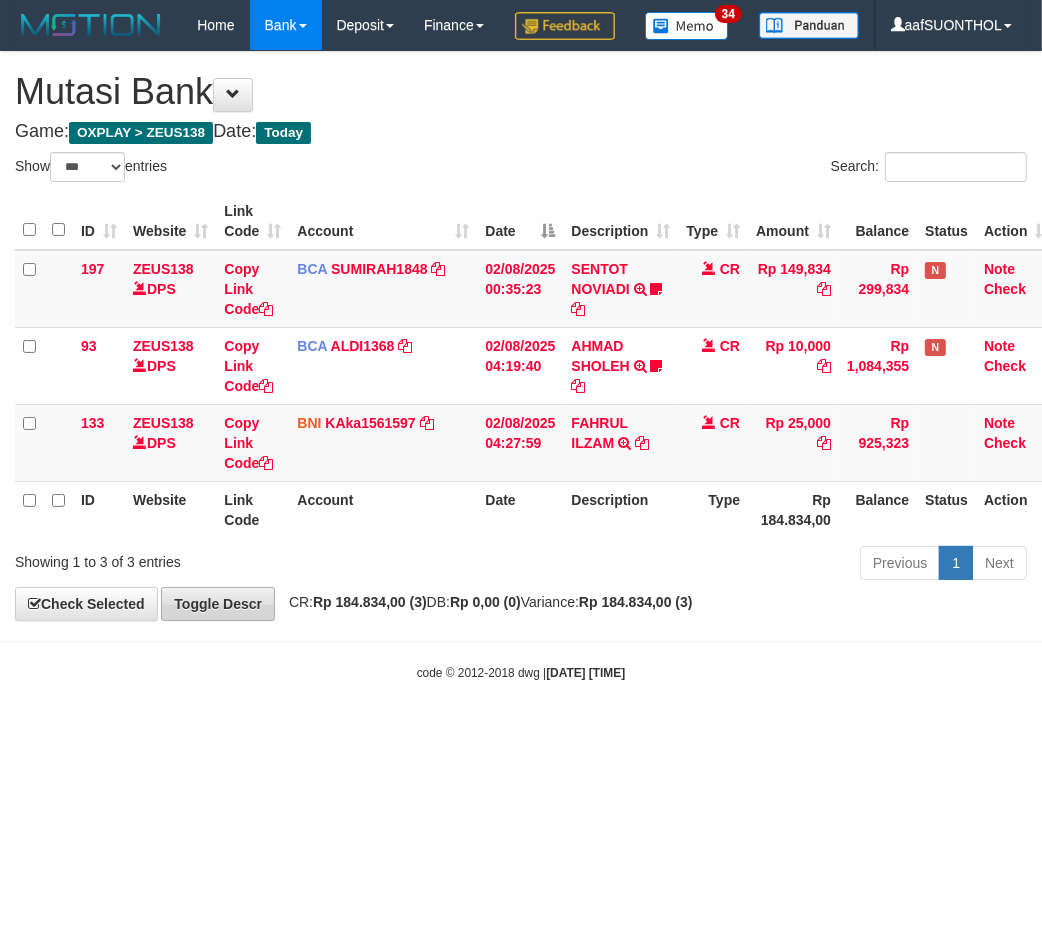 drag, startPoint x: 290, startPoint y: 677, endPoint x: 193, endPoint y: 652, distance: 100.16985 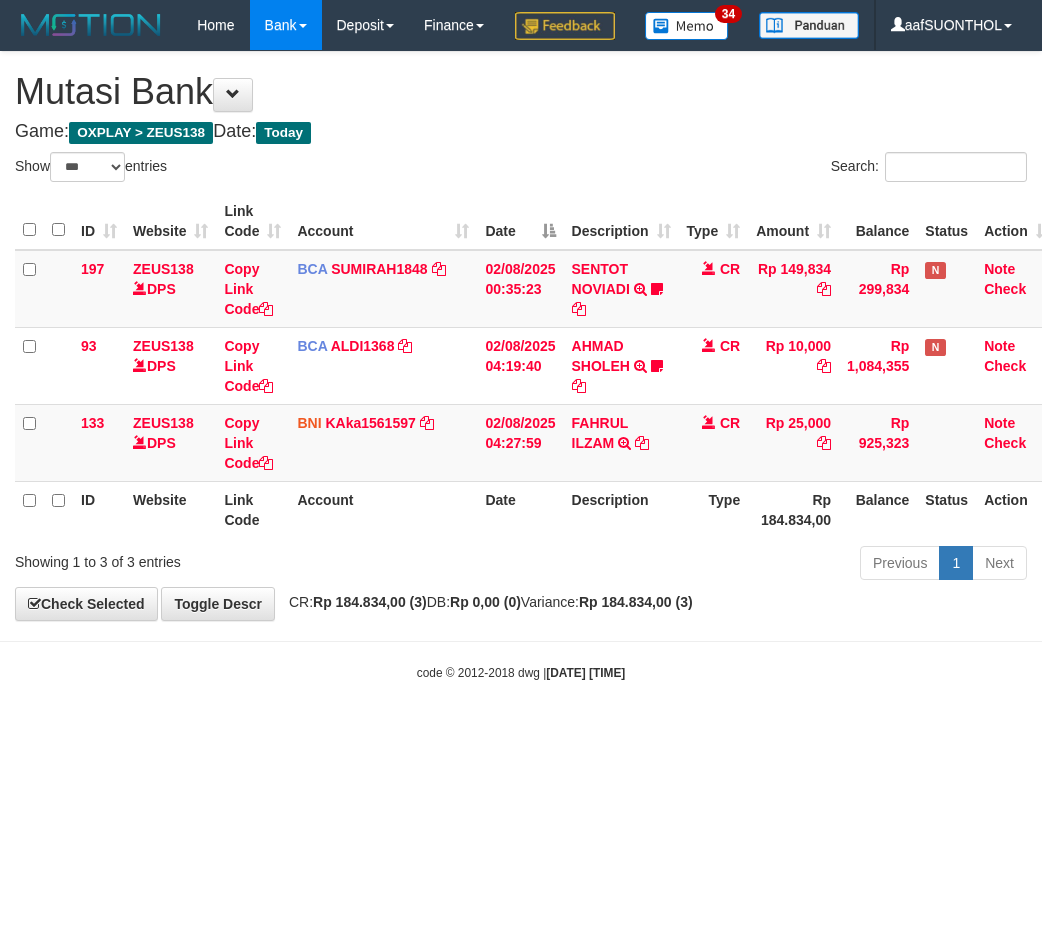 select on "***" 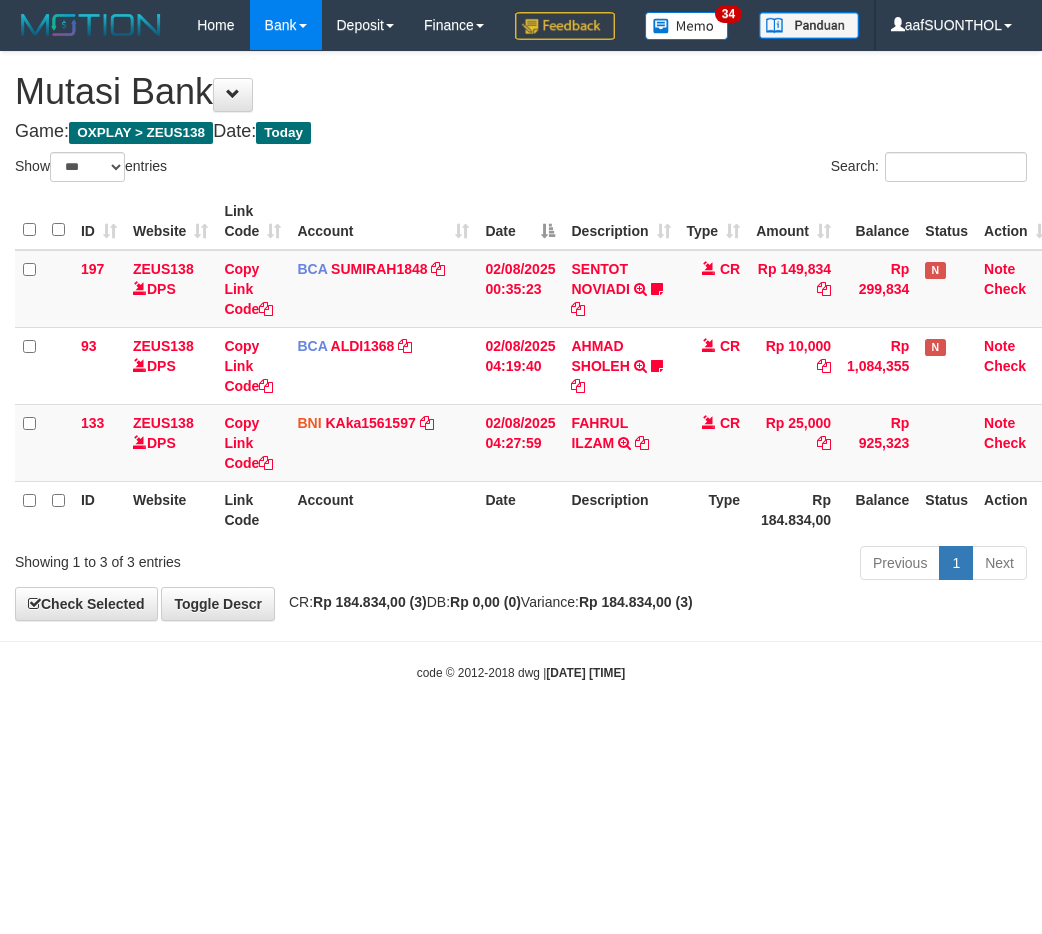 scroll, scrollTop: 0, scrollLeft: 0, axis: both 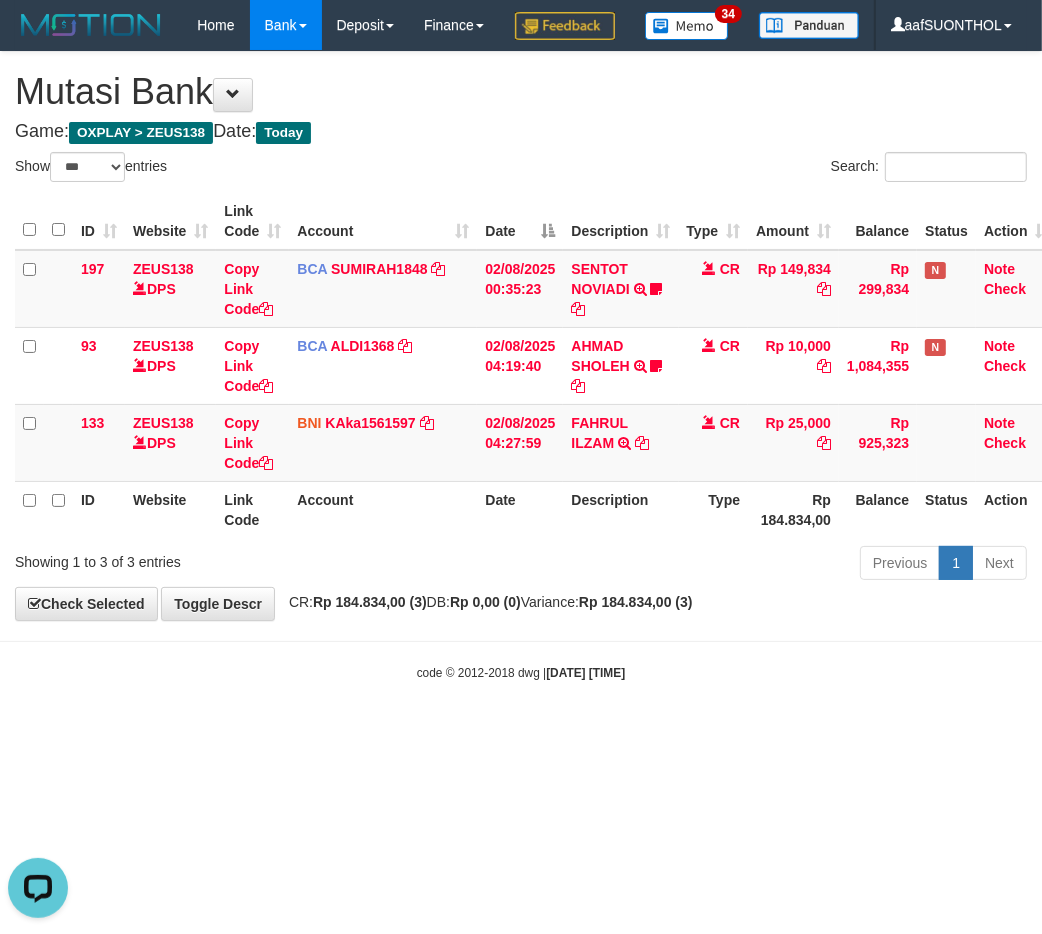 click on "Toggle navigation
Home
Bank
Account List
Load
By Website
Group
[OXPLAY]													ZEUS138
By Load Group (DPS)" at bounding box center [521, 366] 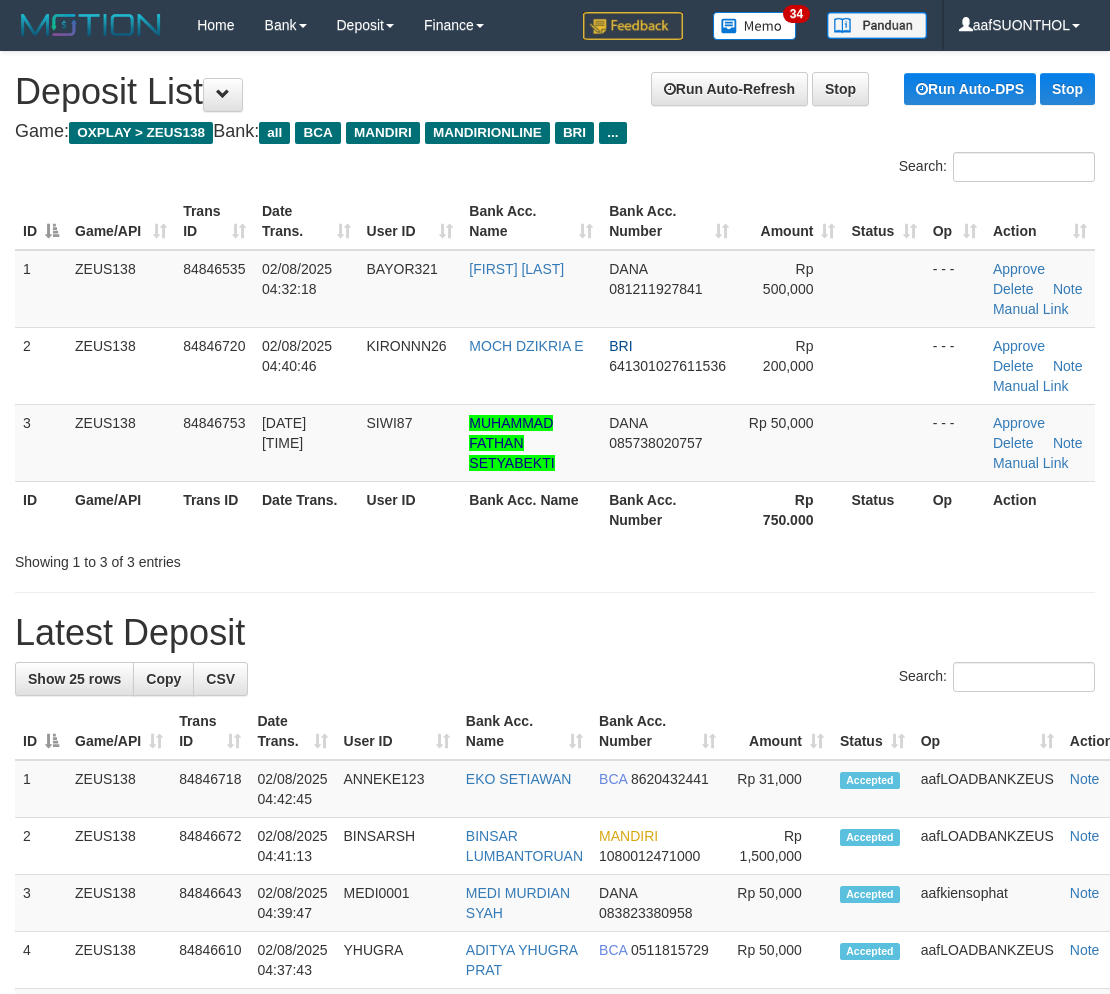 scroll, scrollTop: 0, scrollLeft: 0, axis: both 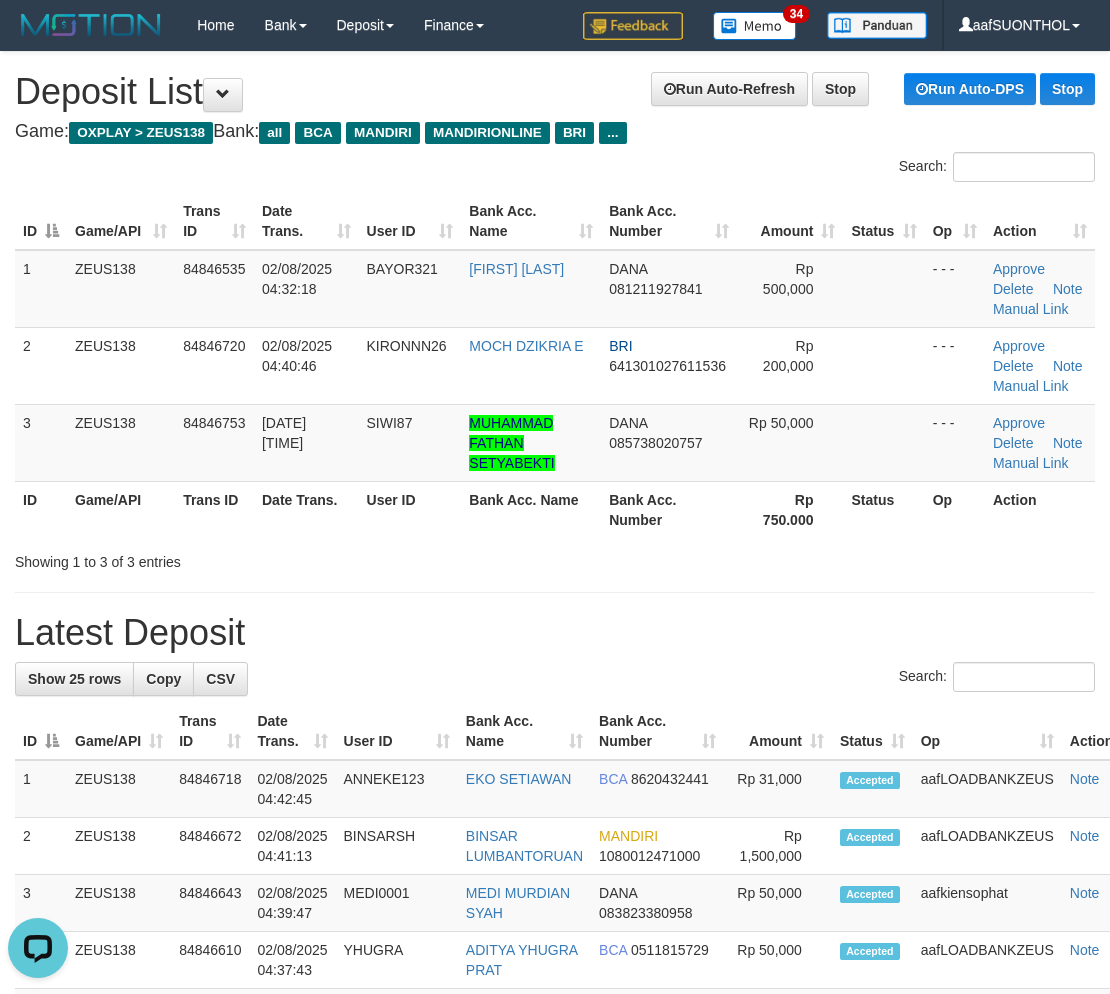 click on "**********" at bounding box center (555, 1195) 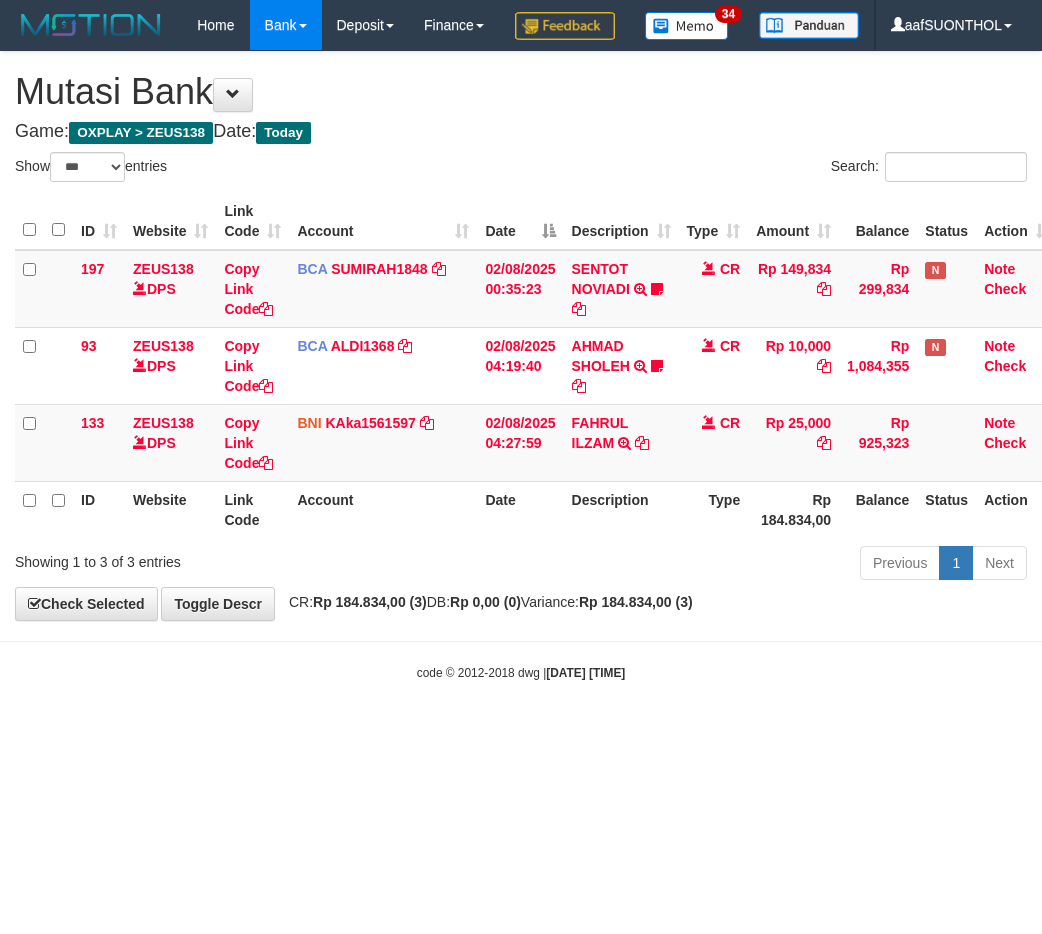 select on "***" 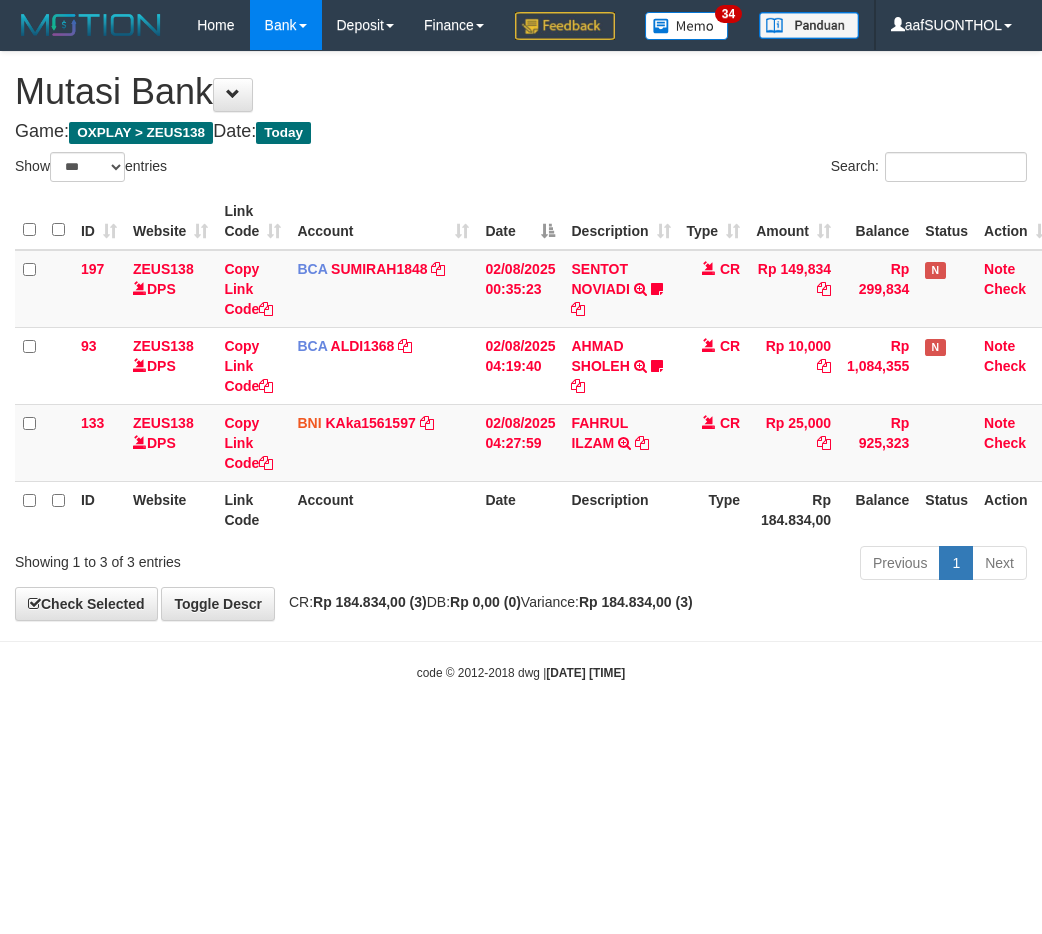 scroll, scrollTop: 0, scrollLeft: 0, axis: both 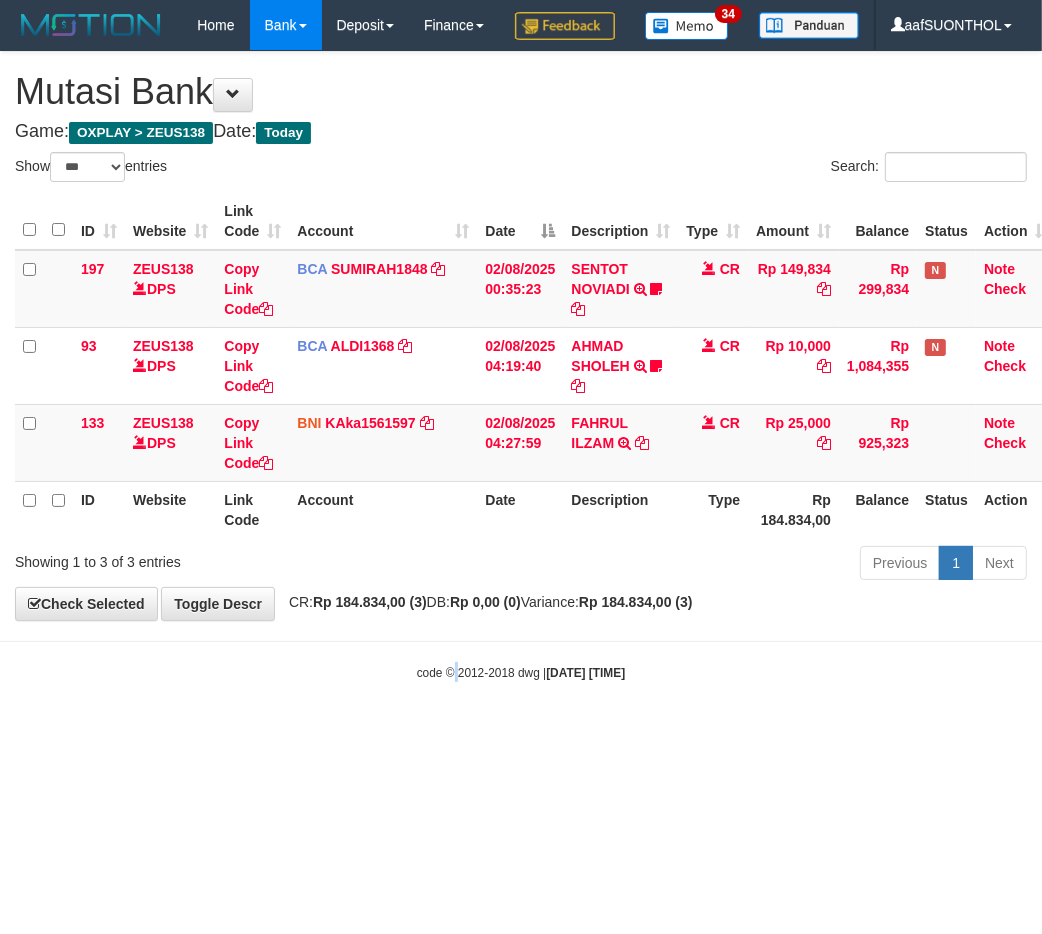 drag, startPoint x: 443, startPoint y: 802, endPoint x: 431, endPoint y: 794, distance: 14.422205 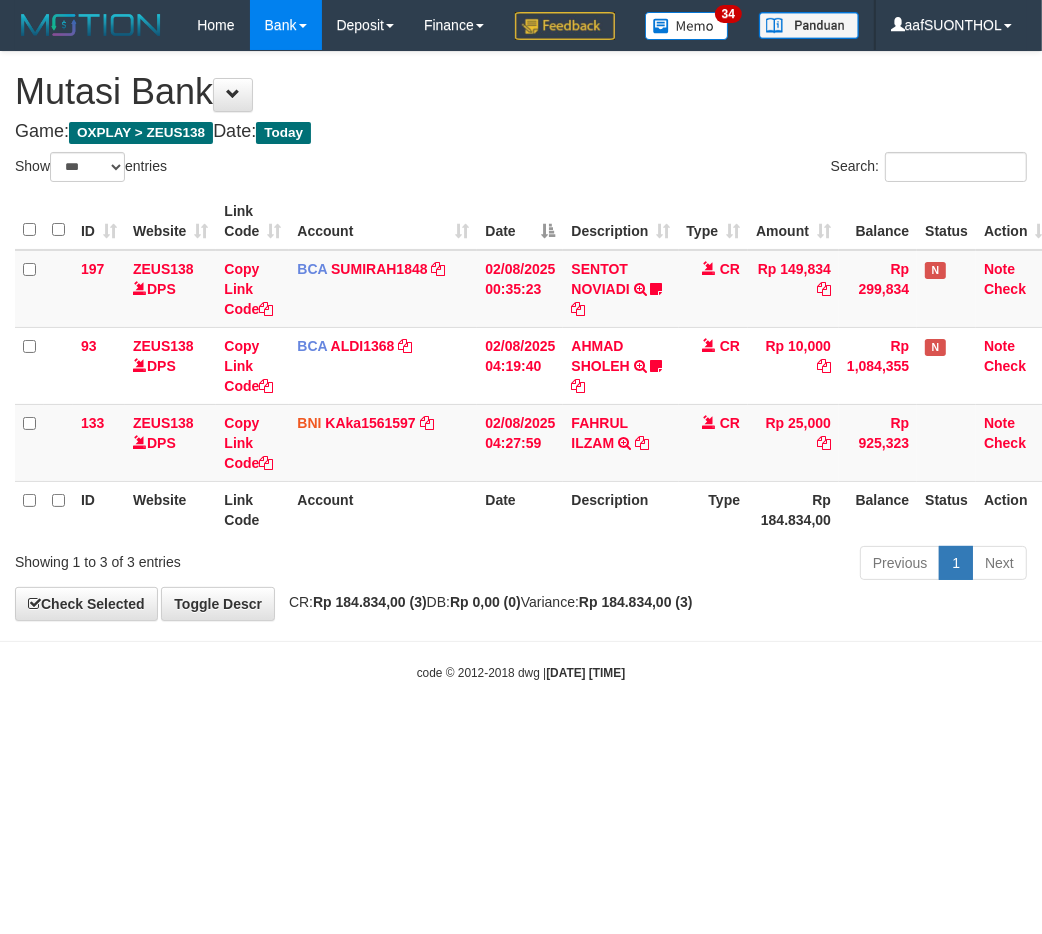 drag, startPoint x: 410, startPoint y: 788, endPoint x: 408, endPoint y: 772, distance: 16.124516 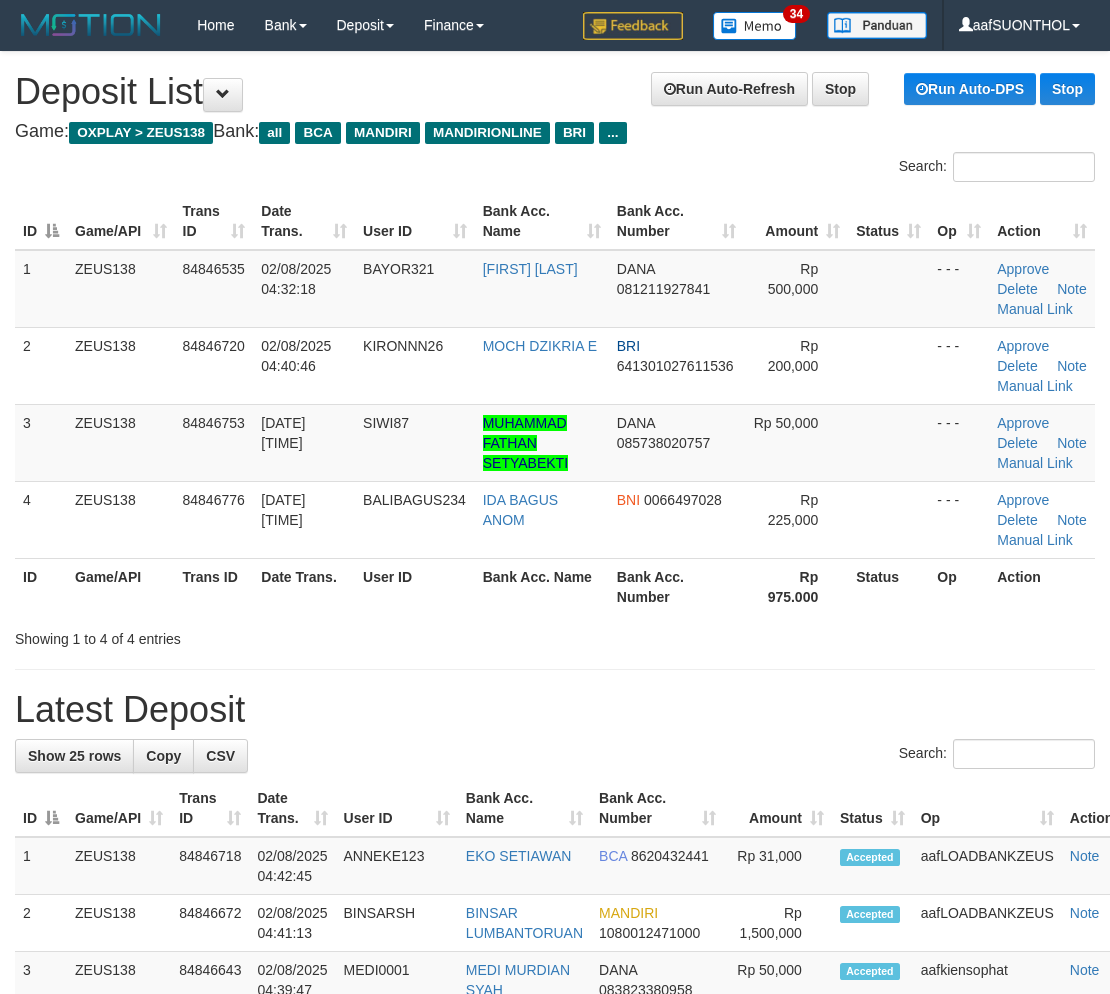 scroll, scrollTop: 0, scrollLeft: 0, axis: both 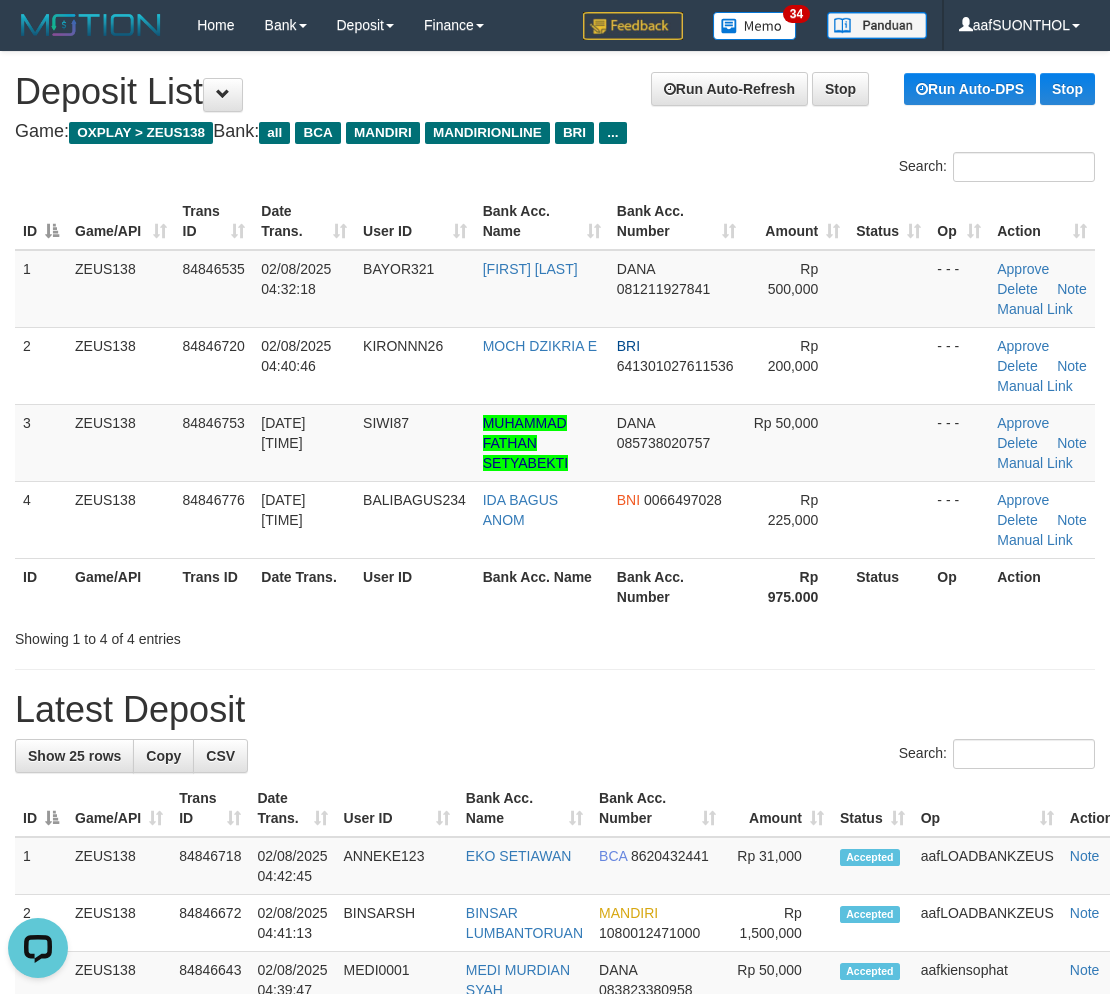 click on "Bank Acc. Number" at bounding box center [676, 586] 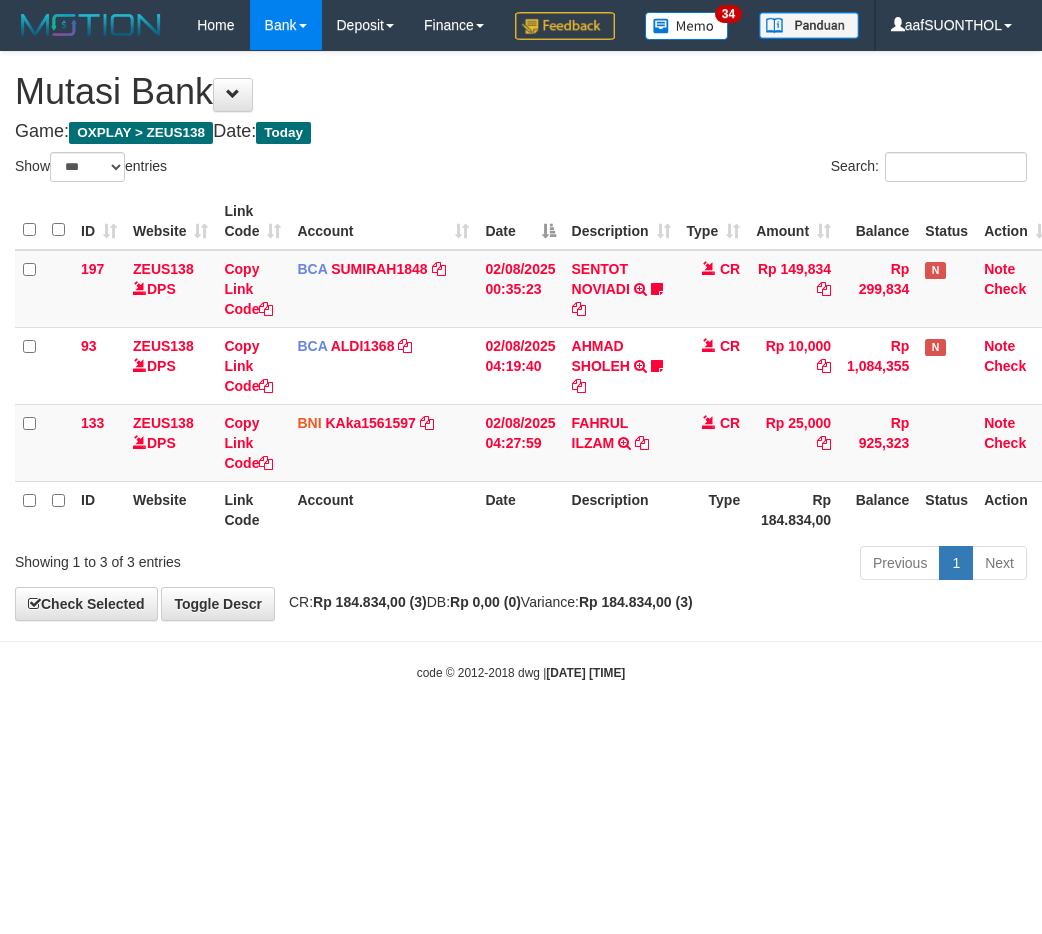 select on "***" 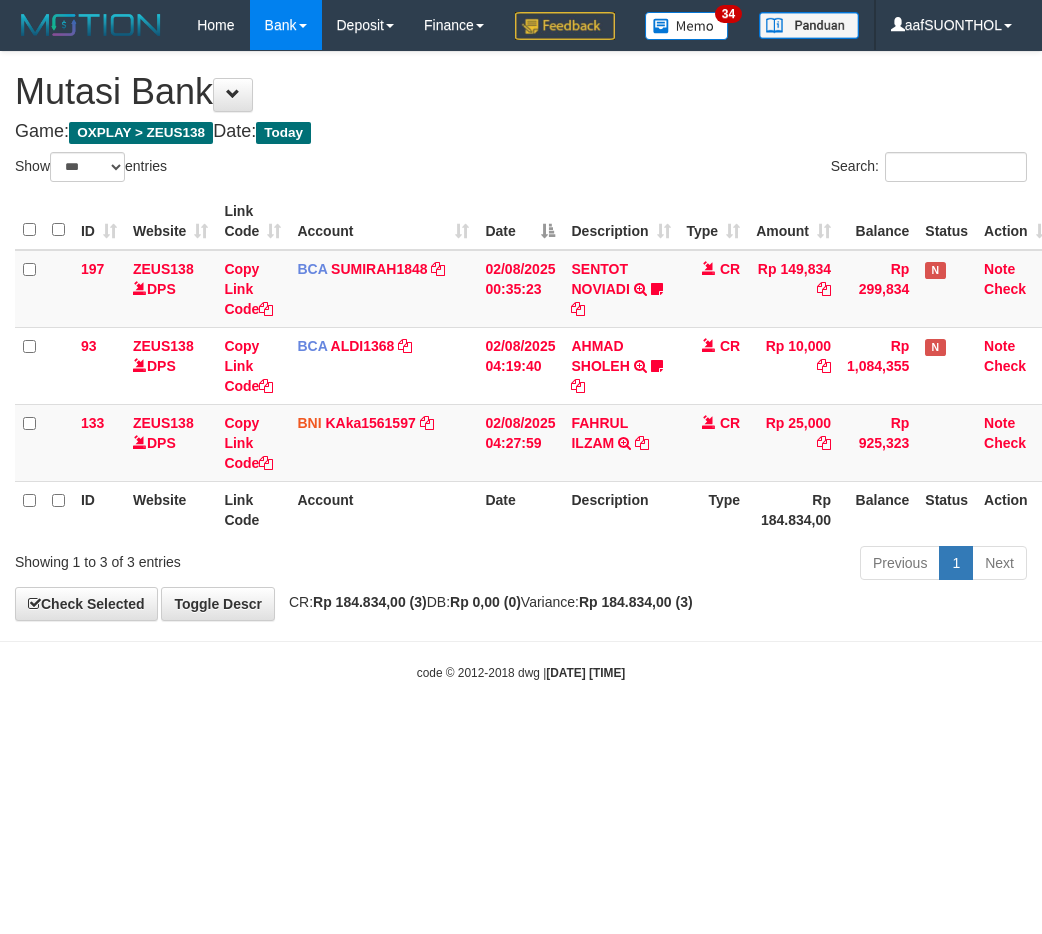 scroll, scrollTop: 0, scrollLeft: 0, axis: both 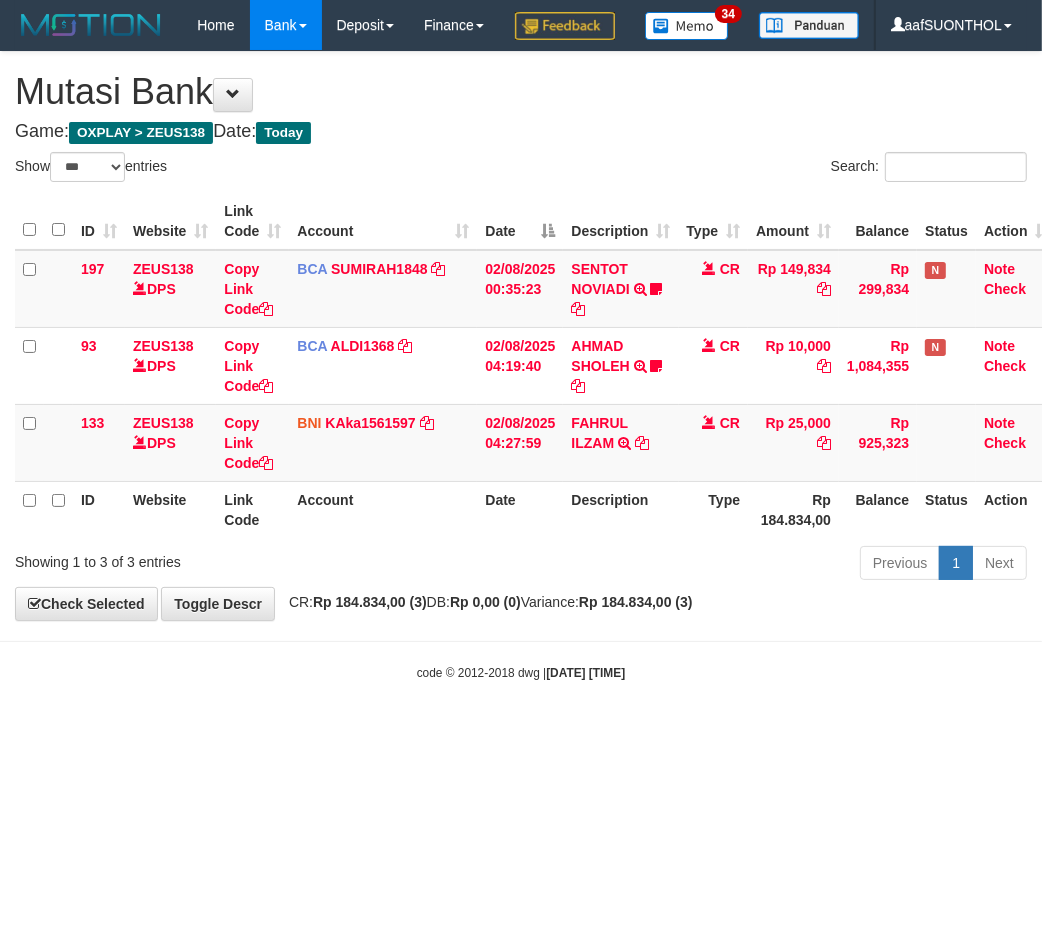 click on "Toggle navigation
Home
Bank
Account List
Load
By Website
Group
[OXPLAY]													ZEUS138
By Load Group (DPS)" at bounding box center (521, 366) 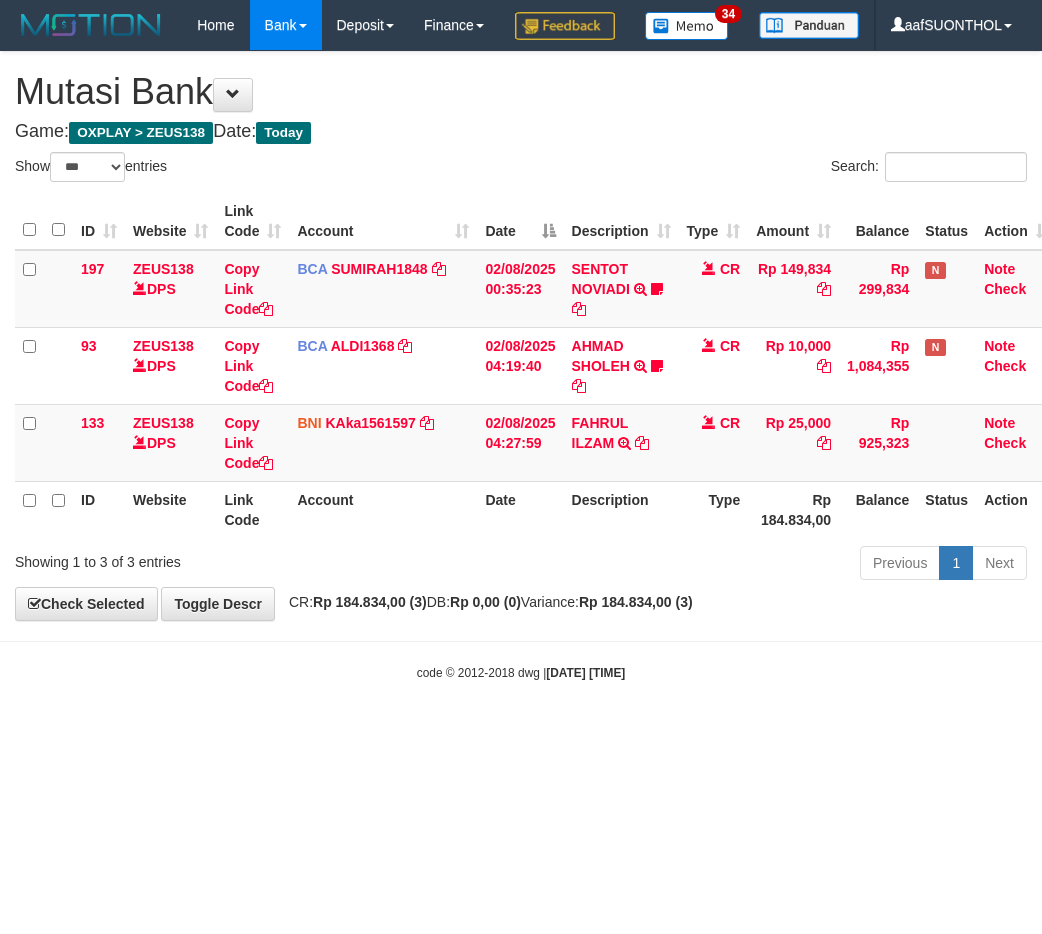 select on "***" 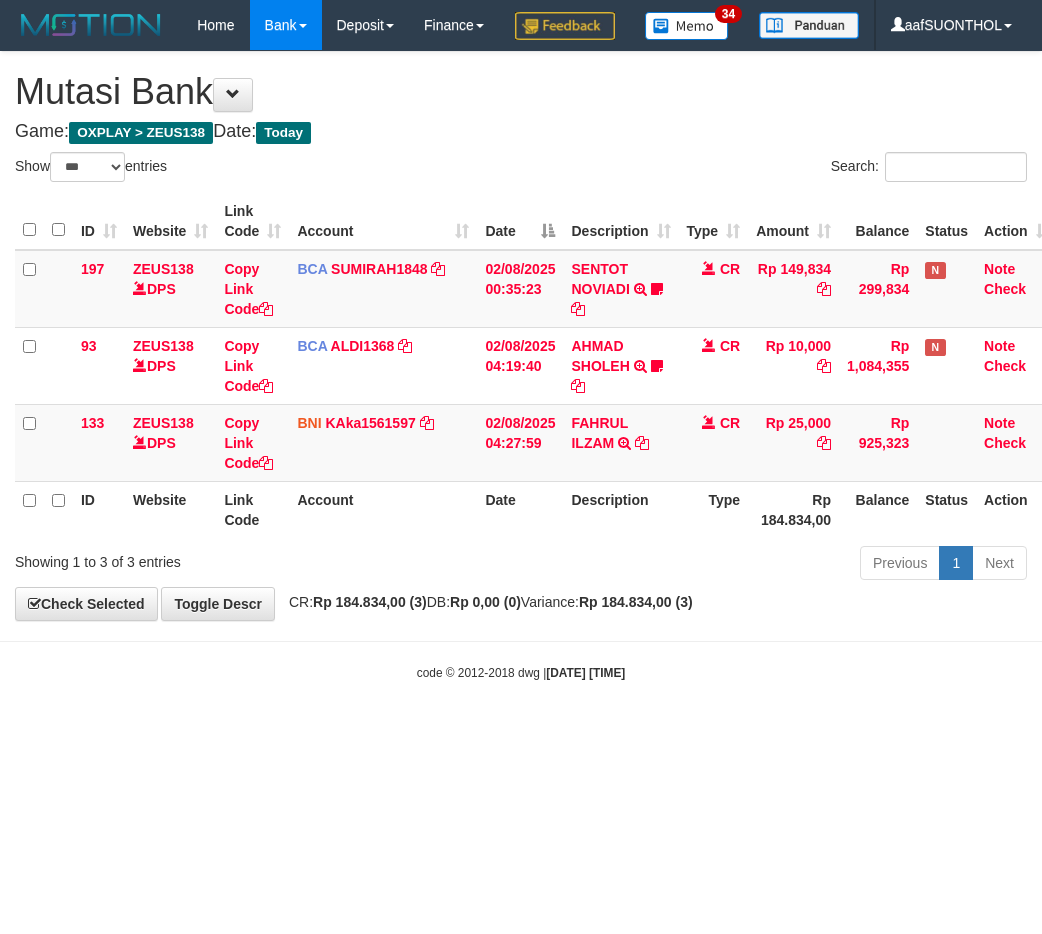 scroll, scrollTop: 0, scrollLeft: 0, axis: both 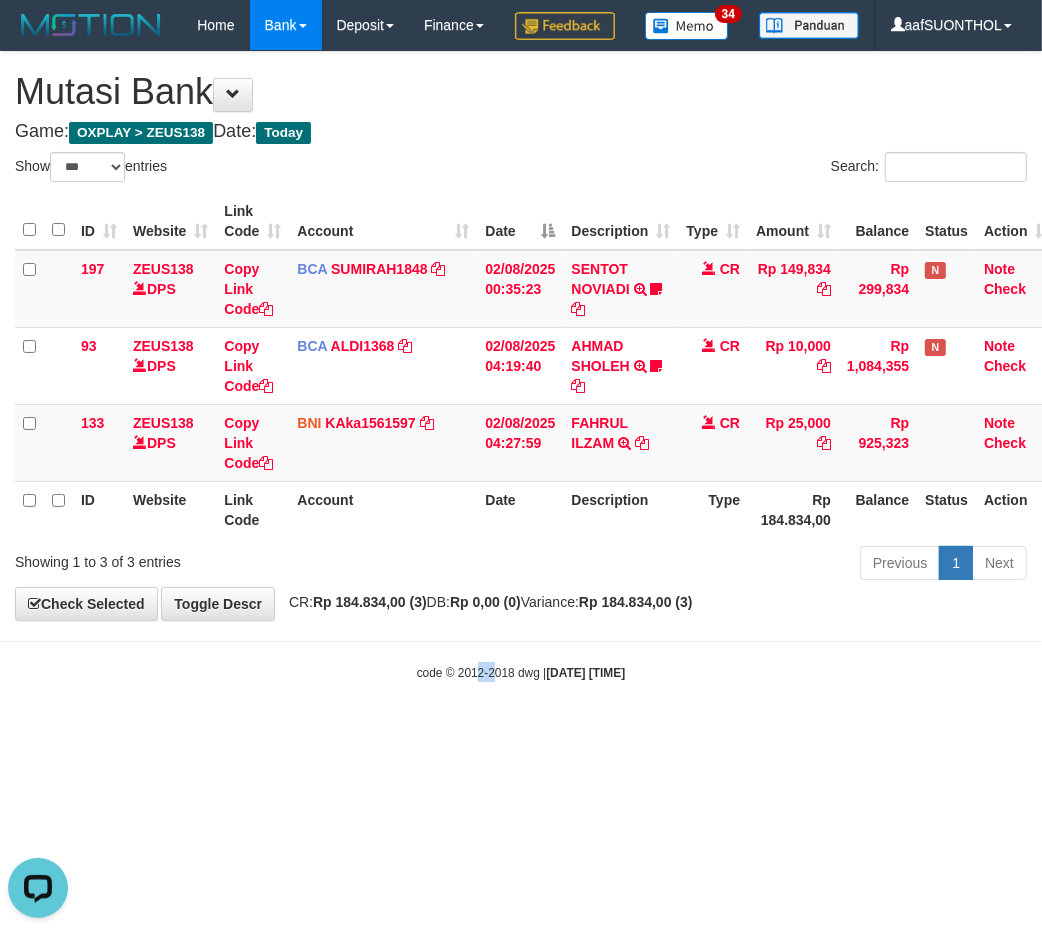 click on "Toggle navigation
Home
Bank
Account List
Load
By Website
Group
[OXPLAY]													ZEUS138
By Load Group (DPS)" at bounding box center [521, 366] 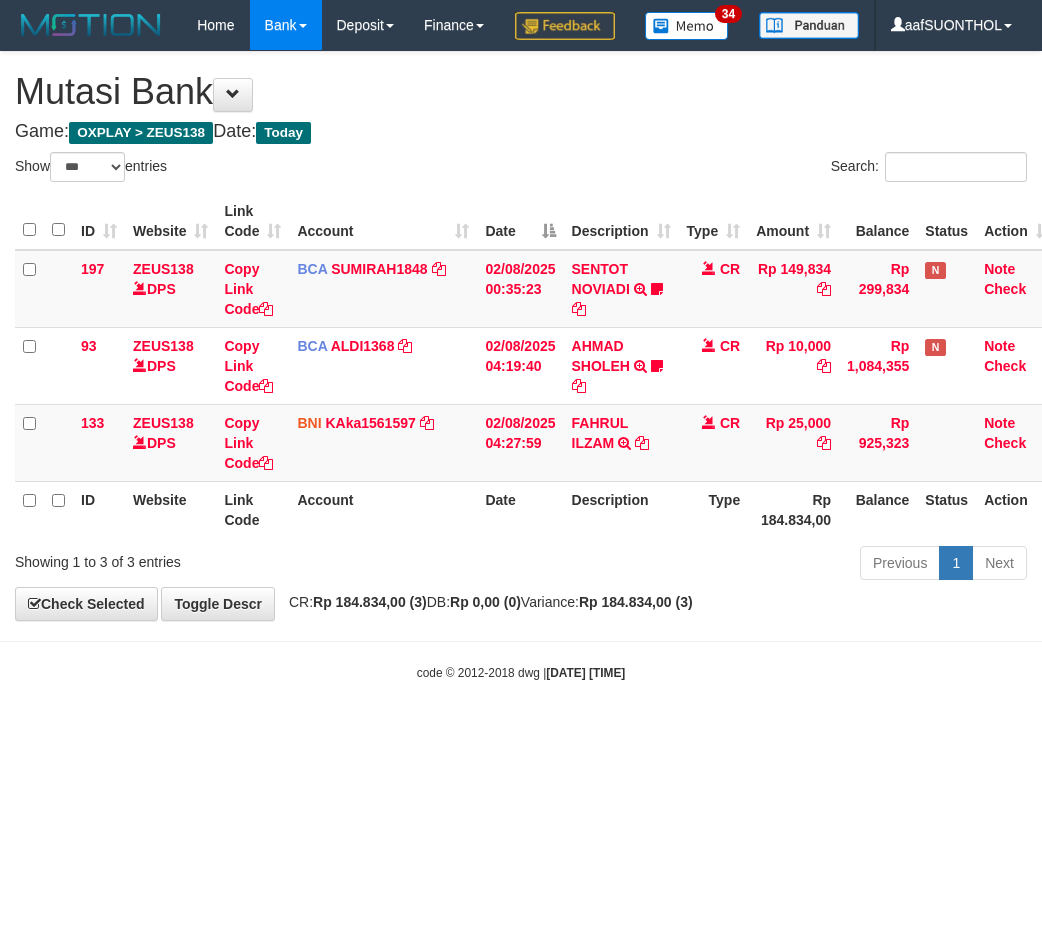 select on "***" 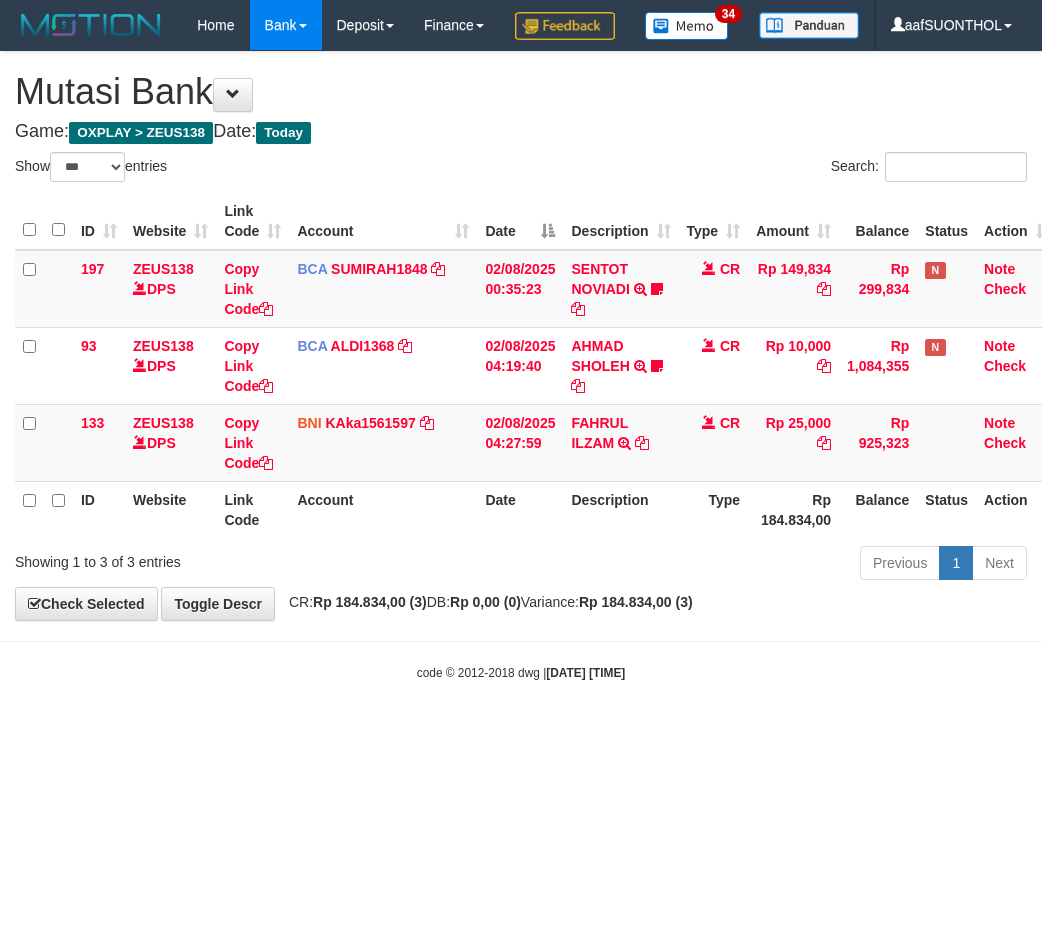 scroll, scrollTop: 0, scrollLeft: 0, axis: both 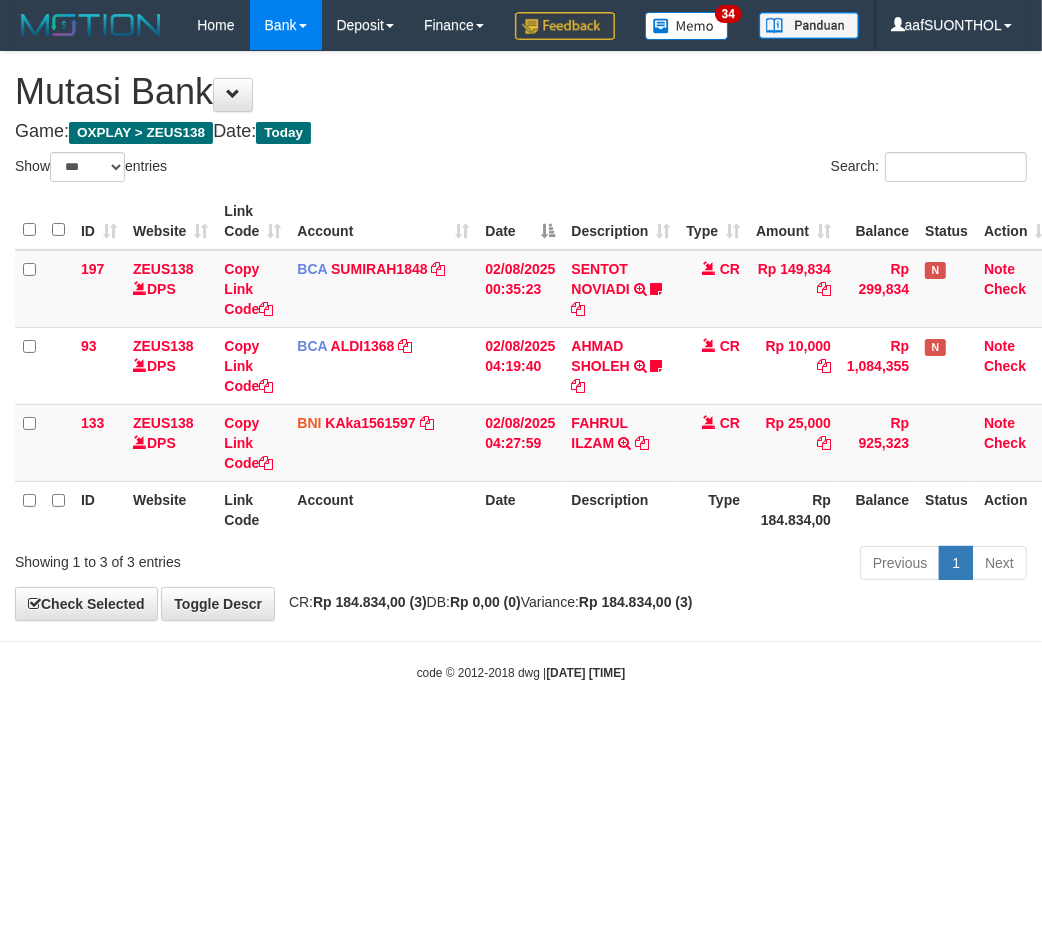 drag, startPoint x: 554, startPoint y: 852, endPoint x: 541, endPoint y: 850, distance: 13.152946 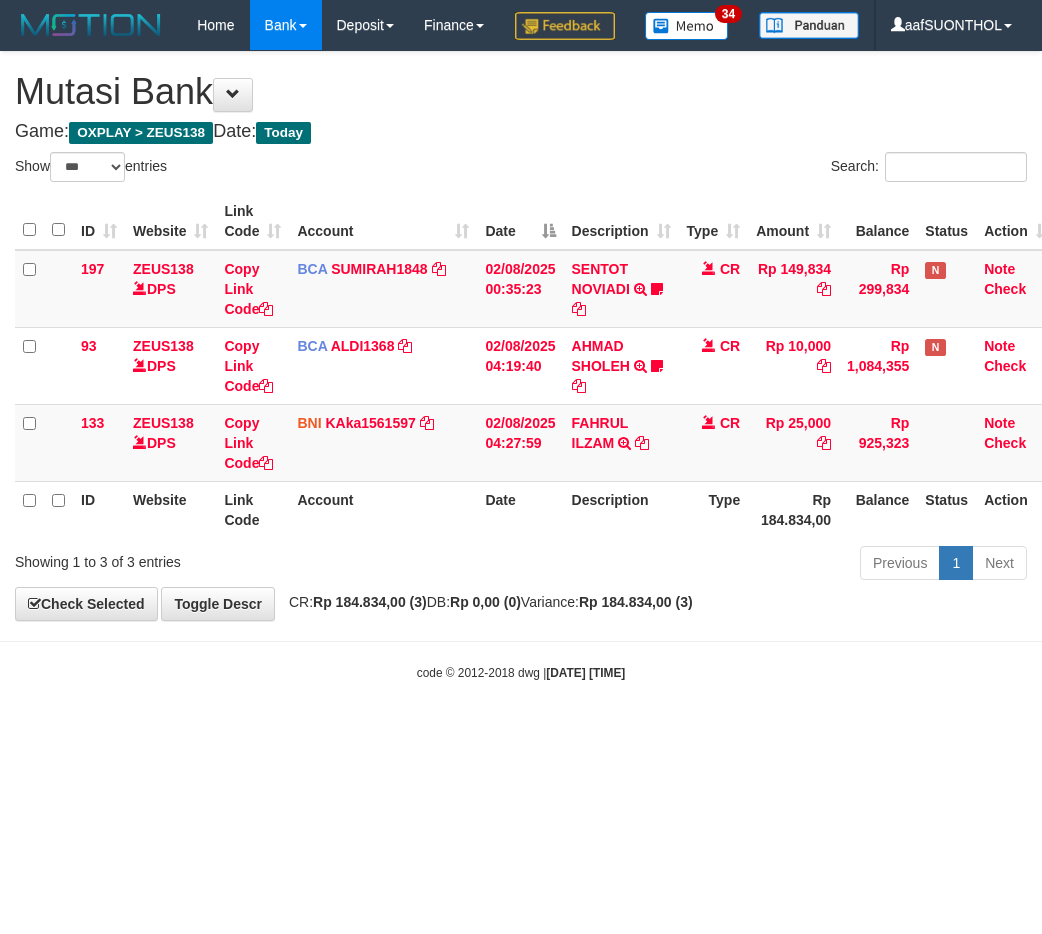 select on "***" 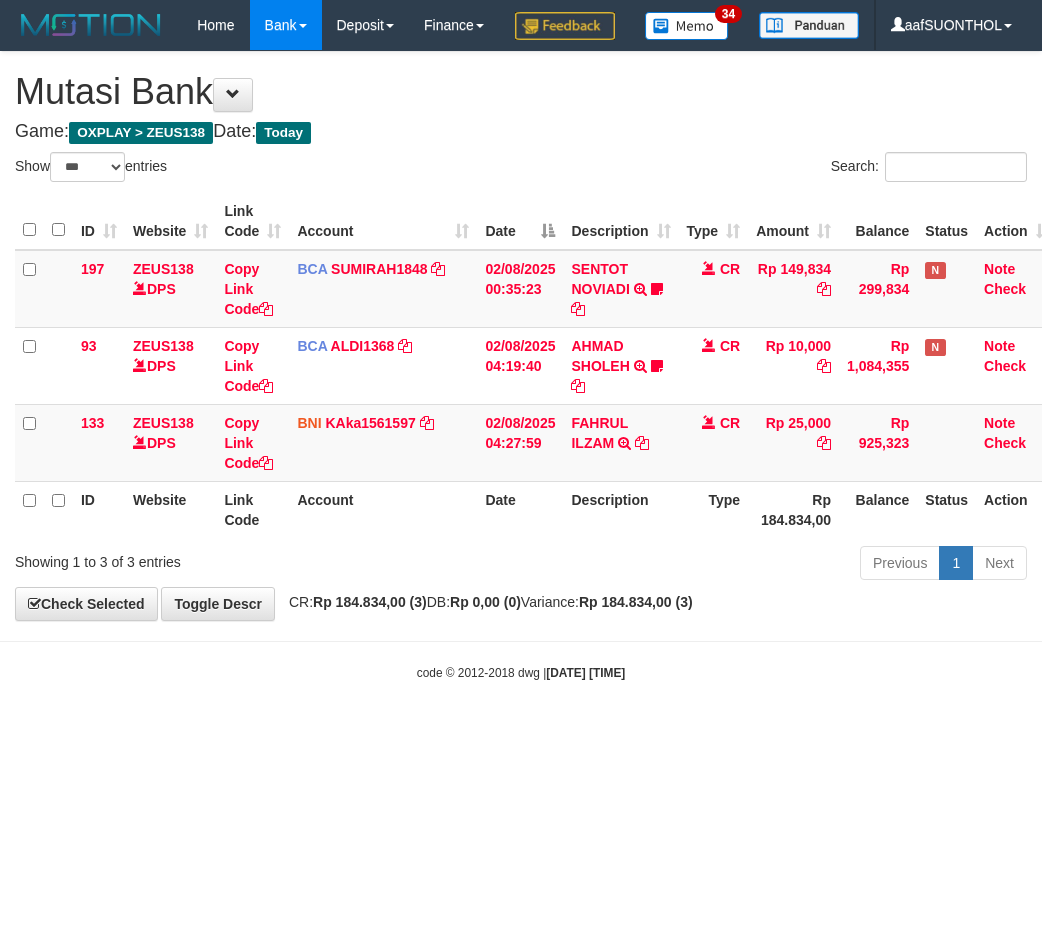 scroll, scrollTop: 0, scrollLeft: 0, axis: both 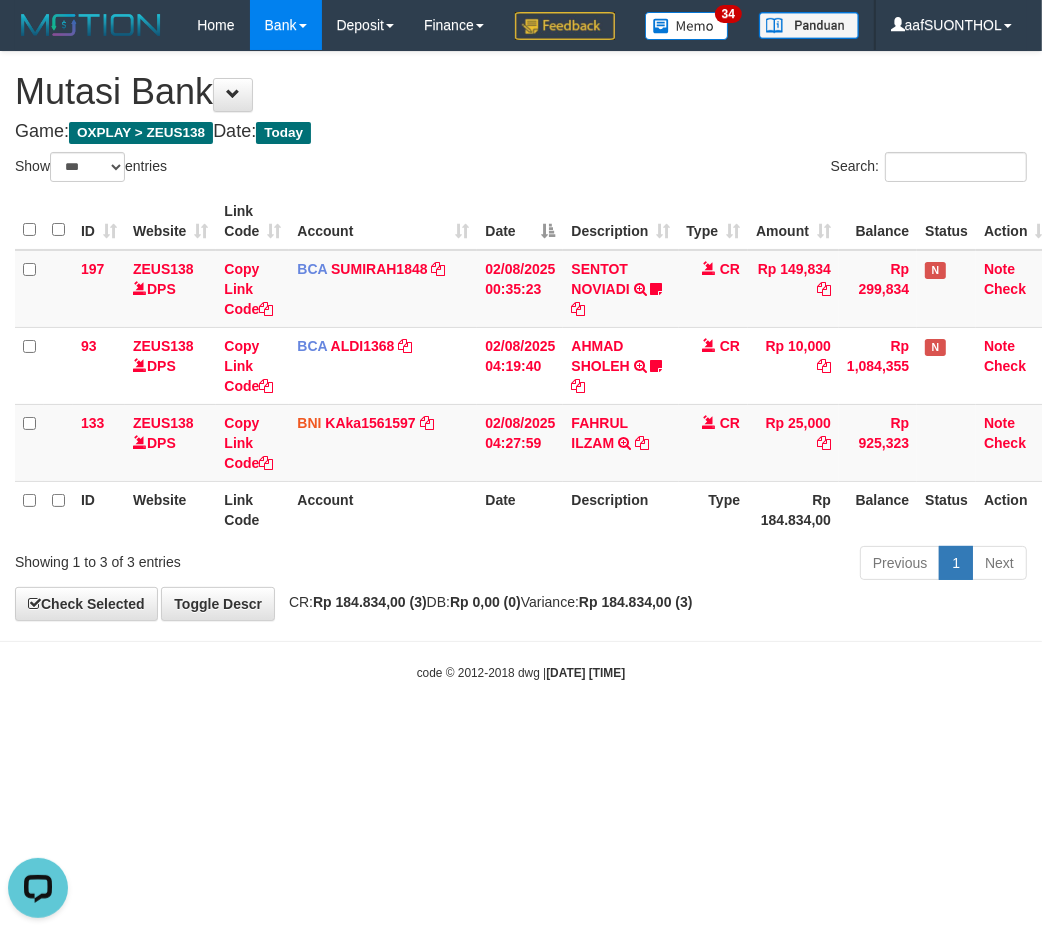 drag, startPoint x: 582, startPoint y: 813, endPoint x: 565, endPoint y: 814, distance: 17.029387 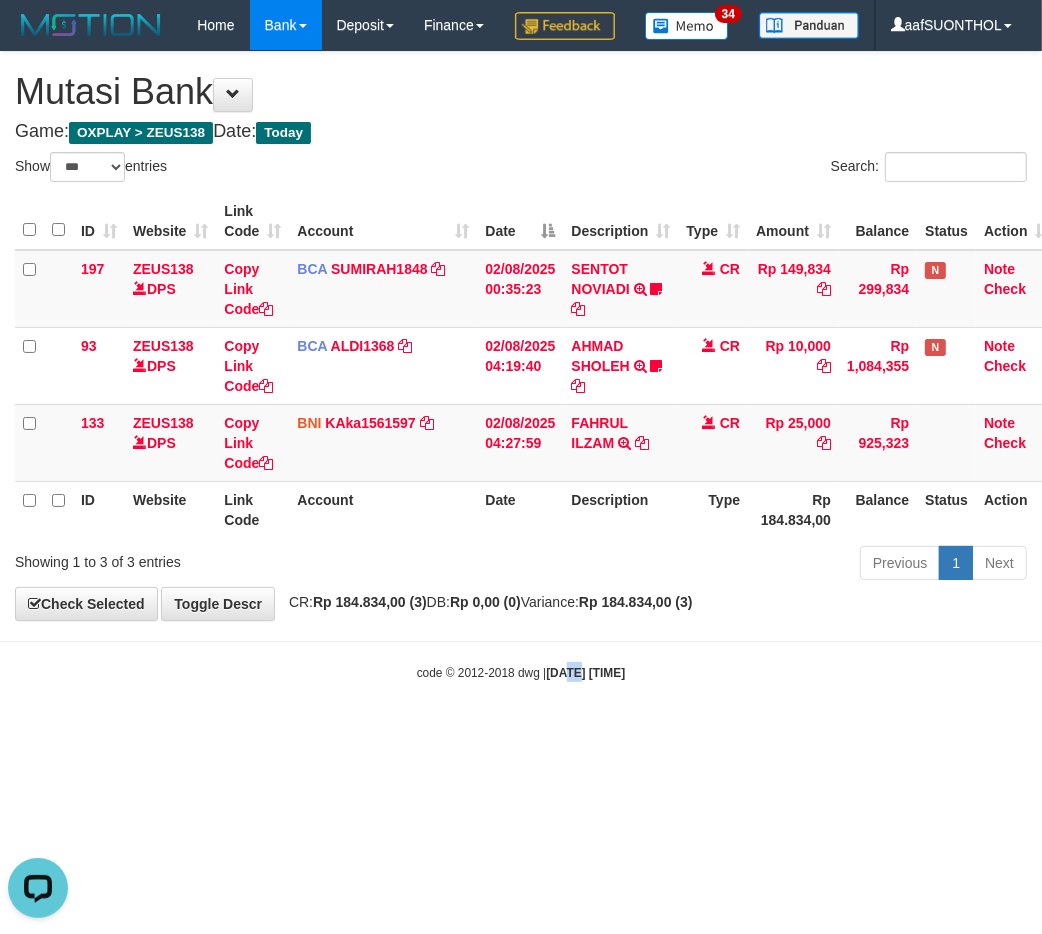 click on "Toggle navigation
Home
Bank
Account List
Load
By Website
Group
[OXPLAY]													ZEUS138
By Load Group (DPS)
Sync" at bounding box center (521, 366) 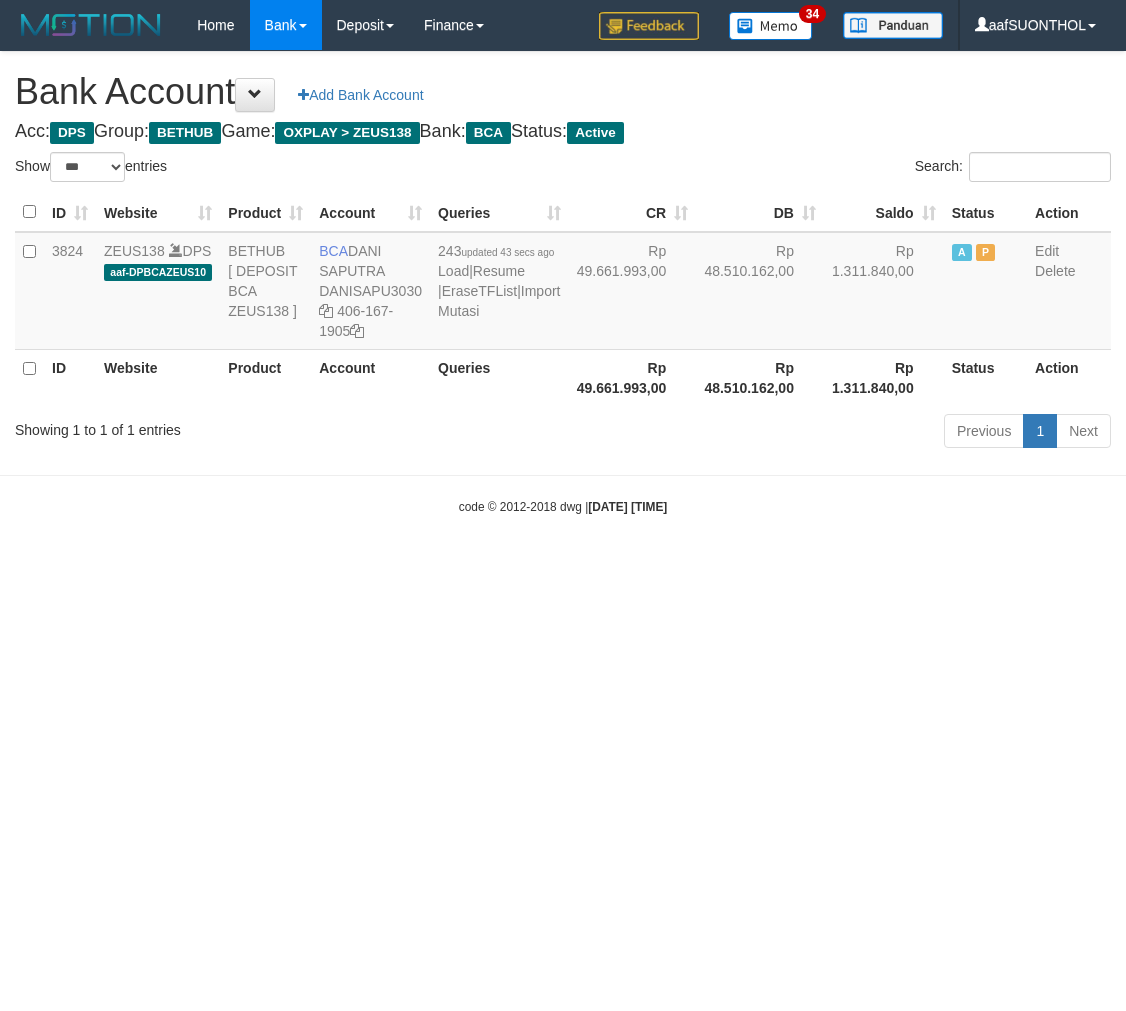 select on "***" 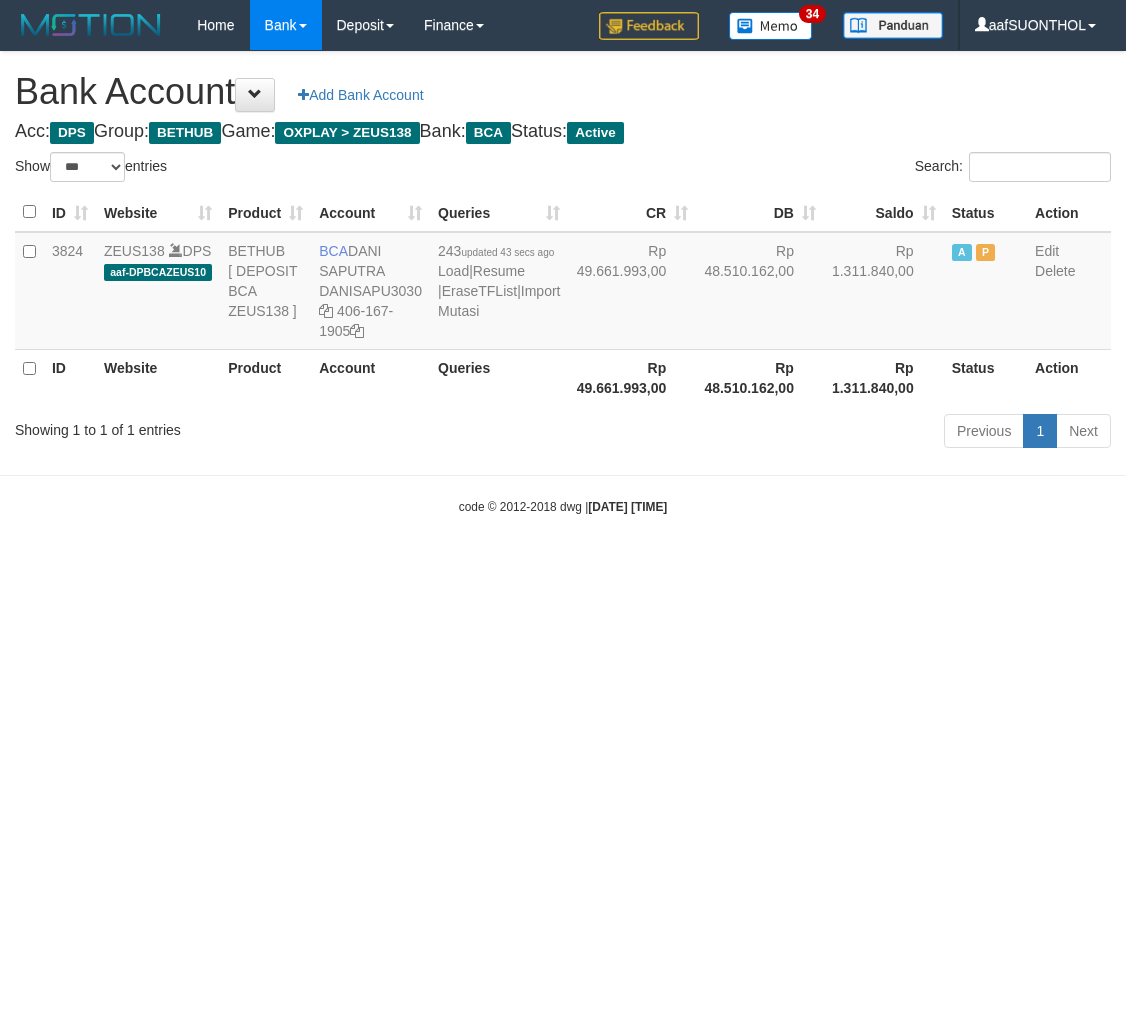 scroll, scrollTop: 0, scrollLeft: 0, axis: both 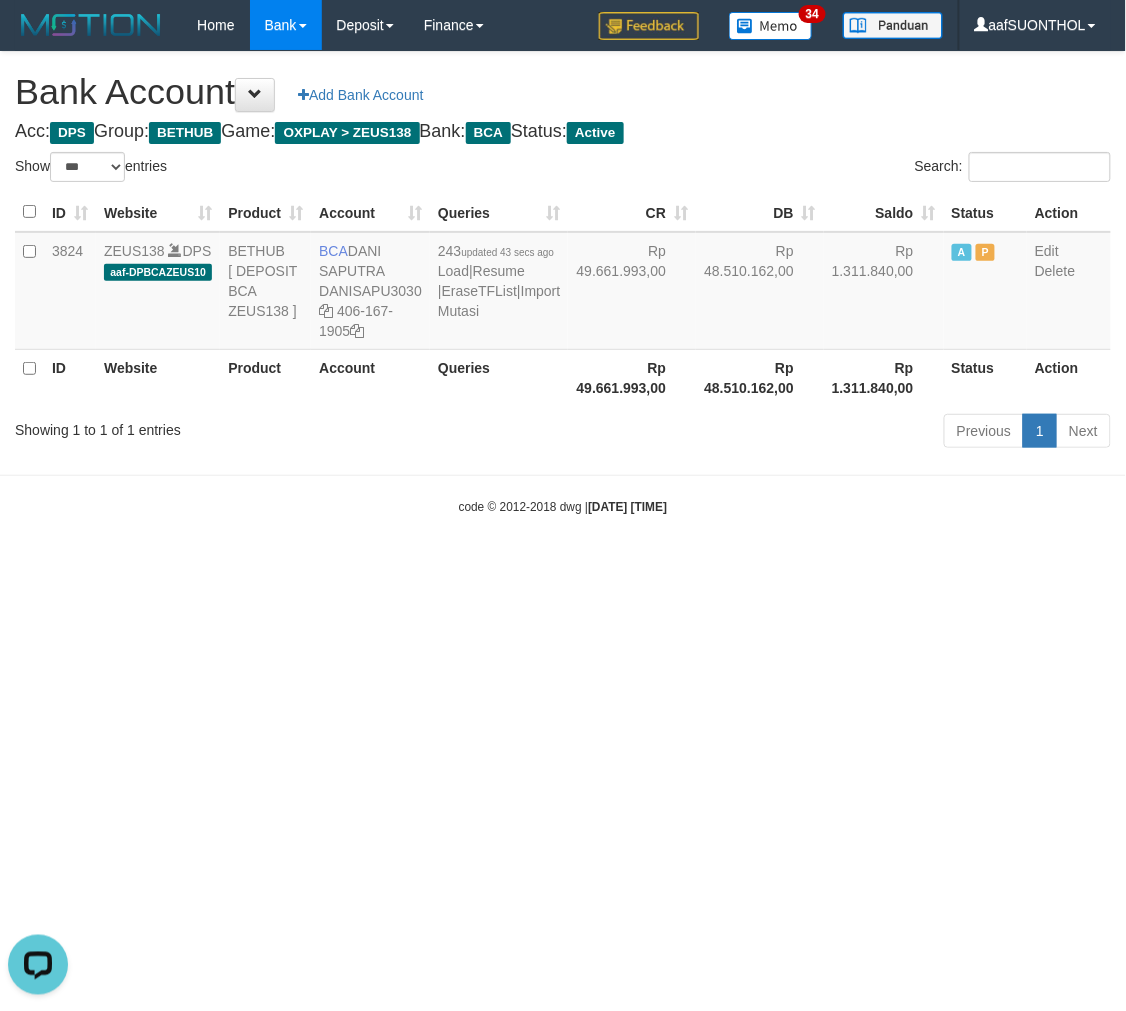click on "Toggle navigation
Home
Bank
Account List
Load
By Website
Group
[OXPLAY]													ZEUS138
By Load Group (DPS)
Sync" at bounding box center [563, 283] 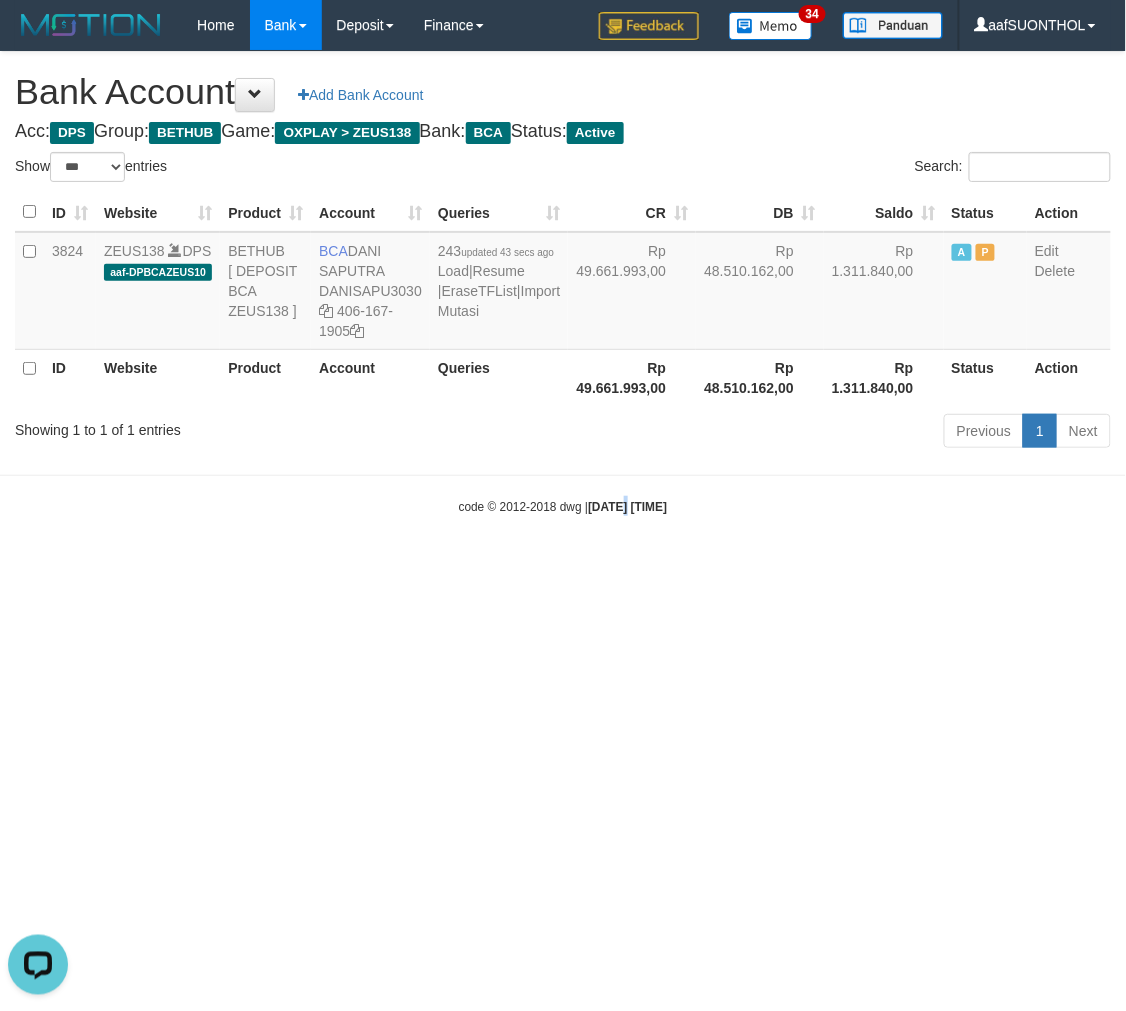 drag, startPoint x: 604, startPoint y: 677, endPoint x: 1118, endPoint y: 686, distance: 514.0788 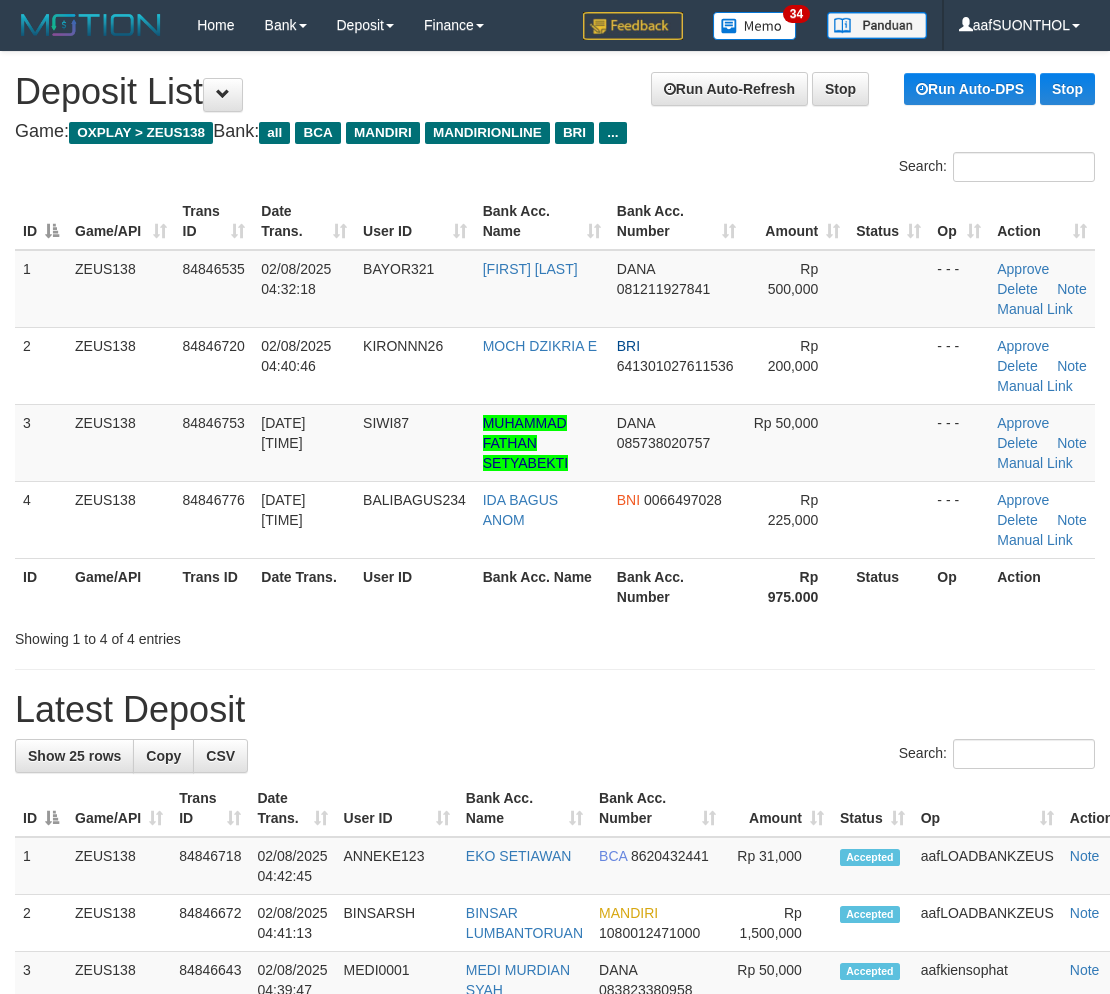 scroll, scrollTop: 0, scrollLeft: 0, axis: both 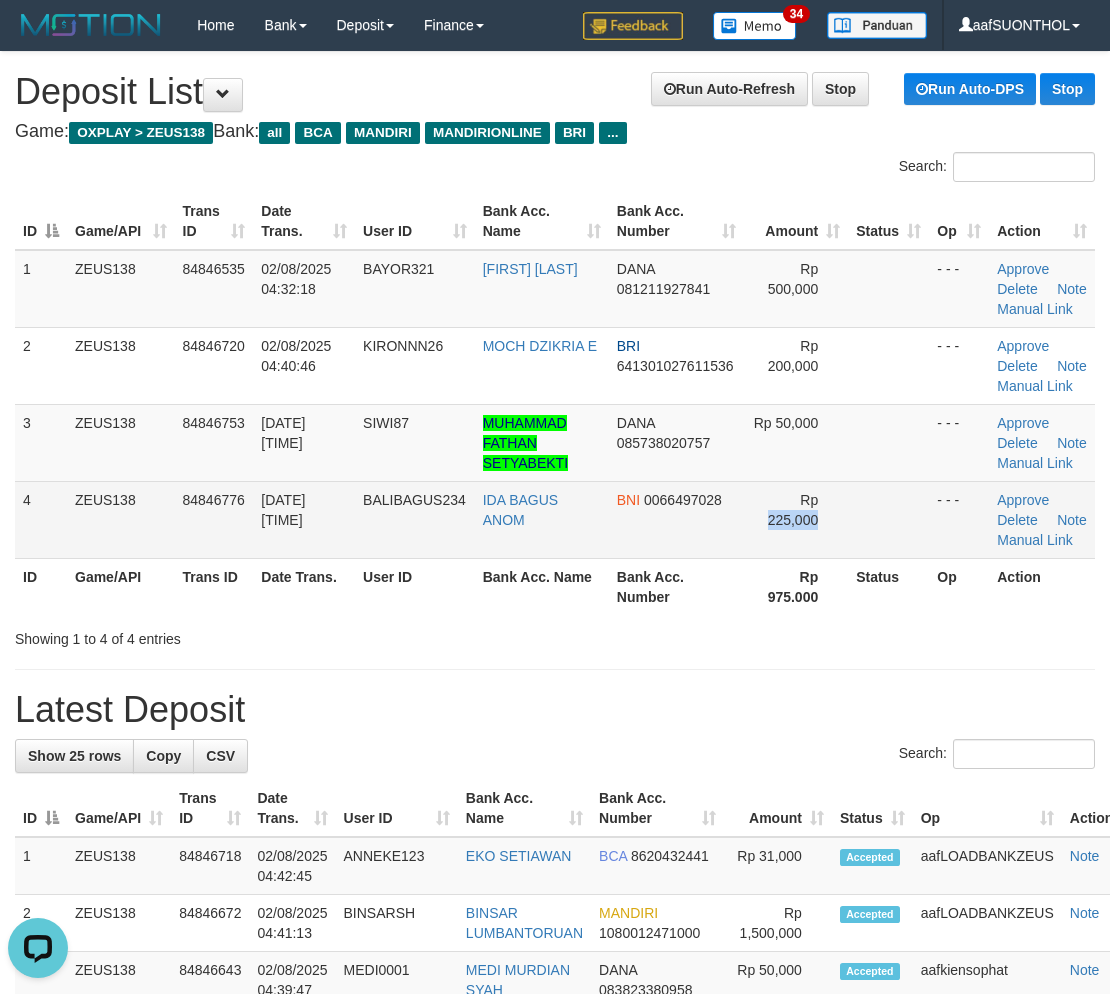 click on "4
ZEUS138
84846776
[DATE] [TIME]
BALIBAGUS234
[FIRST] [LAST]
BNI
0066497028
Rp 225,000
- - -
Approve
Delete
Note
Manual Link" at bounding box center [555, 519] 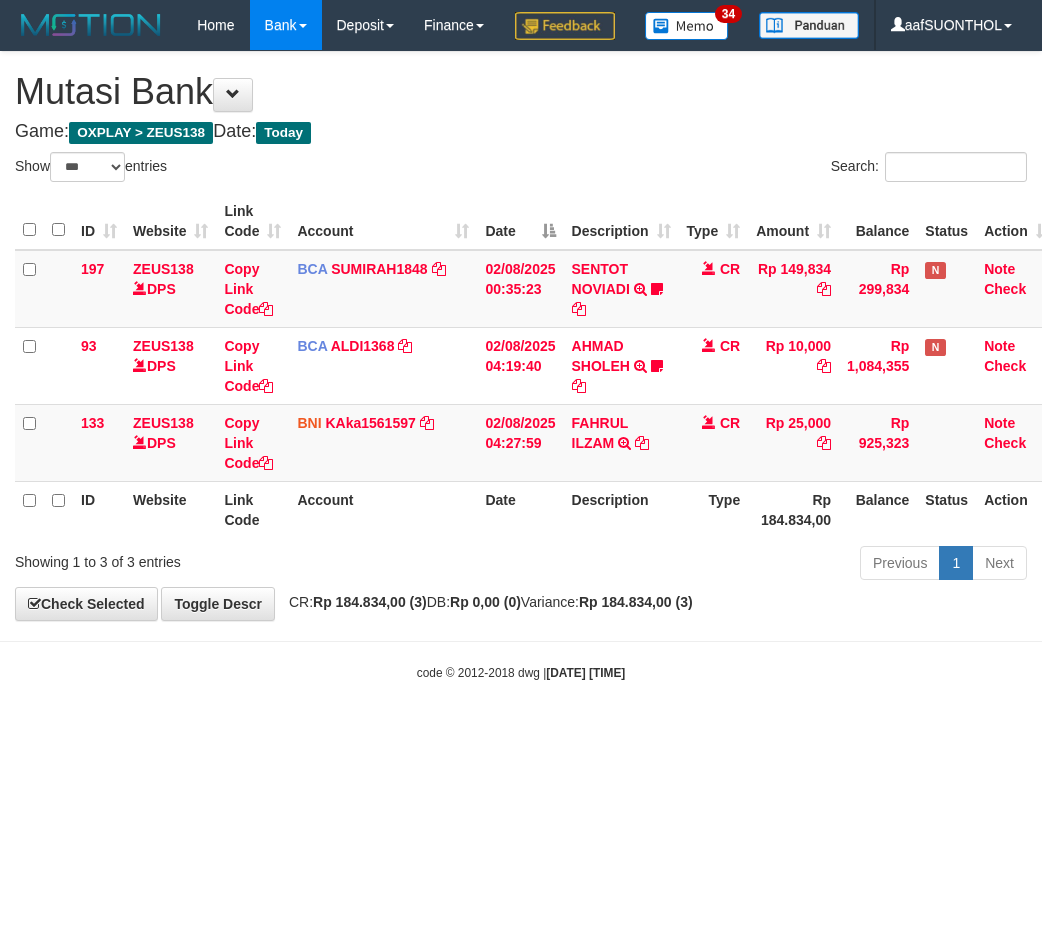 select on "***" 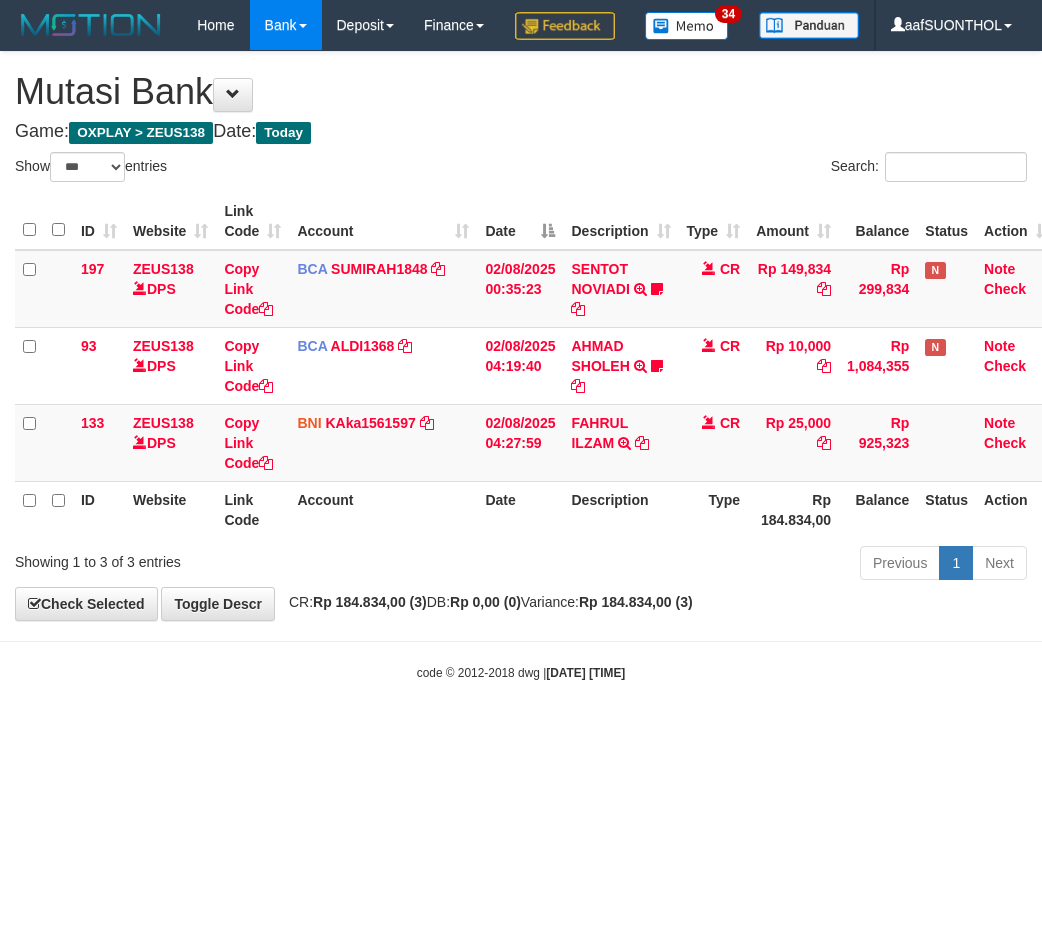 scroll, scrollTop: 0, scrollLeft: 0, axis: both 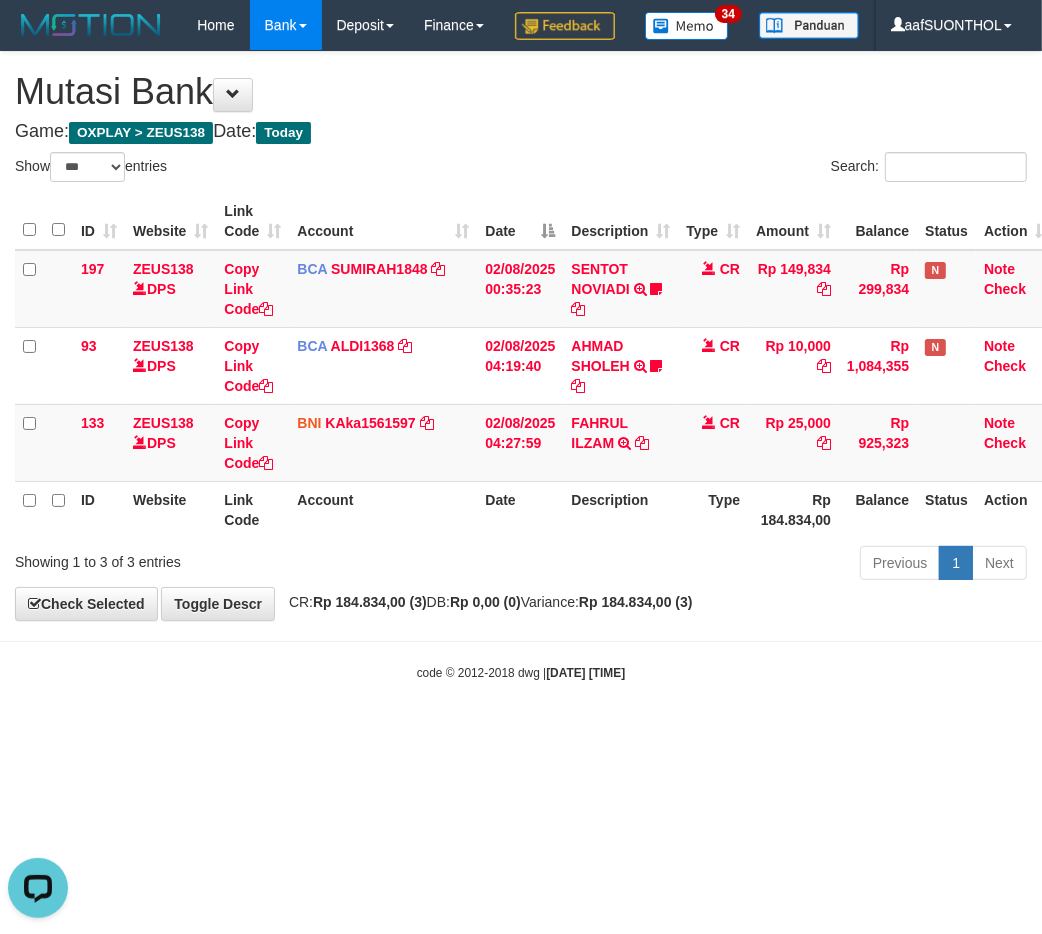 click on "code © 2012-2018 dwg |  [DATE] [TIME]" at bounding box center (521, 672) 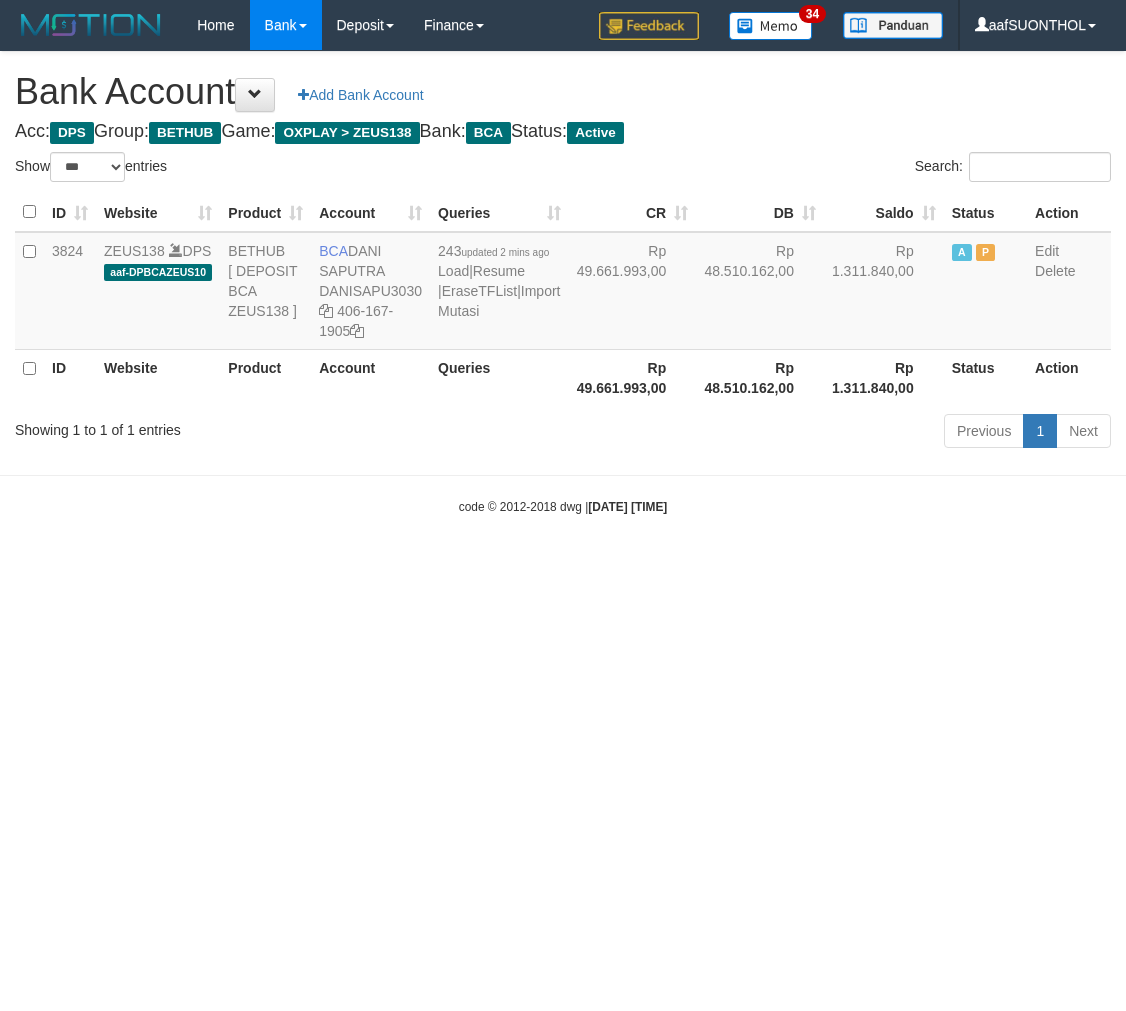 select on "***" 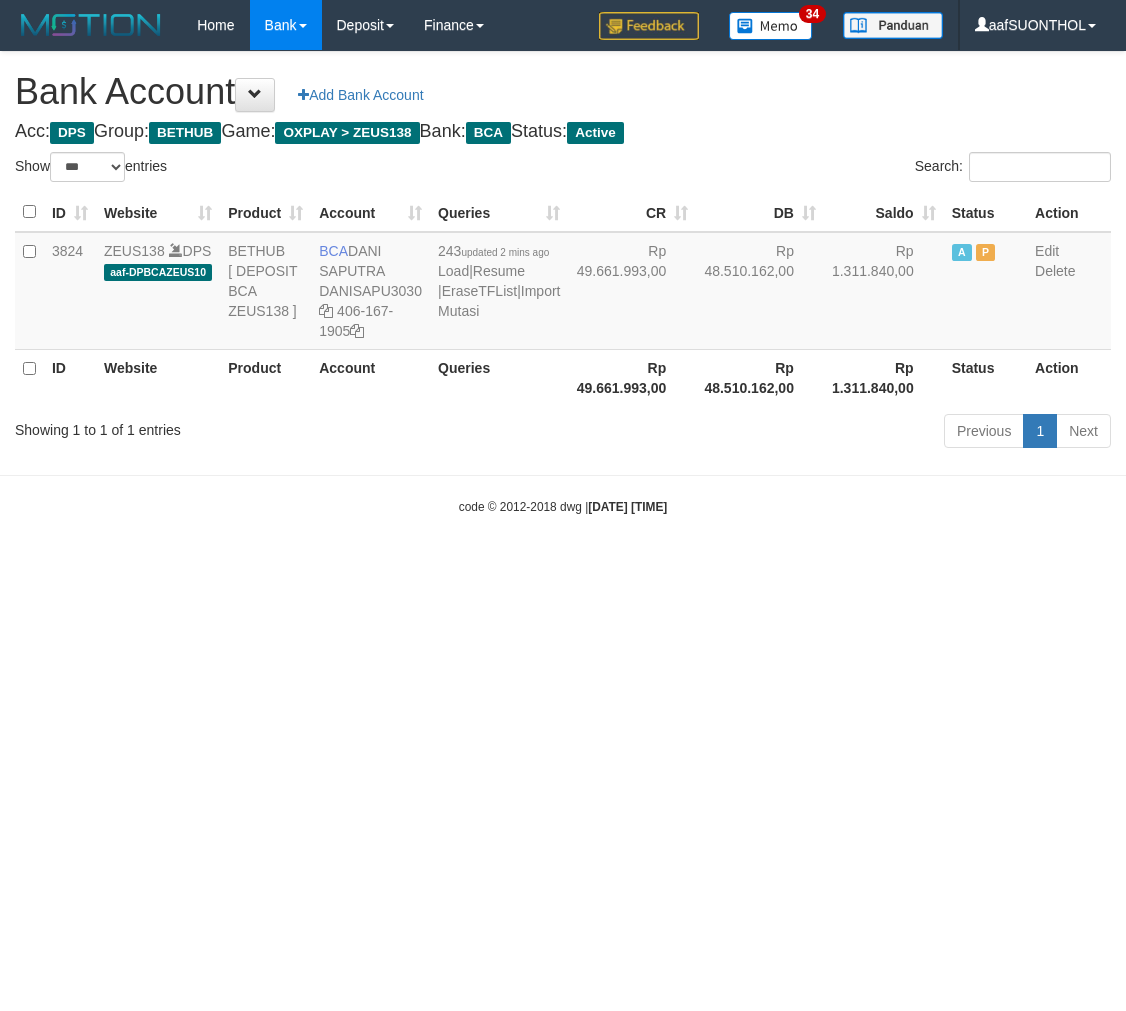 scroll, scrollTop: 0, scrollLeft: 0, axis: both 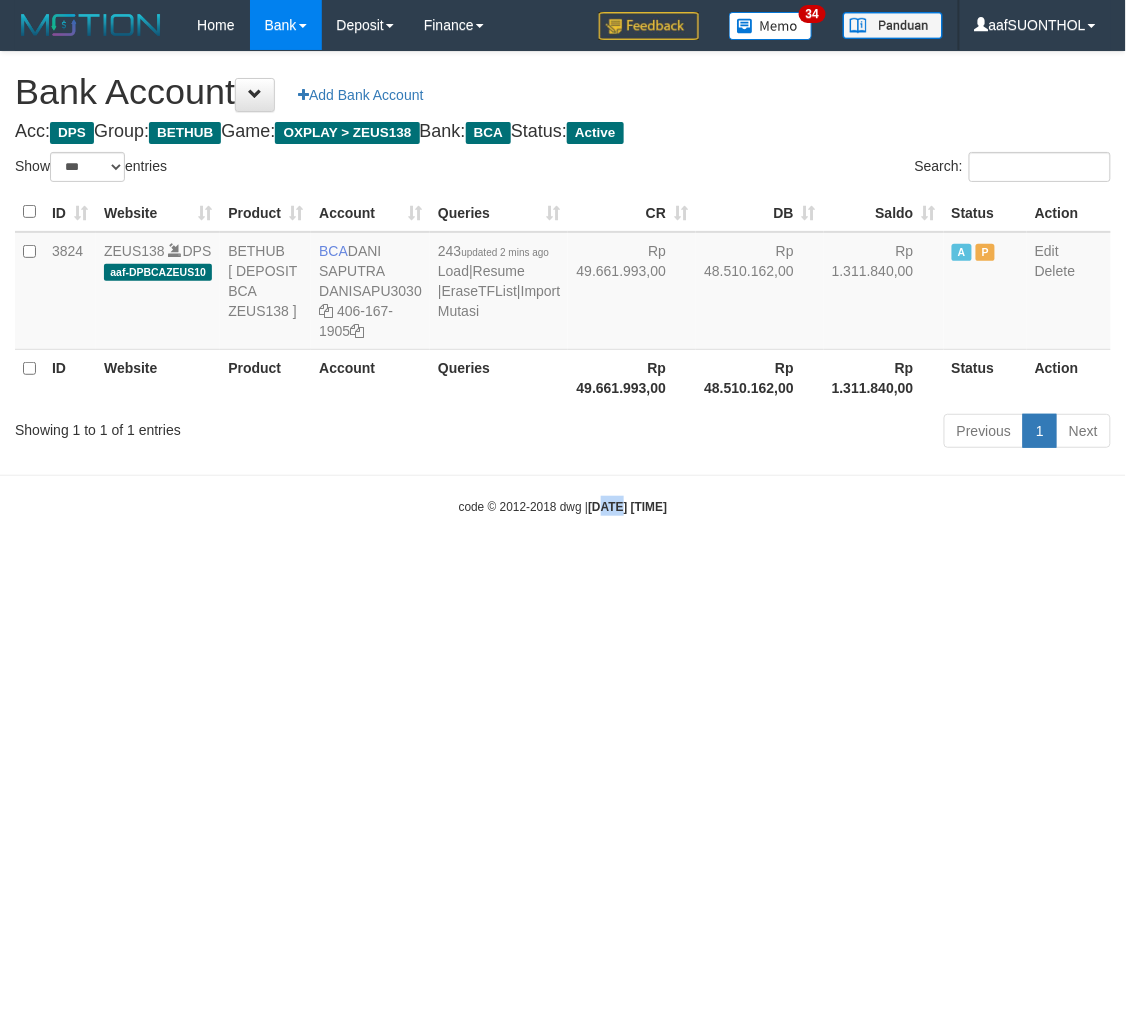 click on "Toggle navigation
Home
Bank
Account List
Load
By Website
Group
[OXPLAY]													ZEUS138
By Load Group (DPS)
Sync" at bounding box center (563, 283) 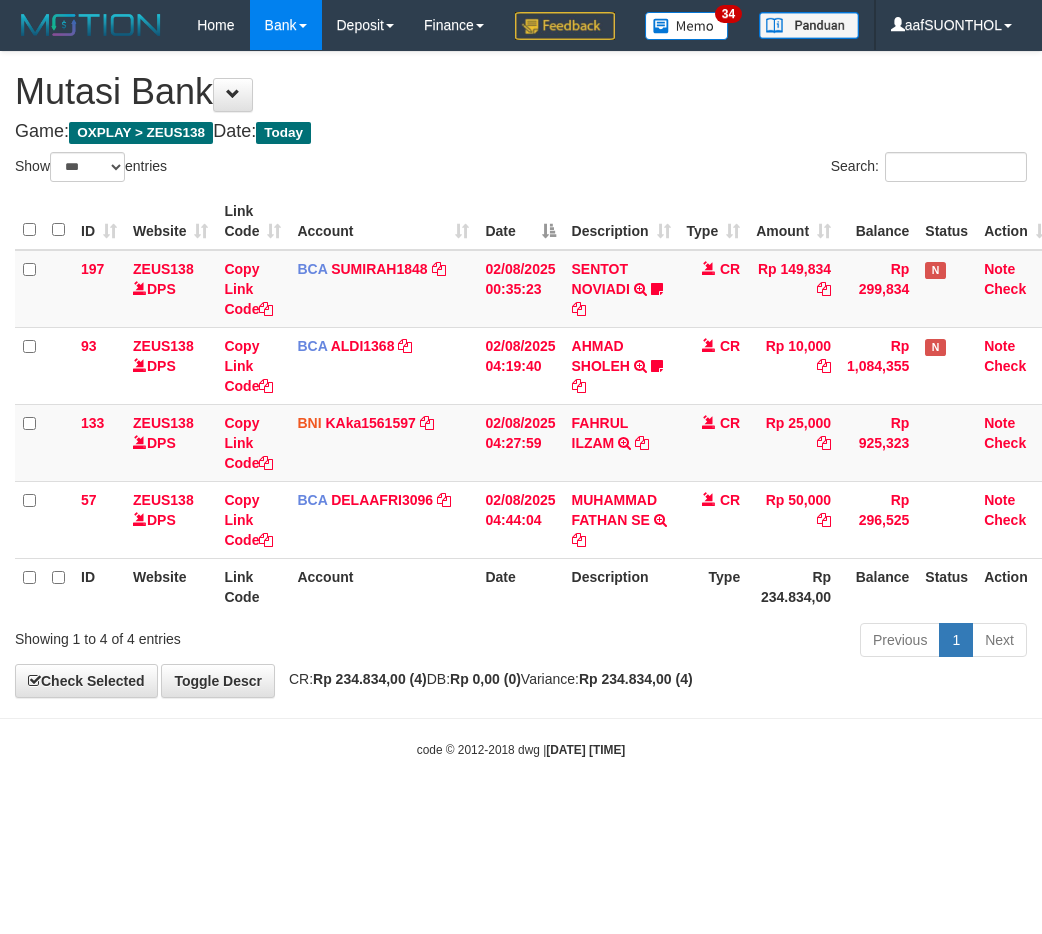 select on "***" 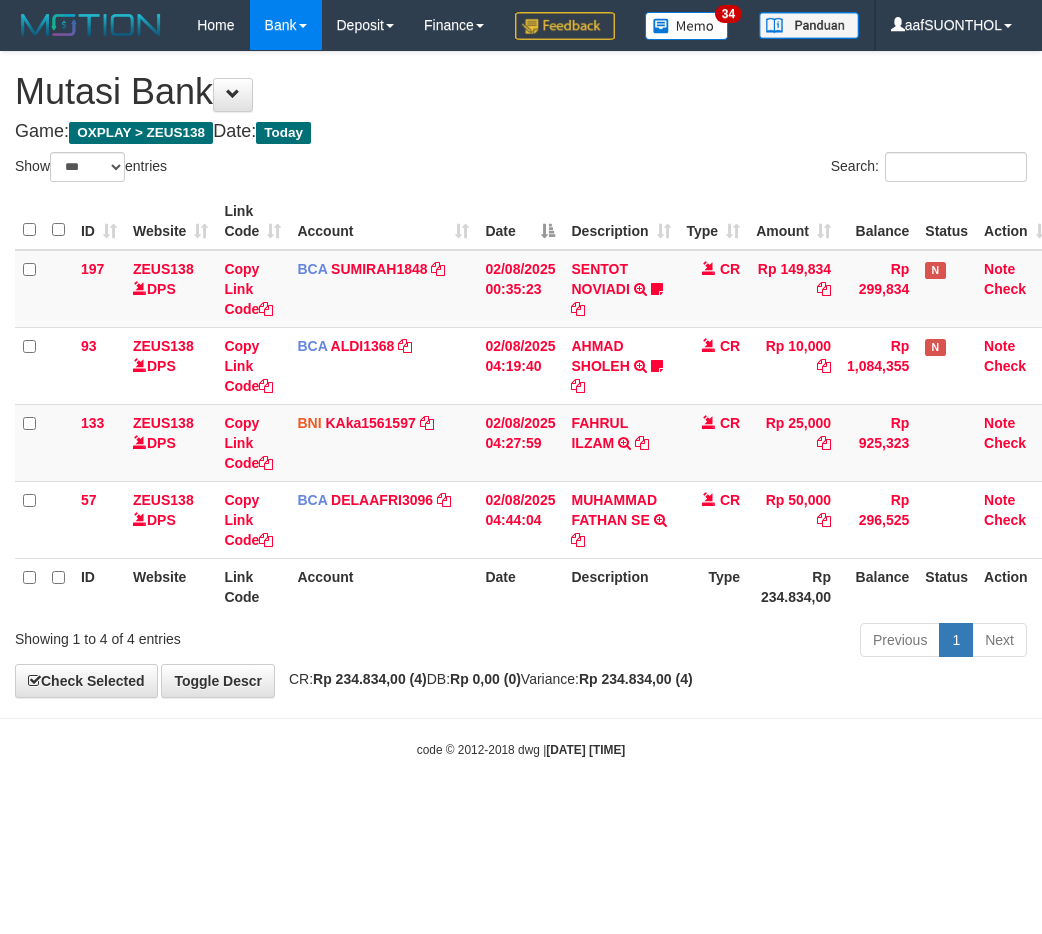 scroll, scrollTop: 0, scrollLeft: 0, axis: both 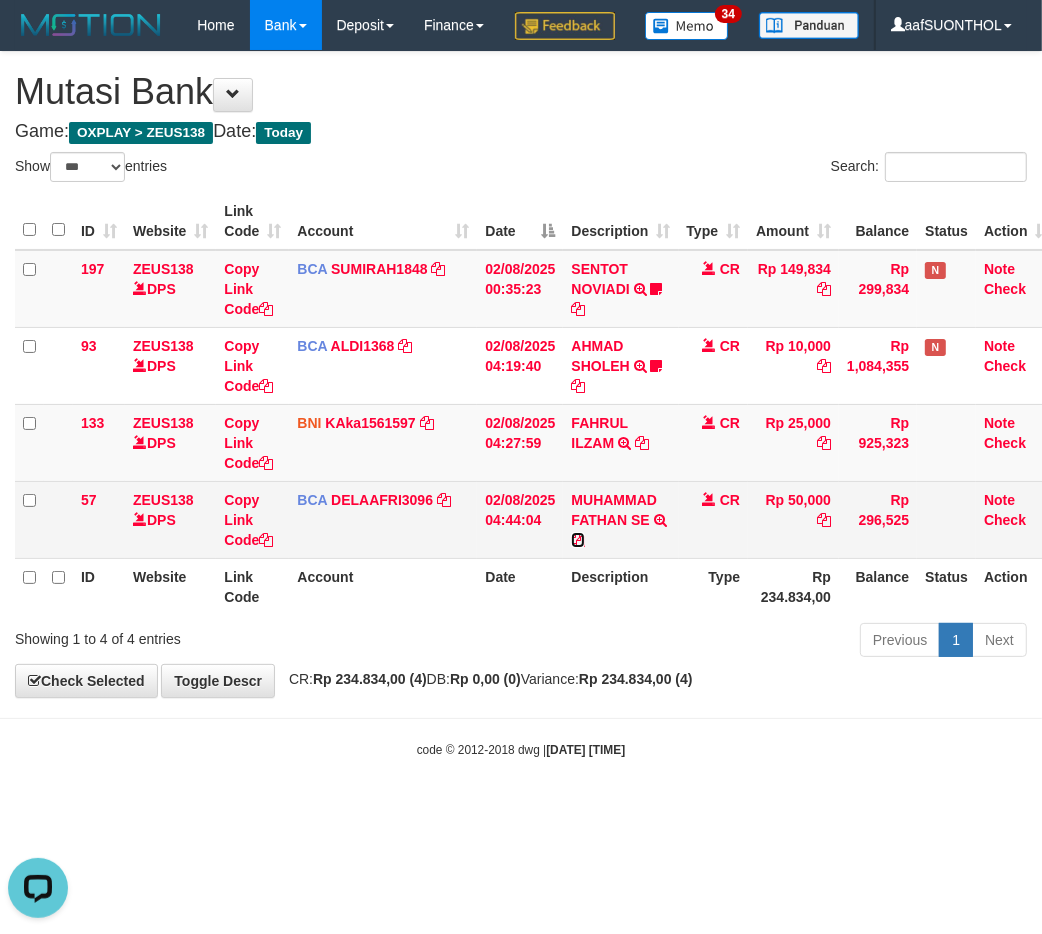 drag, startPoint x: 578, startPoint y: 586, endPoint x: 555, endPoint y: 595, distance: 24.698177 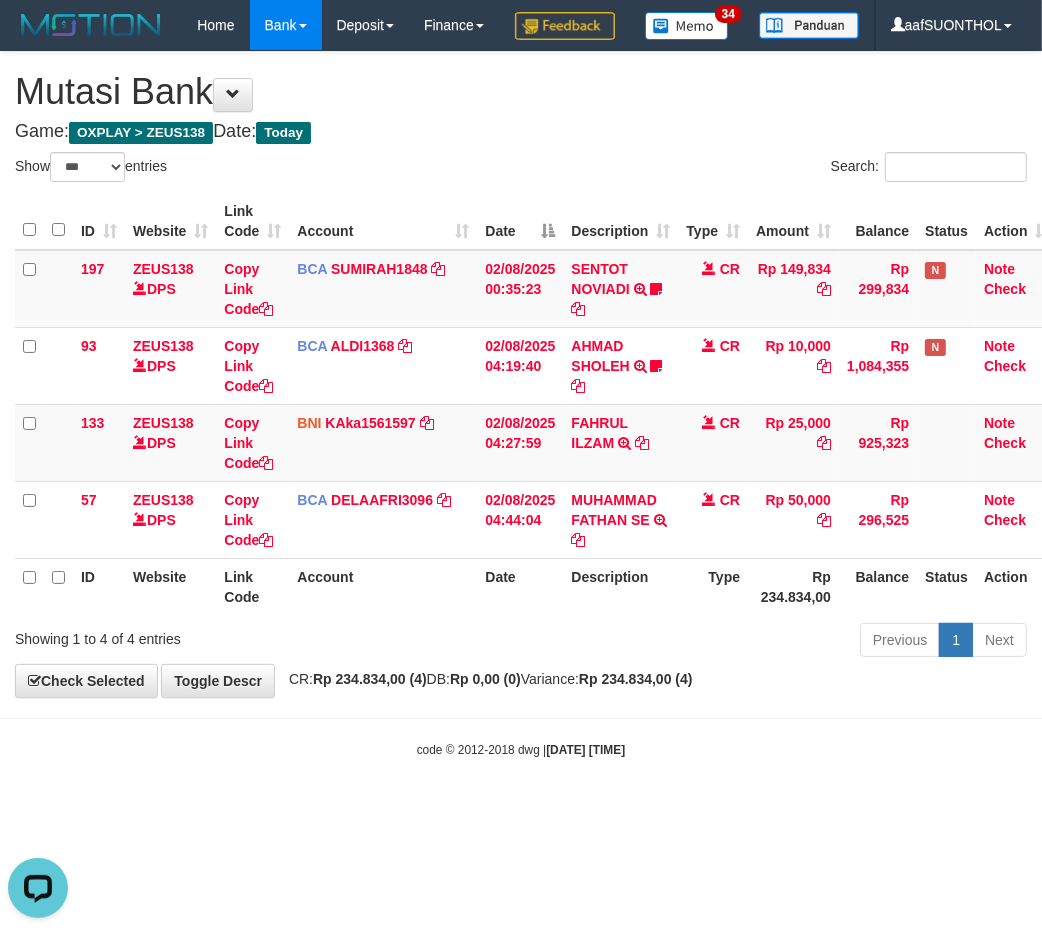 drag, startPoint x: 504, startPoint y: 652, endPoint x: 488, endPoint y: 645, distance: 17.464249 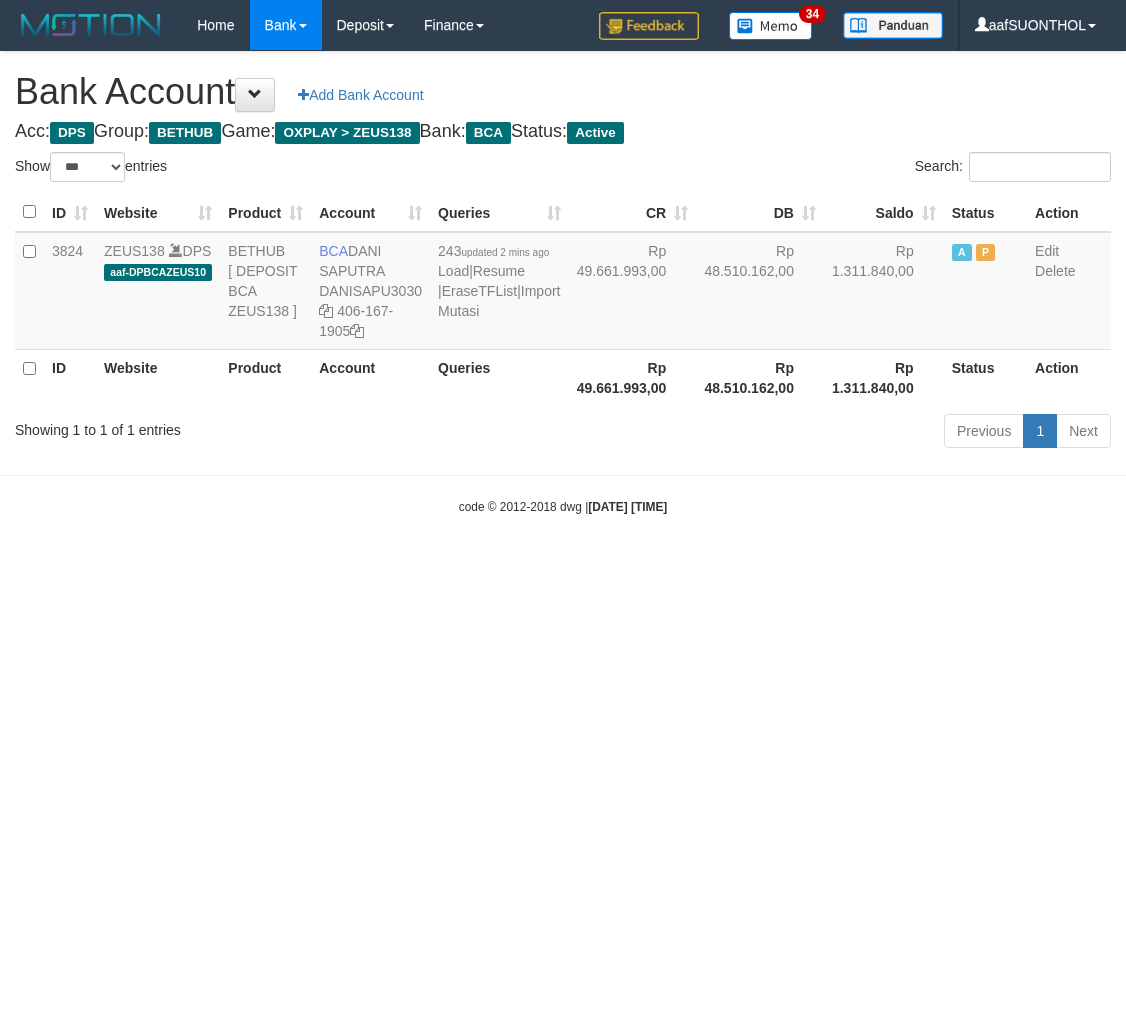 select on "***" 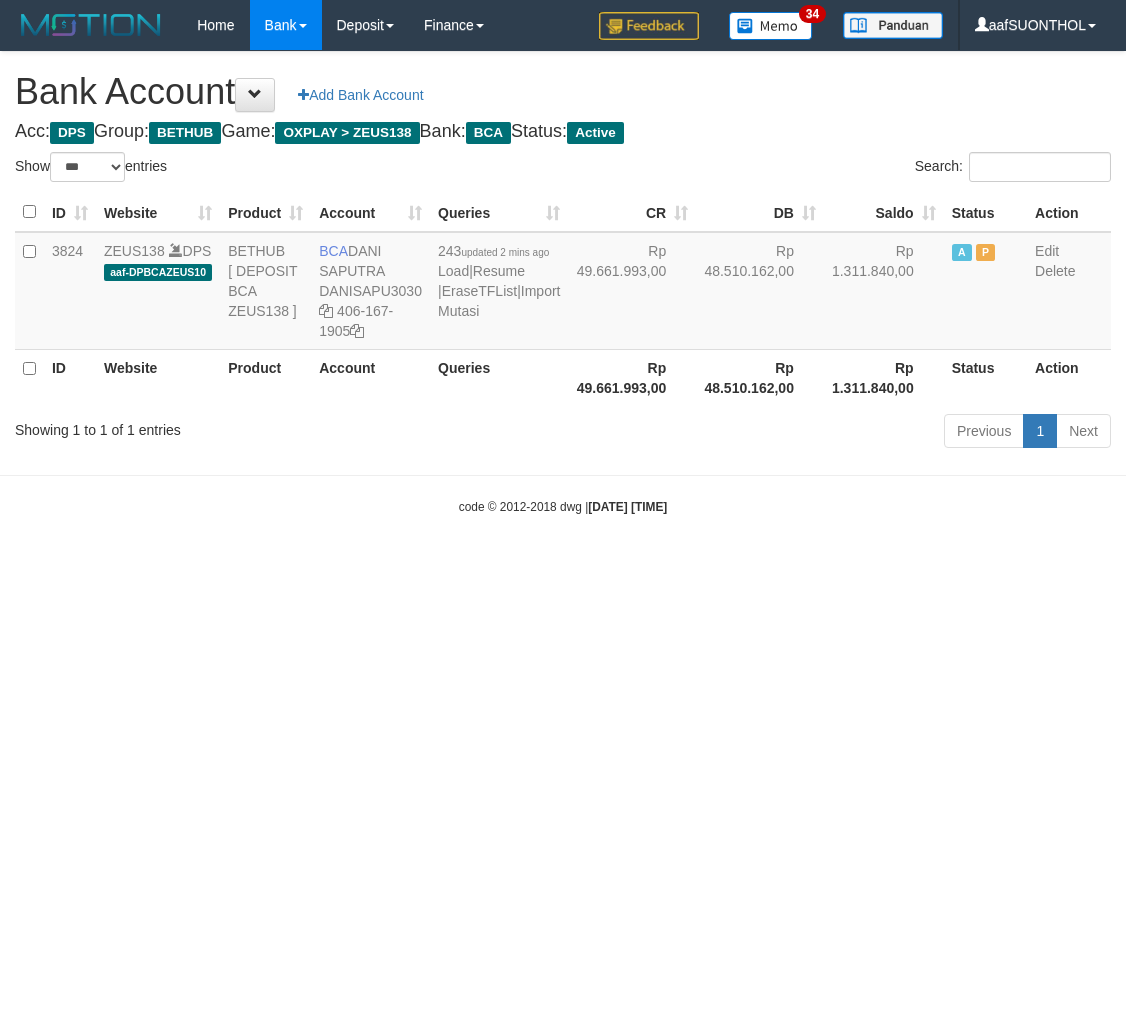 scroll, scrollTop: 0, scrollLeft: 0, axis: both 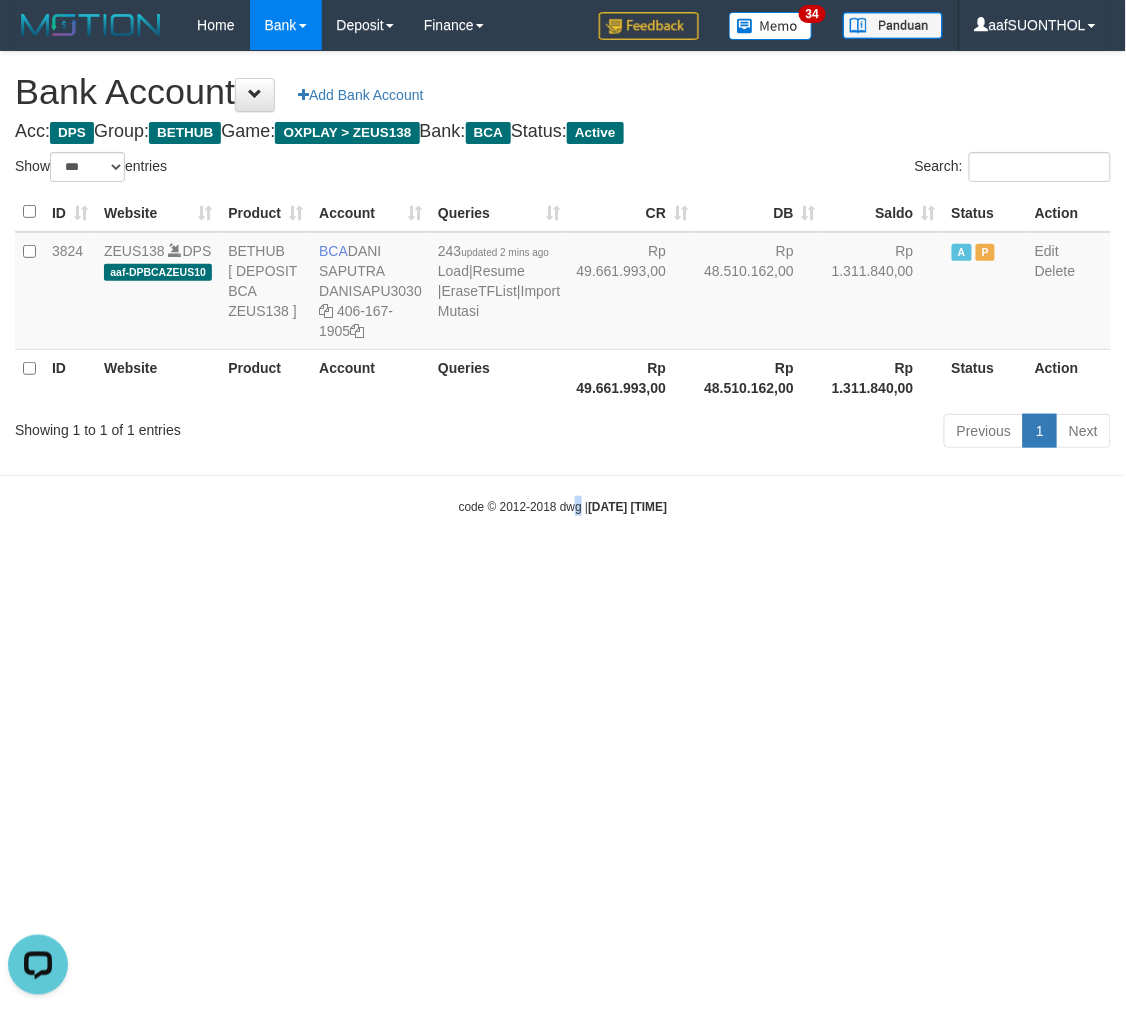 click on "Toggle navigation
Home
Bank
Account List
Load
By Website
Group
[OXPLAY]													ZEUS138
By Load Group (DPS)
Sync" at bounding box center [563, 283] 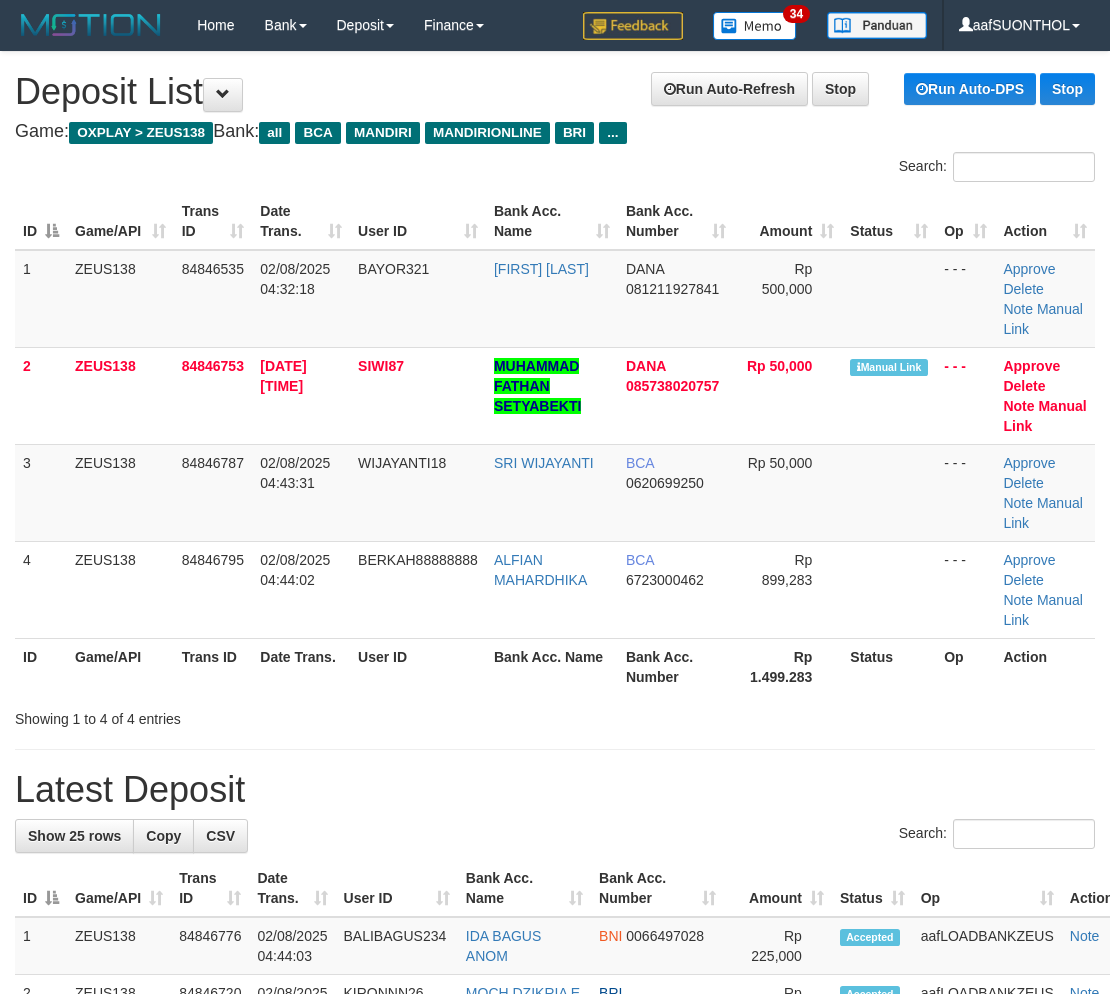 scroll, scrollTop: 0, scrollLeft: 0, axis: both 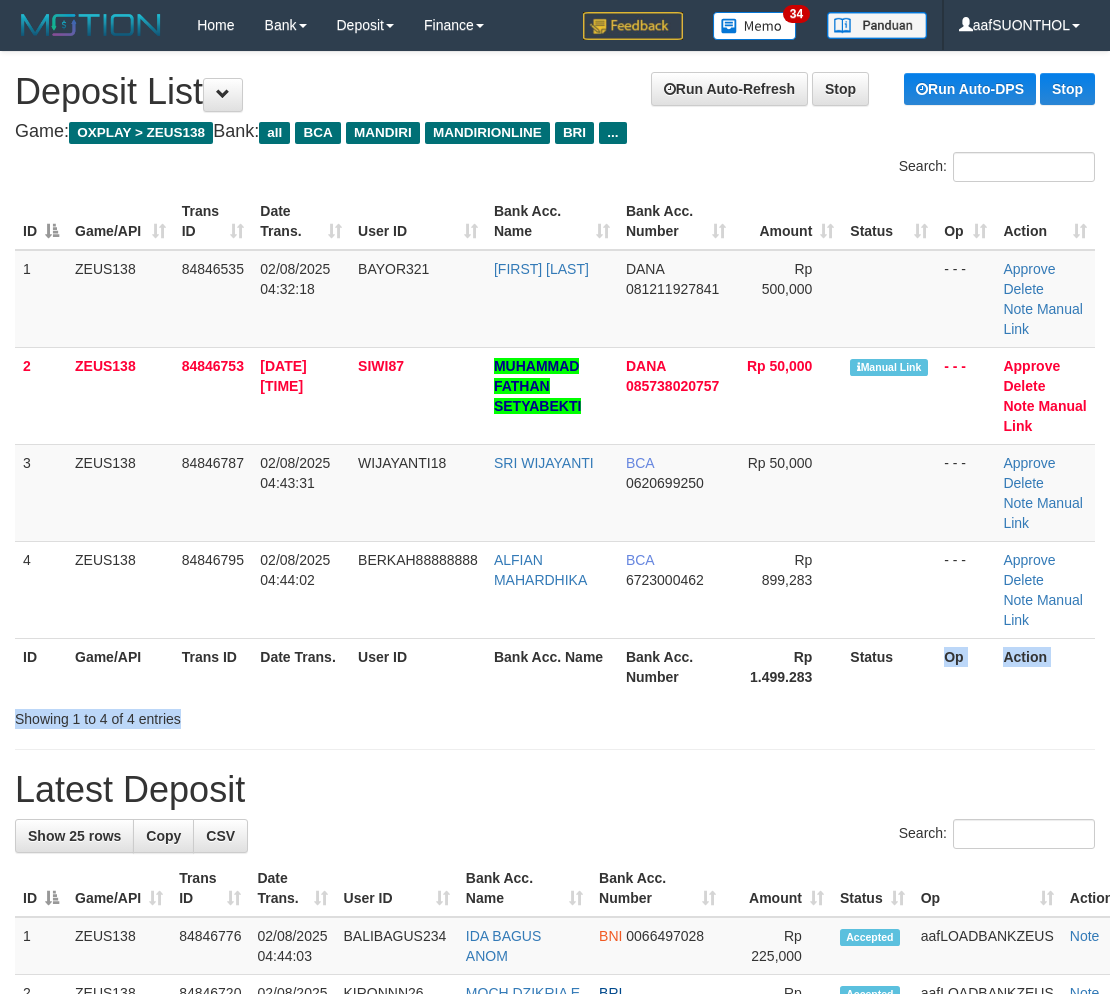 click on "ID Game/API Trans ID Date Trans. User ID Bank Acc. Name Bank Acc. Number Amount Status Op Action
1
ZEUS138
84846535
02/08/2025 04:32:18
BAYOR321
RAHMATUN HUSNA
DANA
081211927841
Rp 500,000
- - -
Approve
Delete
Note
Manual Link
2
ZEUS138
84846753
02/08/2025 04:41:58
SIWI87
MUHAMMAD FATHAN SETYABEKTI
DANA
085738020757
Rp 50,000
Manual Link Note" at bounding box center (555, 444) 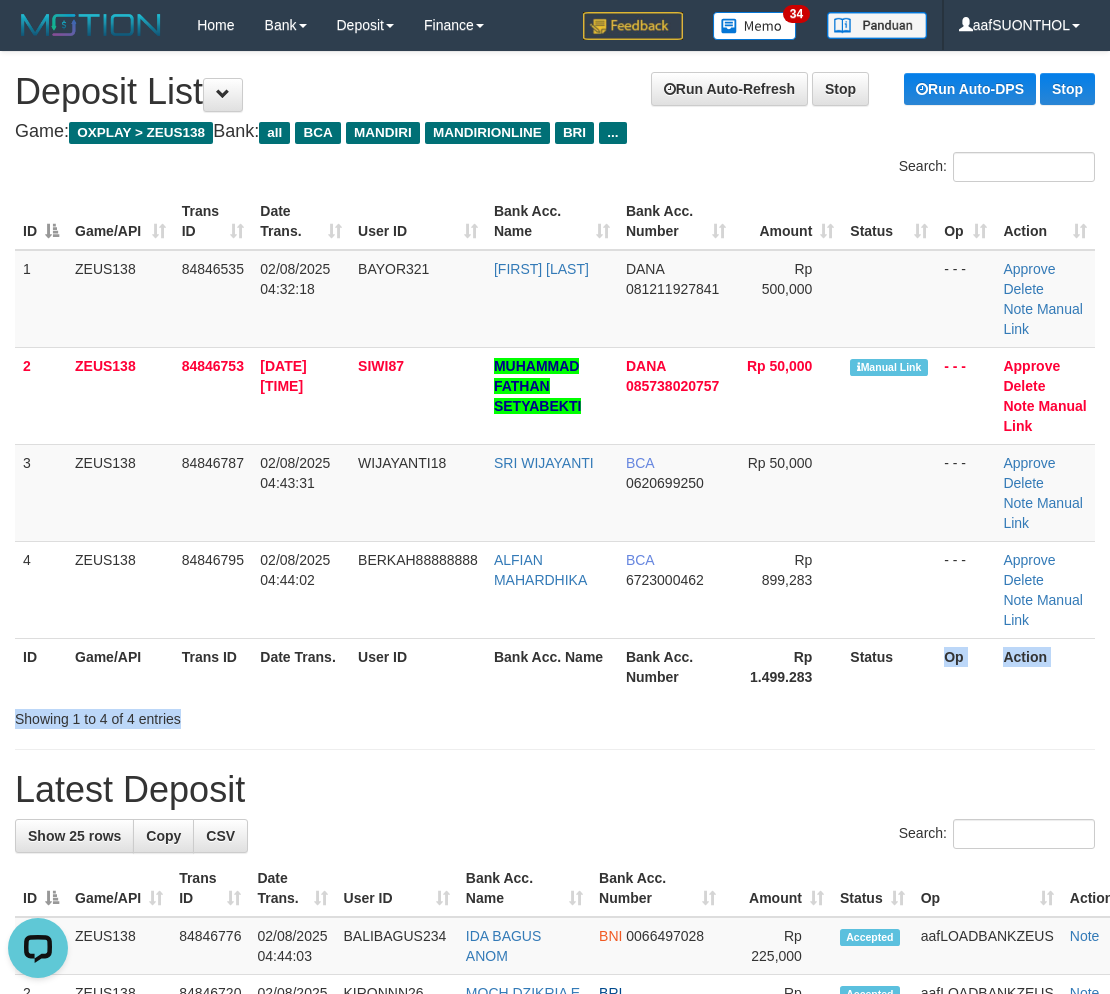 scroll, scrollTop: 0, scrollLeft: 0, axis: both 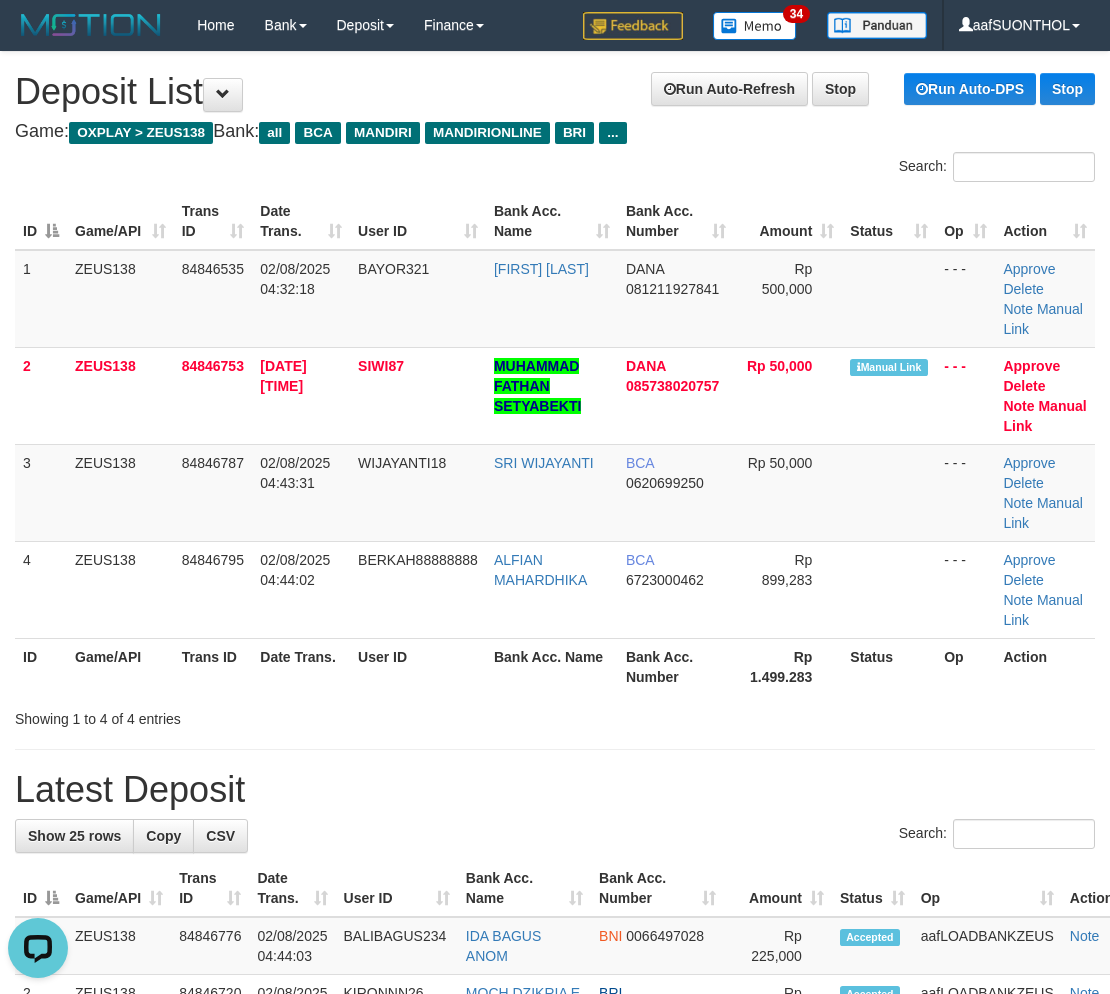 drag, startPoint x: 880, startPoint y: 706, endPoint x: 1123, endPoint y: 741, distance: 245.50764 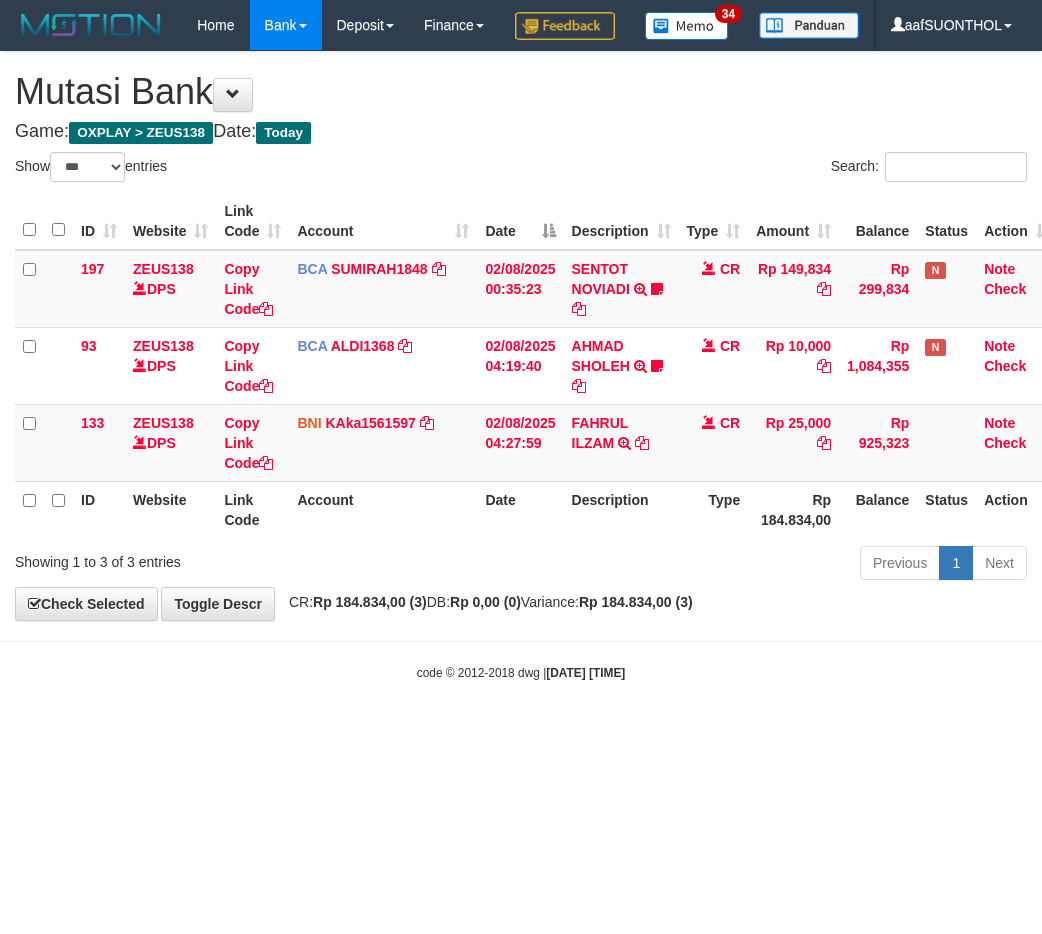select on "***" 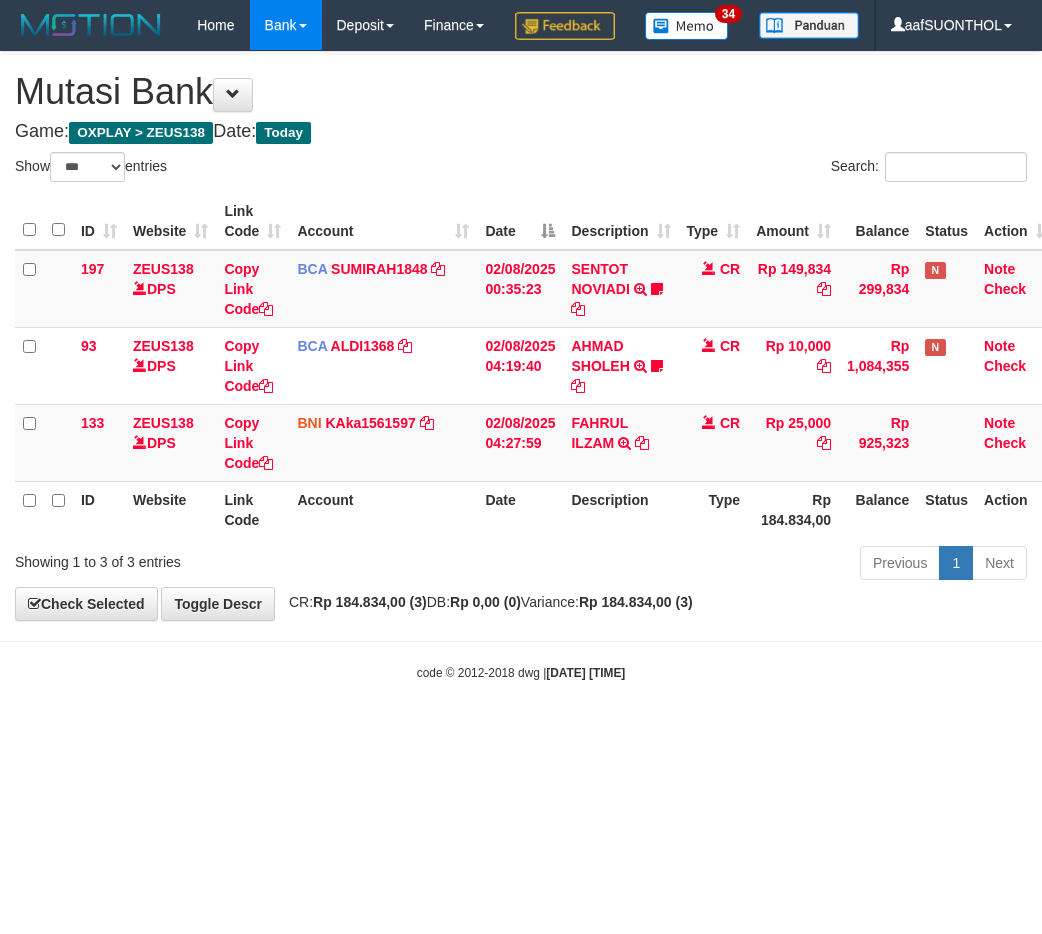 scroll, scrollTop: 0, scrollLeft: 0, axis: both 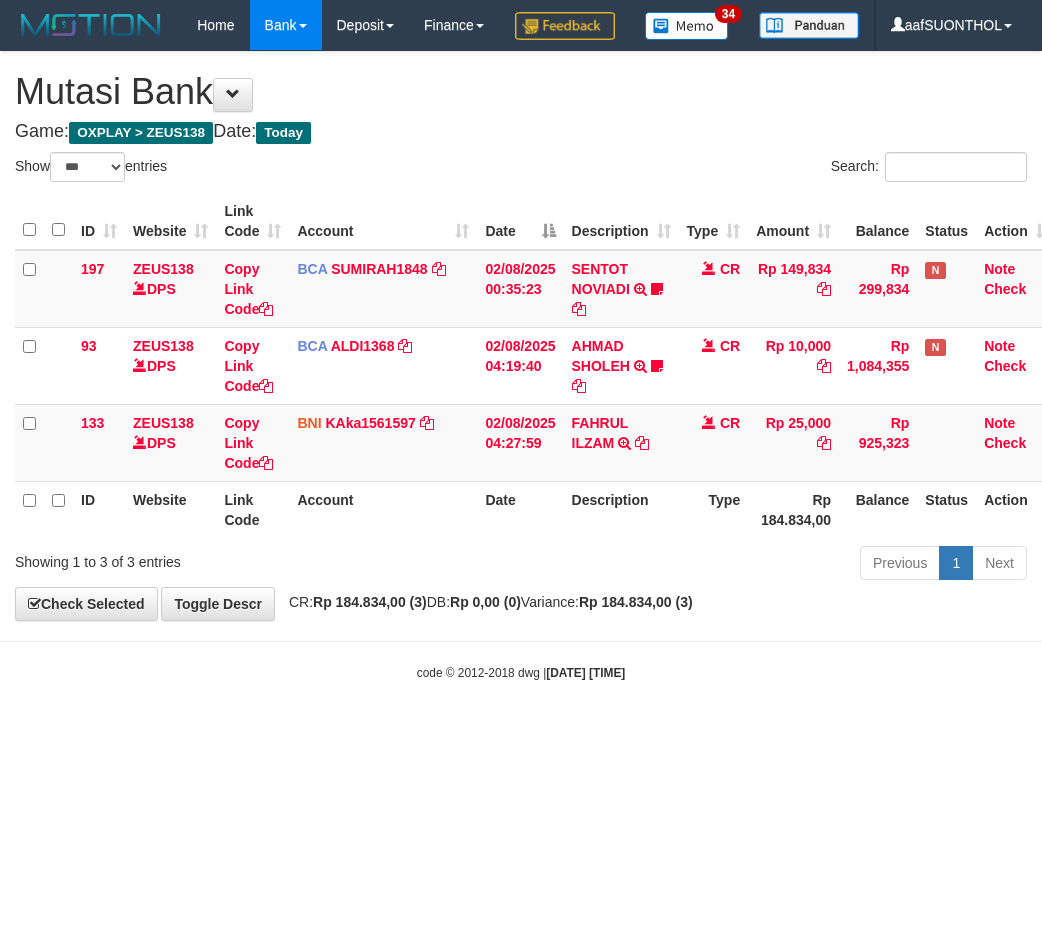 select on "***" 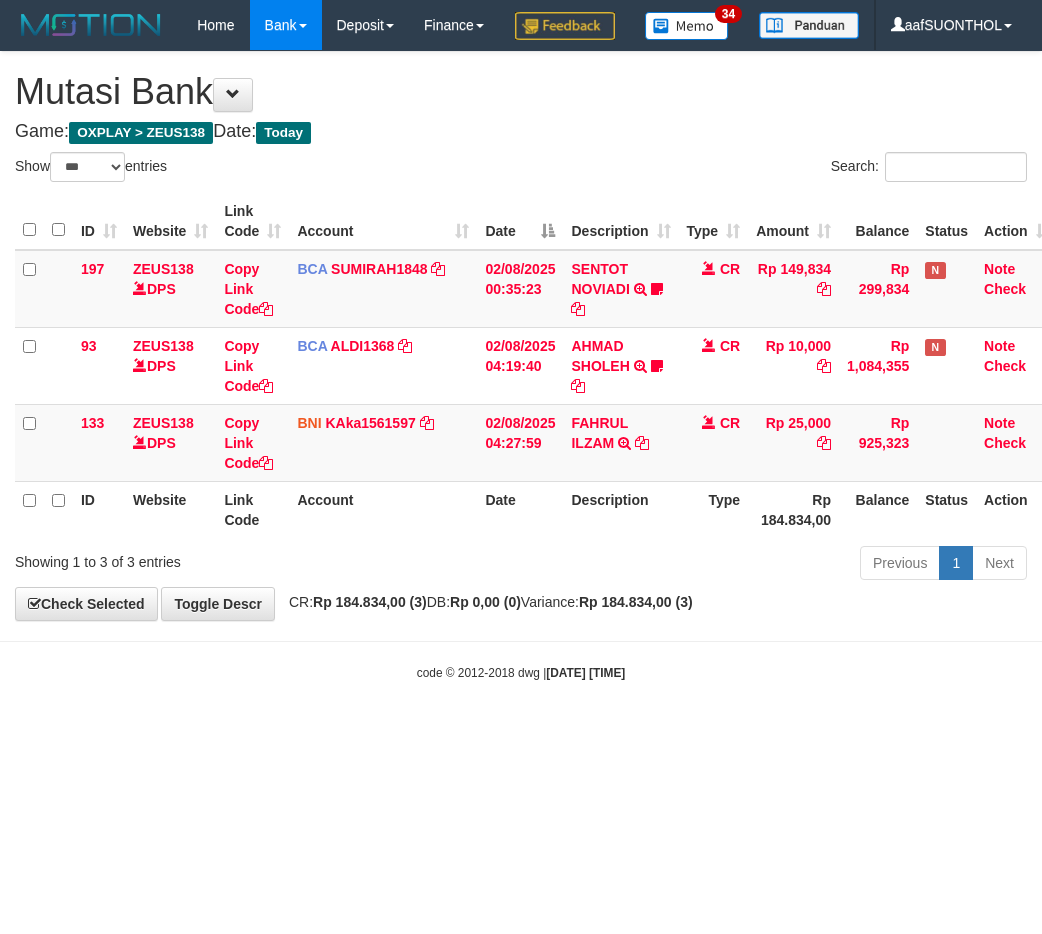 scroll, scrollTop: 0, scrollLeft: 0, axis: both 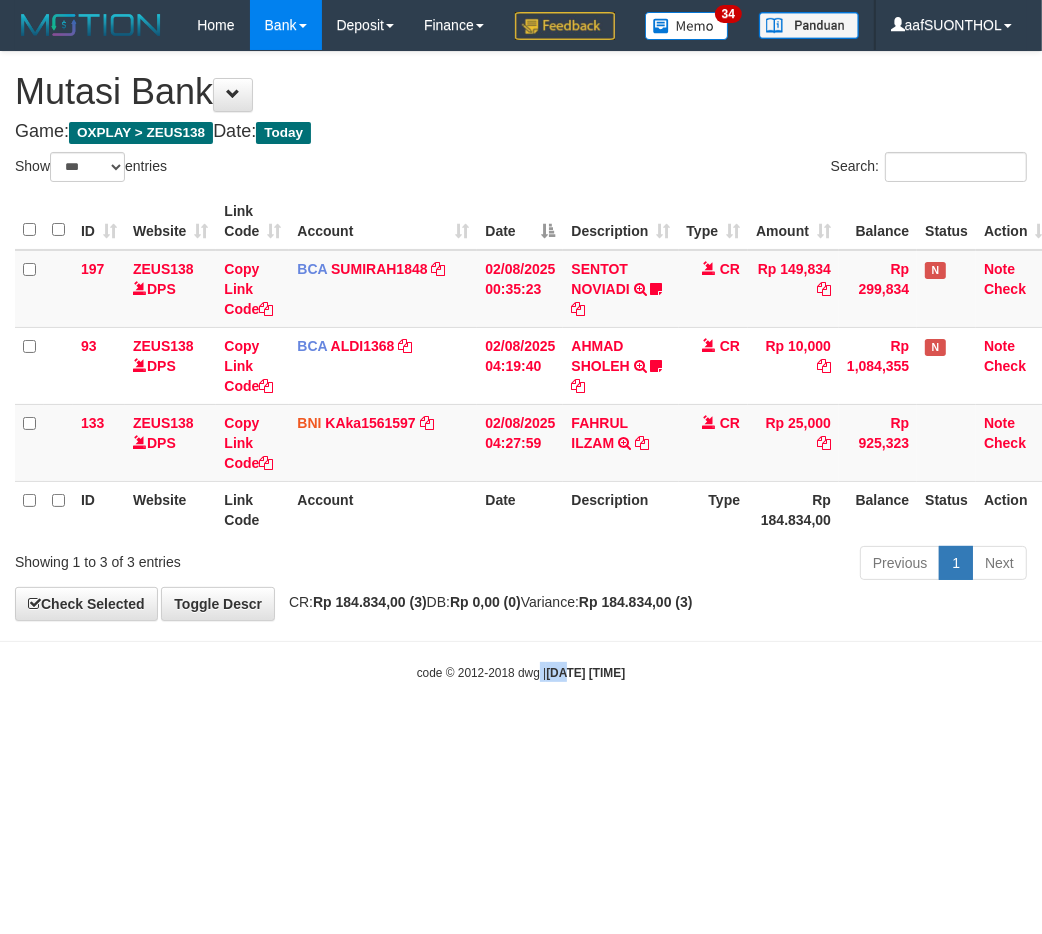 drag, startPoint x: 543, startPoint y: 823, endPoint x: 505, endPoint y: 796, distance: 46.615448 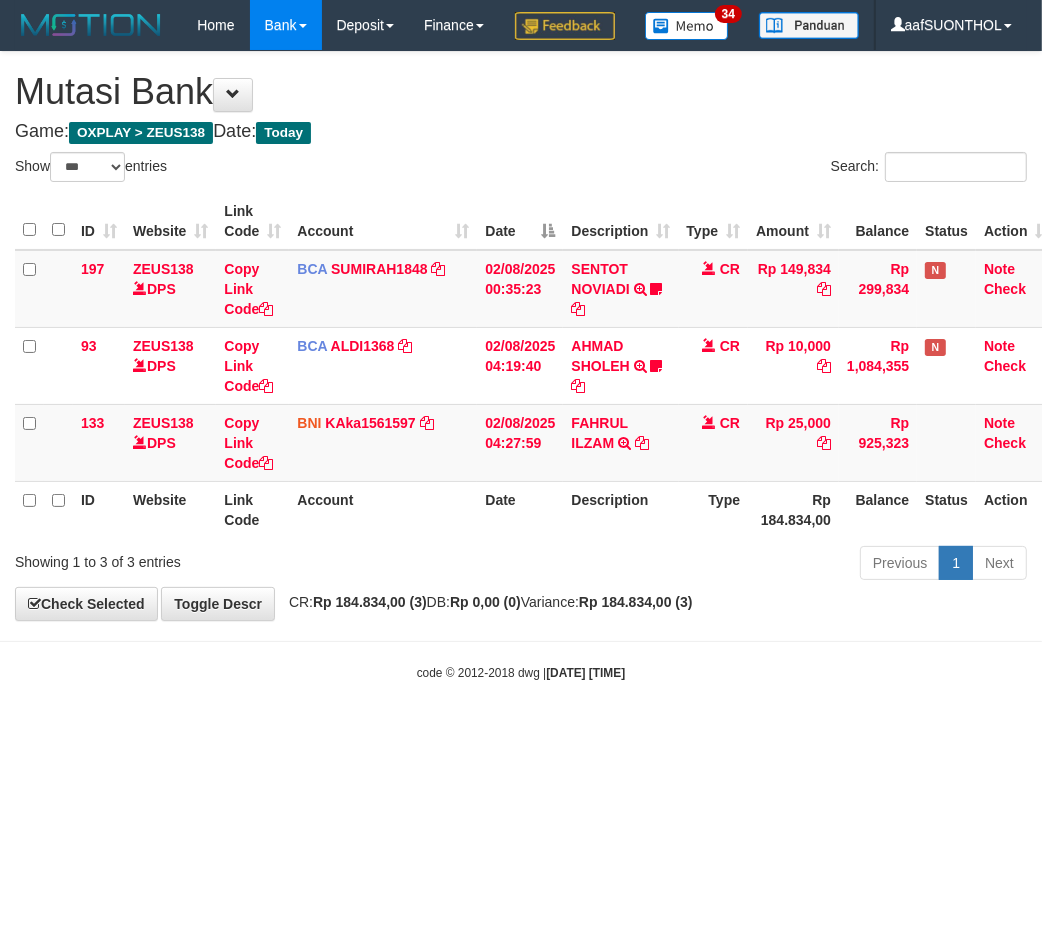 drag, startPoint x: 503, startPoint y: 796, endPoint x: 488, endPoint y: 788, distance: 17 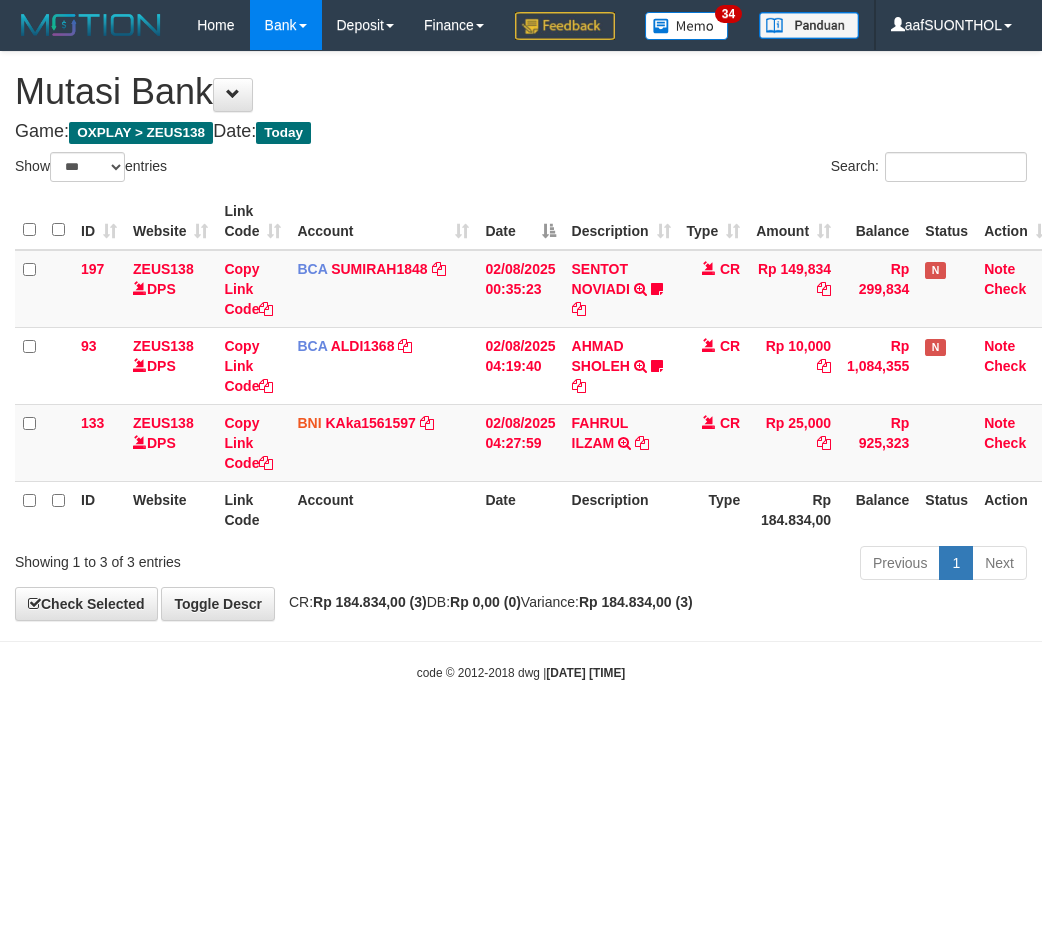 select on "***" 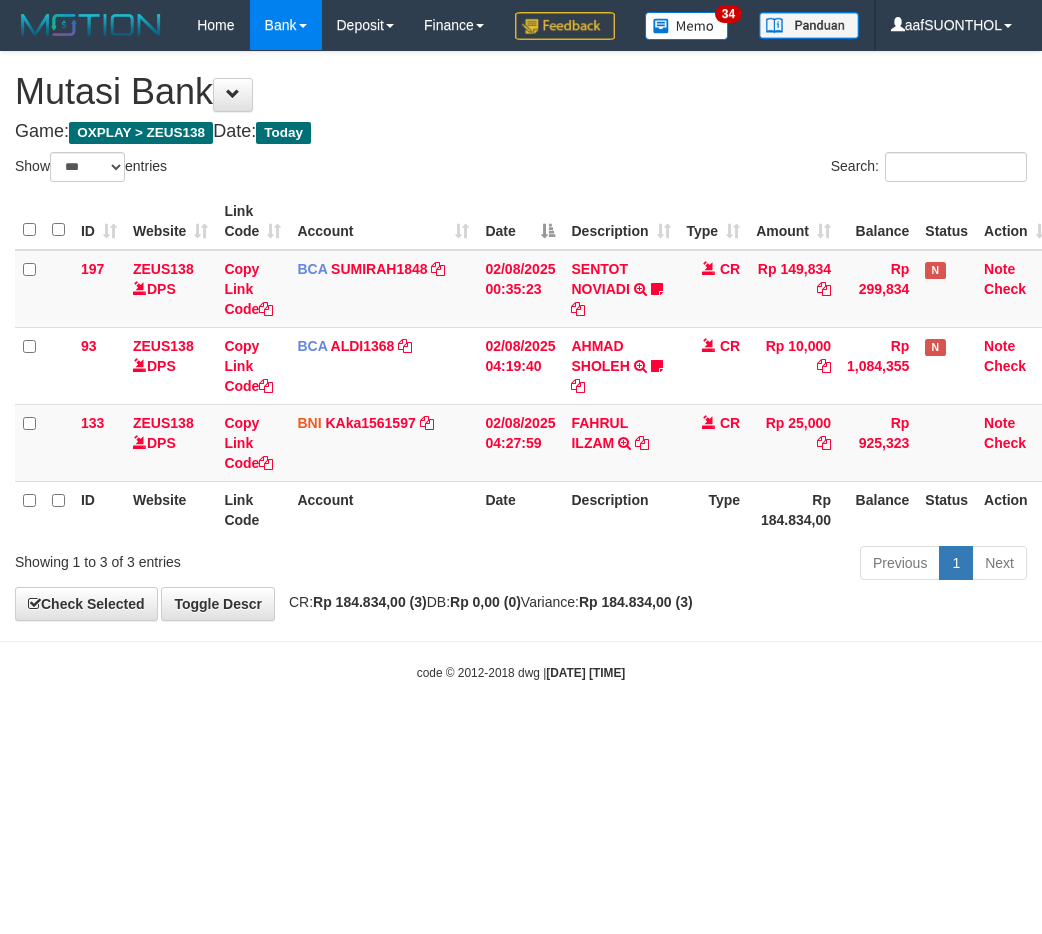 scroll, scrollTop: 0, scrollLeft: 0, axis: both 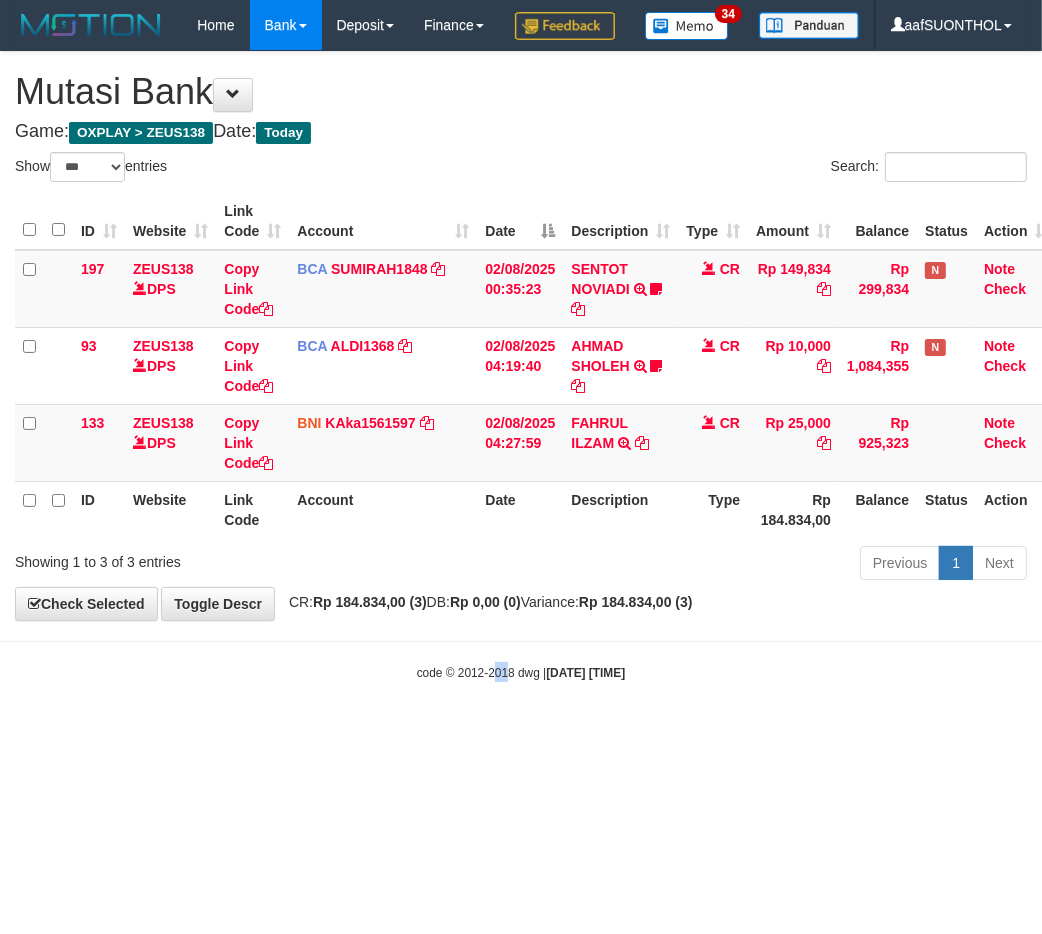 click on "Toggle navigation
Home
Bank
Account List
Load
By Website
Group
[OXPLAY]													ZEUS138
By Load Group (DPS)
Sync" at bounding box center [521, 366] 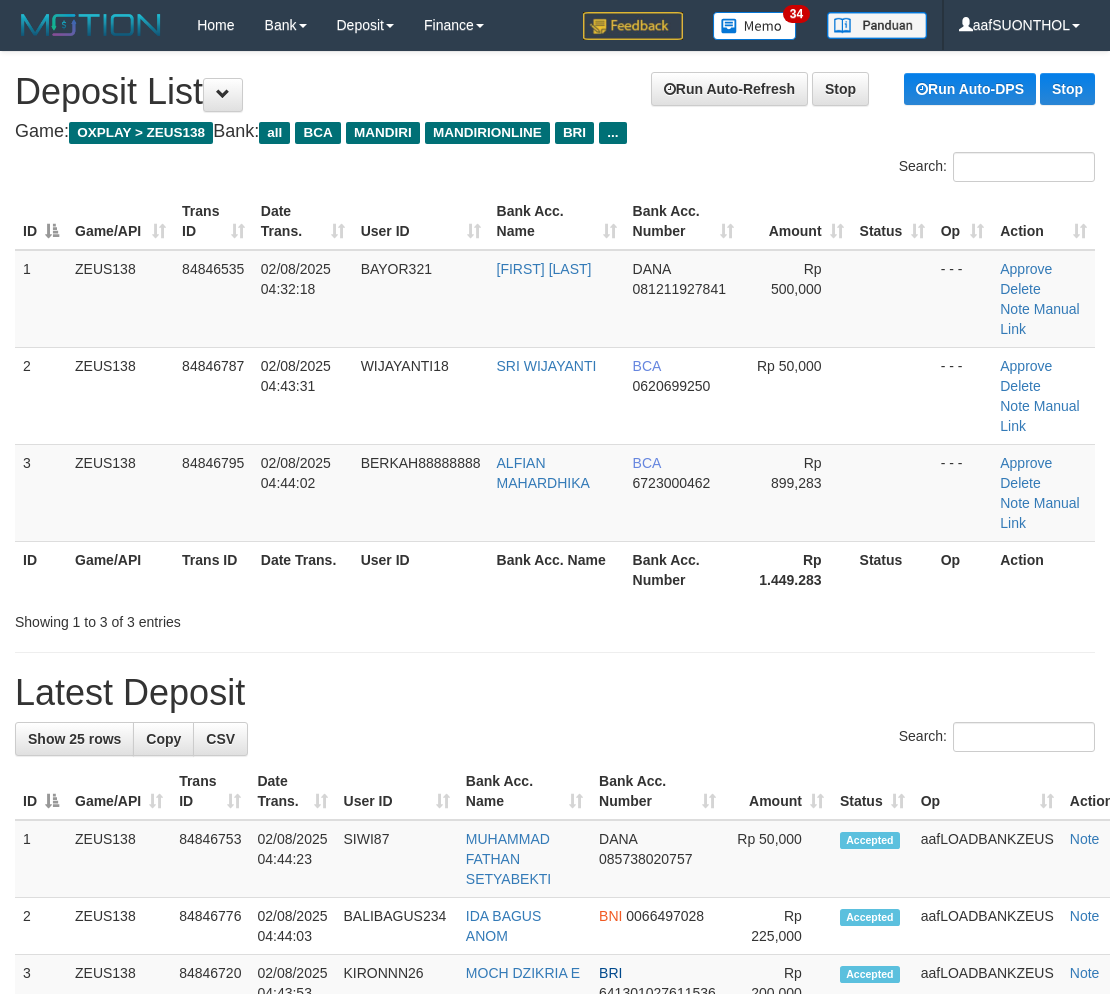 scroll, scrollTop: 0, scrollLeft: 0, axis: both 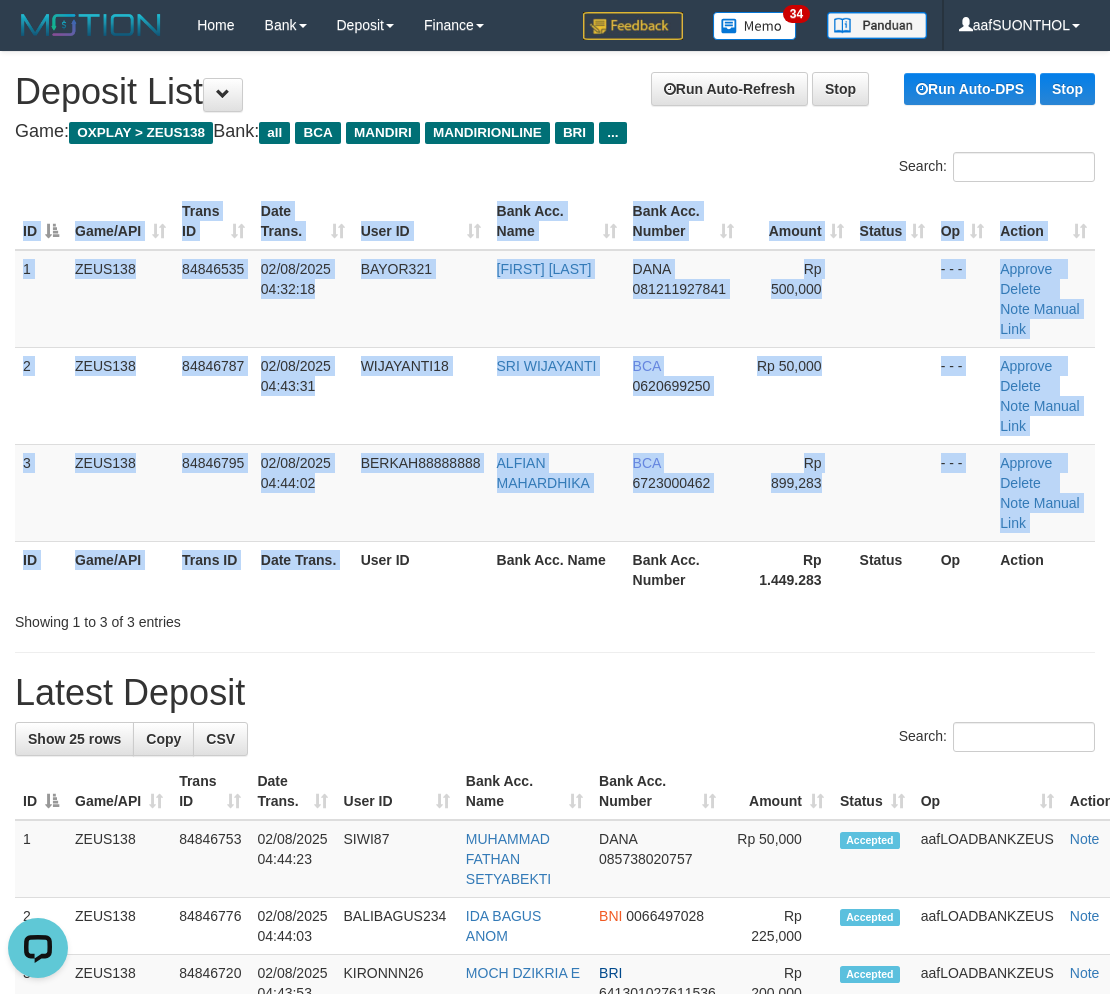 click on "ID Game/API Trans ID Date Trans. User ID Bank Acc. Name Bank Acc. Number Amount Status Op Action
1
ZEUS138
84846535
[DATE] [TIME]
BAYOR321
[FIRST] [LAST]
DANA
081211927841
Rp 500,000
- - -
Approve
Delete
Note
Manual Link
2
ZEUS138
84846787
[DATE] [TIME]
WIJAYANTI18
[FIRST] [LAST]
BCA
0620699250
Rp 50,000
- - -" at bounding box center (555, 395) 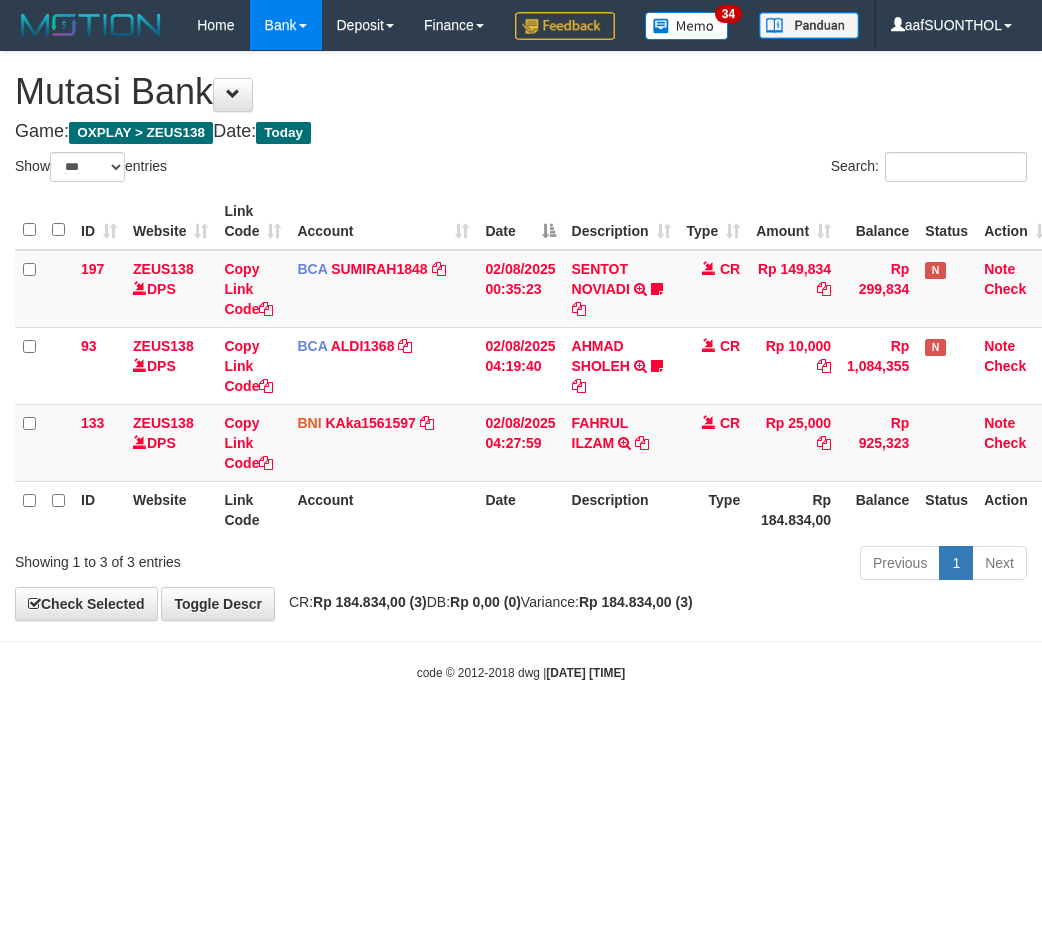 select on "***" 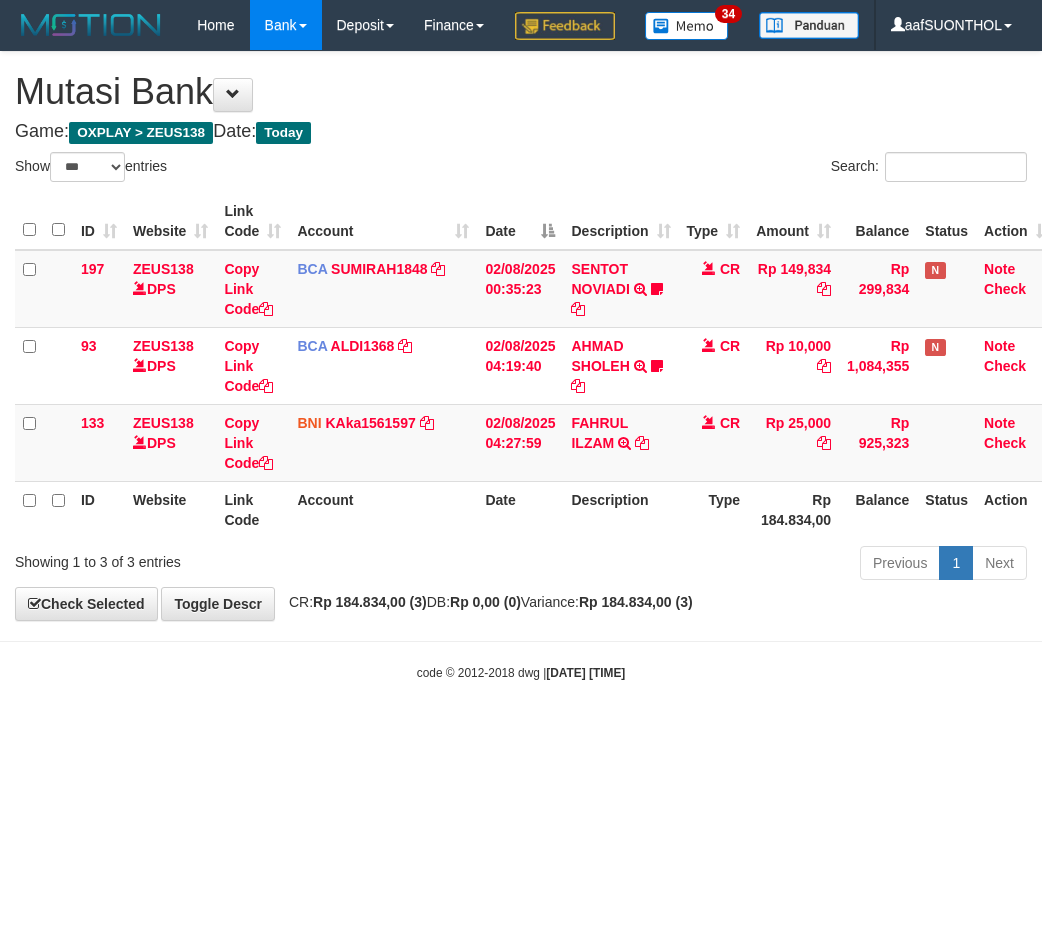 scroll, scrollTop: 0, scrollLeft: 0, axis: both 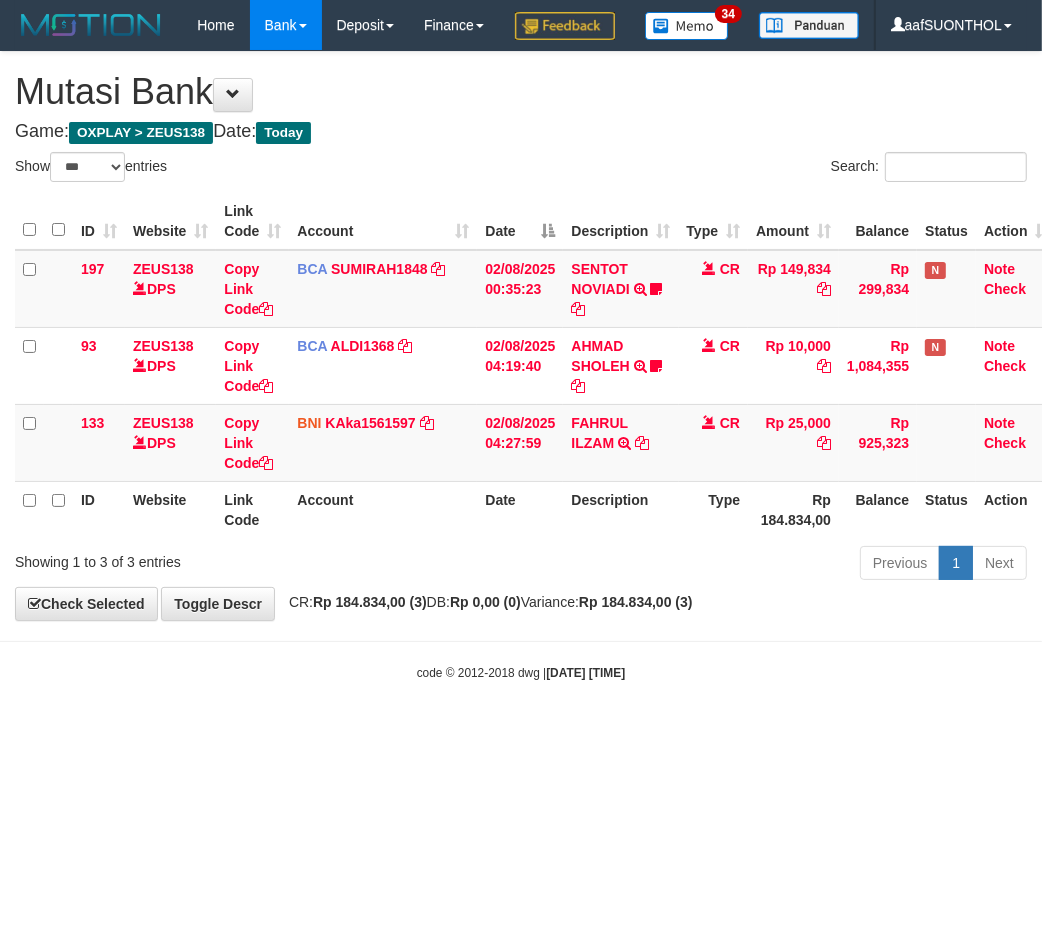 click on "Toggle navigation
Home
Bank
Account List
Load
By Website
Group
[OXPLAY]													ZEUS138
By Load Group (DPS)" at bounding box center (521, 366) 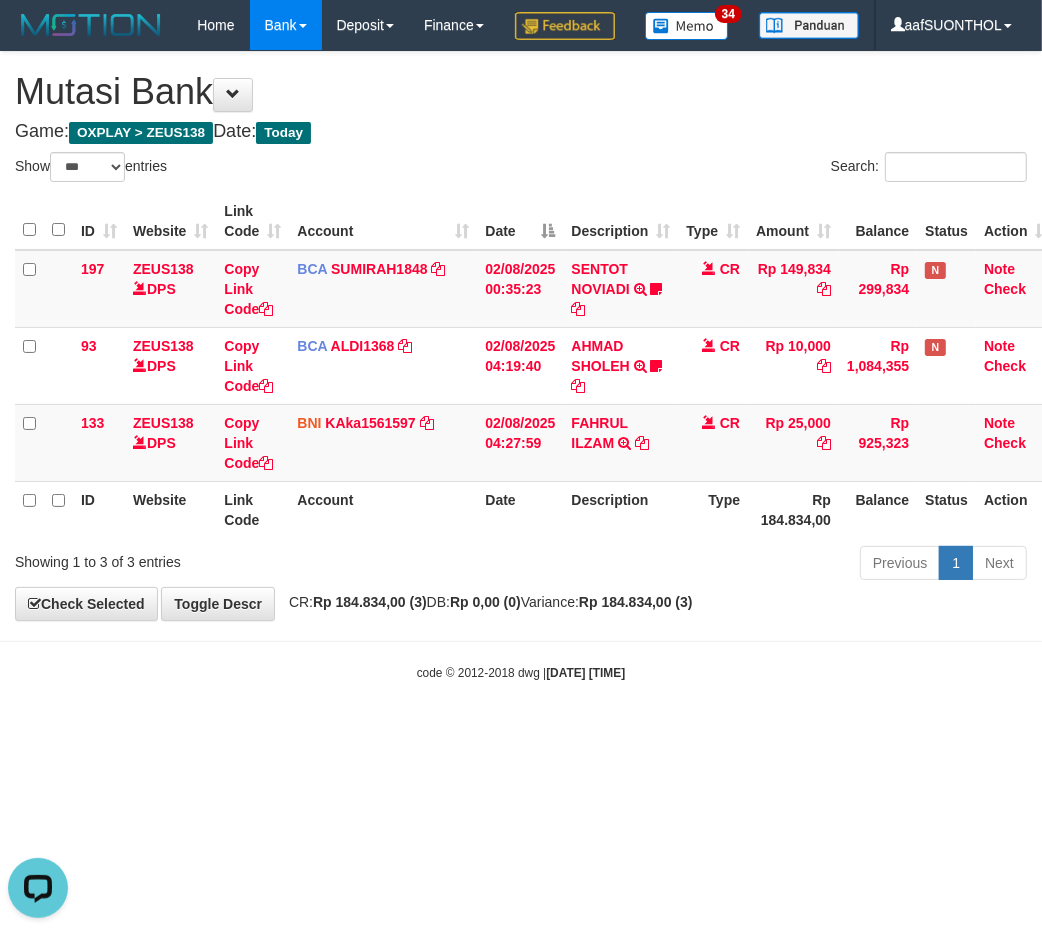 scroll, scrollTop: 0, scrollLeft: 0, axis: both 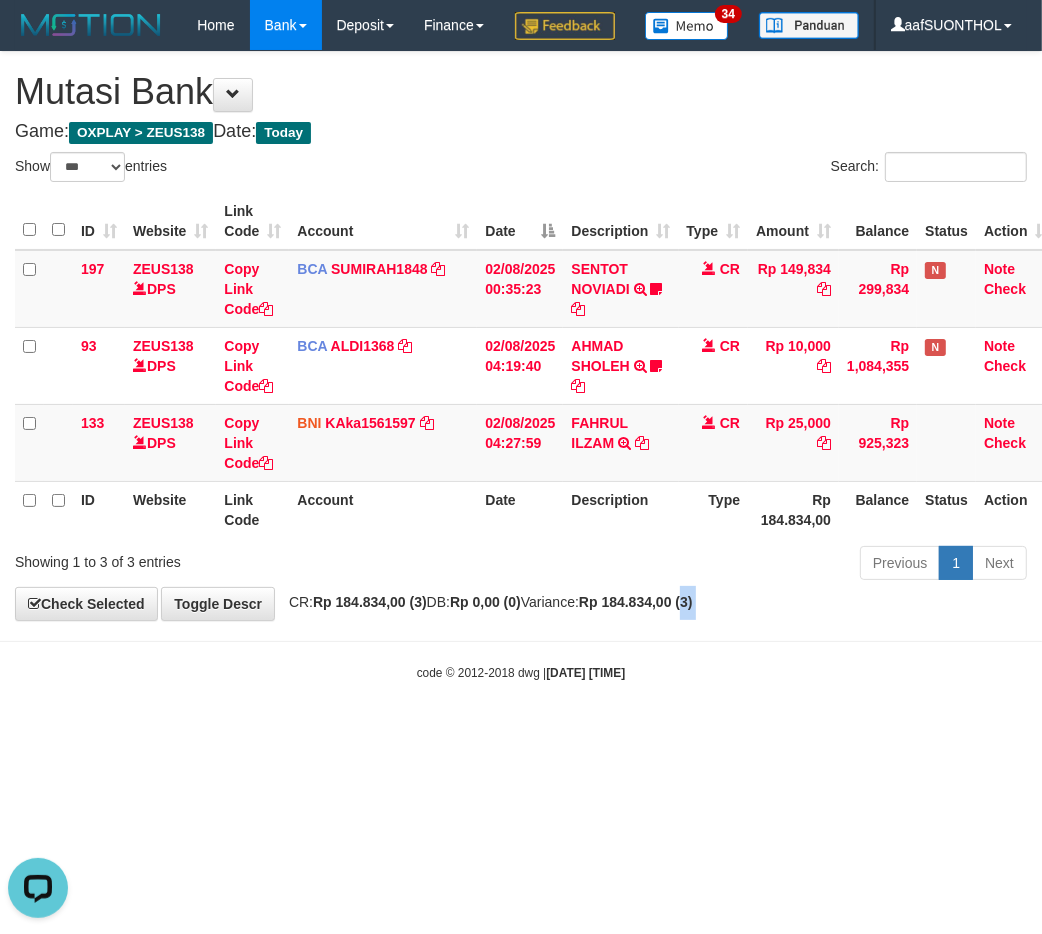 click on "Toggle navigation
Home
Bank
Account List
Load
By Website
Group
[OXPLAY]													ZEUS138
By Load Group (DPS)" at bounding box center (521, 366) 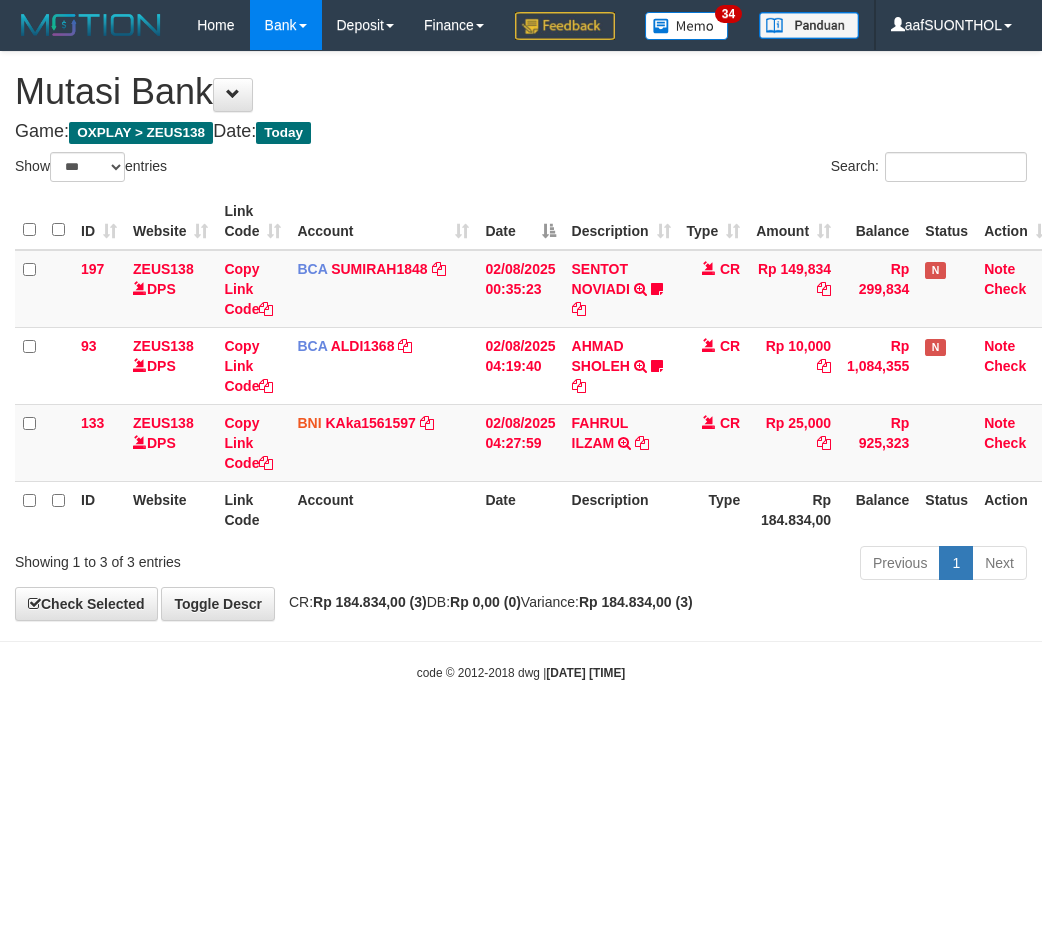select on "***" 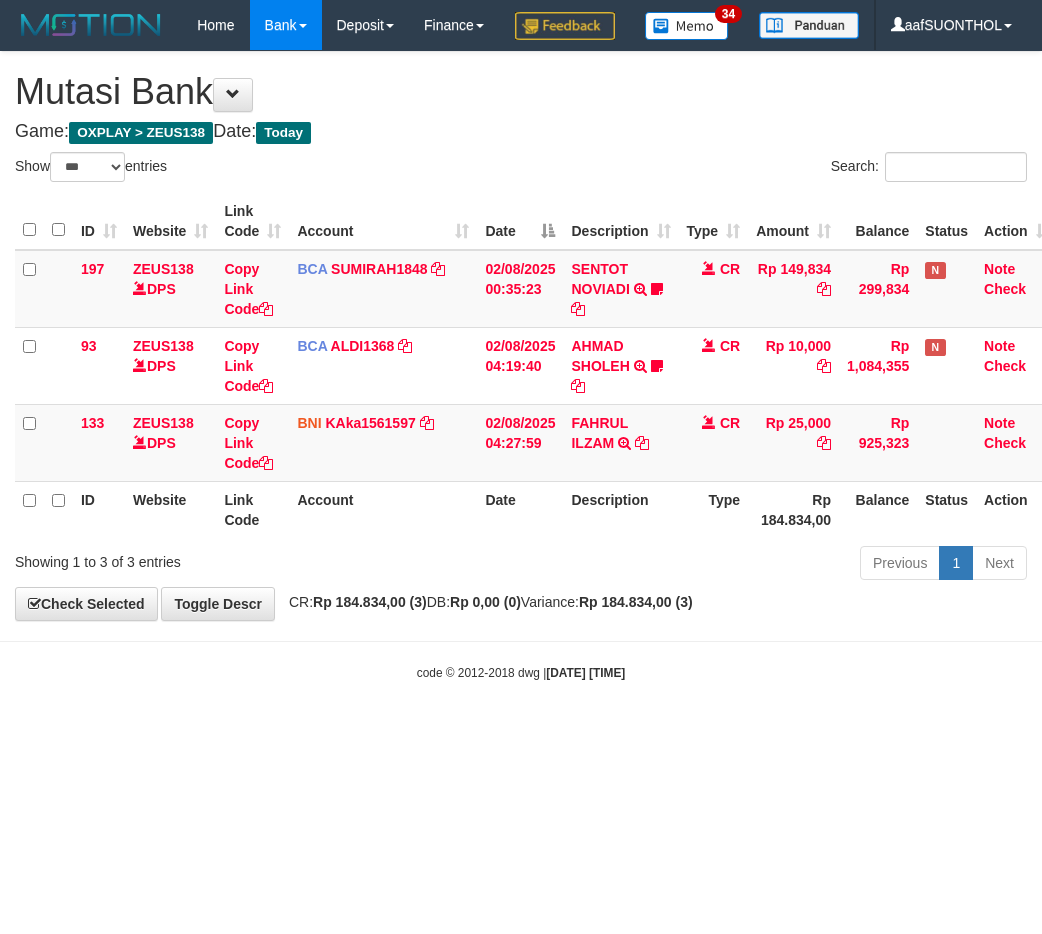 scroll, scrollTop: 0, scrollLeft: 0, axis: both 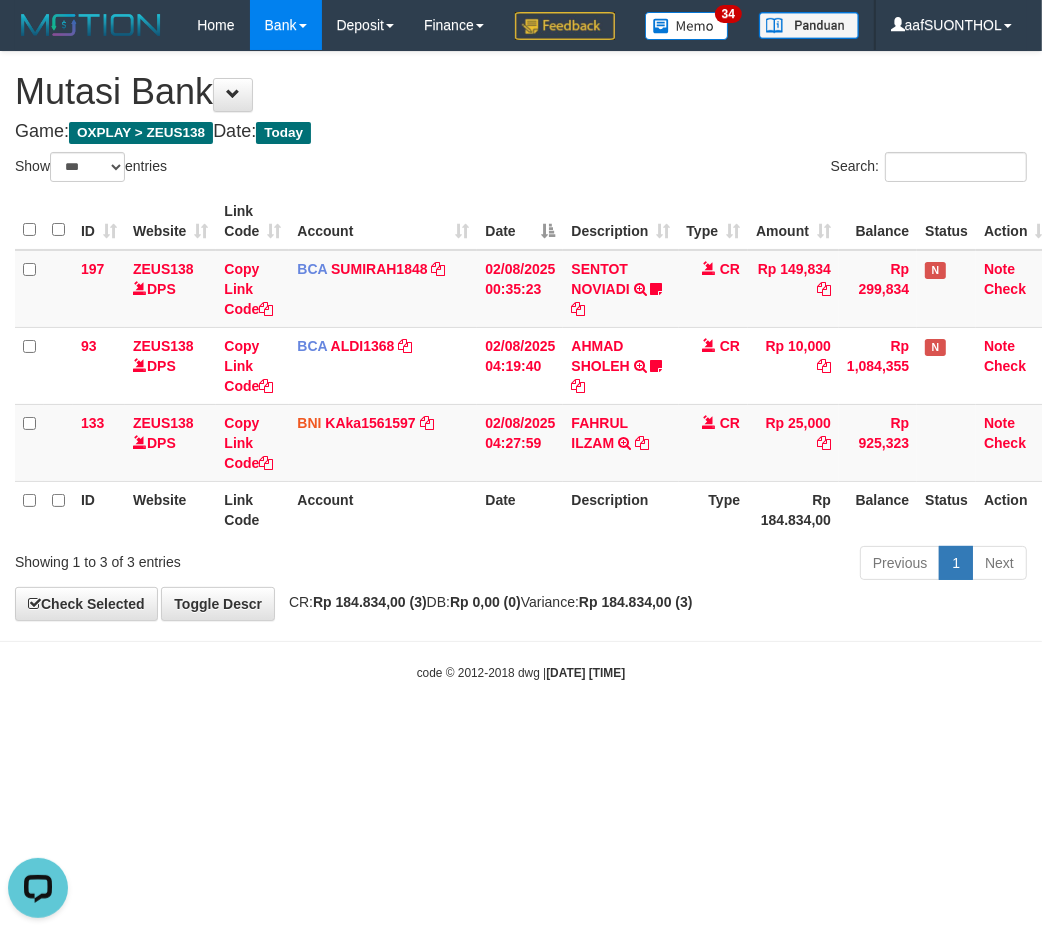 click on "Toggle navigation
Home
Bank
Account List
Load
By Website
Group
[OXPLAY]													ZEUS138
By Load Group (DPS)" at bounding box center [521, 366] 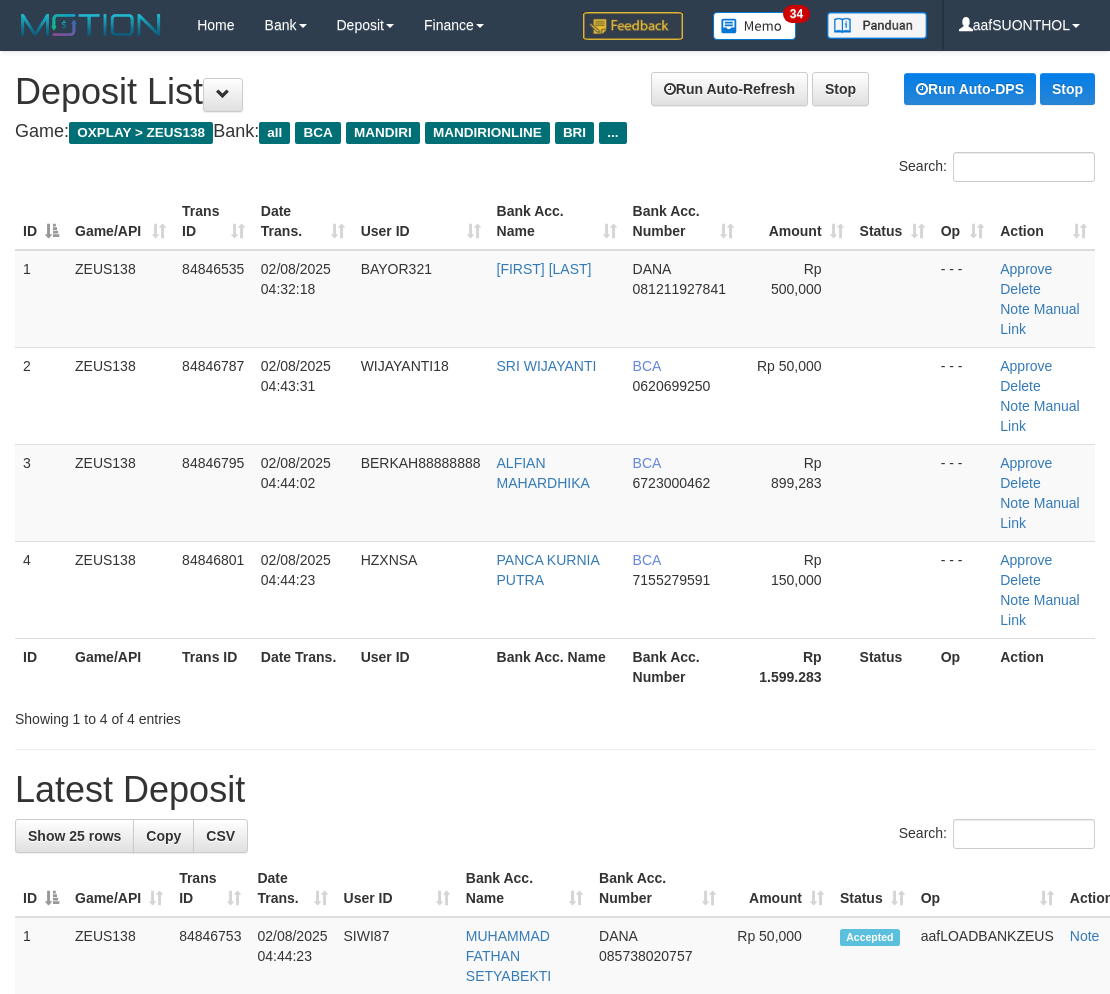 scroll, scrollTop: 0, scrollLeft: 0, axis: both 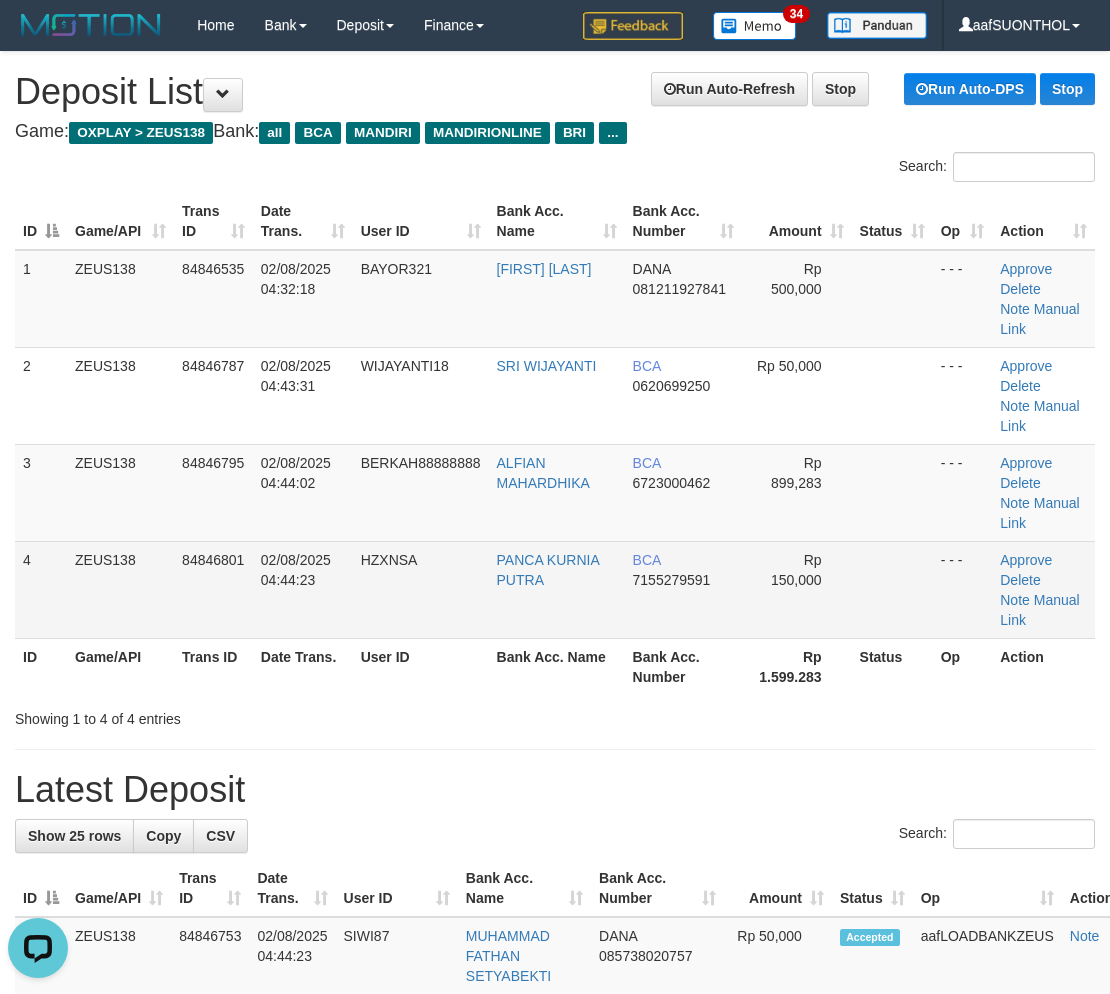 click at bounding box center [892, 589] 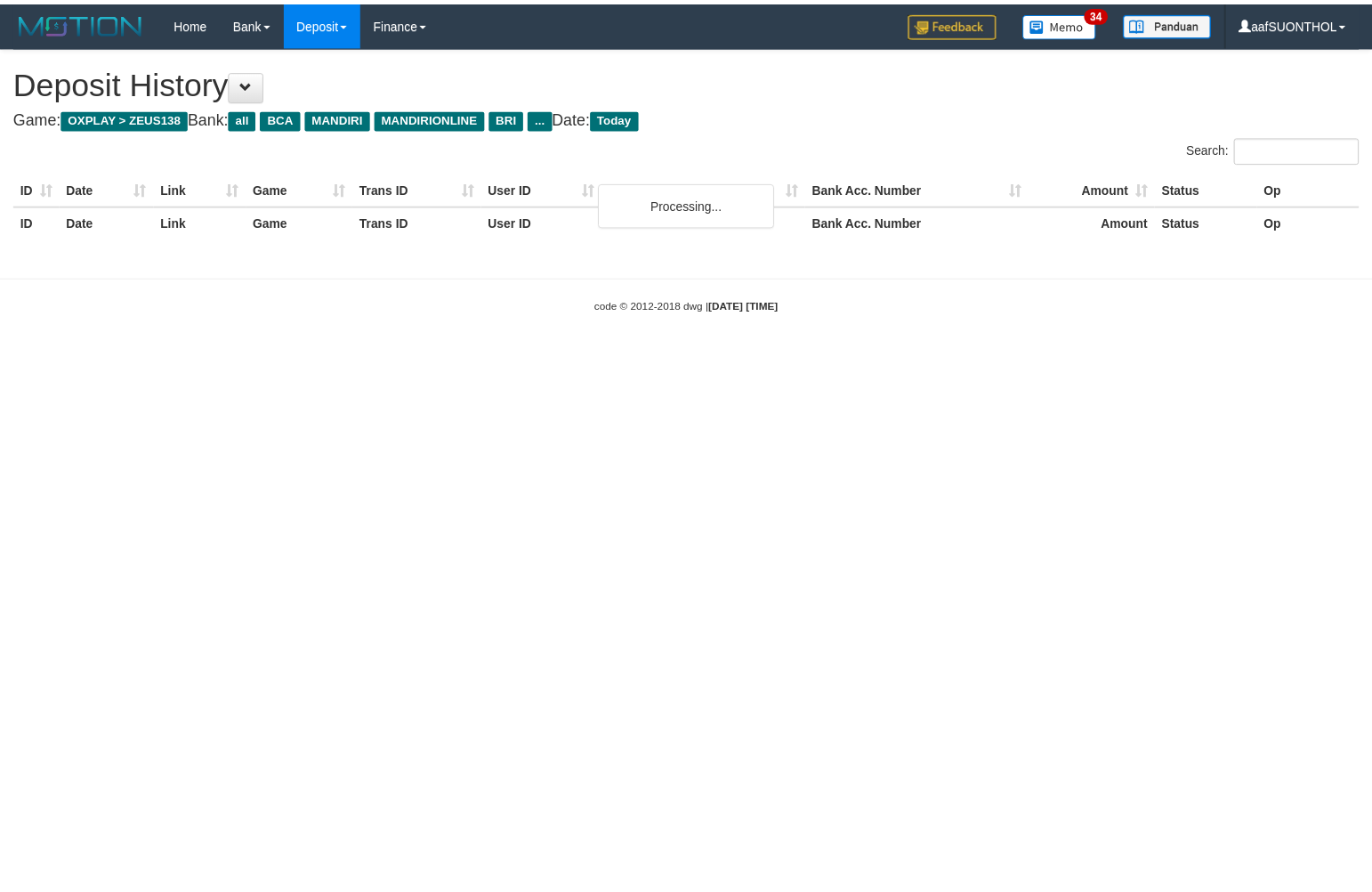 scroll, scrollTop: 0, scrollLeft: 0, axis: both 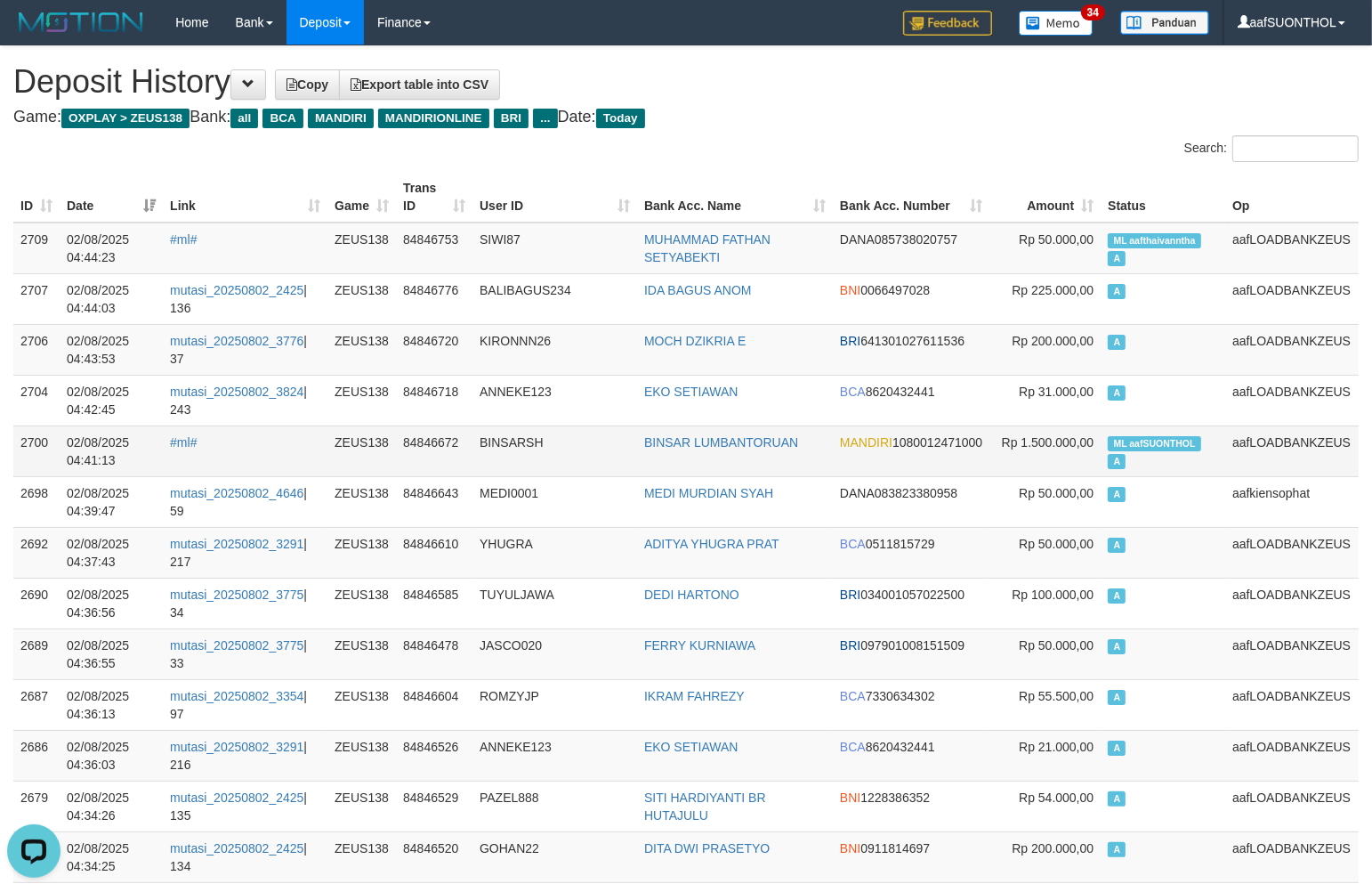 click on "ML aafSUONTHOL" at bounding box center (1154, 443) 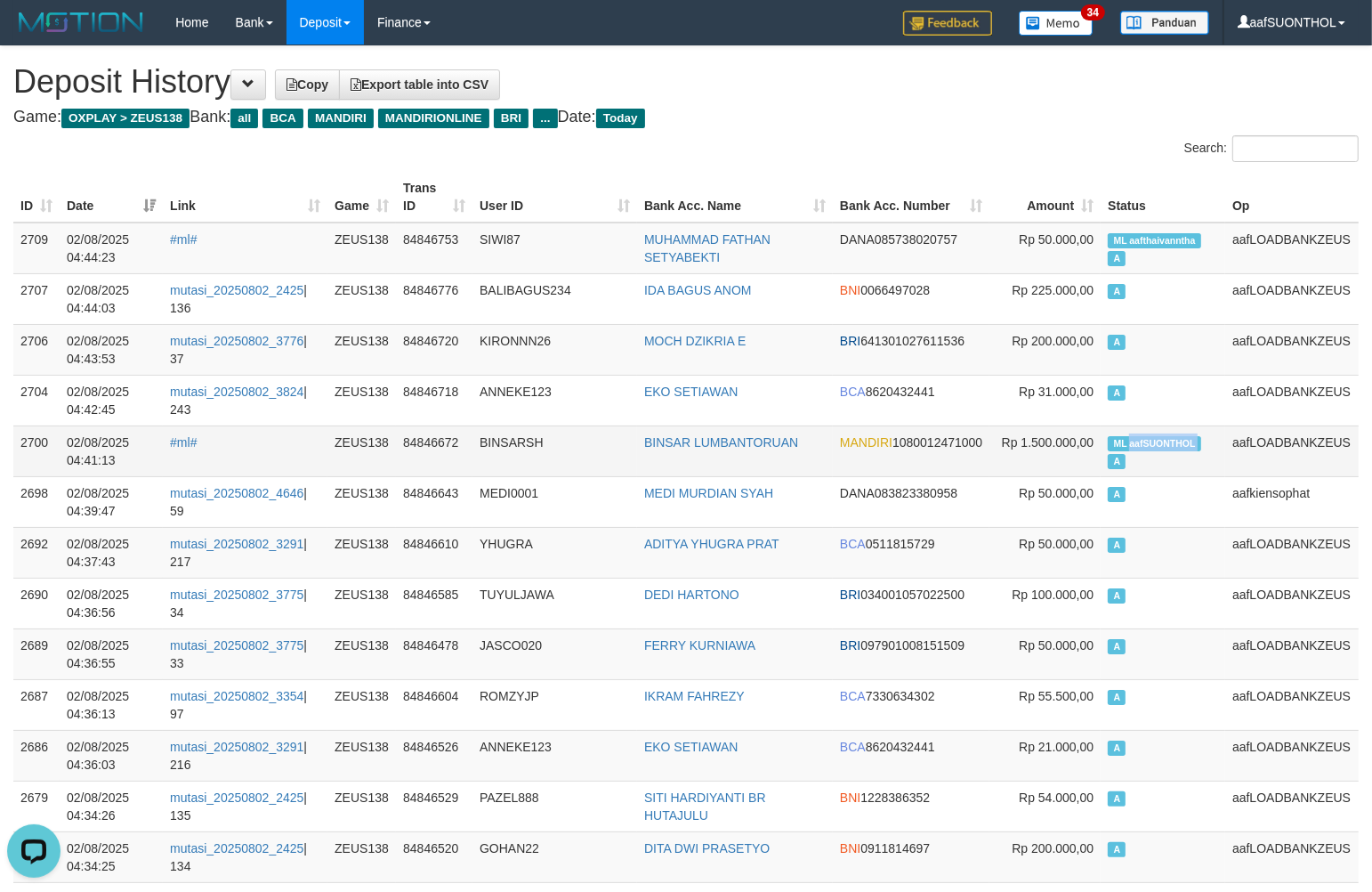 click on "ML aafSUONTHOL" at bounding box center (1154, 443) 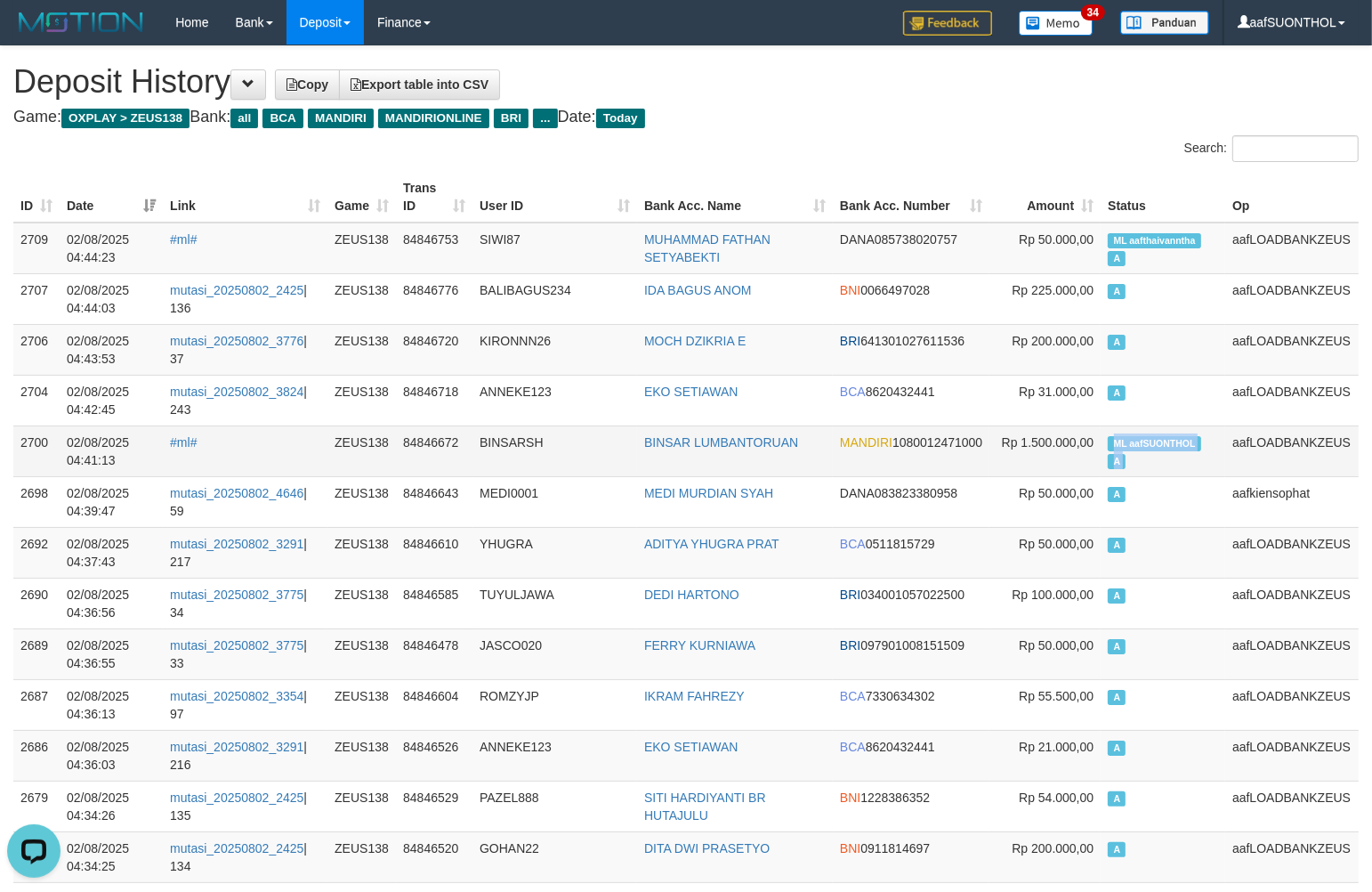 click on "ML aafSUONTHOL" at bounding box center (1154, 443) 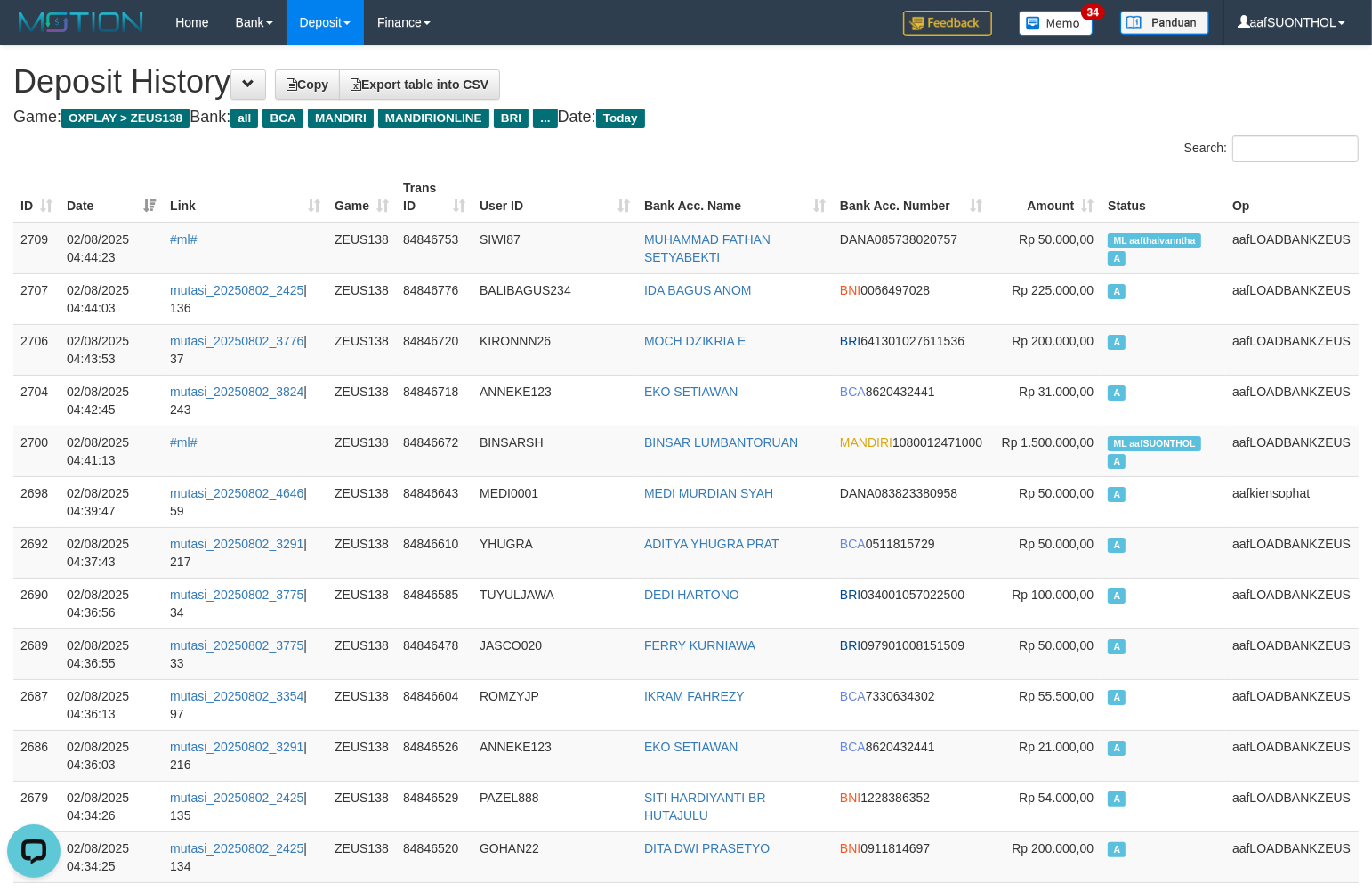 drag, startPoint x: 829, startPoint y: 143, endPoint x: 842, endPoint y: 146, distance: 13.3416641 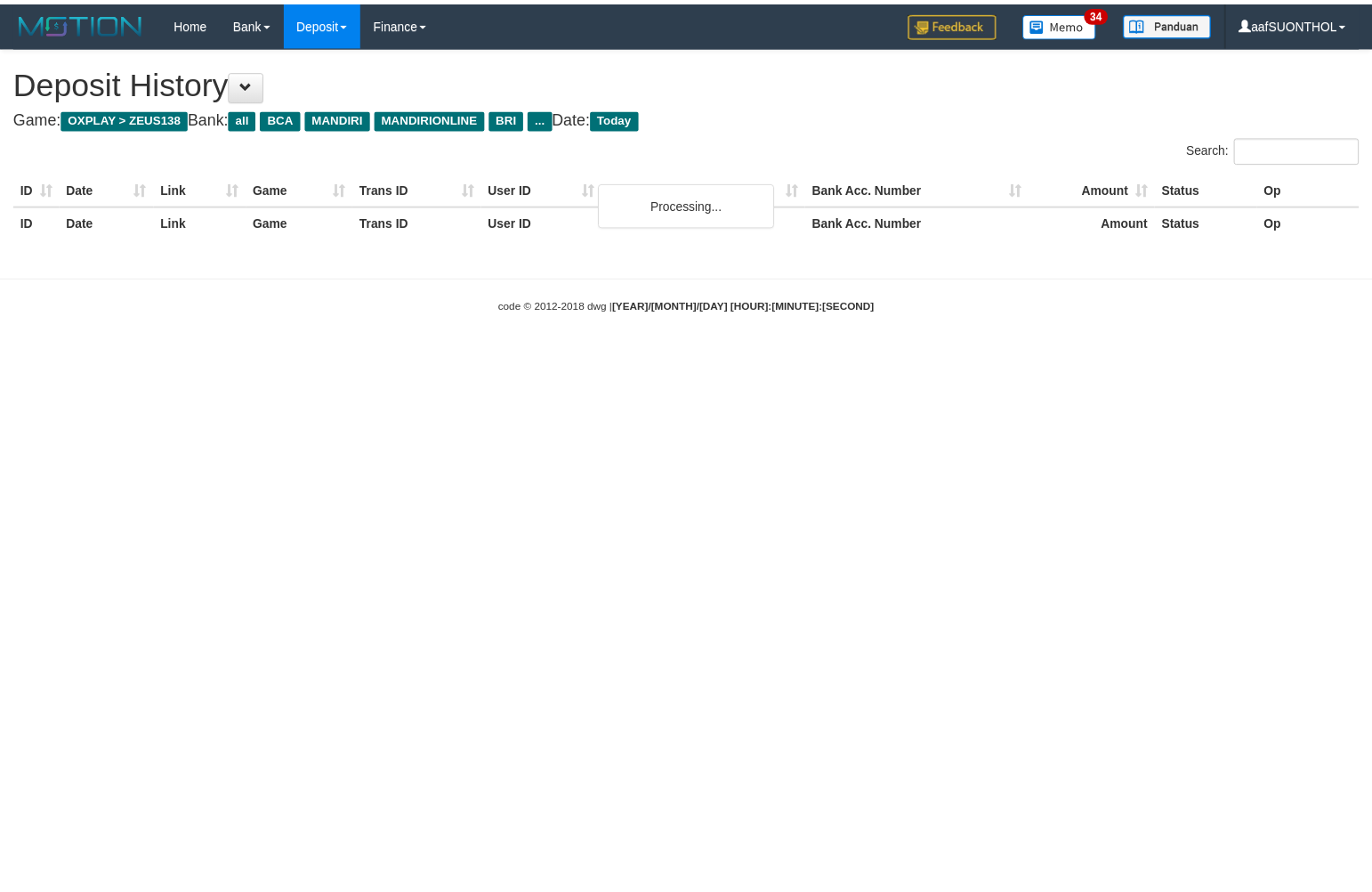 scroll, scrollTop: 0, scrollLeft: 0, axis: both 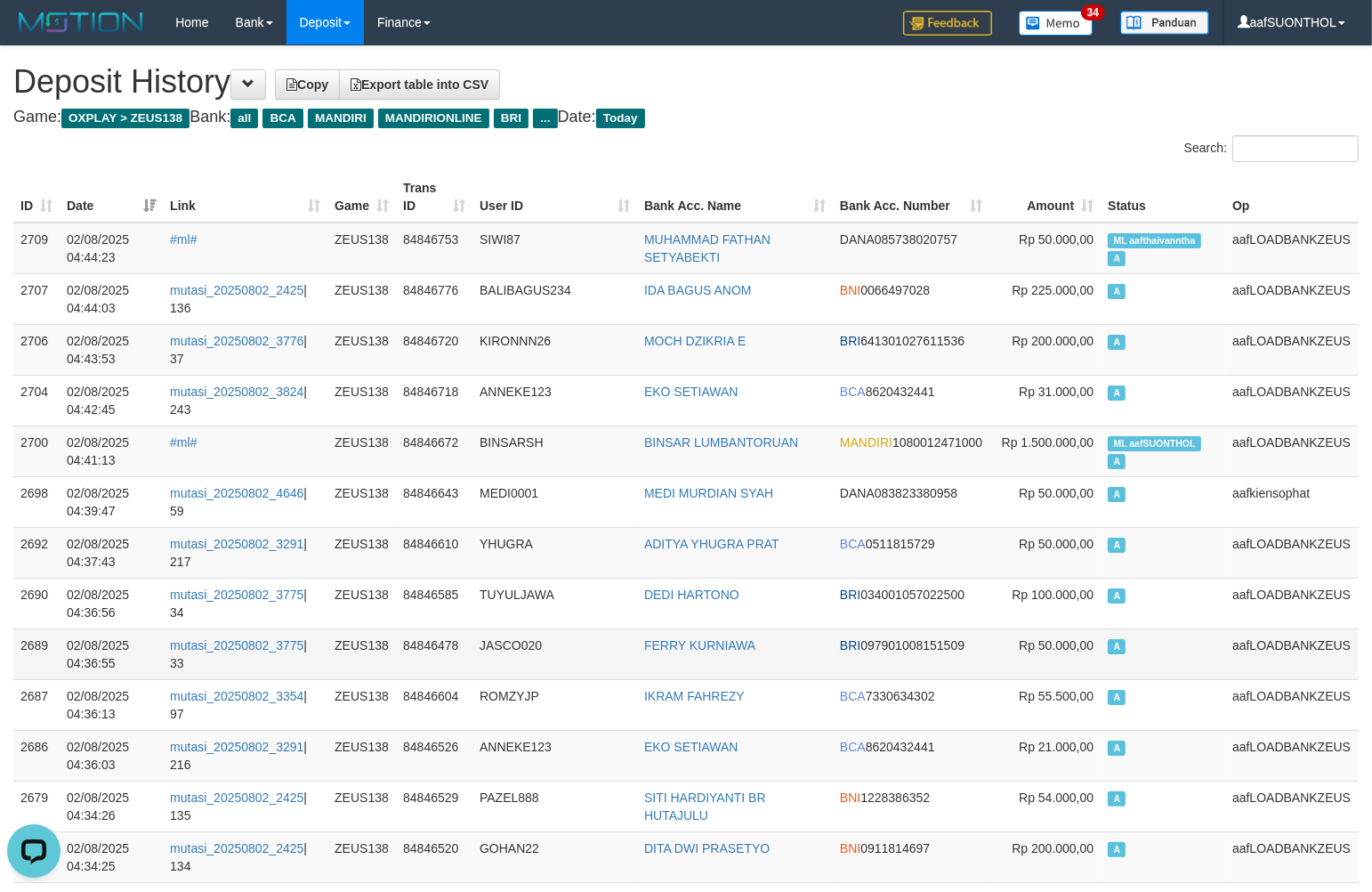 click on "FERRY KURNIAWA" at bounding box center [735, 653] 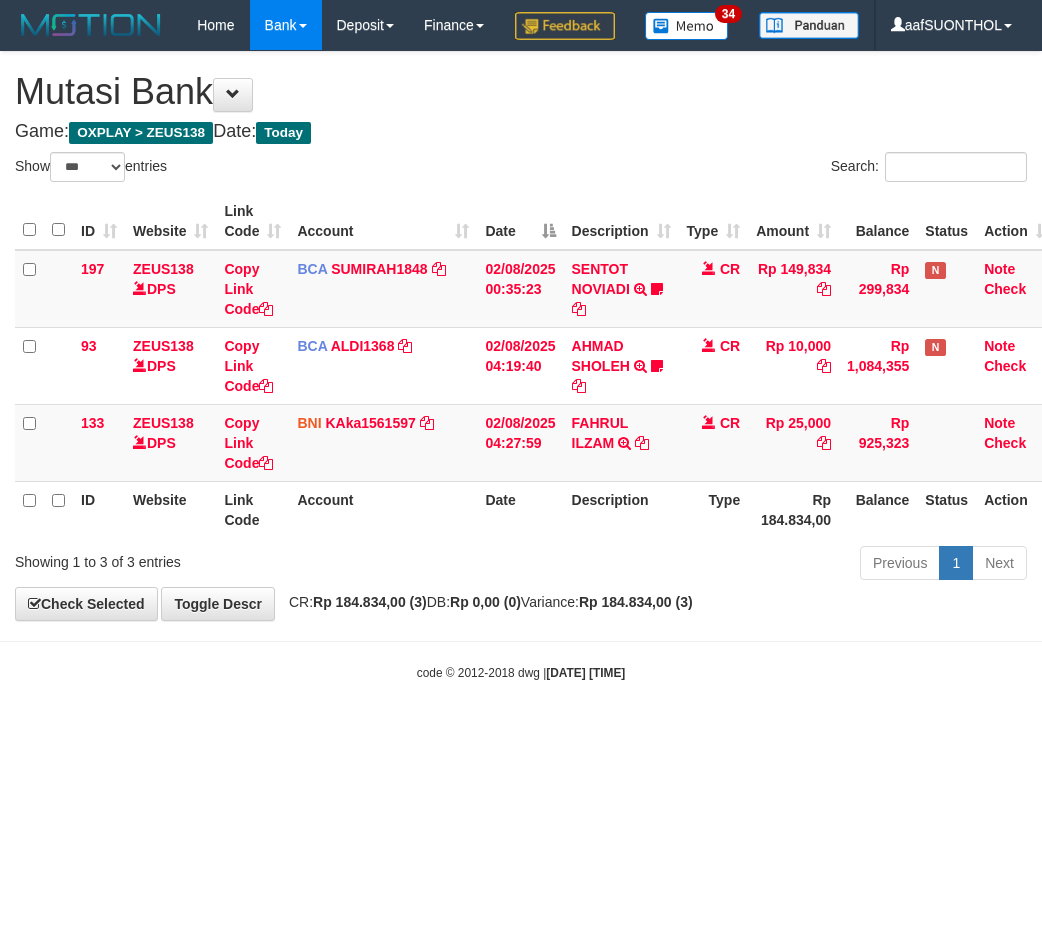 select on "***" 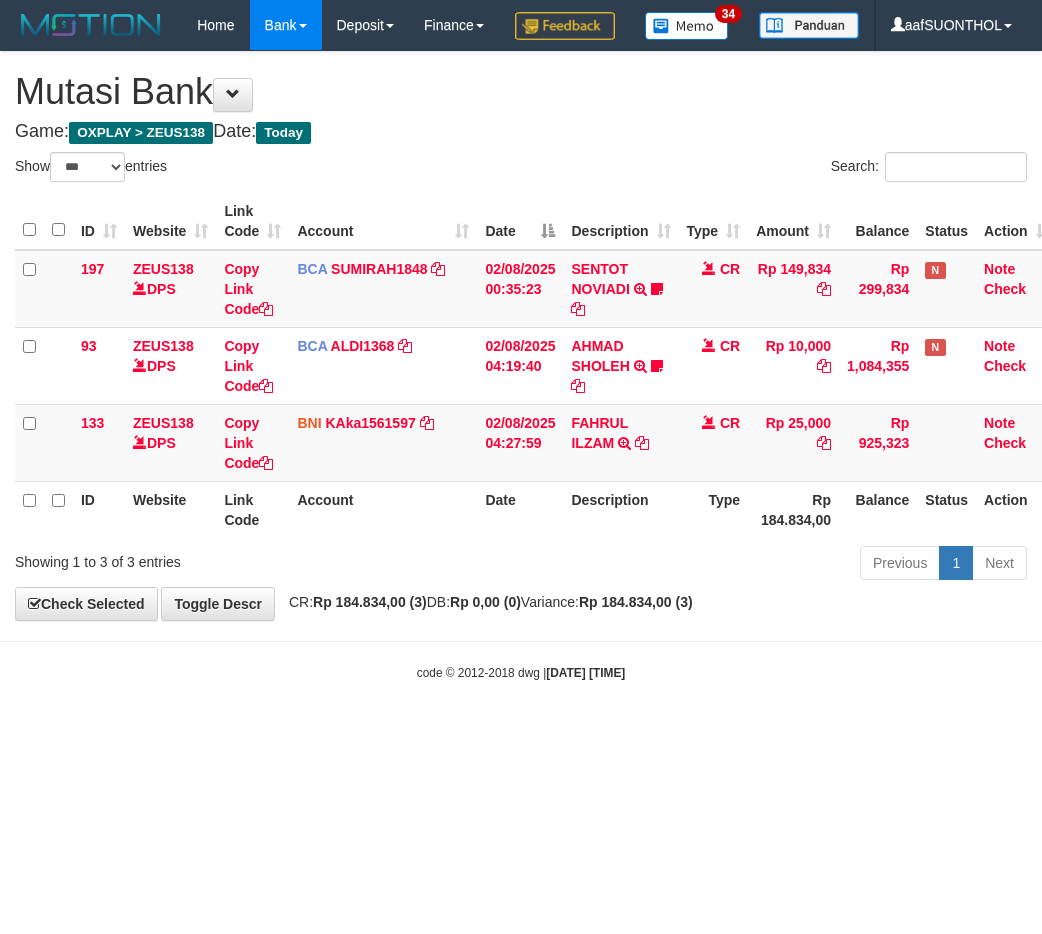 scroll, scrollTop: 0, scrollLeft: 0, axis: both 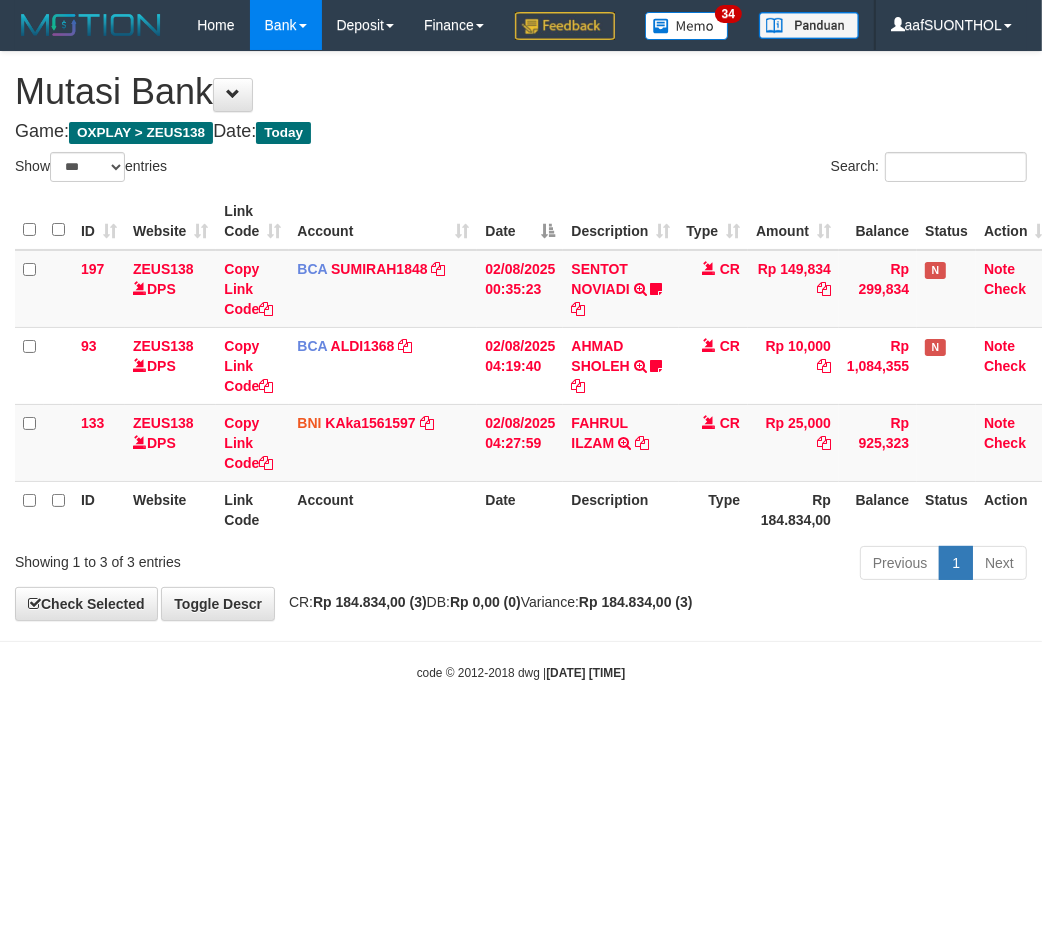 drag, startPoint x: 527, startPoint y: 765, endPoint x: 510, endPoint y: 775, distance: 19.723083 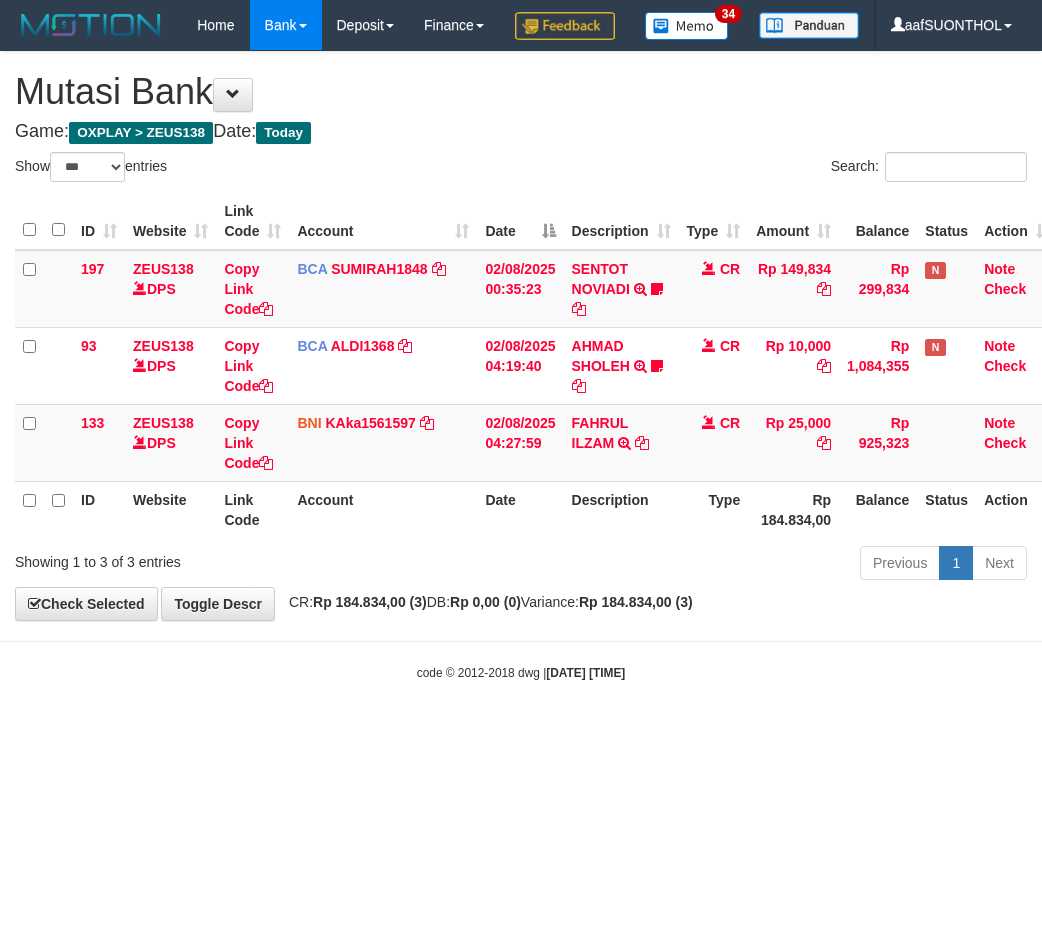 select on "***" 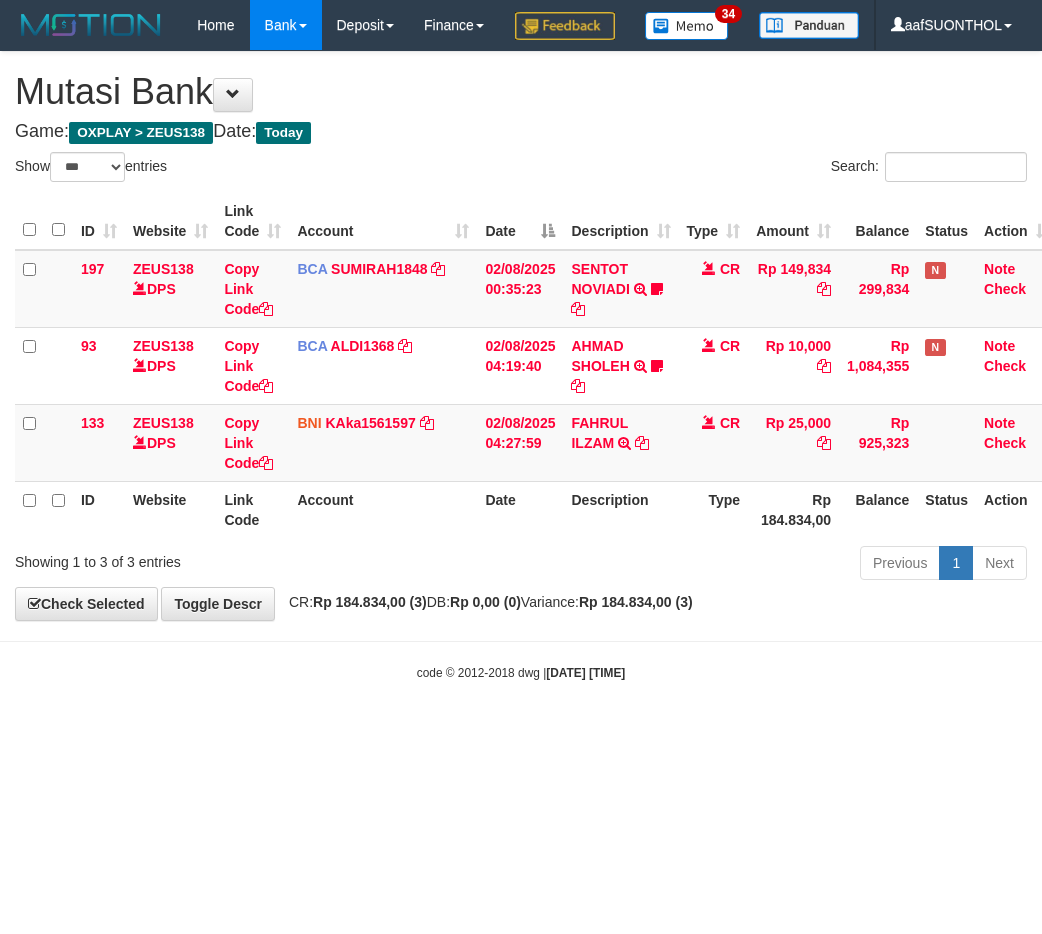 scroll, scrollTop: 0, scrollLeft: 0, axis: both 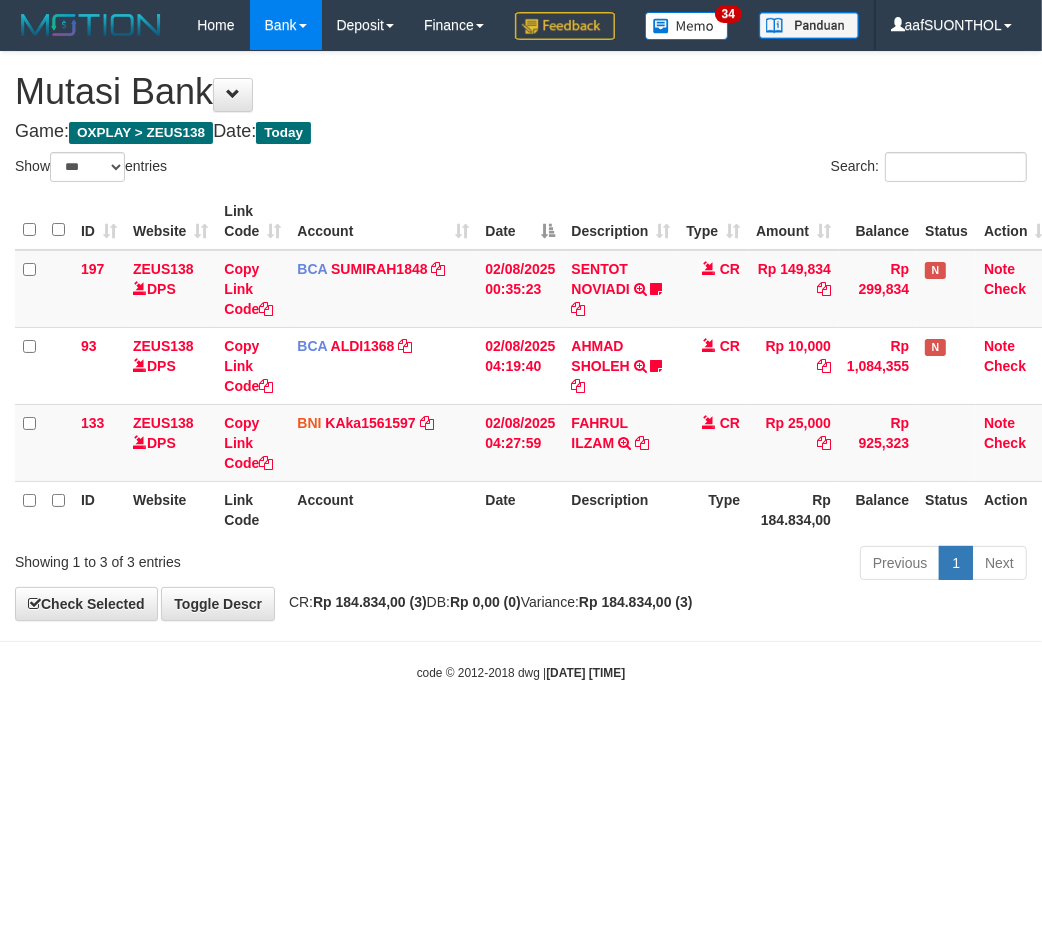 click on "Toggle navigation
Home
Bank
Account List
Load
By Website
Group
[OXPLAY]													ZEUS138
By Load Group (DPS)
Sync" at bounding box center (521, 366) 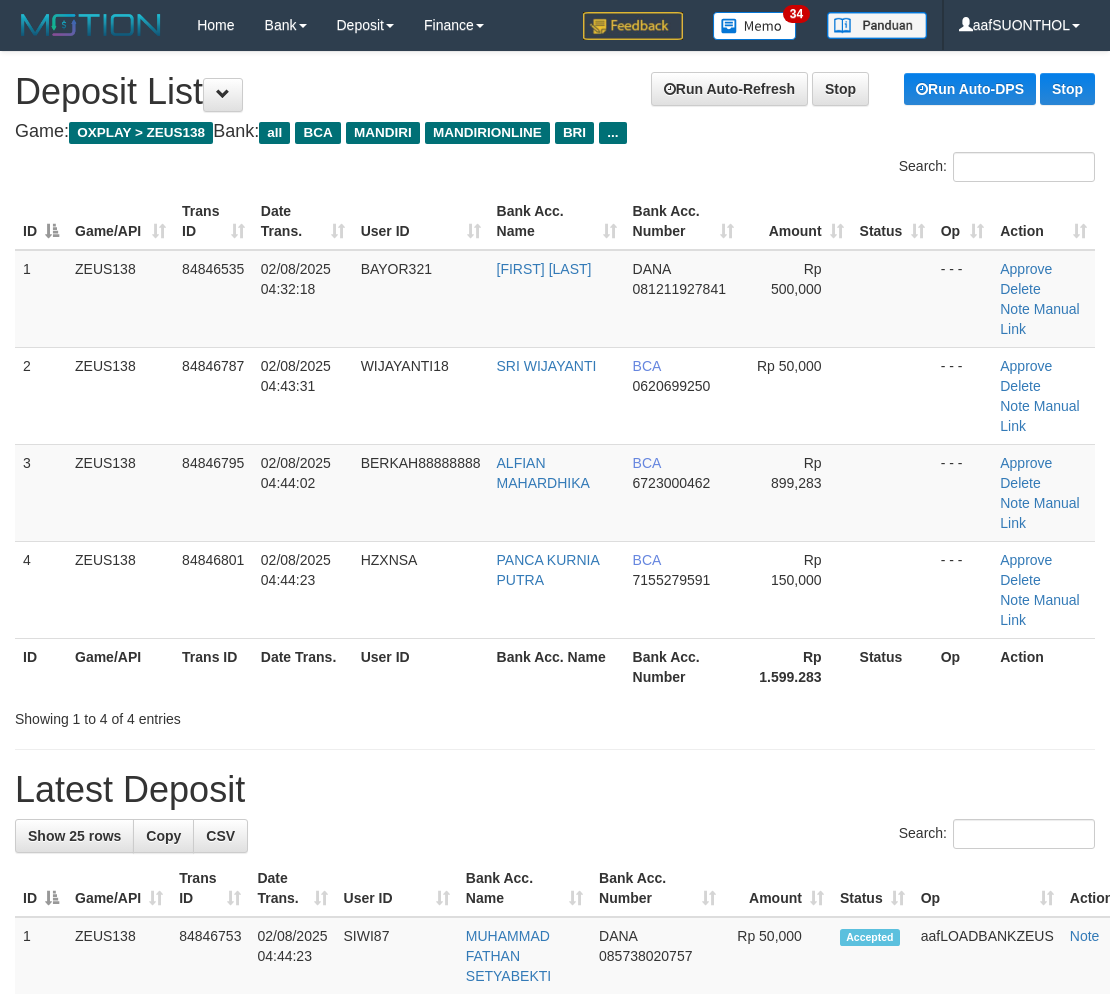 scroll, scrollTop: 0, scrollLeft: 0, axis: both 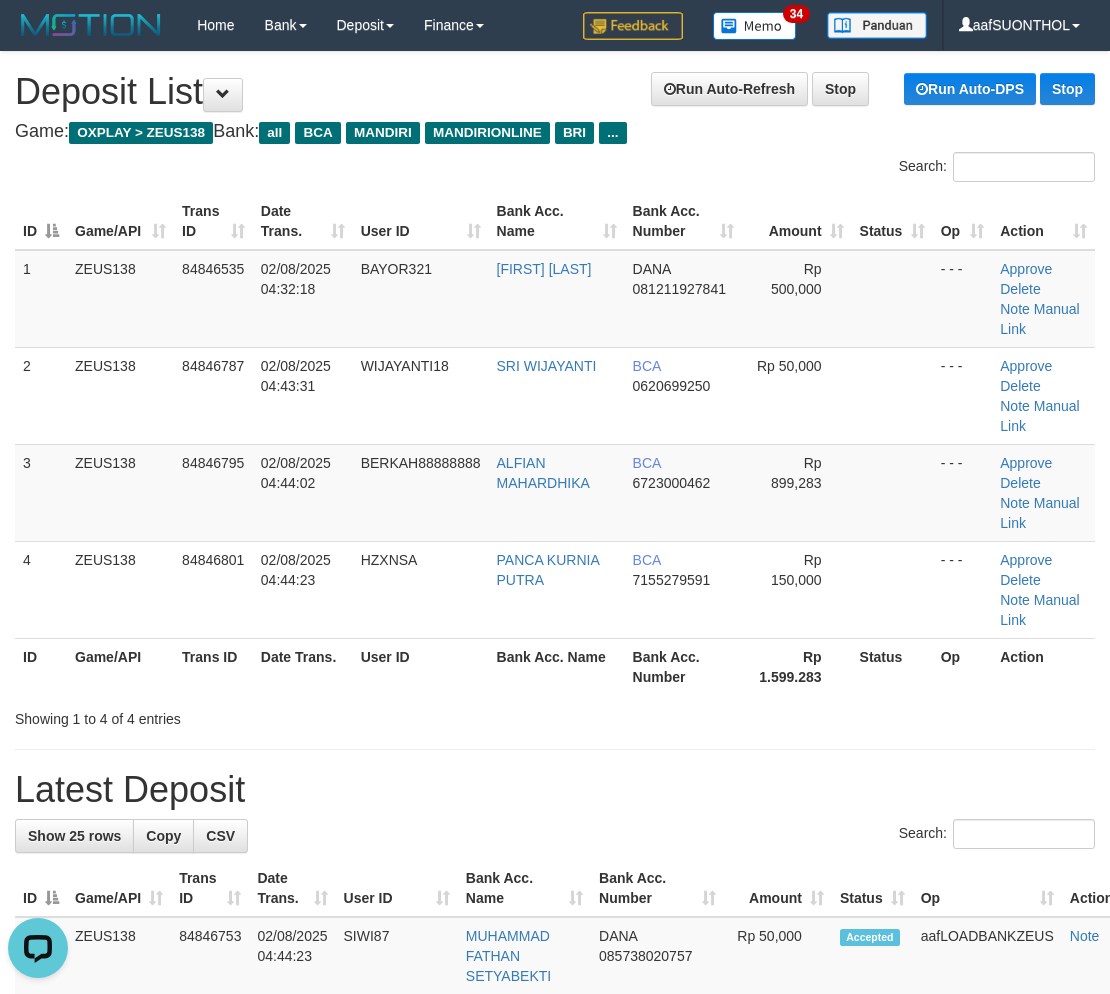 click on "Latest Deposit" at bounding box center (555, 790) 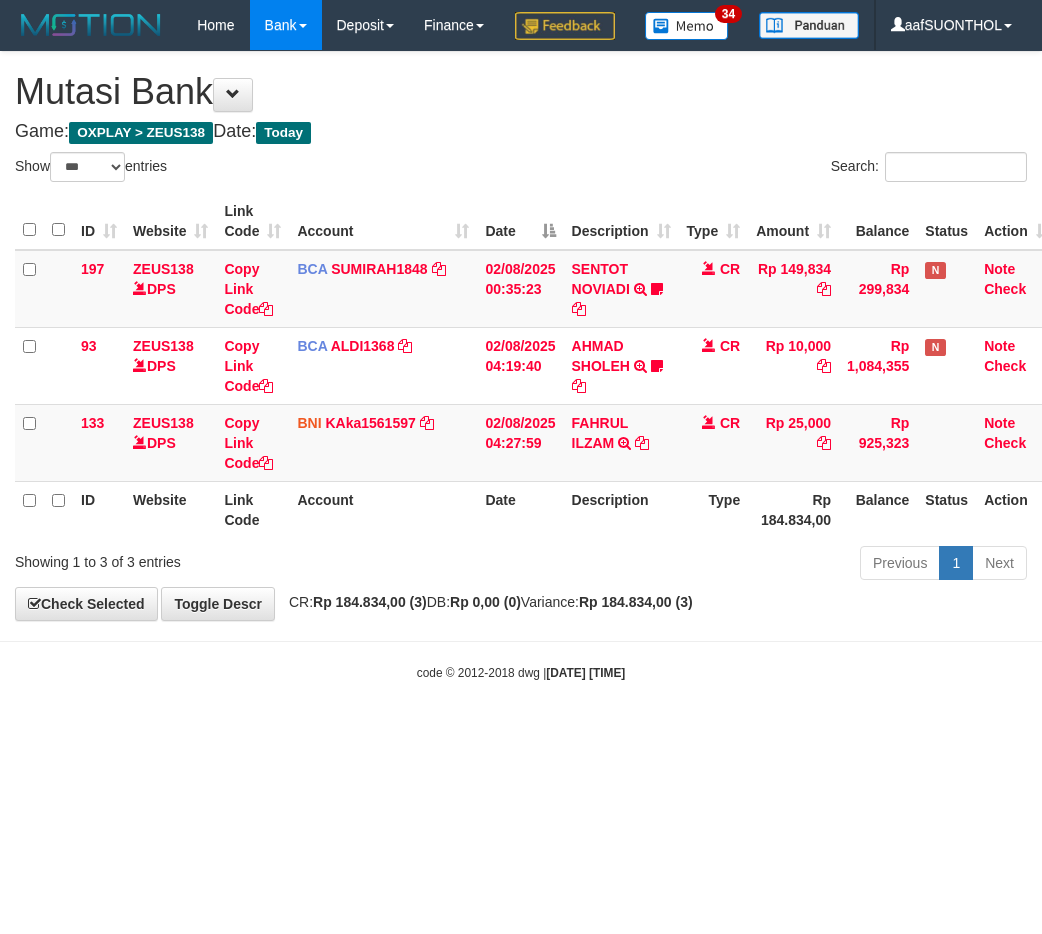 select on "***" 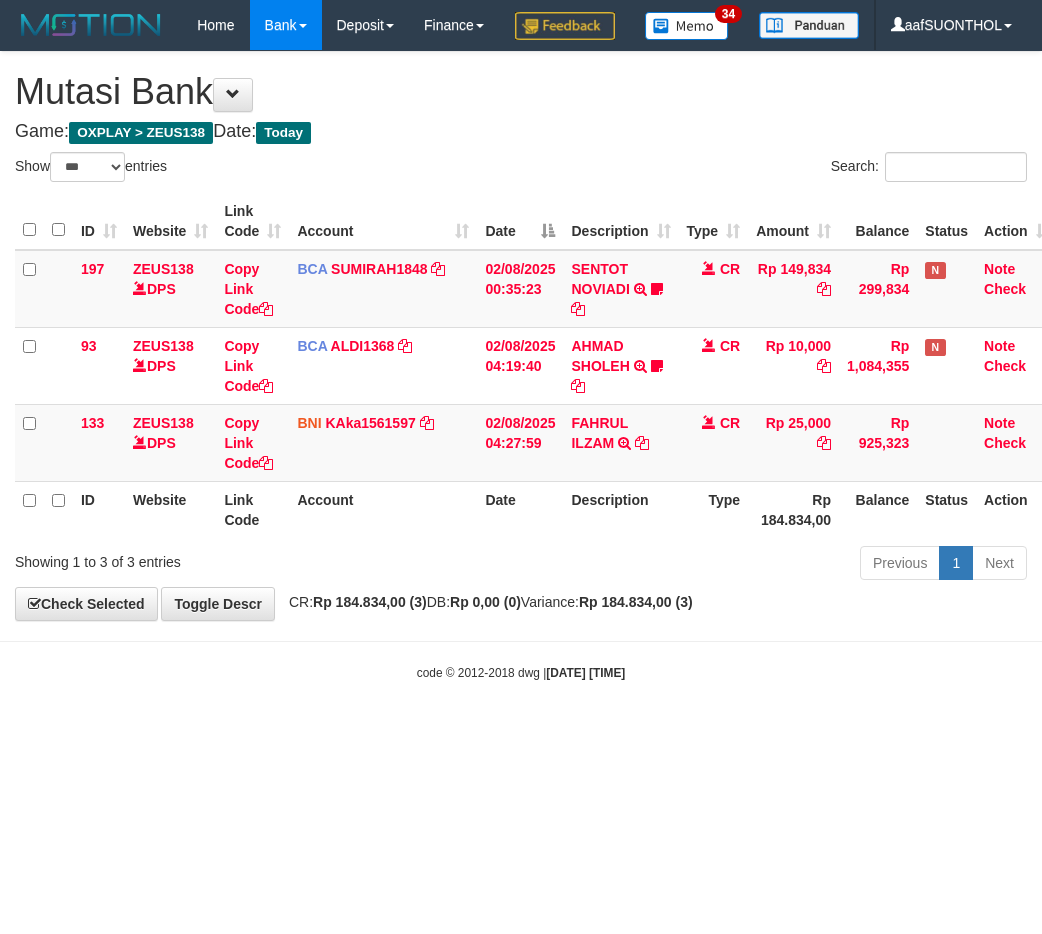 scroll, scrollTop: 0, scrollLeft: 0, axis: both 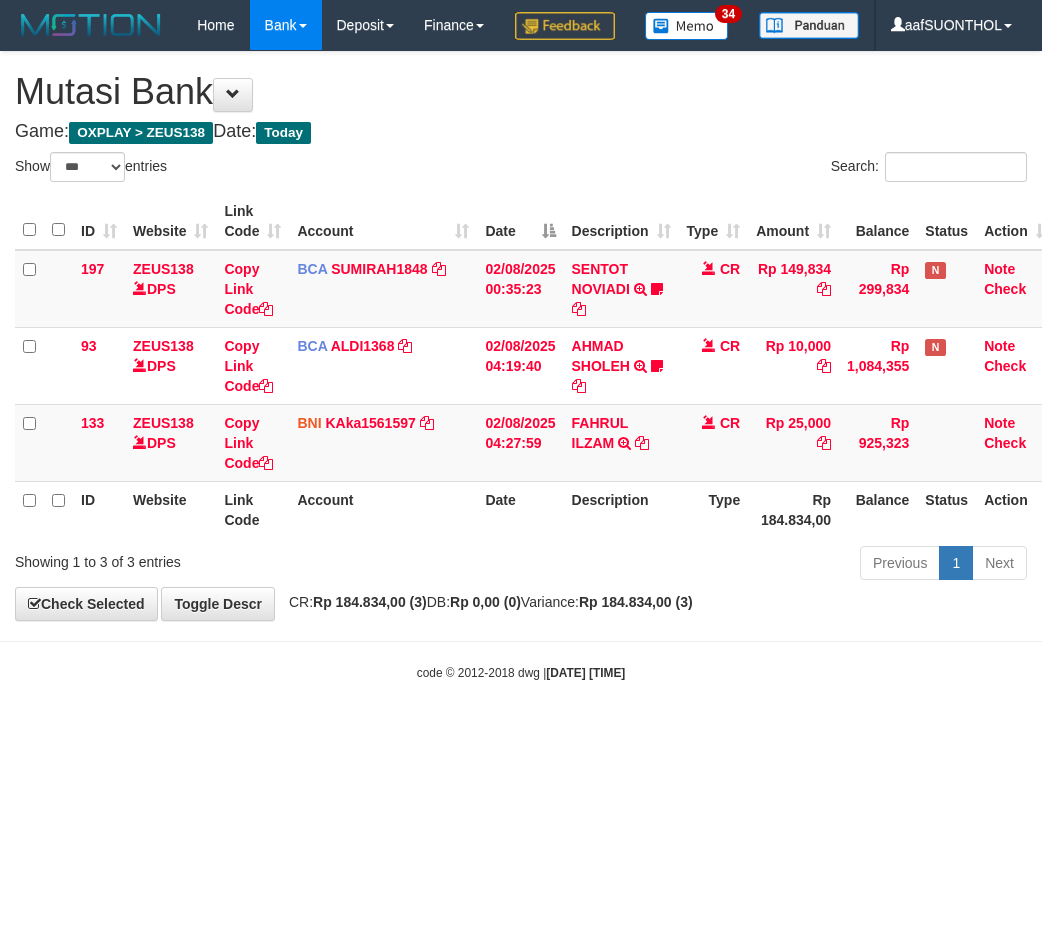 select on "***" 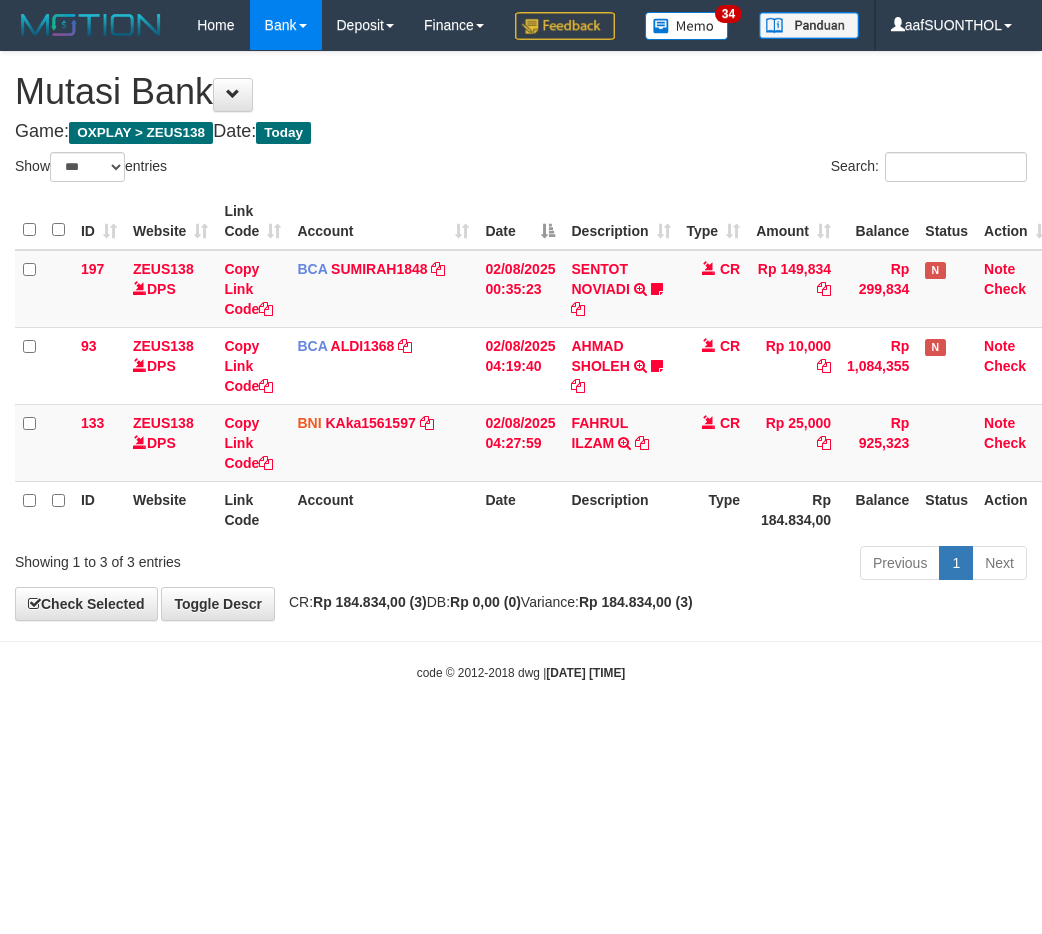 scroll, scrollTop: 0, scrollLeft: 0, axis: both 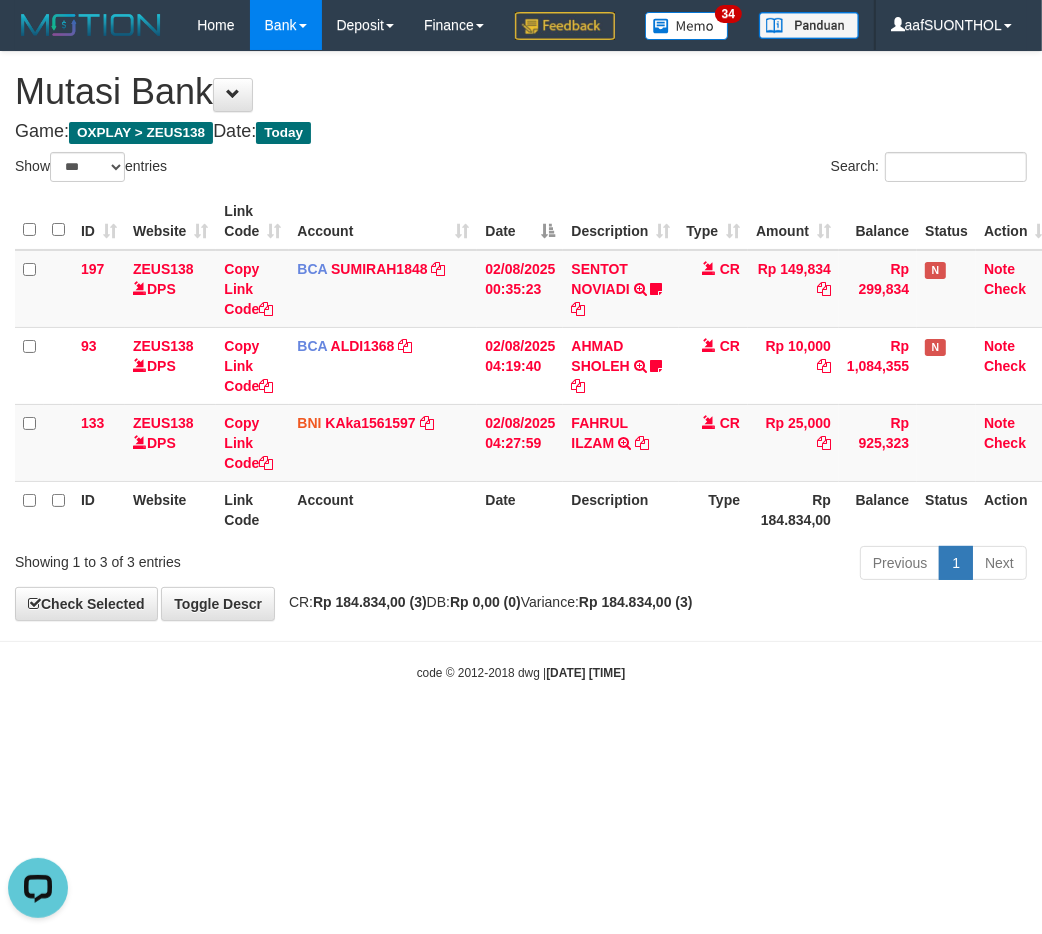 click on "Toggle navigation
Home
Bank
Account List
Load
By Website
Group
[OXPLAY]													ZEUS138
By Load Group (DPS)
Sync" at bounding box center [521, 366] 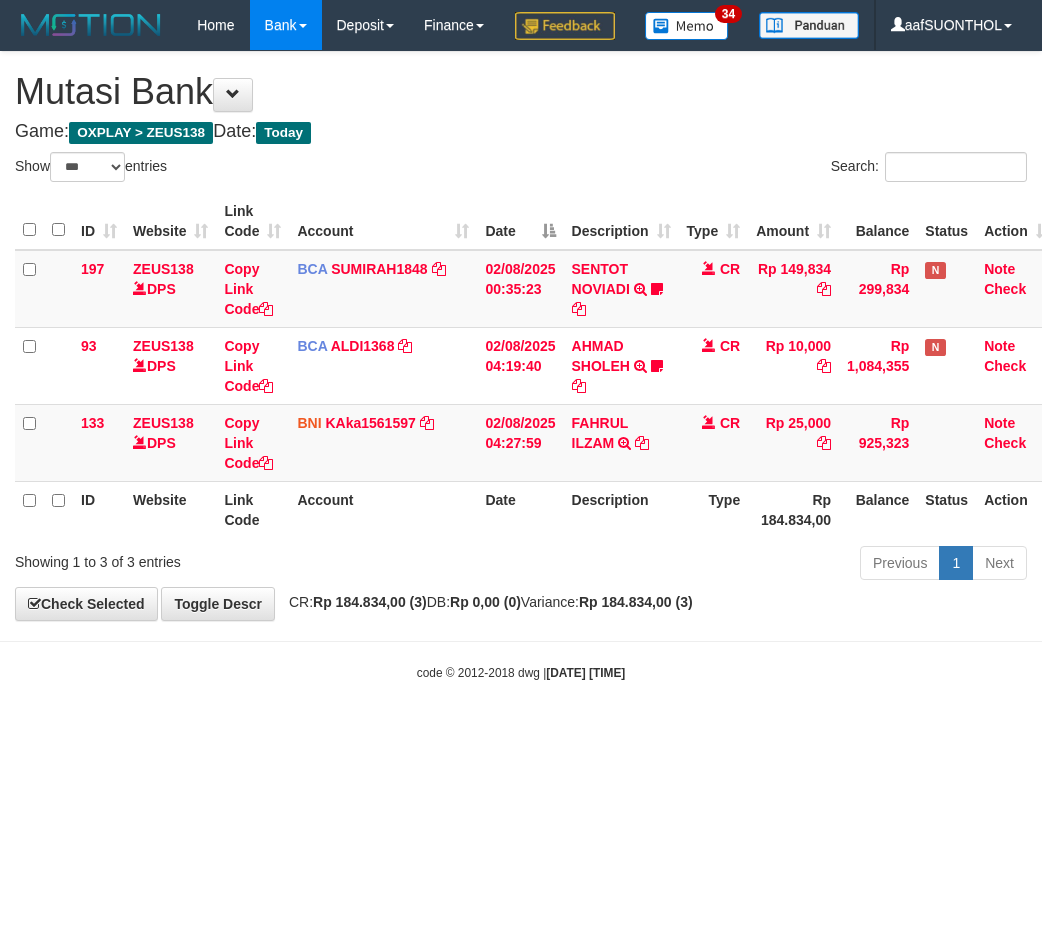 select on "***" 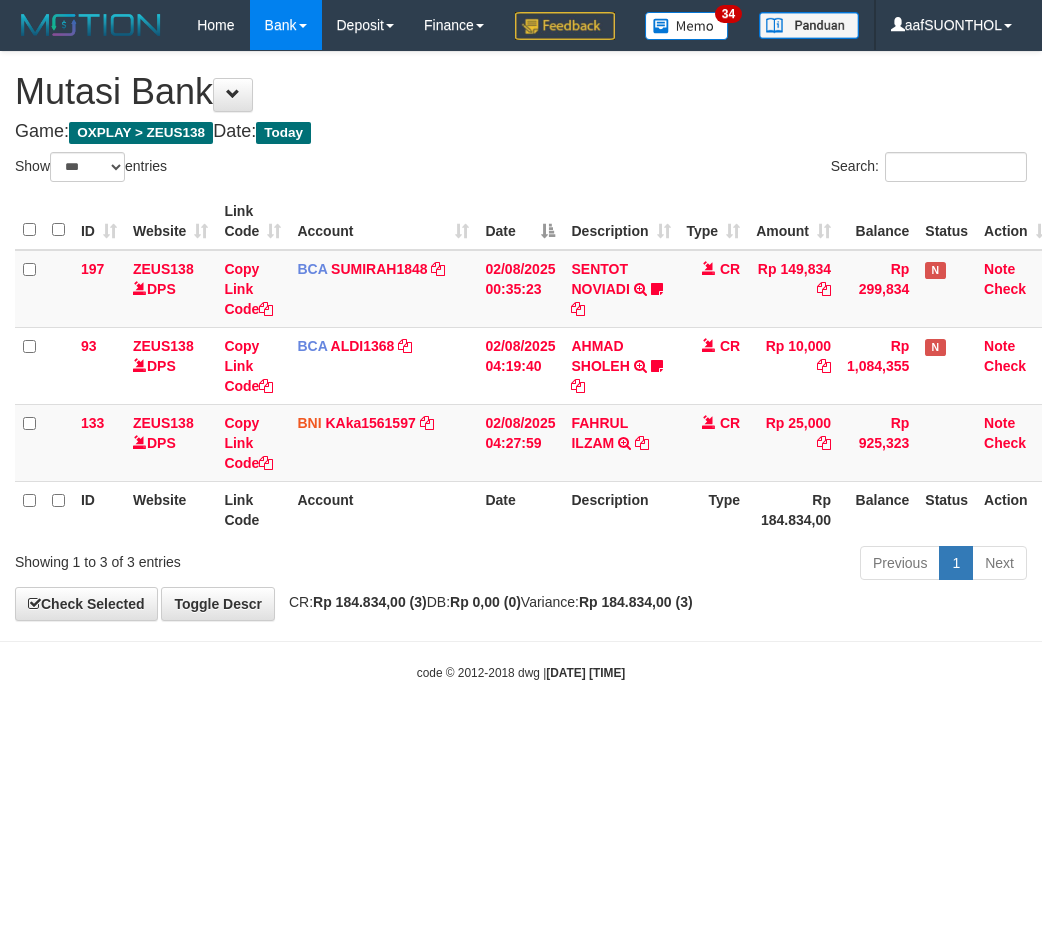 scroll, scrollTop: 0, scrollLeft: 0, axis: both 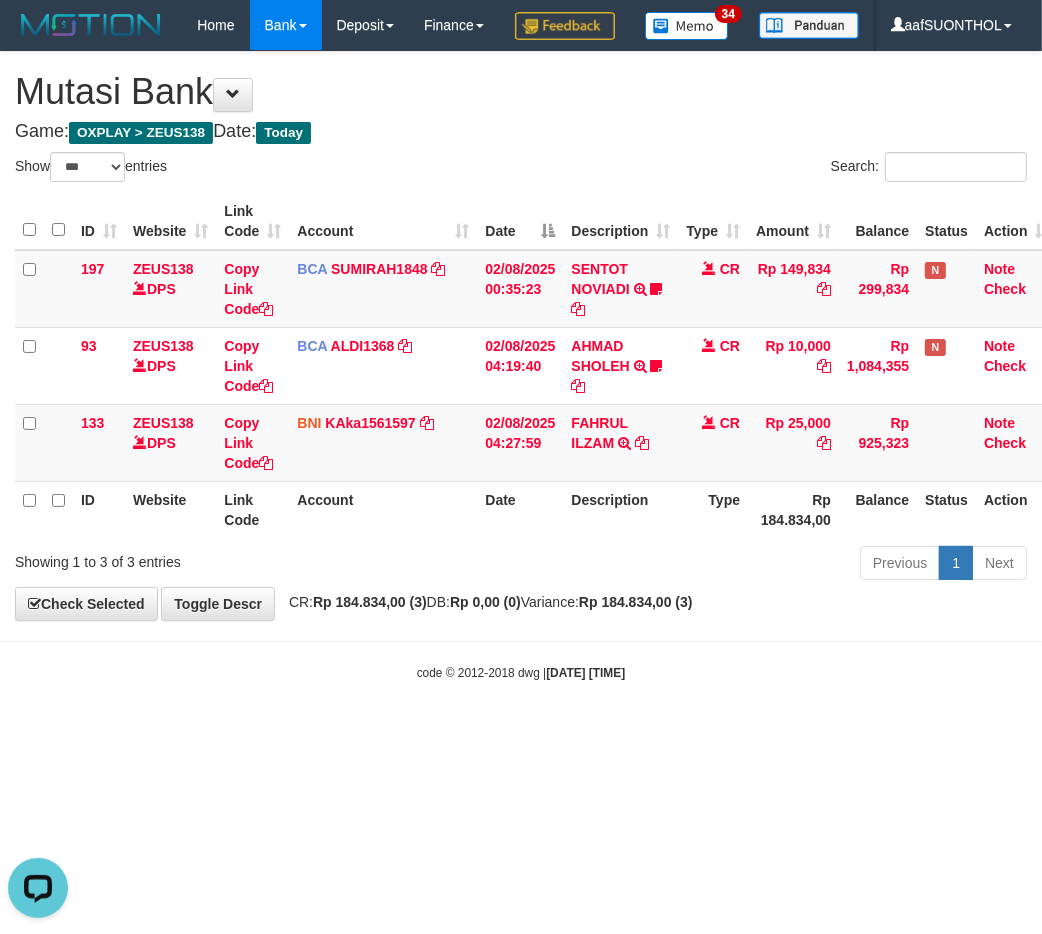 click on "Toggle navigation
Home
Bank
Account List
Load
By Website
Group
[OXPLAY]													ZEUS138
By Load Group (DPS)" at bounding box center [521, 366] 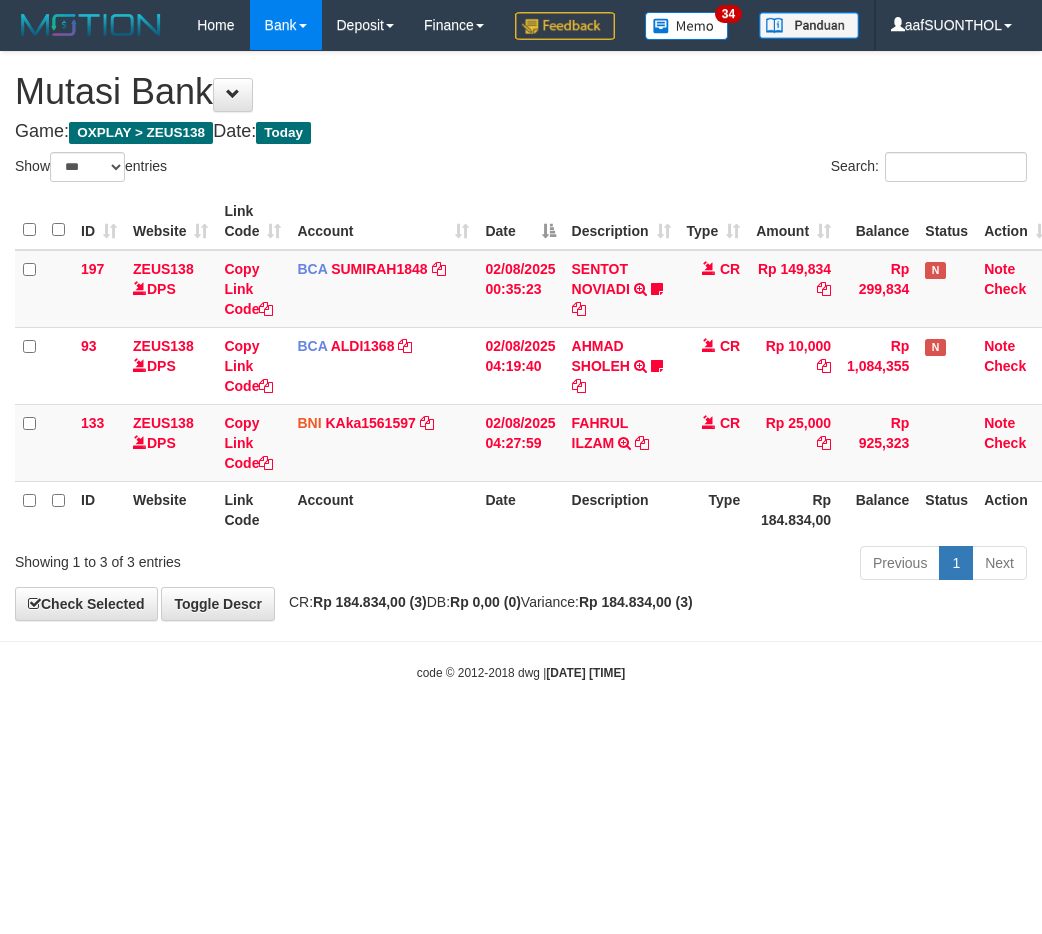 select on "***" 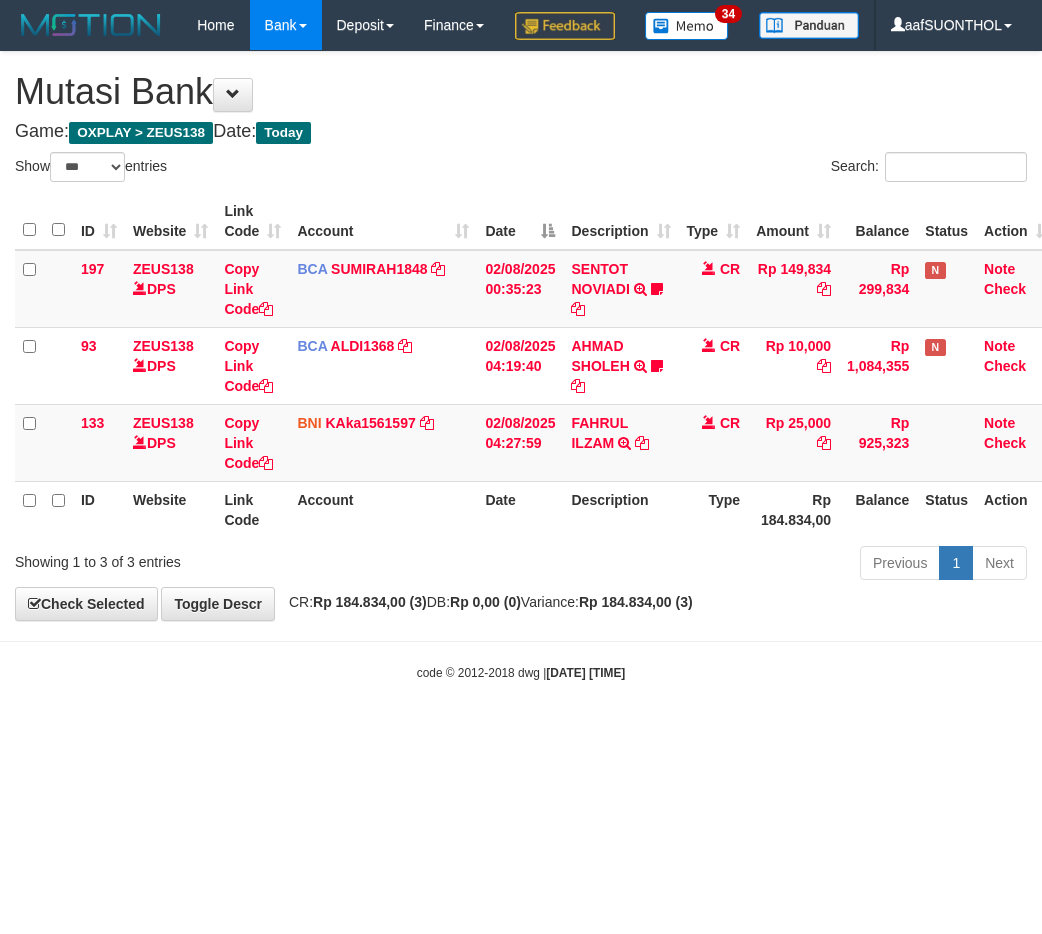 scroll, scrollTop: 0, scrollLeft: 0, axis: both 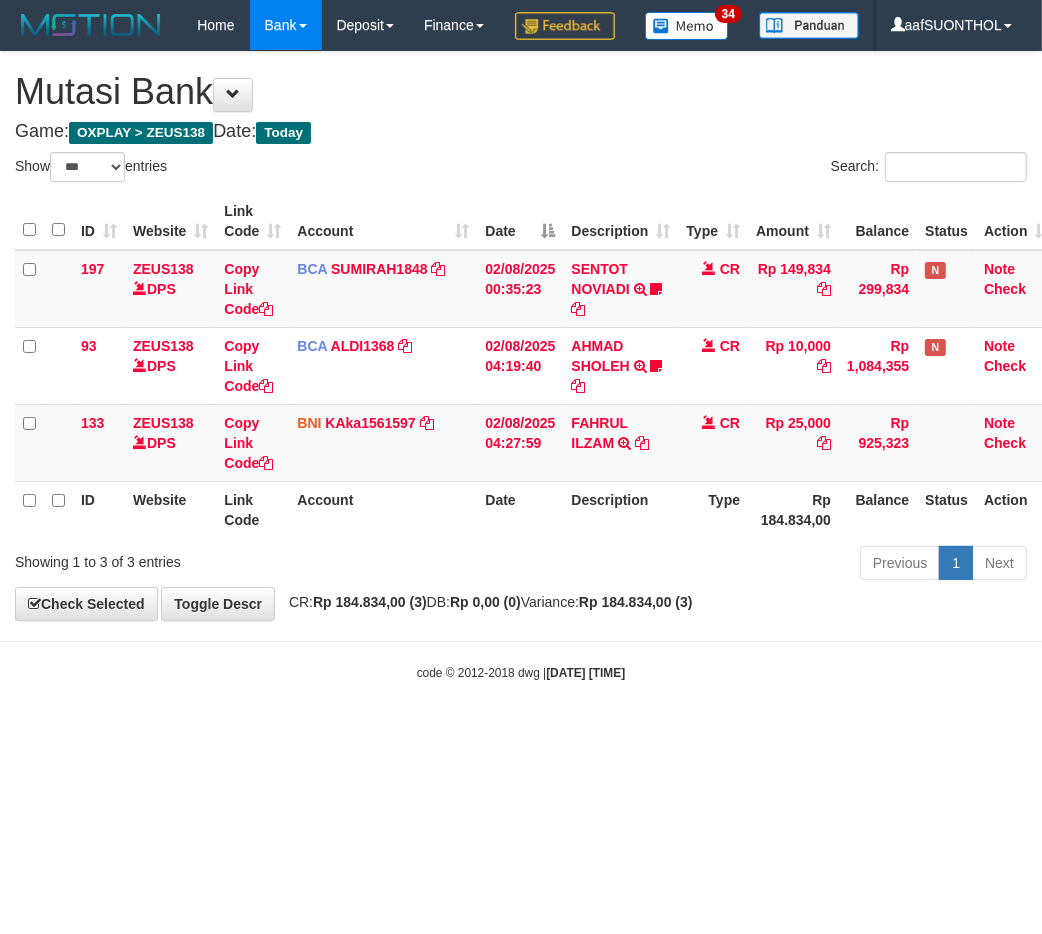 drag, startPoint x: 780, startPoint y: 708, endPoint x: 745, endPoint y: 715, distance: 35.69314 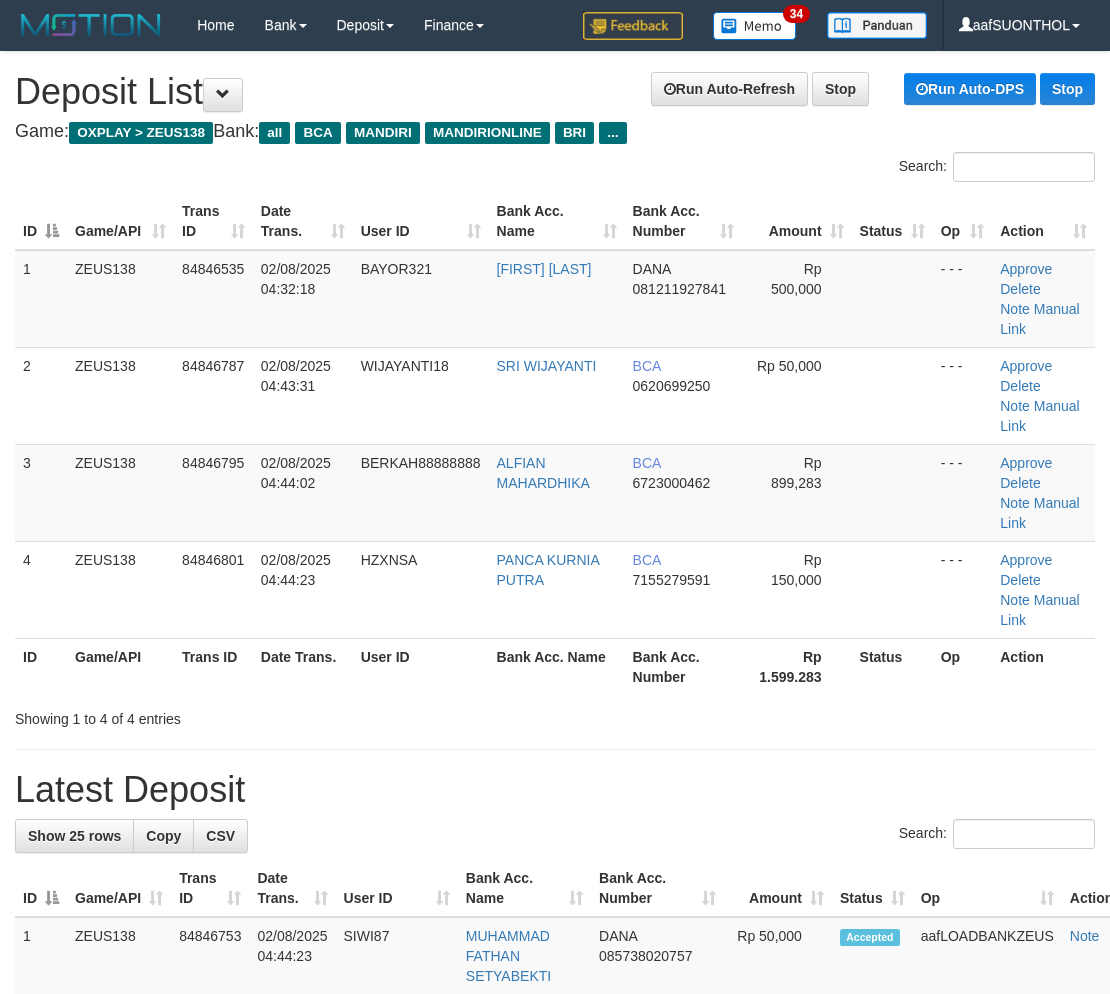 scroll, scrollTop: 0, scrollLeft: 0, axis: both 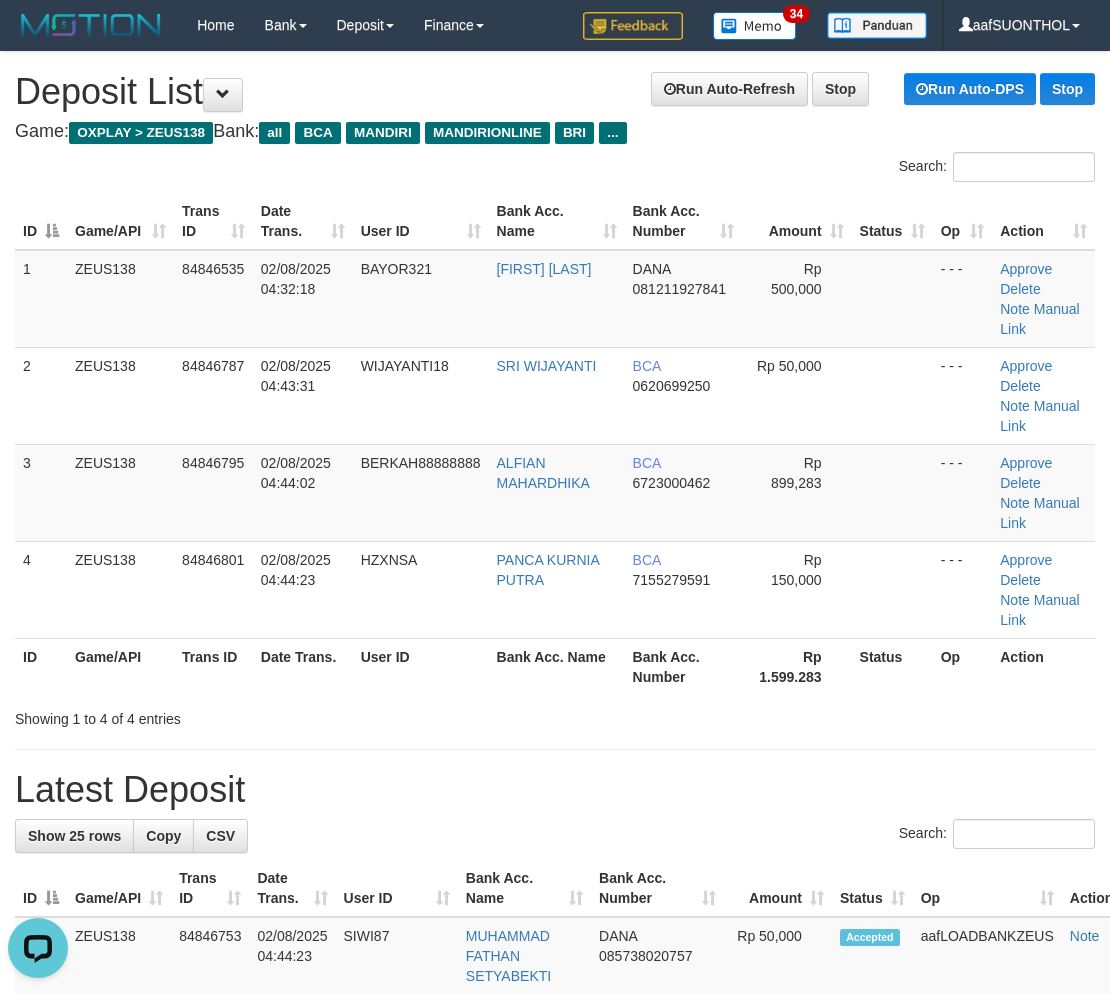 click on "Status" at bounding box center [892, 666] 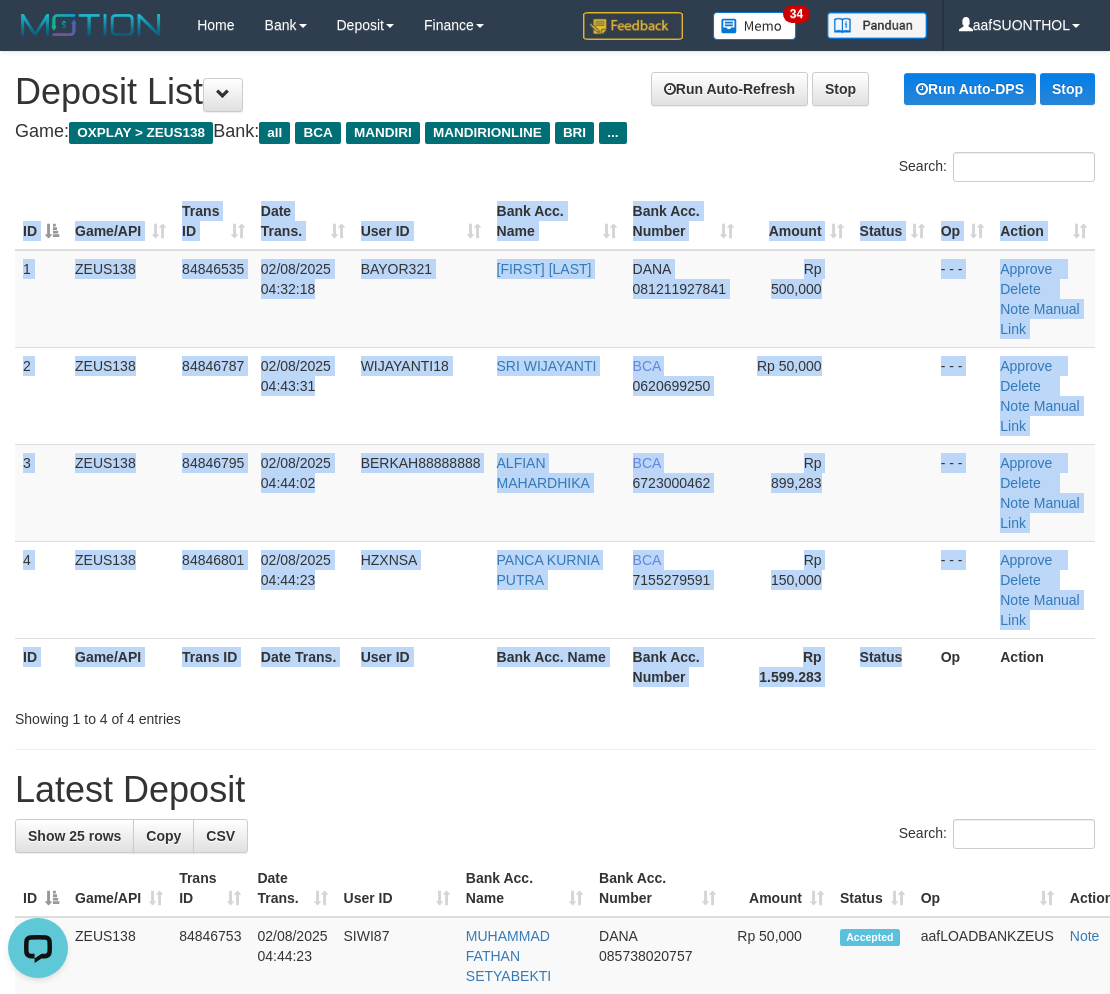 drag, startPoint x: 912, startPoint y: 694, endPoint x: 924, endPoint y: 715, distance: 24.186773 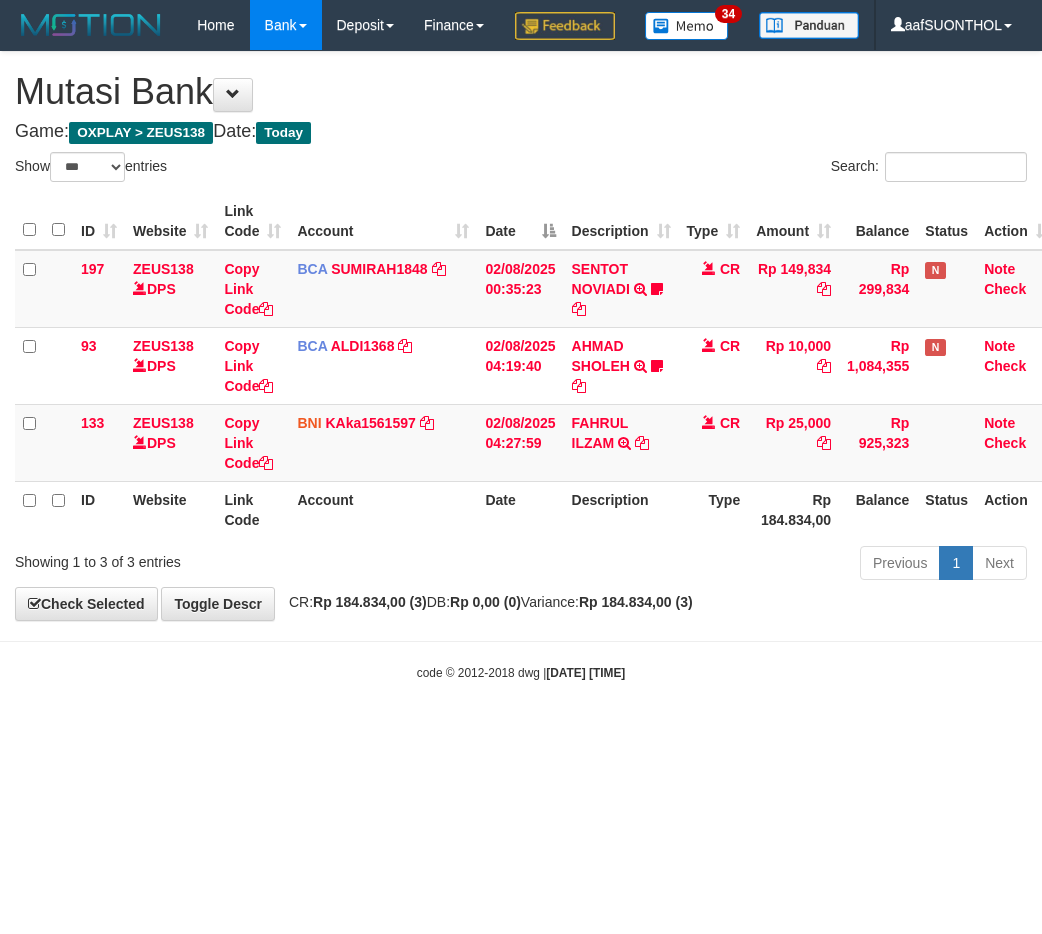 select on "***" 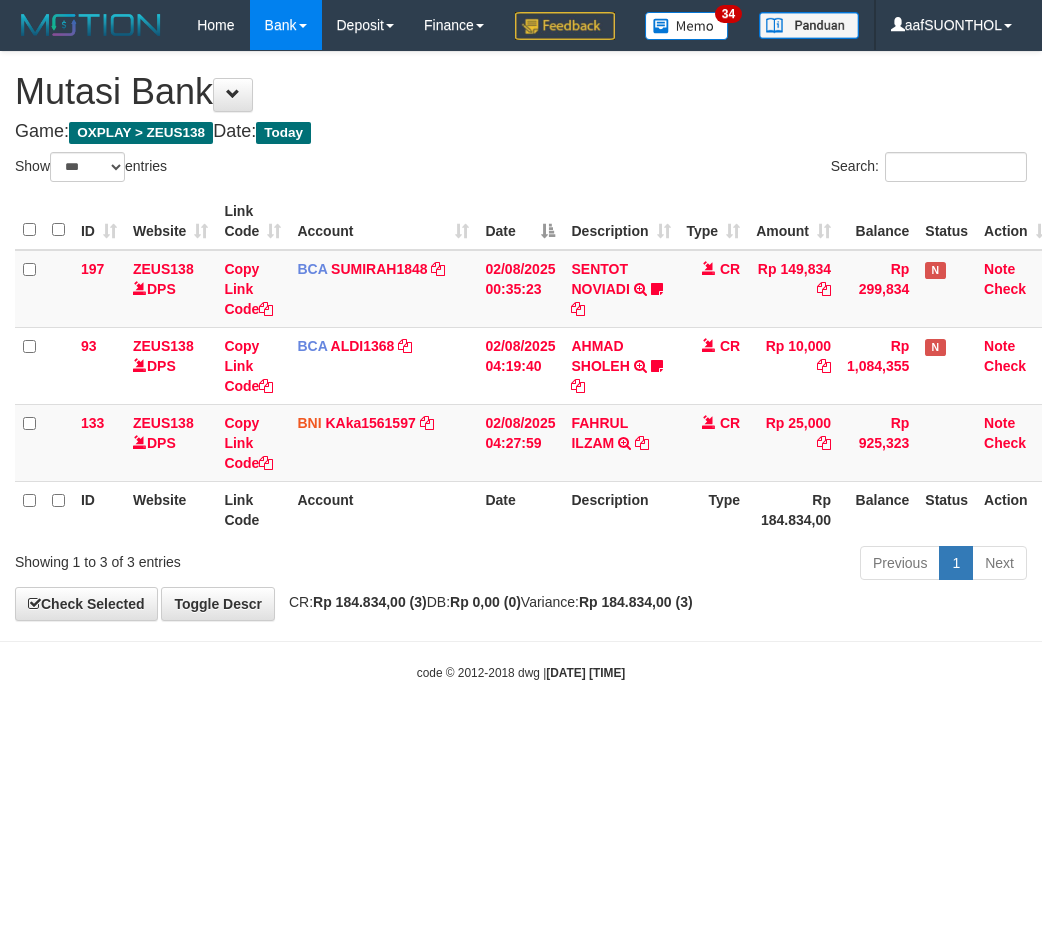 scroll, scrollTop: 0, scrollLeft: 0, axis: both 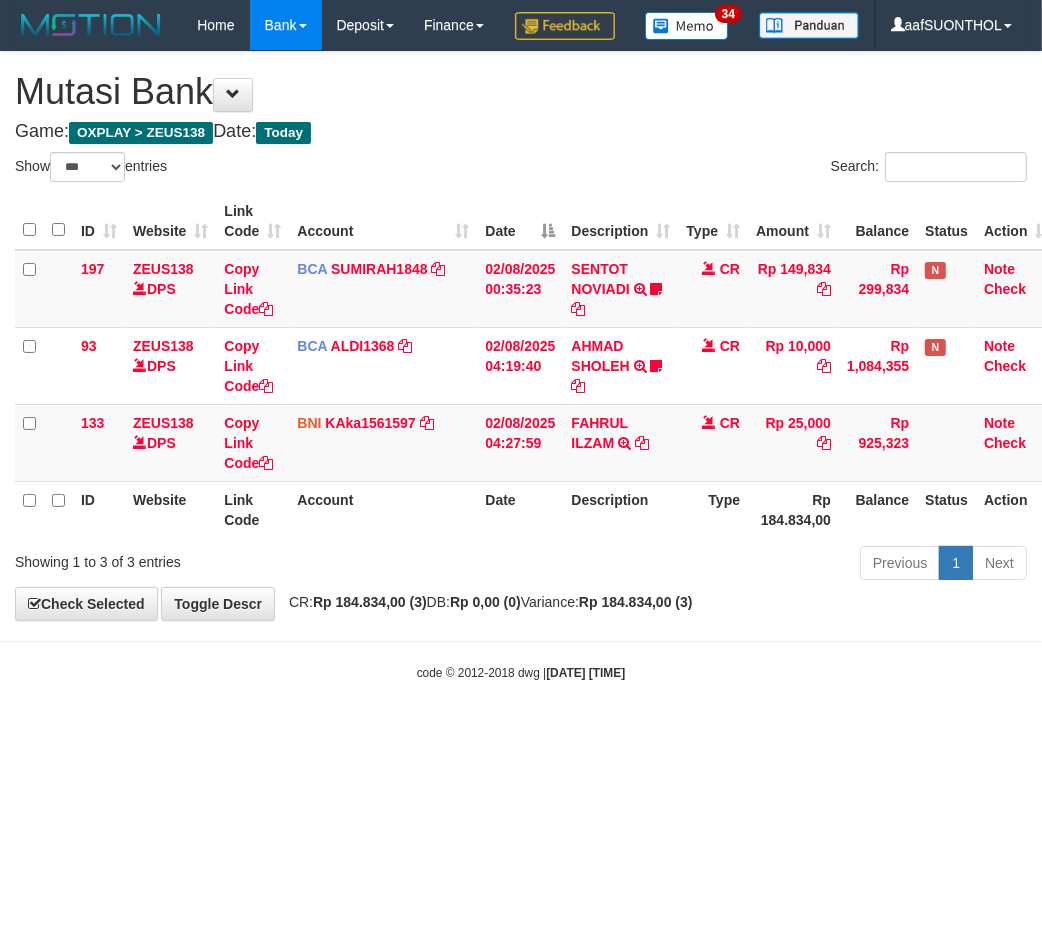 click on "**********" at bounding box center (521, 336) 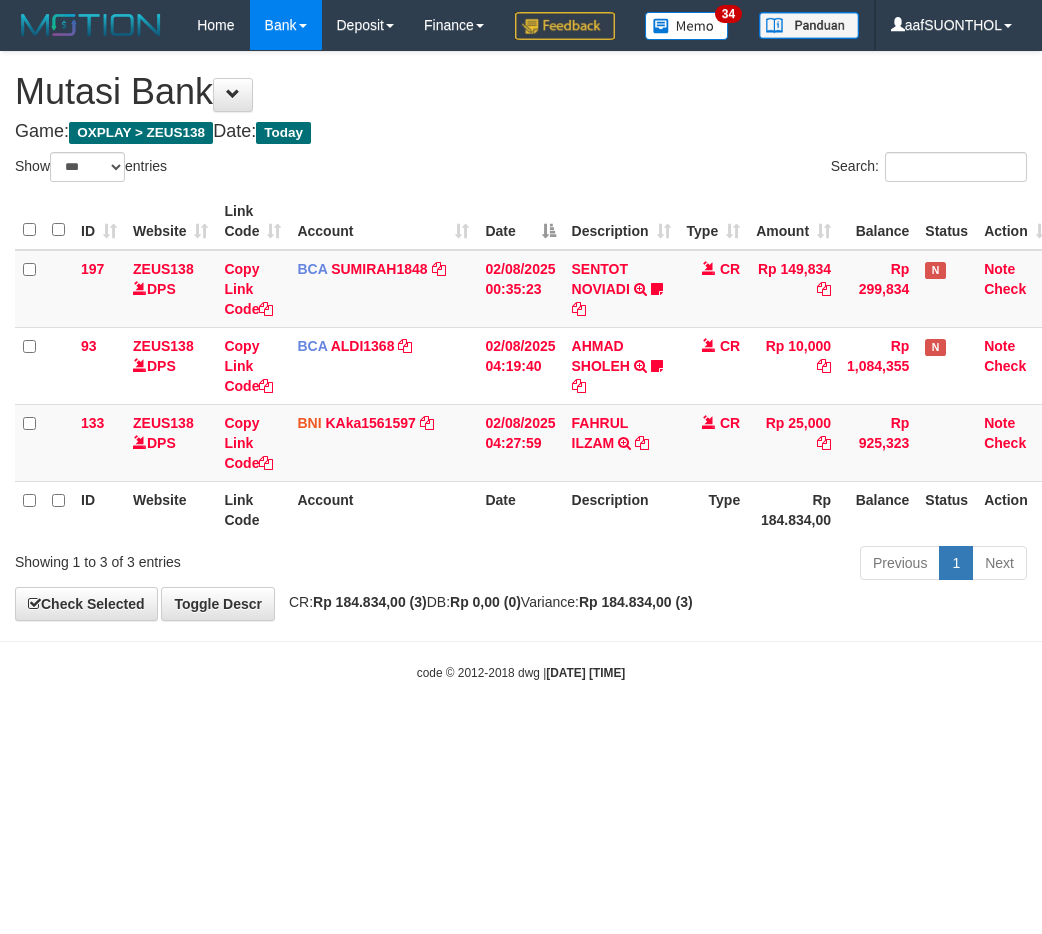 select on "***" 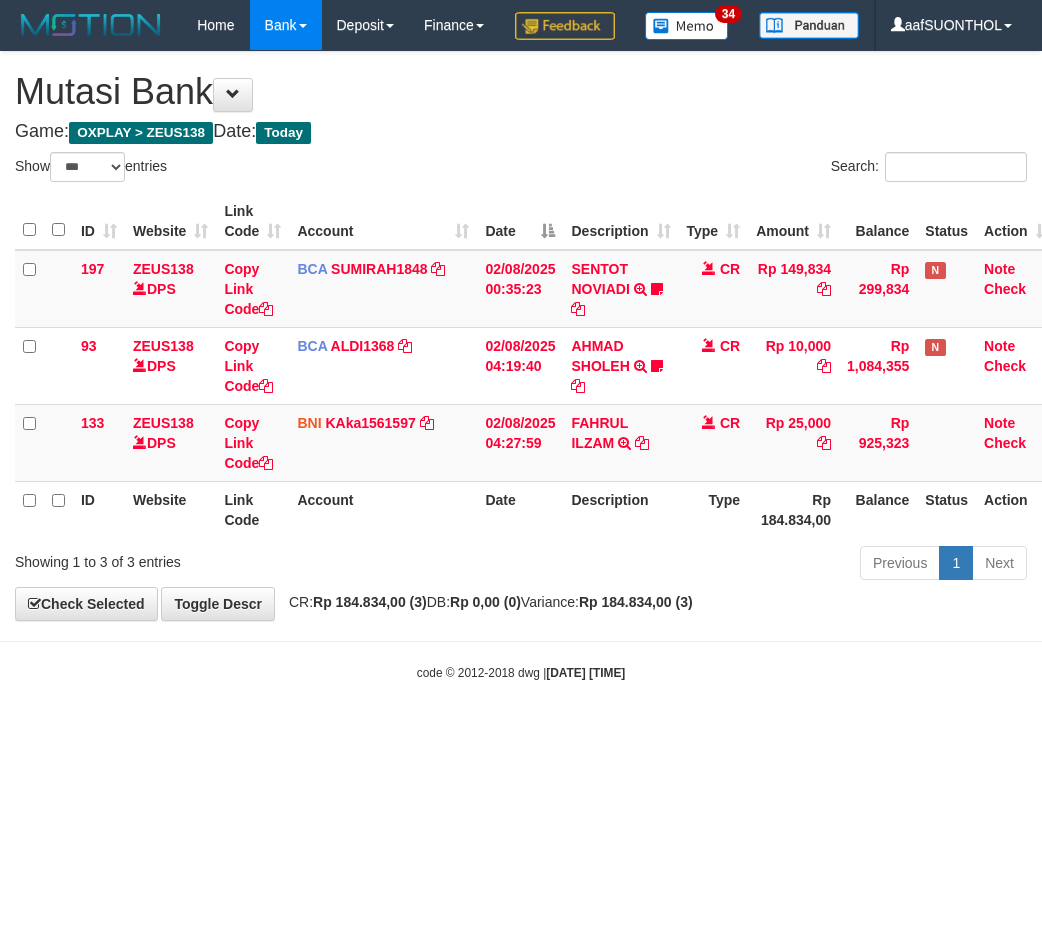 scroll, scrollTop: 0, scrollLeft: 0, axis: both 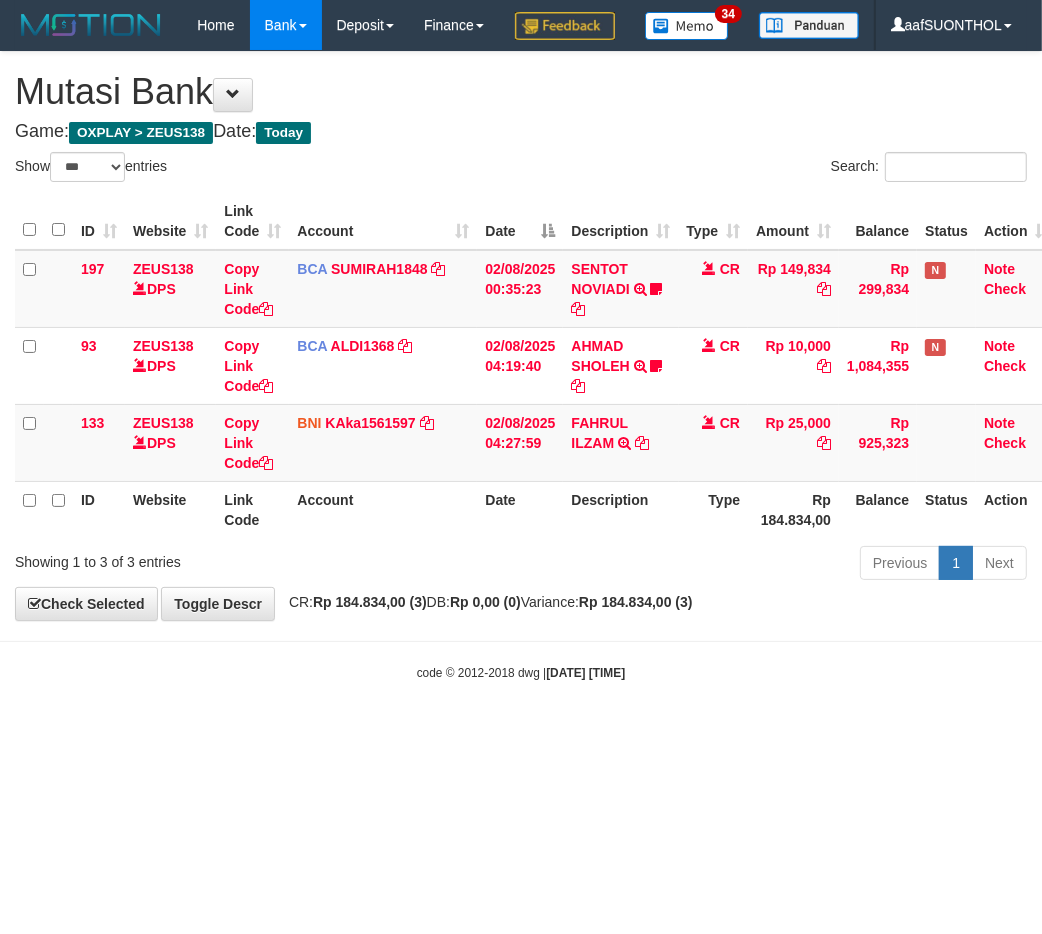 click on "Previous 1 Next" at bounding box center (738, 565) 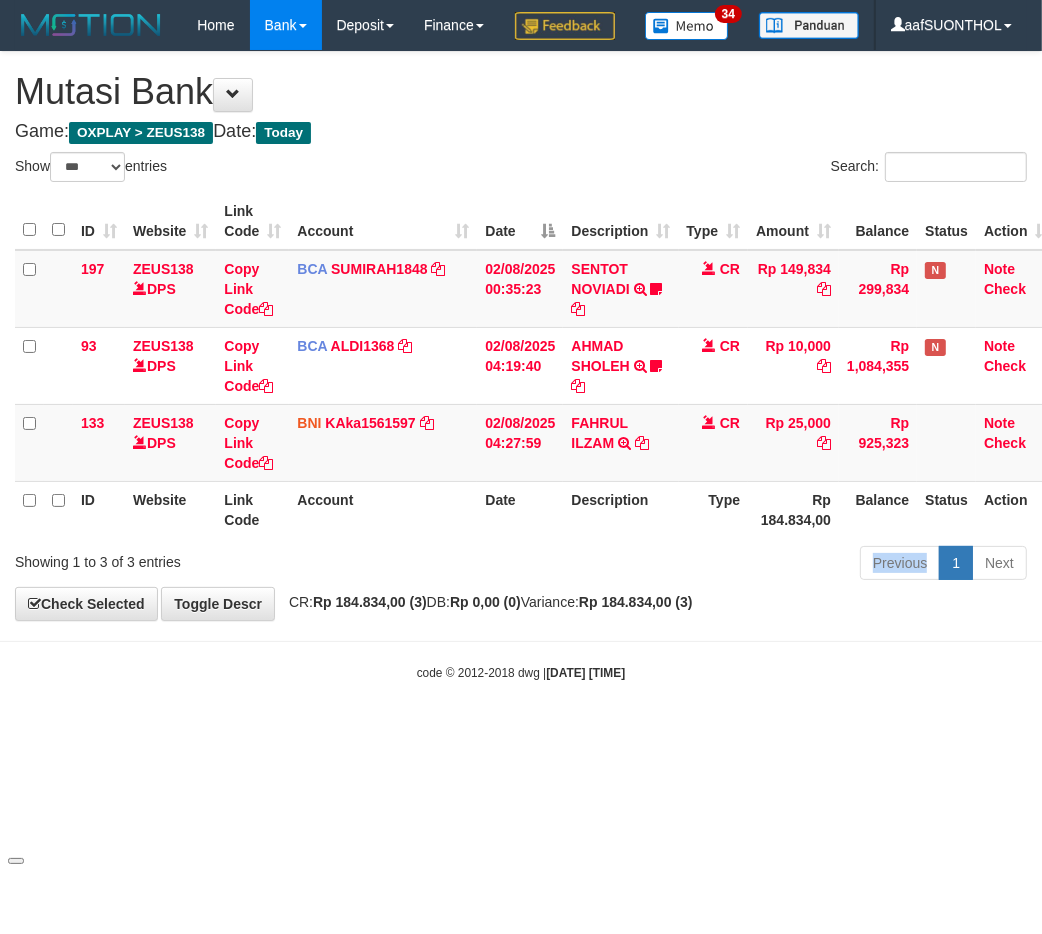 click on "Previous 1 Next" at bounding box center (738, 565) 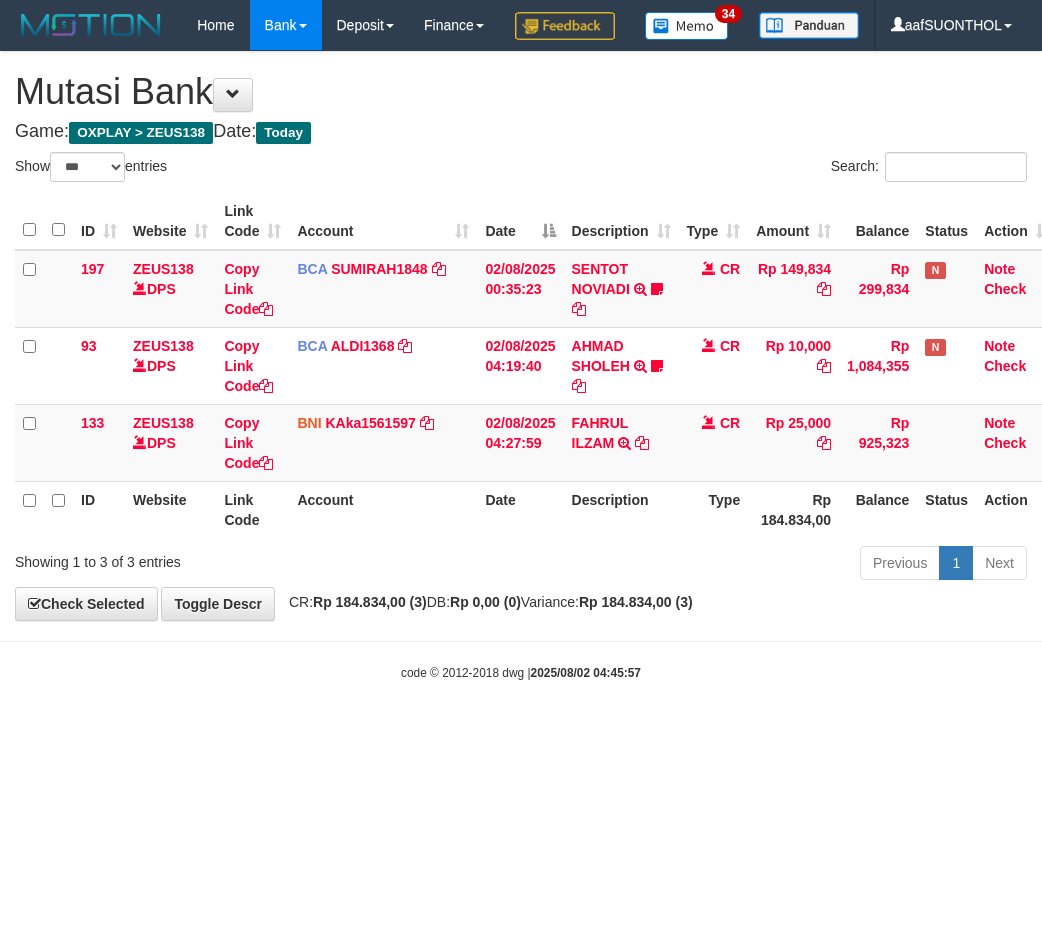 select on "***" 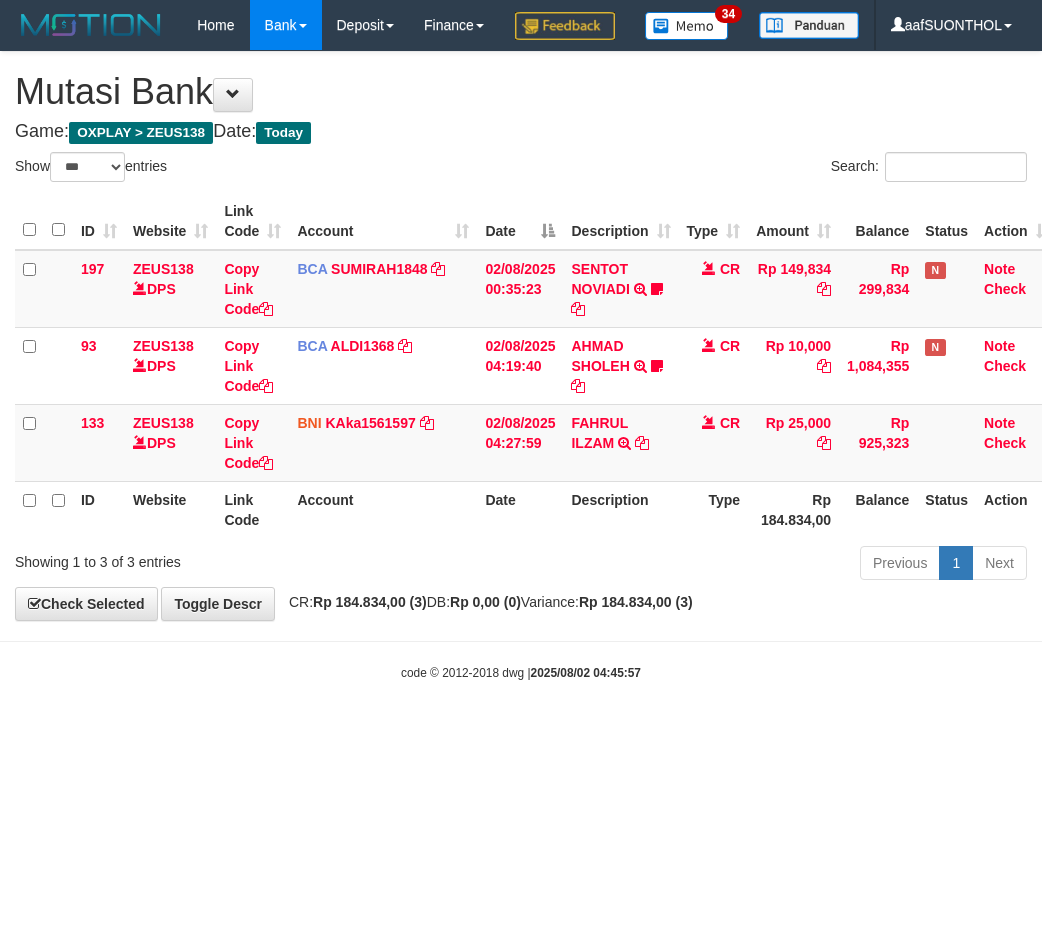 scroll, scrollTop: 0, scrollLeft: 0, axis: both 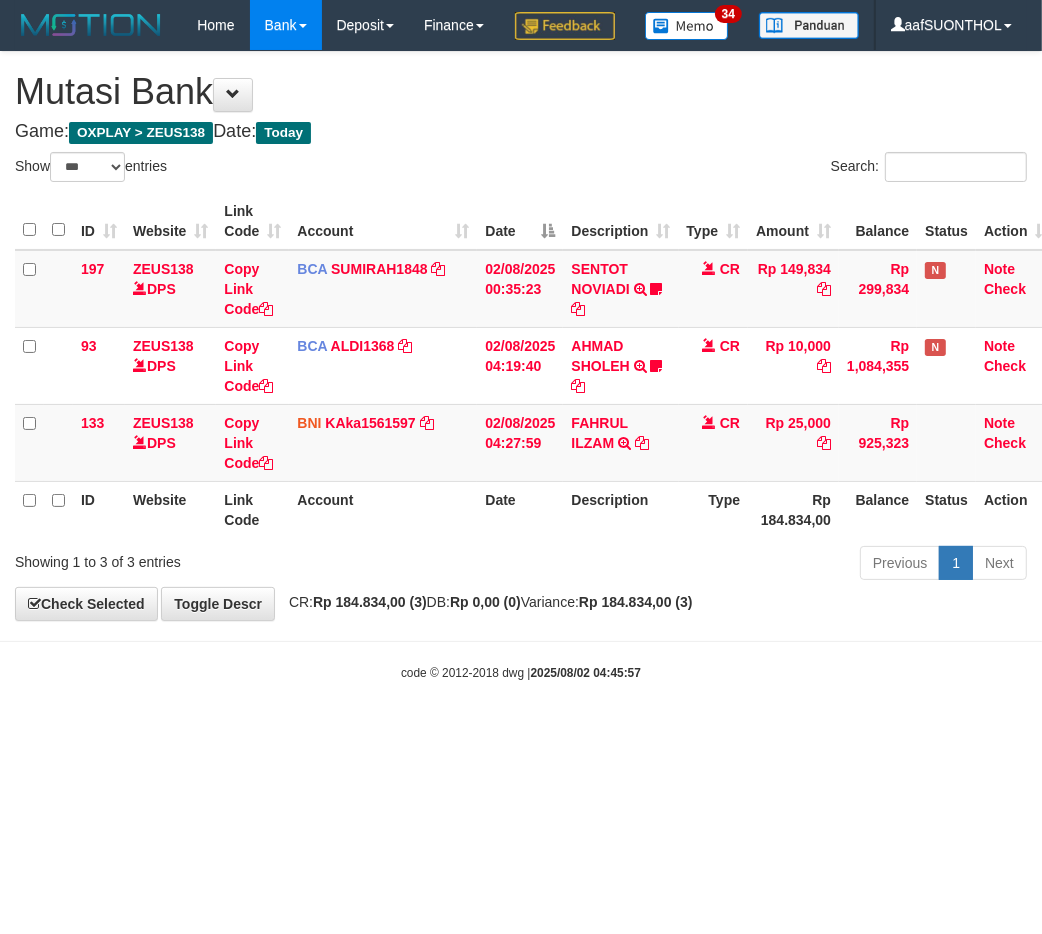 click on "ID Website Link Code Account Date Description Type Amount Balance Status Action
197
ZEUS138    DPS
Copy Link Code
BCA
SUMIRAH1848
DPS
SUMIRAH
mutasi_20250802_4156 | 197
mutasi_20250802_4156 | 197
02/08/2025 00:35:23
[NAME]            TRSF E-BANKING CR 0208/FTSCY/WS95271
149834.00[NAME]    Seno2023
CR
Rp 149,834
Rp 299,834
N
Note
Check
93
ZEUS138    DPS
Copy Link Code
BCA
ALDI1368
DPS
ALDI" at bounding box center (521, 365) 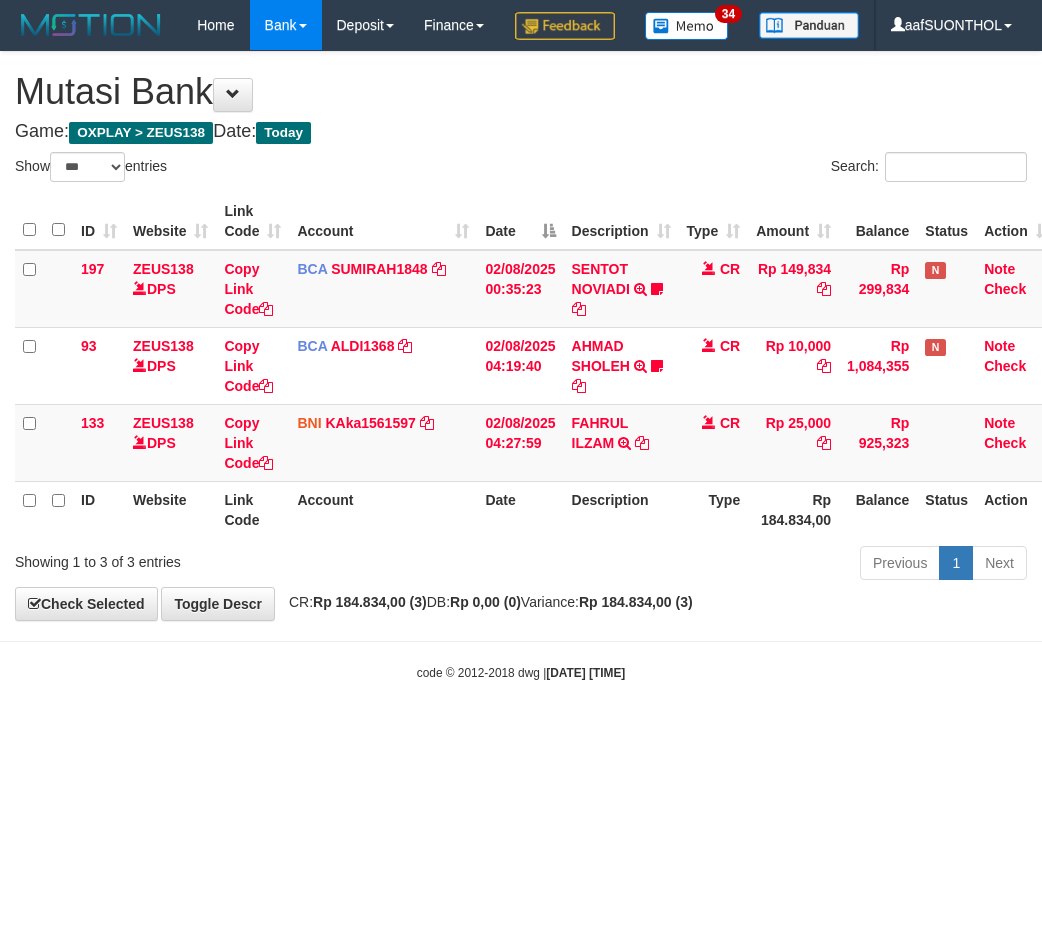 select on "***" 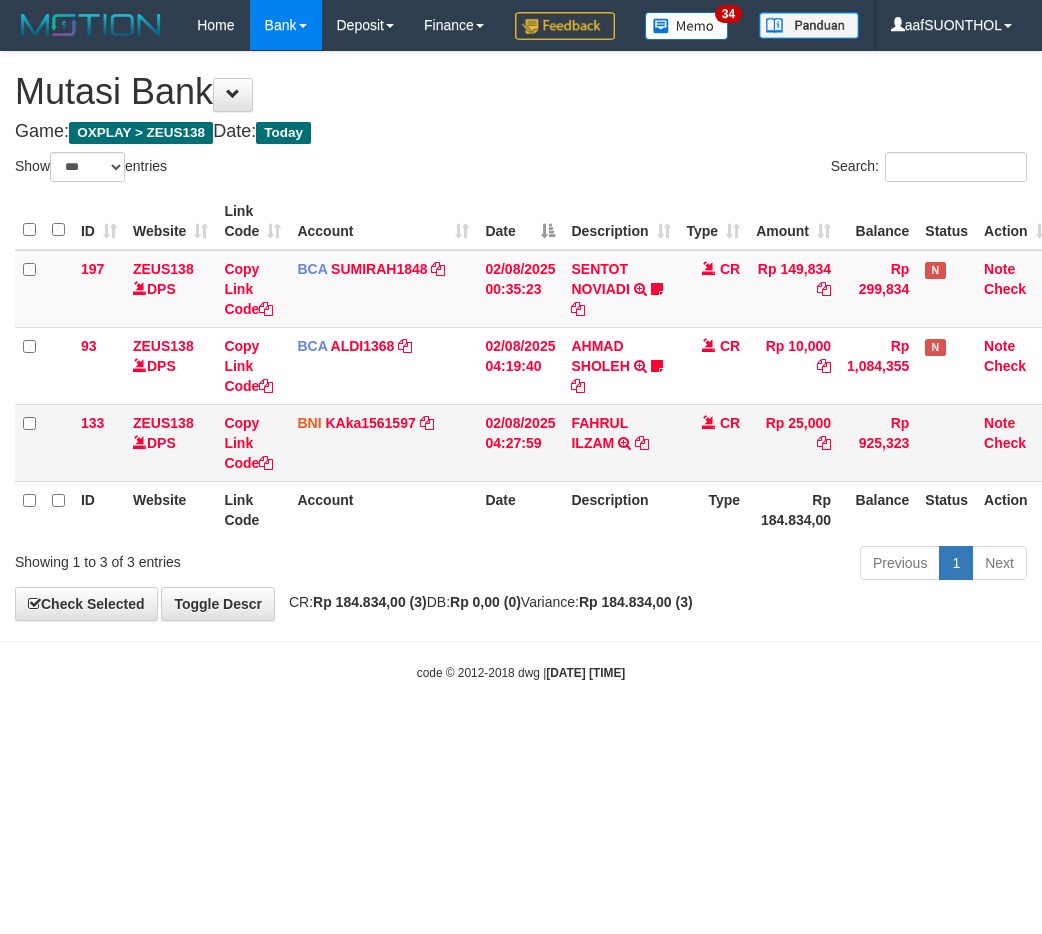scroll, scrollTop: 0, scrollLeft: 0, axis: both 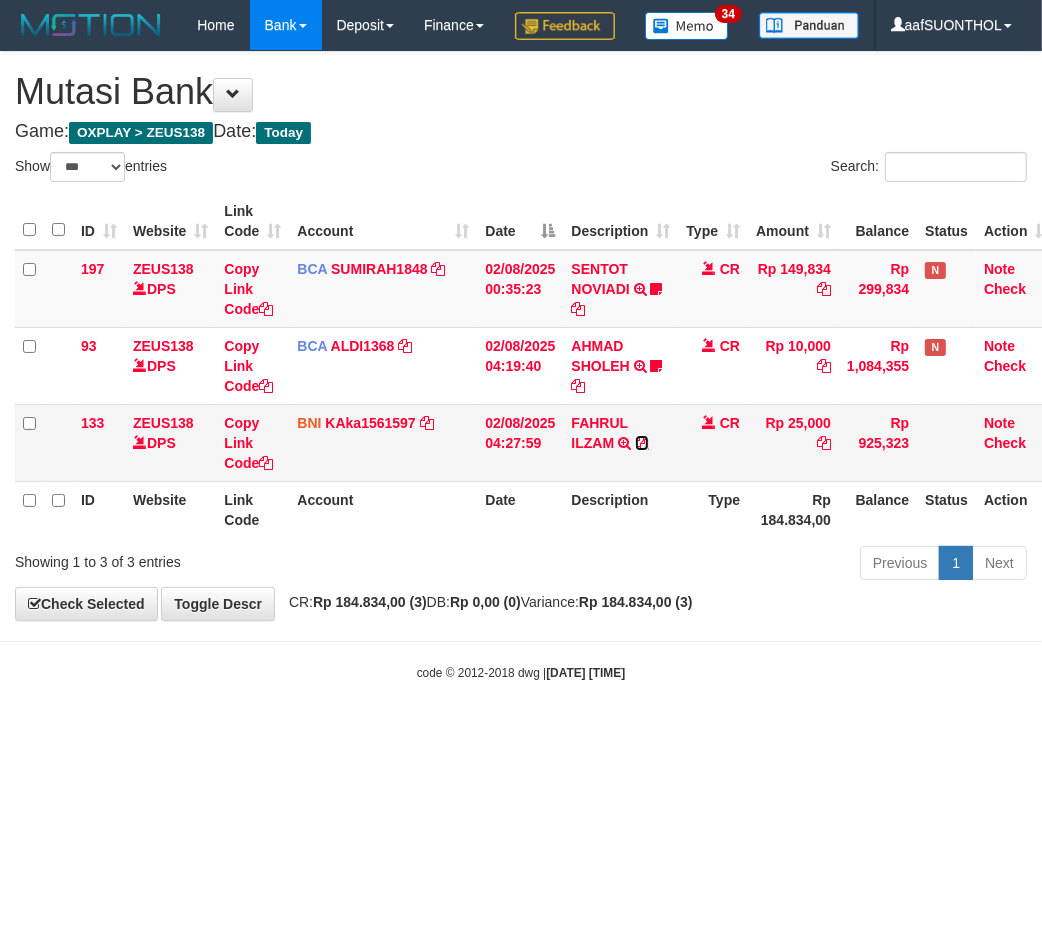 click at bounding box center [642, 443] 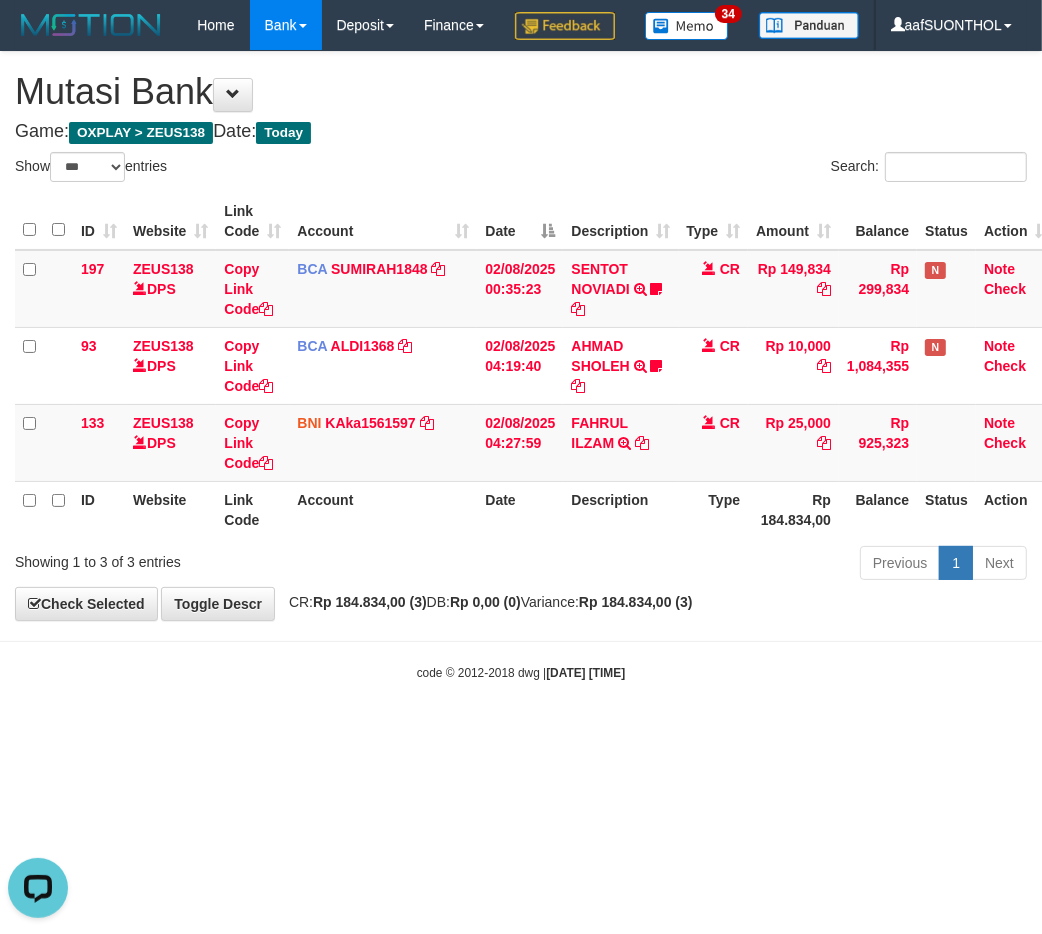 scroll, scrollTop: 0, scrollLeft: 0, axis: both 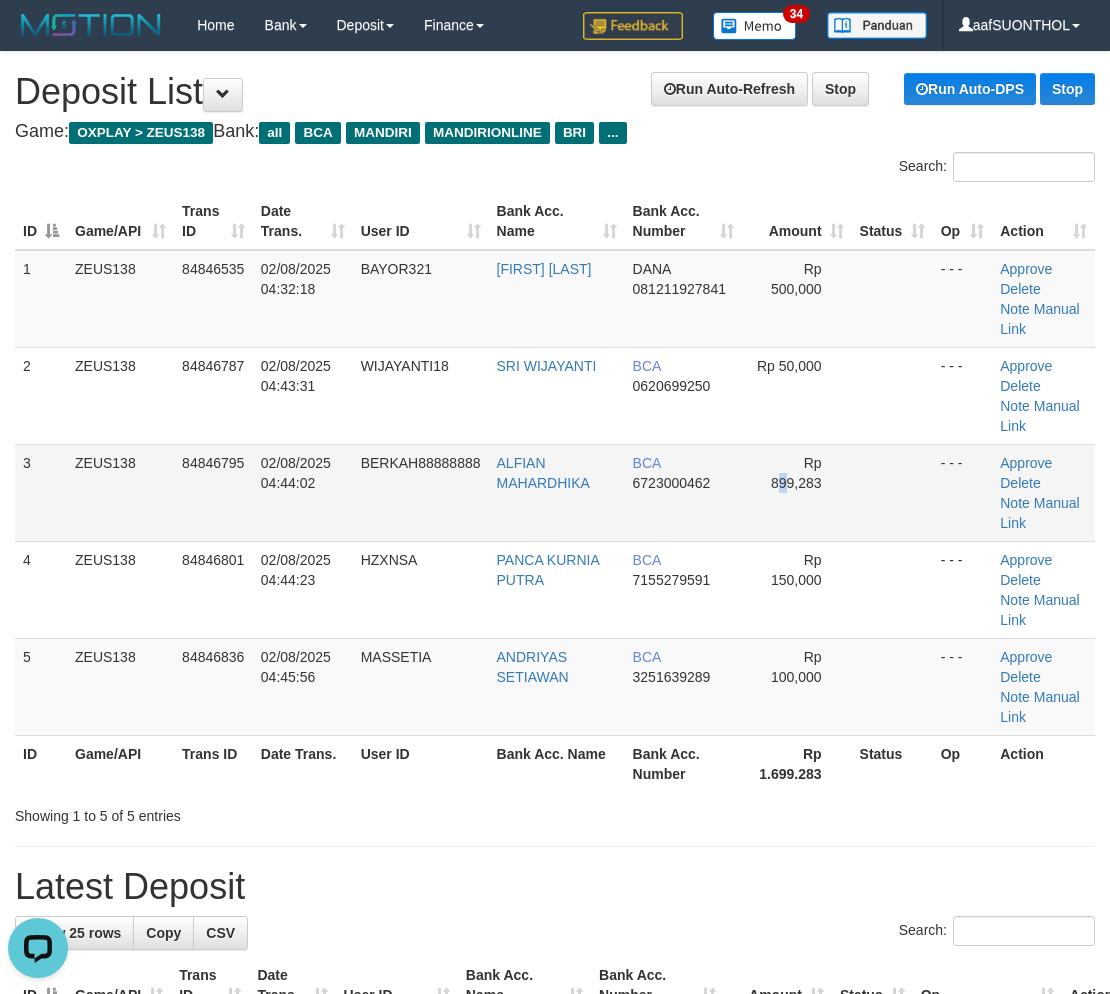 drag, startPoint x: 790, startPoint y: 524, endPoint x: 796, endPoint y: 536, distance: 13.416408 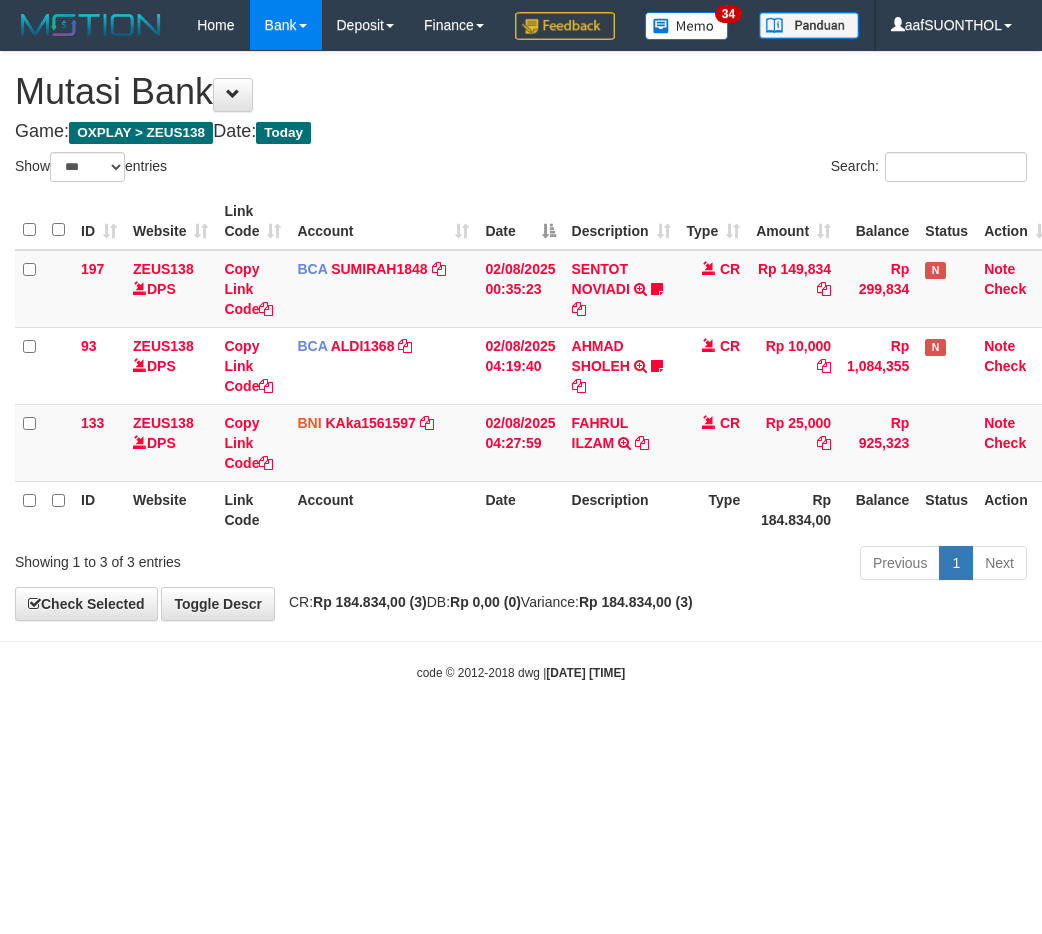 select on "***" 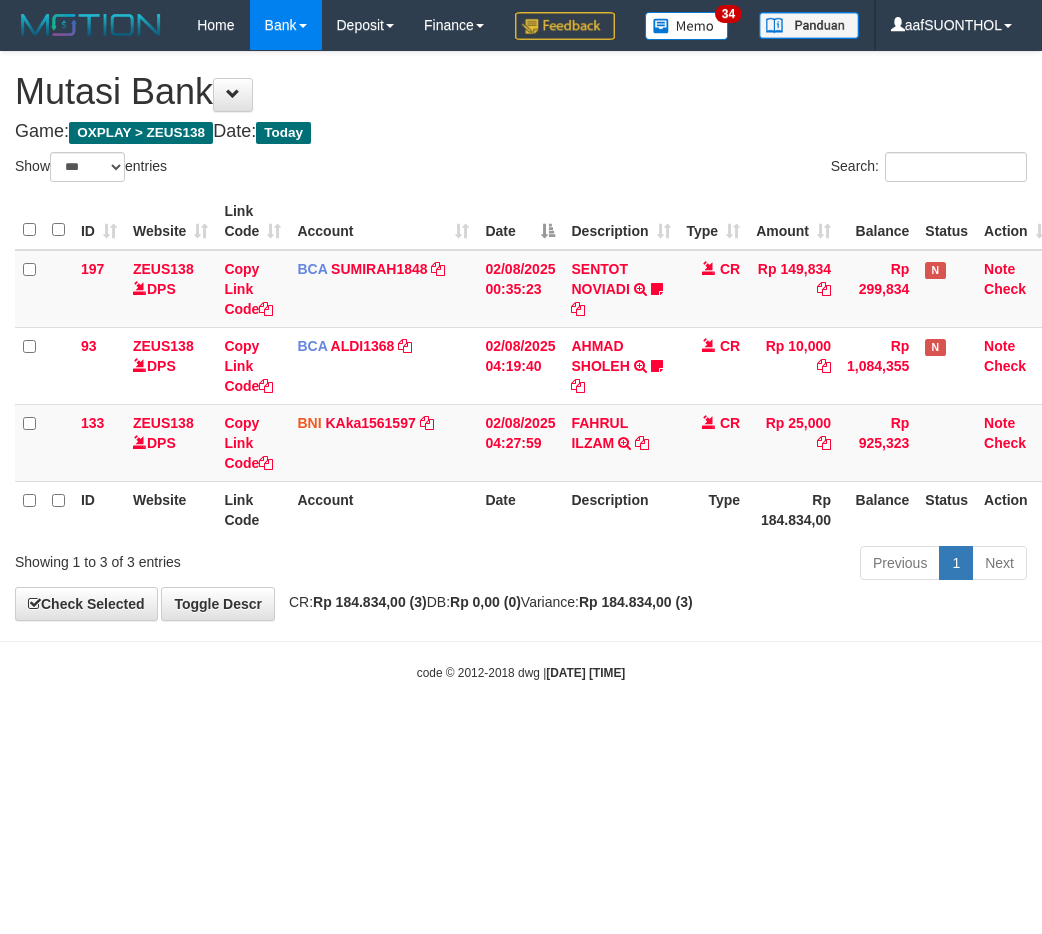 scroll, scrollTop: 0, scrollLeft: 0, axis: both 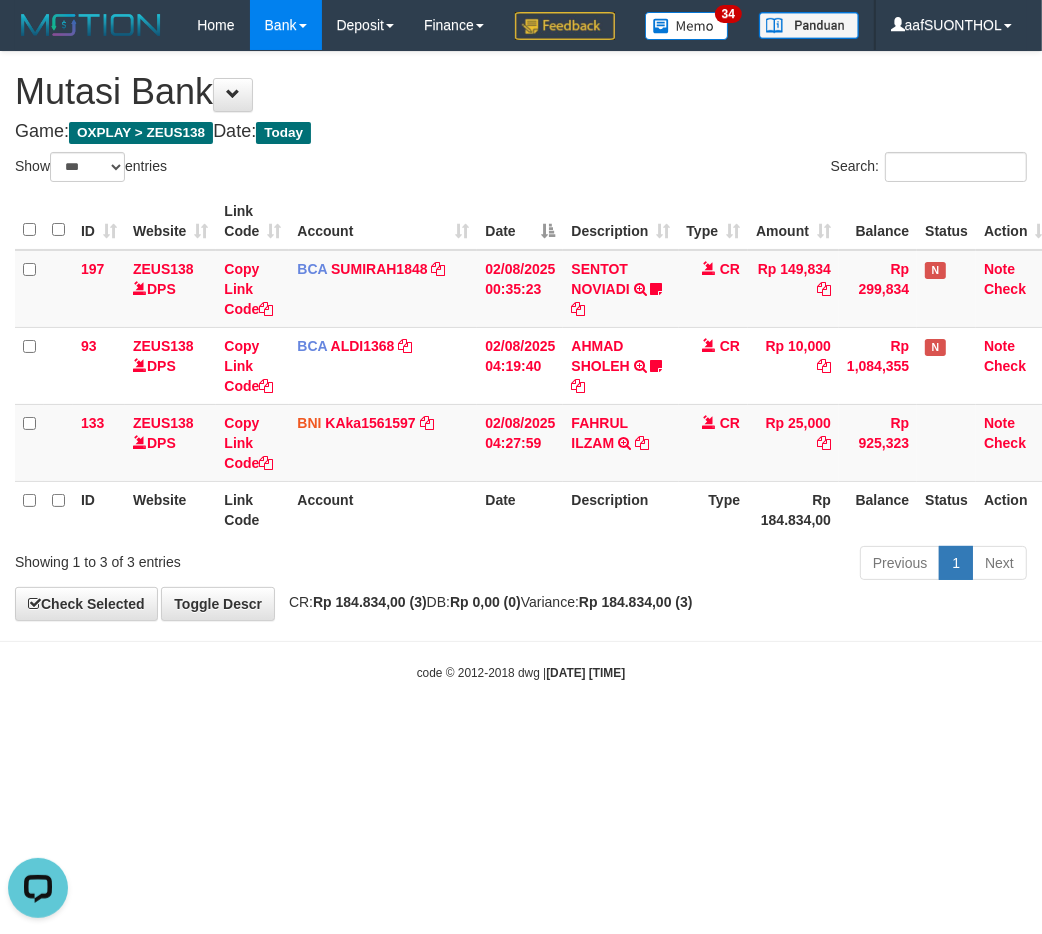 drag, startPoint x: 595, startPoint y: 677, endPoint x: 615, endPoint y: 695, distance: 26.907248 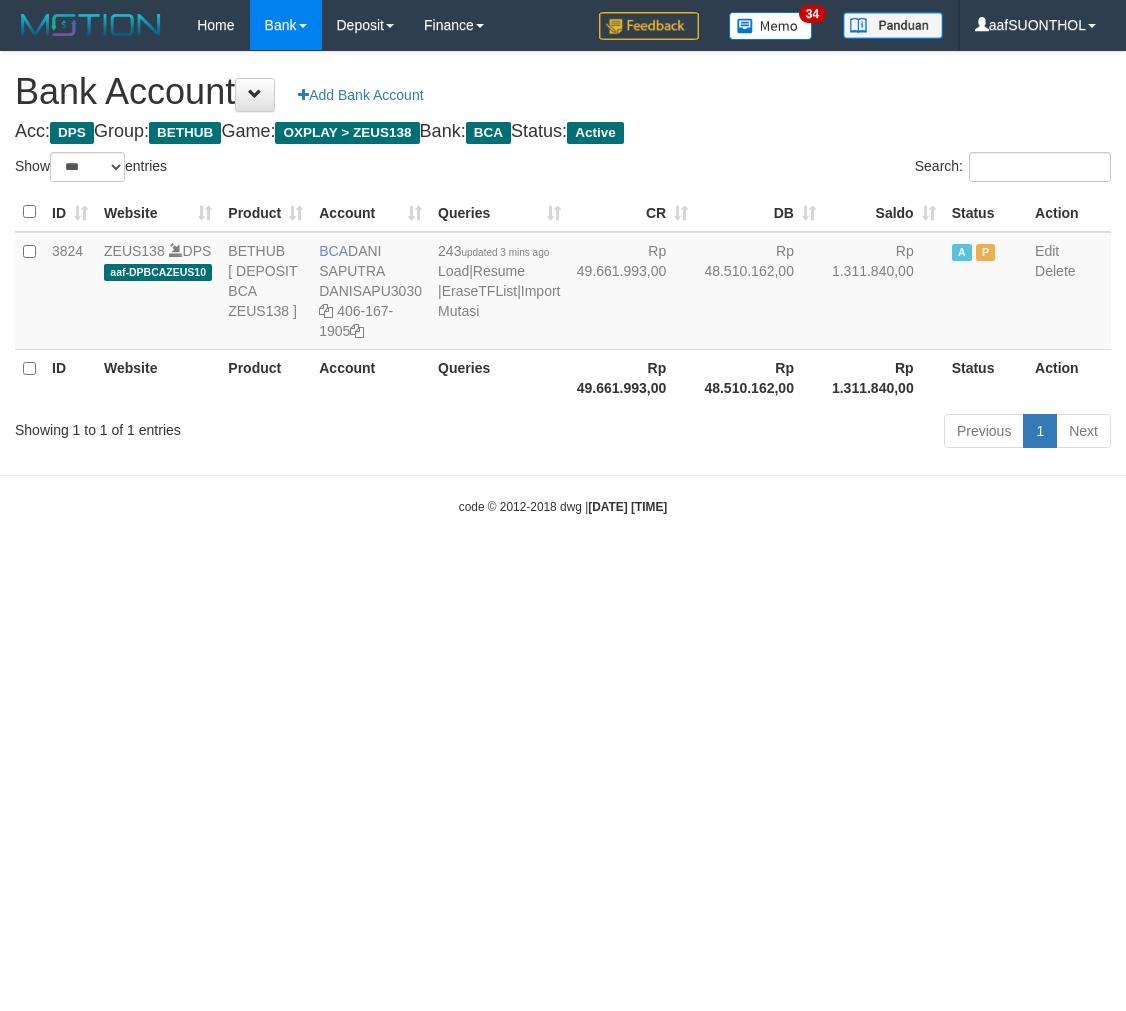 select on "***" 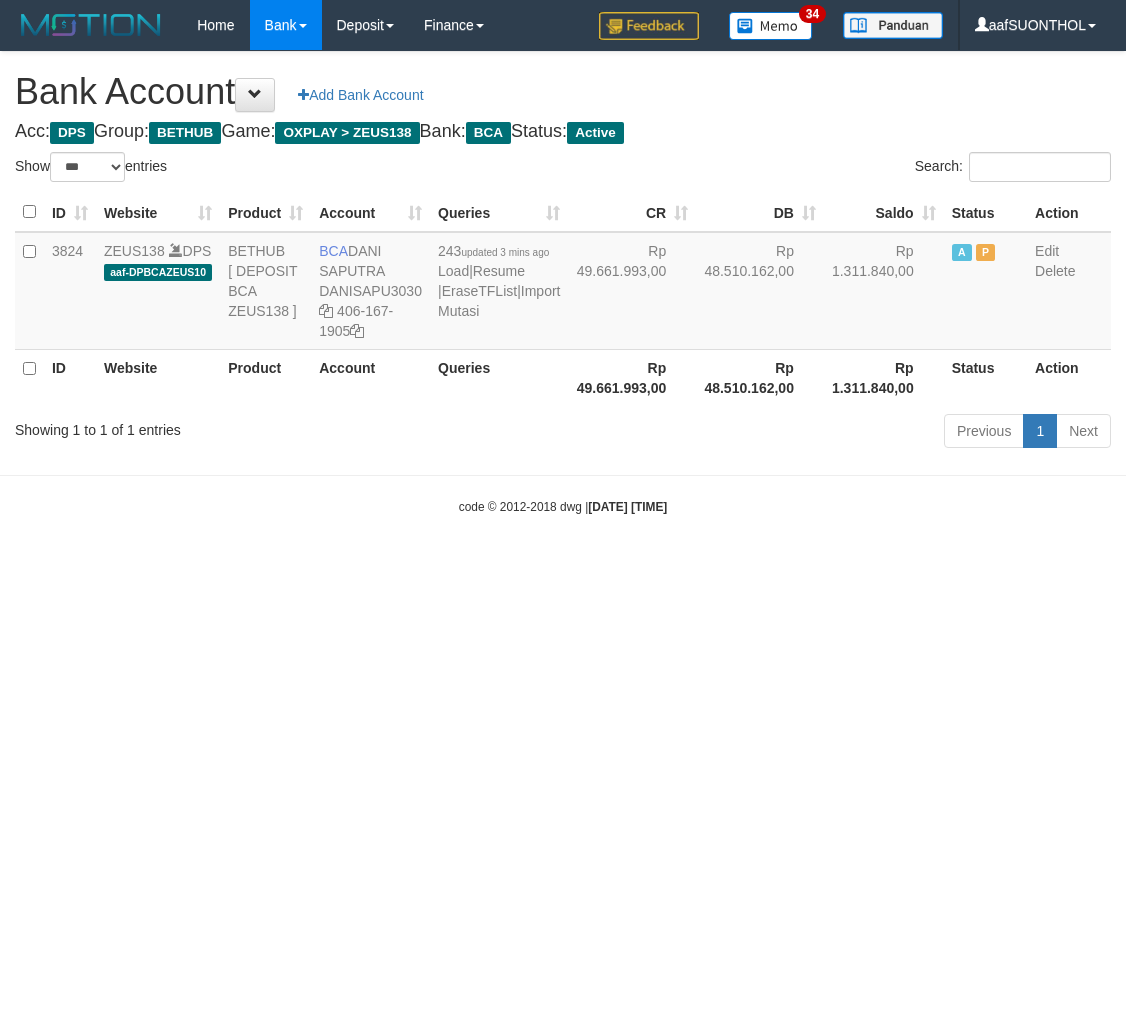scroll, scrollTop: 0, scrollLeft: 0, axis: both 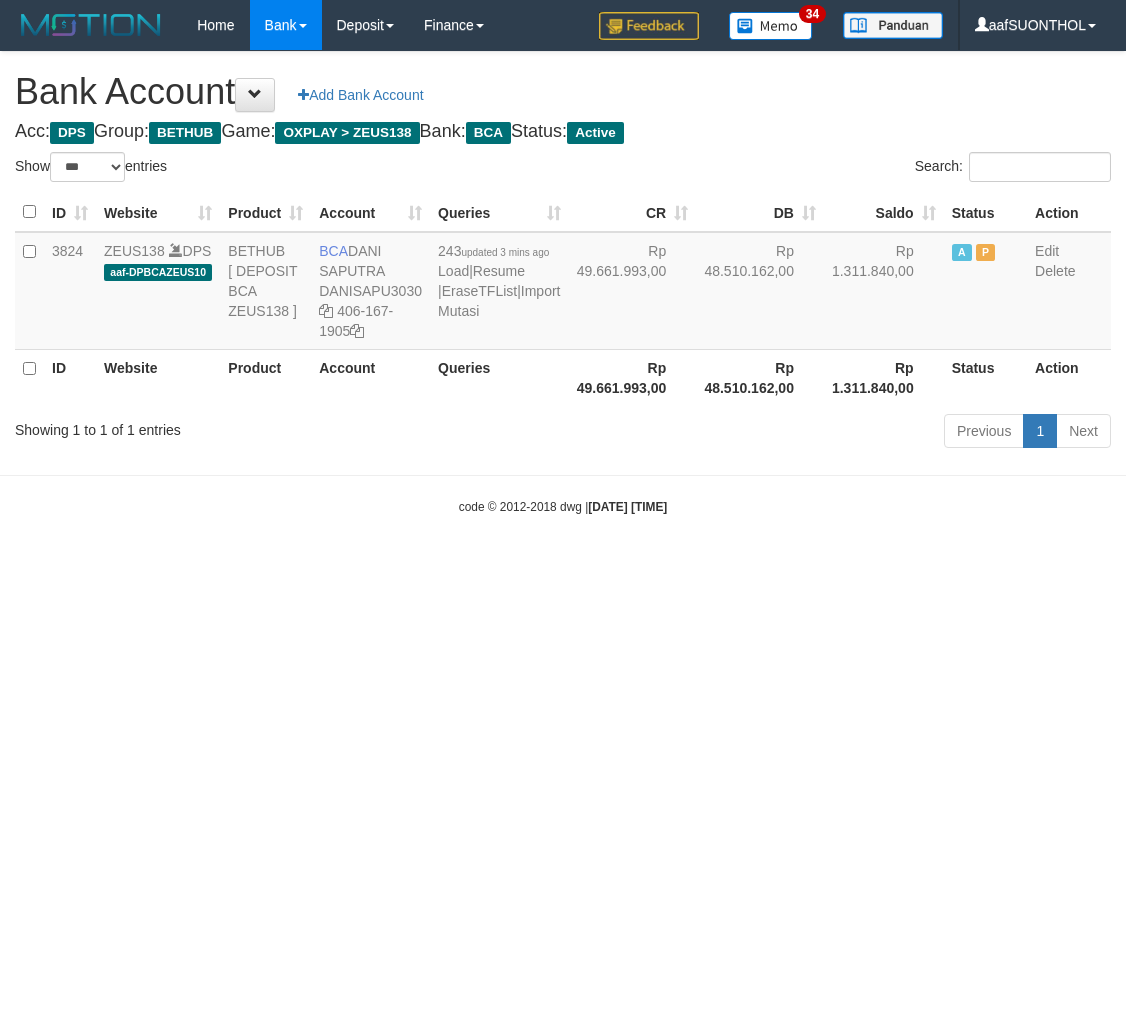 select on "***" 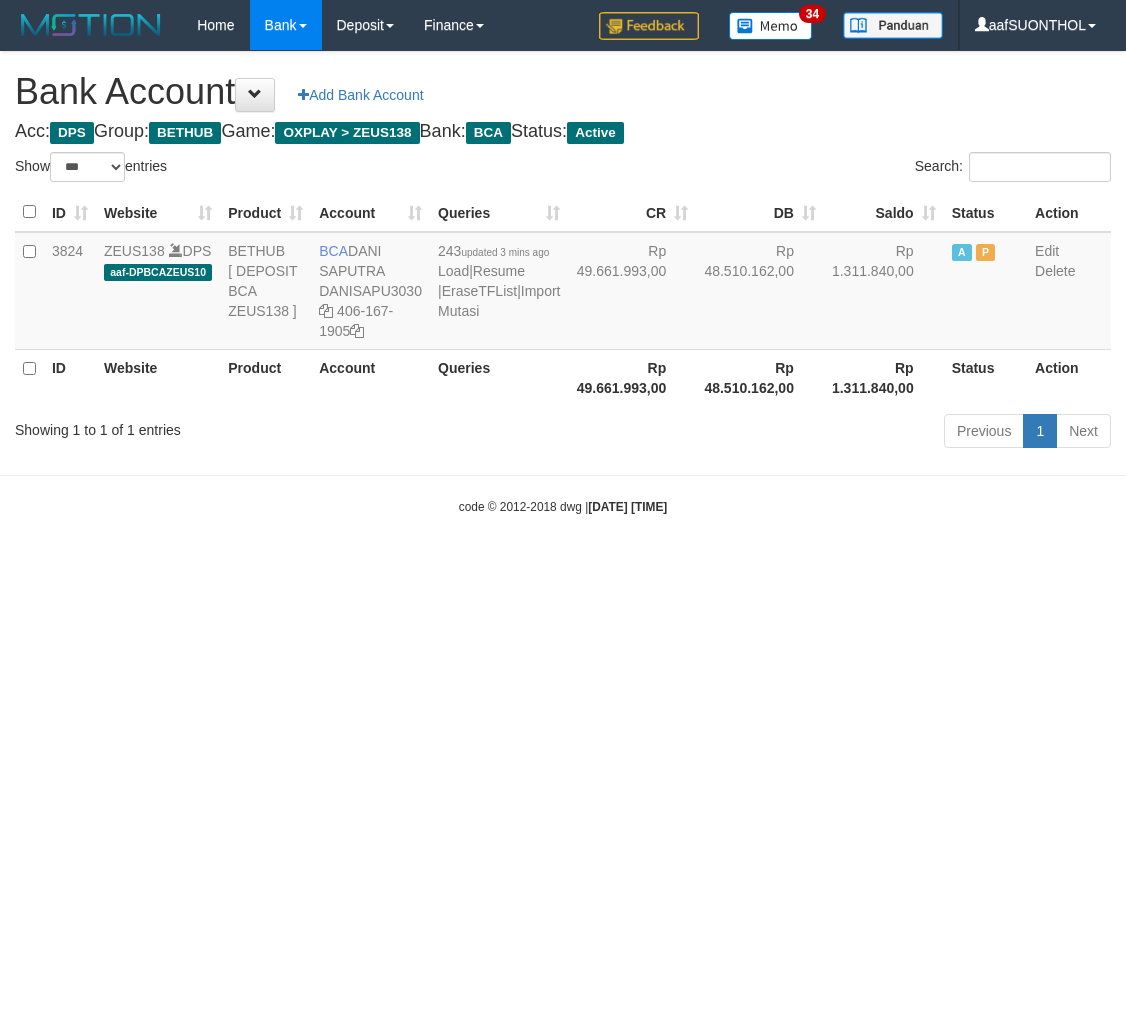 scroll, scrollTop: 0, scrollLeft: 0, axis: both 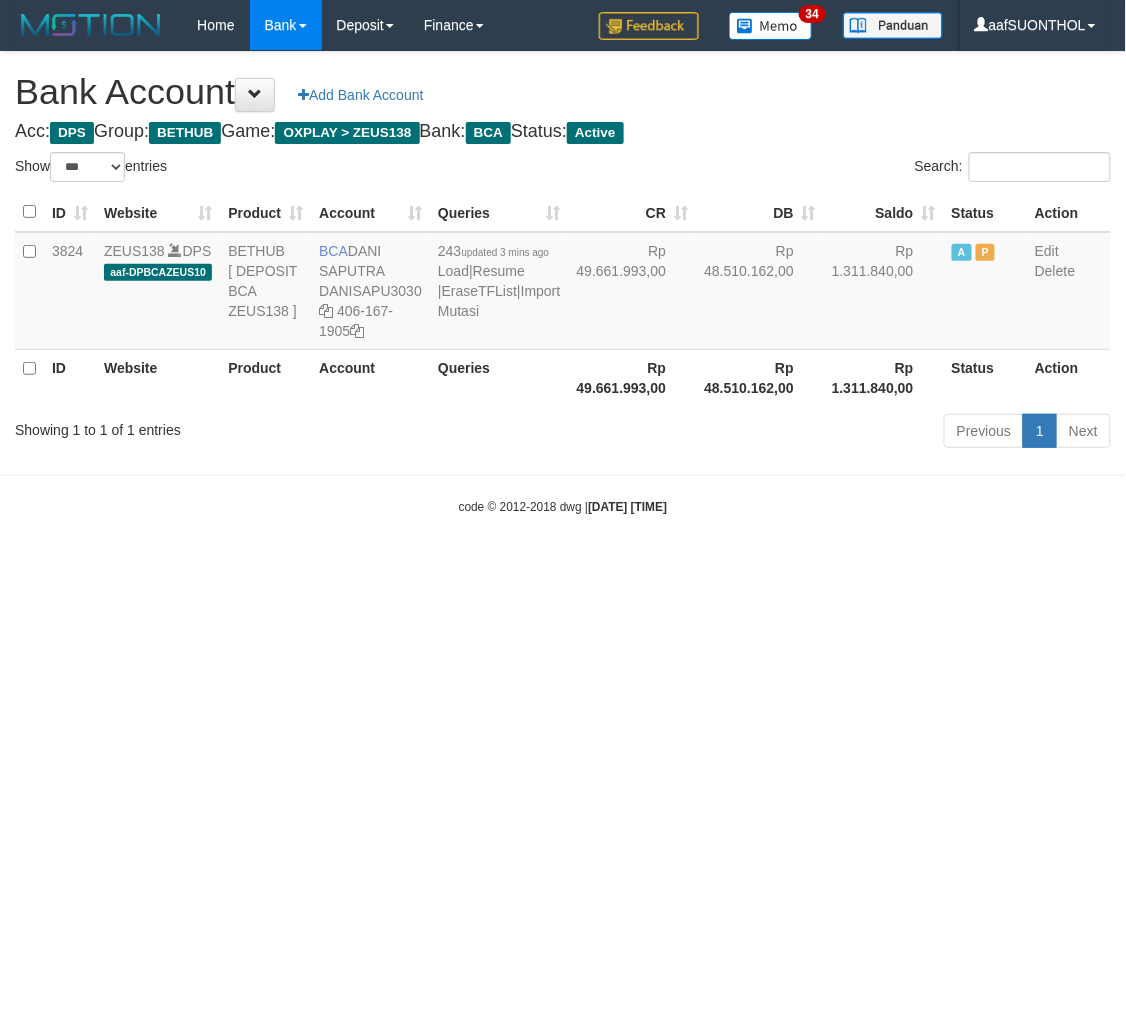 click on "Toggle navigation
Home
Bank
Account List
Load
By Website
Group
[OXPLAY]													ZEUS138
By Load Group (DPS)
Sync" at bounding box center (563, 283) 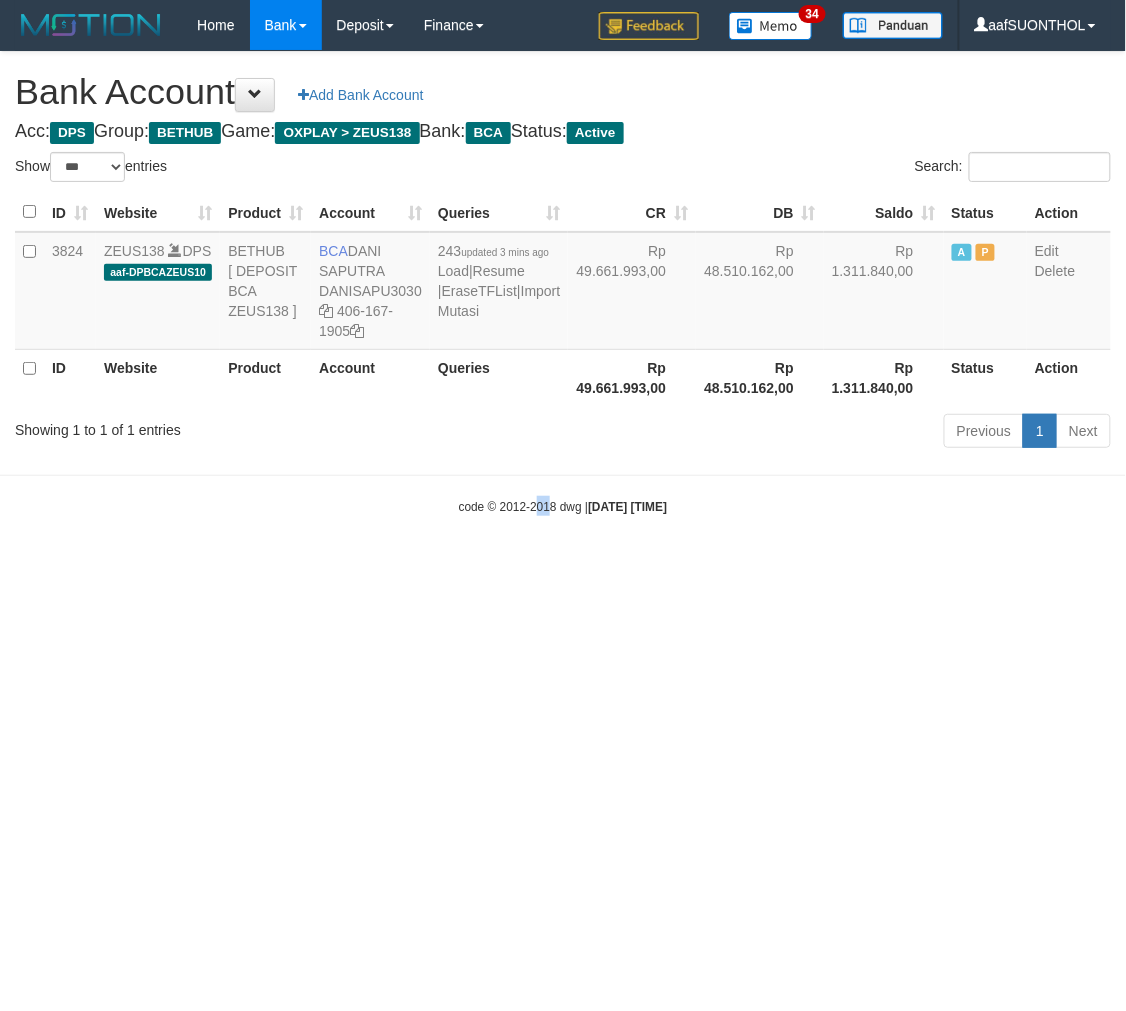 click on "Toggle navigation
Home
Bank
Account List
Load
By Website
Group
[OXPLAY]													ZEUS138
By Load Group (DPS)
Sync" at bounding box center (563, 283) 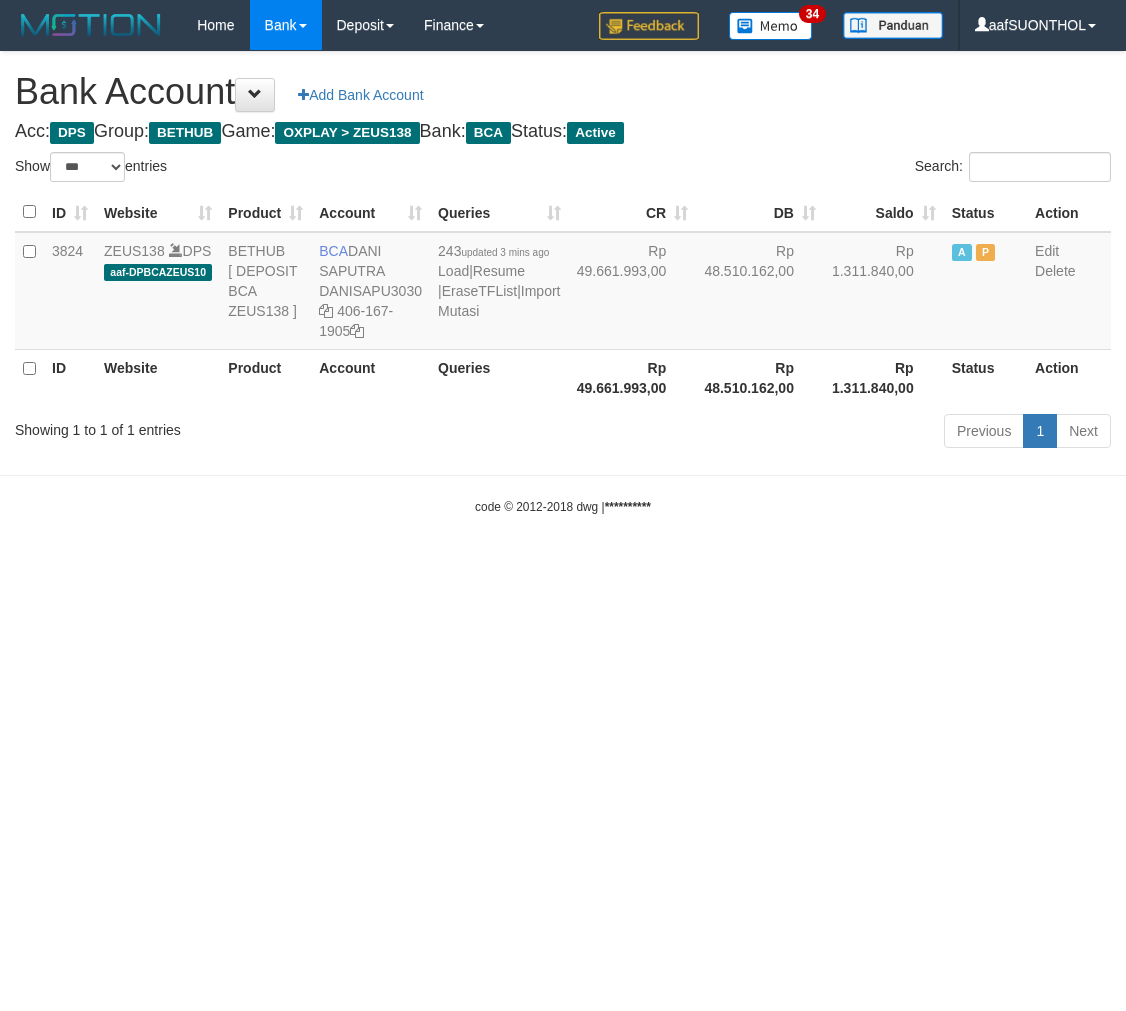select on "***" 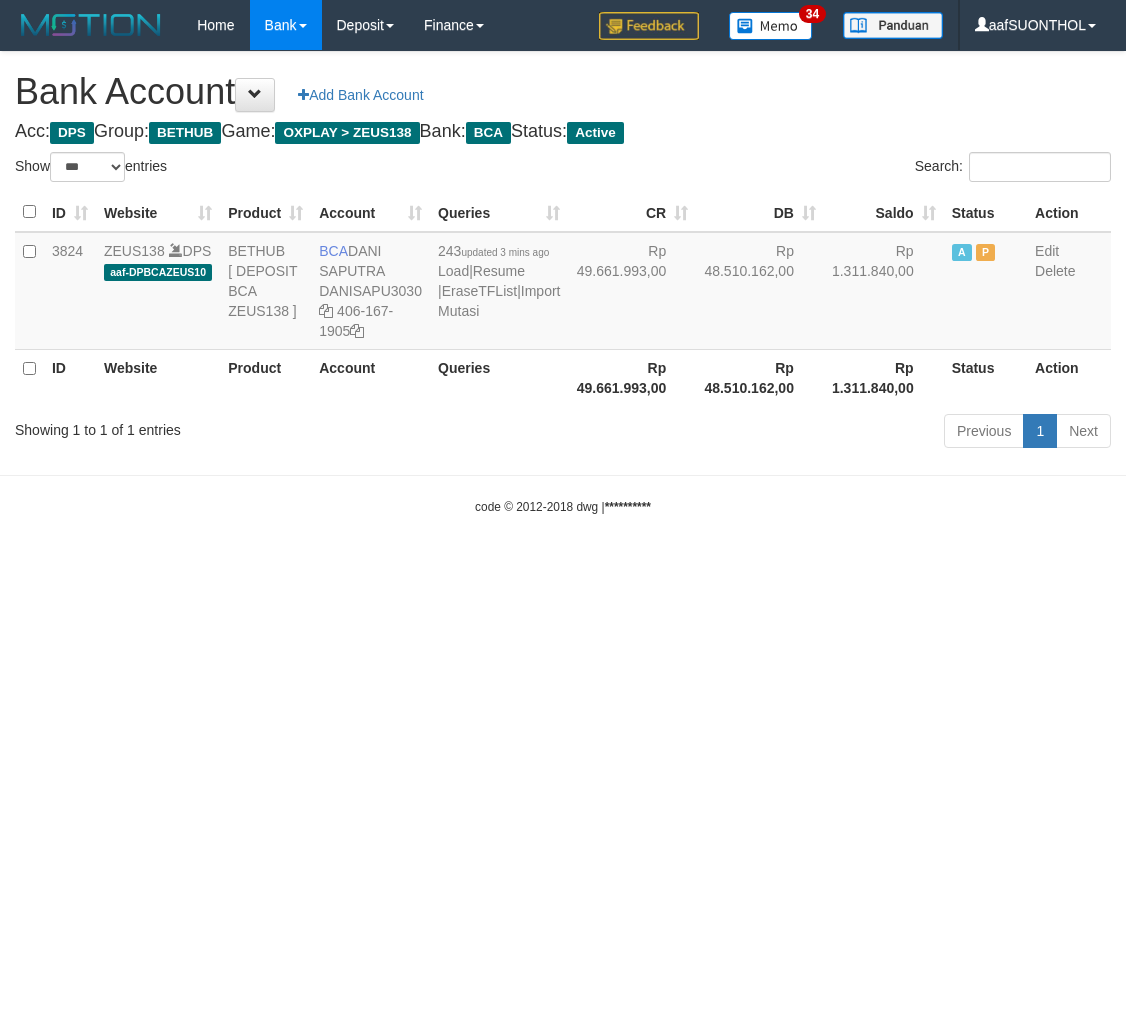 scroll, scrollTop: 0, scrollLeft: 0, axis: both 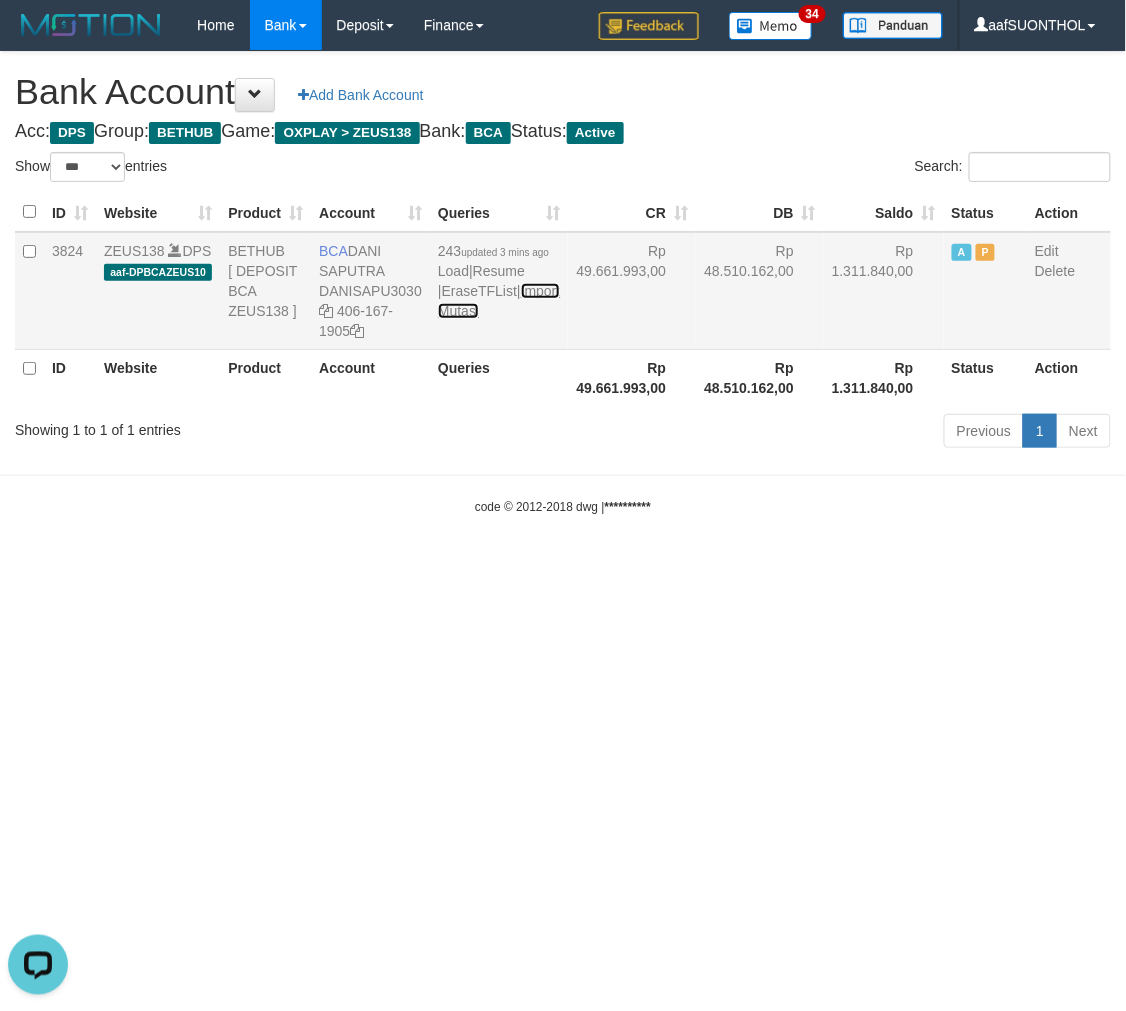 click on "Import Mutasi" at bounding box center [499, 301] 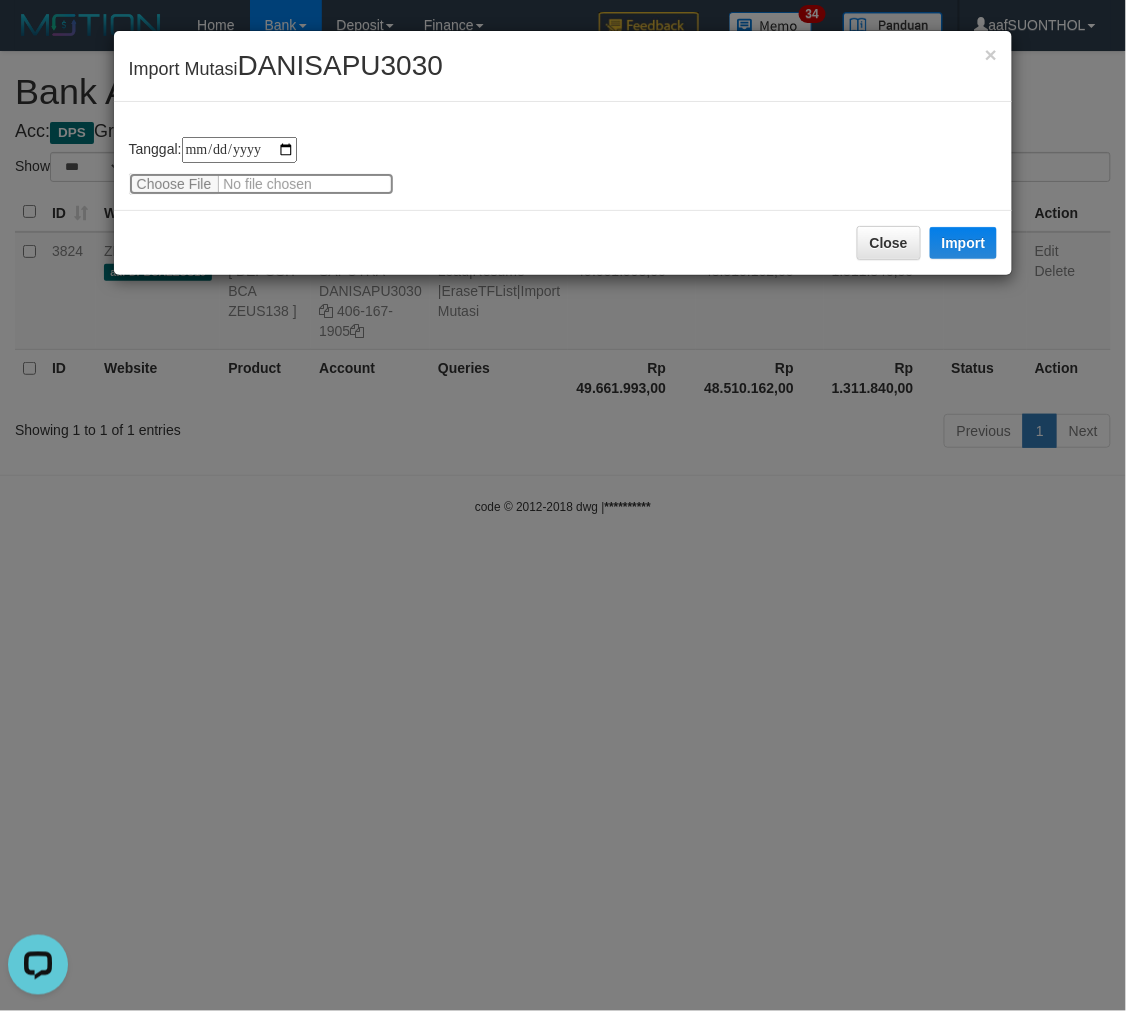 click at bounding box center (261, 184) 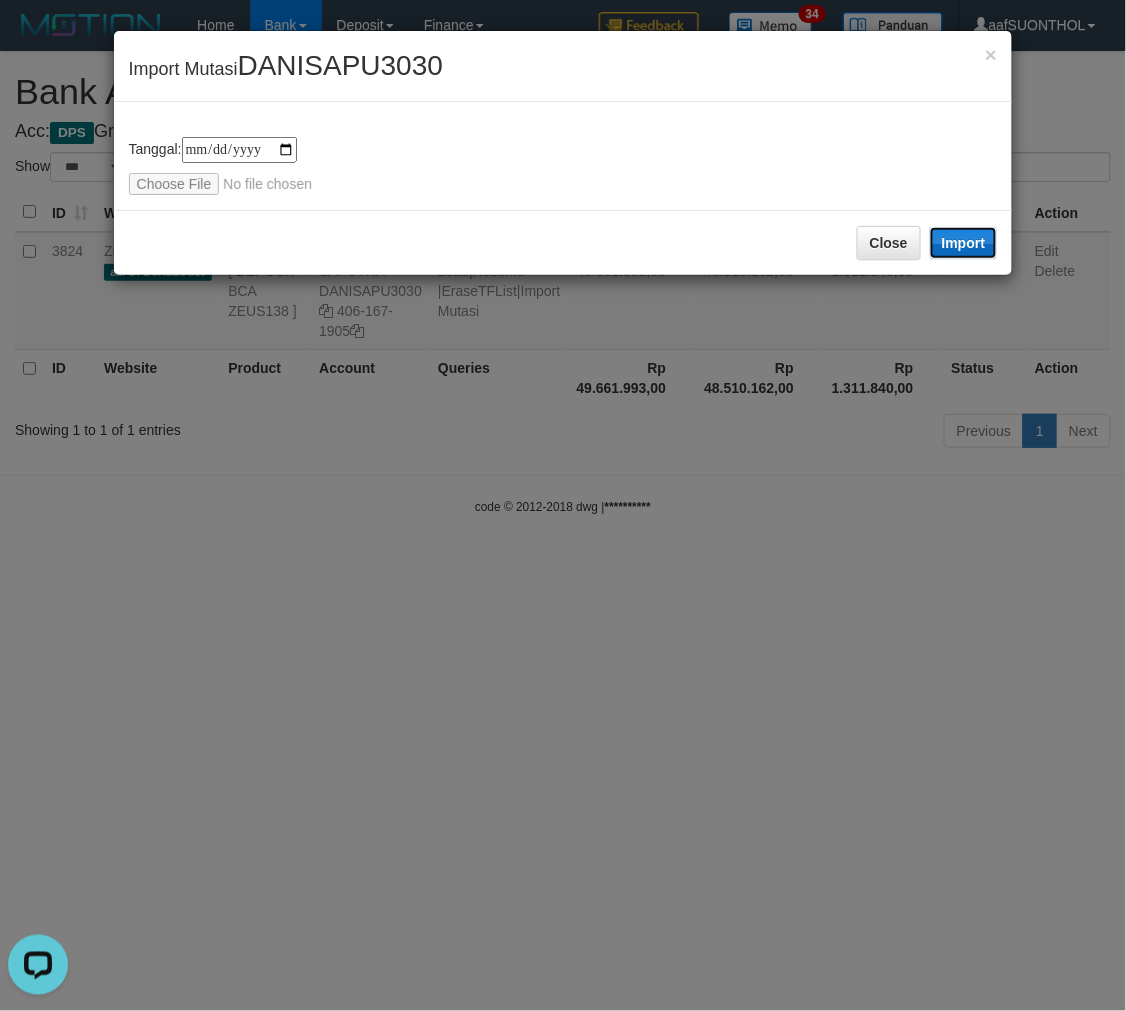 click on "Import" at bounding box center (964, 243) 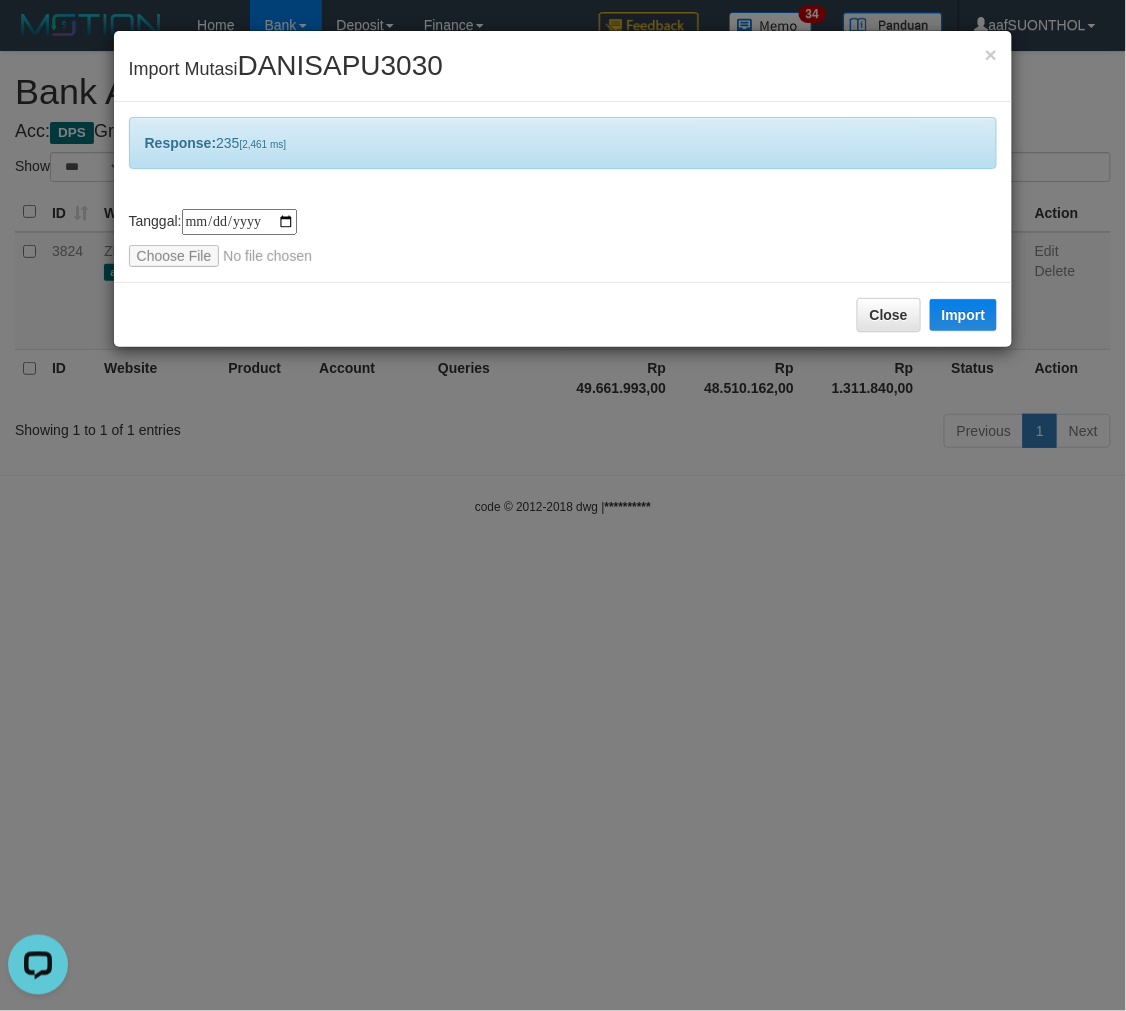 click on "**********" at bounding box center (563, 505) 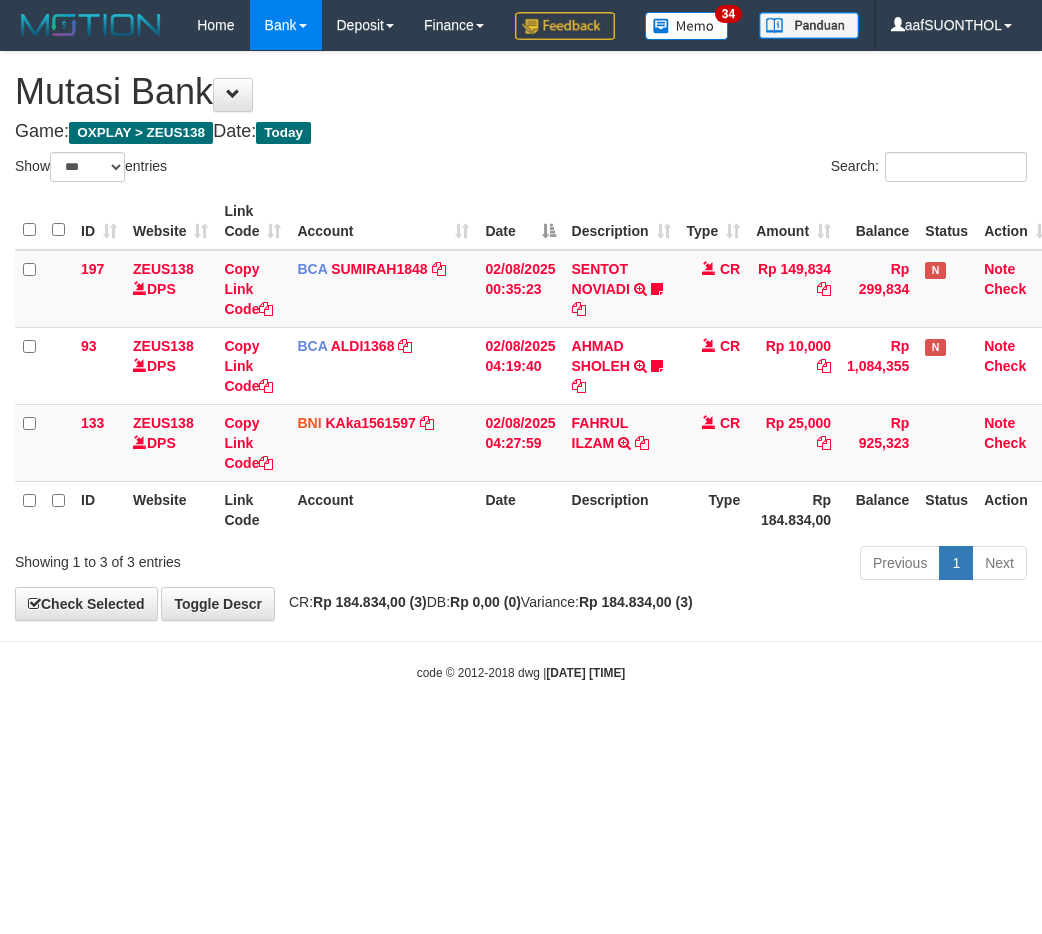 select on "***" 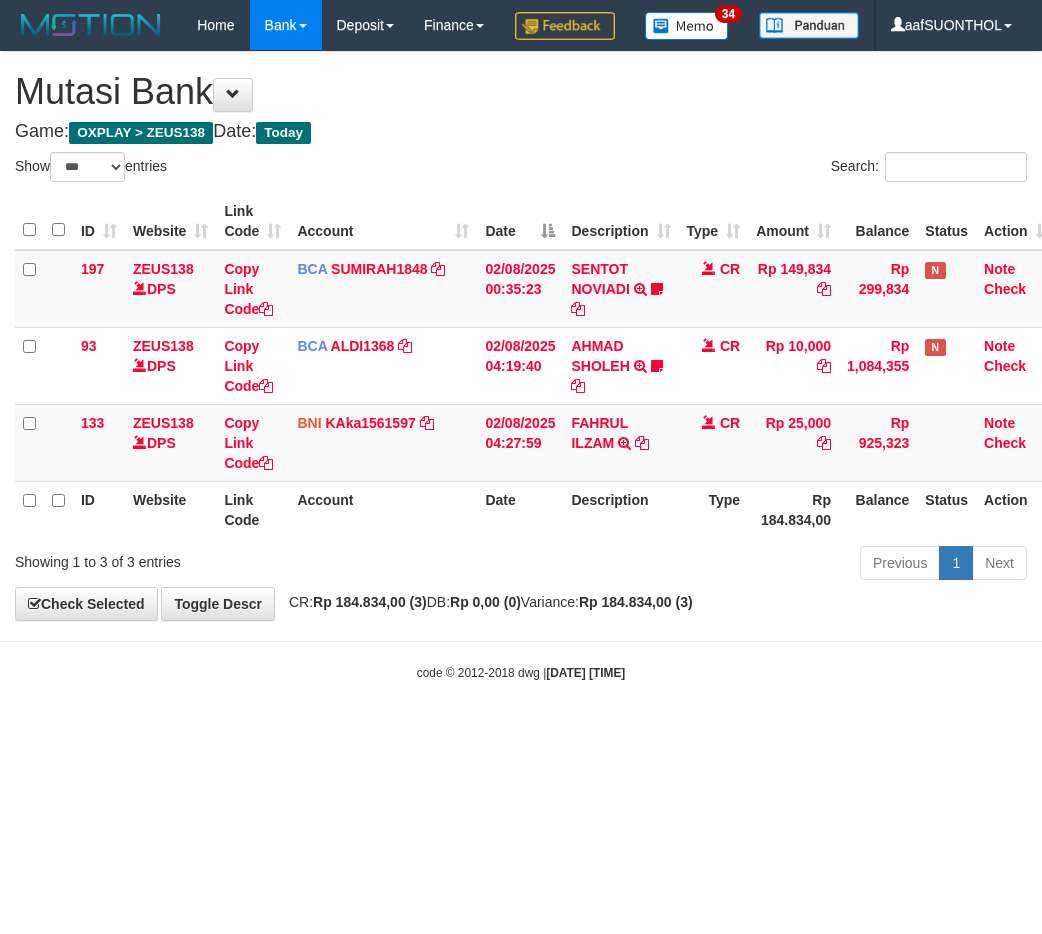 scroll, scrollTop: 0, scrollLeft: 0, axis: both 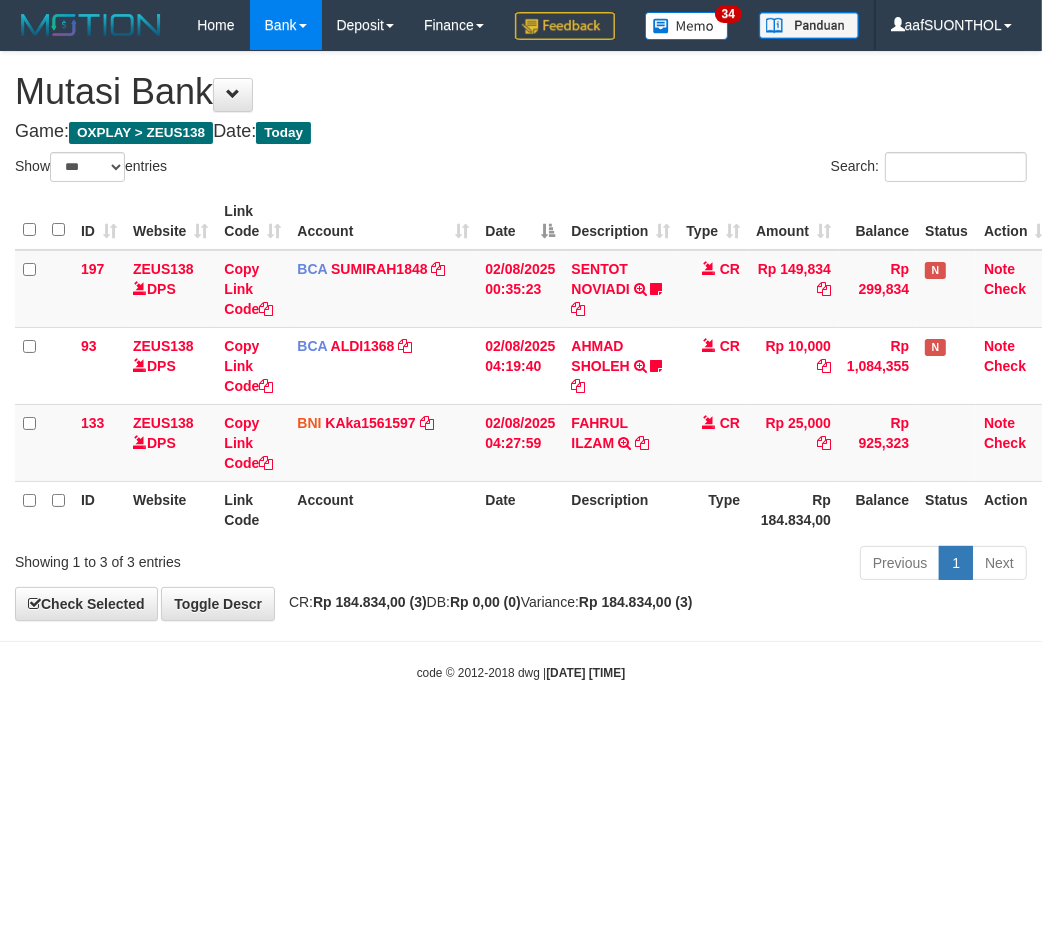 click on "Toggle navigation
Home
Bank
Account List
Load
By Website
Group
[OXPLAY]													ZEUS138
By Load Group (DPS)" at bounding box center [521, 366] 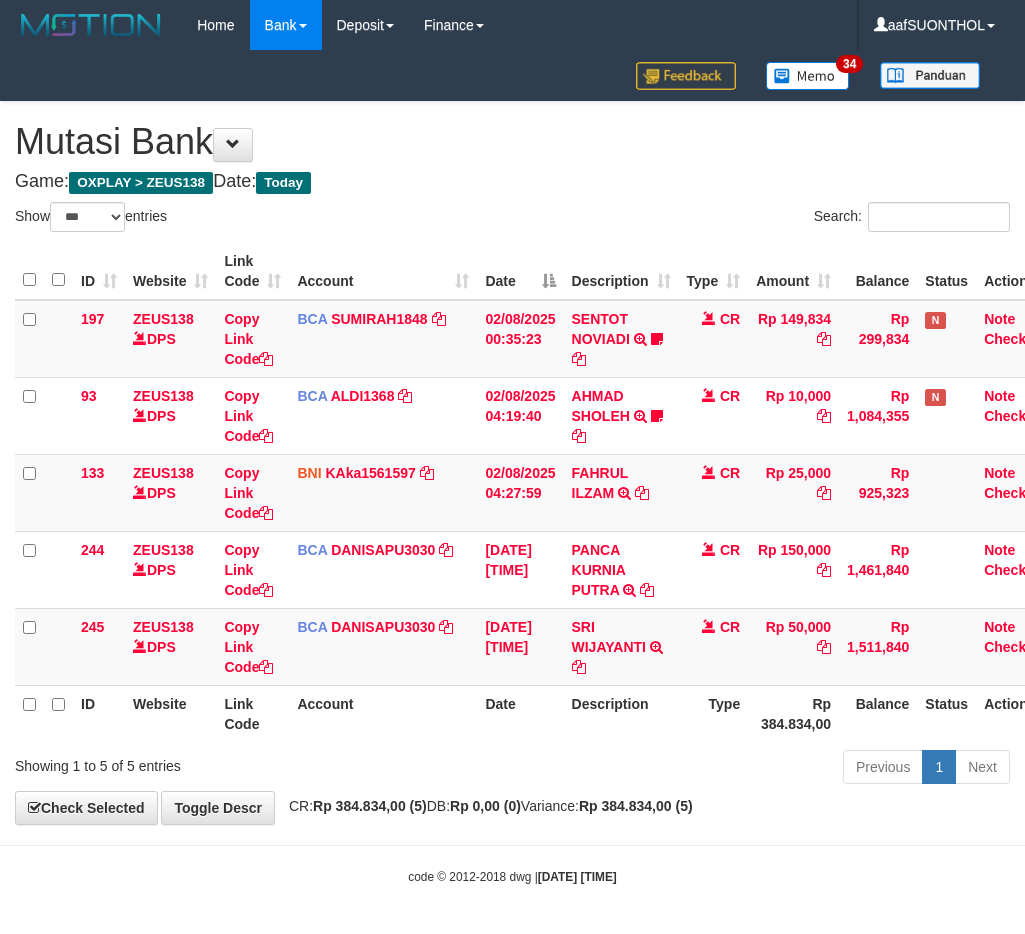 select on "***" 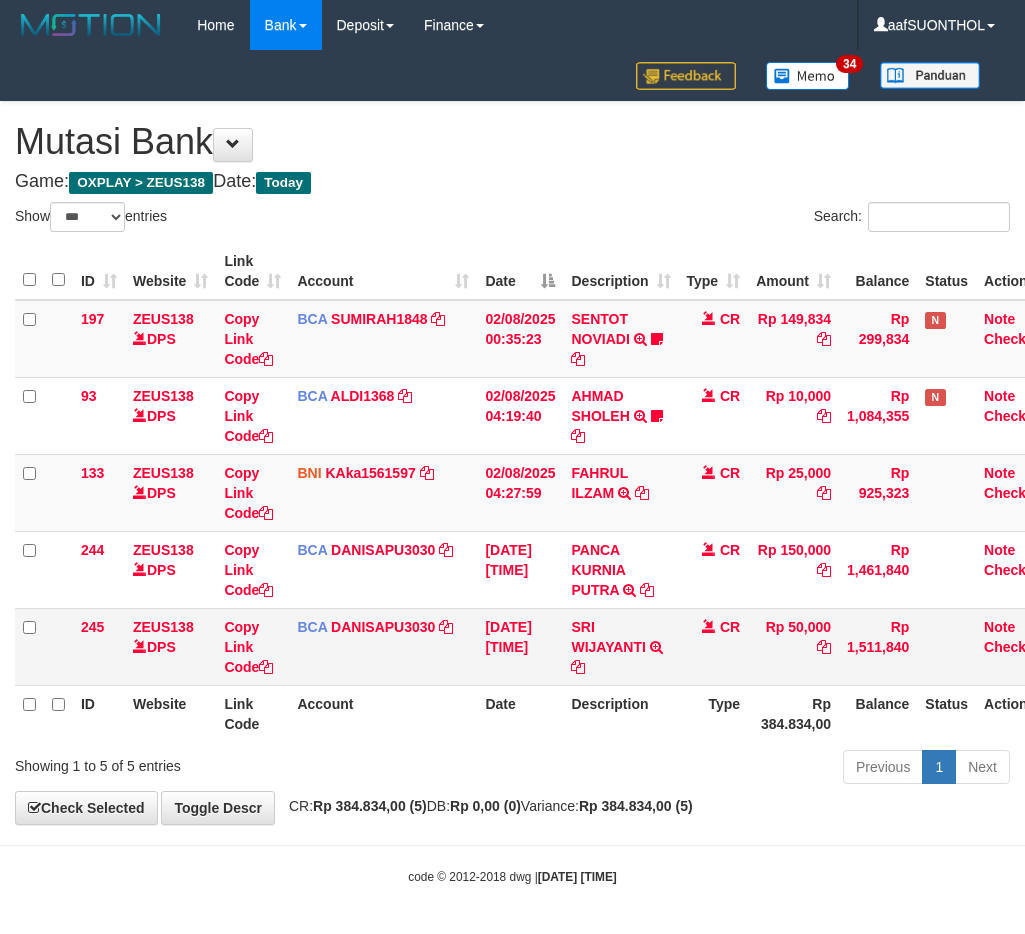 scroll, scrollTop: 0, scrollLeft: 0, axis: both 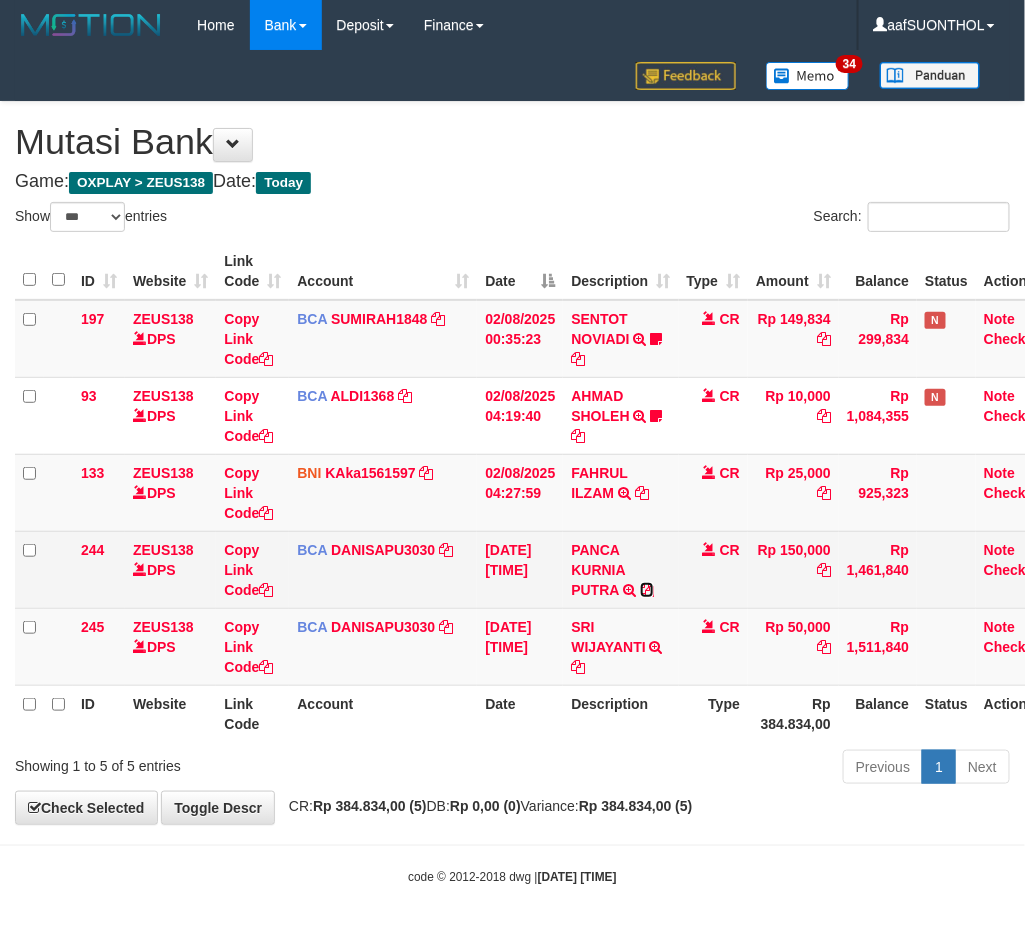 click at bounding box center (647, 590) 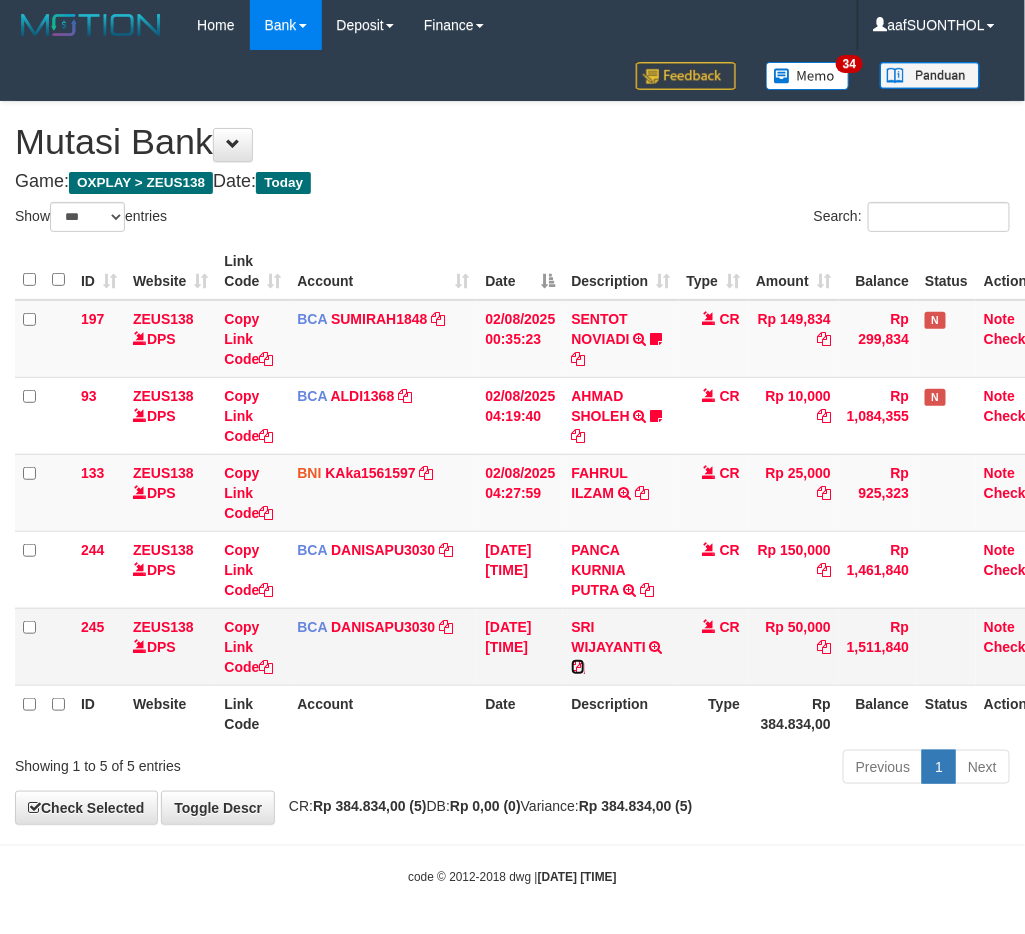 drag, startPoint x: 580, startPoint y: 660, endPoint x: 557, endPoint y: 672, distance: 25.942244 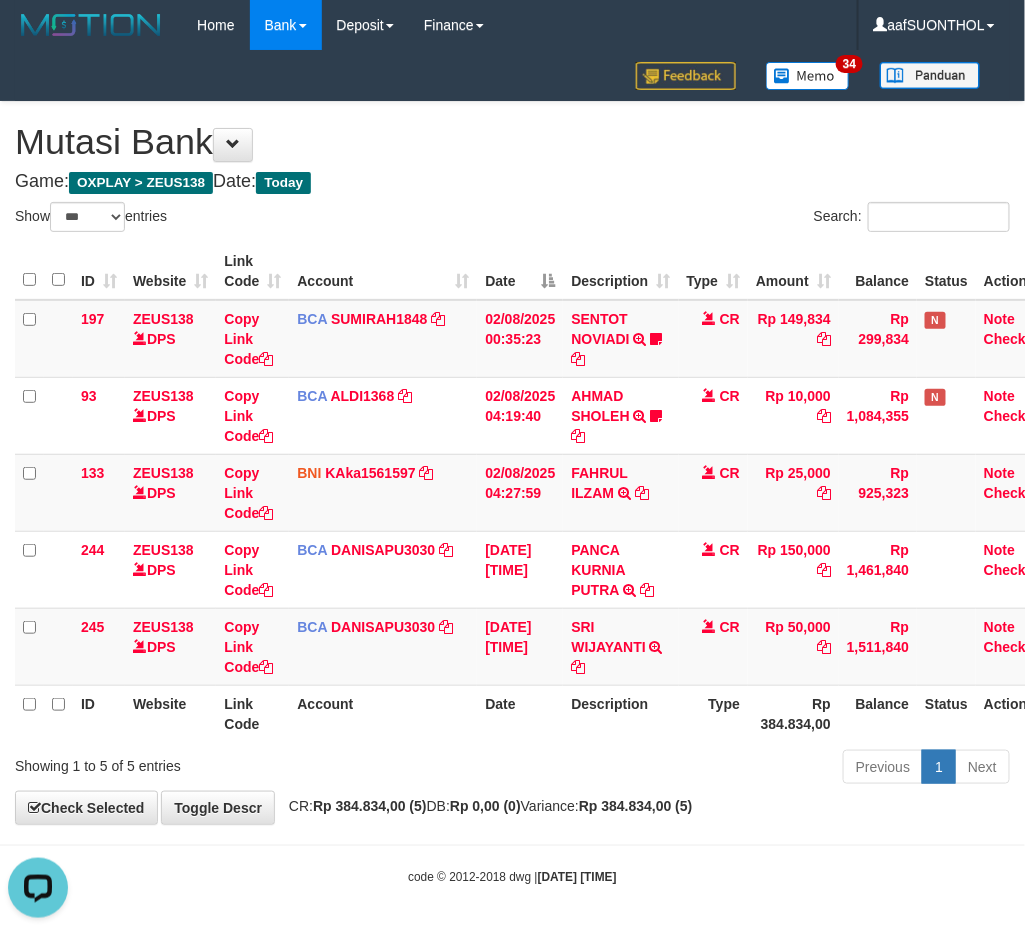 scroll, scrollTop: 0, scrollLeft: 0, axis: both 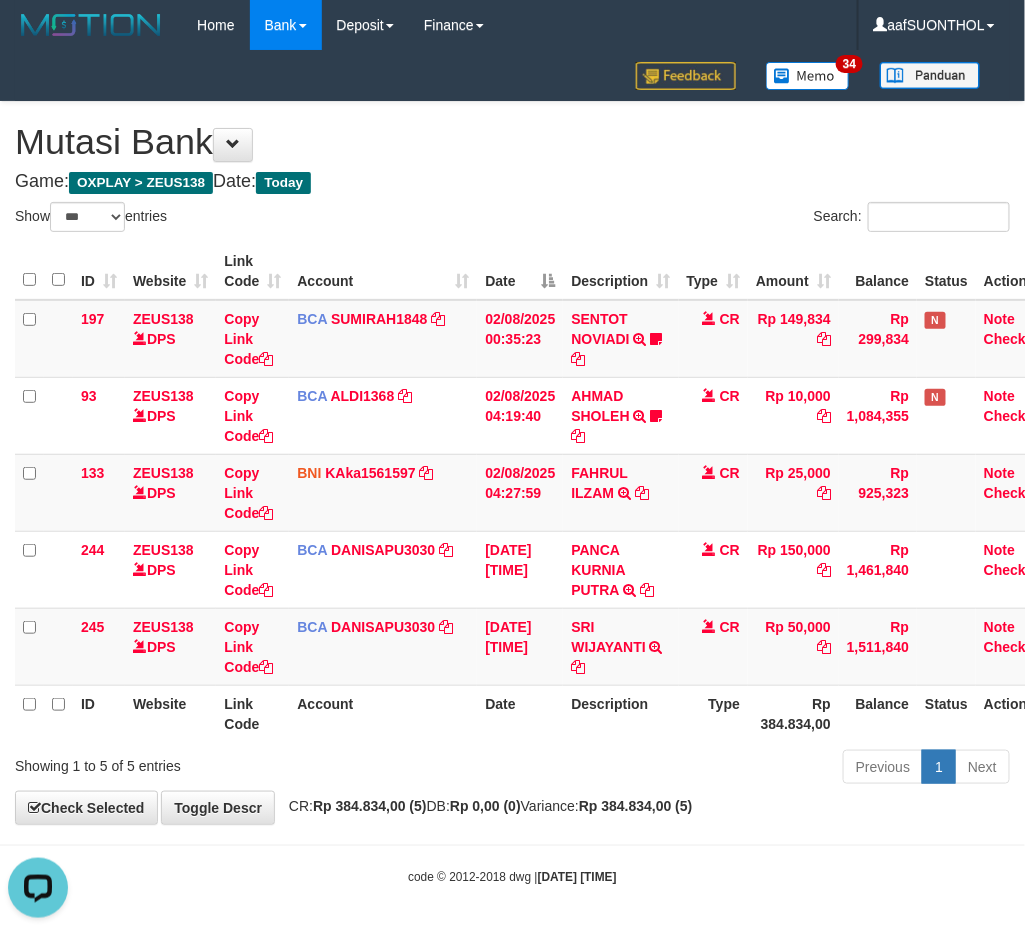 click on "Previous 1 Next" at bounding box center (726, 769) 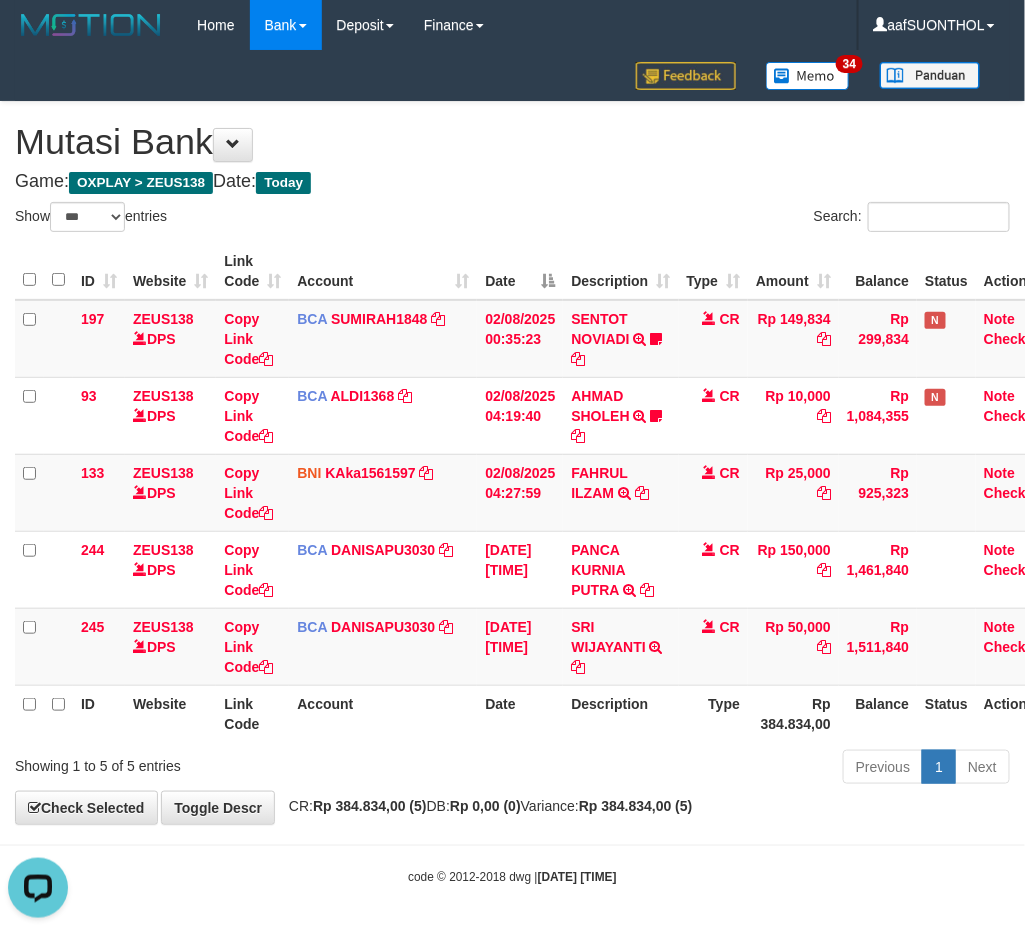 click on "Previous 1 Next" at bounding box center [726, 769] 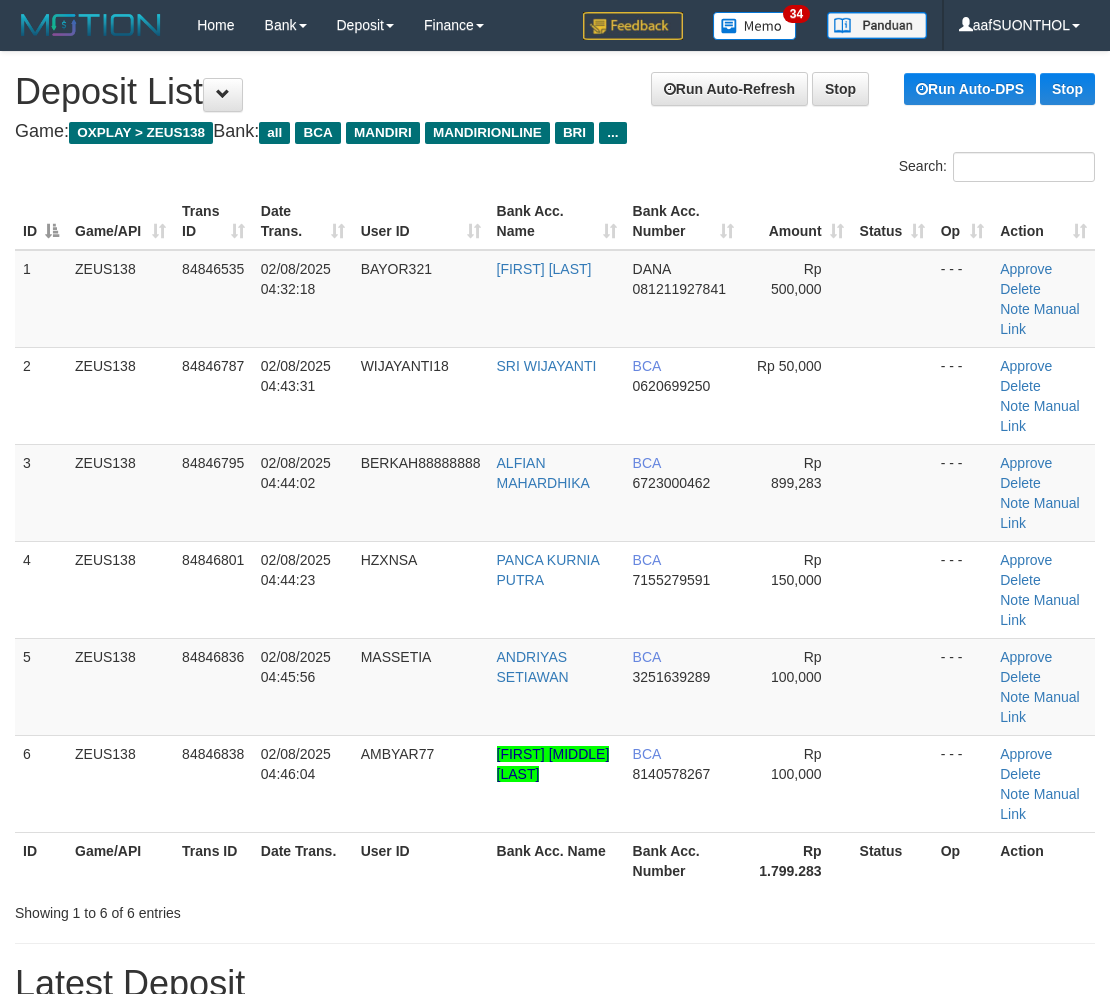 scroll, scrollTop: 0, scrollLeft: 0, axis: both 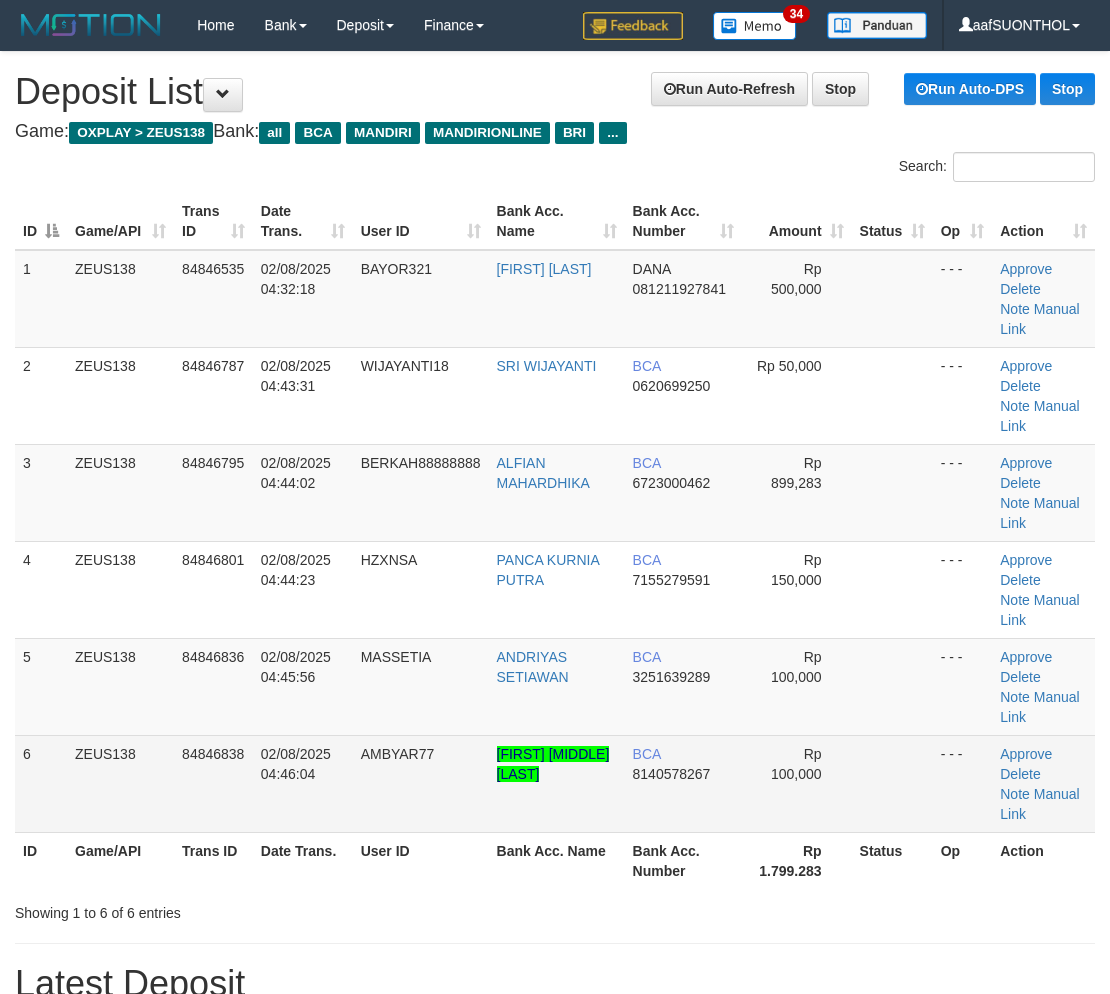 click at bounding box center (892, 783) 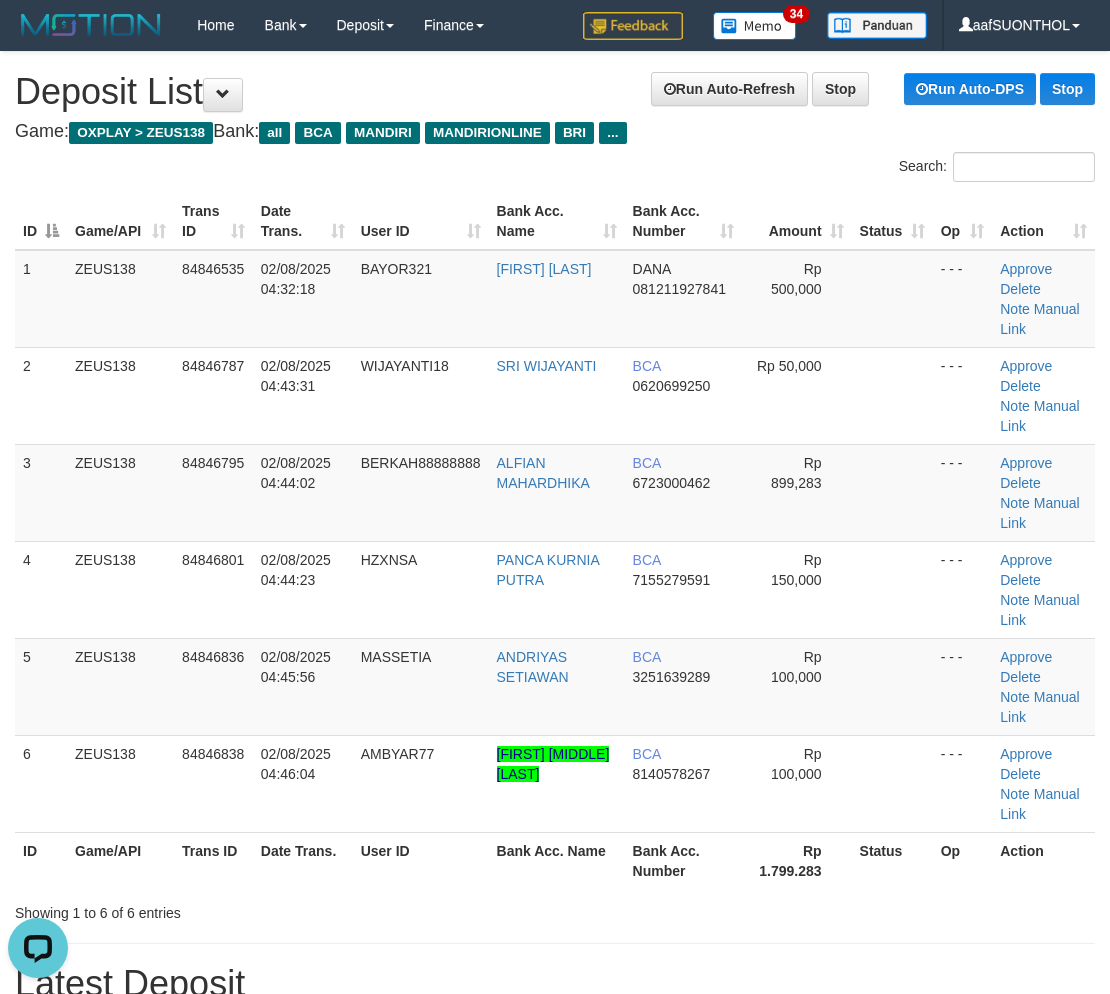scroll, scrollTop: 0, scrollLeft: 0, axis: both 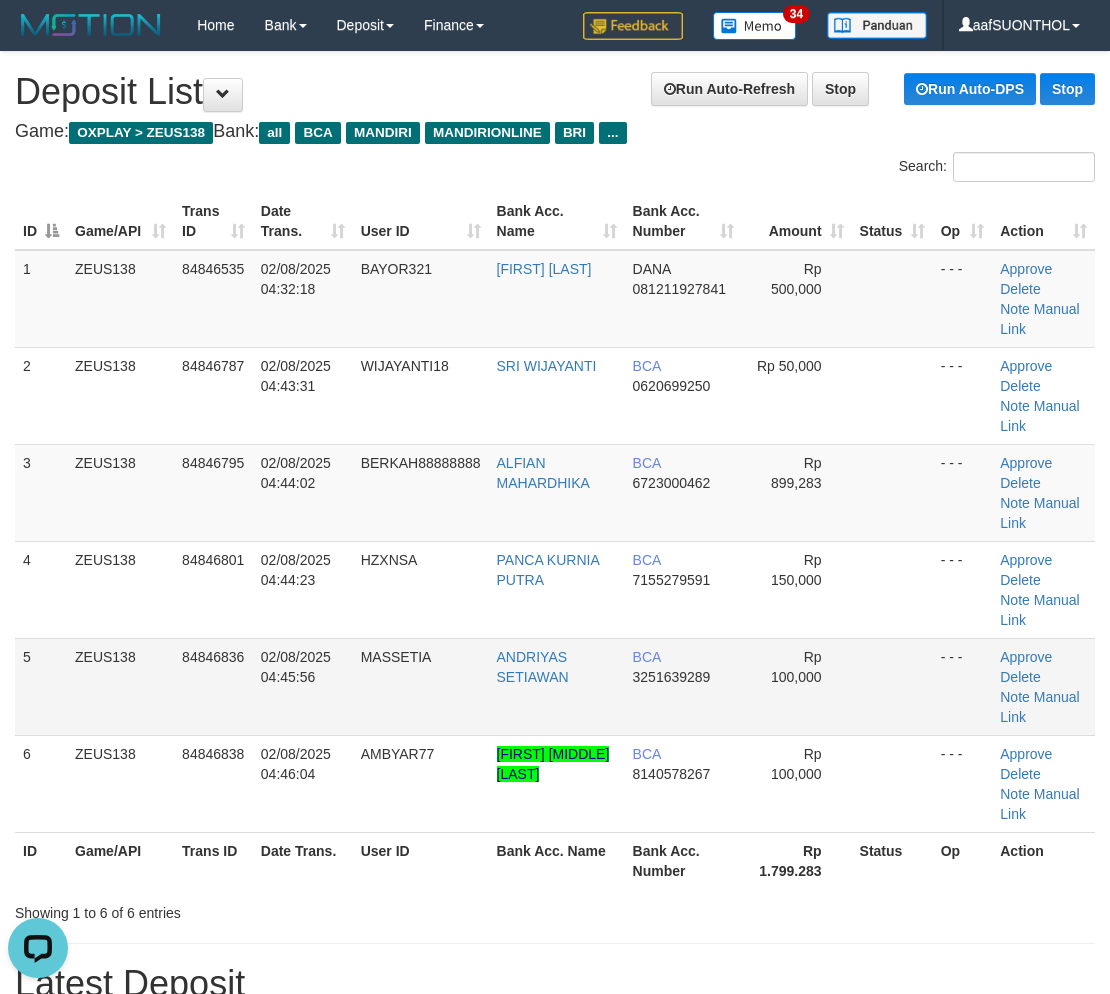 click at bounding box center (892, 686) 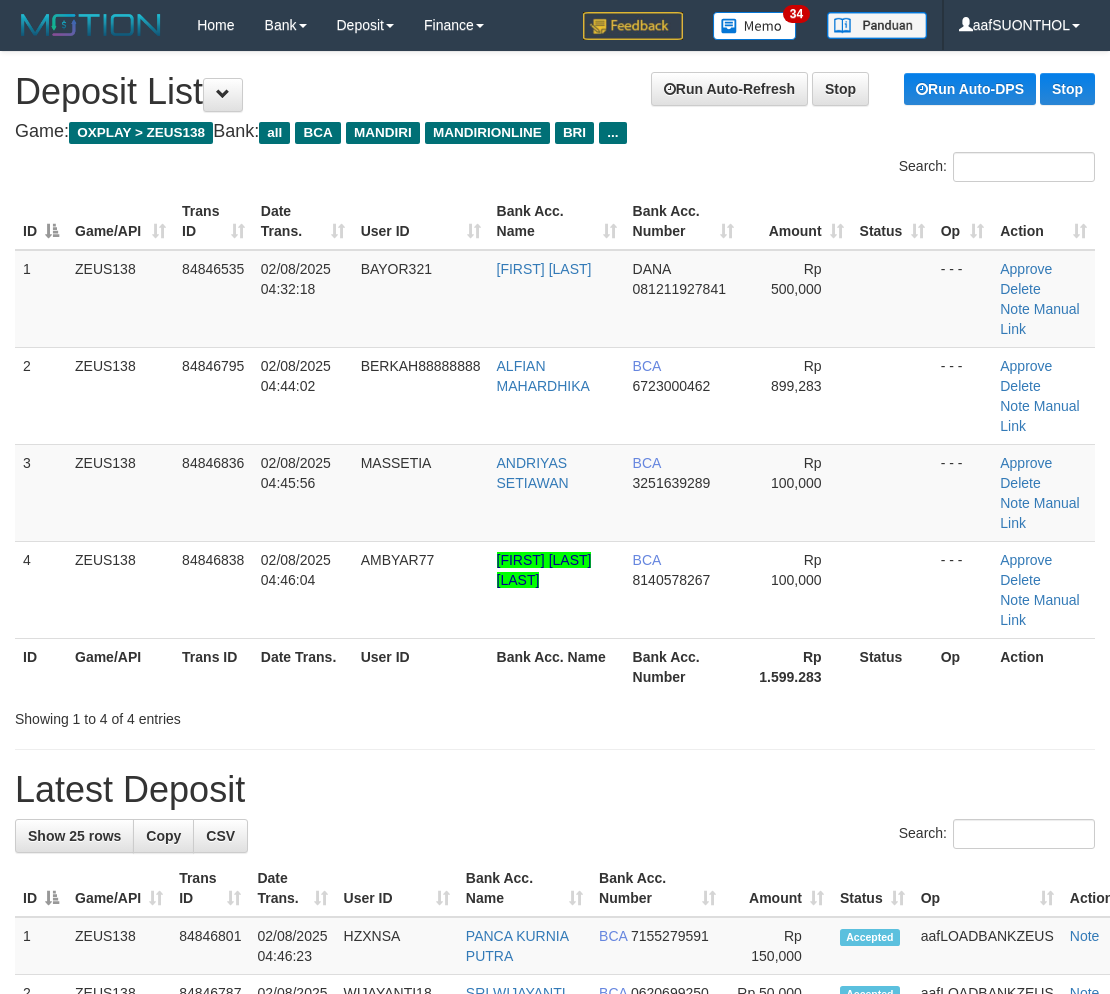 scroll, scrollTop: 0, scrollLeft: 0, axis: both 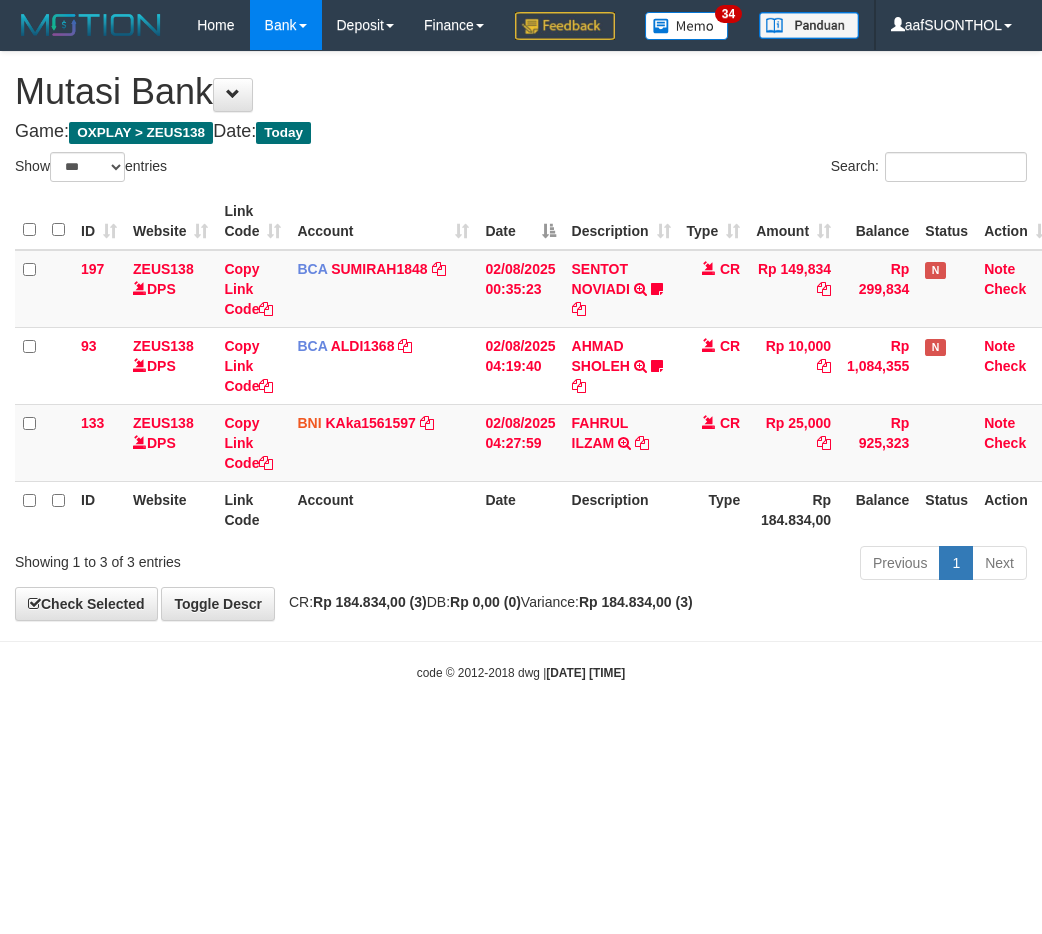 select on "***" 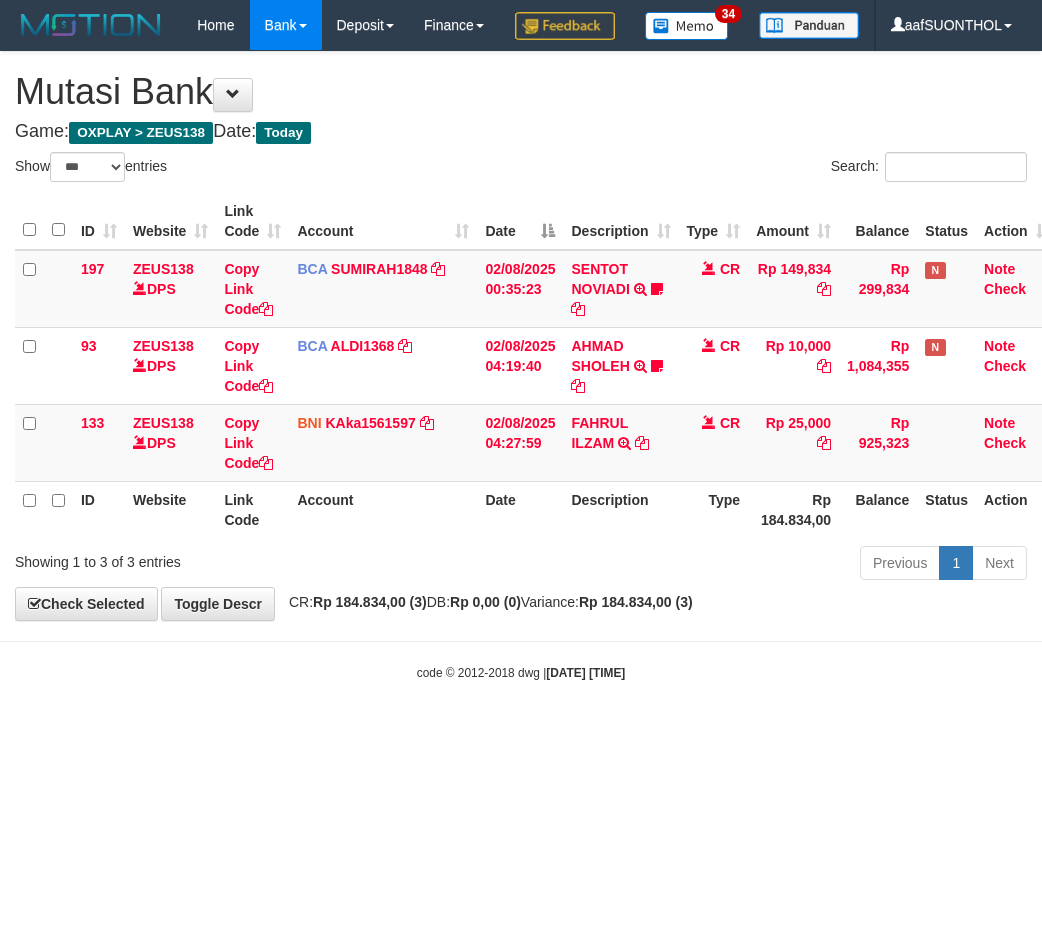 scroll, scrollTop: 0, scrollLeft: 0, axis: both 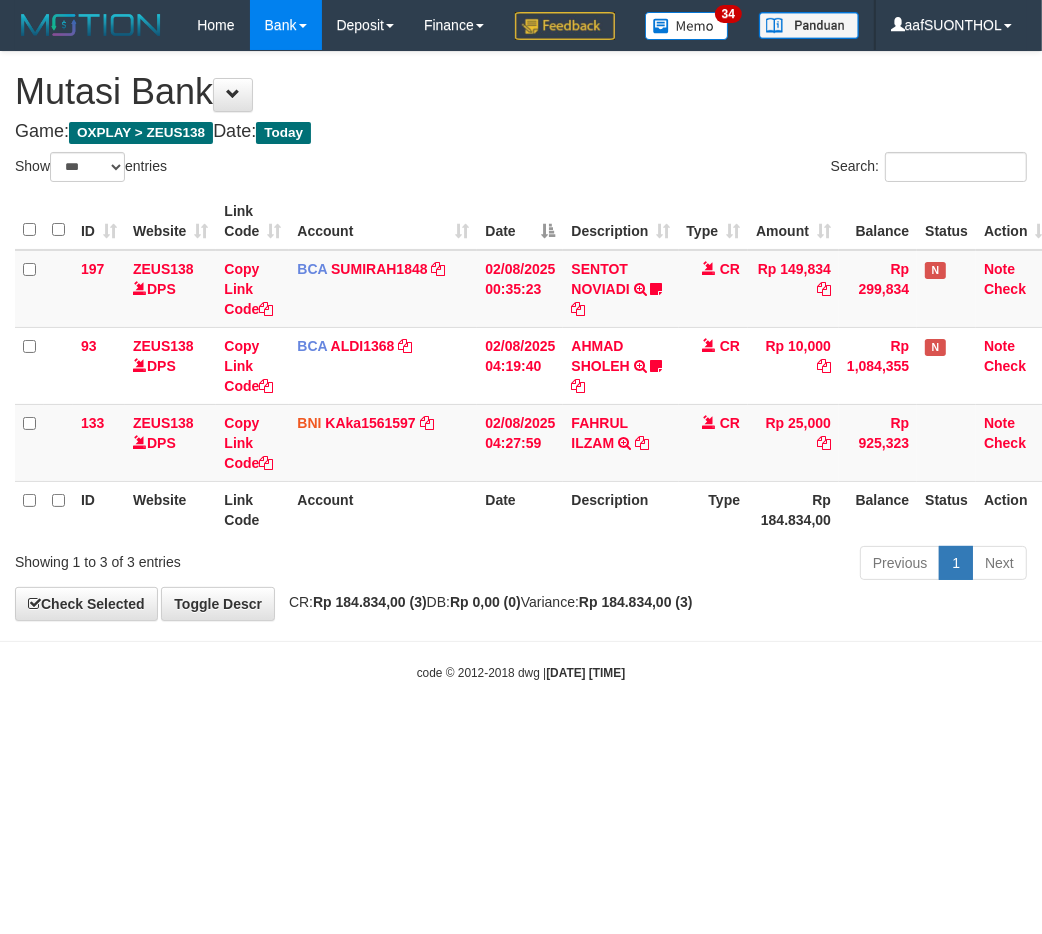 click on "Toggle navigation
Home
Bank
Account List
Load
By Website
Group
[OXPLAY]													ZEUS138
By Load Group (DPS)" at bounding box center (521, 366) 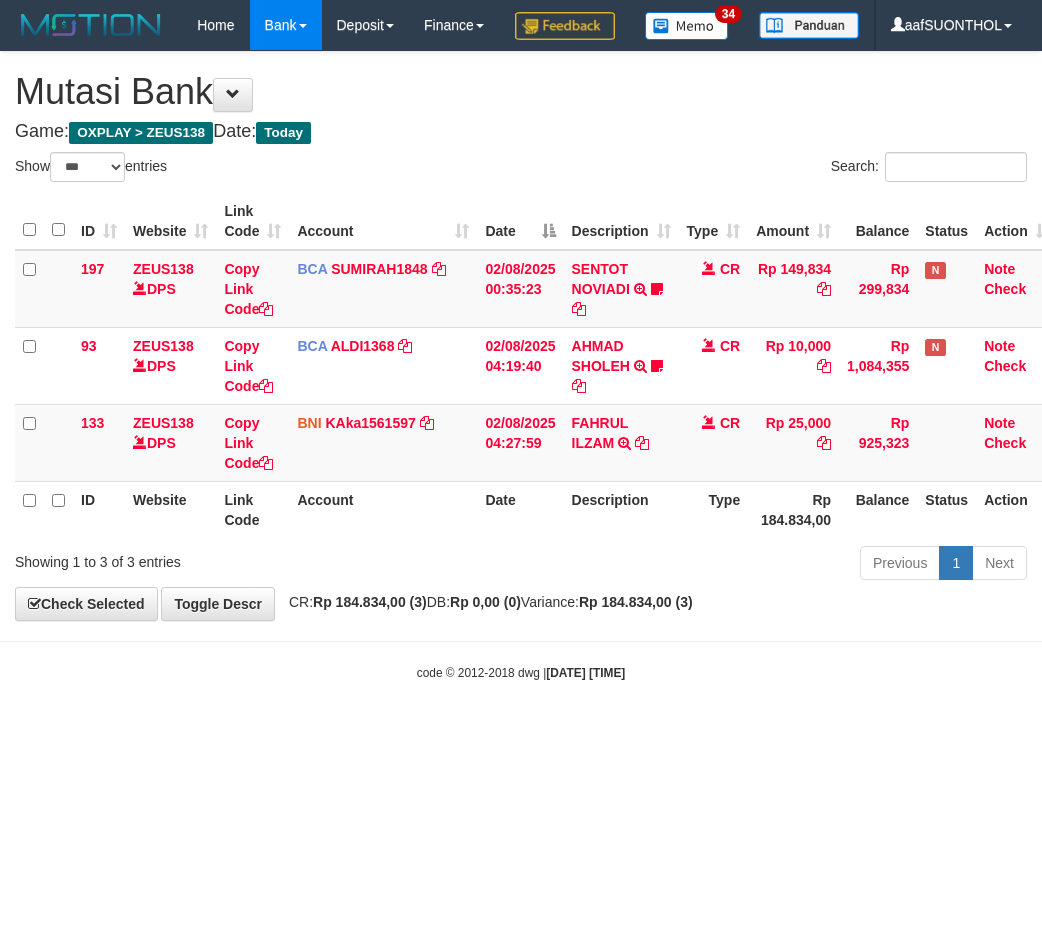 select on "***" 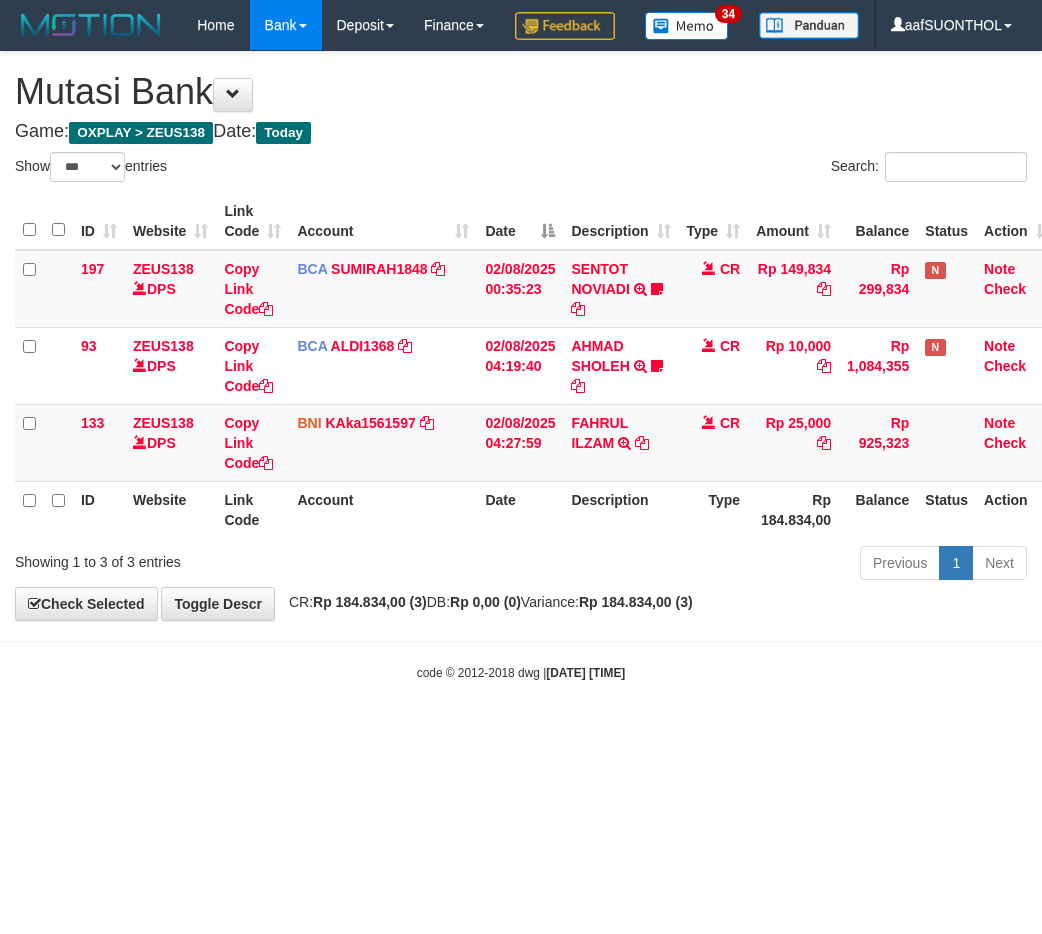scroll, scrollTop: 0, scrollLeft: 0, axis: both 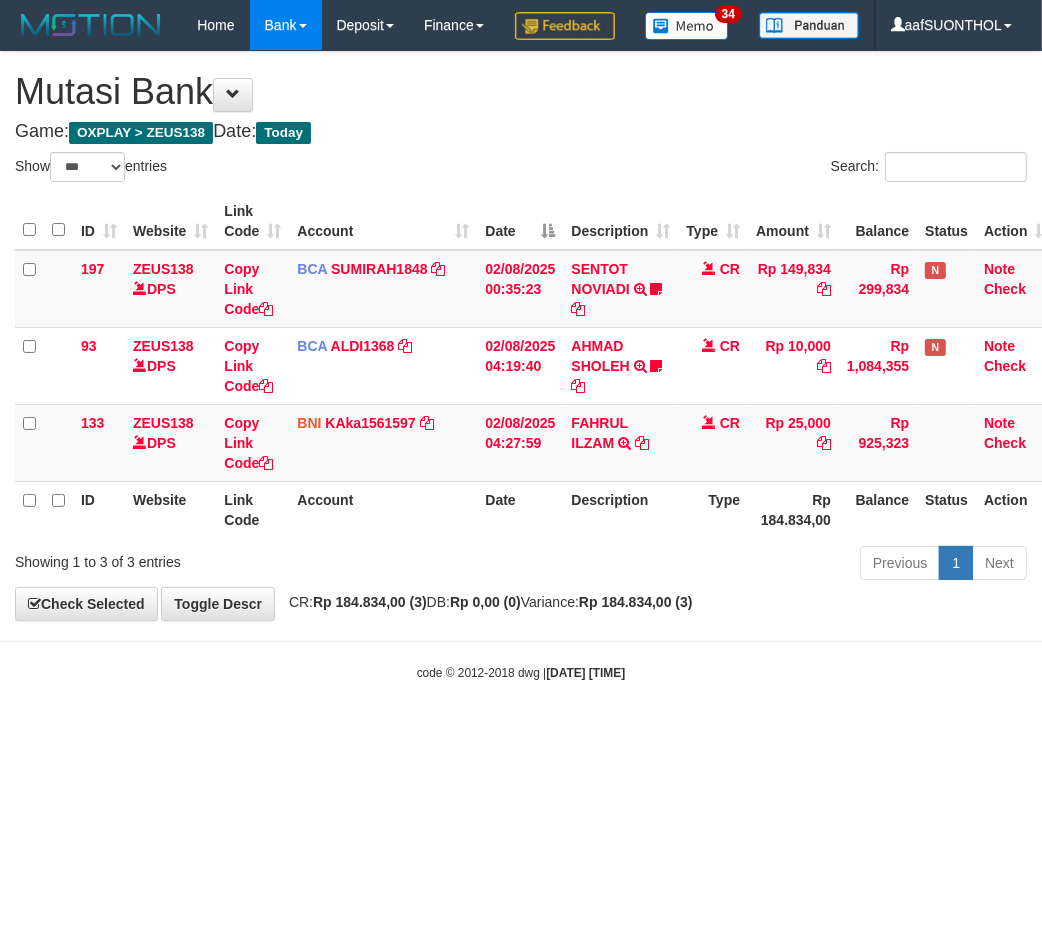 click on "Toggle navigation
Home
Bank
Account List
Load
By Website
Group
[OXPLAY]													ZEUS138
By Load Group (DPS)" at bounding box center [521, 366] 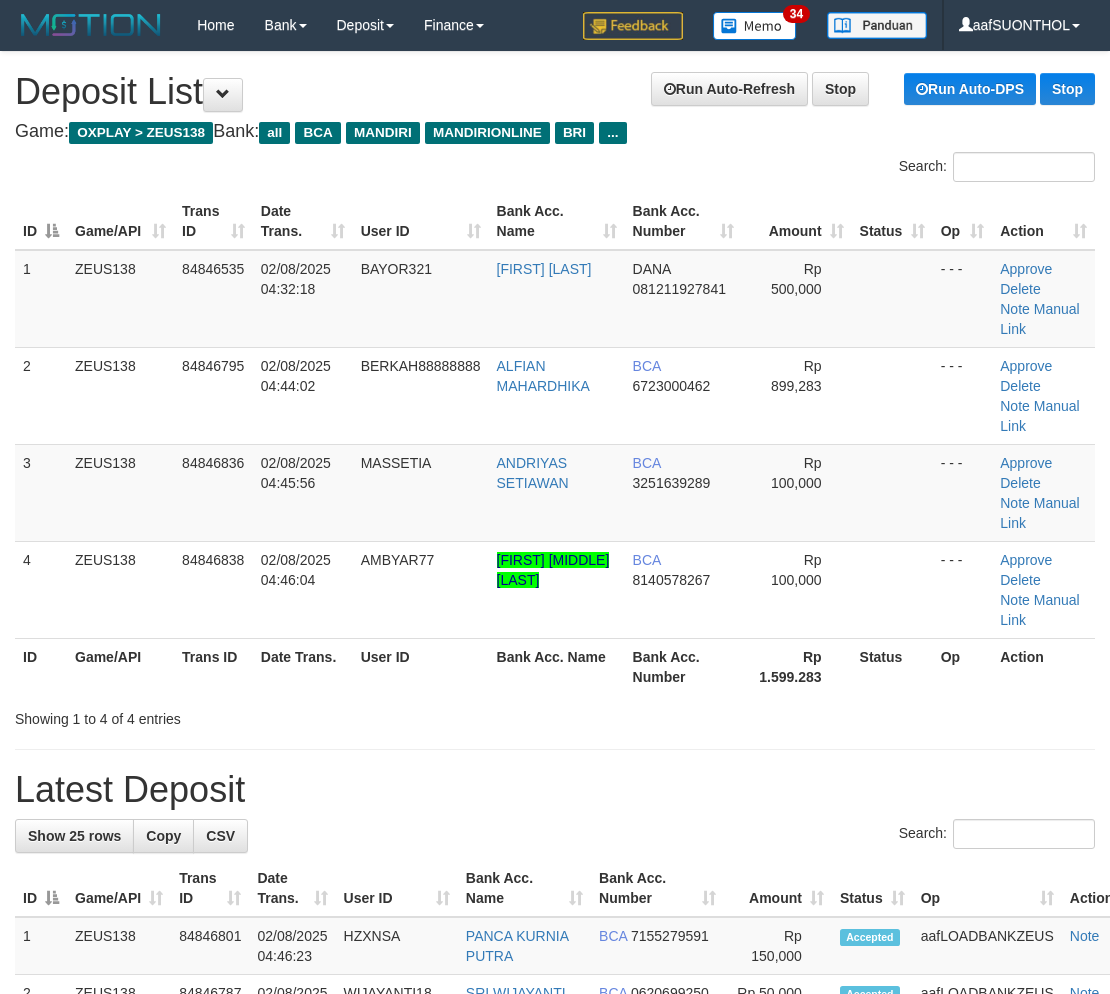 scroll, scrollTop: 0, scrollLeft: 0, axis: both 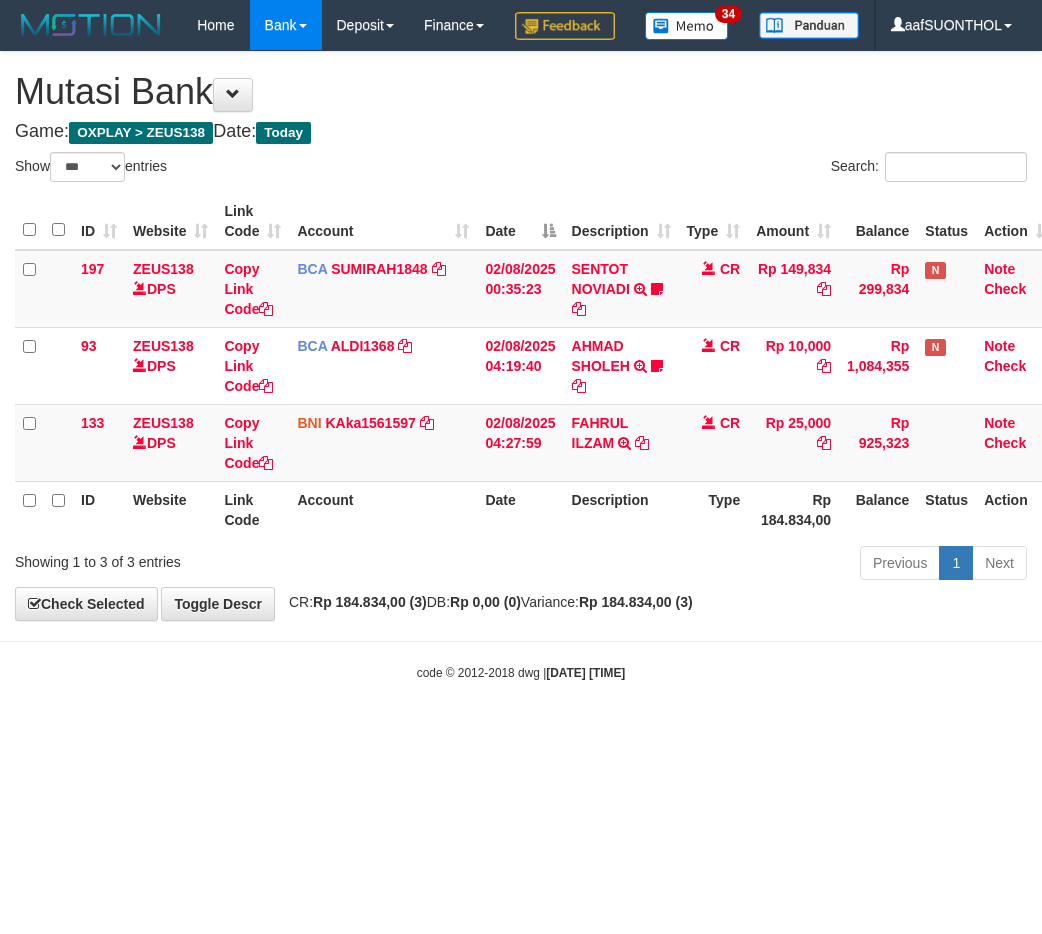 select on "***" 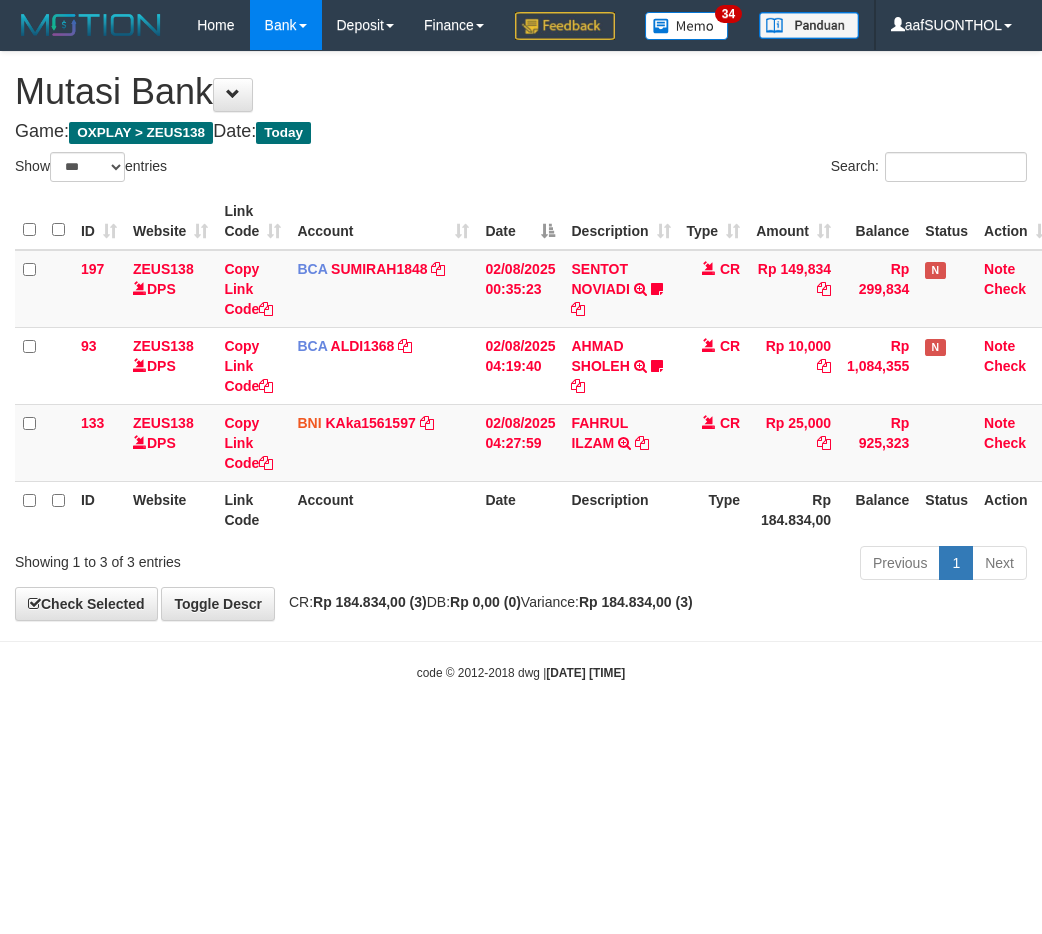scroll, scrollTop: 0, scrollLeft: 0, axis: both 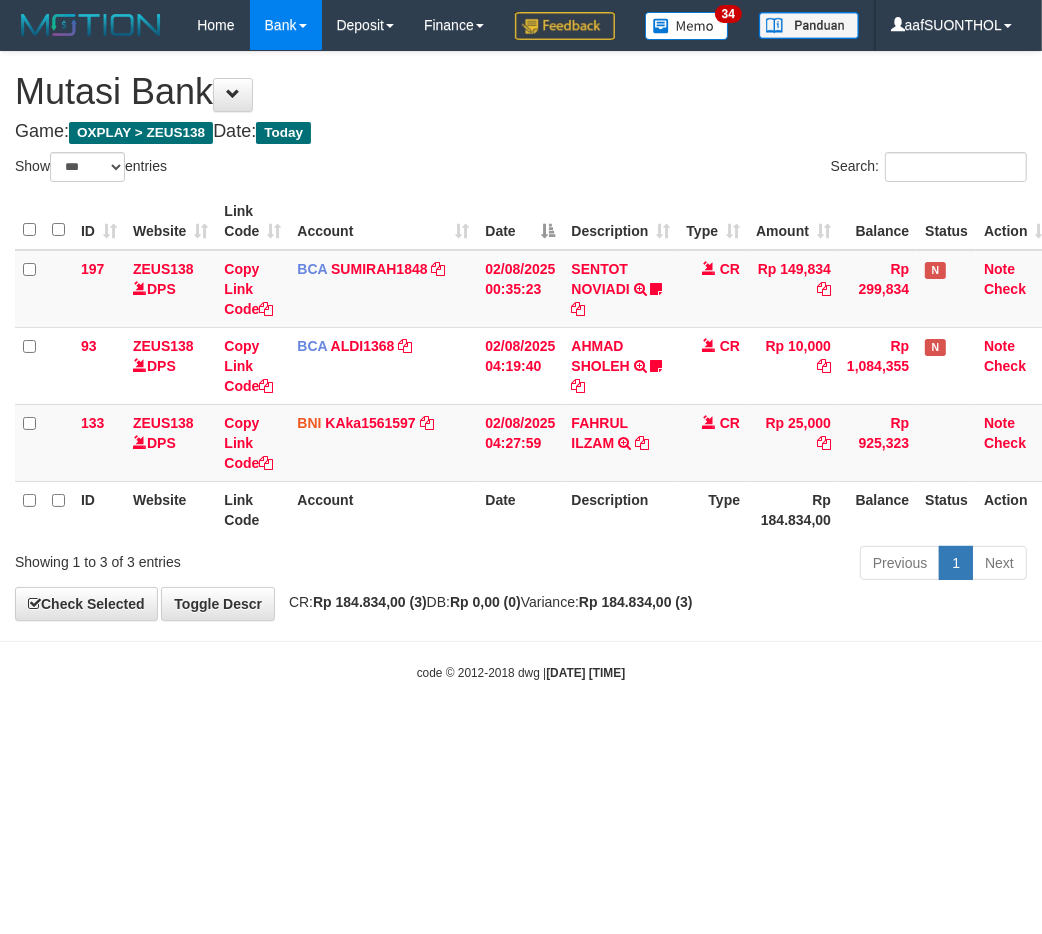 click on "Toggle navigation
Home
Bank
Account List
Load
By Website
Group
[OXPLAY]													ZEUS138
By Load Group (DPS)" at bounding box center [521, 366] 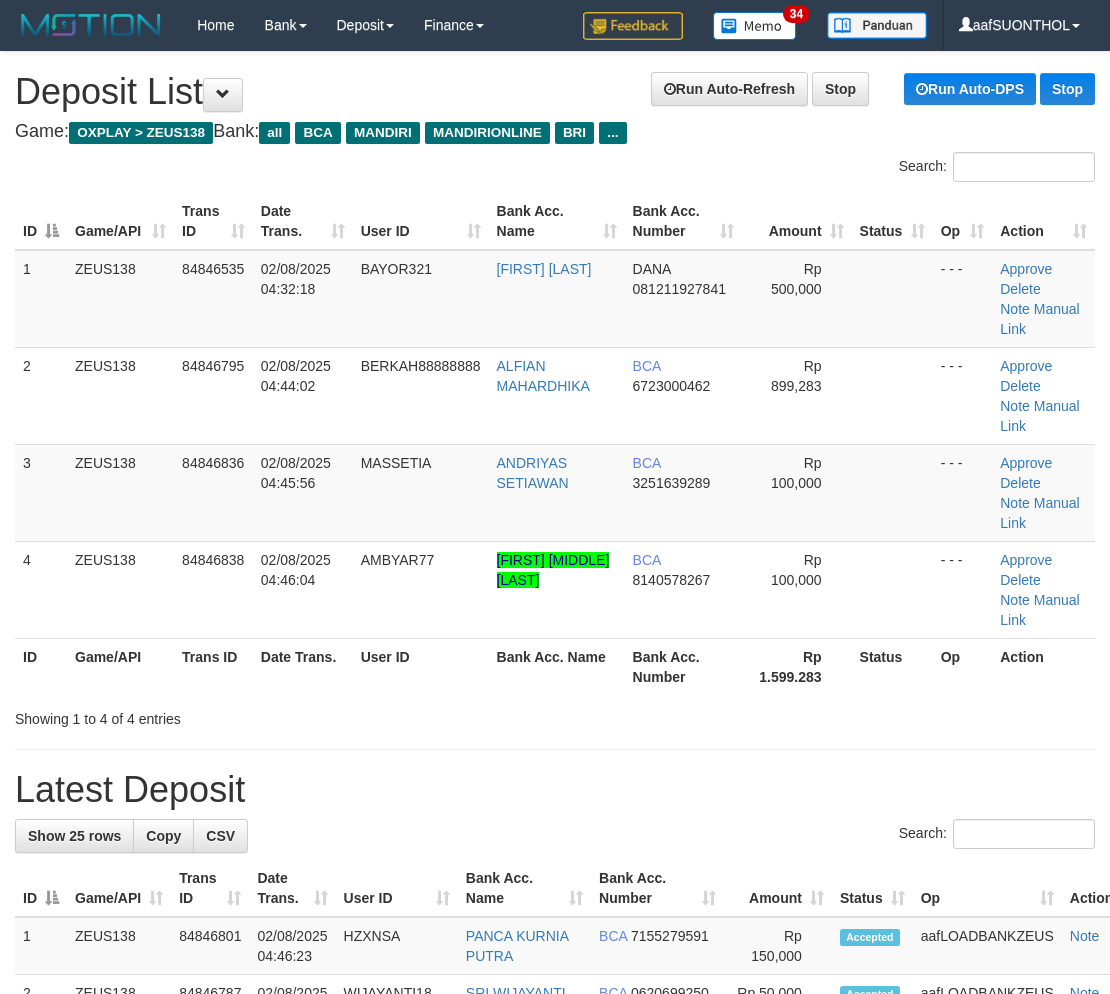 scroll, scrollTop: 0, scrollLeft: 0, axis: both 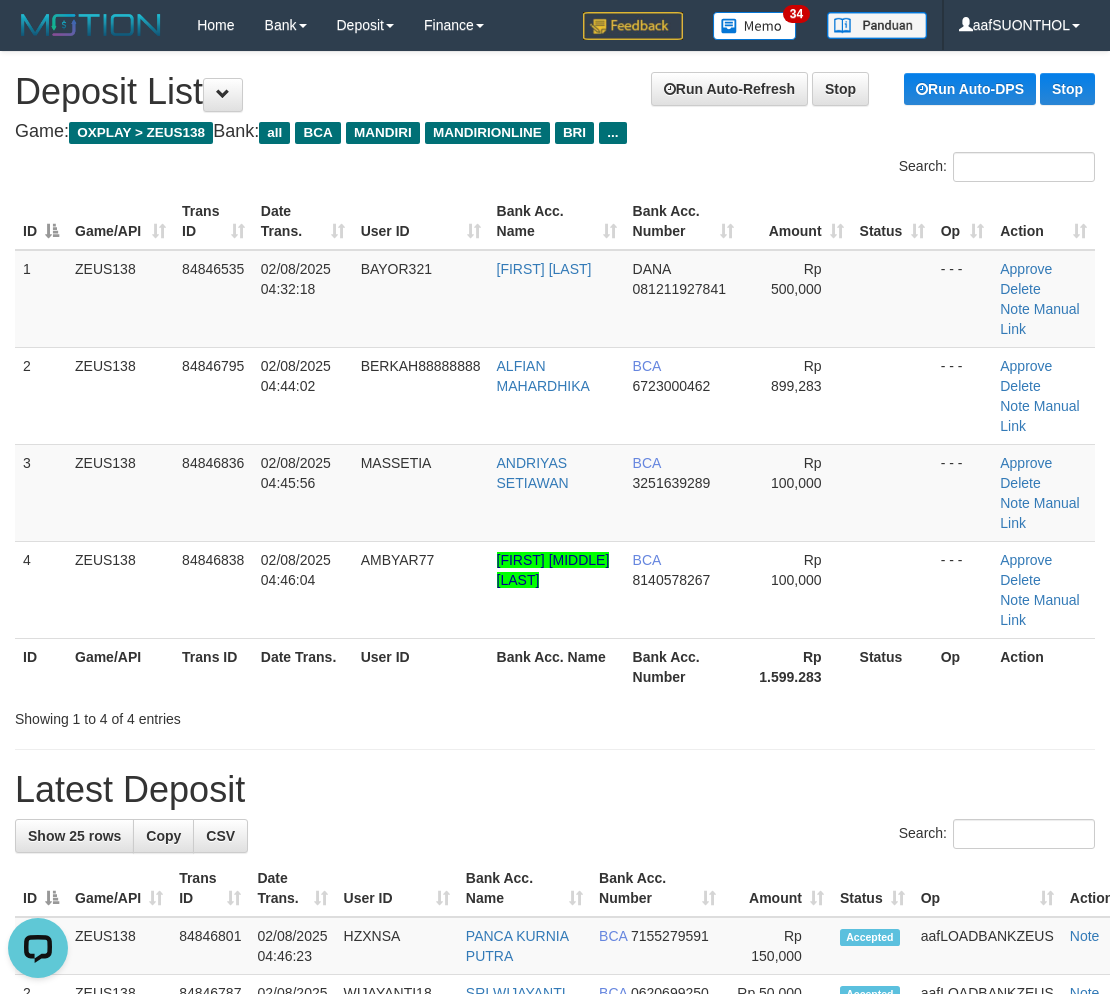 click on "Showing 1 to 4 of 4 entries" at bounding box center [555, 715] 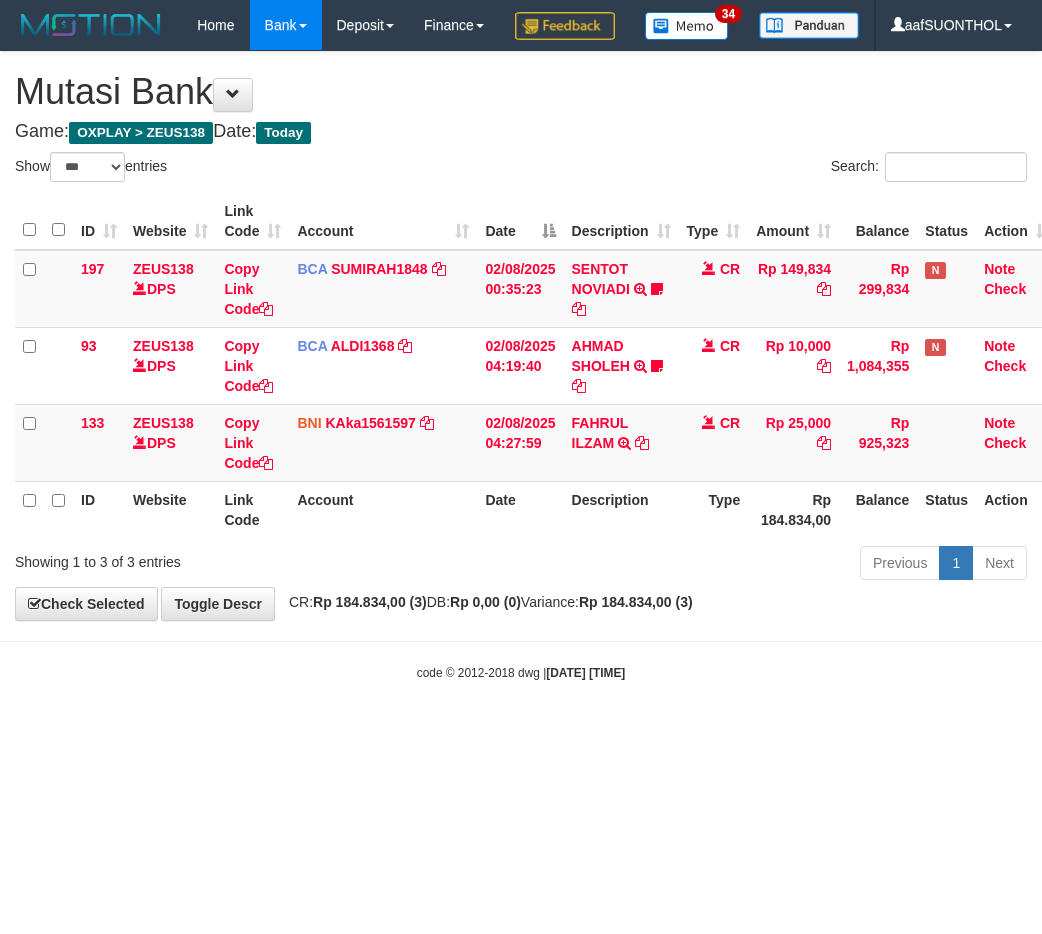 select on "***" 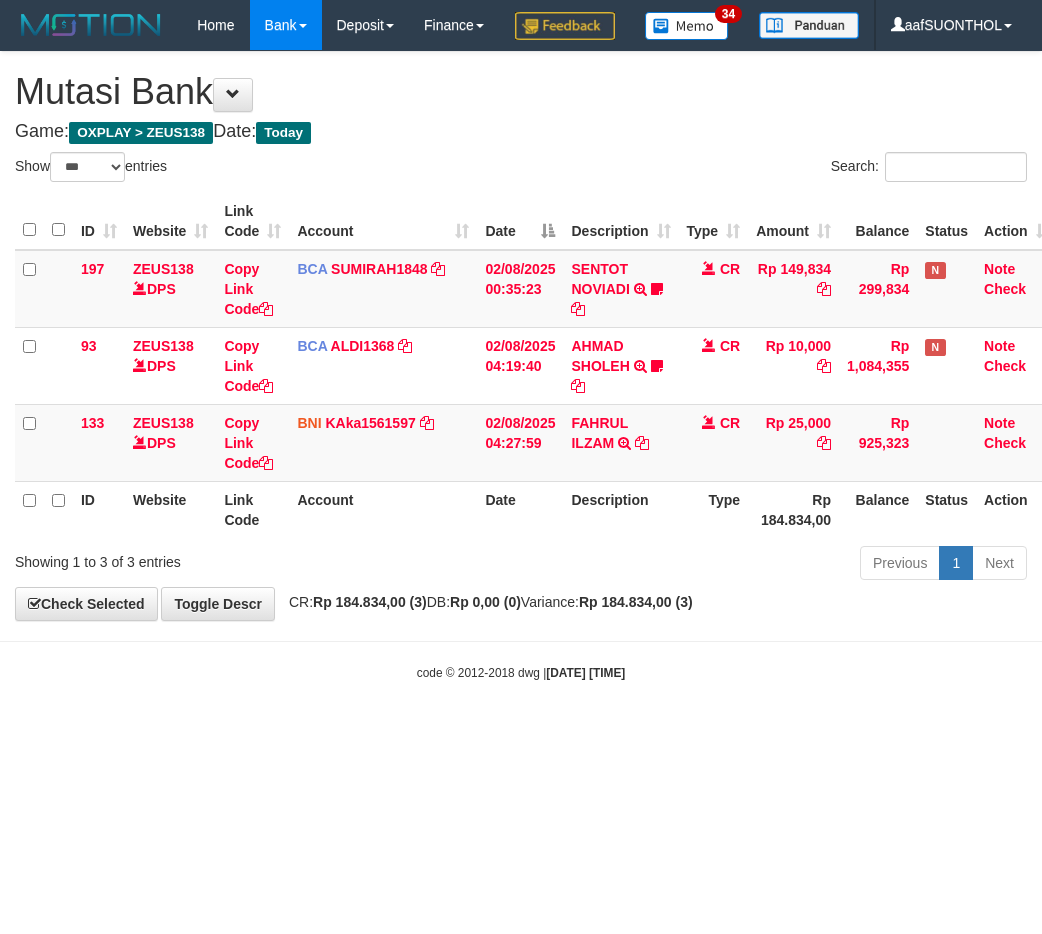 scroll, scrollTop: 0, scrollLeft: 0, axis: both 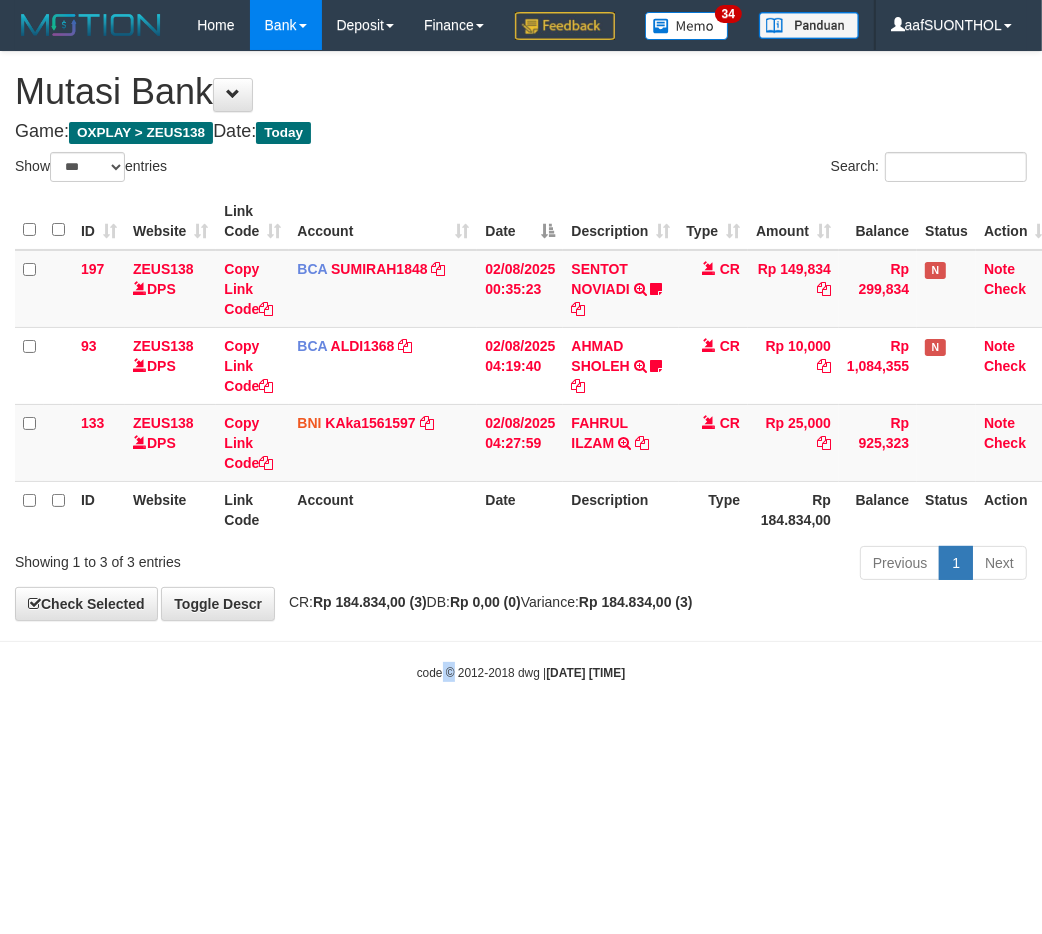 drag, startPoint x: 435, startPoint y: 743, endPoint x: 425, endPoint y: 725, distance: 20.59126 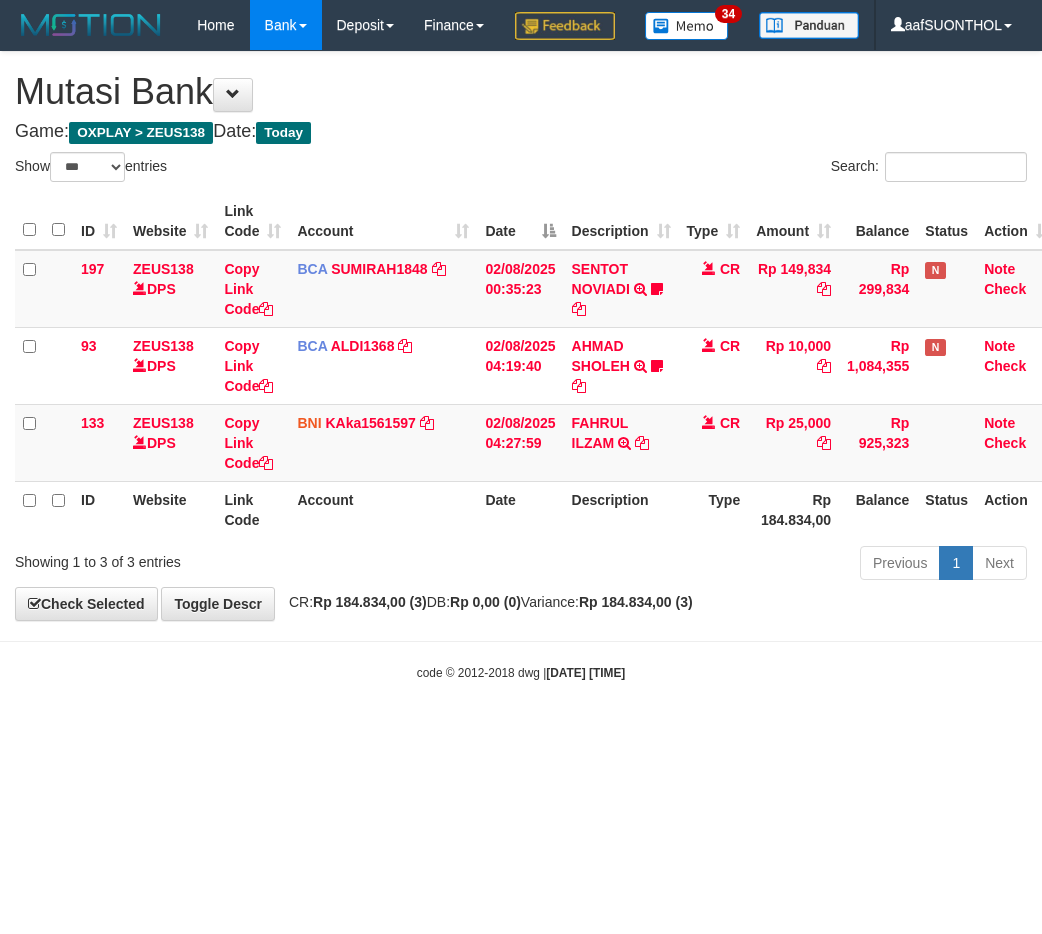 select on "***" 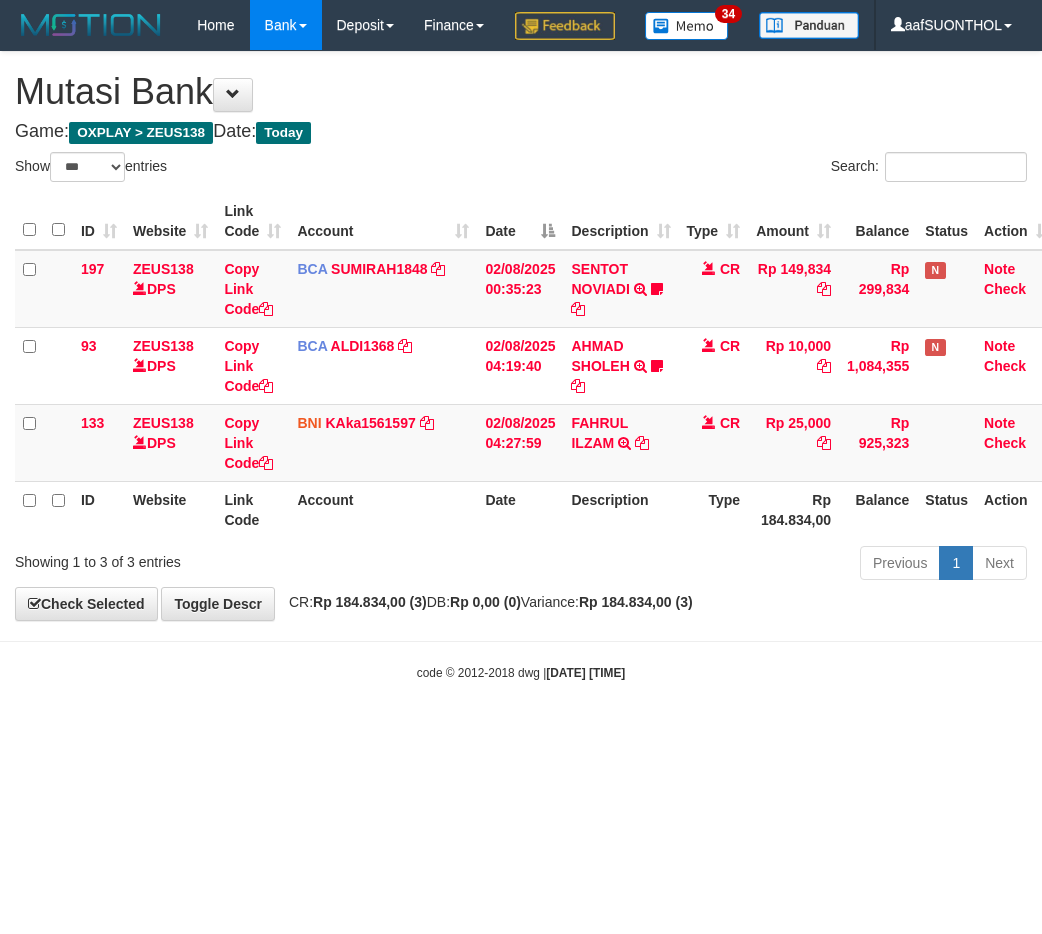 scroll, scrollTop: 0, scrollLeft: 0, axis: both 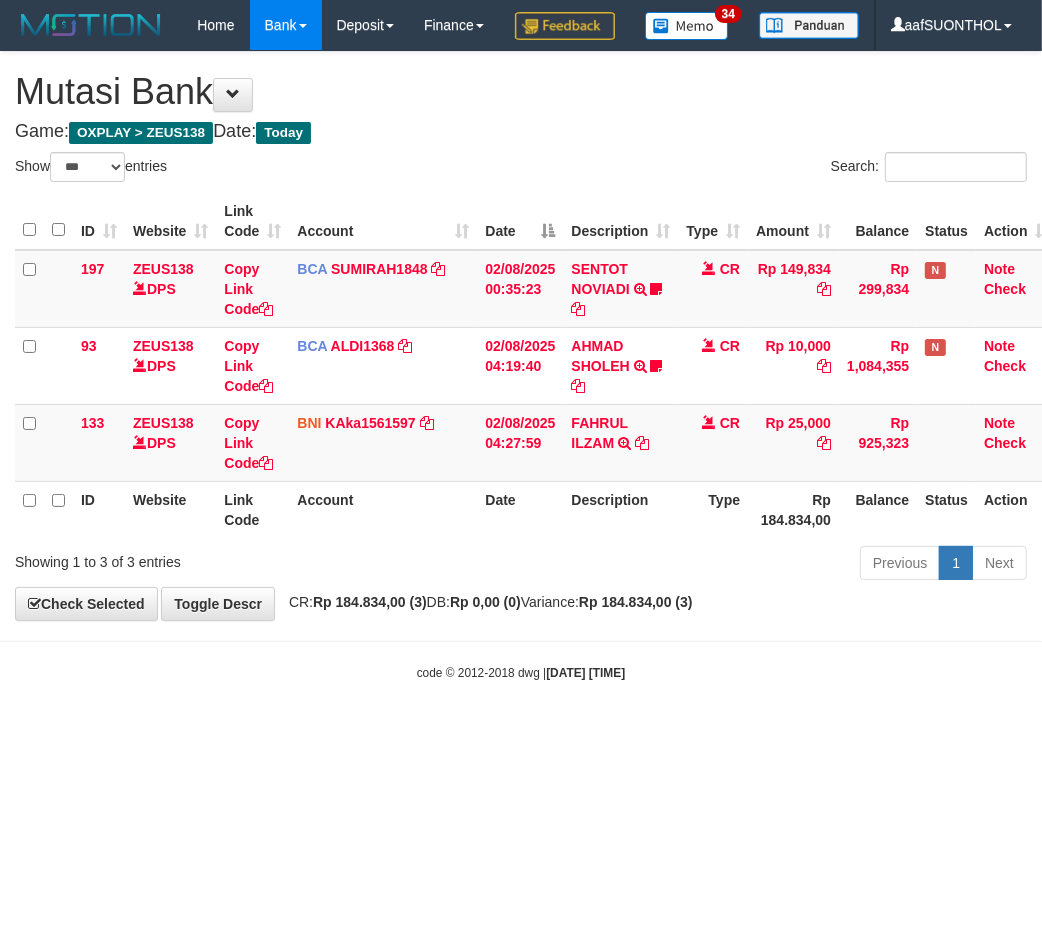 click on "code © 2012-2018 dwg |  2025/08/02 04:46:30" at bounding box center [521, 672] 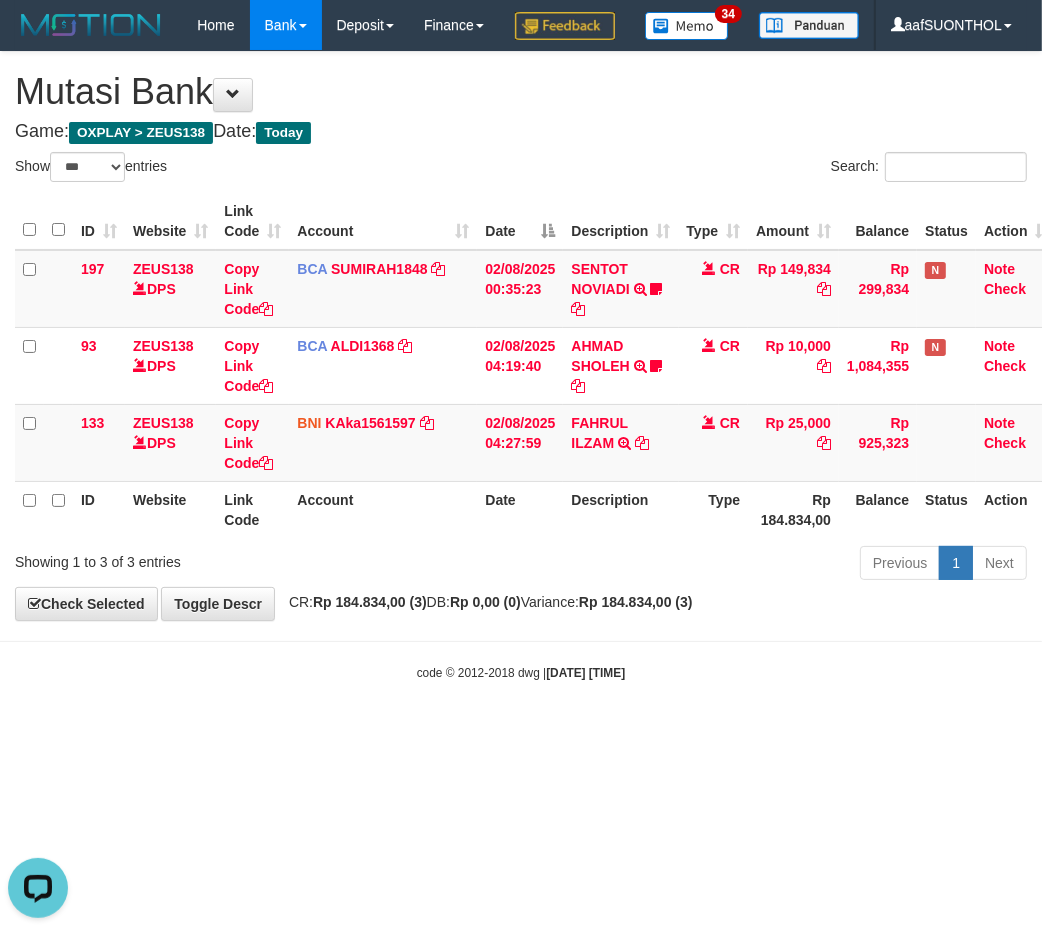 scroll, scrollTop: 0, scrollLeft: 0, axis: both 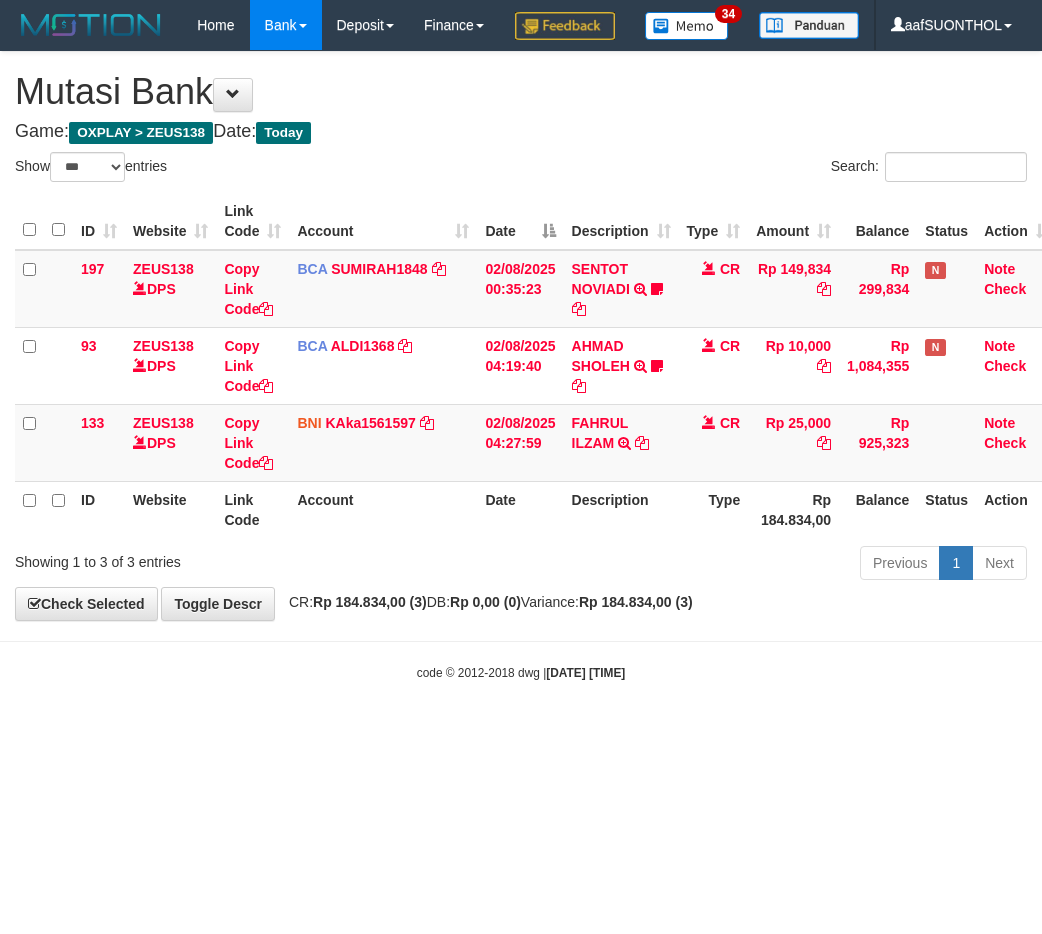 select on "***" 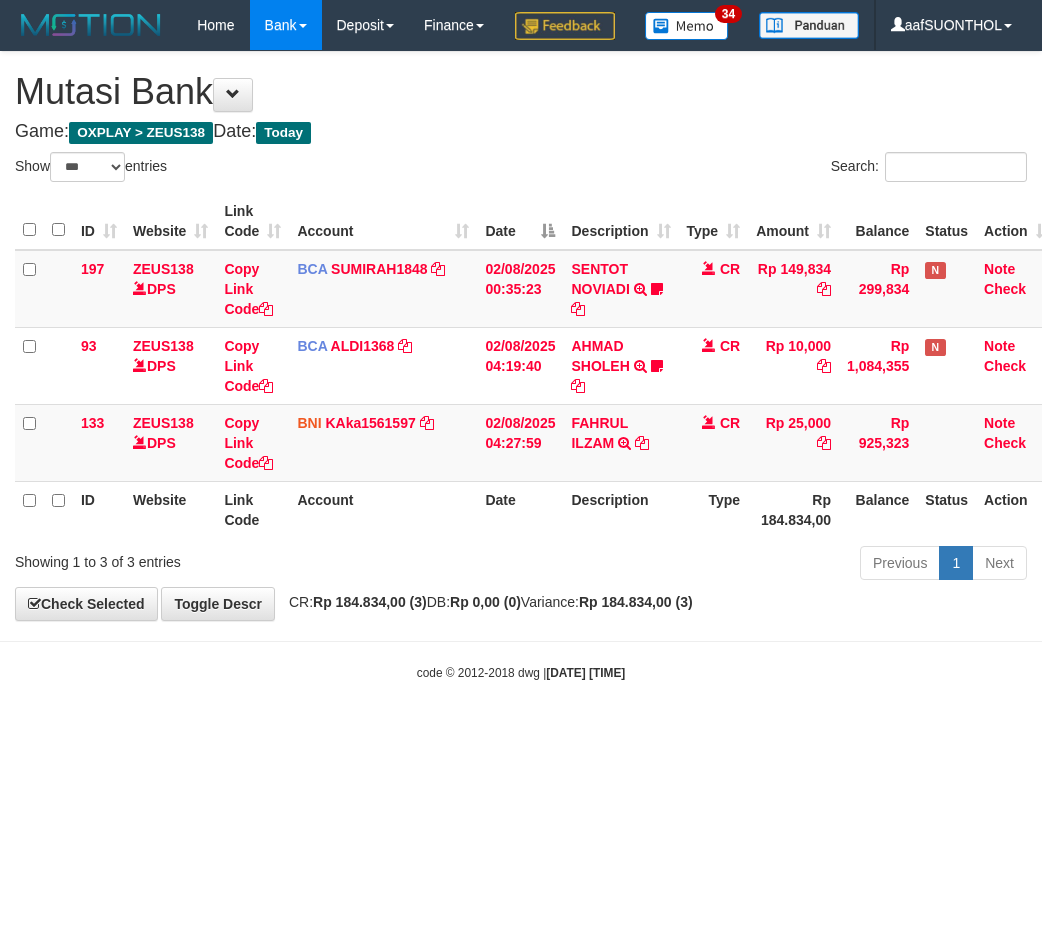 scroll, scrollTop: 0, scrollLeft: 0, axis: both 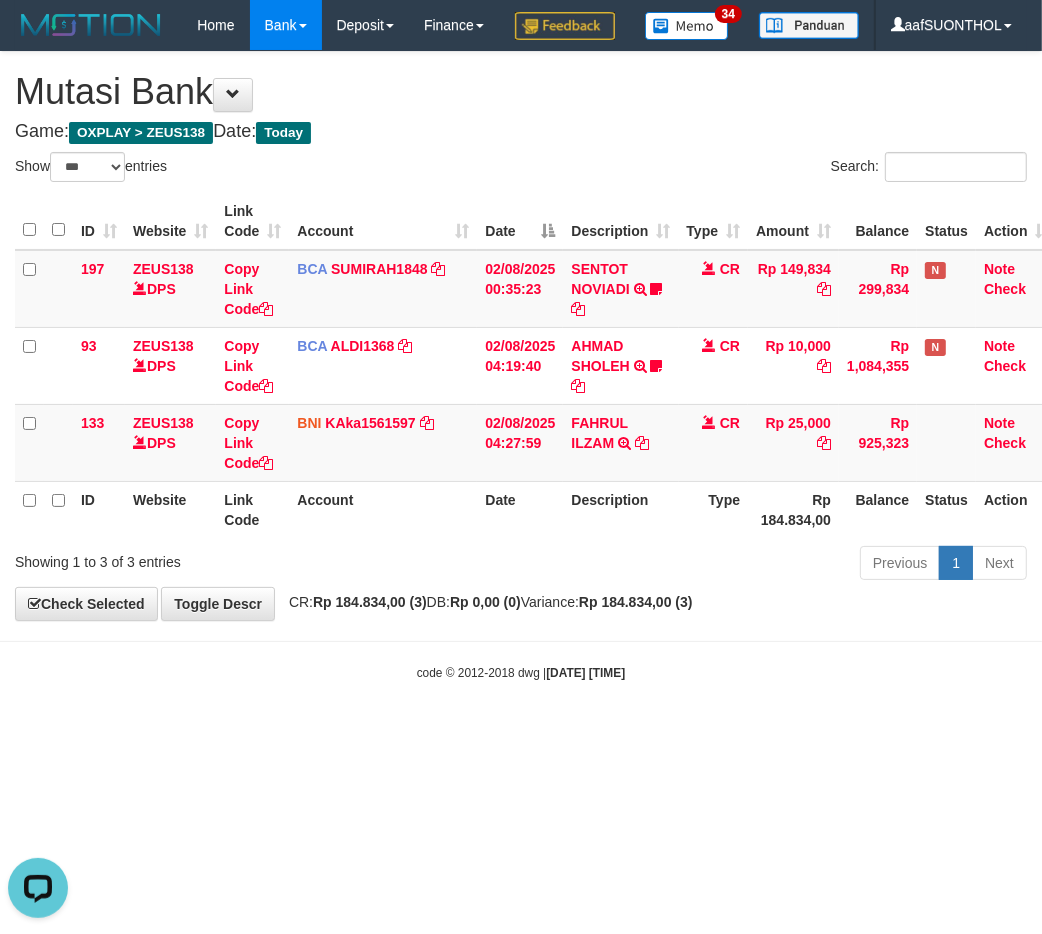 drag, startPoint x: 707, startPoint y: 784, endPoint x: 696, endPoint y: 776, distance: 13.601471 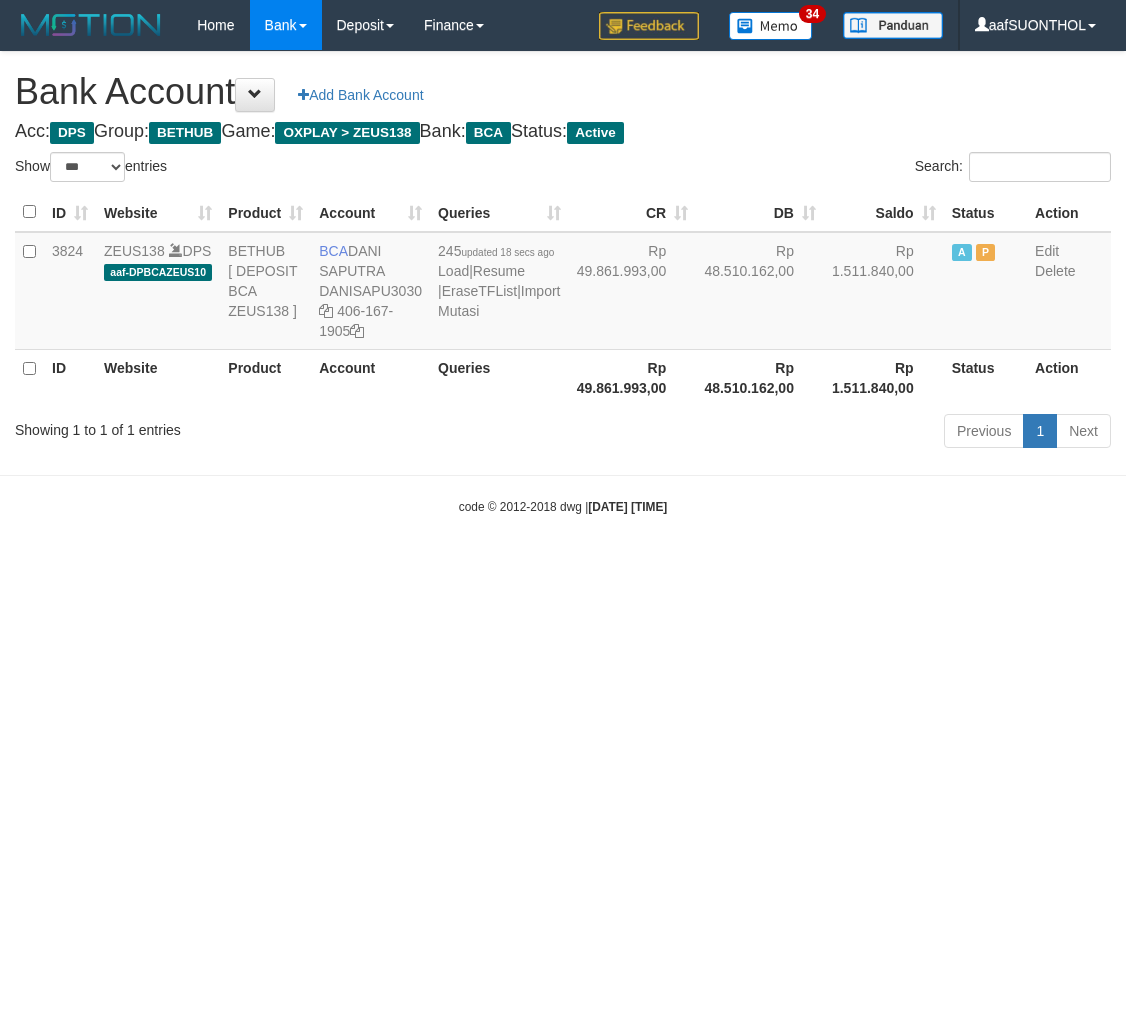select on "***" 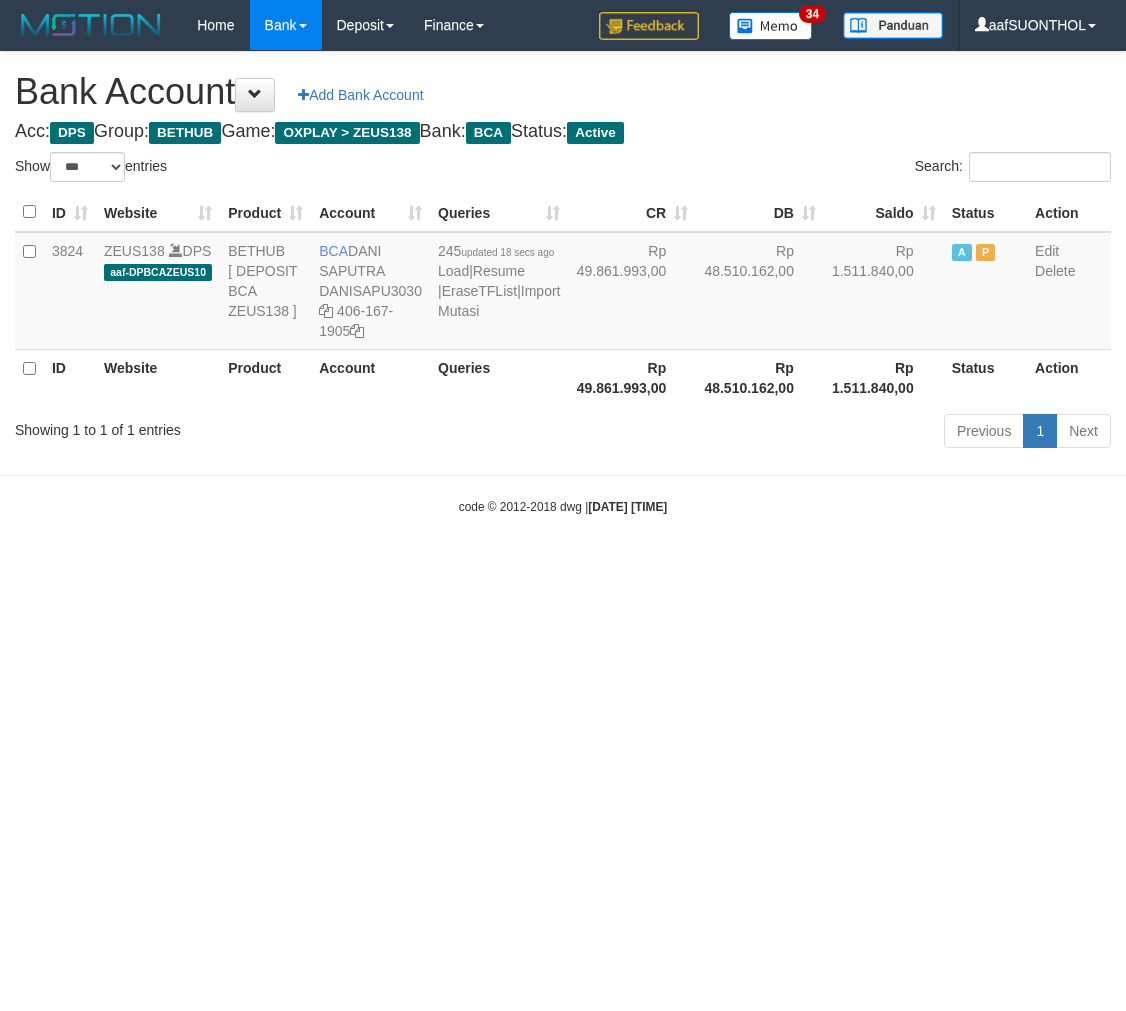 scroll, scrollTop: 0, scrollLeft: 0, axis: both 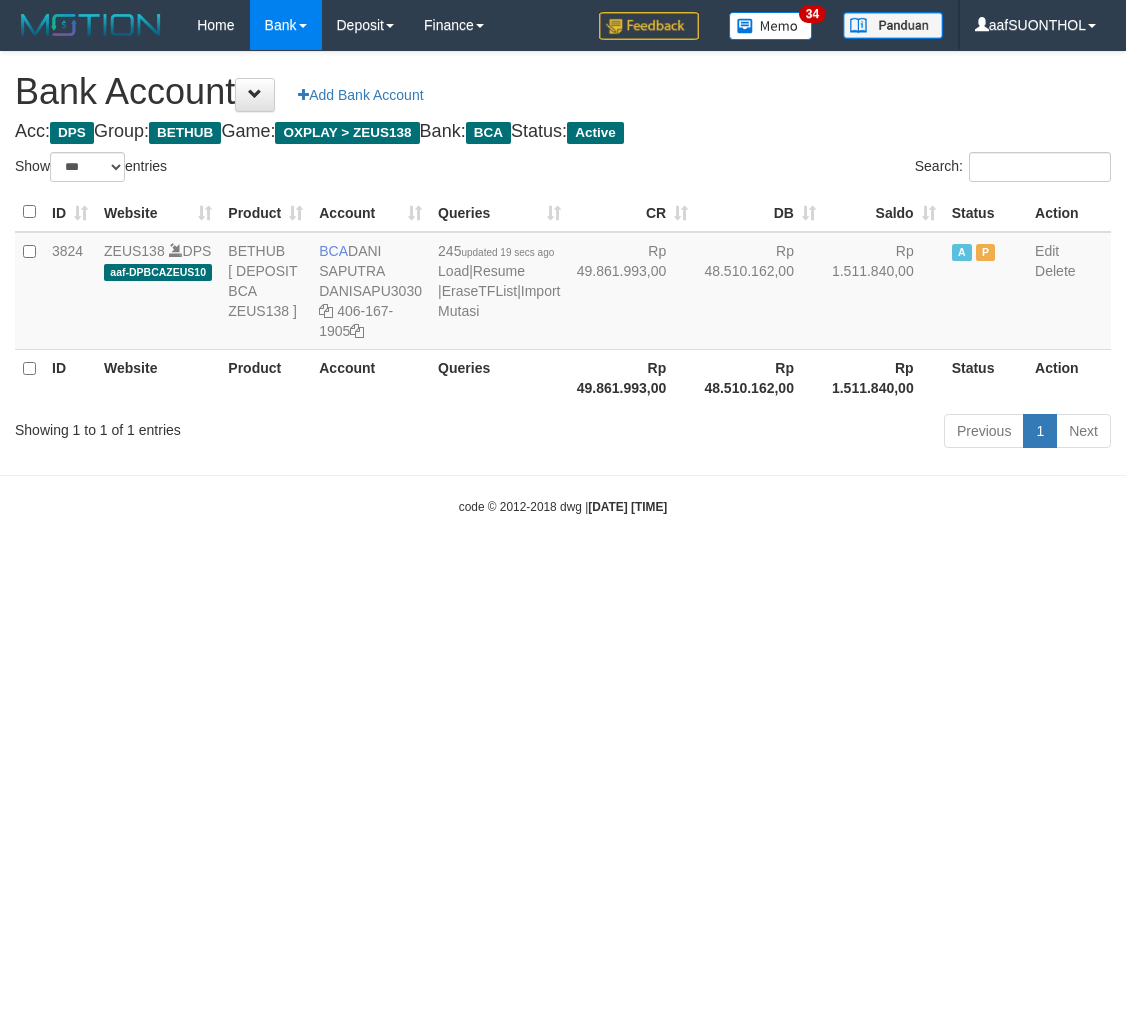select on "***" 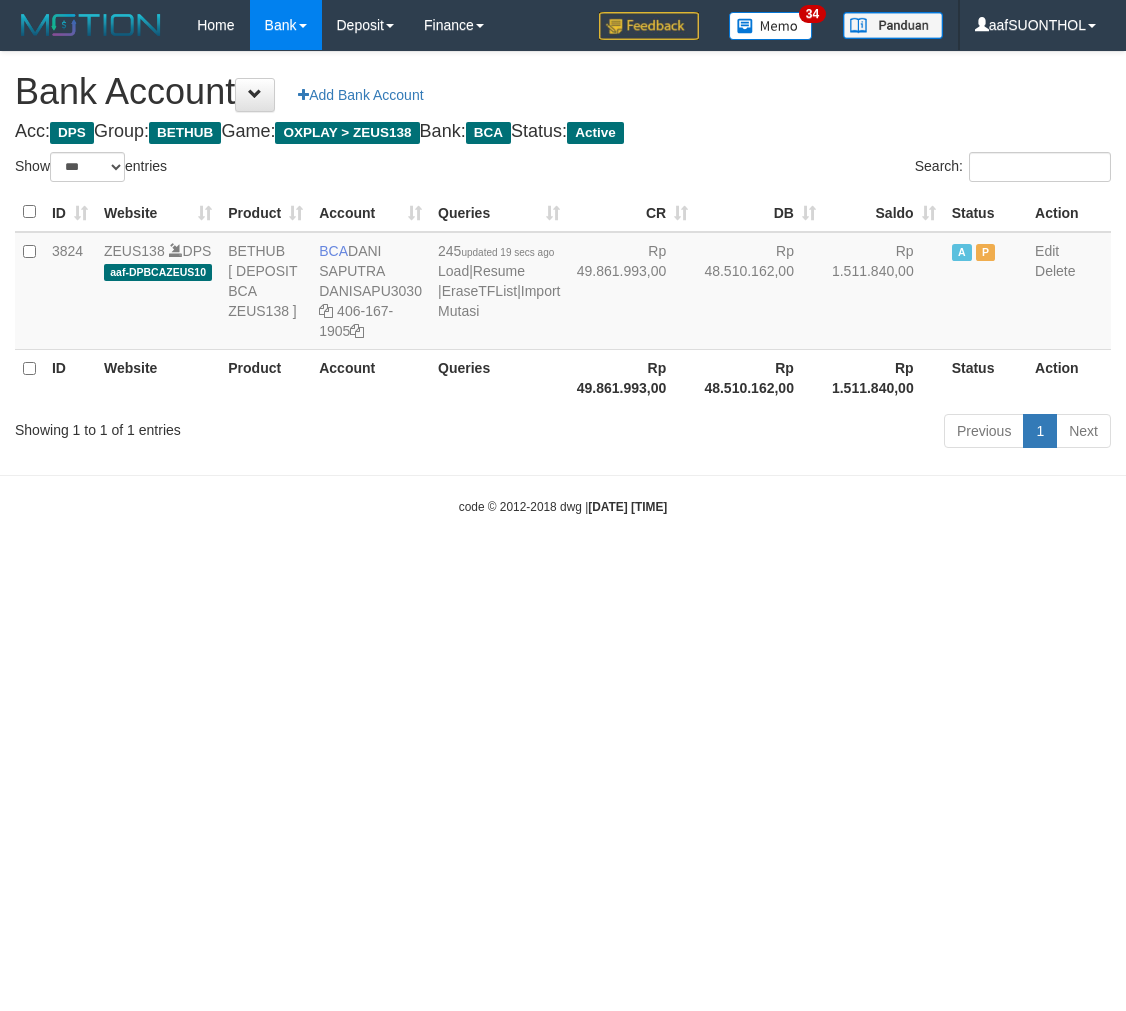 scroll, scrollTop: 0, scrollLeft: 0, axis: both 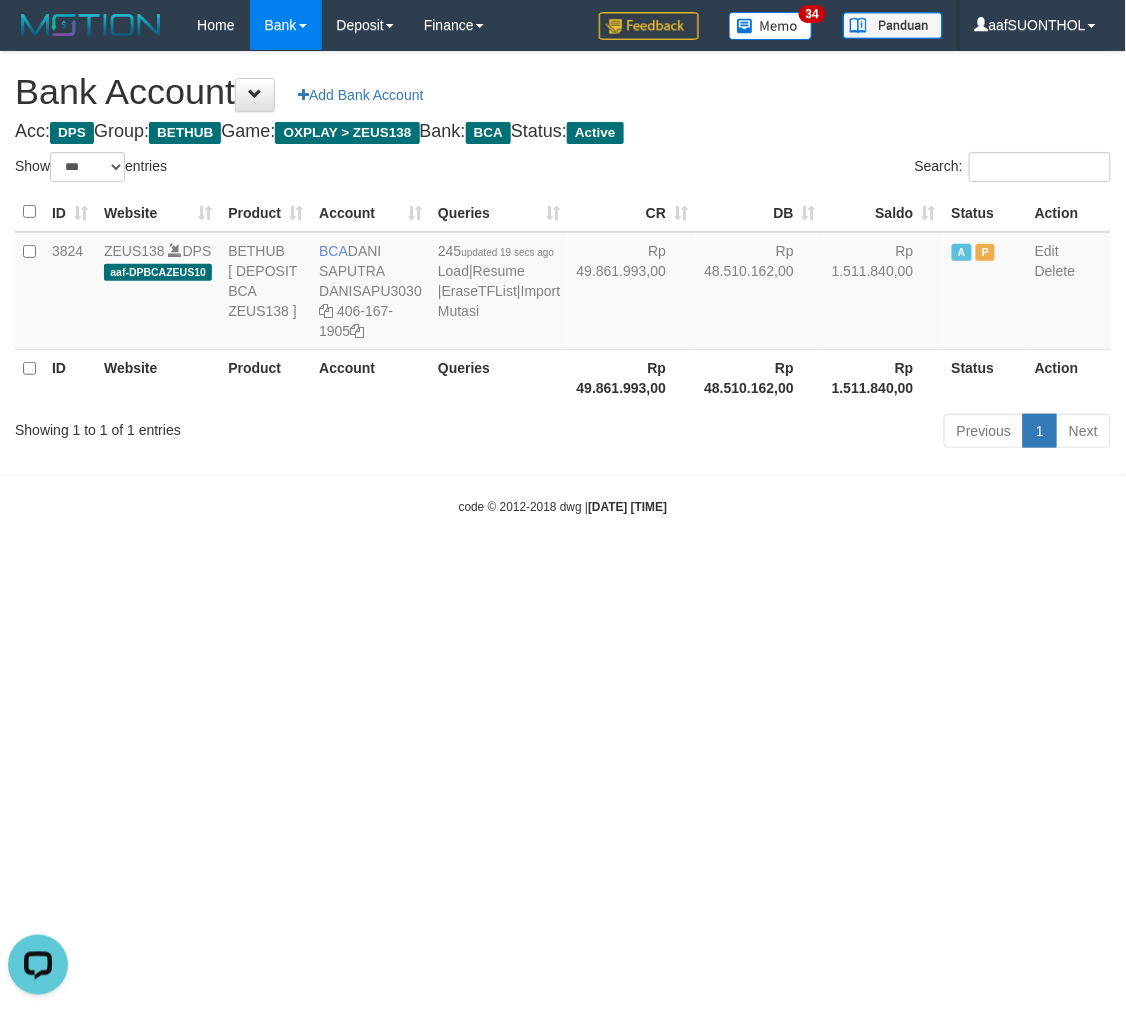 click on "Toggle navigation
Home
Bank
Account List
Load
By Website
Group
[OXPLAY]													ZEUS138
By Load Group (DPS)
Sync" at bounding box center [563, 283] 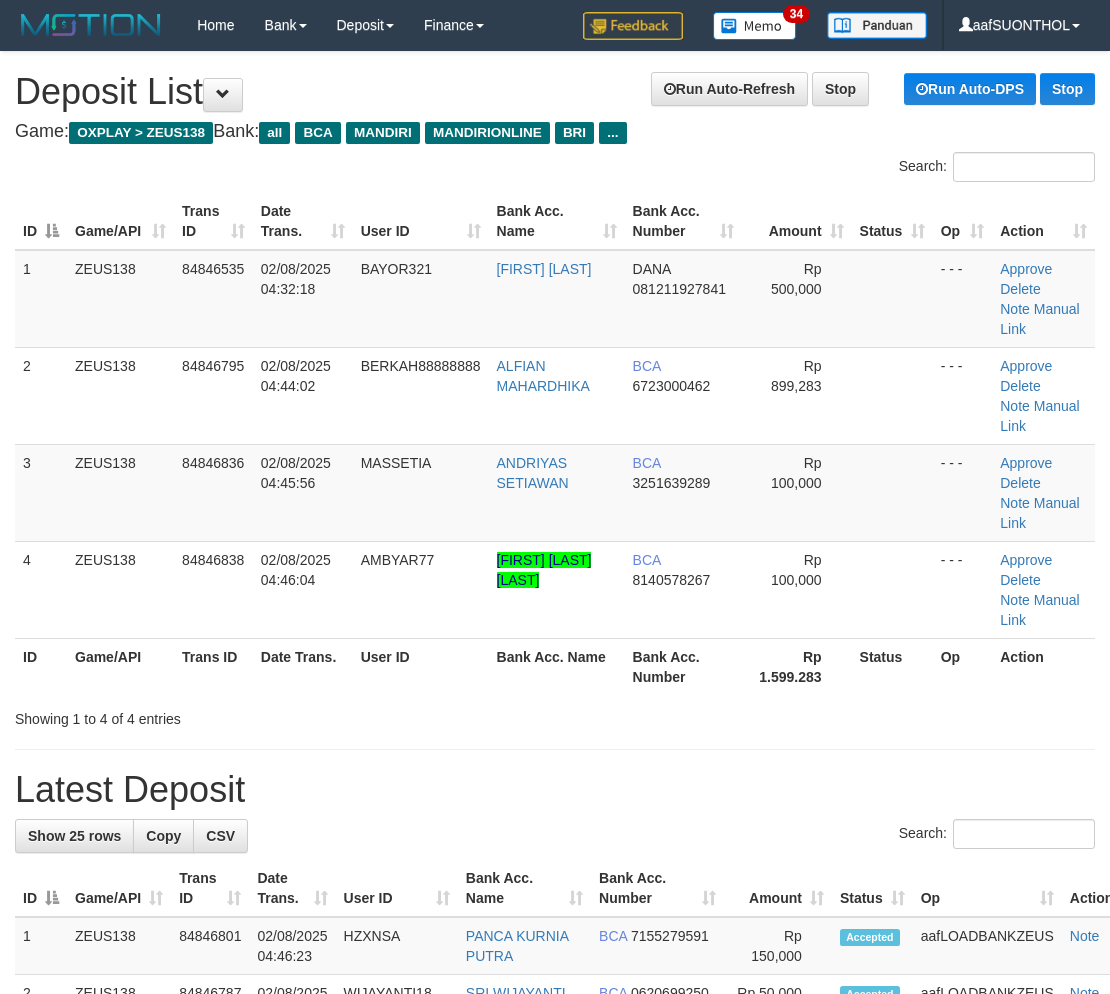 scroll, scrollTop: 0, scrollLeft: 0, axis: both 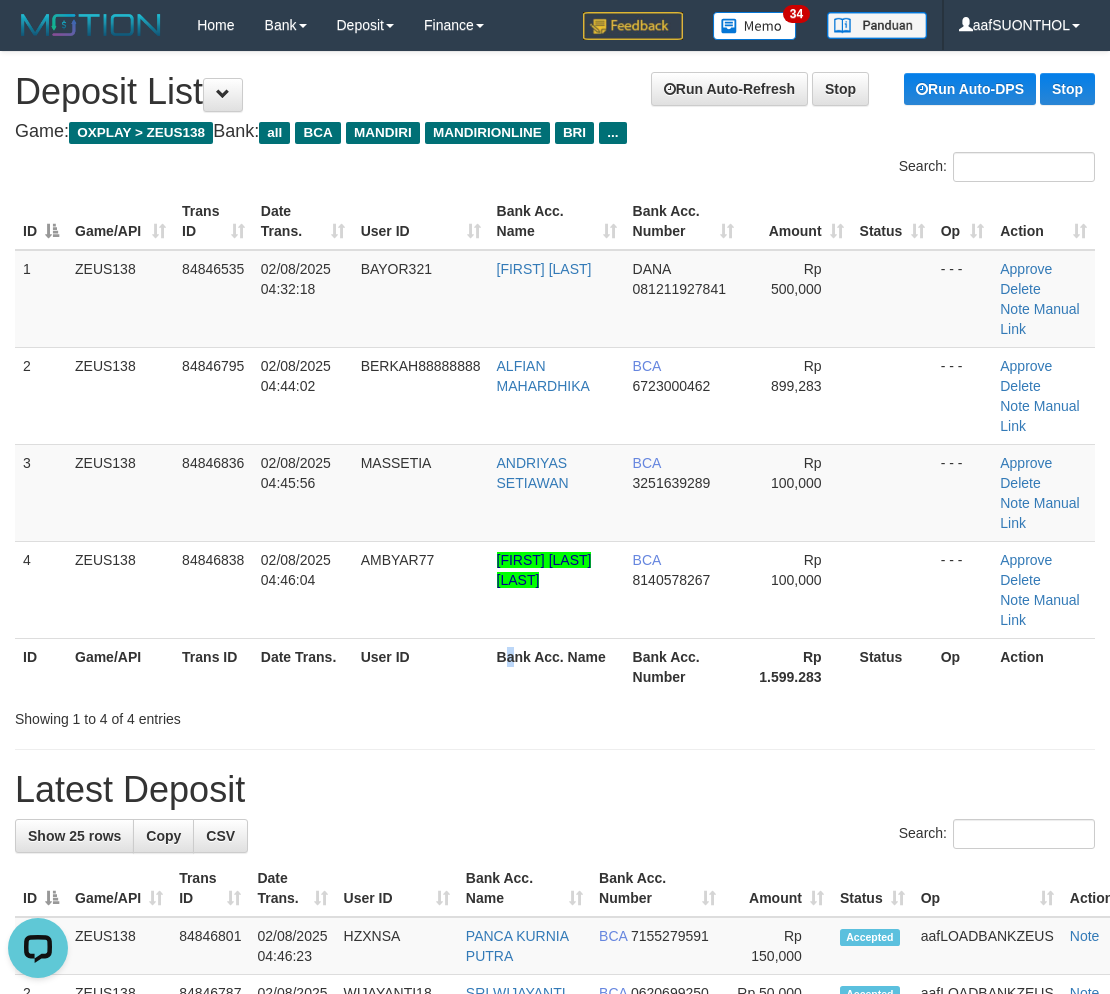 click on "Bank Acc. Name" at bounding box center (557, 666) 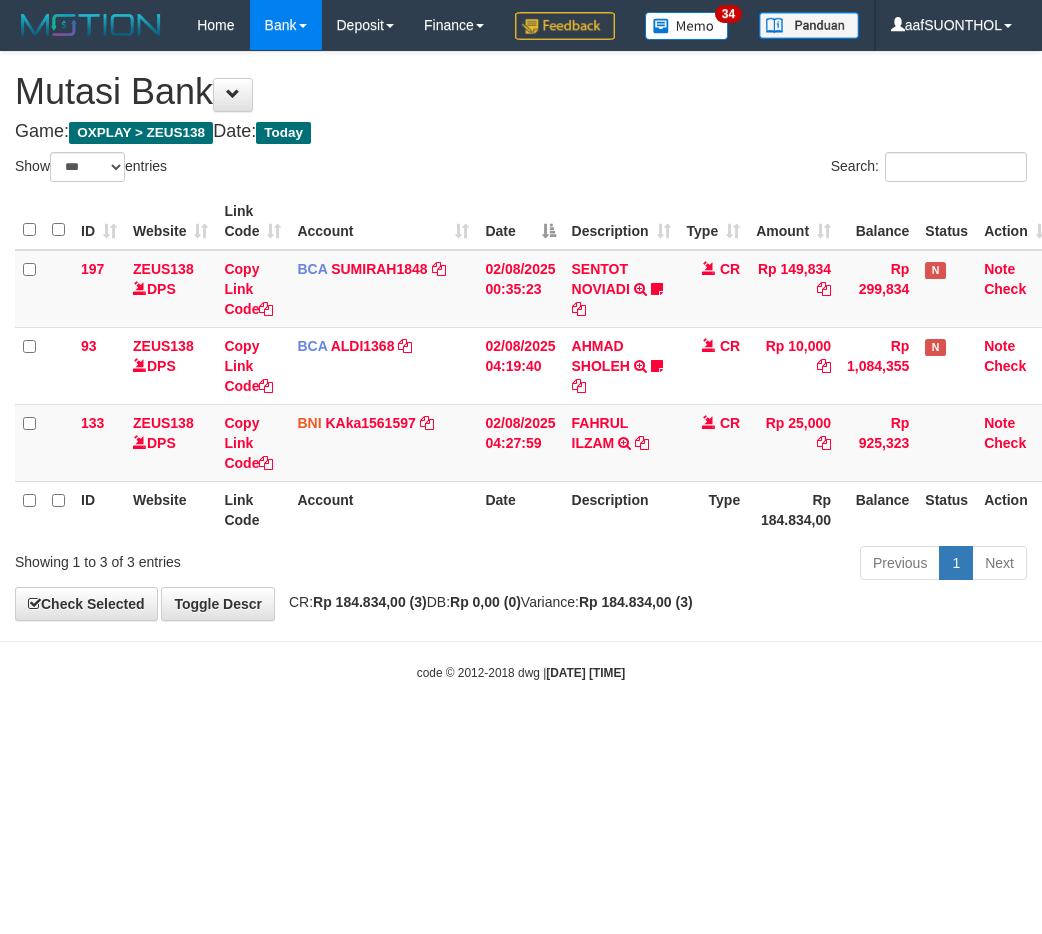 select on "***" 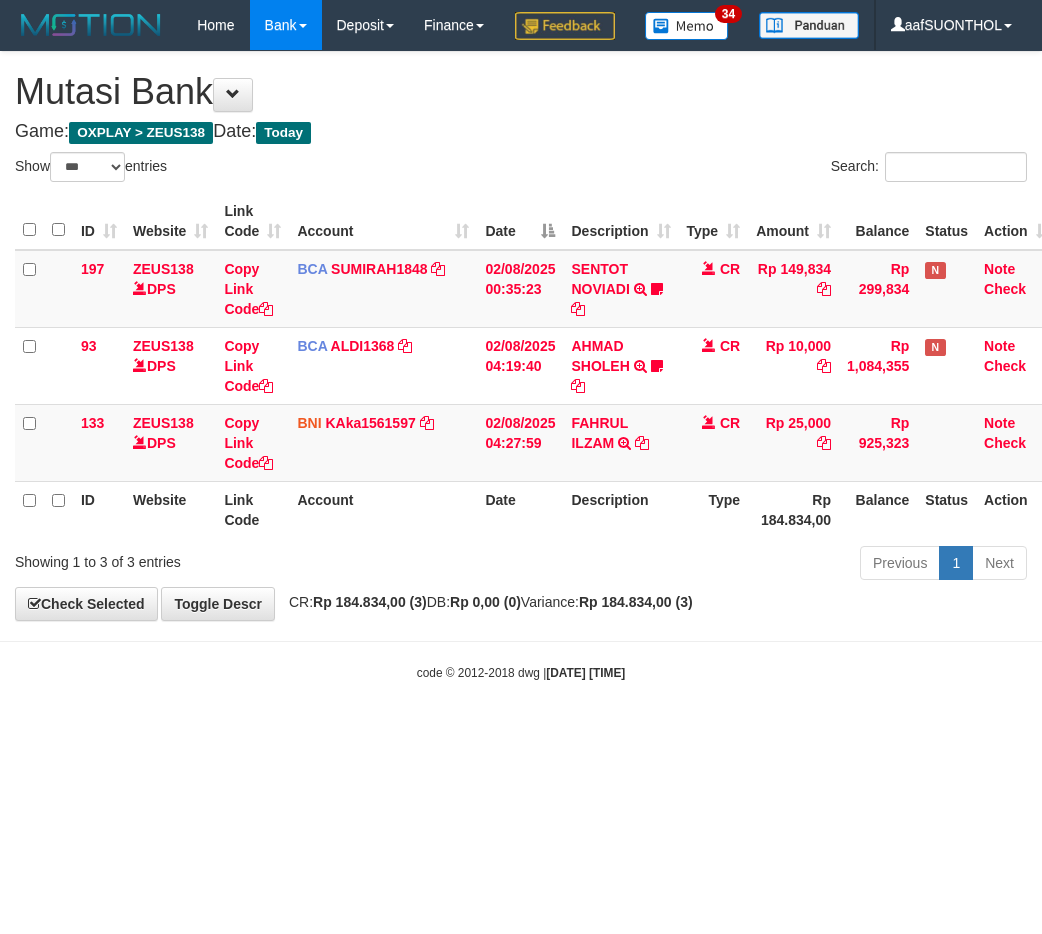 scroll, scrollTop: 0, scrollLeft: 0, axis: both 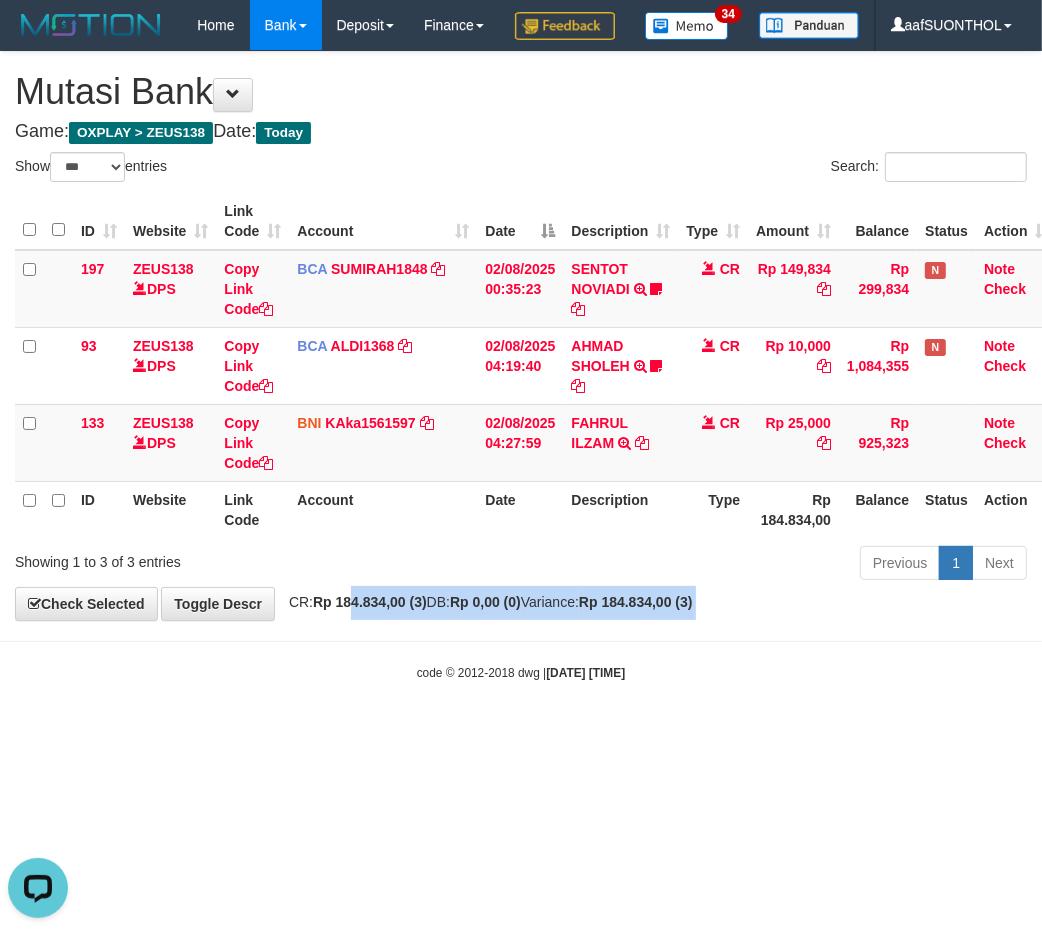 drag, startPoint x: 357, startPoint y: 662, endPoint x: 322, endPoint y: 663, distance: 35.014282 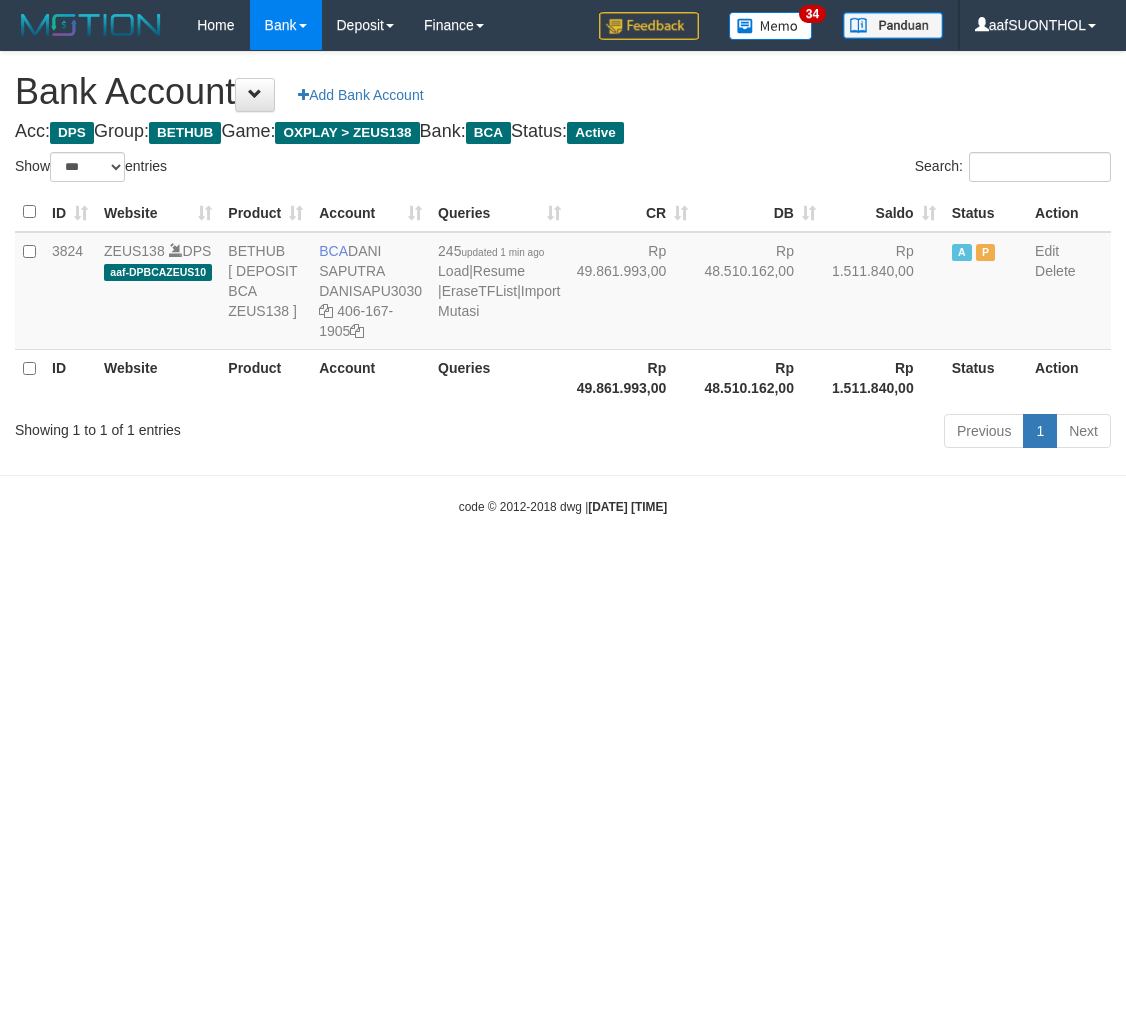 select on "***" 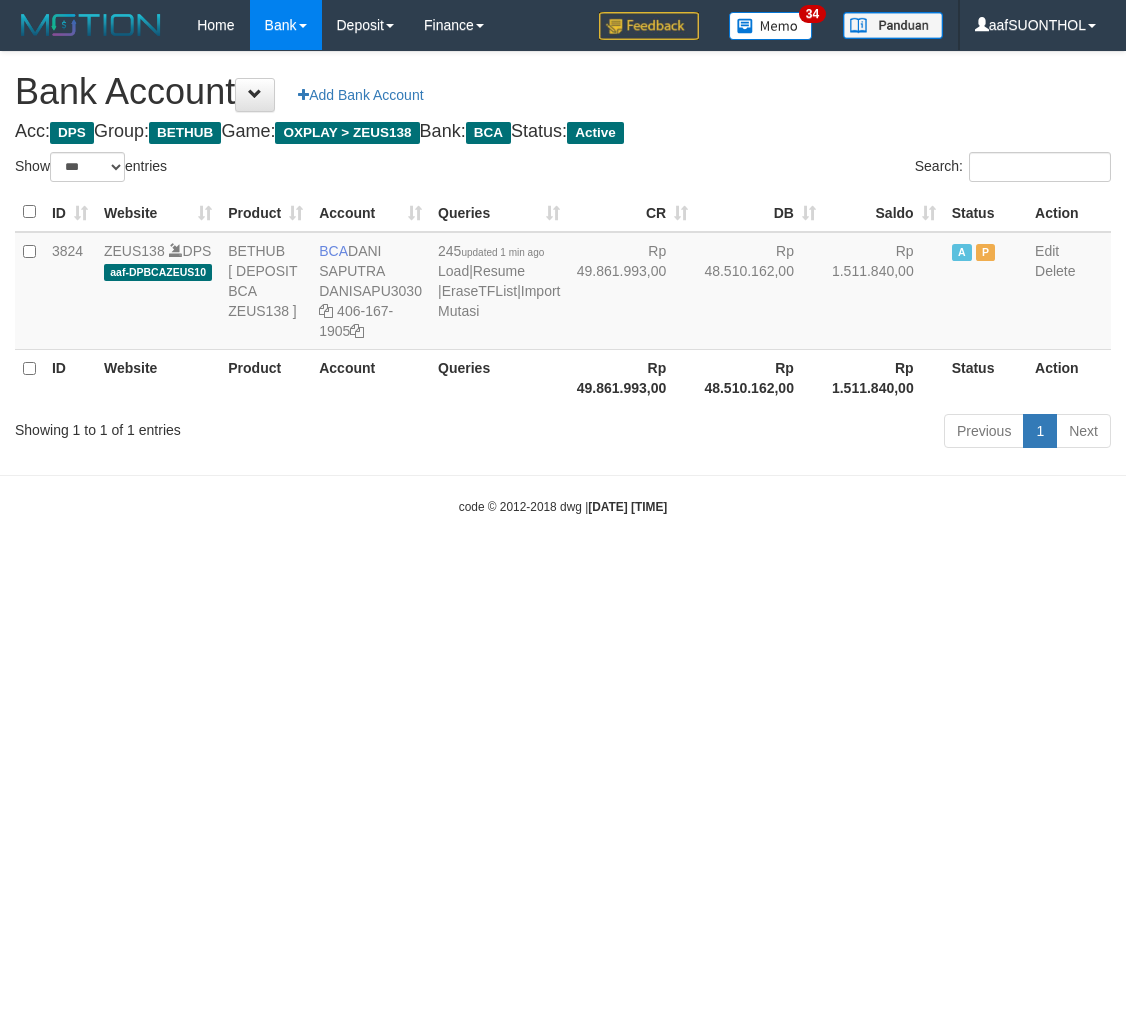 scroll, scrollTop: 0, scrollLeft: 0, axis: both 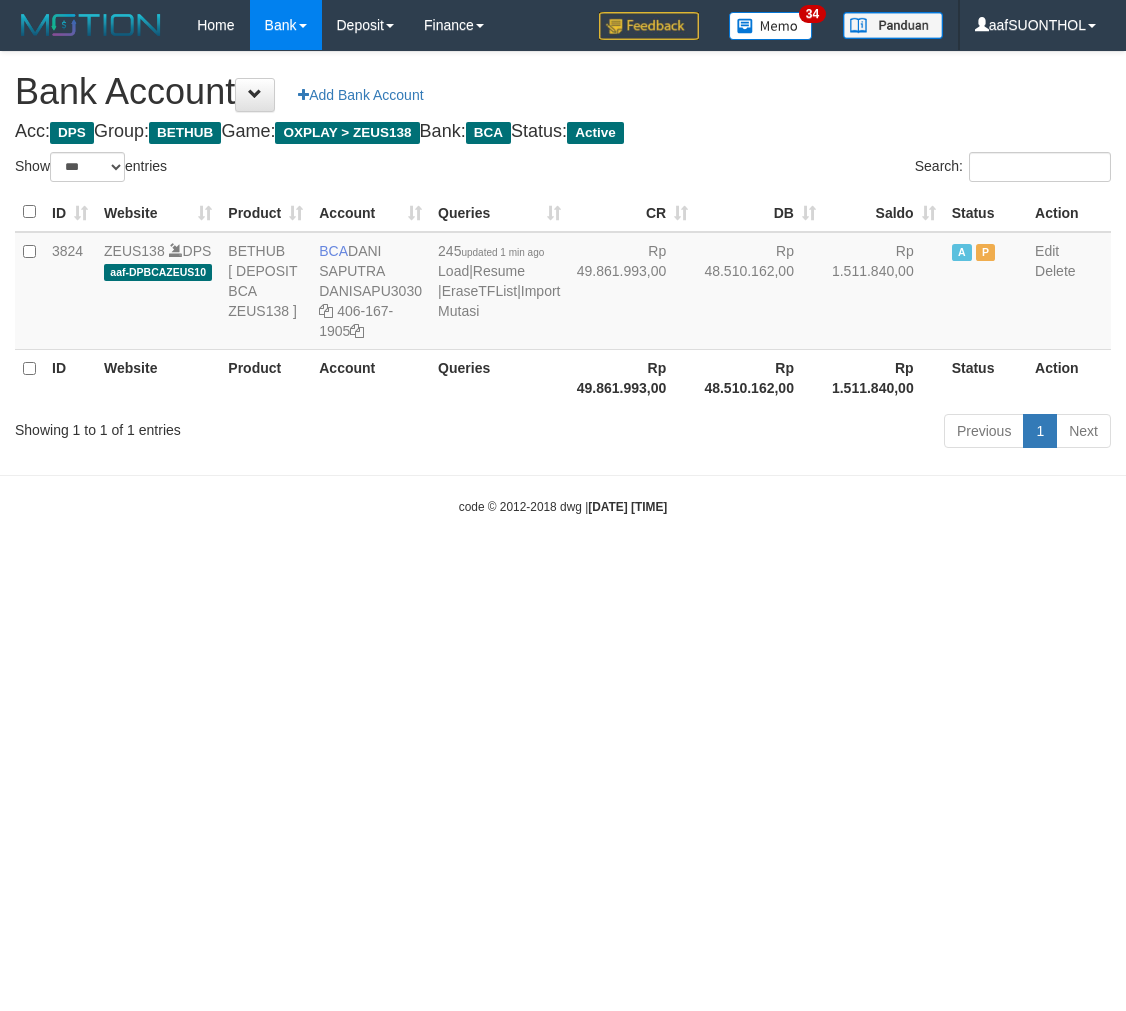 select on "***" 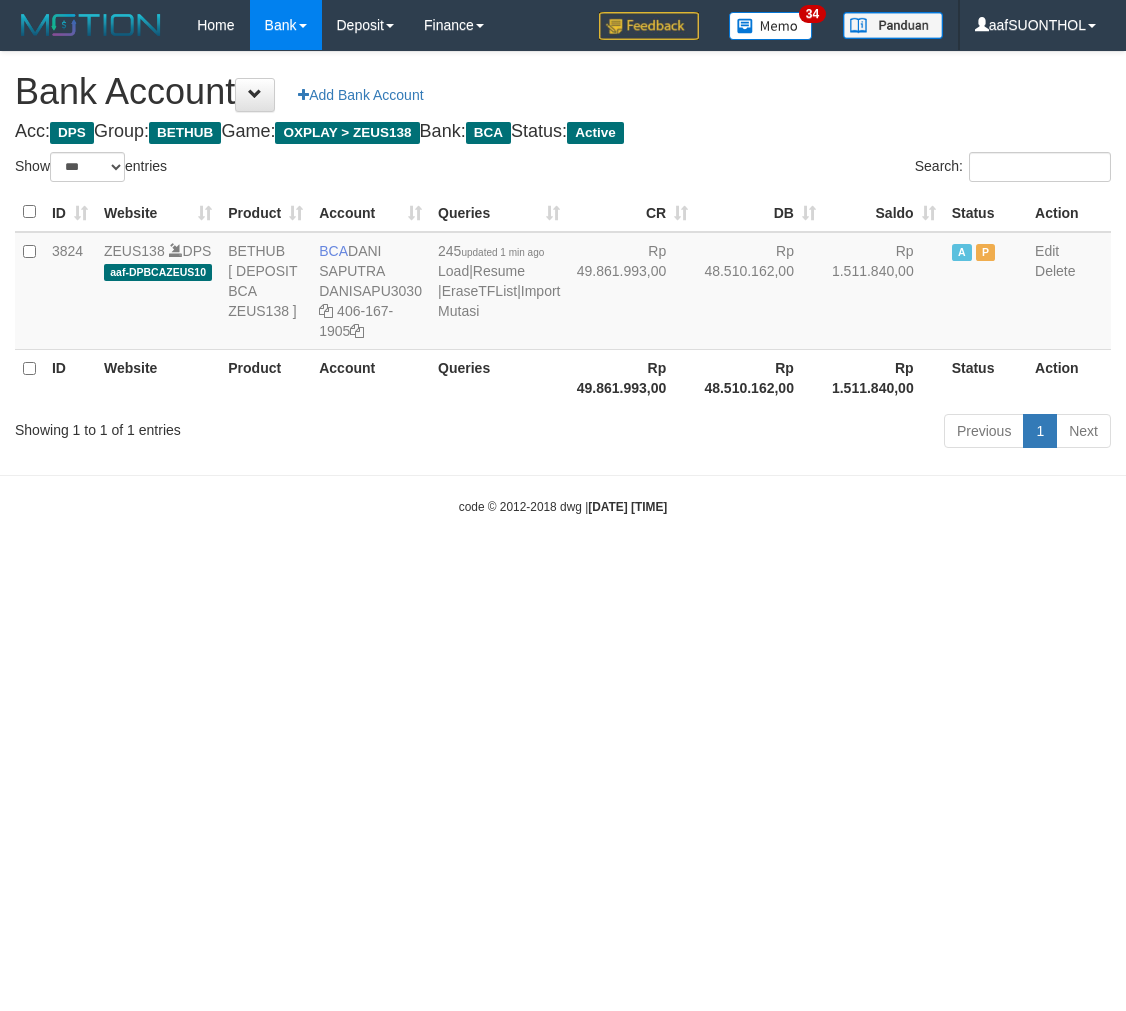 scroll, scrollTop: 0, scrollLeft: 0, axis: both 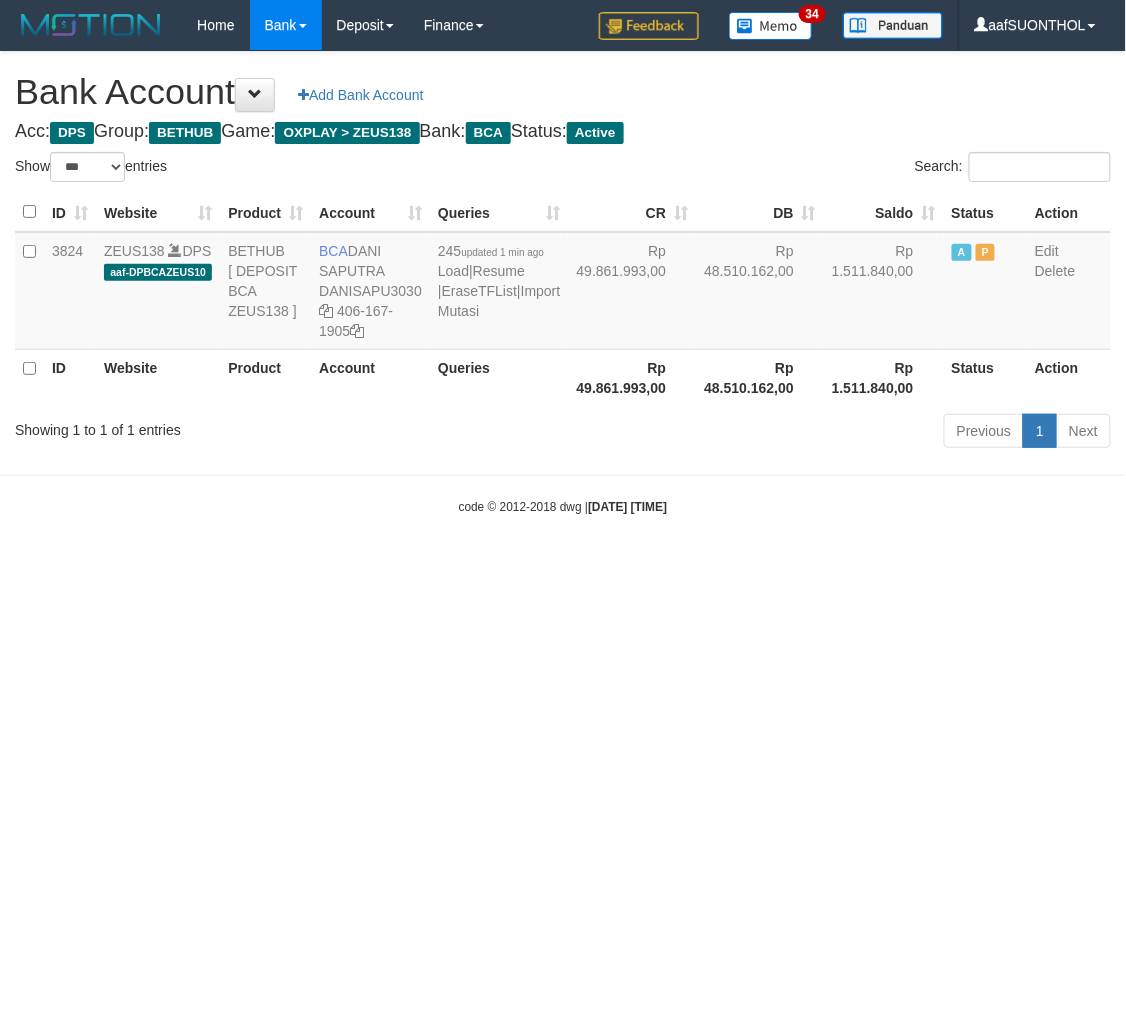 click on "Toggle navigation
Home
Bank
Account List
Load
By Website
Group
[OXPLAY]													ZEUS138
By Load Group (DPS)
Sync" at bounding box center (563, 283) 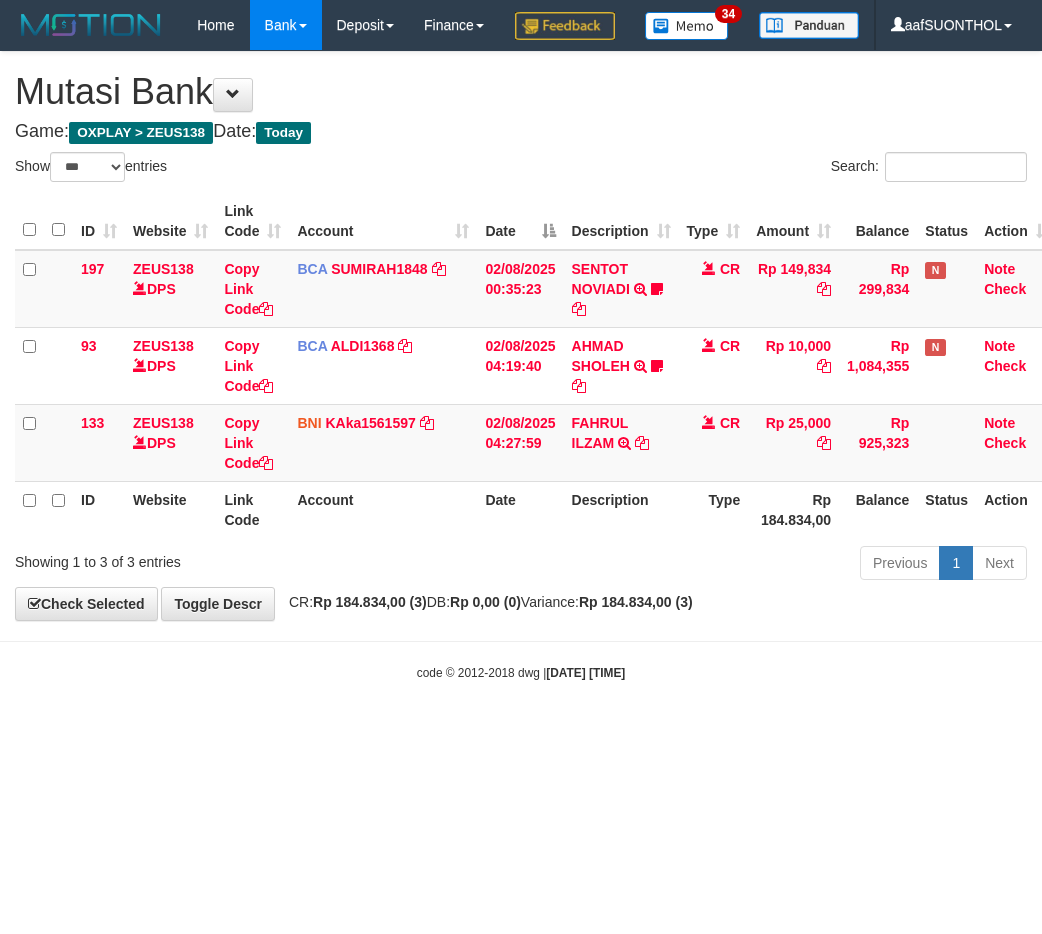 select on "***" 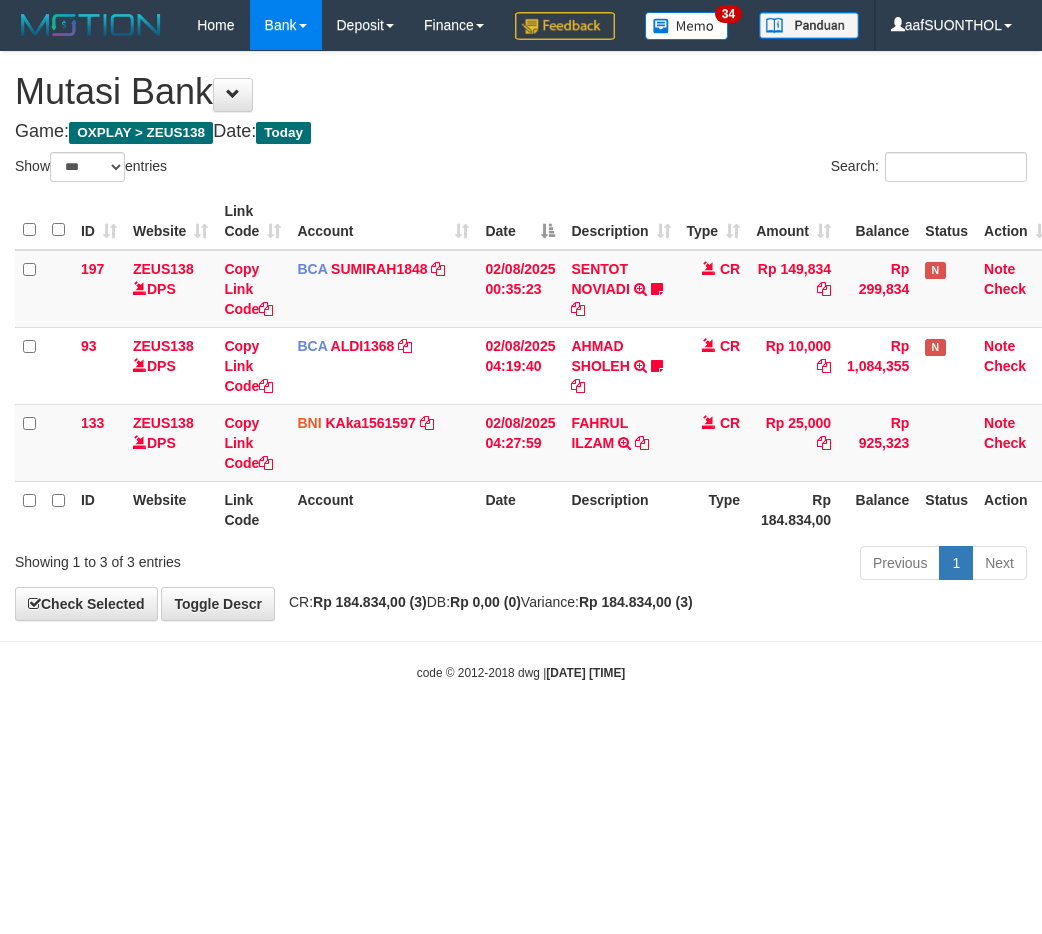 scroll, scrollTop: 0, scrollLeft: 0, axis: both 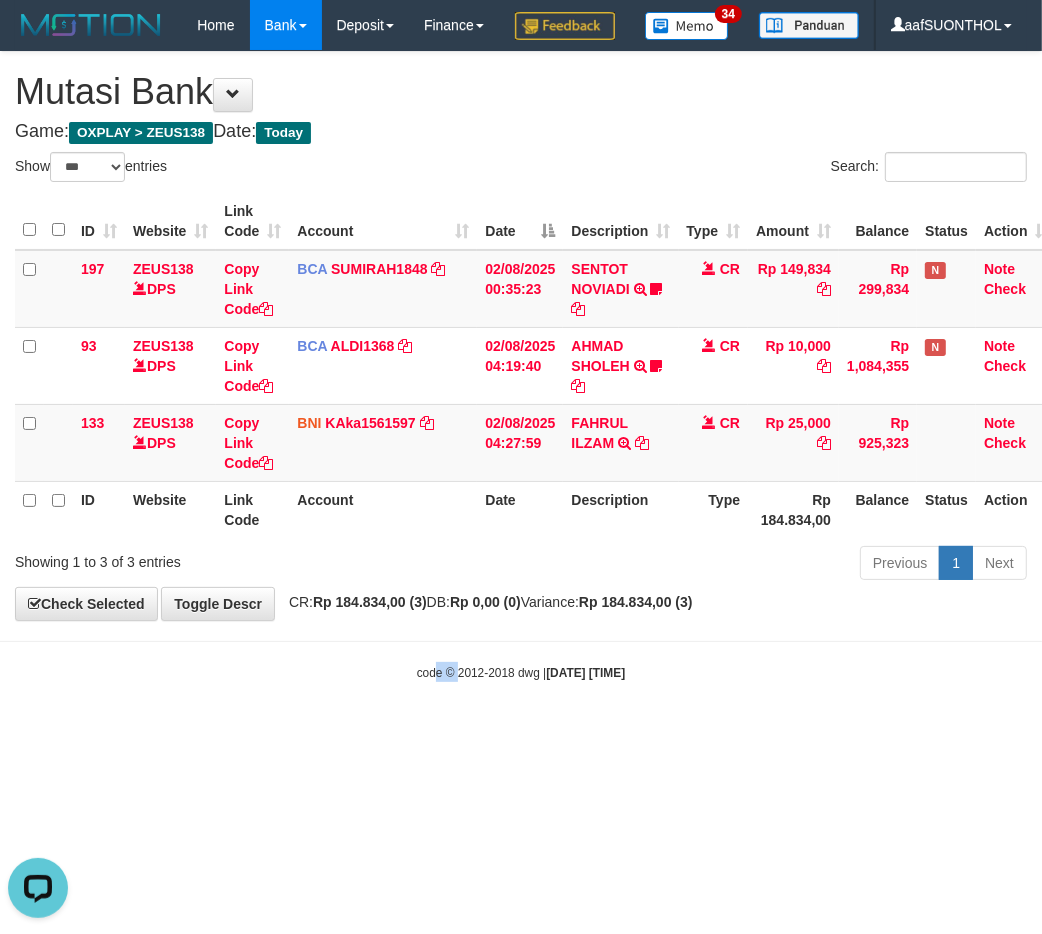 drag, startPoint x: 442, startPoint y: 742, endPoint x: 410, endPoint y: 733, distance: 33.24154 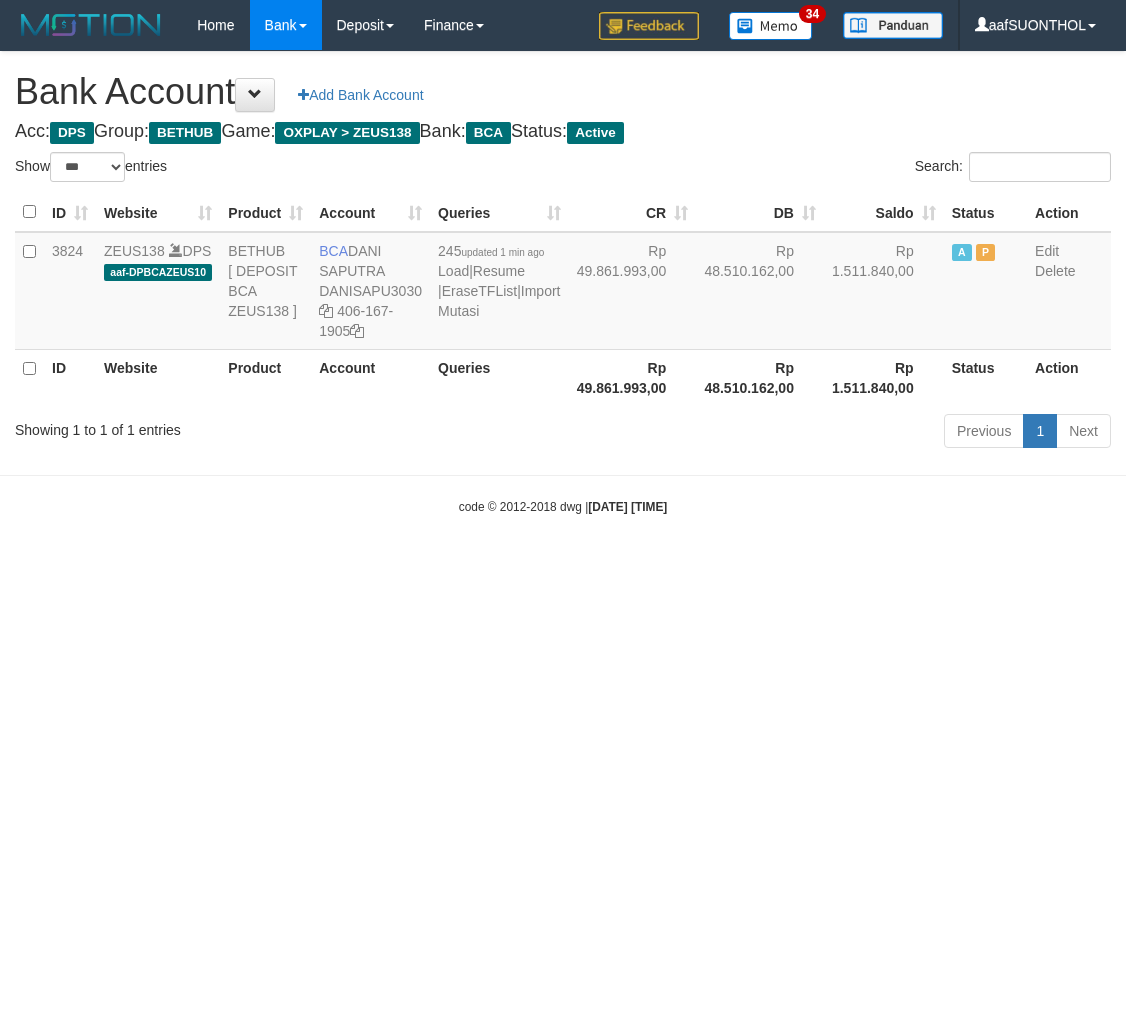 select on "***" 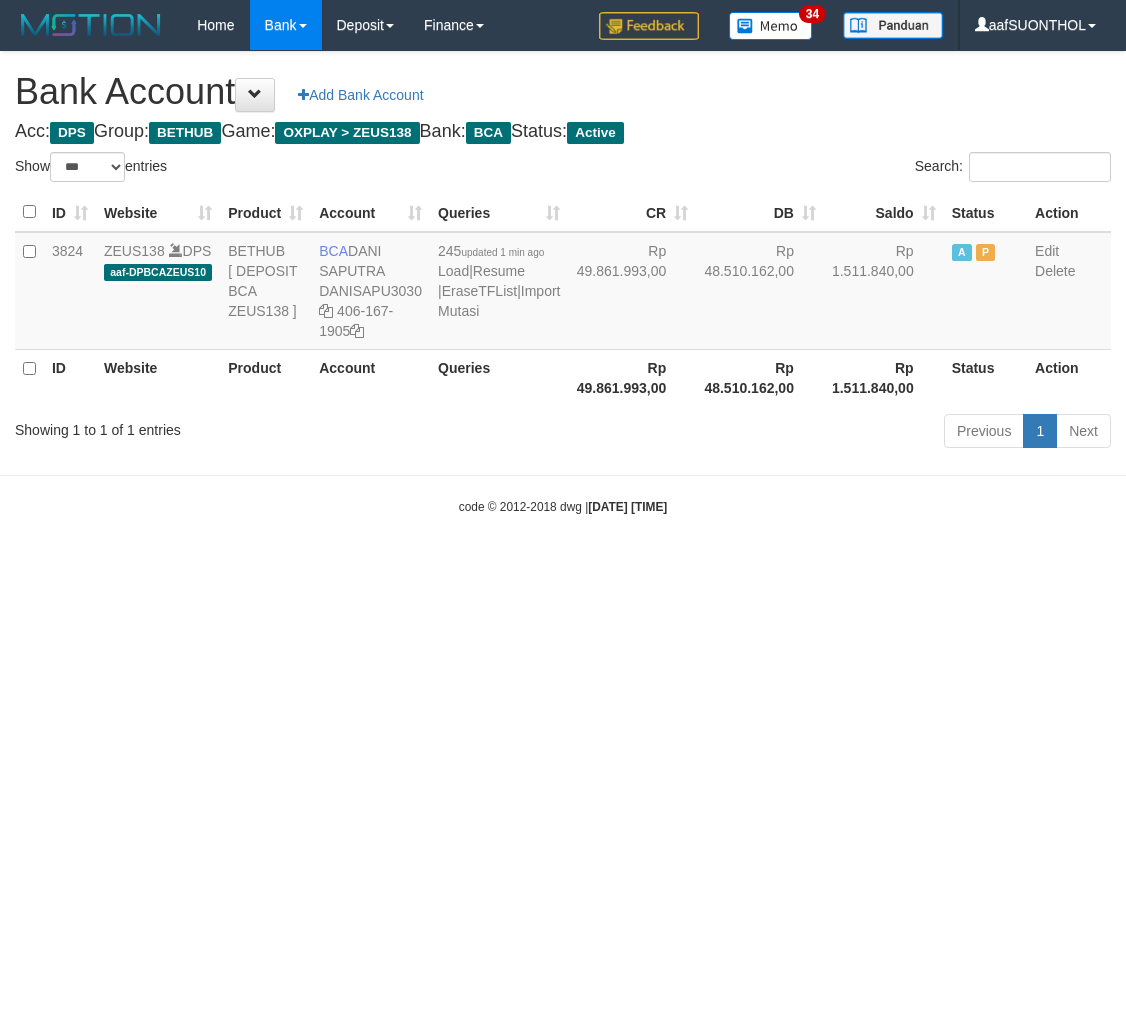 scroll, scrollTop: 0, scrollLeft: 0, axis: both 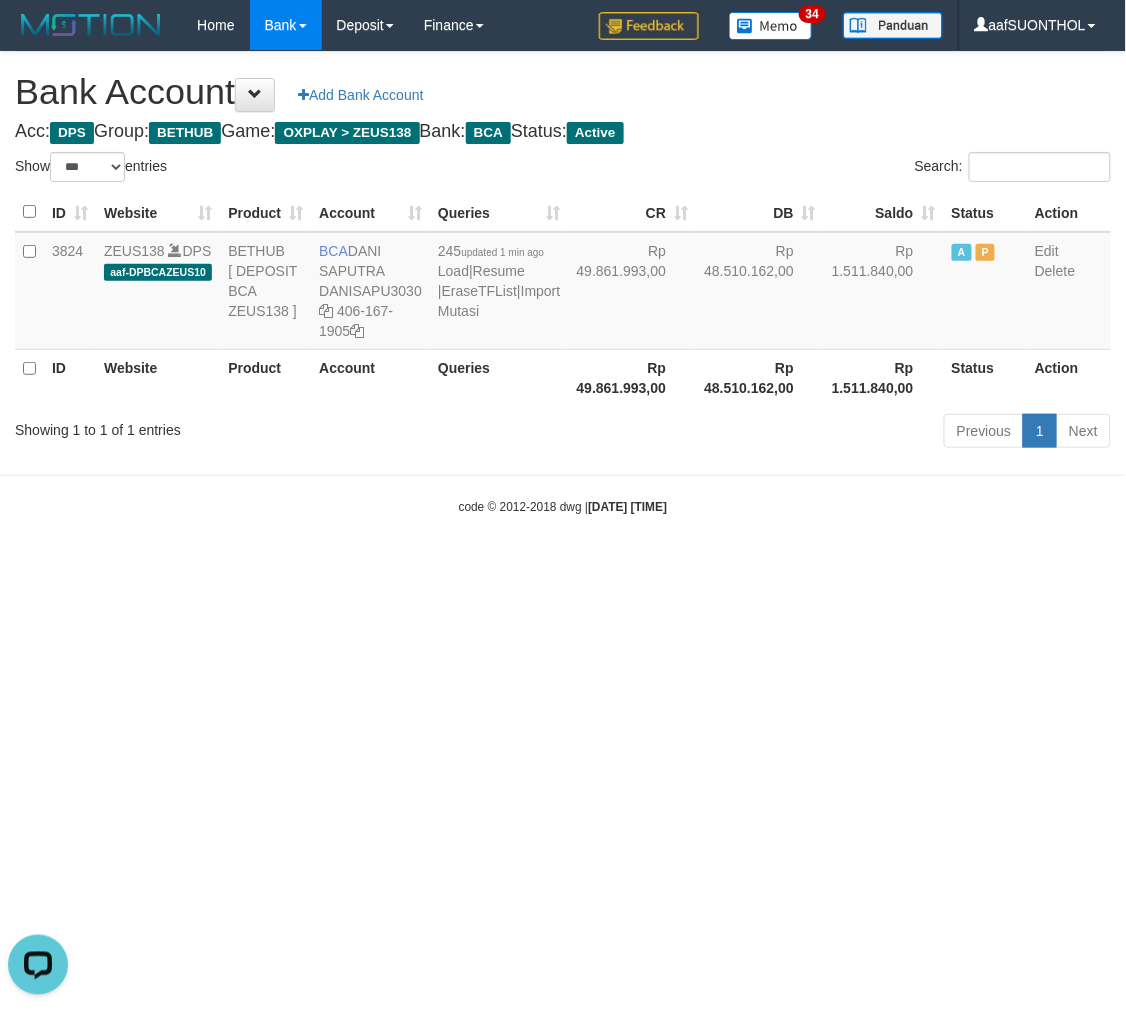 drag, startPoint x: 281, startPoint y: 640, endPoint x: 281, endPoint y: 624, distance: 16 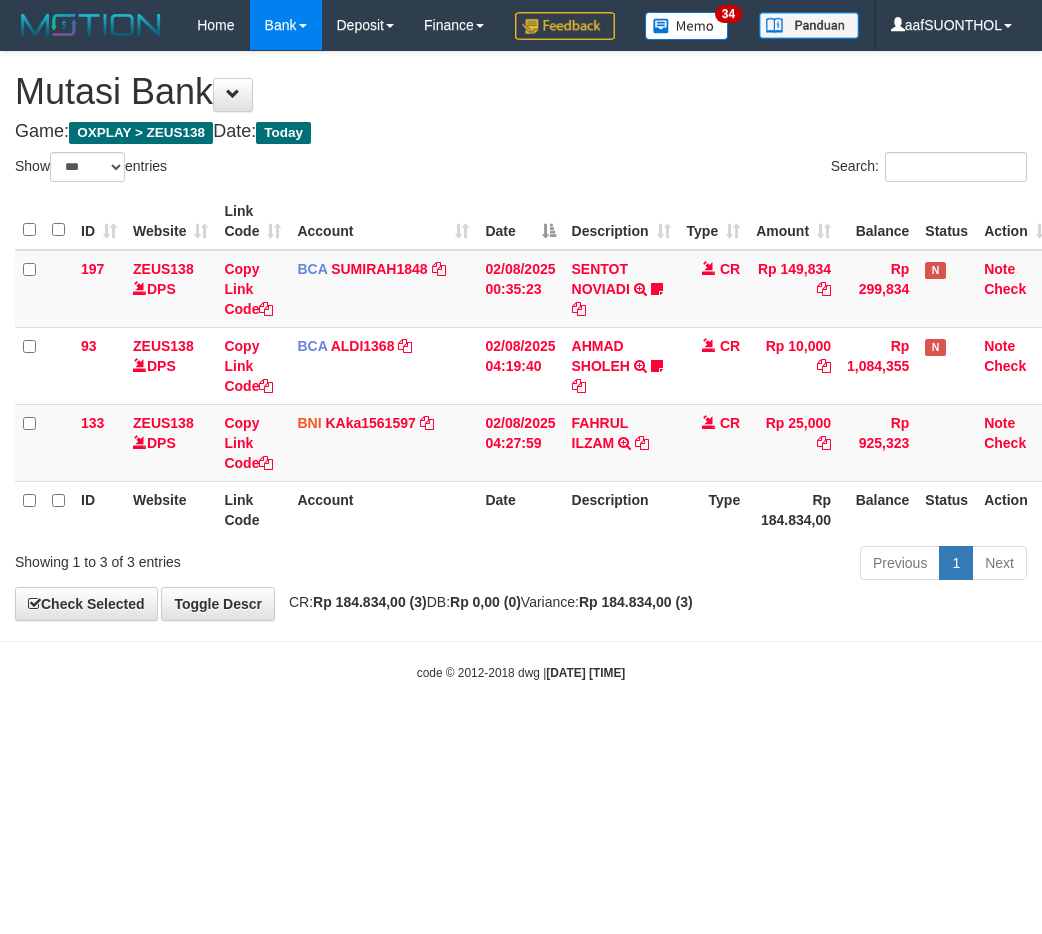 select on "***" 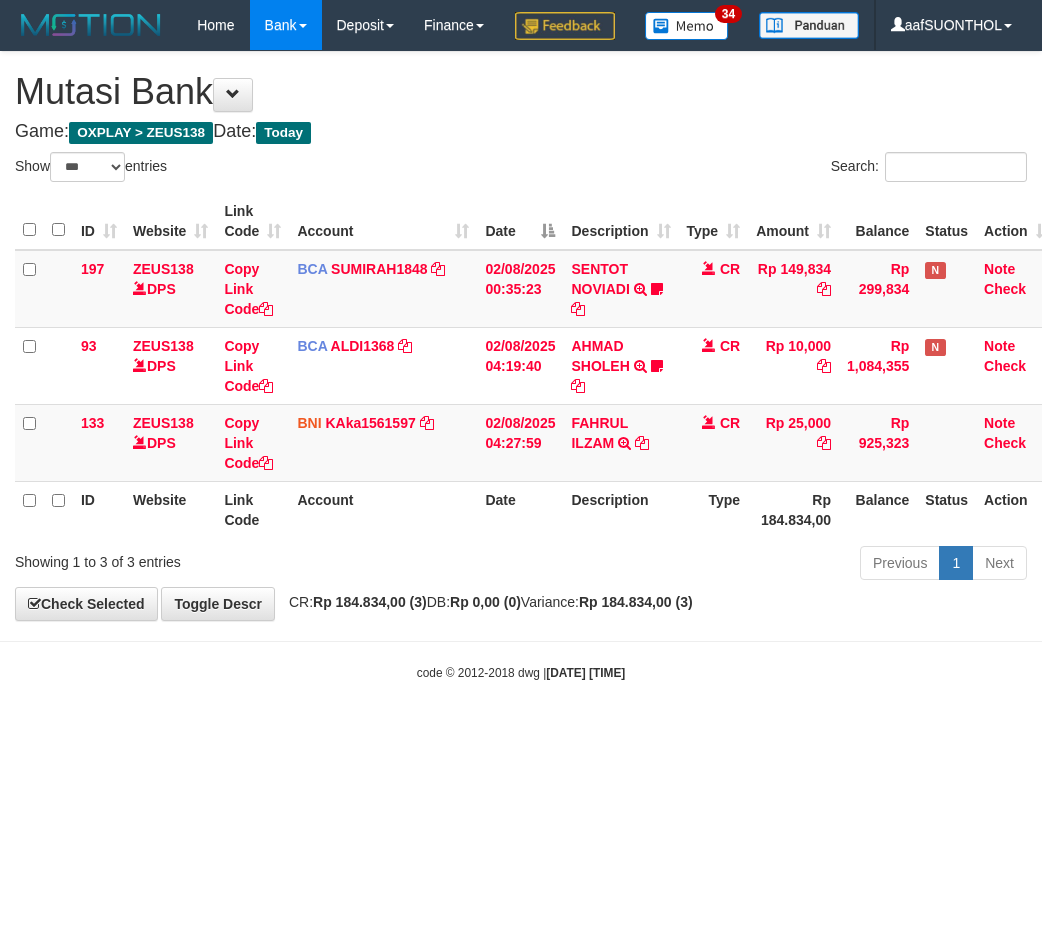 scroll, scrollTop: 0, scrollLeft: 0, axis: both 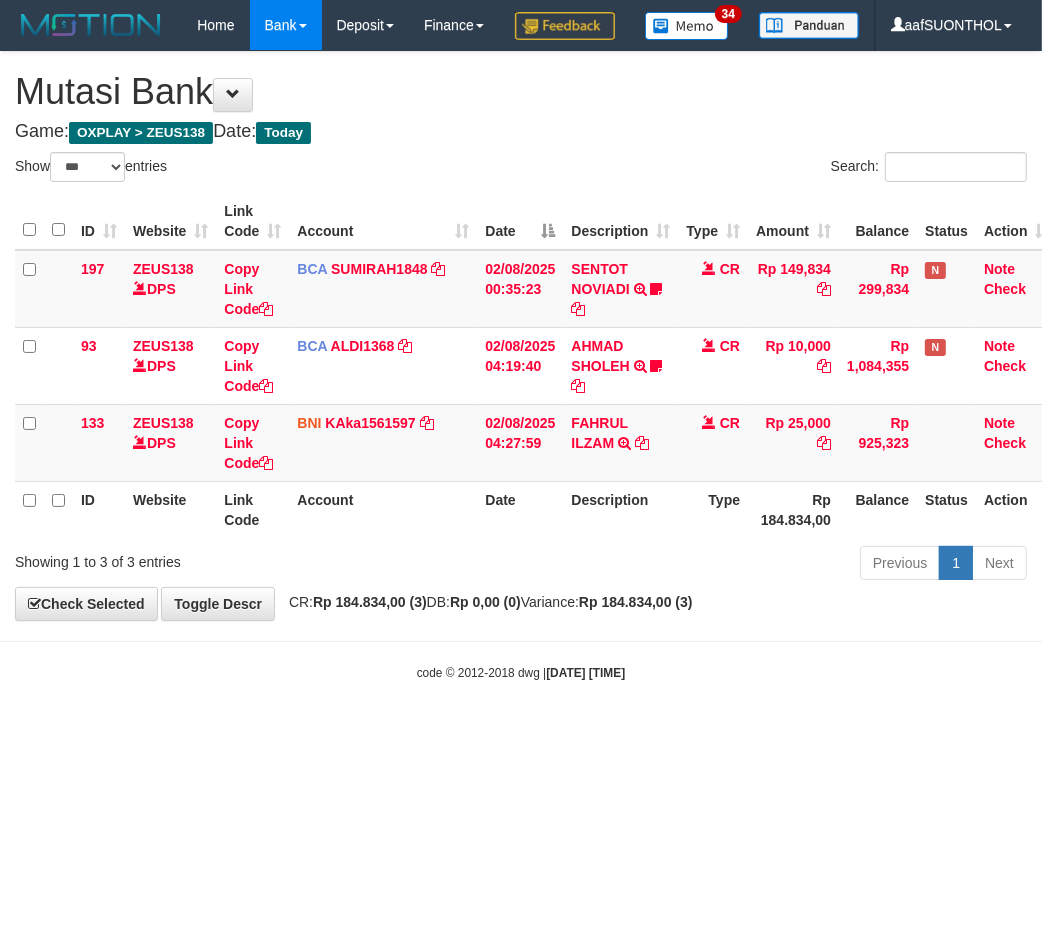 click on "Toggle navigation
Home
Bank
Account List
Load
By Website
Group
[OXPLAY]													ZEUS138
By Load Group (DPS)" at bounding box center (521, 366) 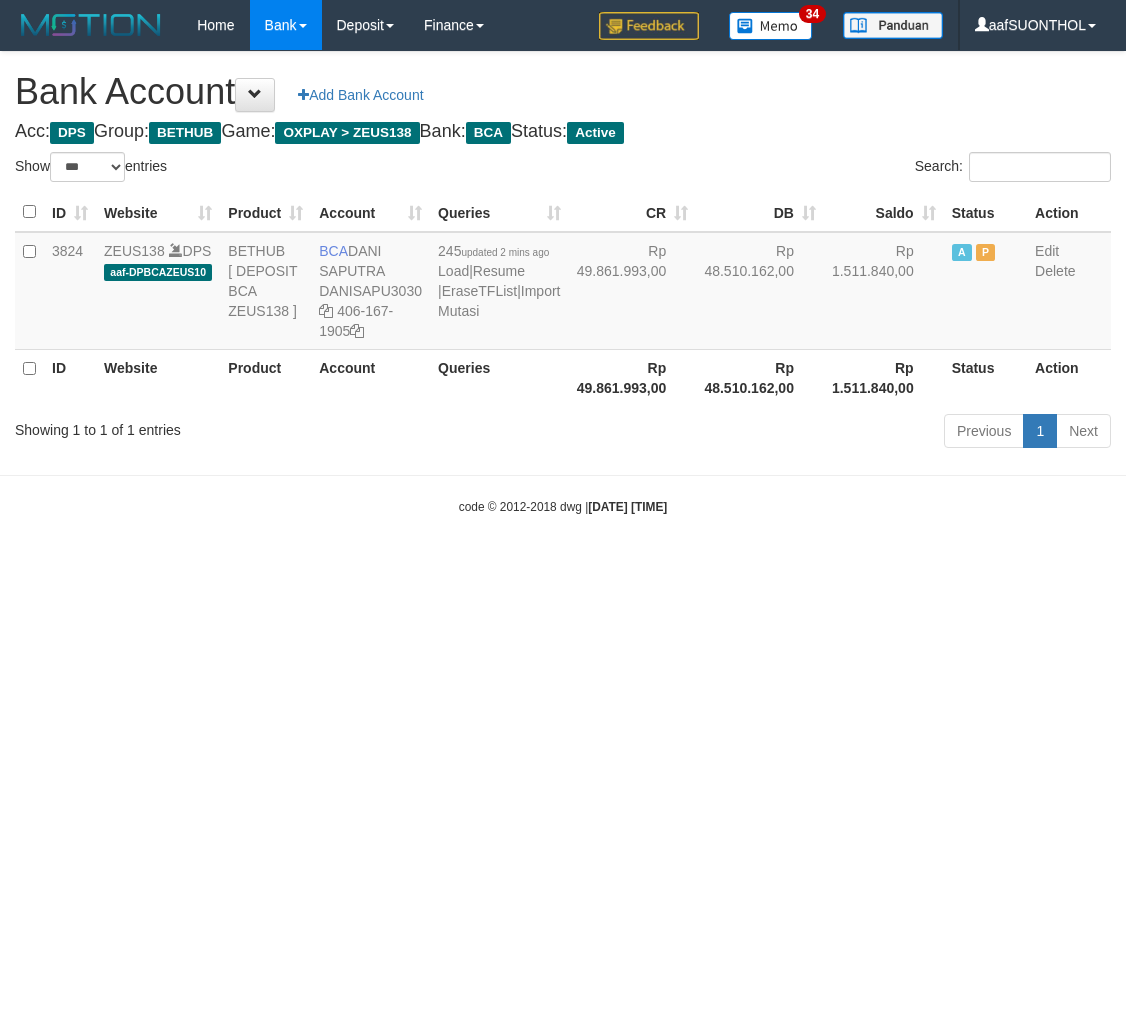 select on "***" 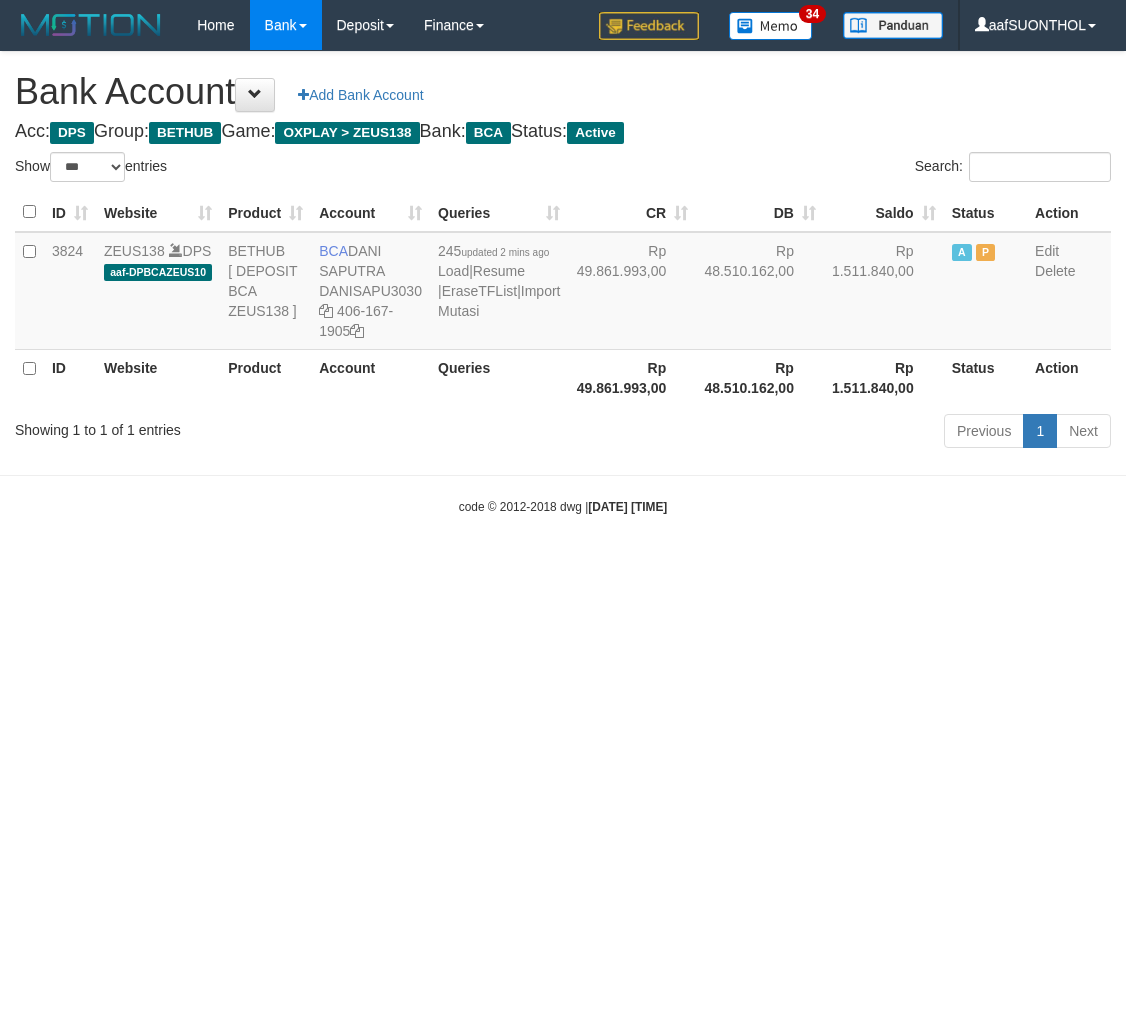 scroll, scrollTop: 0, scrollLeft: 0, axis: both 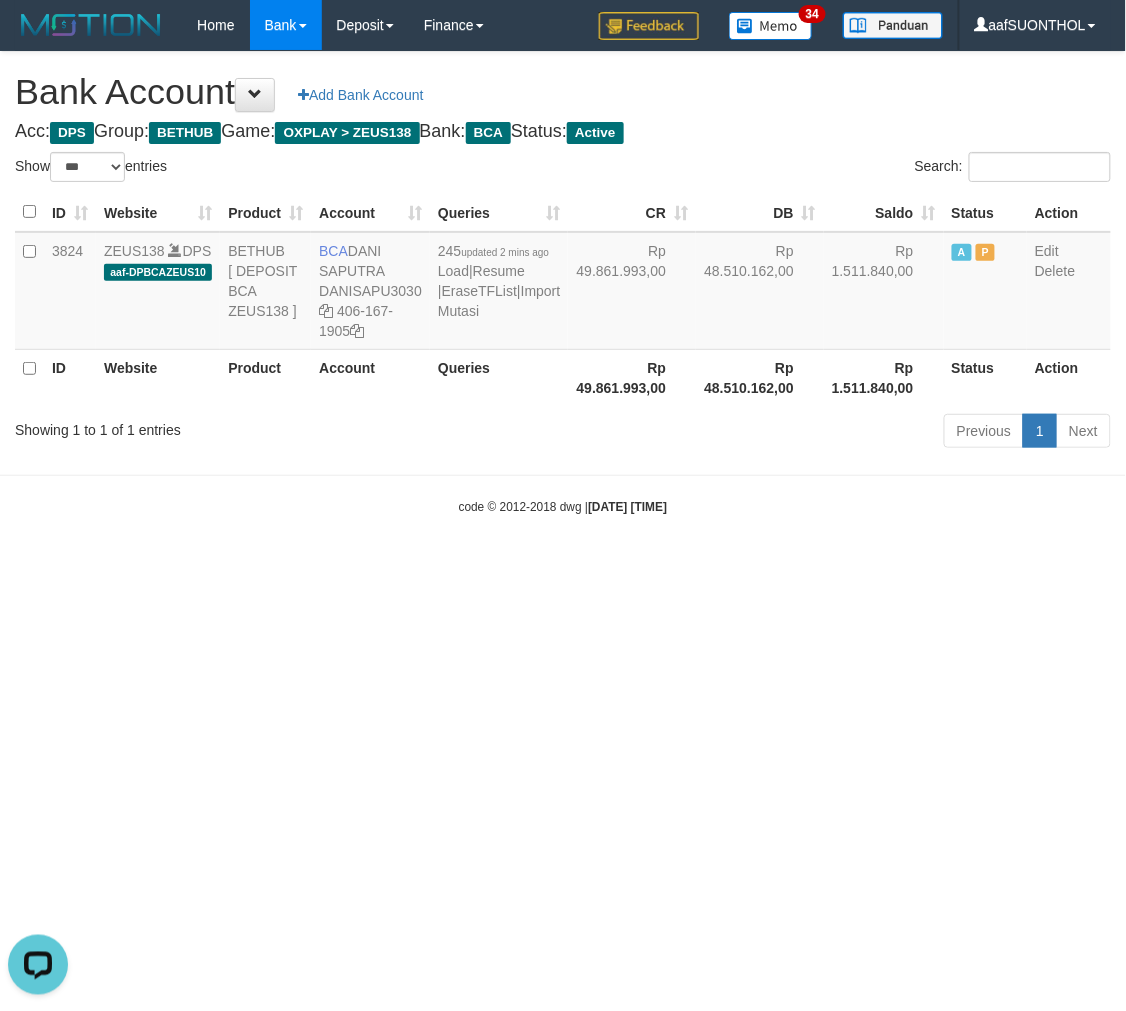 click on "Toggle navigation
Home
Bank
Account List
Load
By Website
Group
[OXPLAY]													ZEUS138
By Load Group (DPS)" at bounding box center [563, 283] 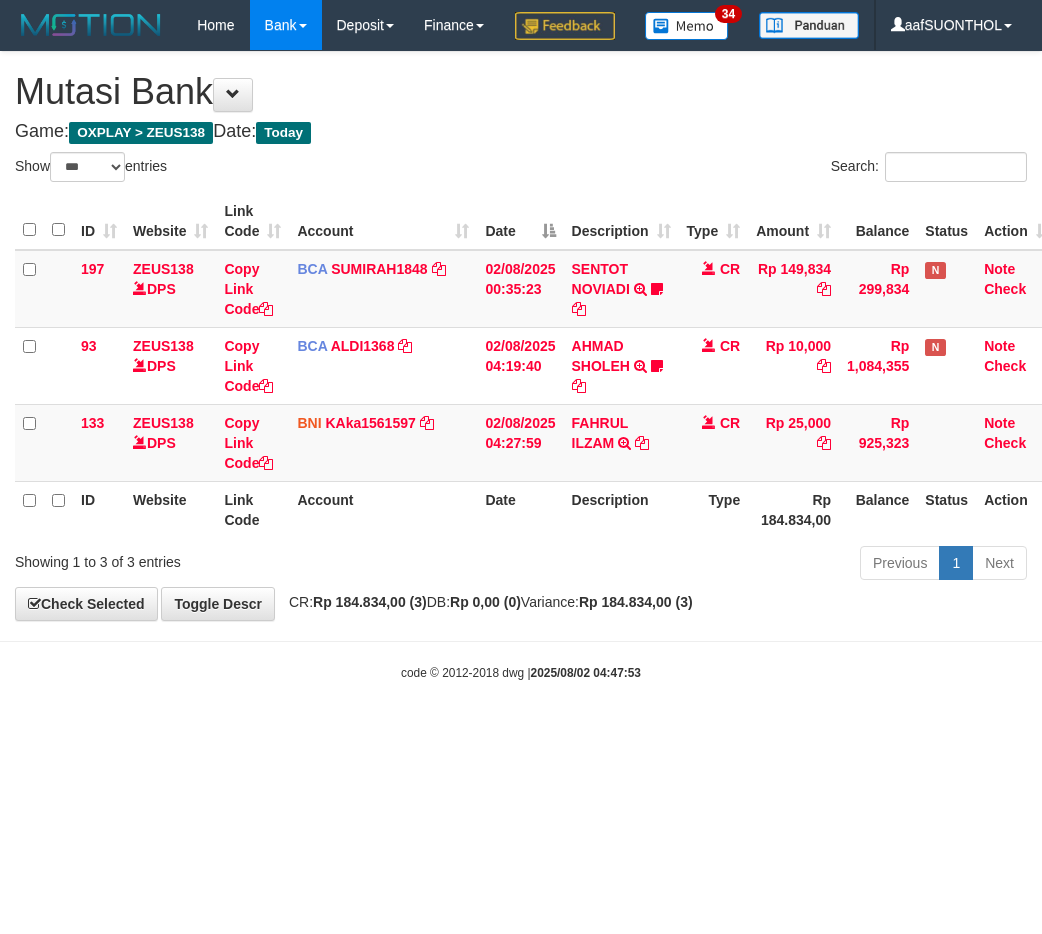 select on "***" 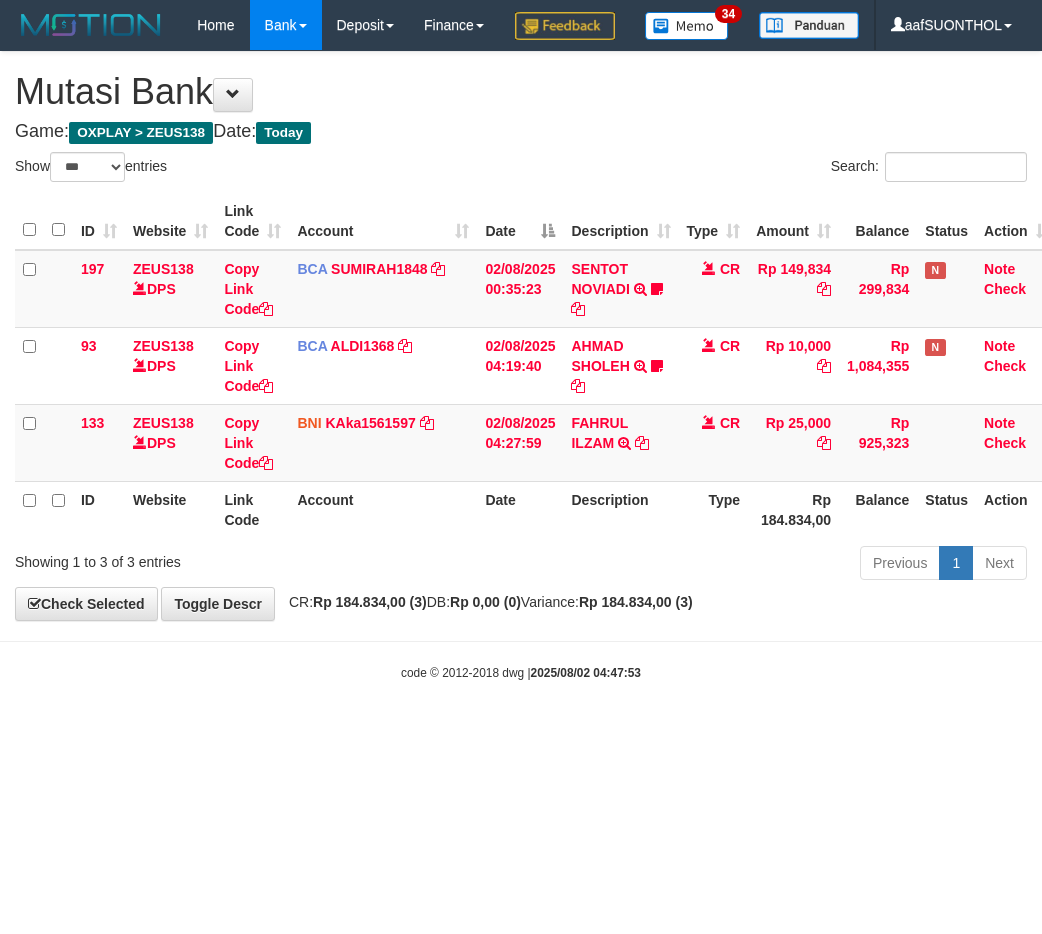 scroll, scrollTop: 0, scrollLeft: 0, axis: both 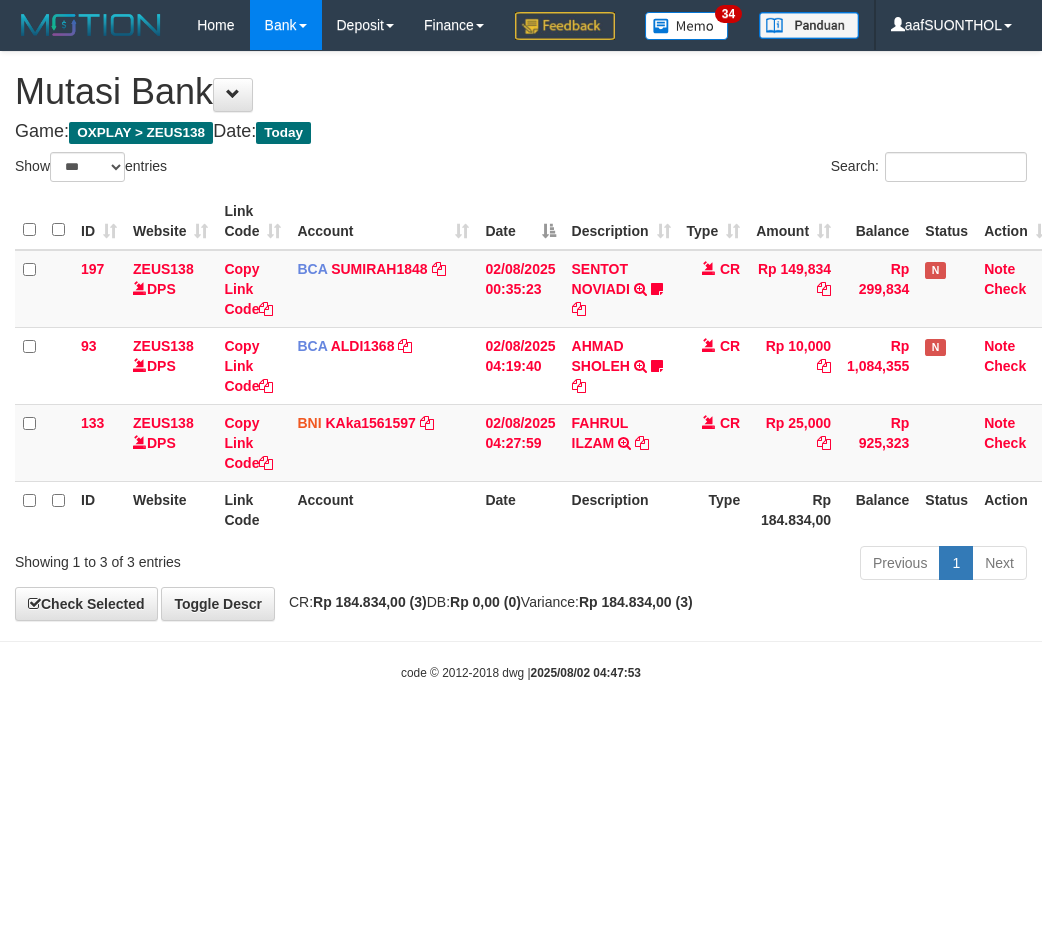 select on "***" 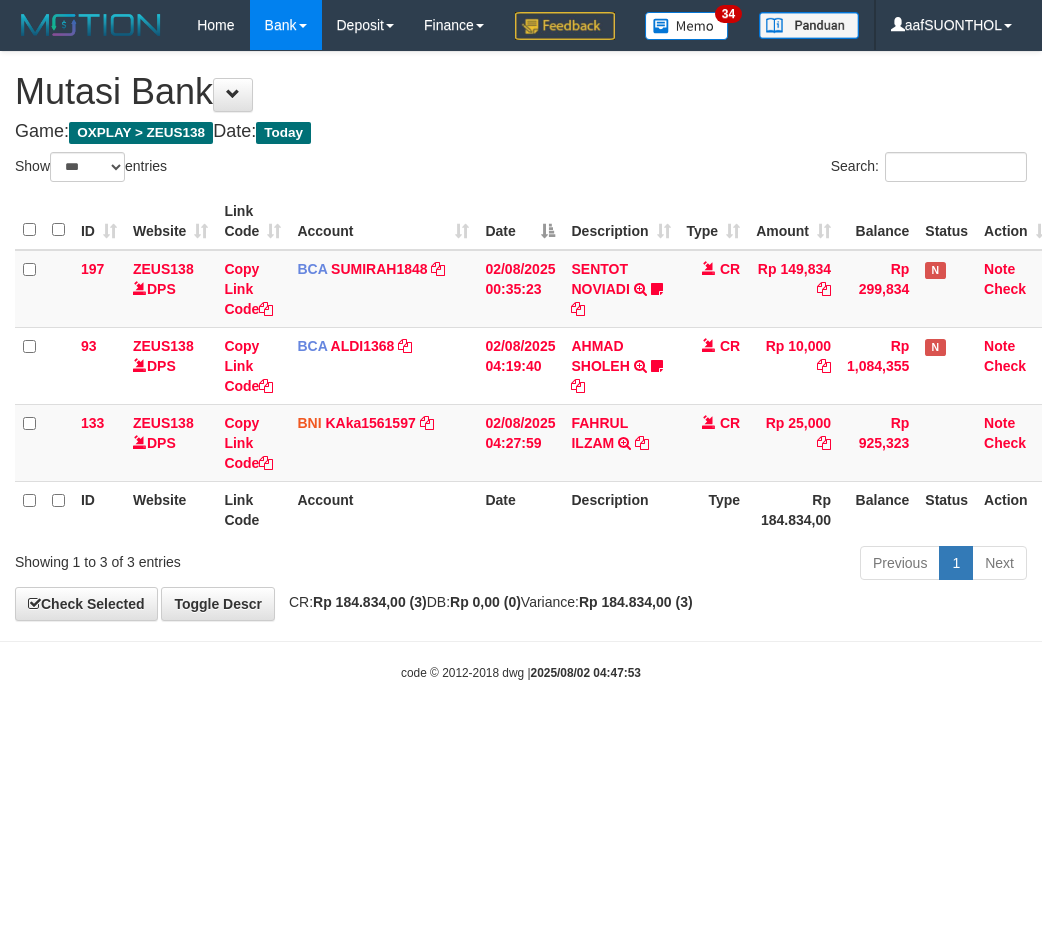 scroll, scrollTop: 0, scrollLeft: 0, axis: both 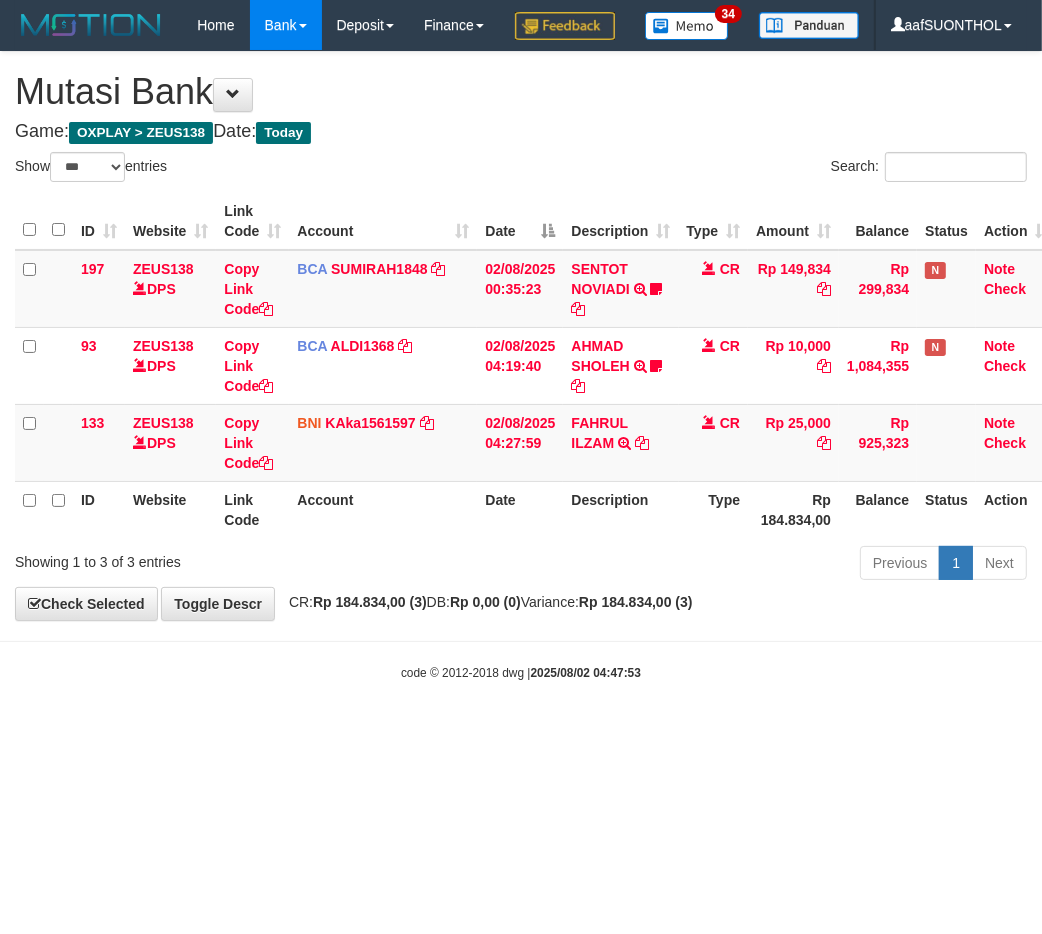click on "**********" at bounding box center (521, 336) 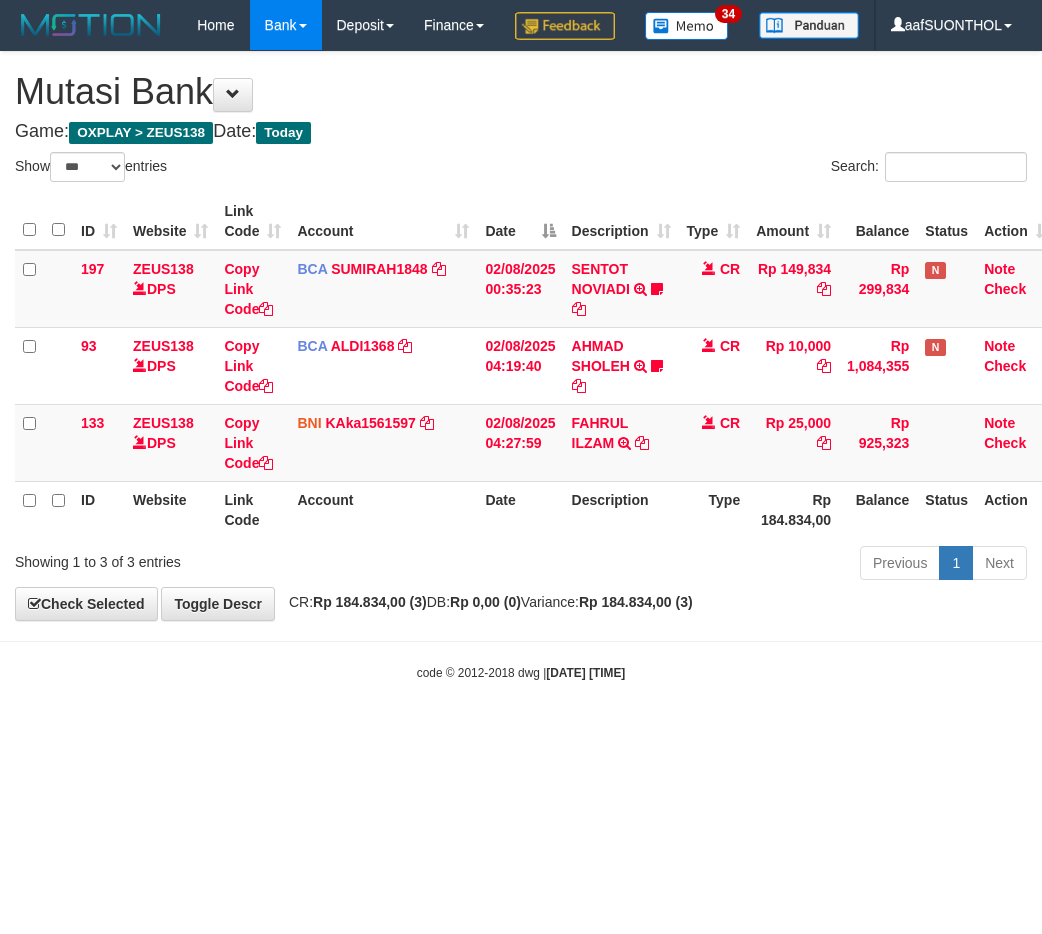 select on "***" 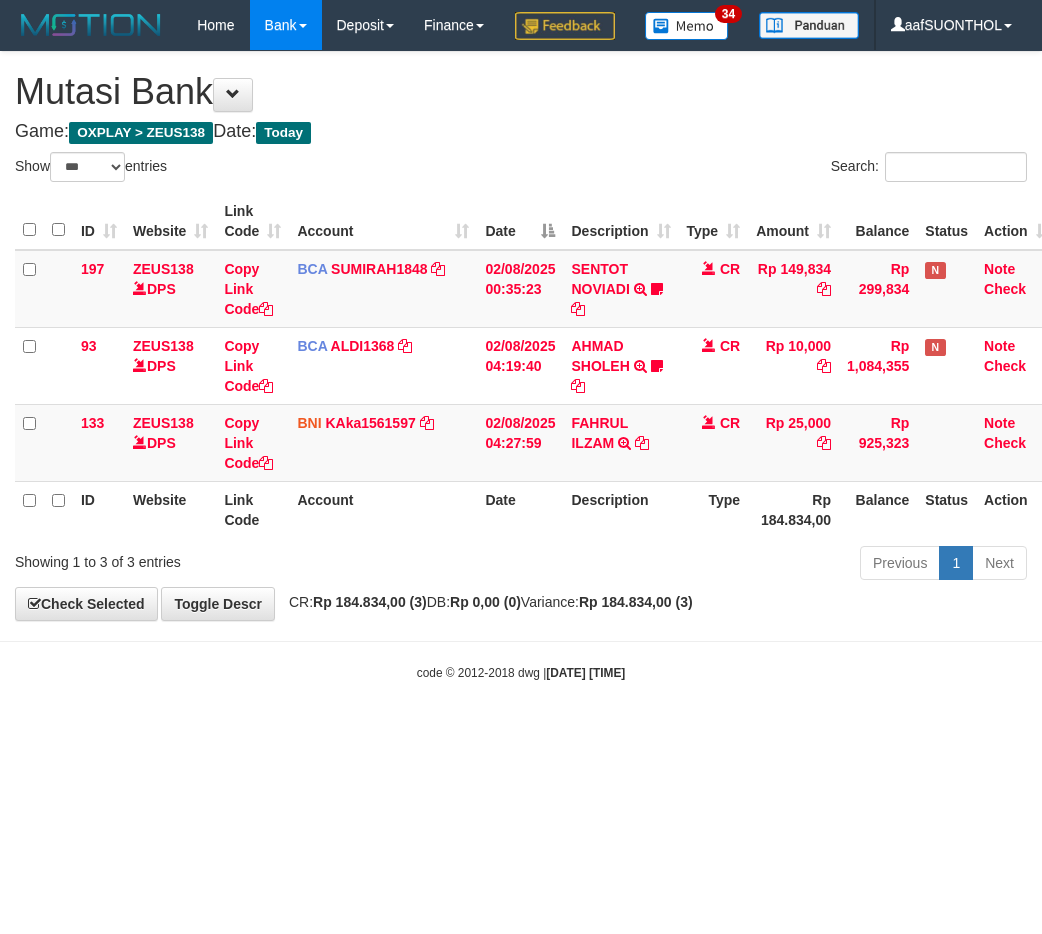 scroll, scrollTop: 0, scrollLeft: 0, axis: both 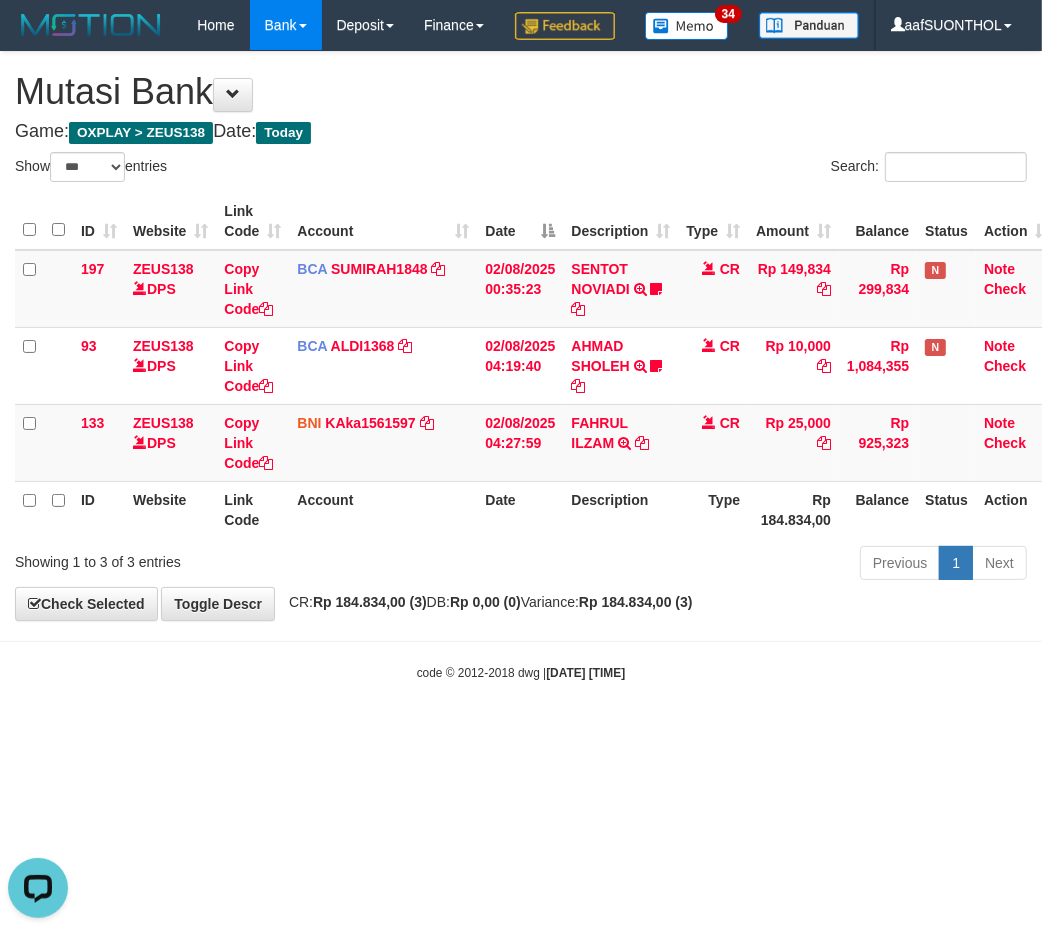 click on "Toggle navigation
Home
Bank
Account List
Load
By Website
Group
[OXPLAY]													ZEUS138
By Load Group (DPS)" at bounding box center [521, 366] 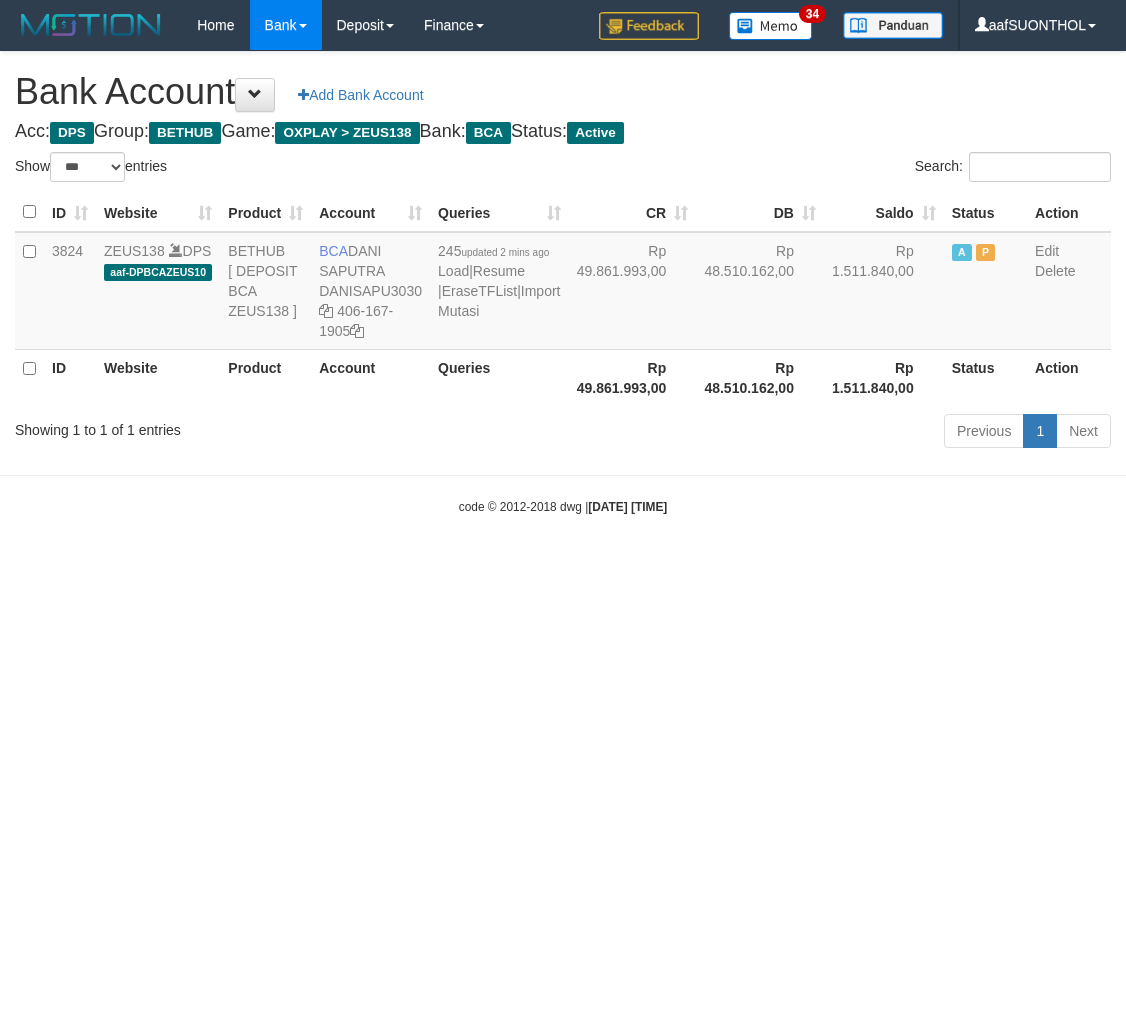 select on "***" 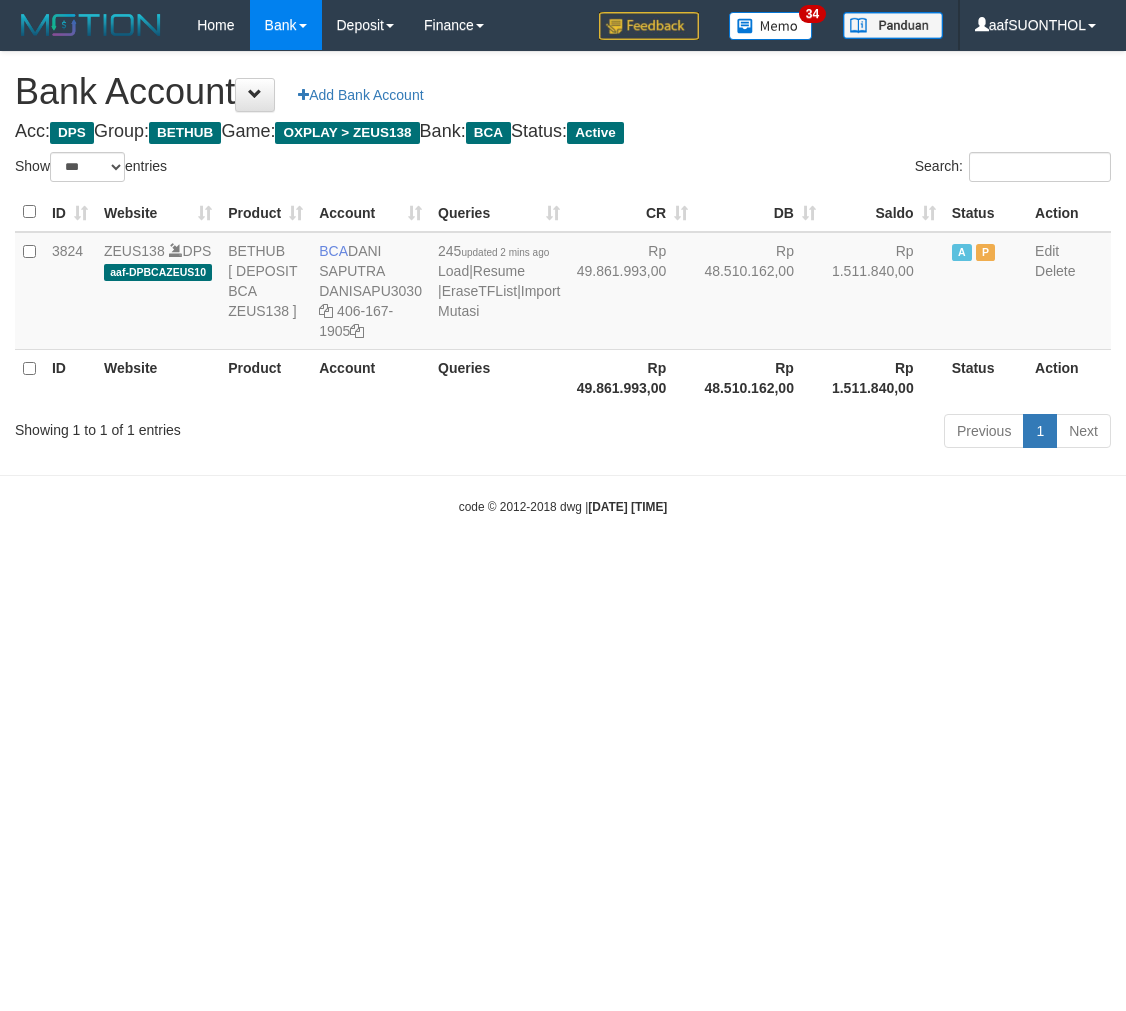 scroll, scrollTop: 0, scrollLeft: 0, axis: both 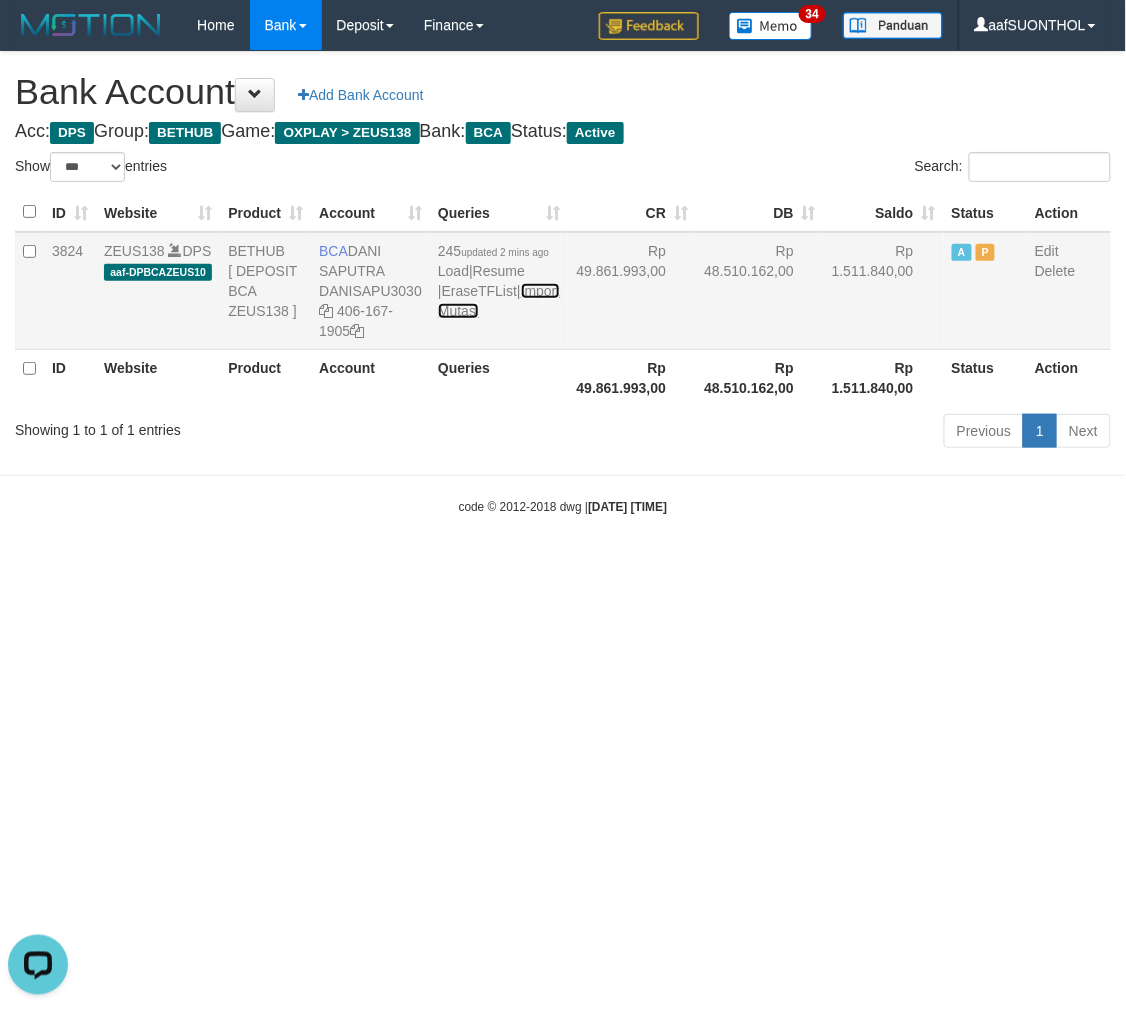 click on "Import Mutasi" at bounding box center [499, 301] 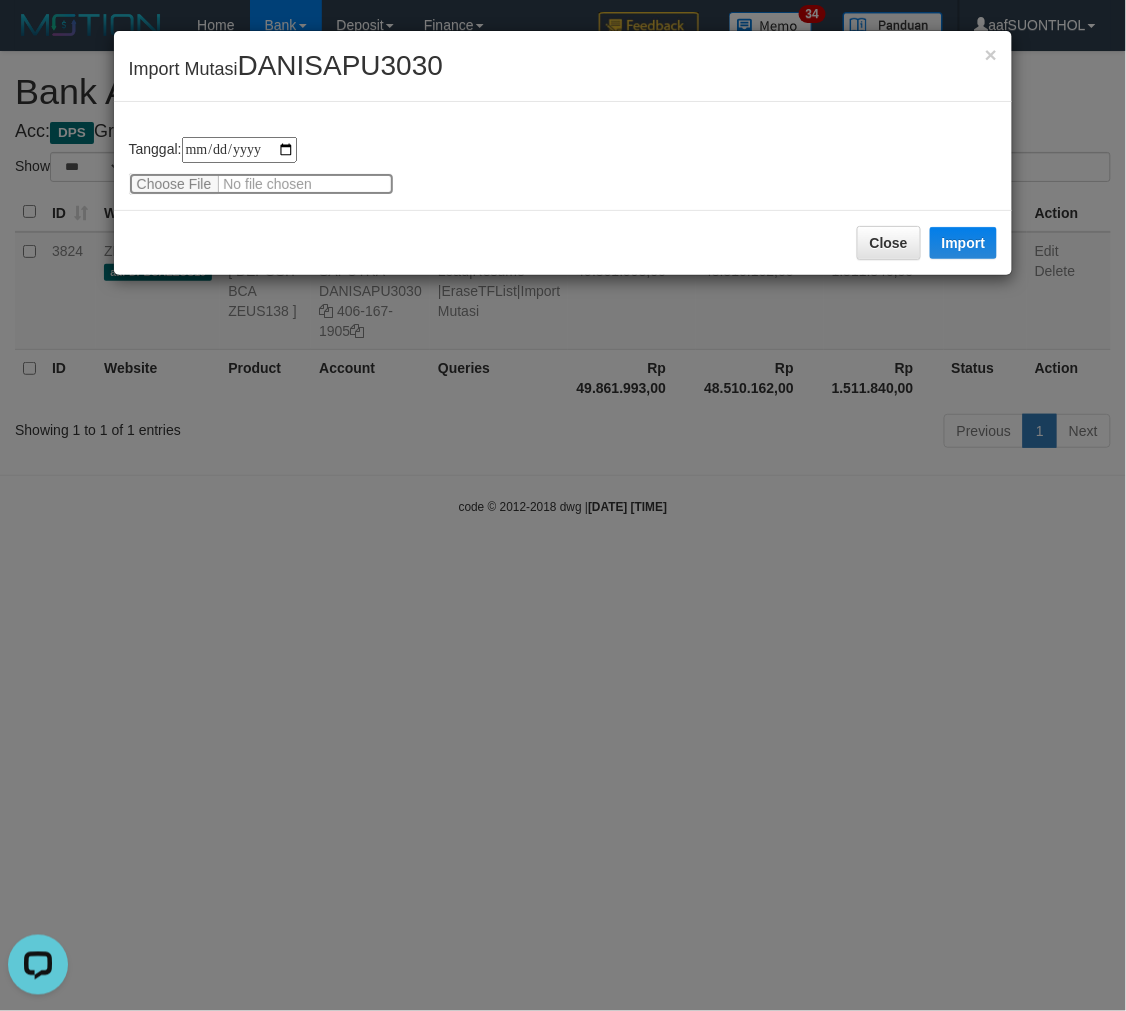 click at bounding box center (261, 184) 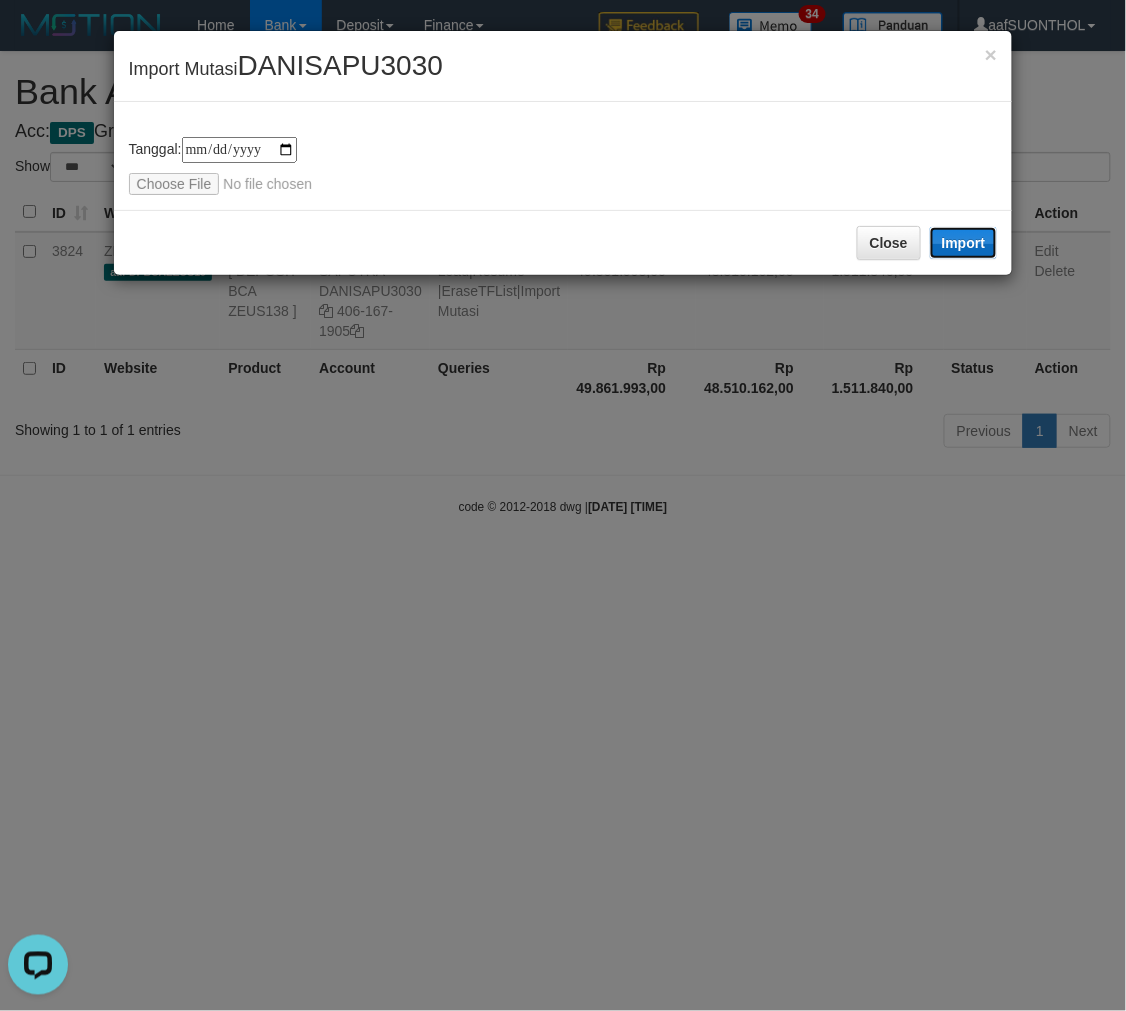 click on "Import" at bounding box center [964, 243] 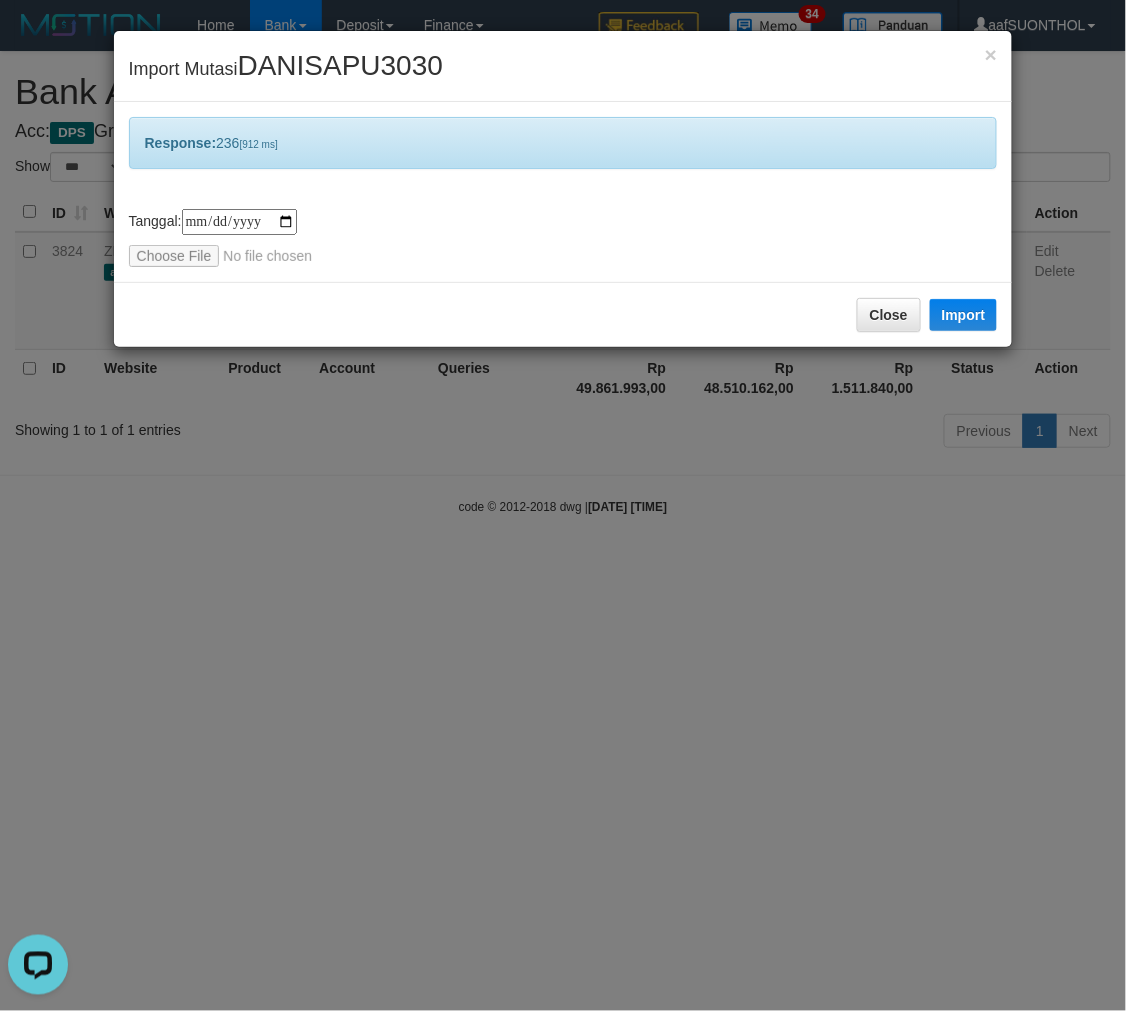 click on "**********" at bounding box center [563, 505] 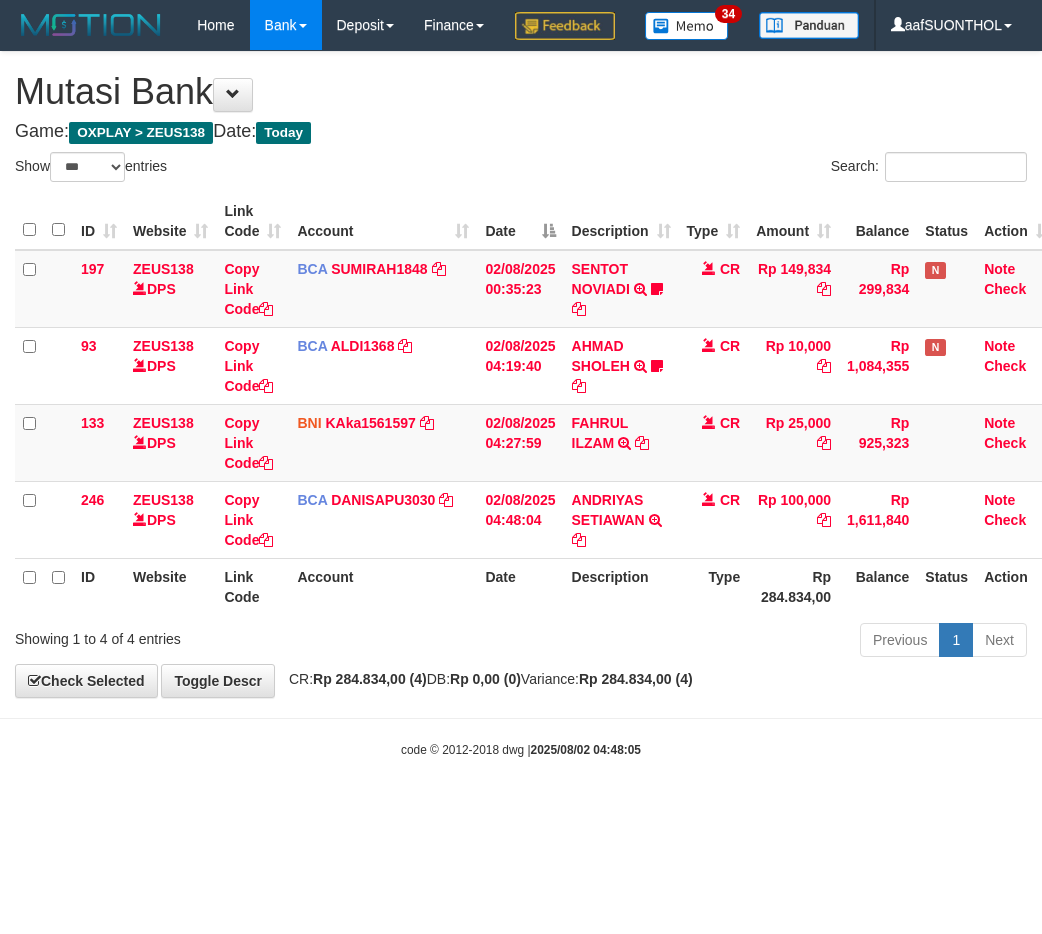 select on "***" 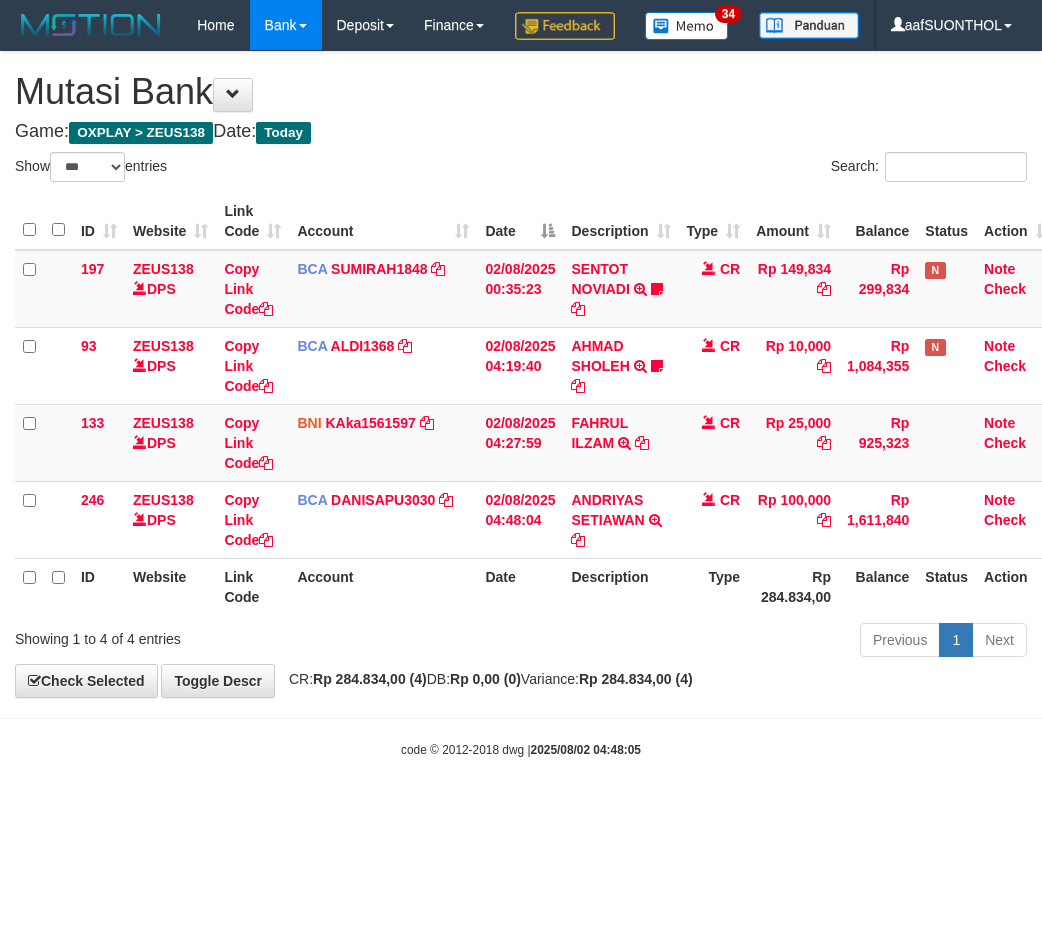 scroll, scrollTop: 0, scrollLeft: 0, axis: both 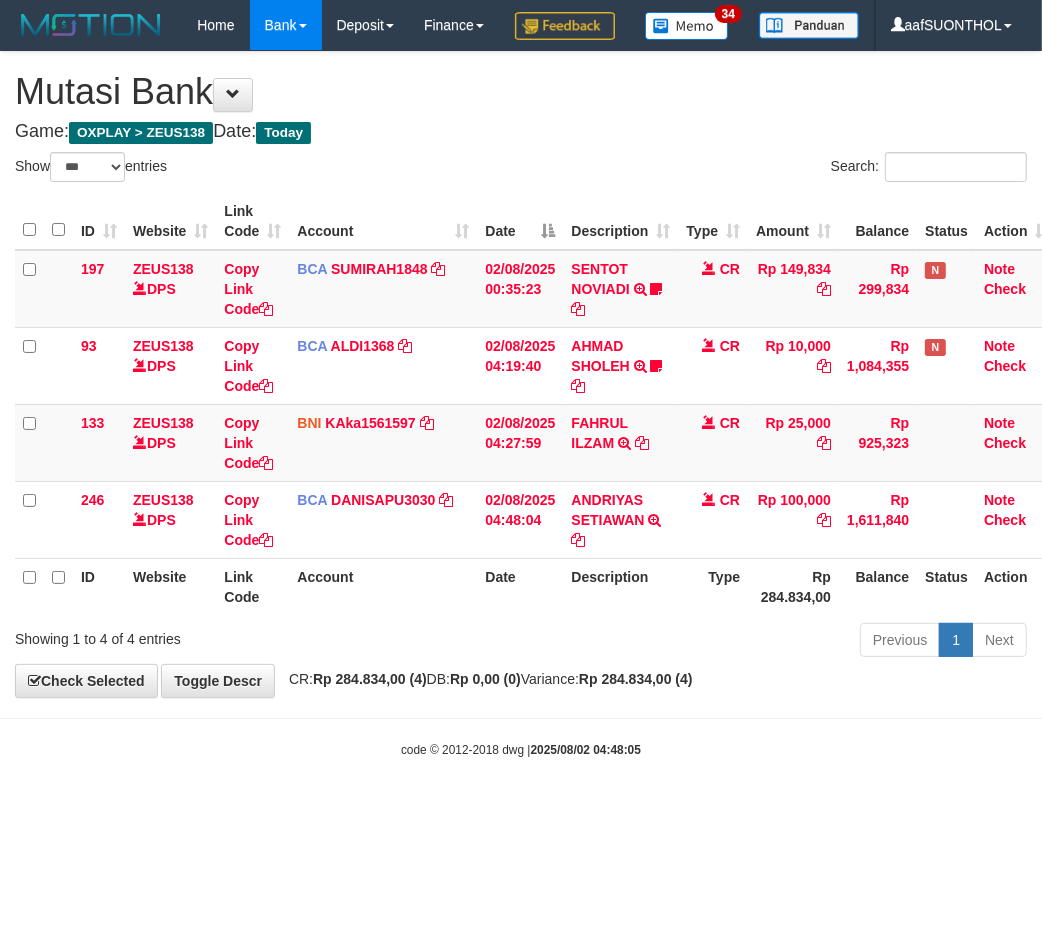 click on "Previous 1 Next" at bounding box center [738, 642] 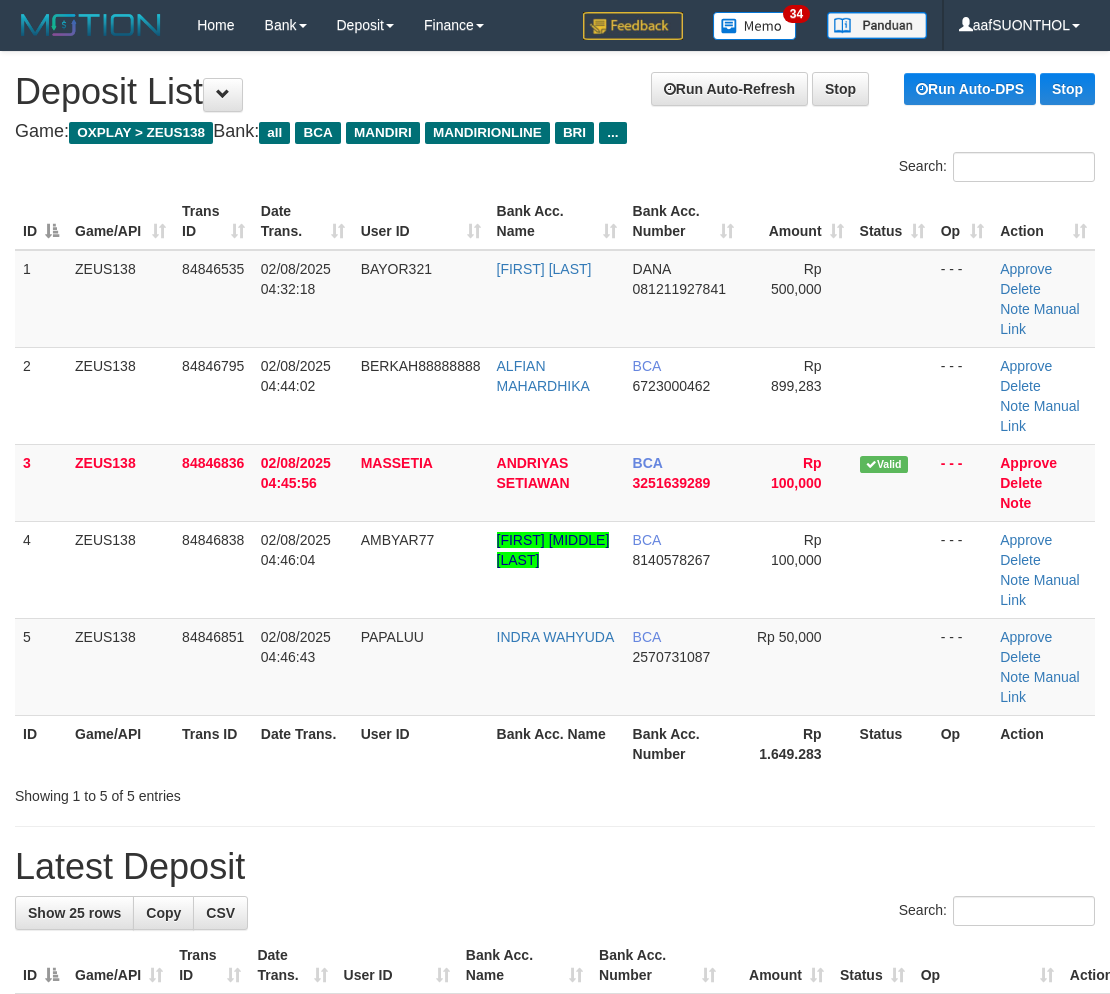 scroll, scrollTop: 0, scrollLeft: 0, axis: both 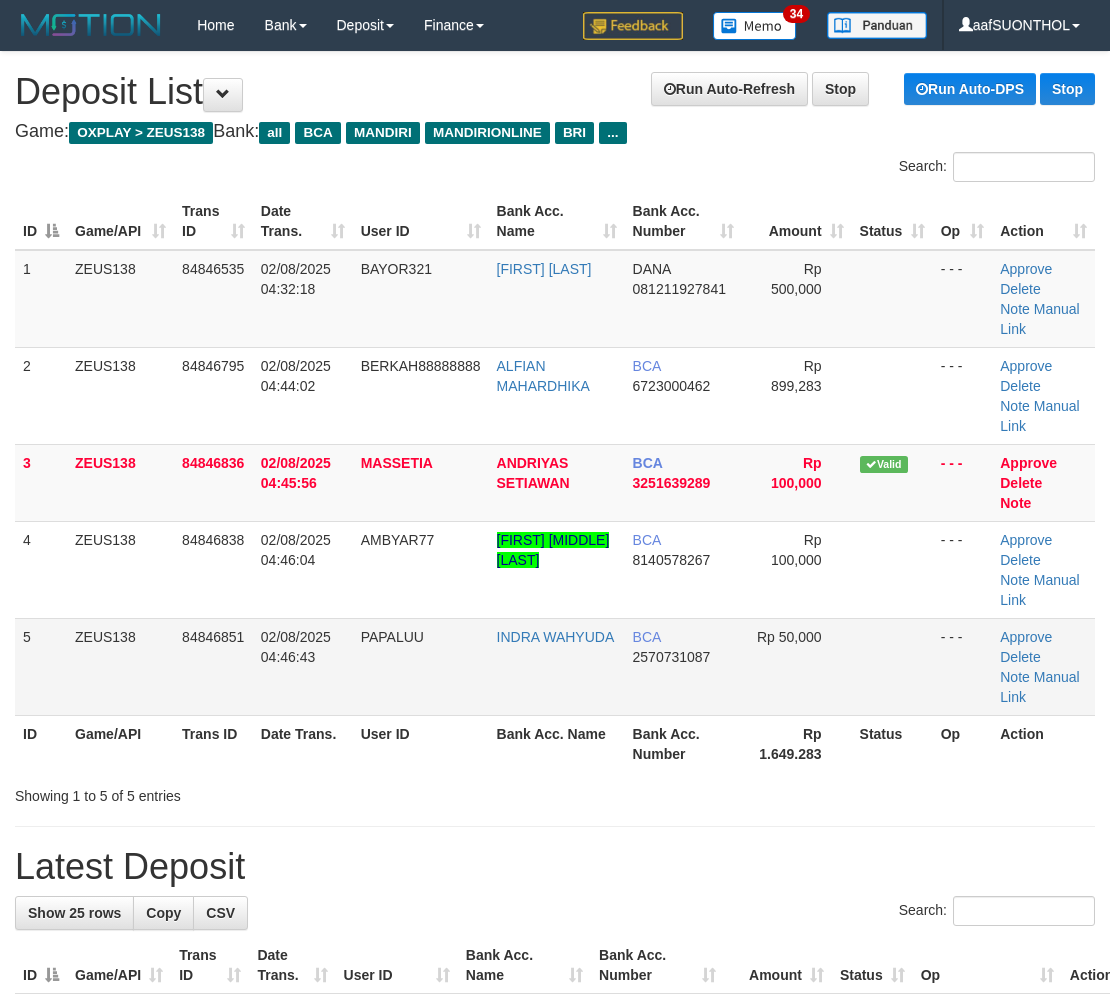 click on "BCA
2570731087" at bounding box center (683, 666) 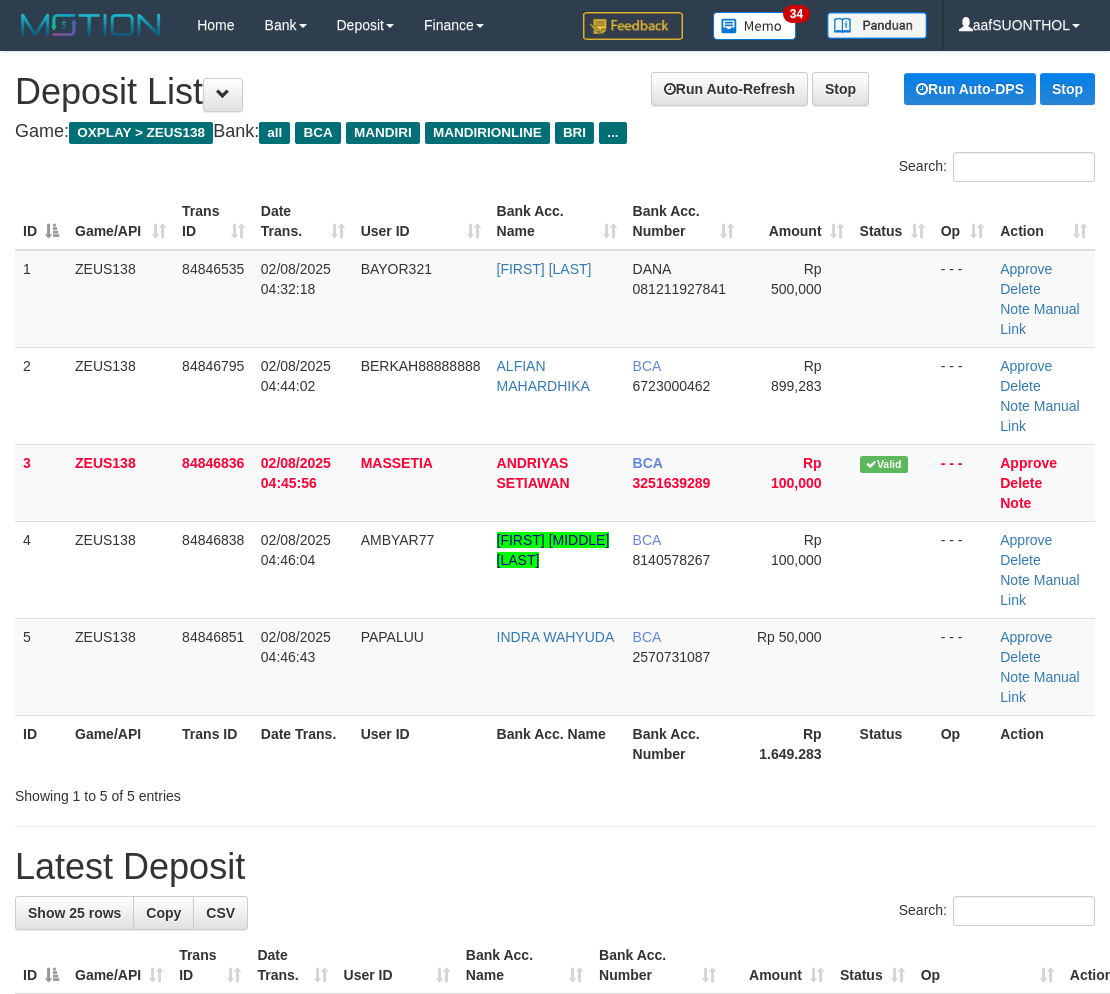 drag, startPoint x: 670, startPoint y: 696, endPoint x: 1117, endPoint y: 560, distance: 467.2312 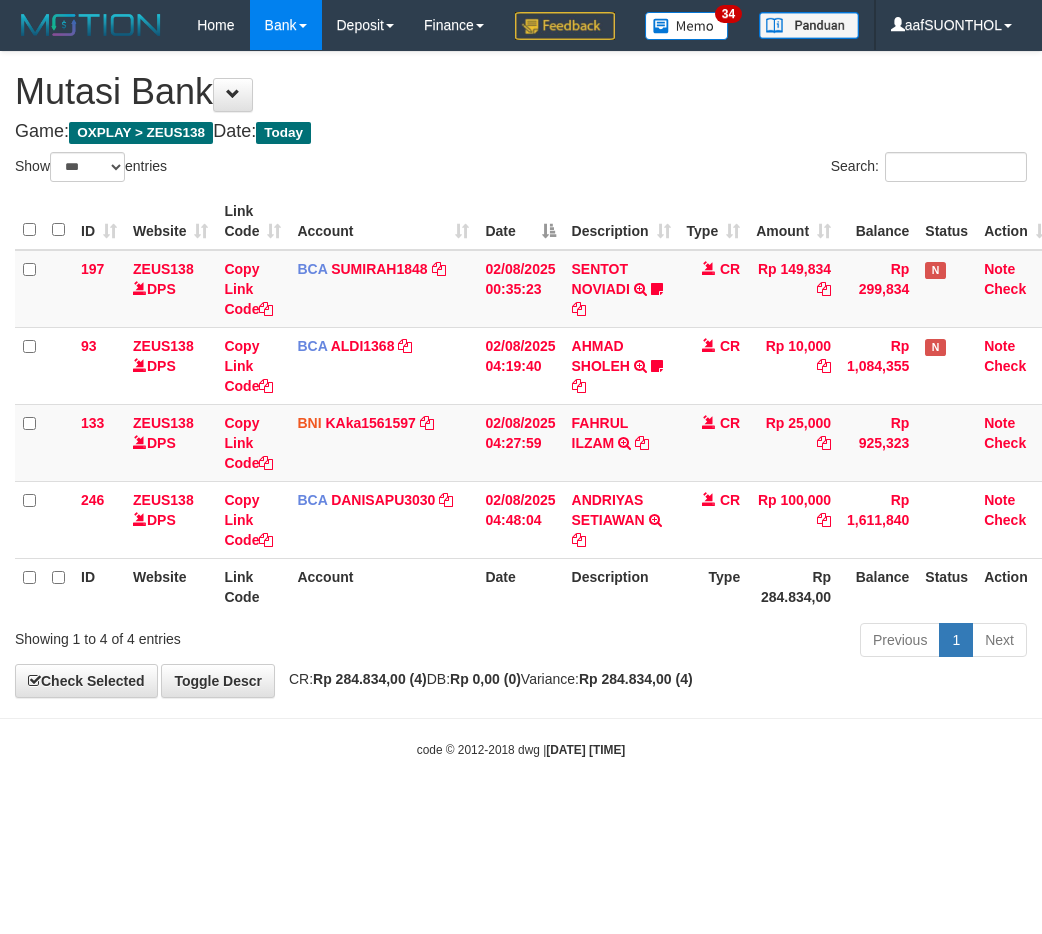 select on "***" 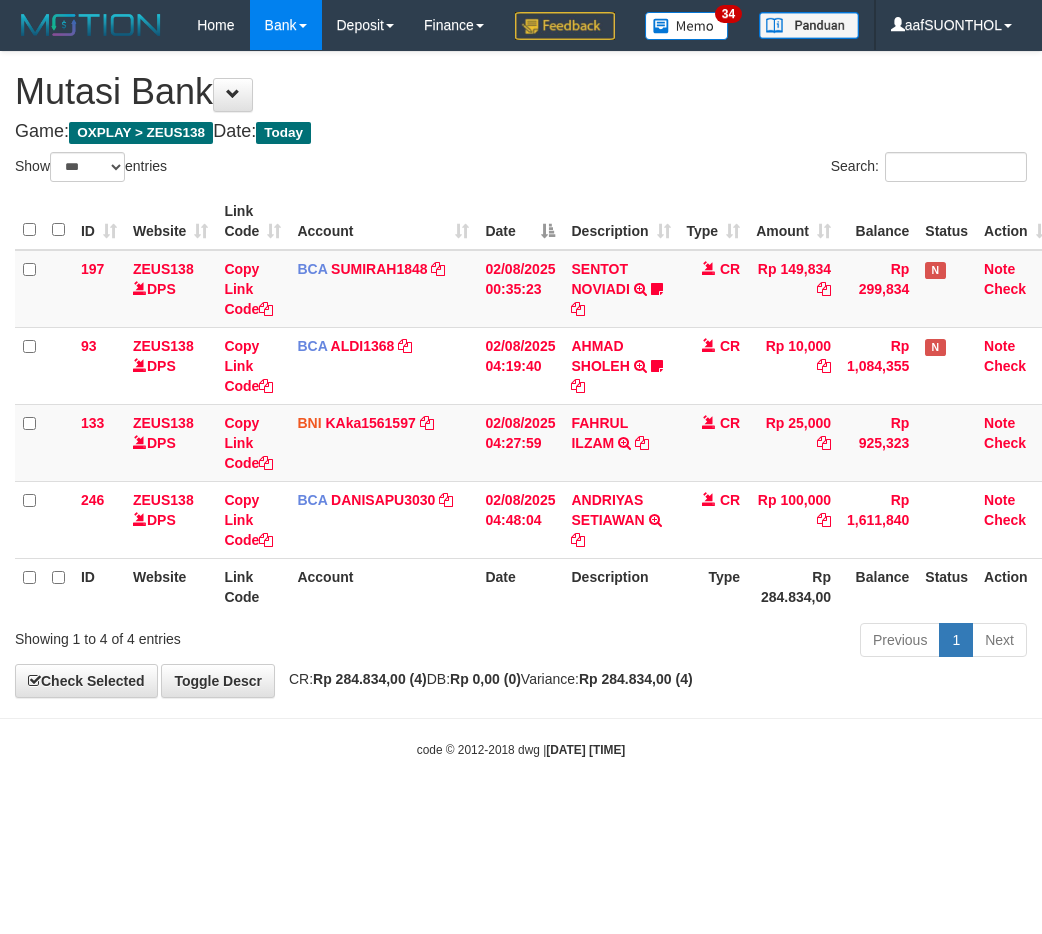 scroll, scrollTop: 0, scrollLeft: 0, axis: both 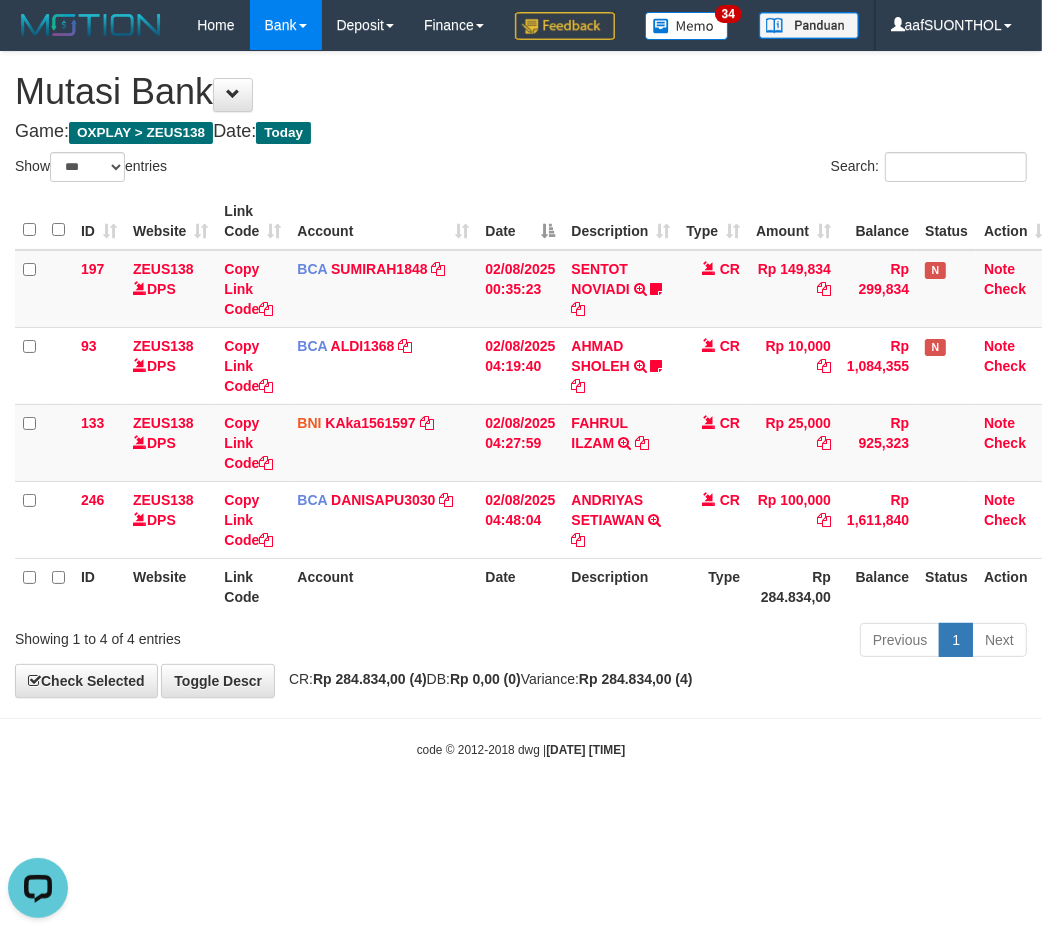 click on "code © 2012-2018 dwg |  [DATE] [TIME]" at bounding box center [521, 749] 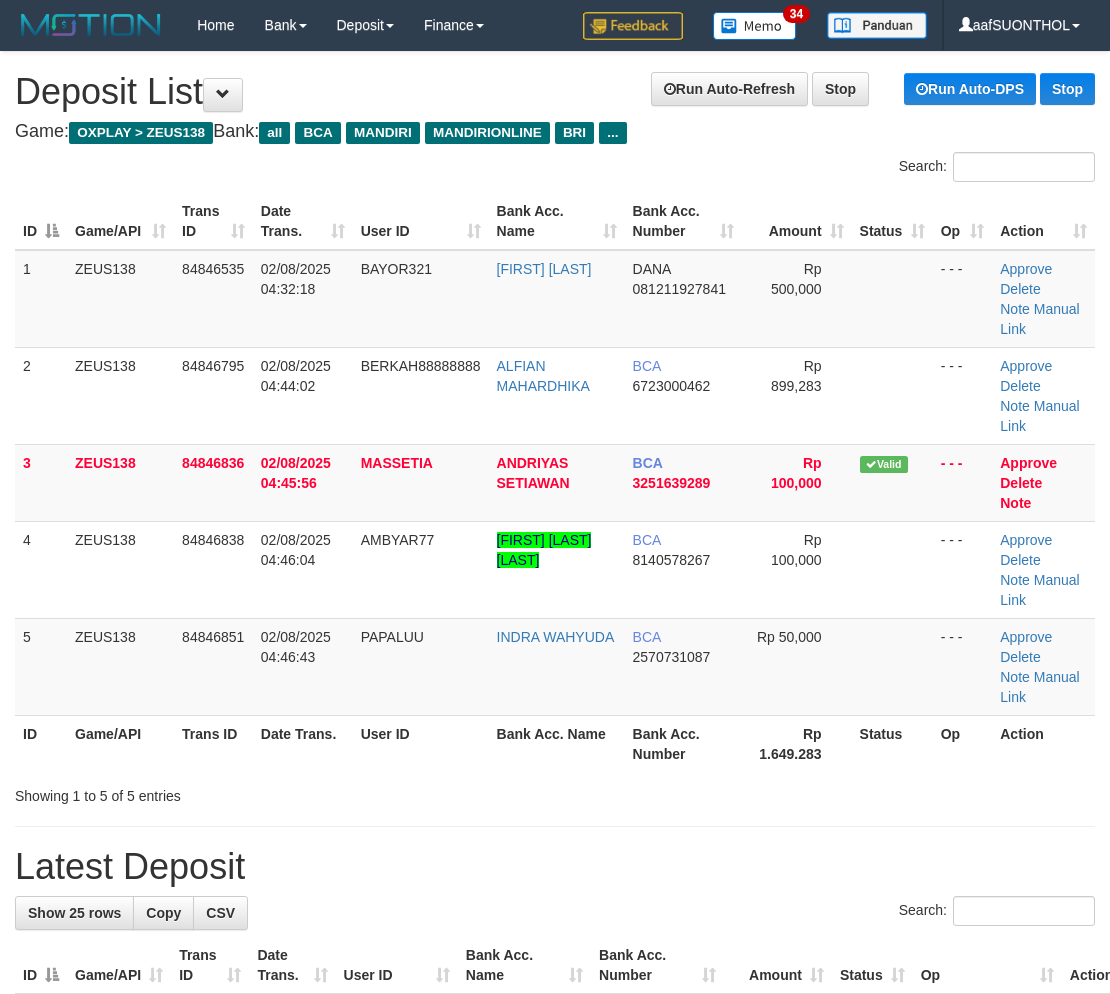 scroll, scrollTop: 0, scrollLeft: 0, axis: both 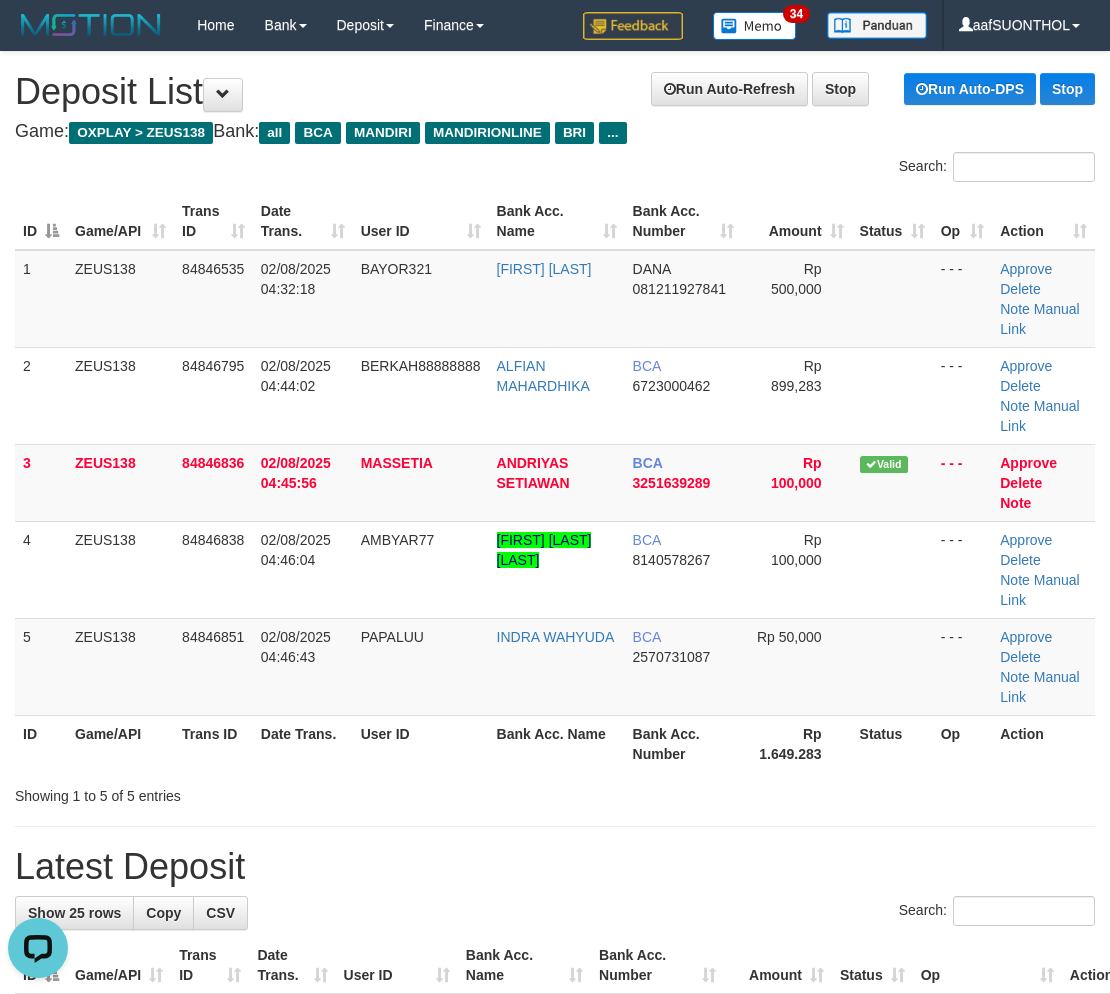 click on "**********" at bounding box center [555, 1322] 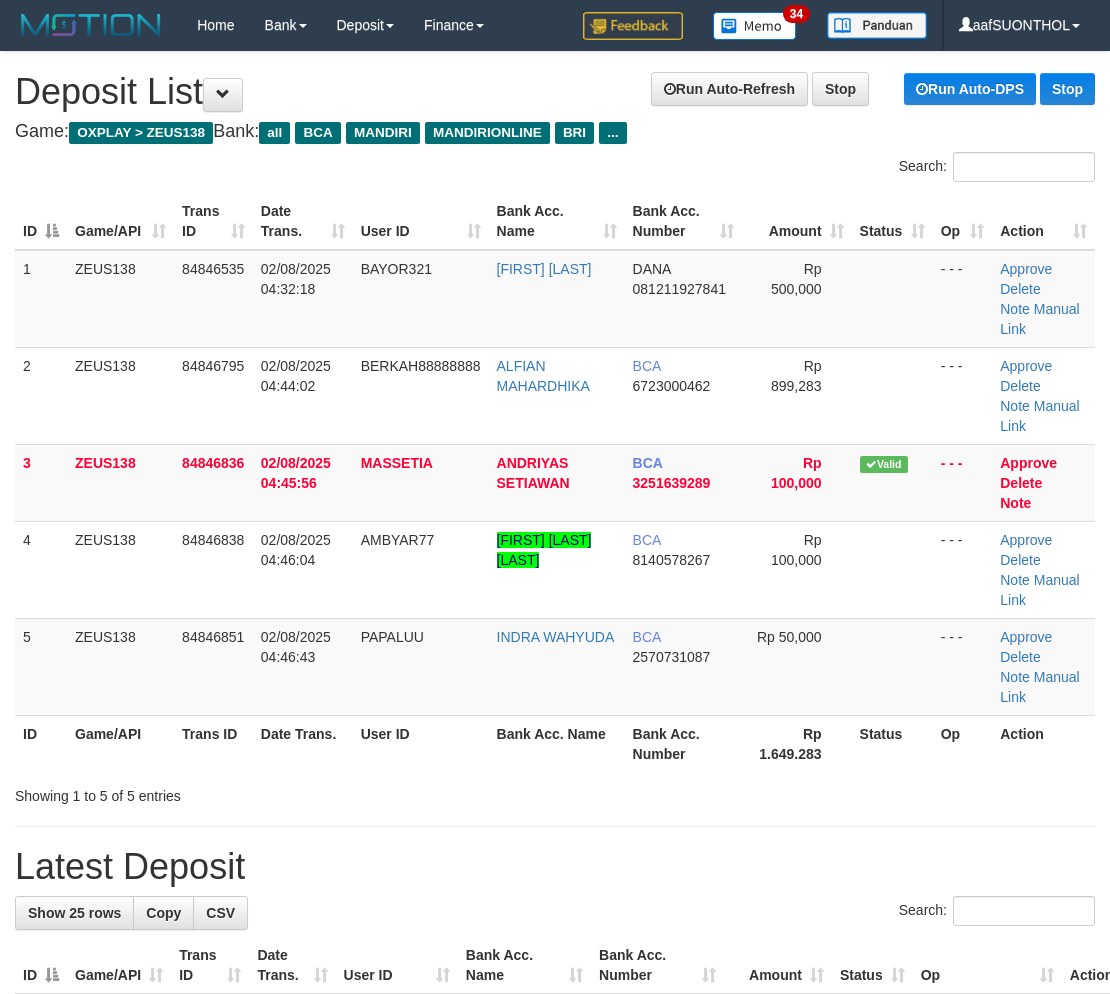 scroll, scrollTop: 0, scrollLeft: 0, axis: both 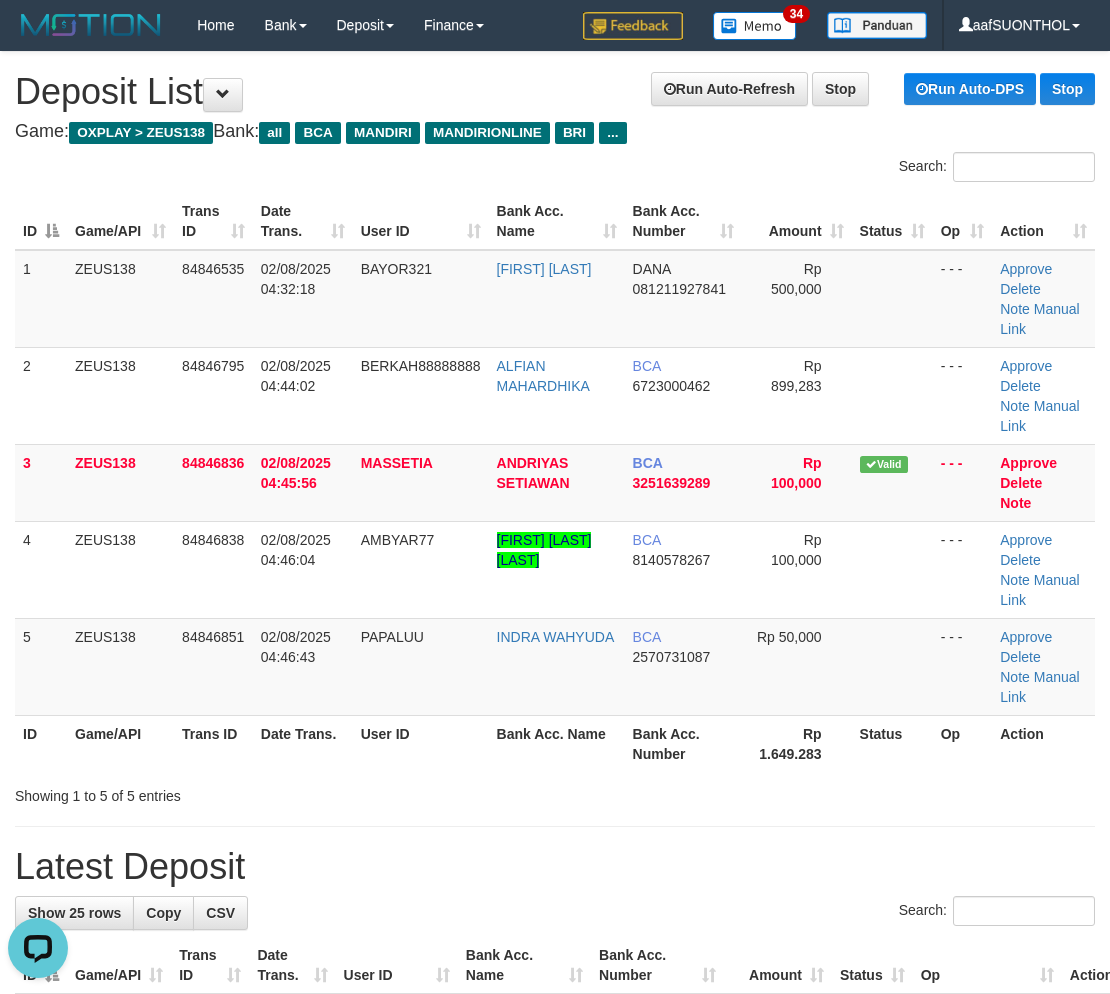 drag, startPoint x: 456, startPoint y: 851, endPoint x: 471, endPoint y: 841, distance: 18.027756 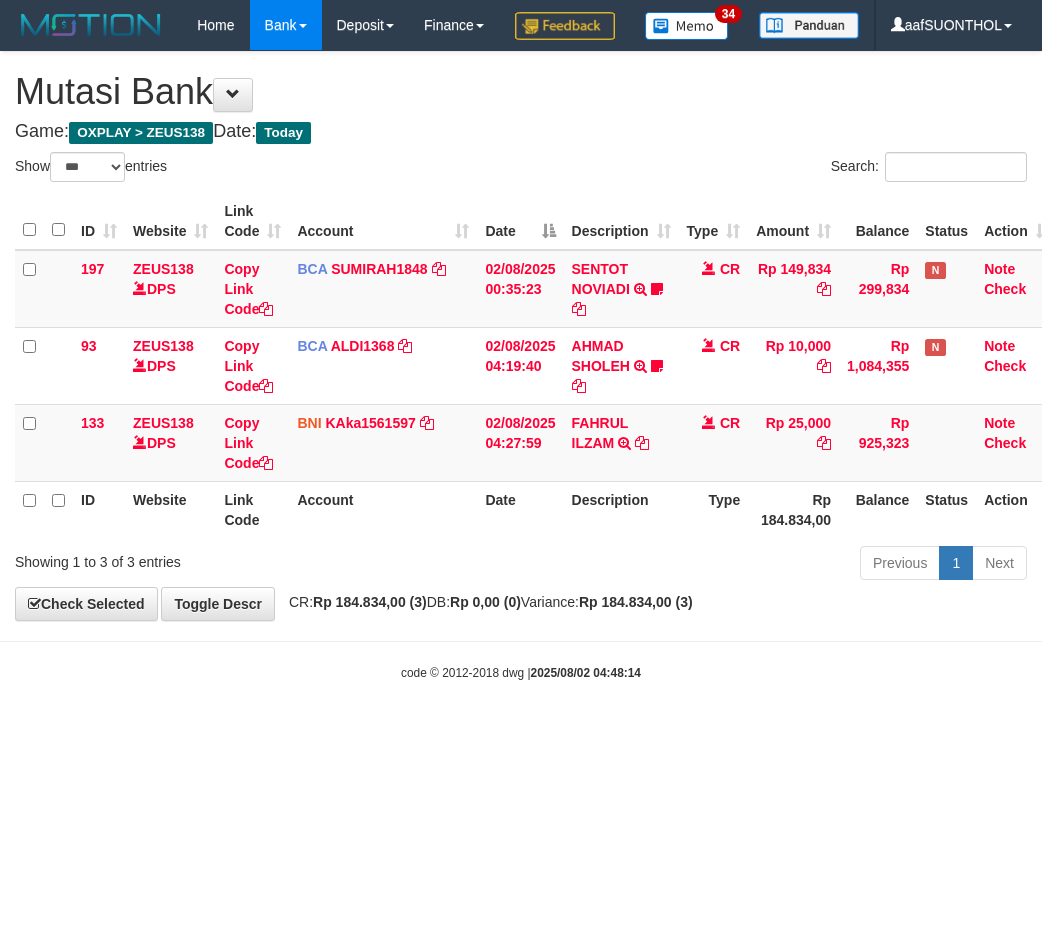select on "***" 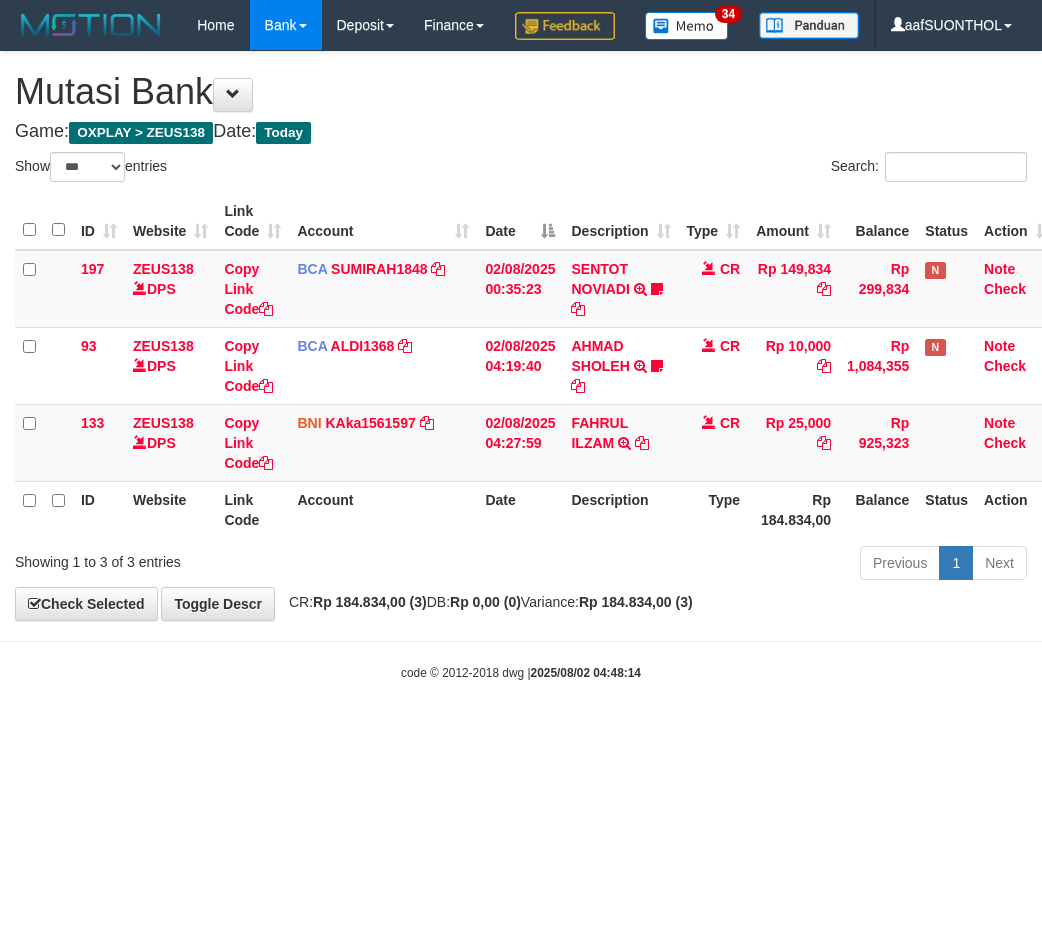 scroll, scrollTop: 0, scrollLeft: 0, axis: both 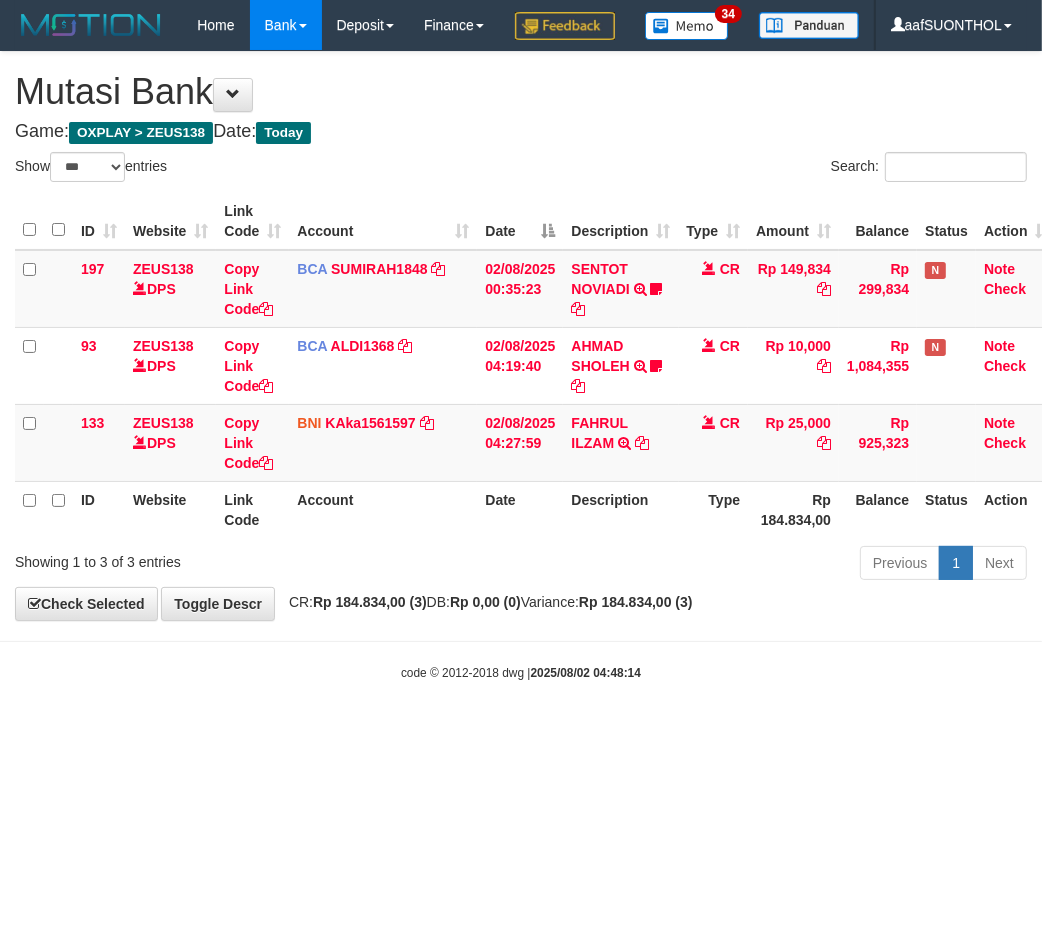 click on "Toggle navigation
Home
Bank
Account List
Load
By Website
Group
[OXPLAY]													ZEUS138
By Load Group (DPS)" at bounding box center (521, 366) 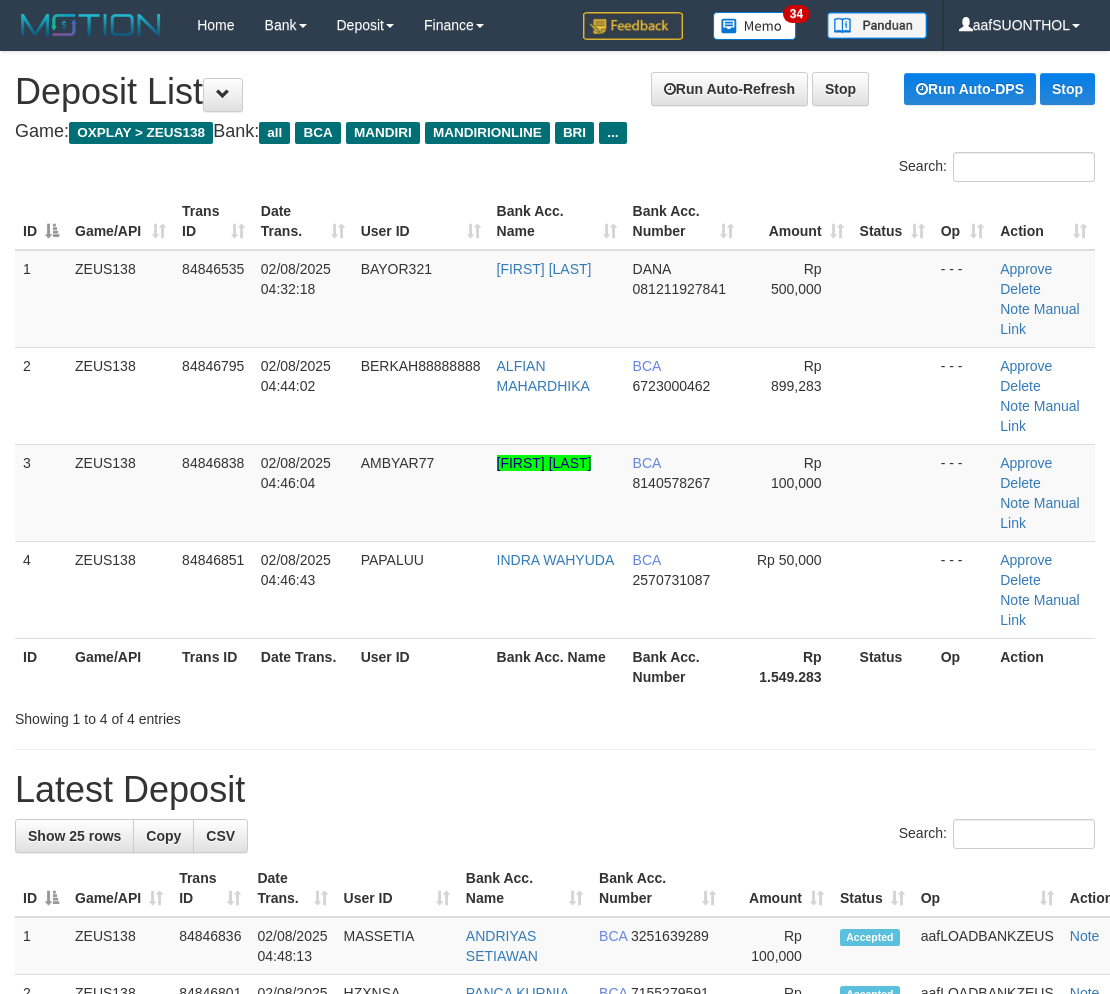 scroll, scrollTop: 0, scrollLeft: 0, axis: both 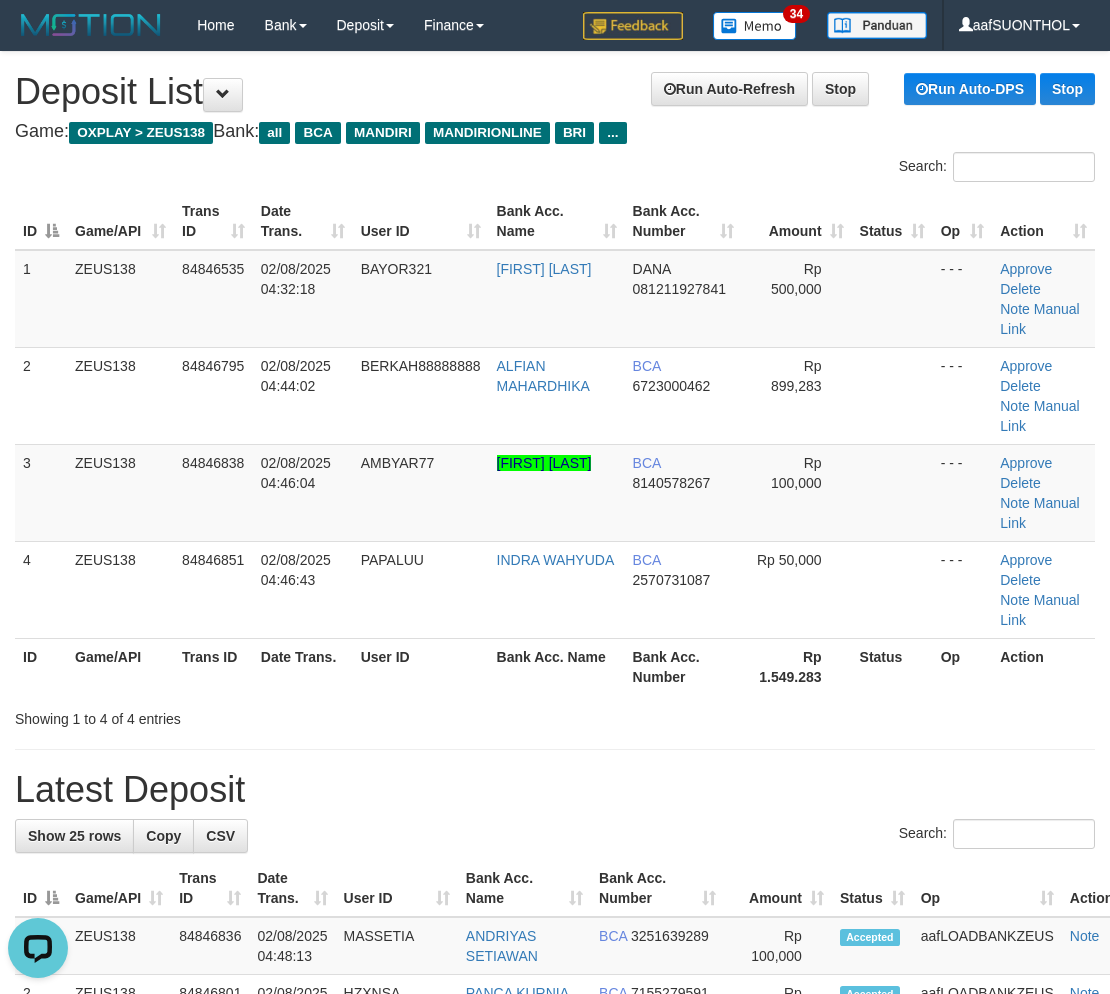 click on "Bank Acc. Number" at bounding box center (683, 666) 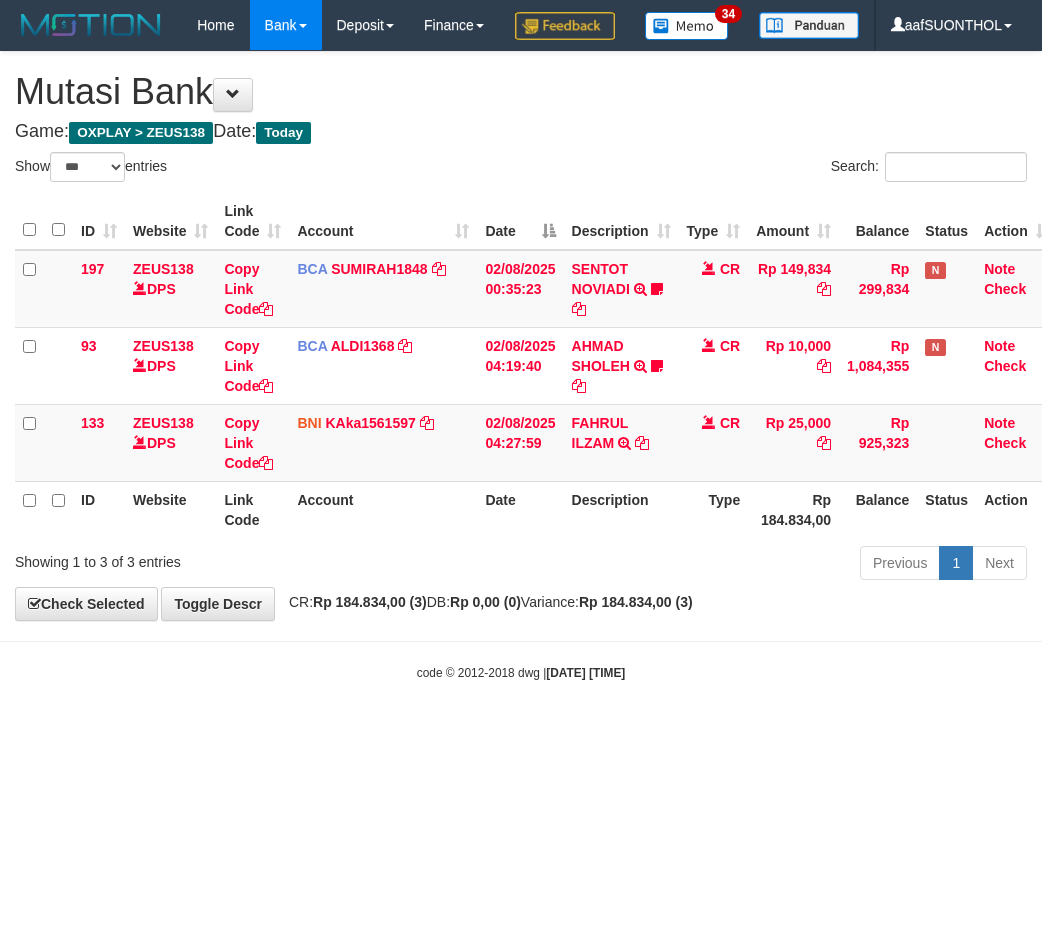 select on "***" 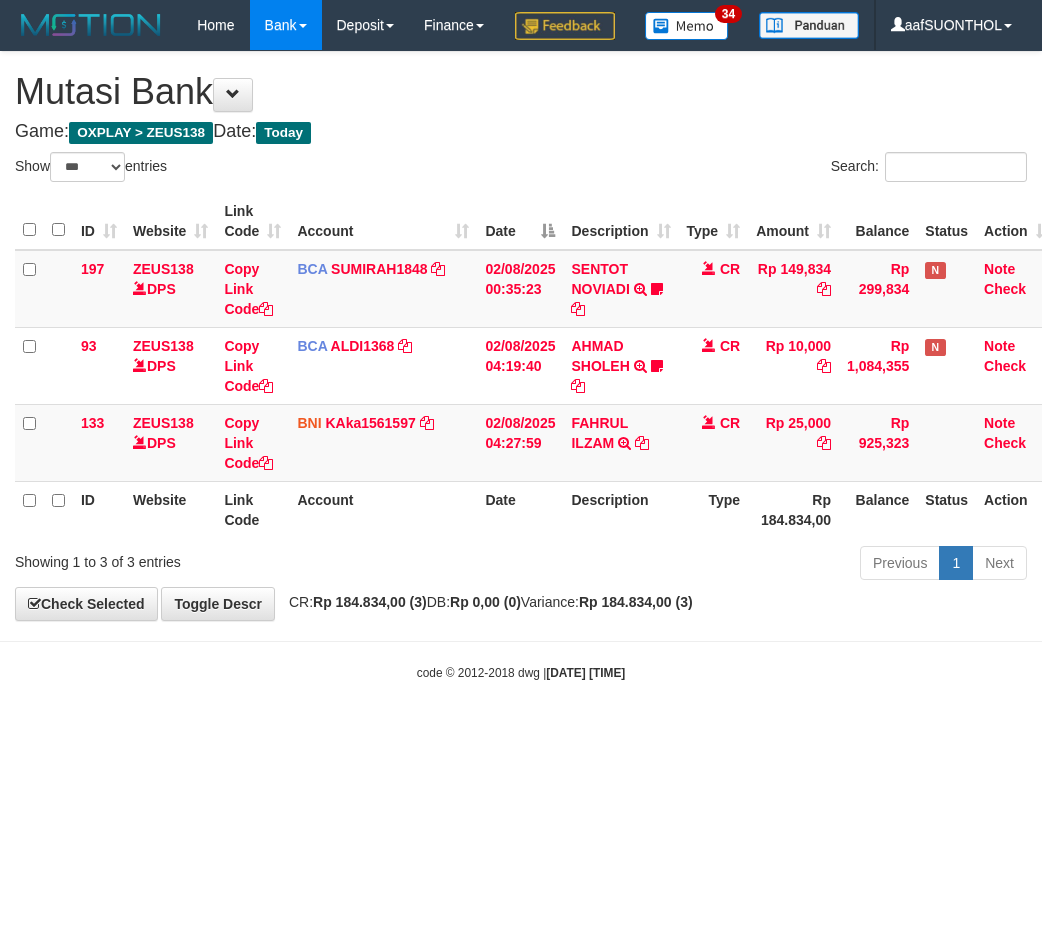 scroll, scrollTop: 0, scrollLeft: 0, axis: both 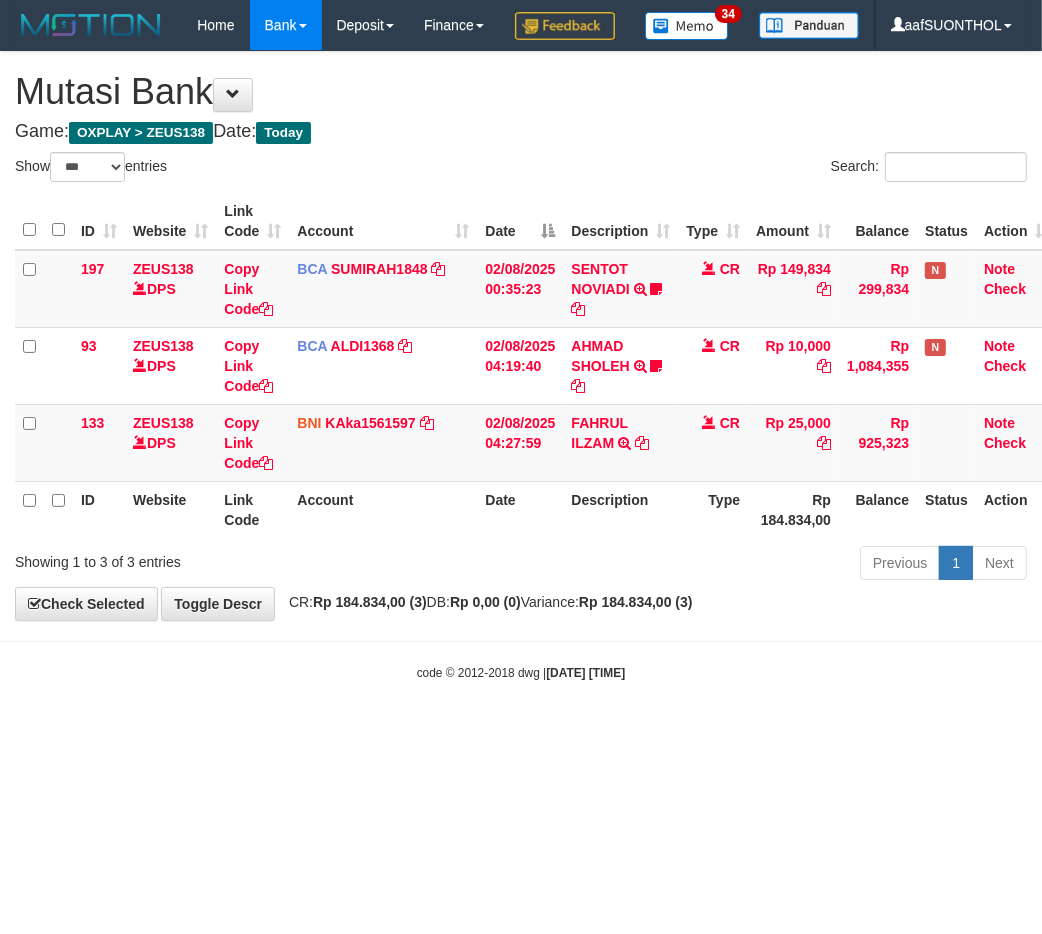 click on "Toggle navigation
Home
Bank
Account List
Load
By Website
Group
[OXPLAY]													ZEUS138
By Load Group (DPS)" at bounding box center [521, 366] 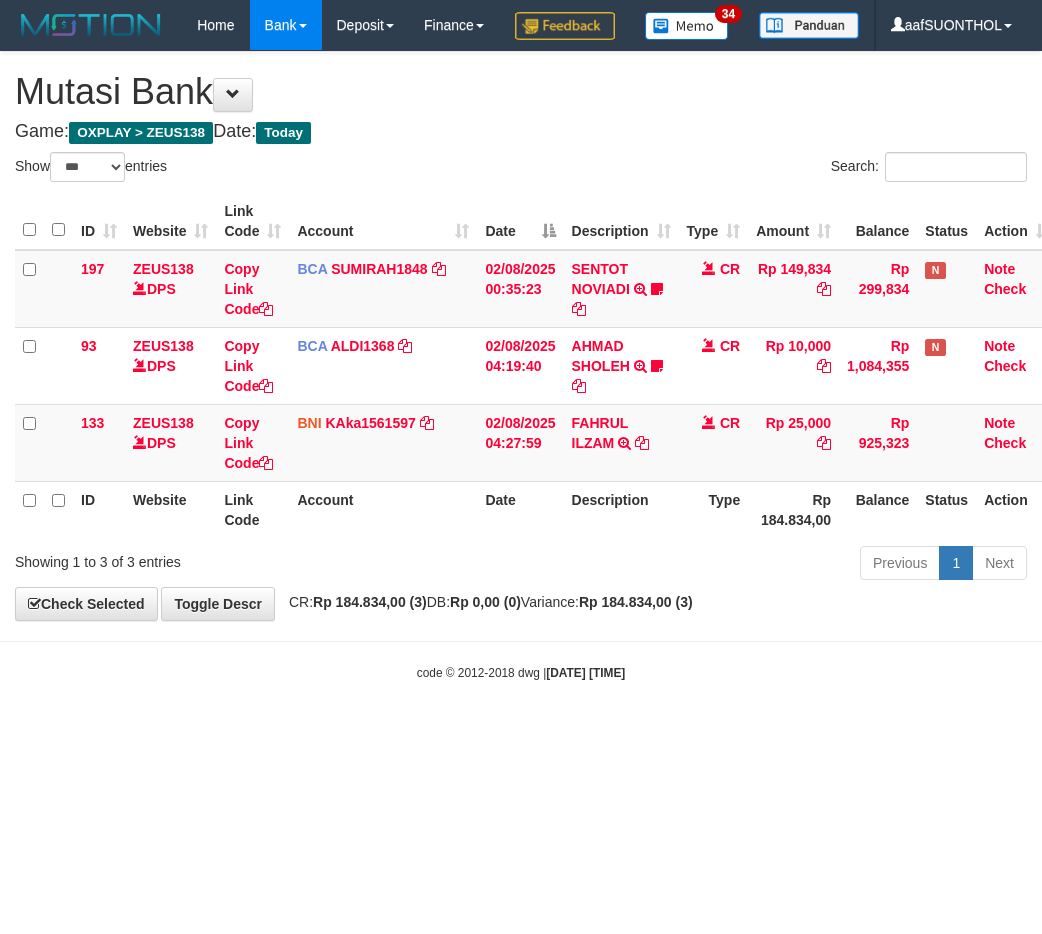 select on "***" 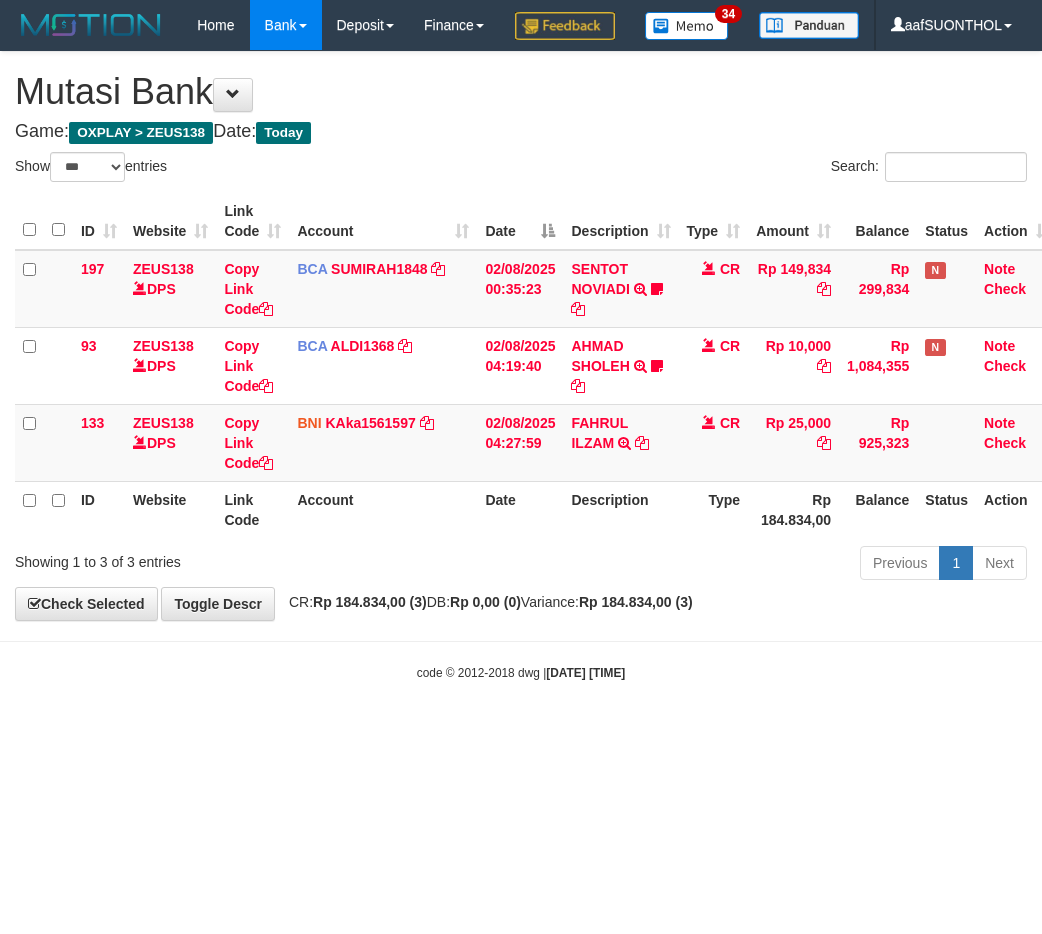 scroll, scrollTop: 0, scrollLeft: 0, axis: both 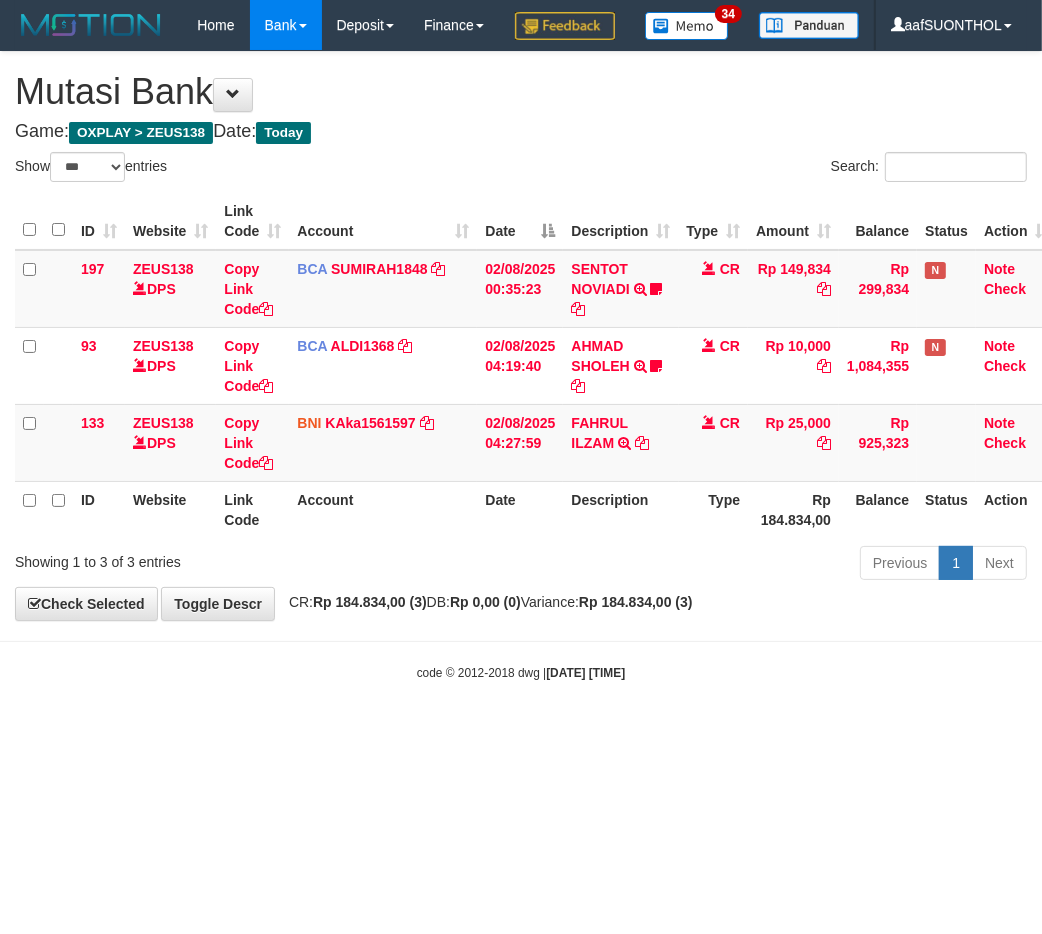 click on "Toggle navigation
Home
Bank
Account List
Load
By Website
Group
[OXPLAY]													ZEUS138
By Load Group (DPS)" at bounding box center (521, 366) 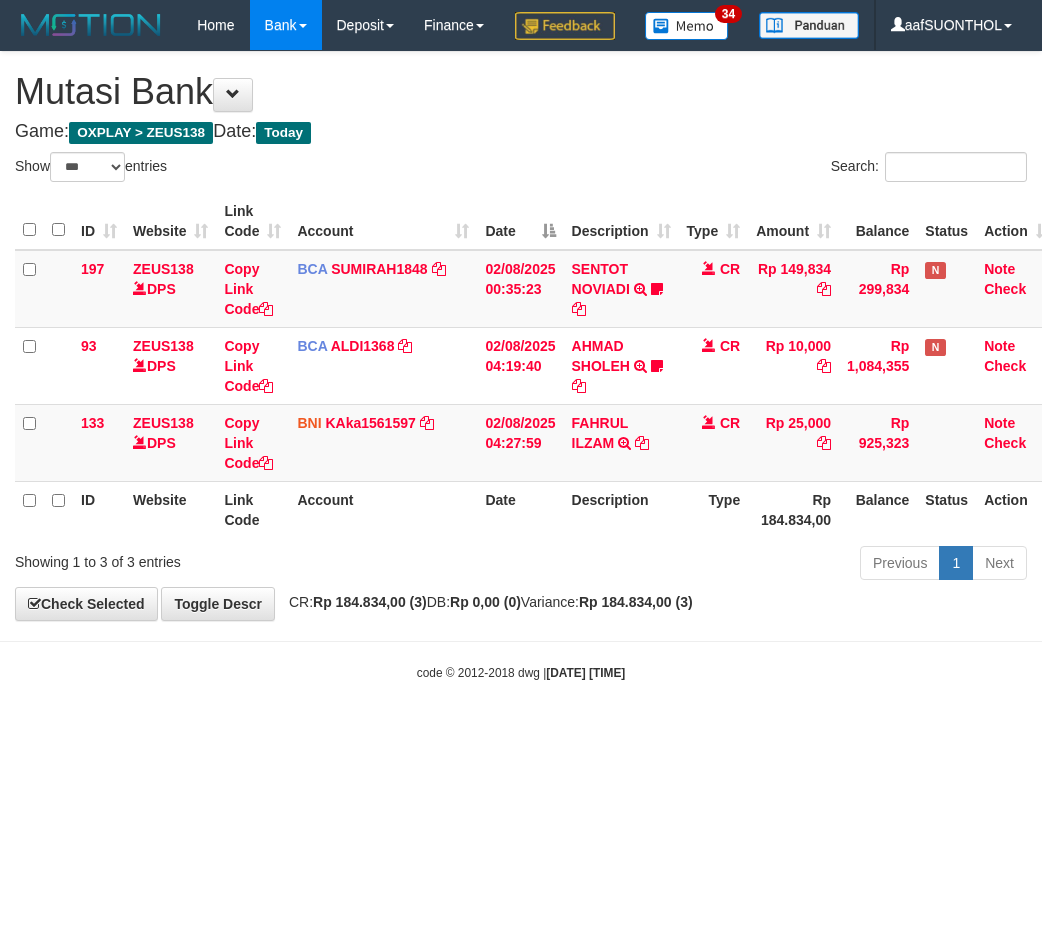 select on "***" 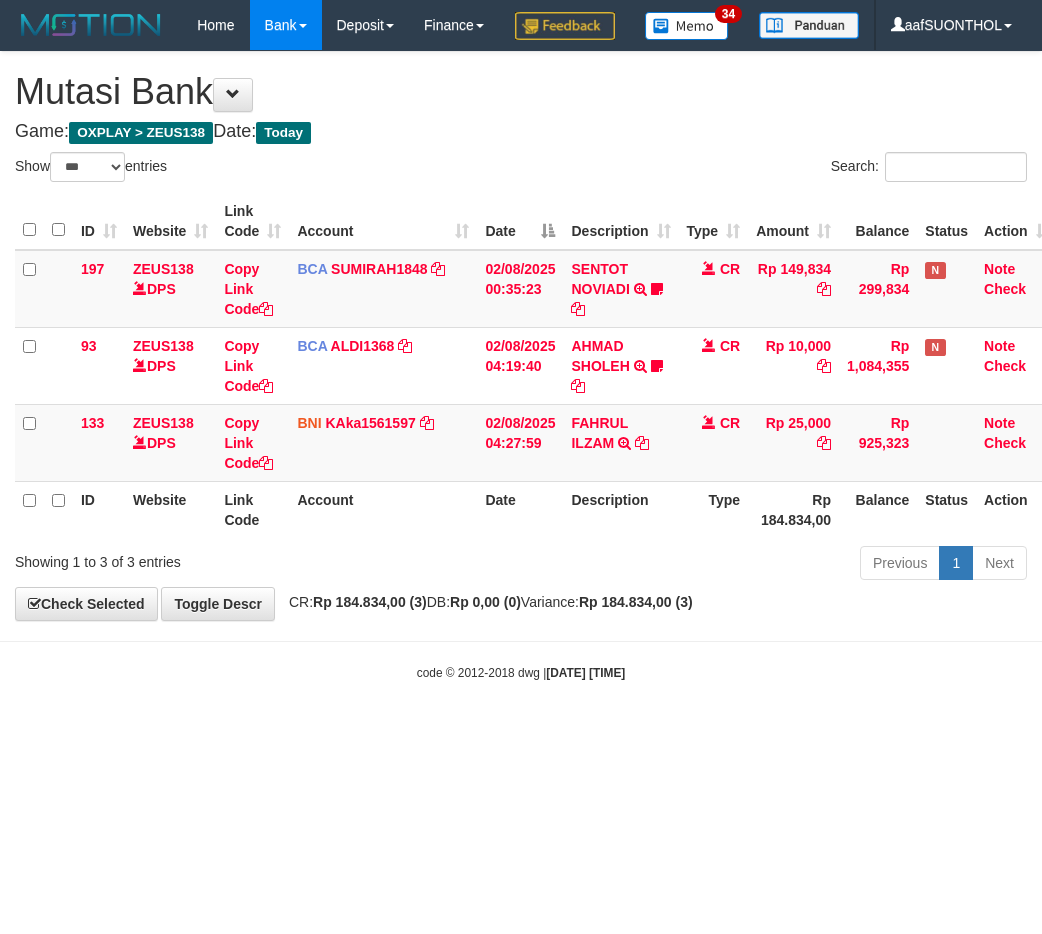 scroll, scrollTop: 0, scrollLeft: 0, axis: both 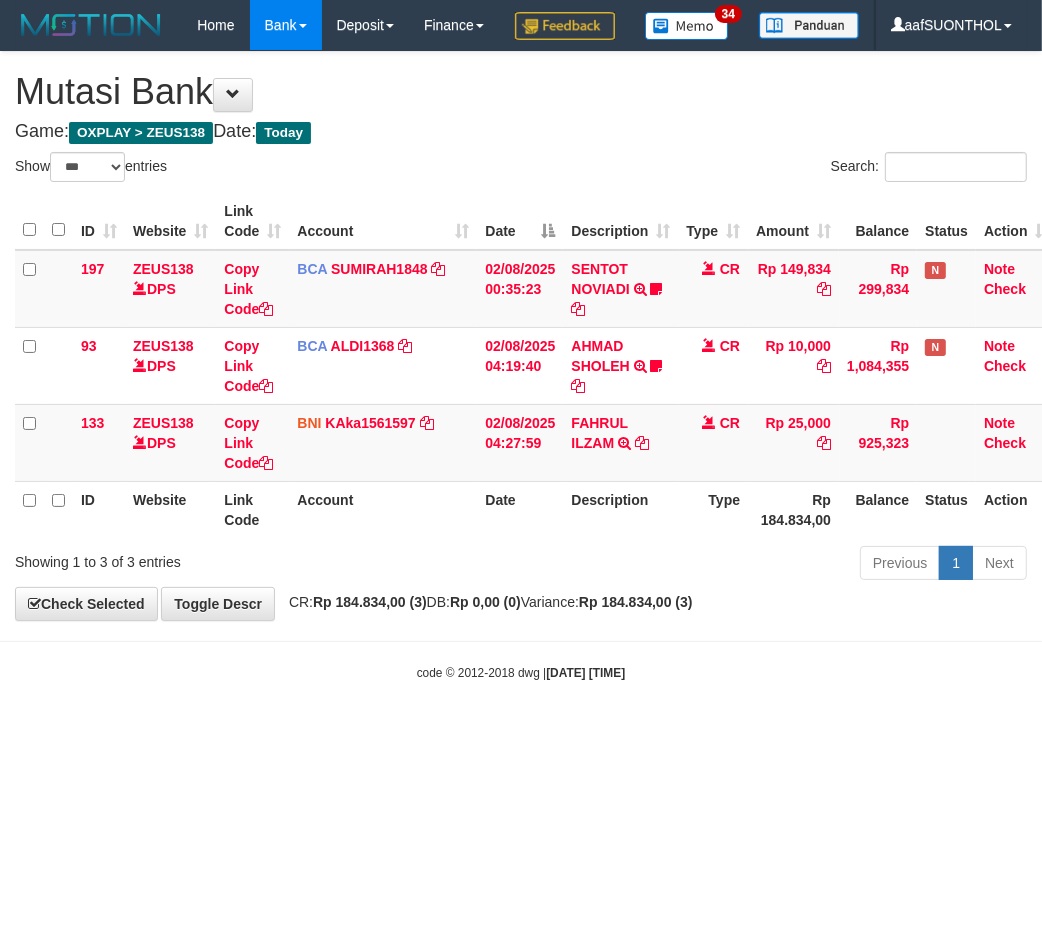 drag, startPoint x: 446, startPoint y: 774, endPoint x: 475, endPoint y: 800, distance: 38.948685 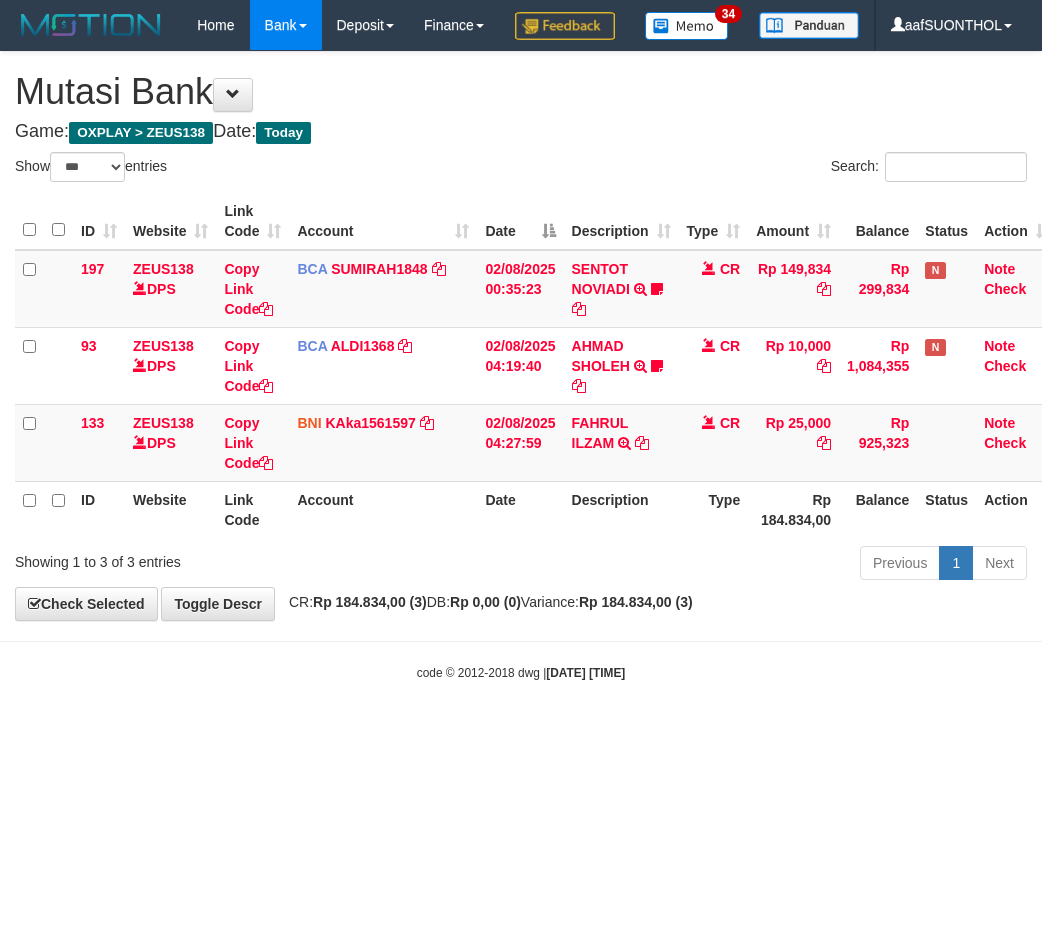 select on "***" 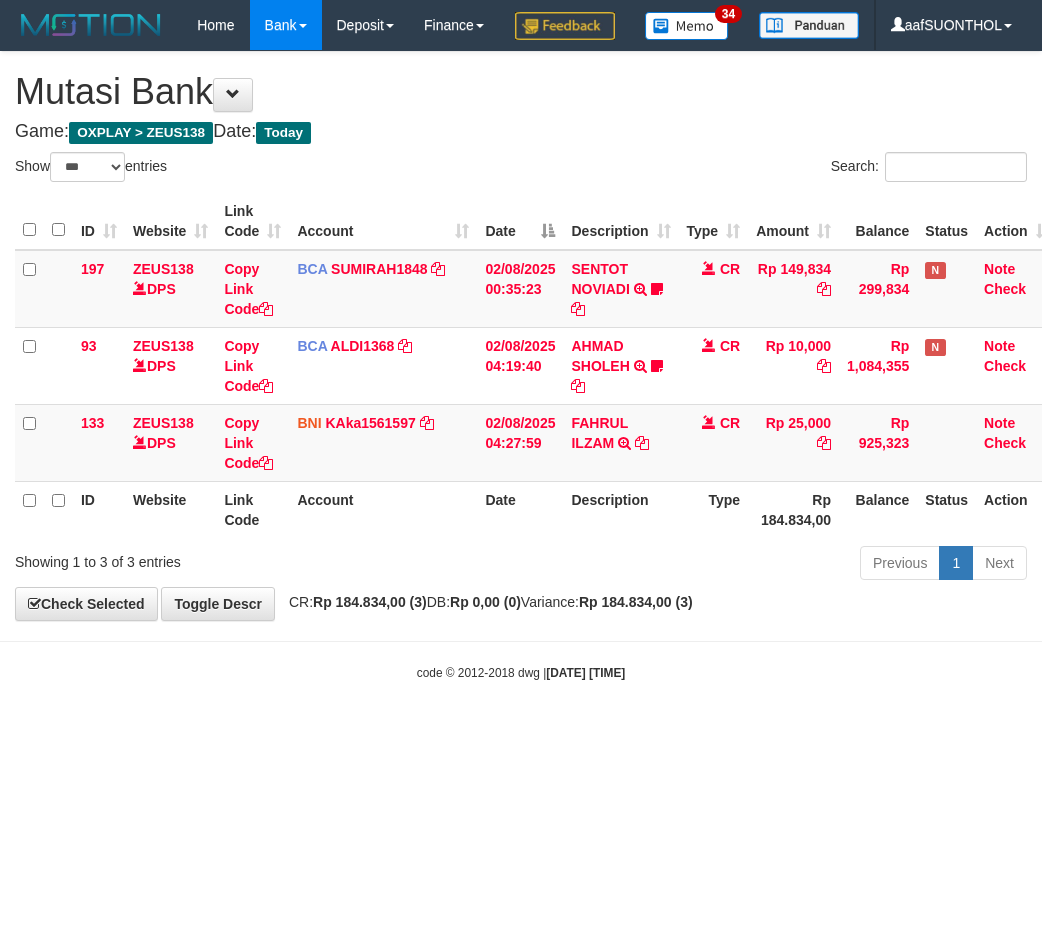 scroll, scrollTop: 0, scrollLeft: 0, axis: both 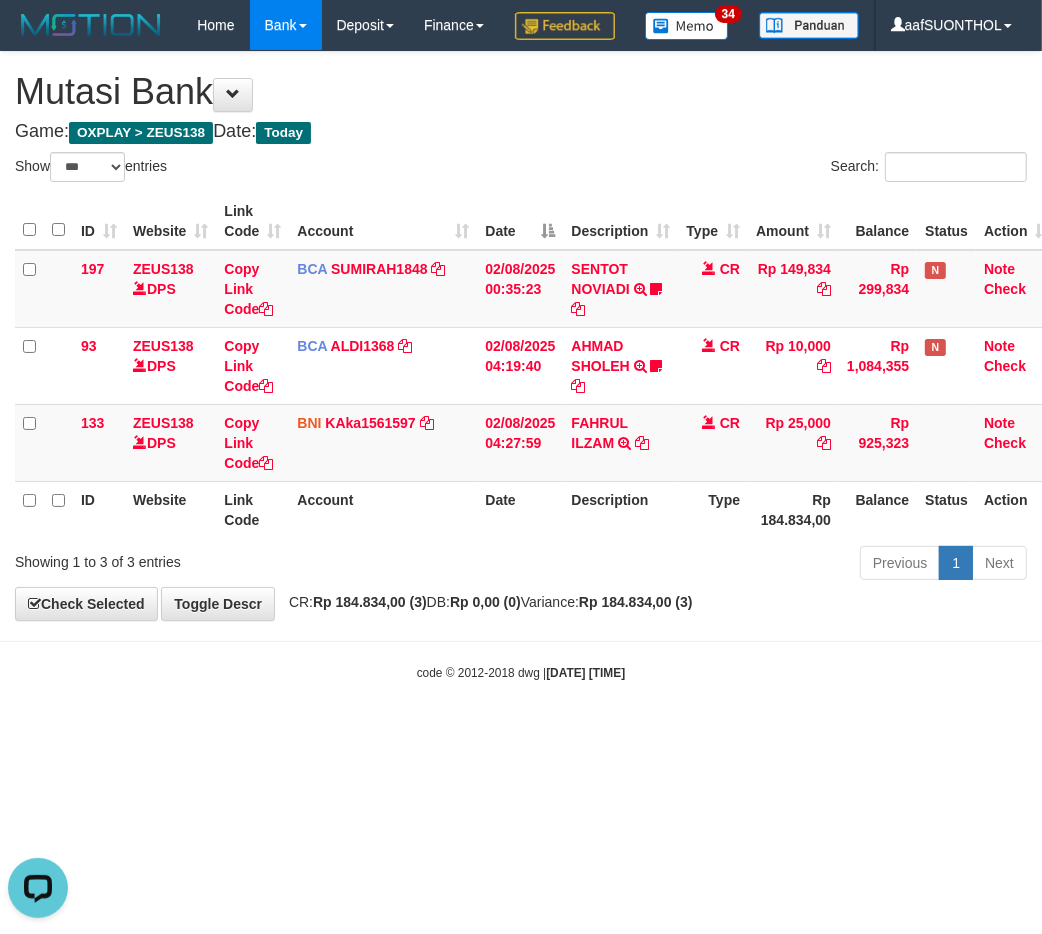 click on "Toggle navigation
Home
Bank
Account List
Load
By Website
Group
[OXPLAY]													ZEUS138
By Load Group (DPS)
Sync" at bounding box center [521, 366] 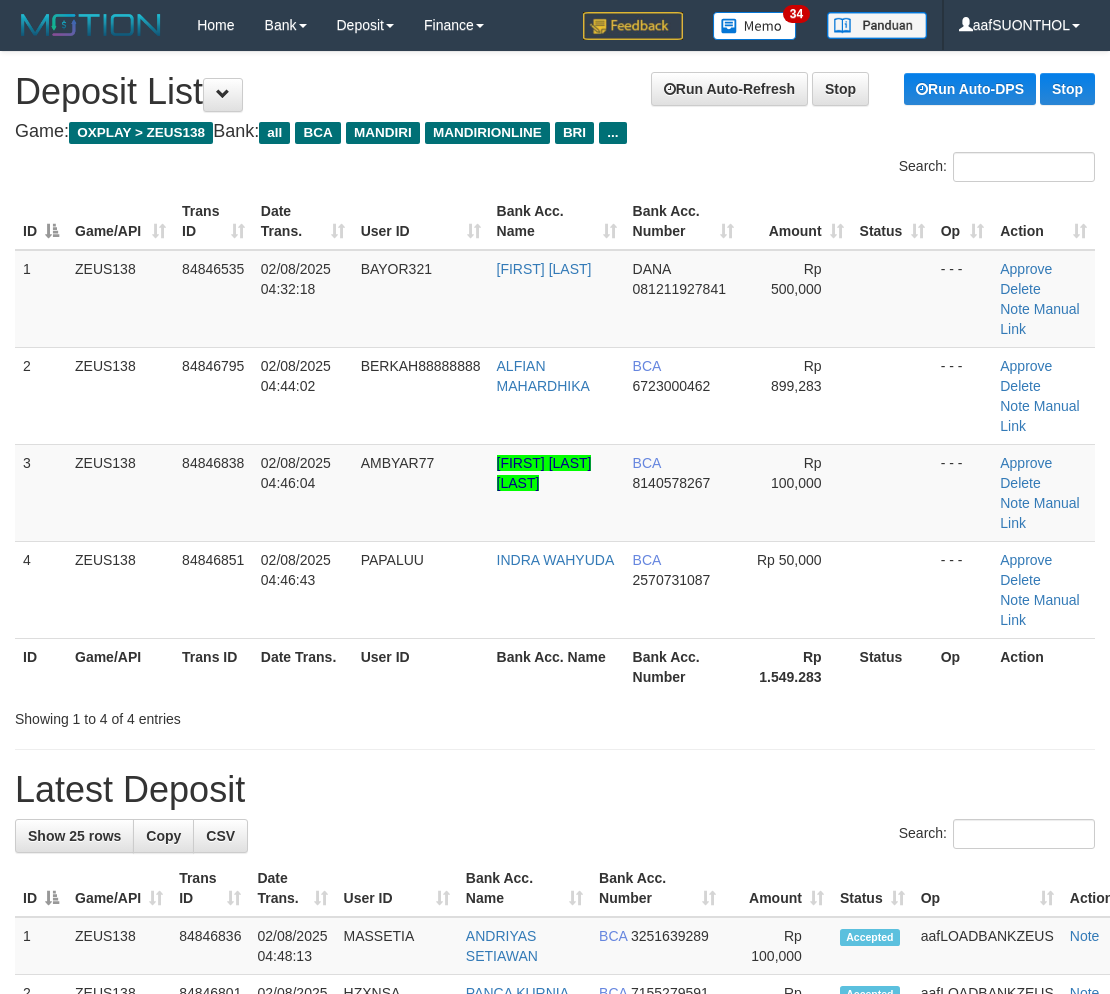 scroll, scrollTop: 0, scrollLeft: 0, axis: both 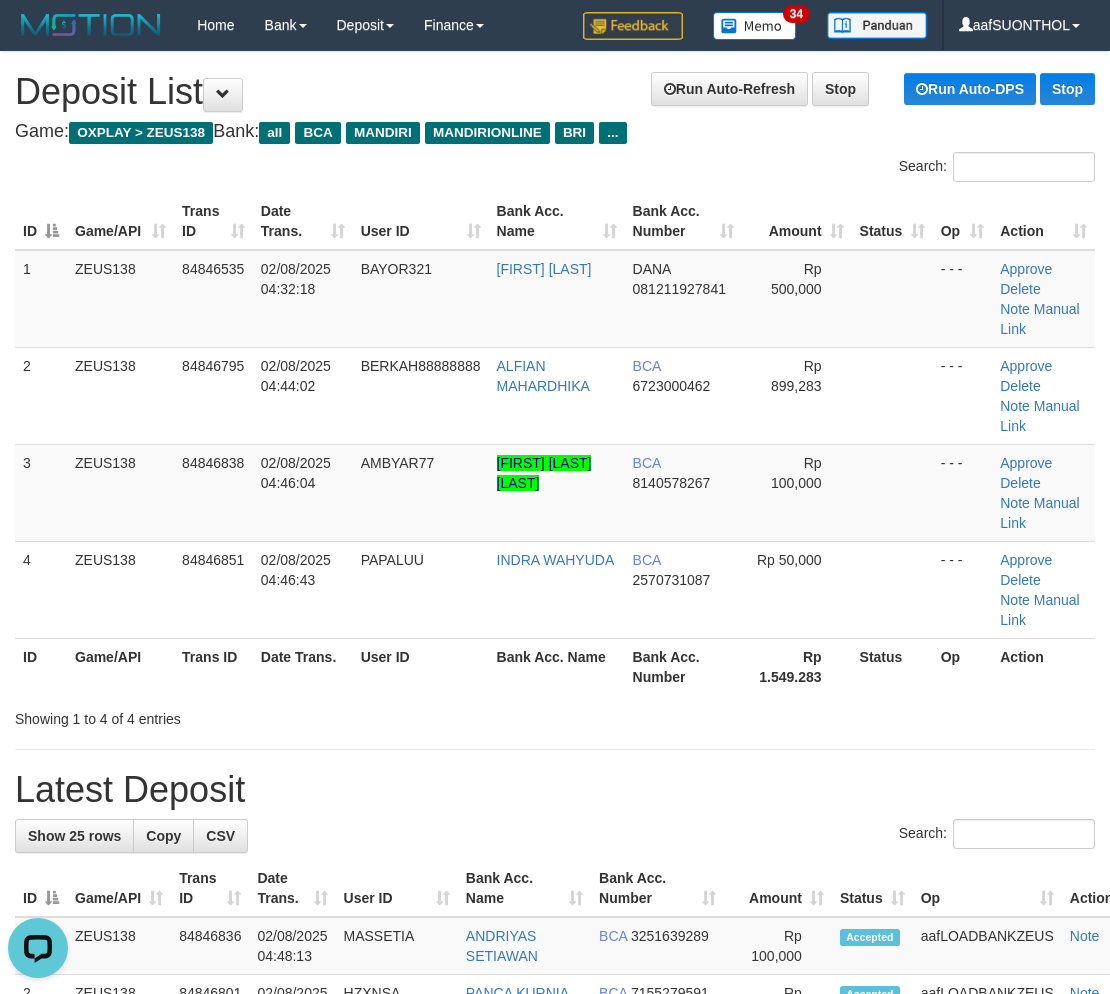 click on "Latest Deposit" at bounding box center [555, 790] 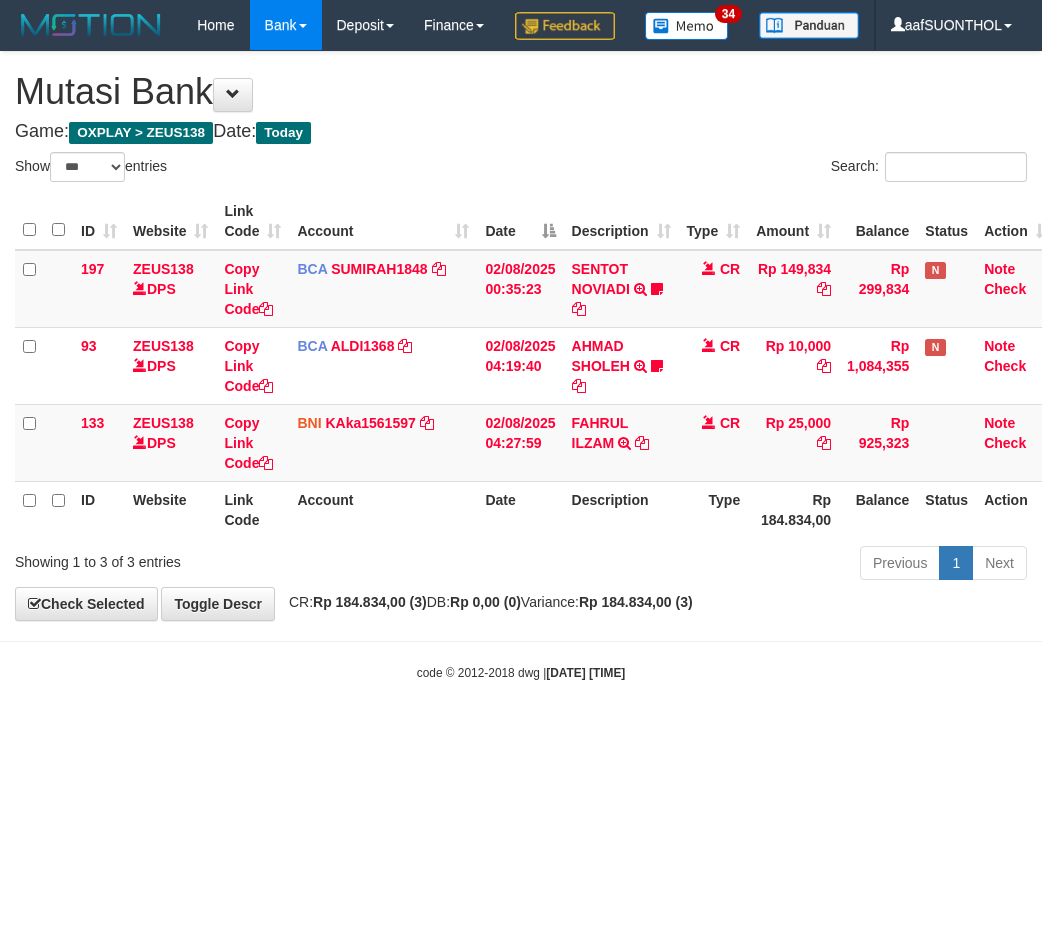 select on "***" 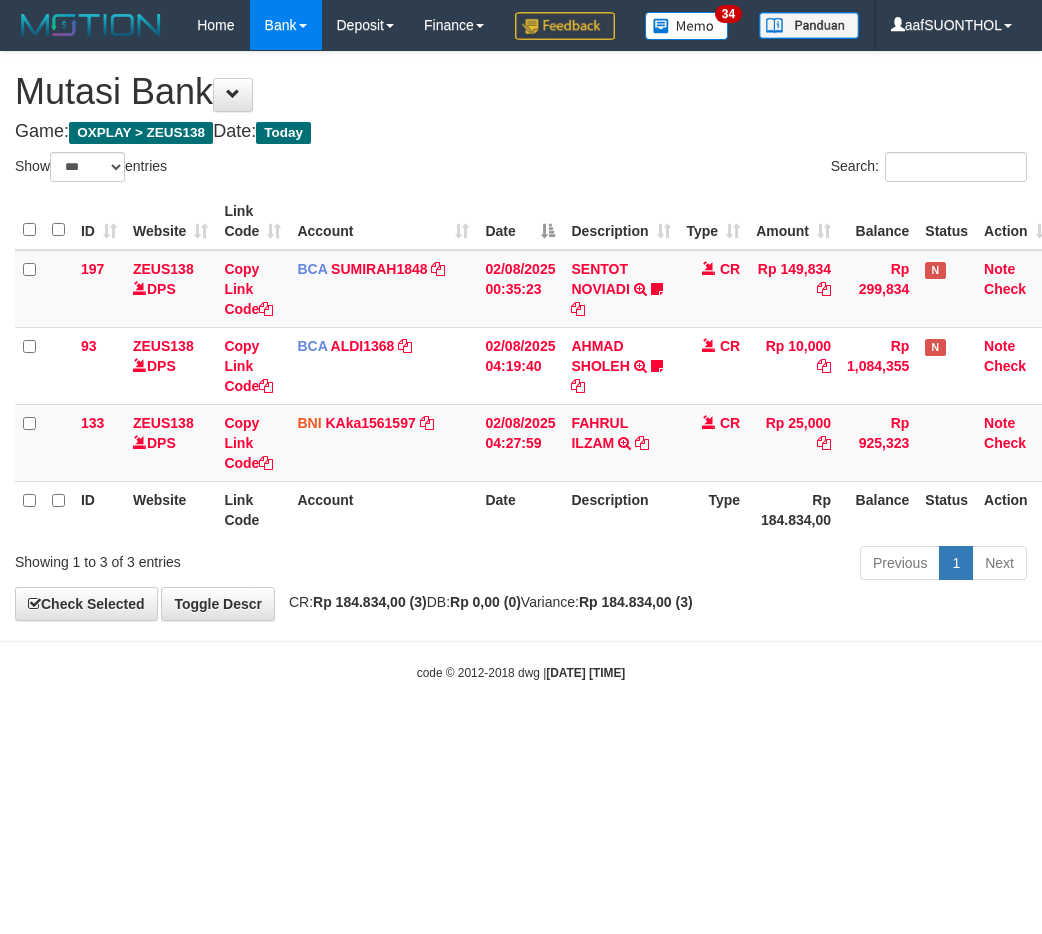 scroll, scrollTop: 0, scrollLeft: 0, axis: both 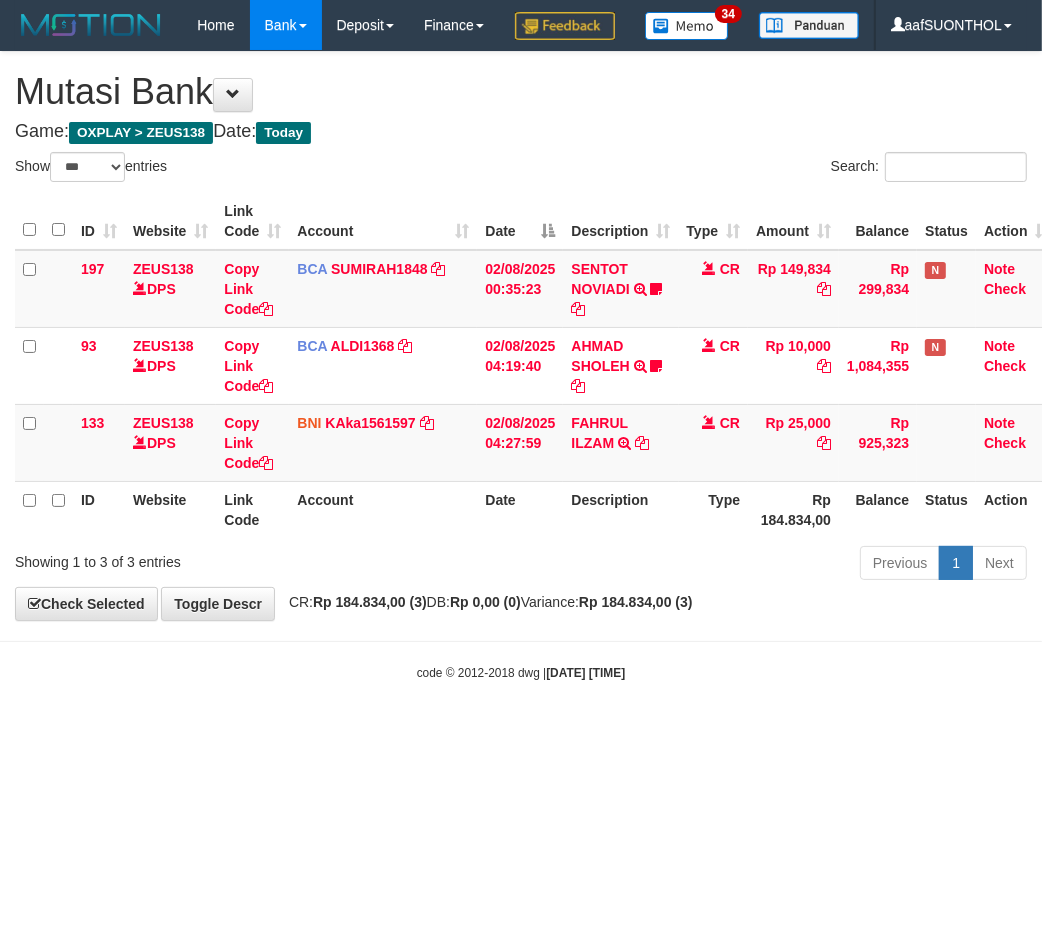 click on "Toggle navigation
Home
Bank
Account List
Load
By Website
Group
[OXPLAY]													ZEUS138
By Load Group (DPS)" at bounding box center (521, 366) 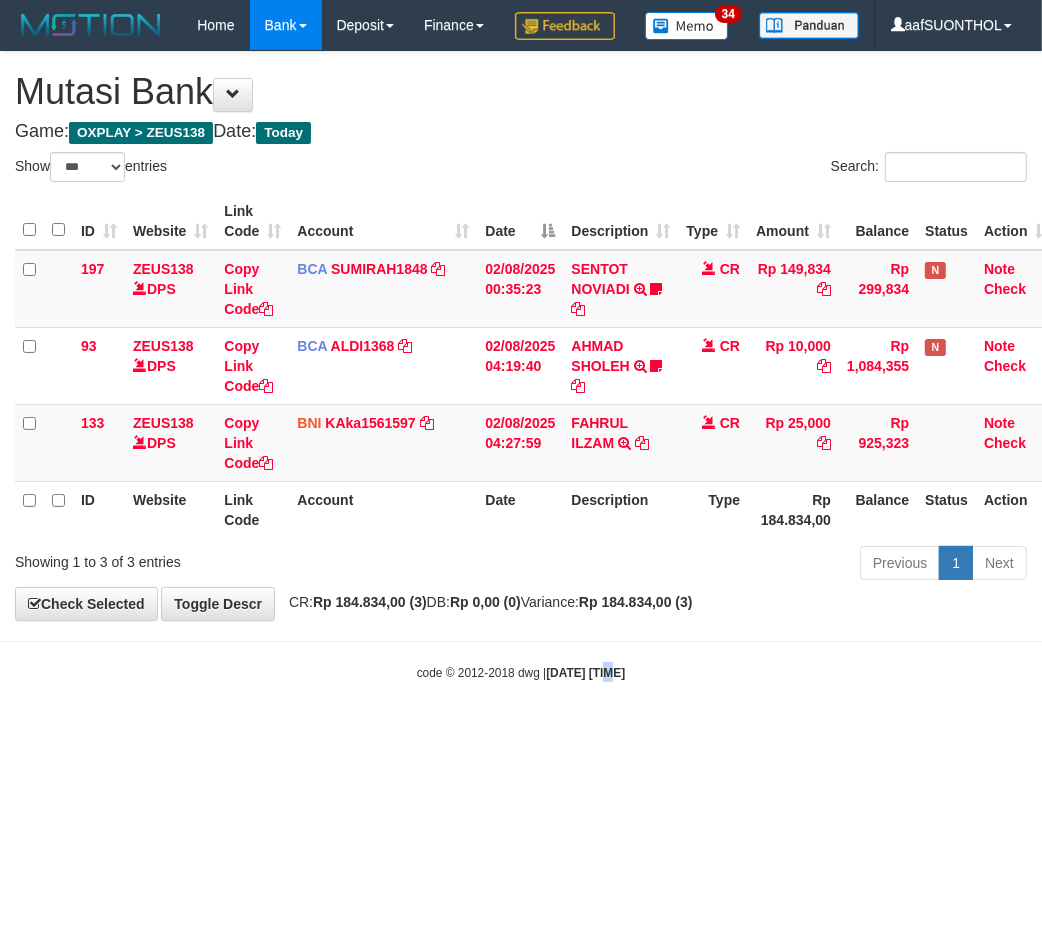 drag, startPoint x: 591, startPoint y: 760, endPoint x: 546, endPoint y: 808, distance: 65.795135 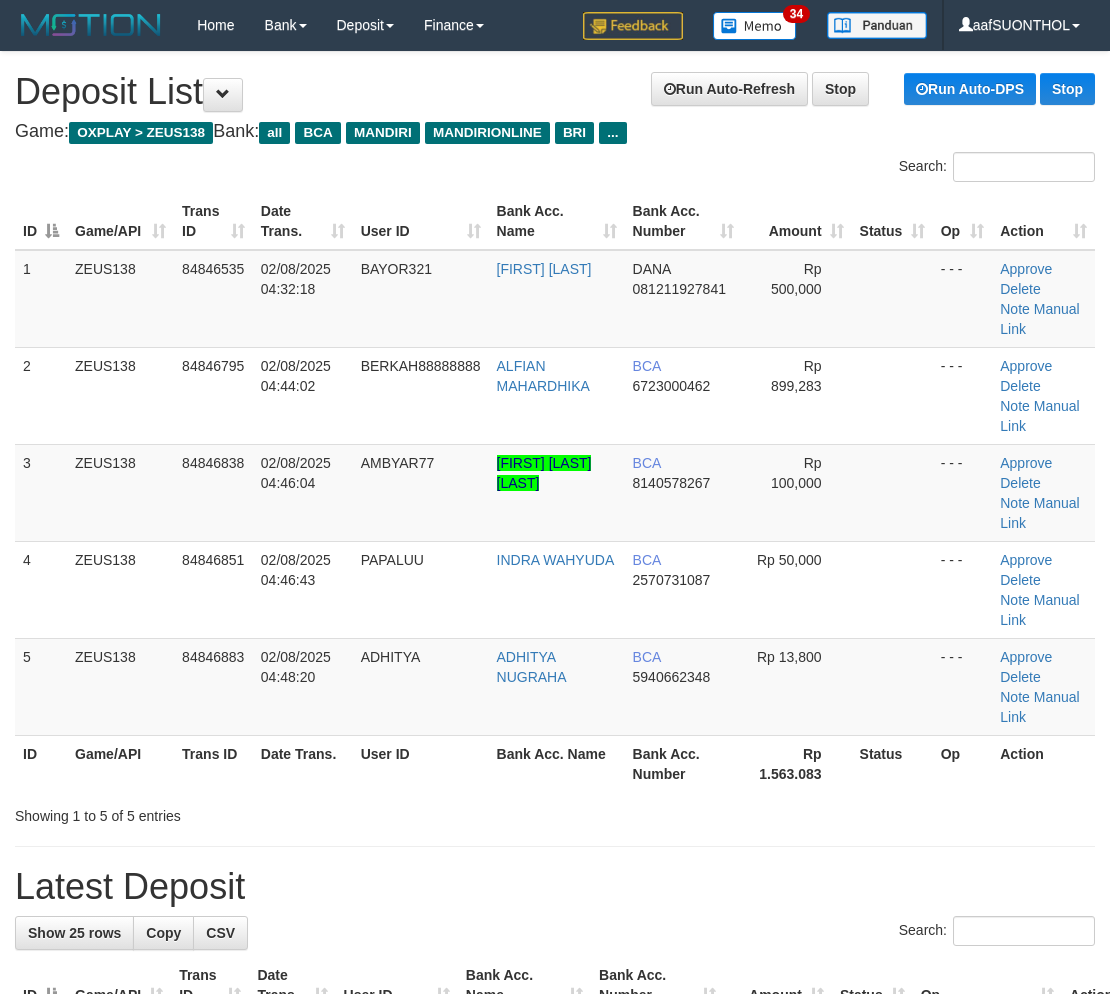 scroll, scrollTop: 0, scrollLeft: 0, axis: both 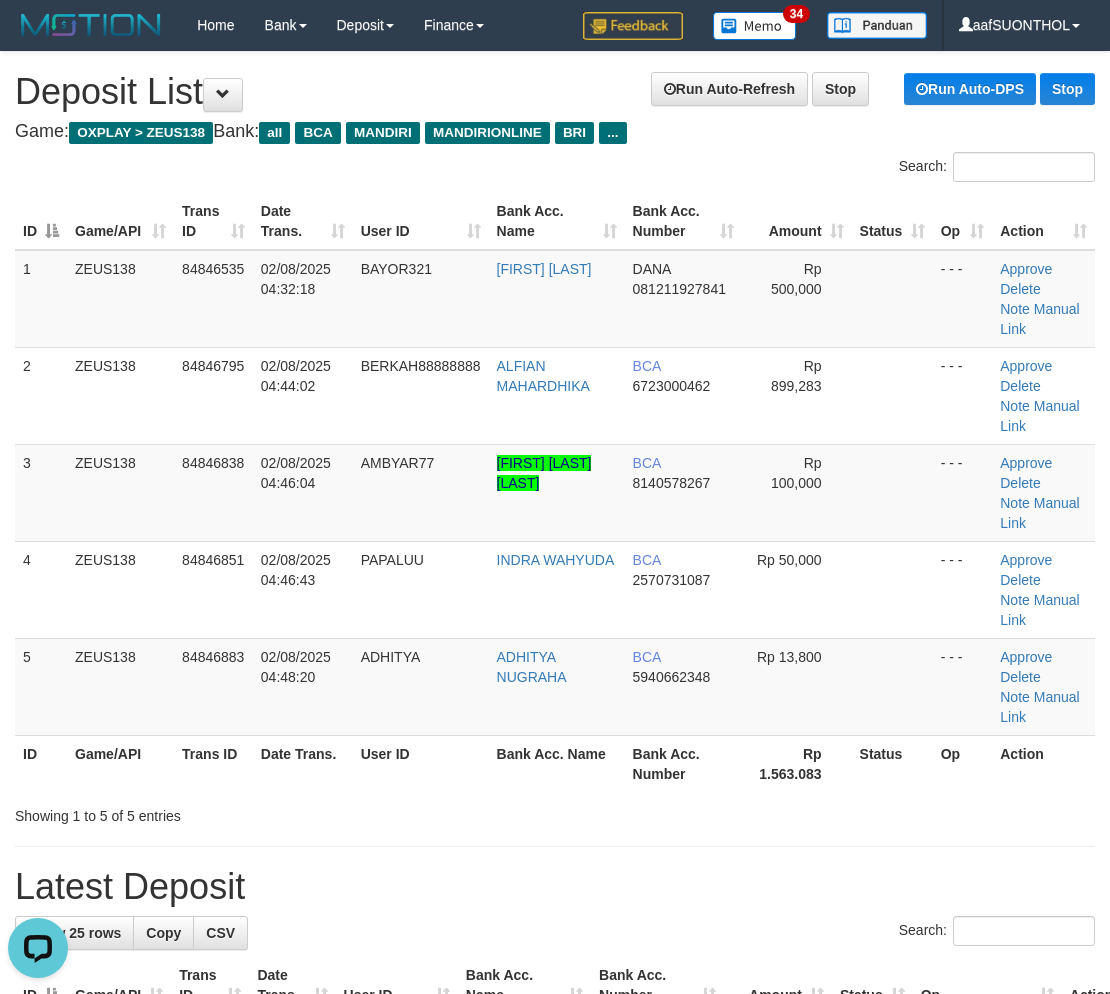 drag, startPoint x: 323, startPoint y: 845, endPoint x: 360, endPoint y: 860, distance: 39.92493 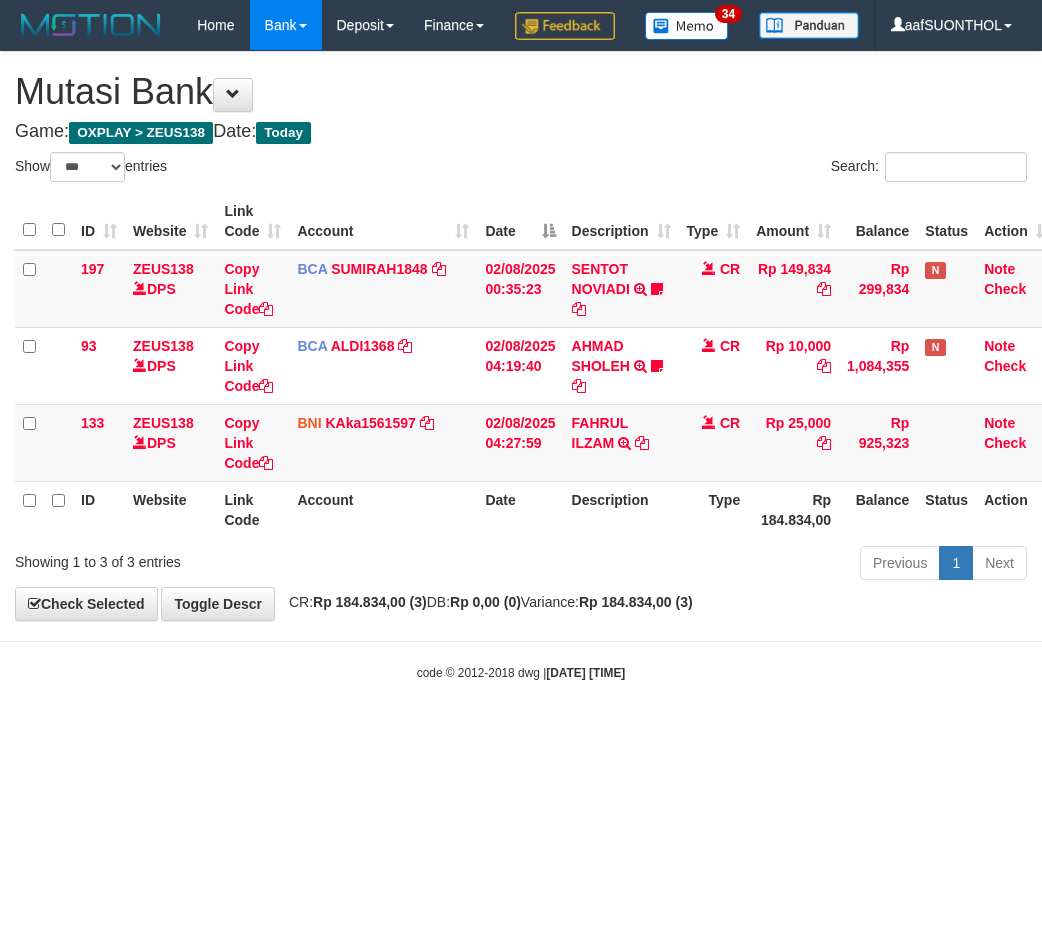 select on "***" 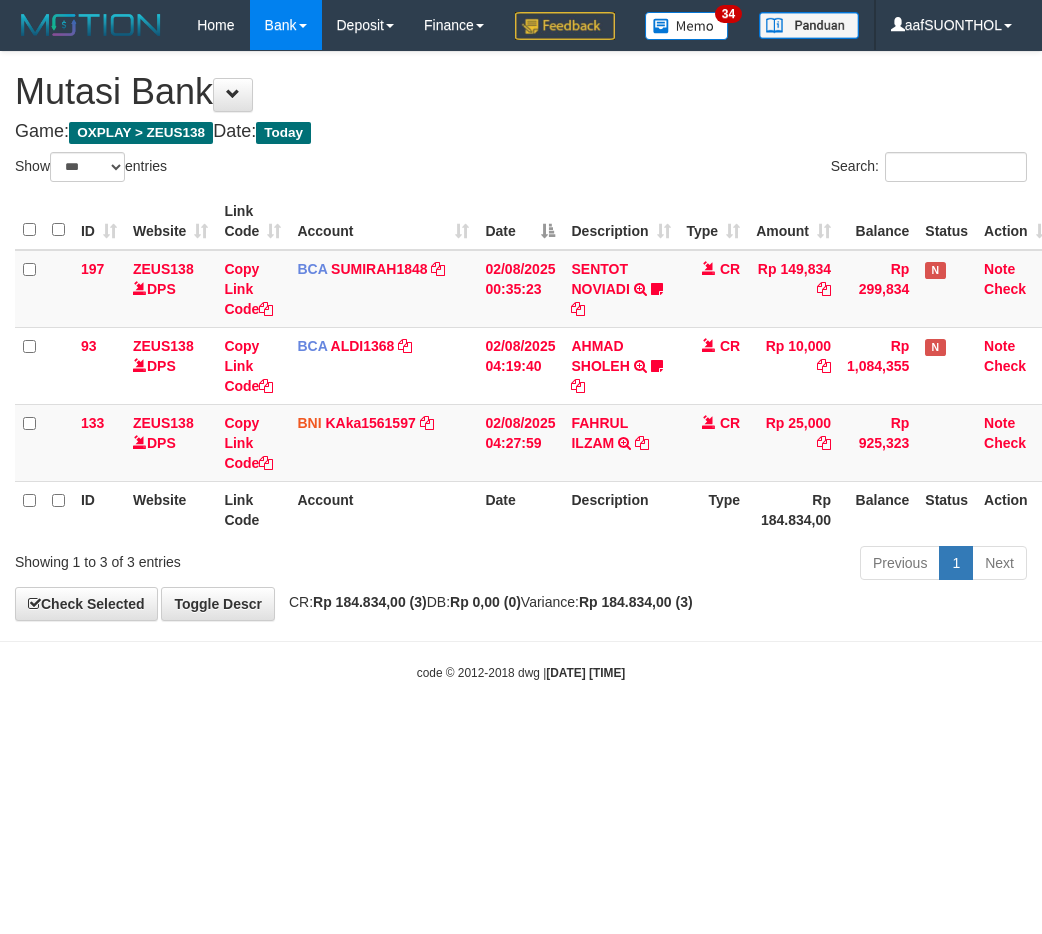 scroll, scrollTop: 0, scrollLeft: 0, axis: both 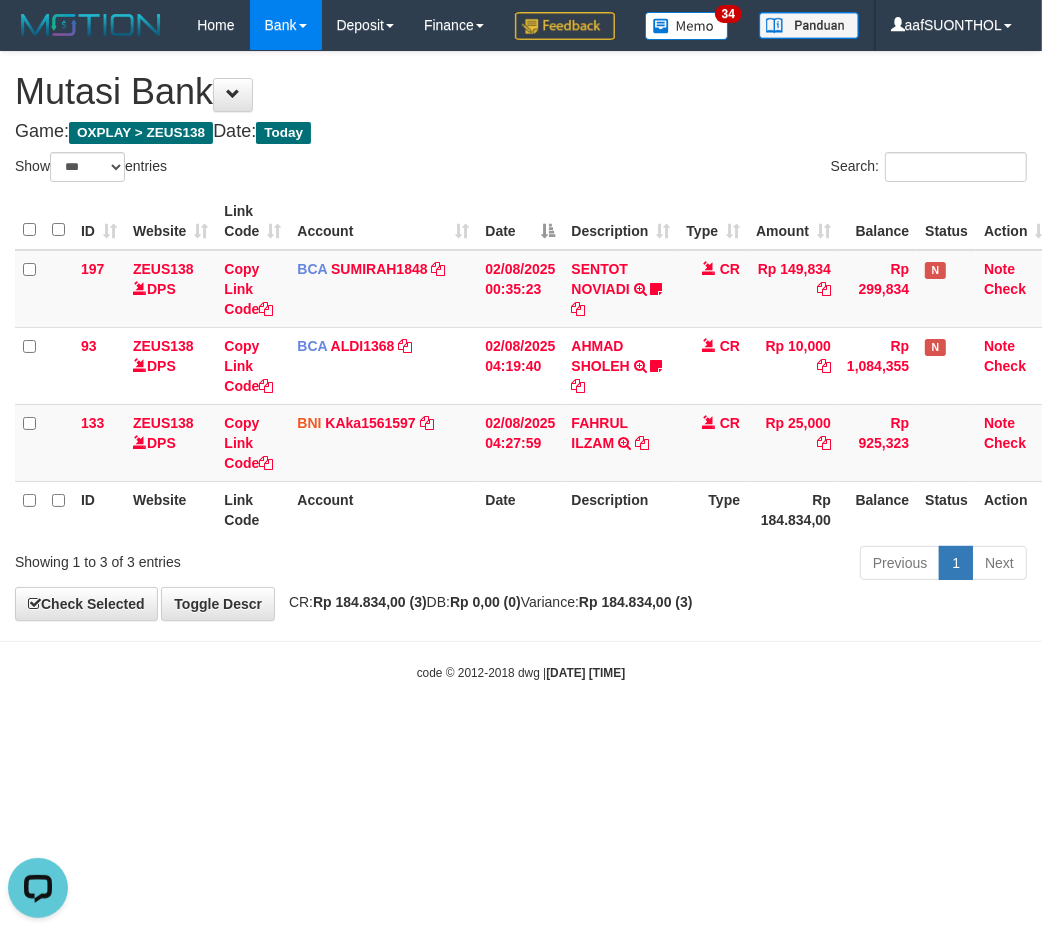 drag, startPoint x: 828, startPoint y: 734, endPoint x: 726, endPoint y: 743, distance: 102.396286 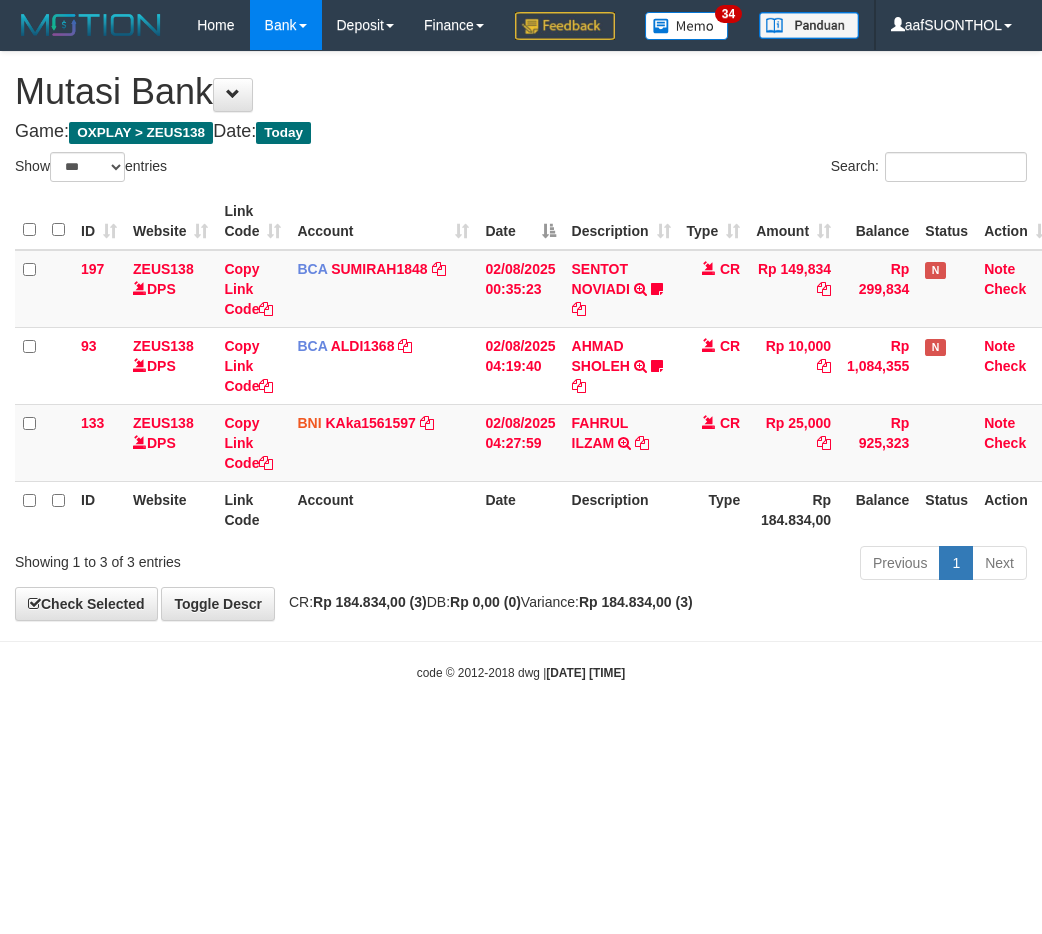 select on "***" 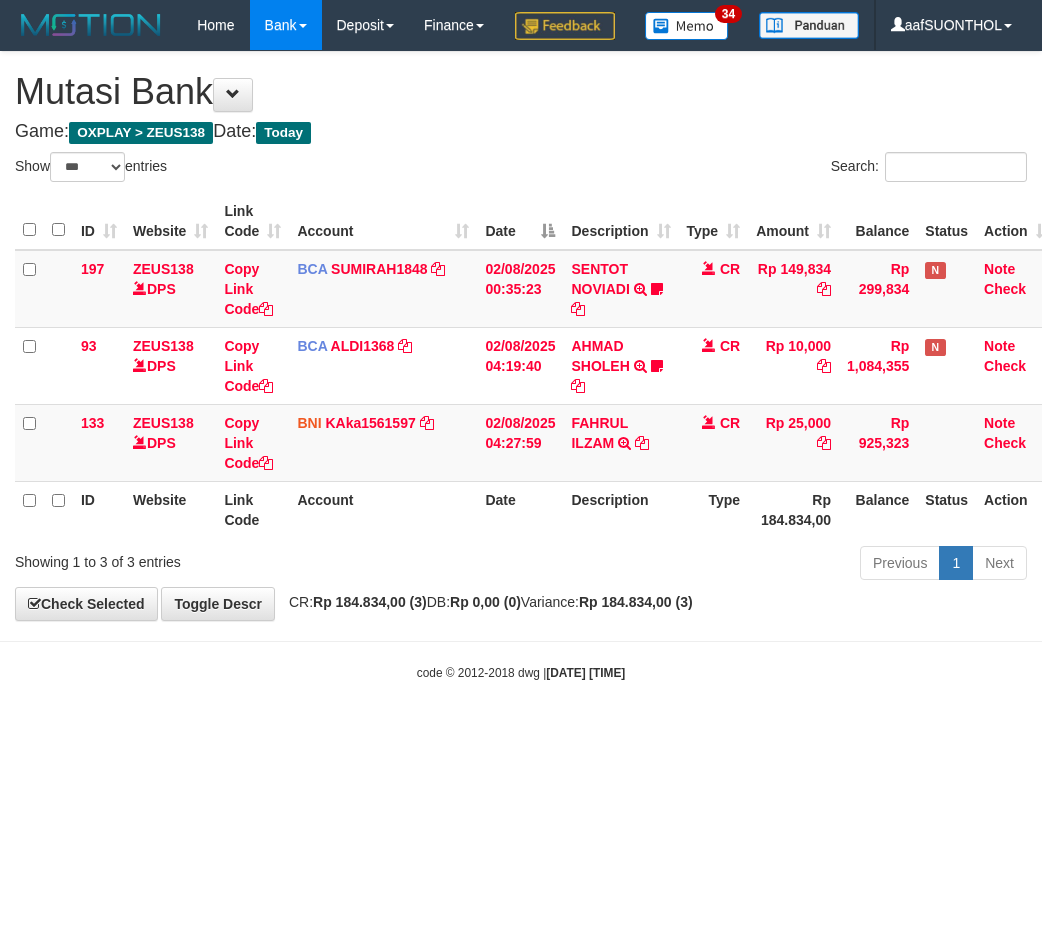 scroll, scrollTop: 0, scrollLeft: 0, axis: both 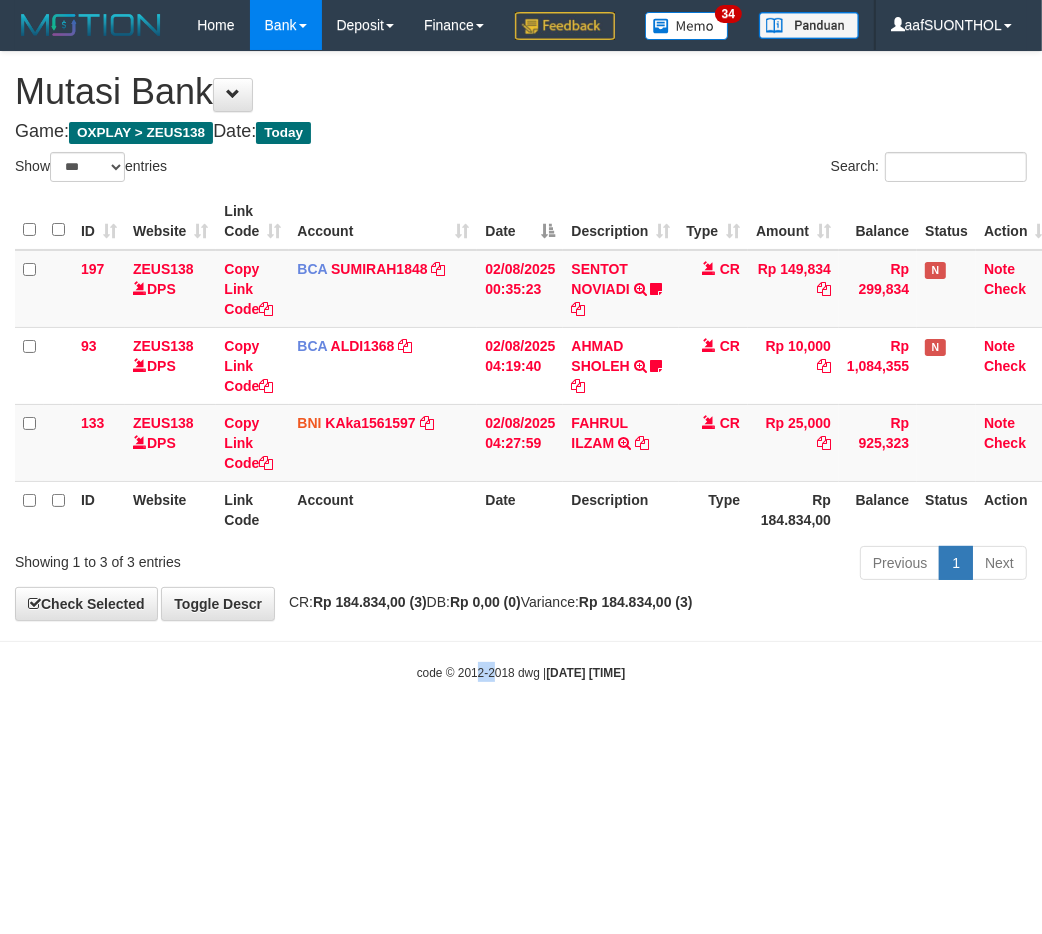 drag, startPoint x: 470, startPoint y: 770, endPoint x: 448, endPoint y: 772, distance: 22.090721 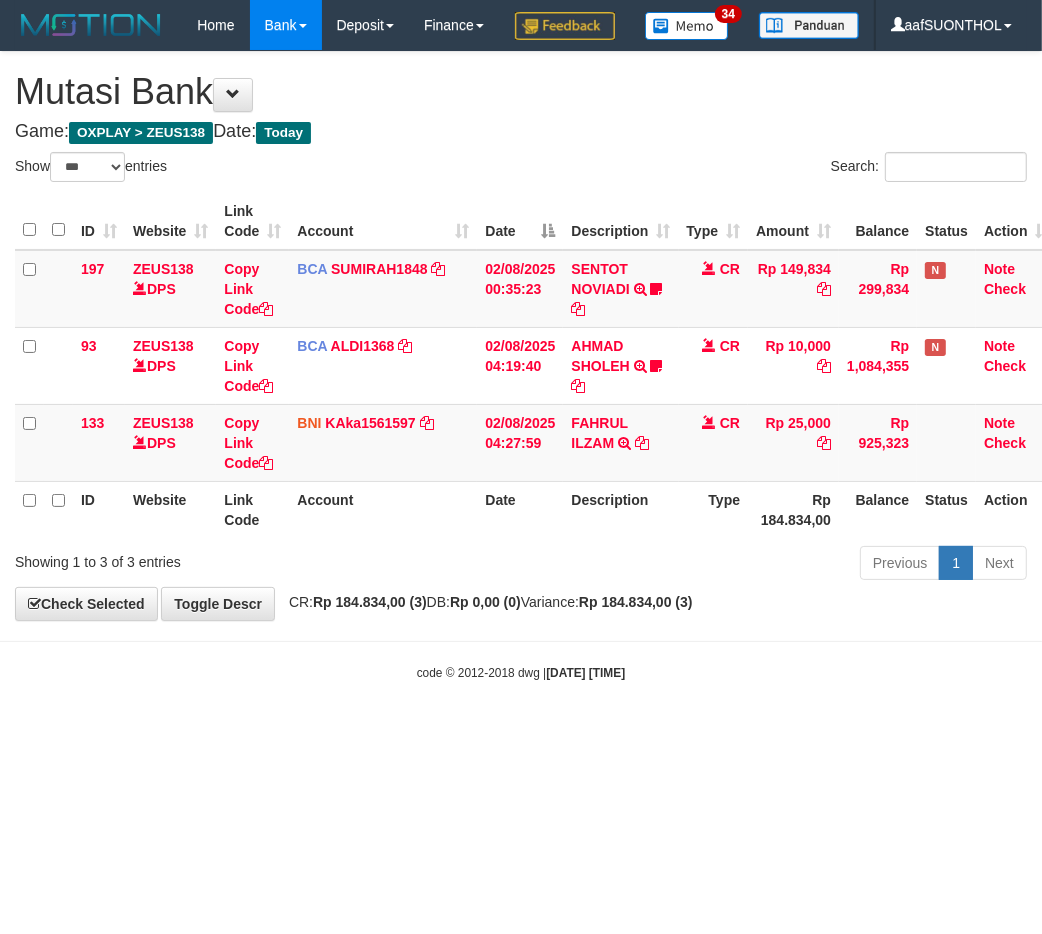 click on "Toggle navigation
Home
Bank
Account List
Load
By Website
Group
[OXPLAY]													ZEUS138
By Load Group (DPS)" at bounding box center (521, 366) 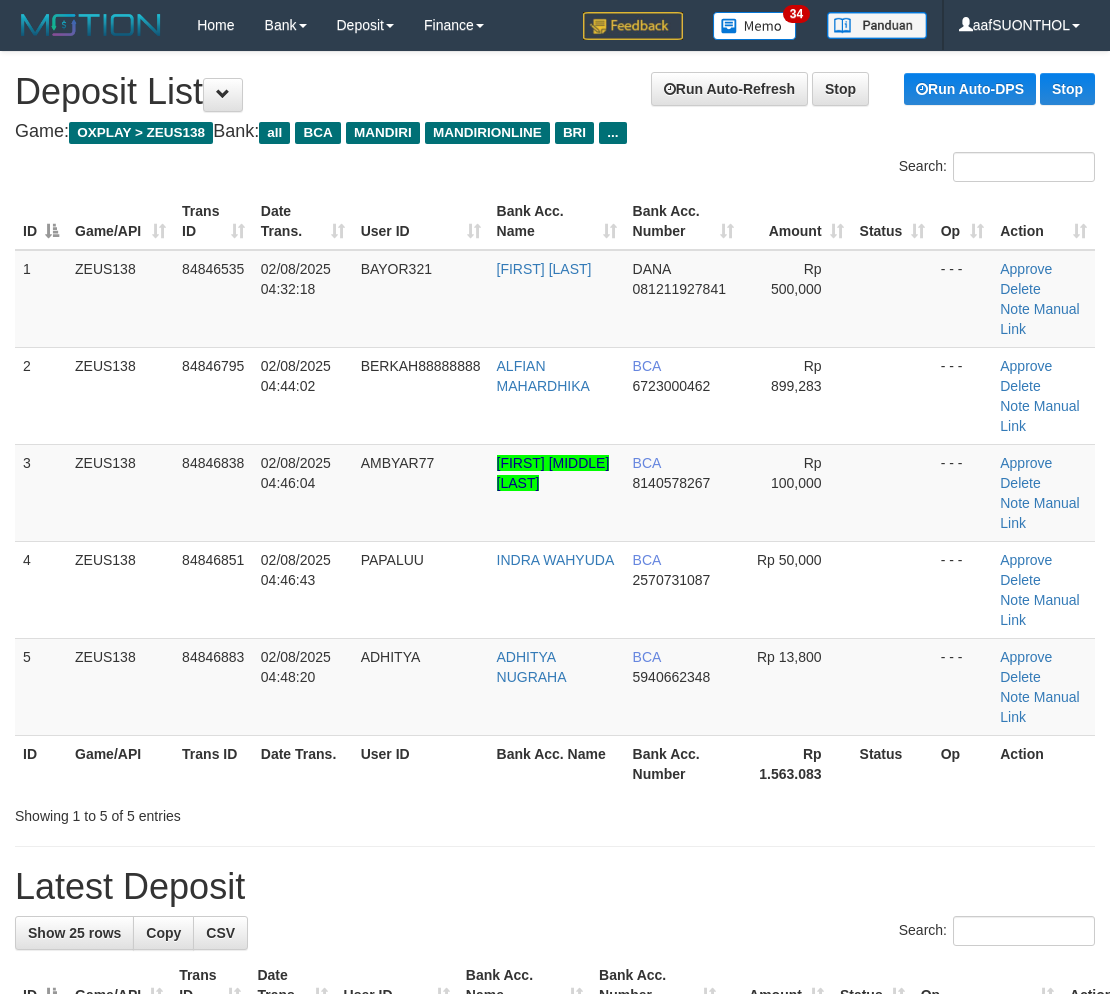 scroll, scrollTop: 0, scrollLeft: 0, axis: both 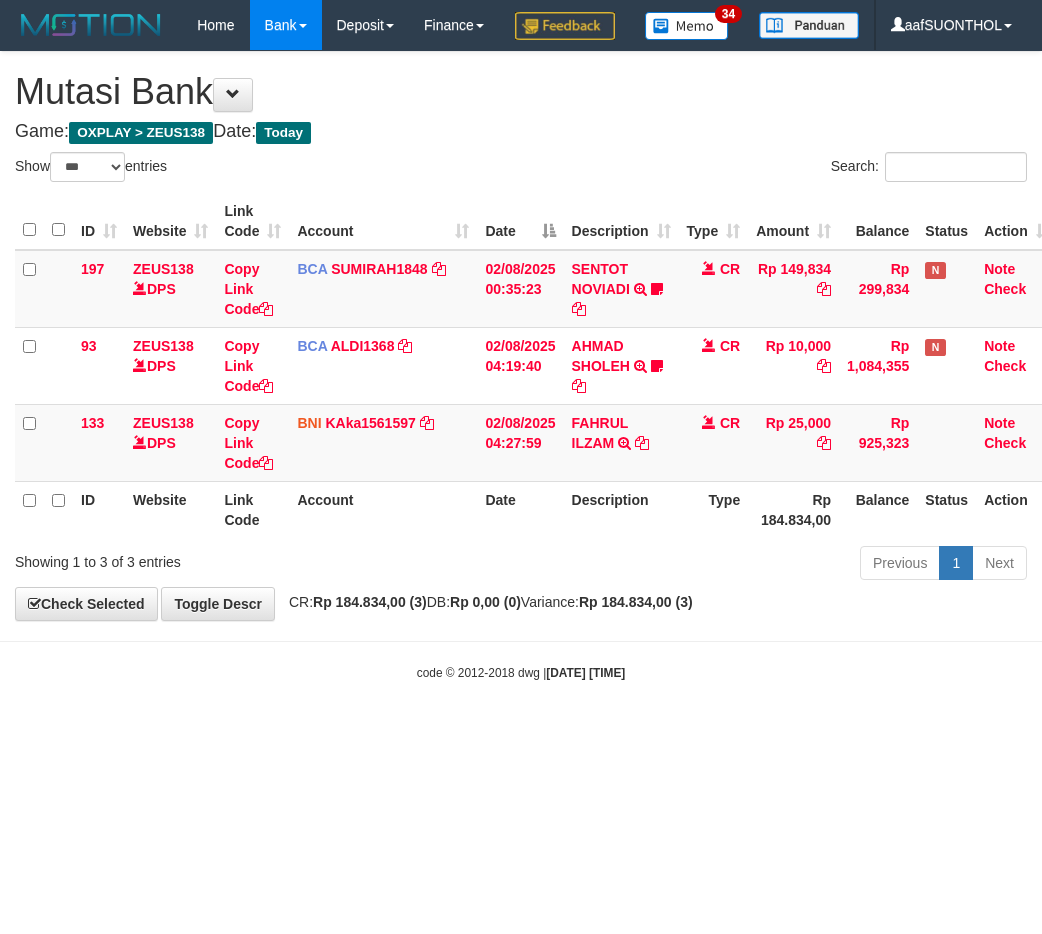 select on "***" 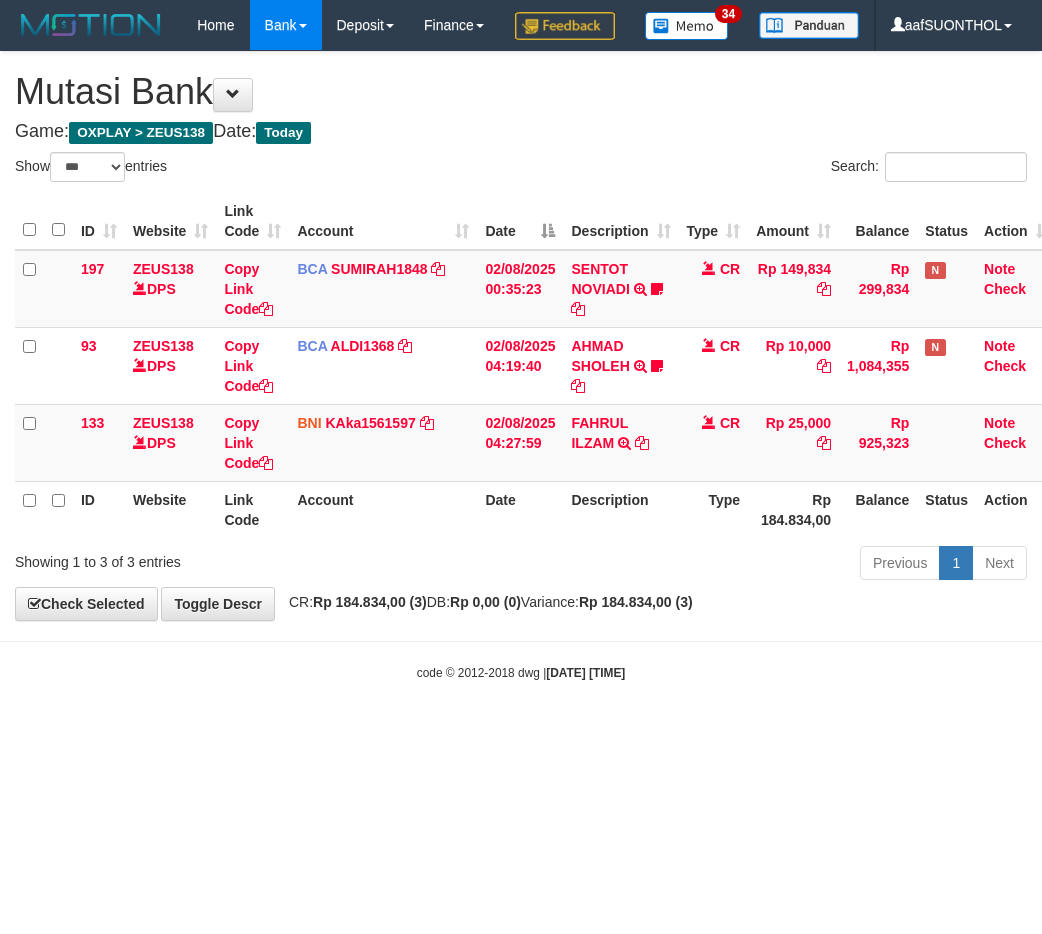 scroll, scrollTop: 0, scrollLeft: 0, axis: both 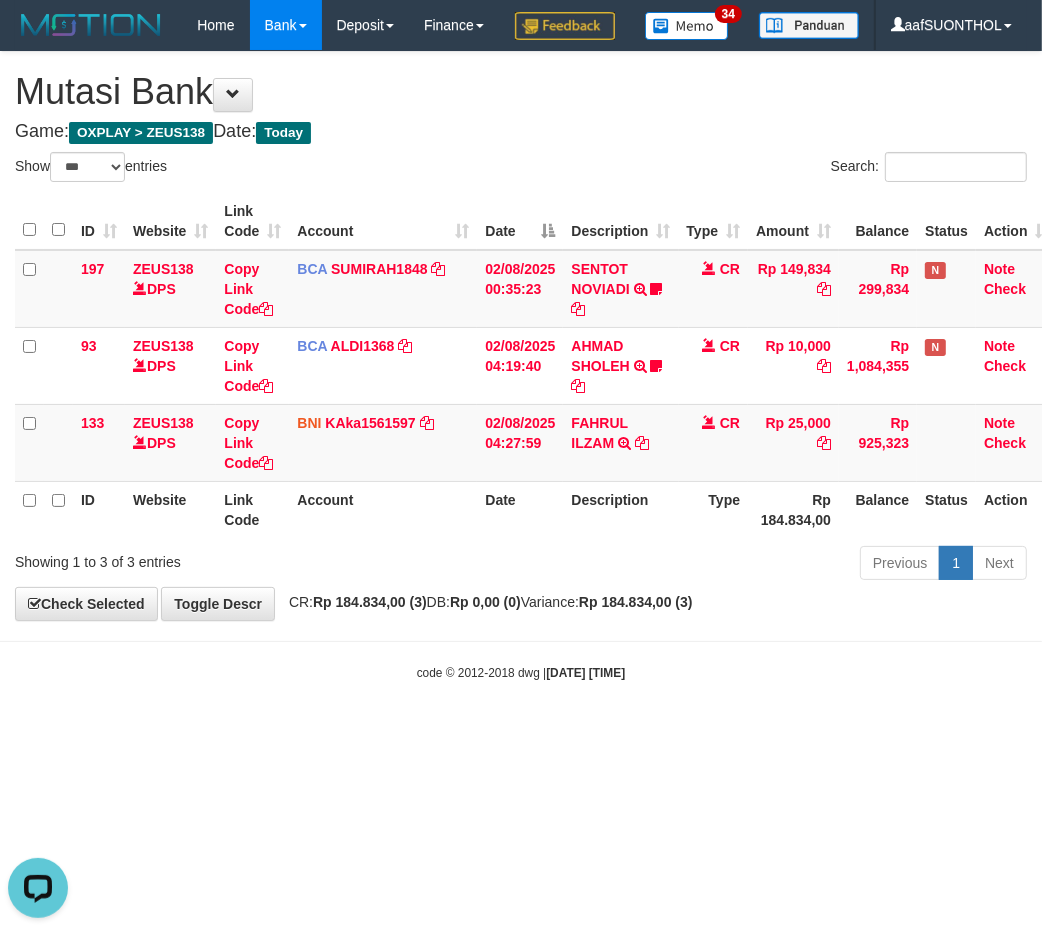 click on "Toggle navigation
Home
Bank
Account List
Load
By Website
Group
[OXPLAY]													ZEUS138
By Load Group (DPS)
Sync" at bounding box center [521, 366] 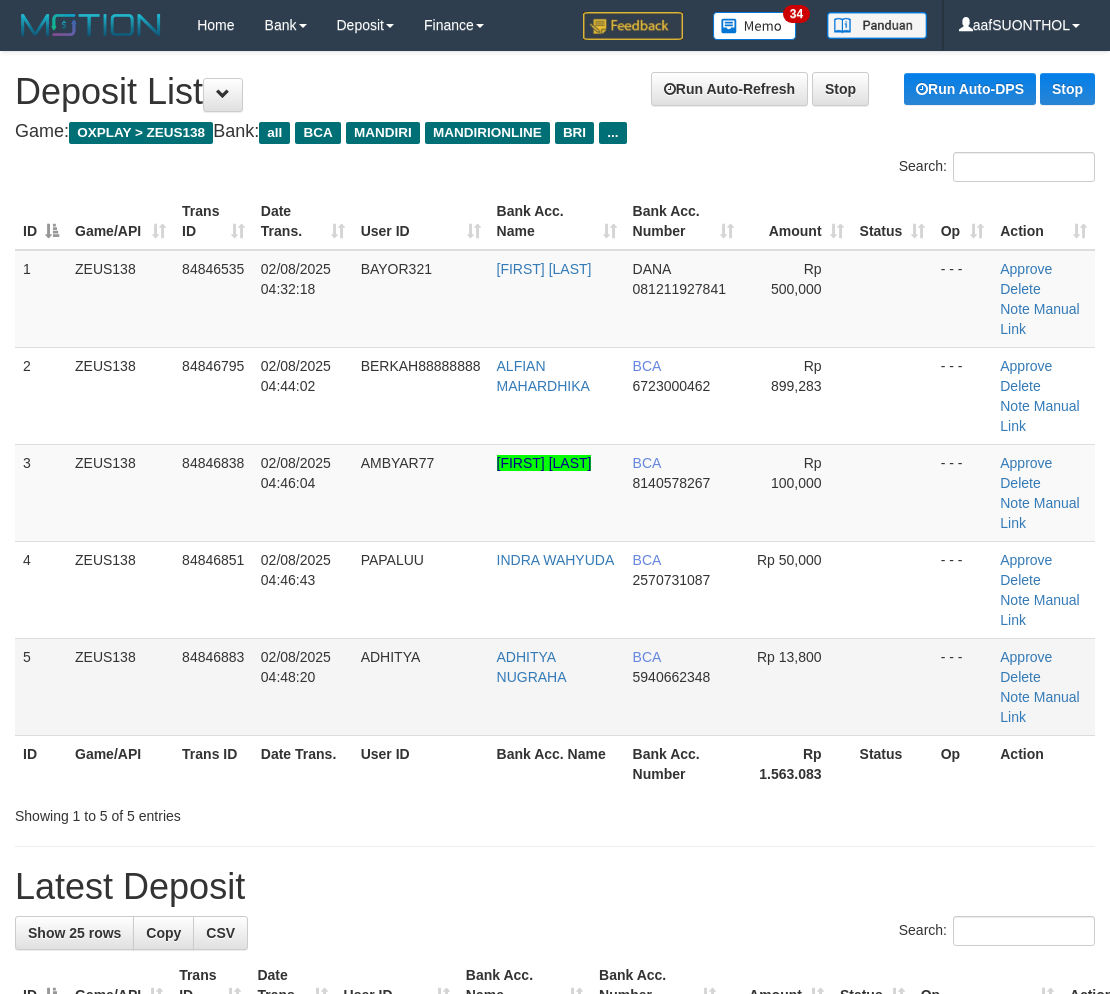 scroll, scrollTop: 0, scrollLeft: 0, axis: both 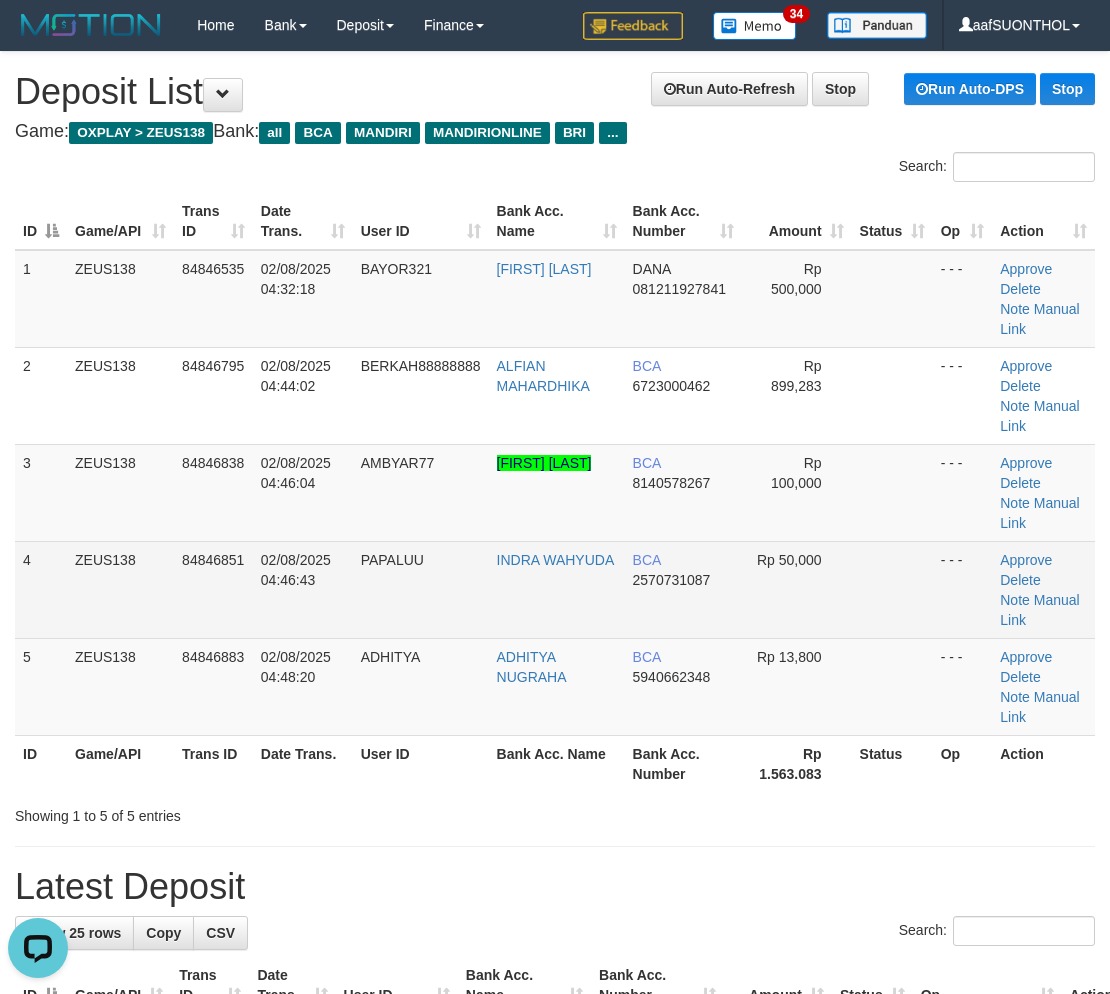 drag, startPoint x: 932, startPoint y: 585, endPoint x: 904, endPoint y: 580, distance: 28.442924 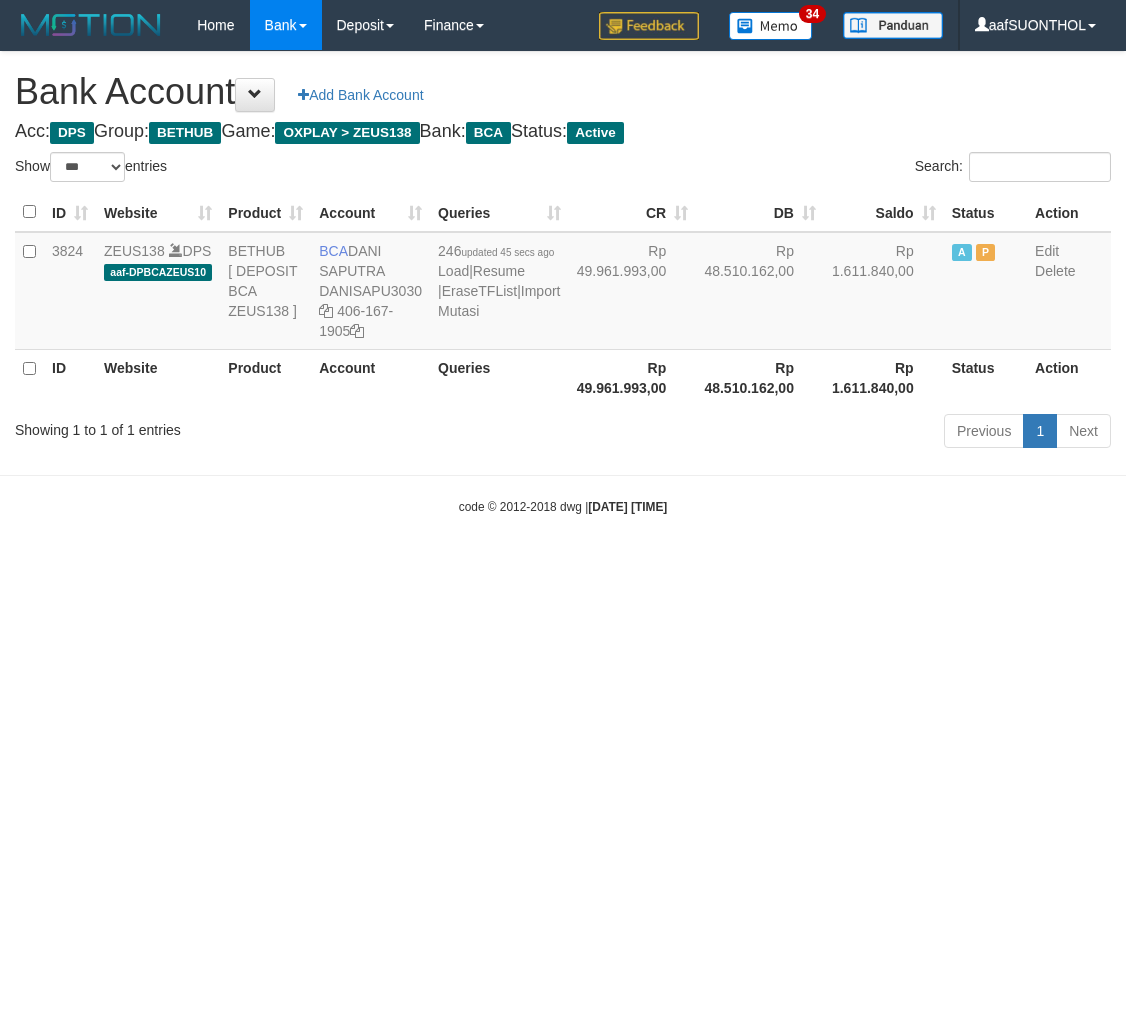 select on "***" 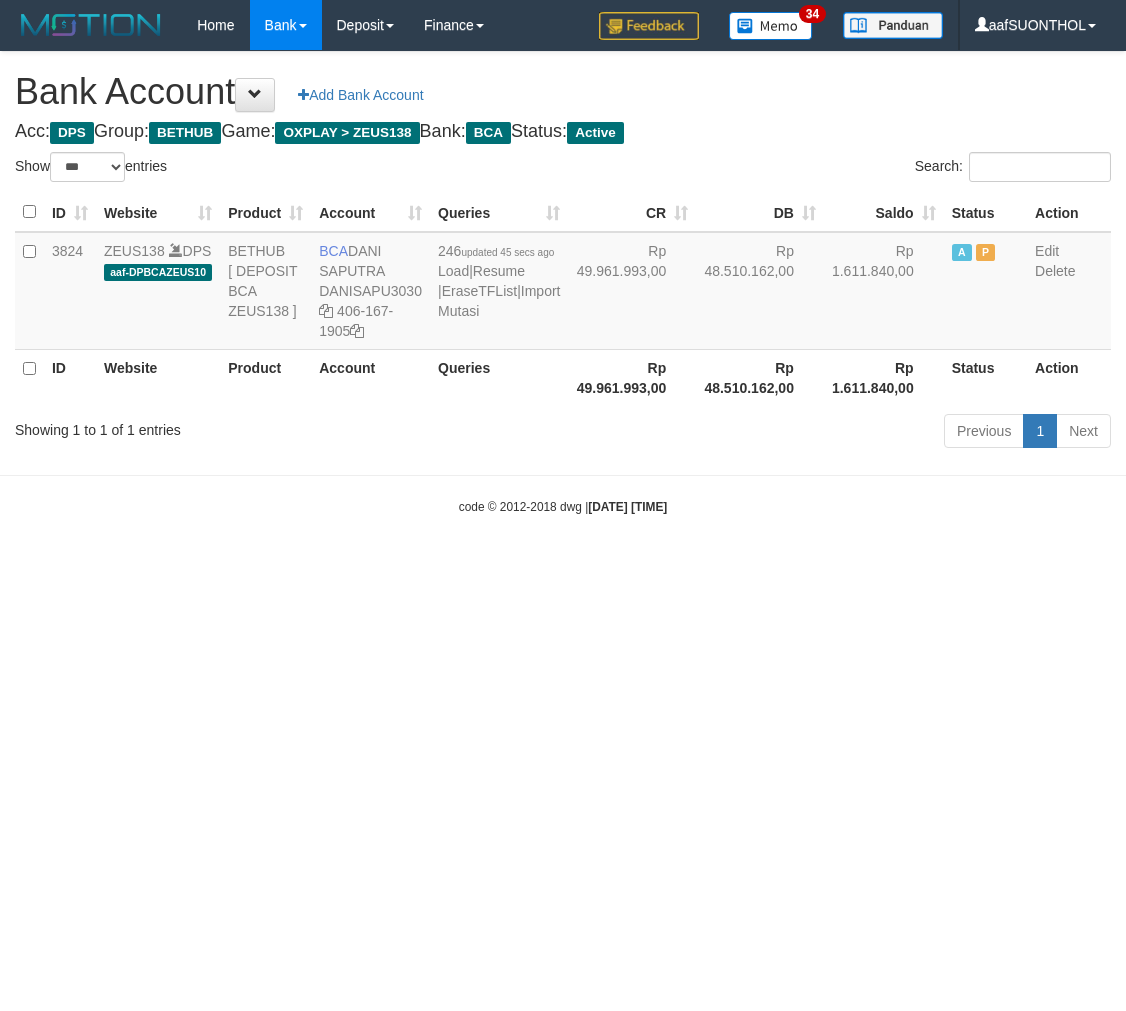 scroll, scrollTop: 0, scrollLeft: 0, axis: both 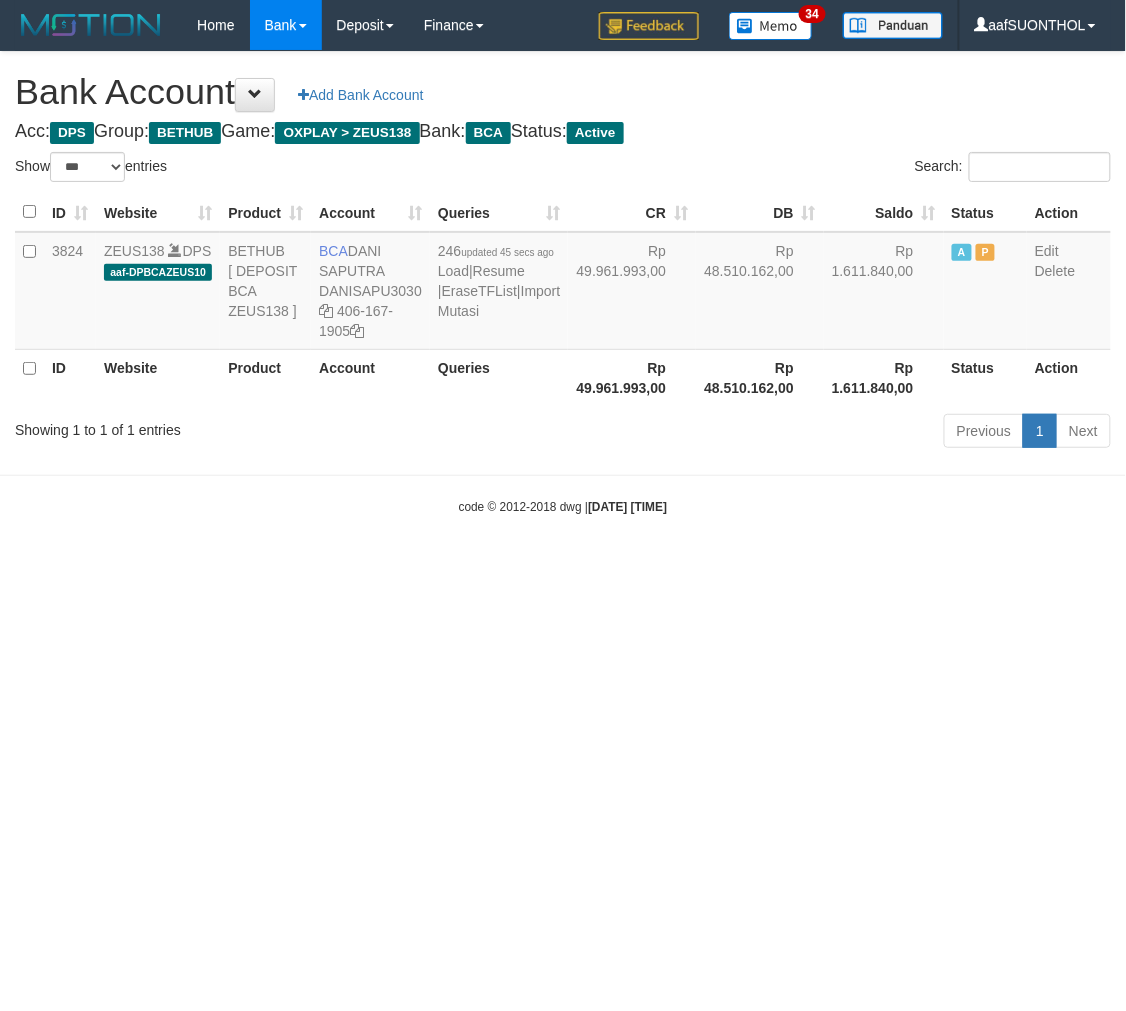 click on "Toggle navigation
Home
Bank
Account List
Load
By Website
Group
[OXPLAY]													ZEUS138
By Load Group (DPS)
Sync" at bounding box center (563, 283) 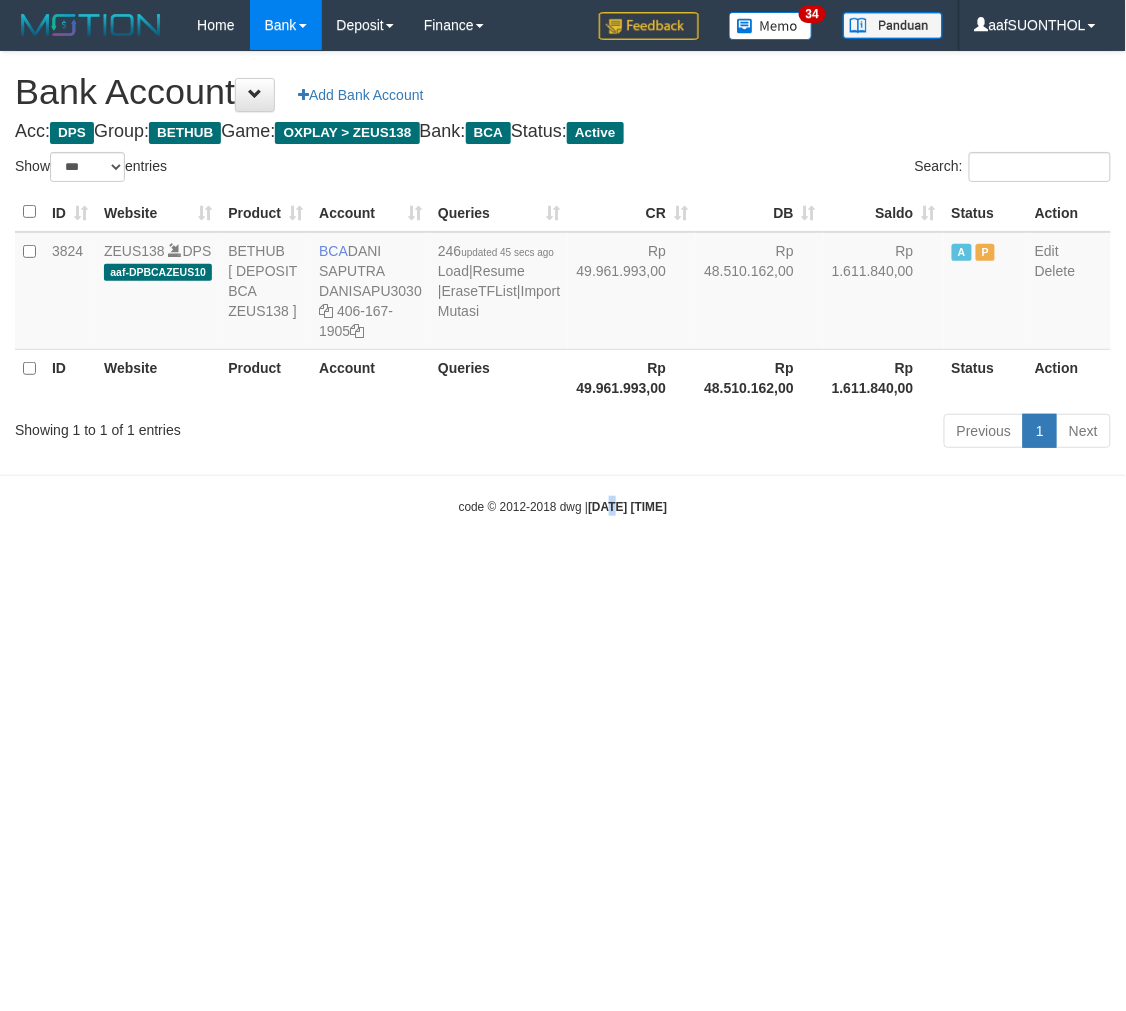 drag, startPoint x: 596, startPoint y: 784, endPoint x: 1111, endPoint y: 632, distance: 536.96277 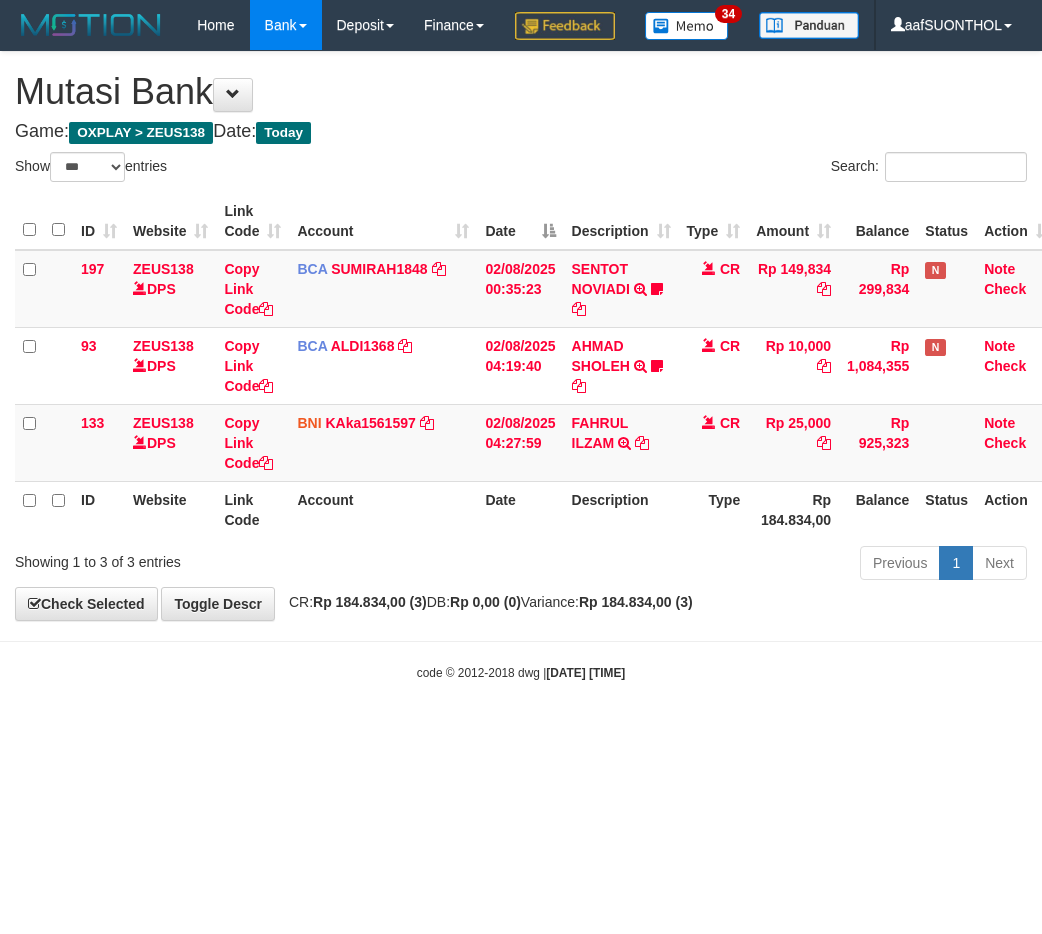 select on "***" 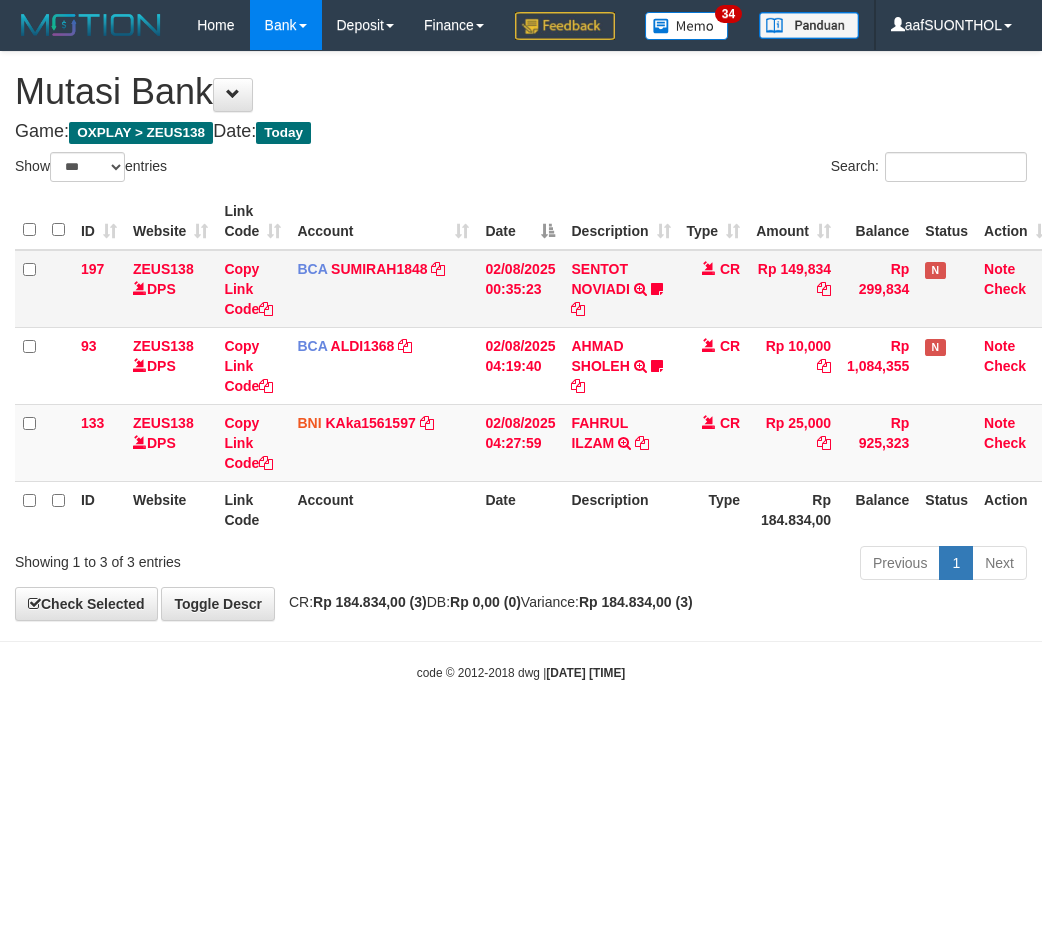 scroll, scrollTop: 0, scrollLeft: 0, axis: both 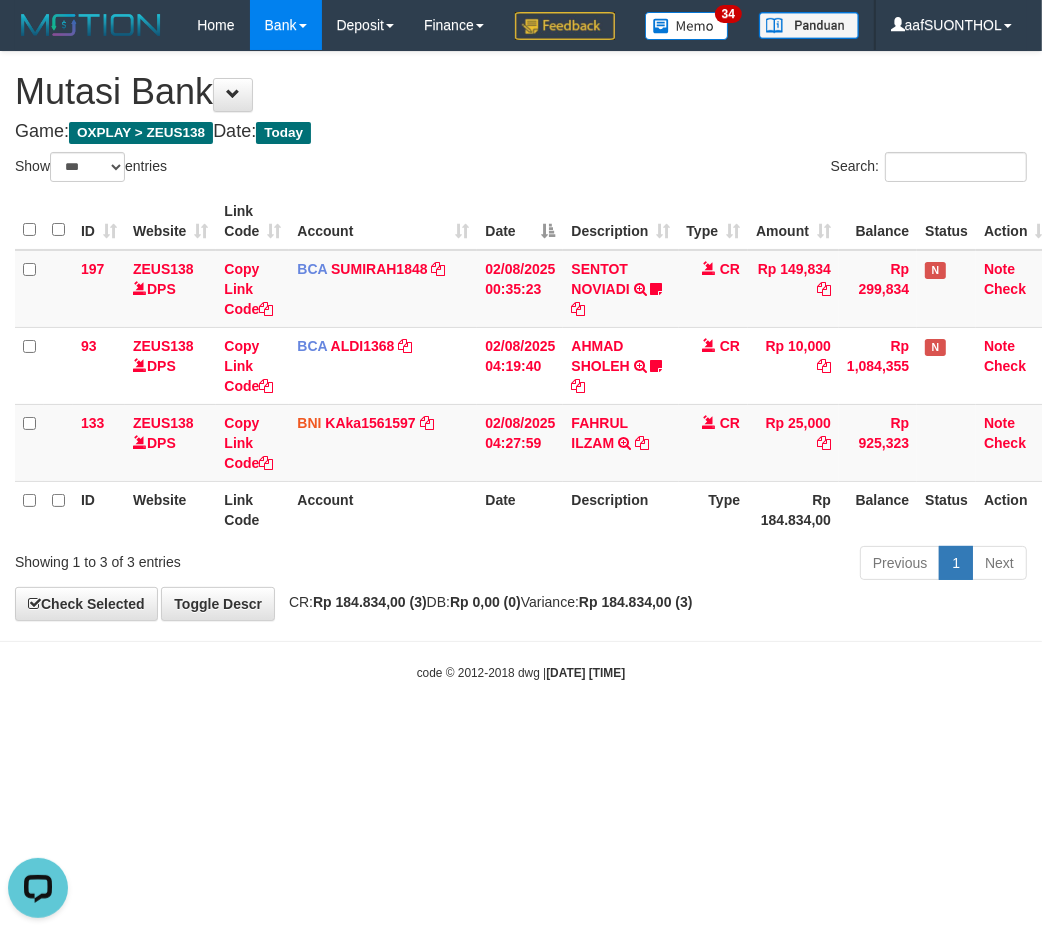 drag, startPoint x: 760, startPoint y: 693, endPoint x: 702, endPoint y: 695, distance: 58.034473 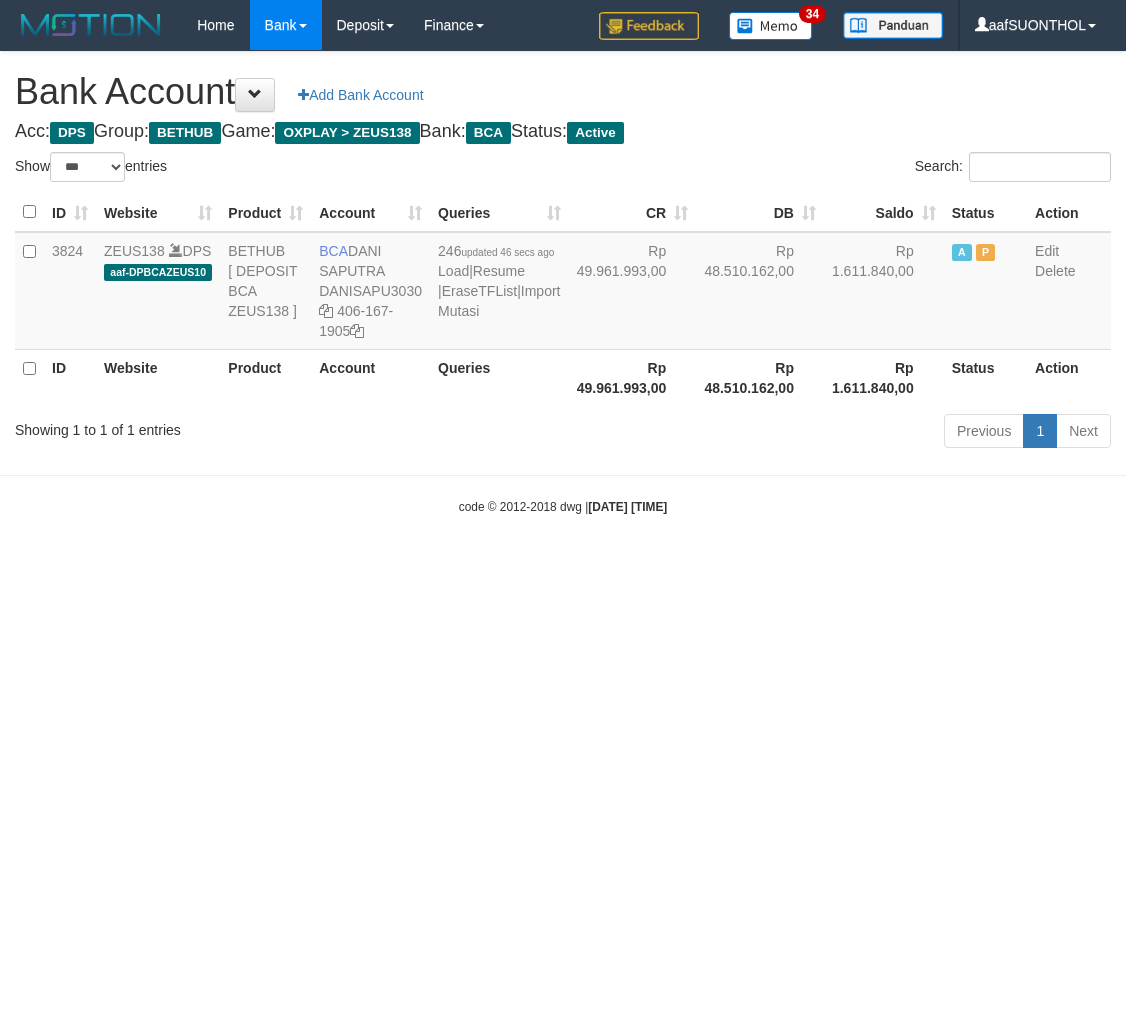 select on "***" 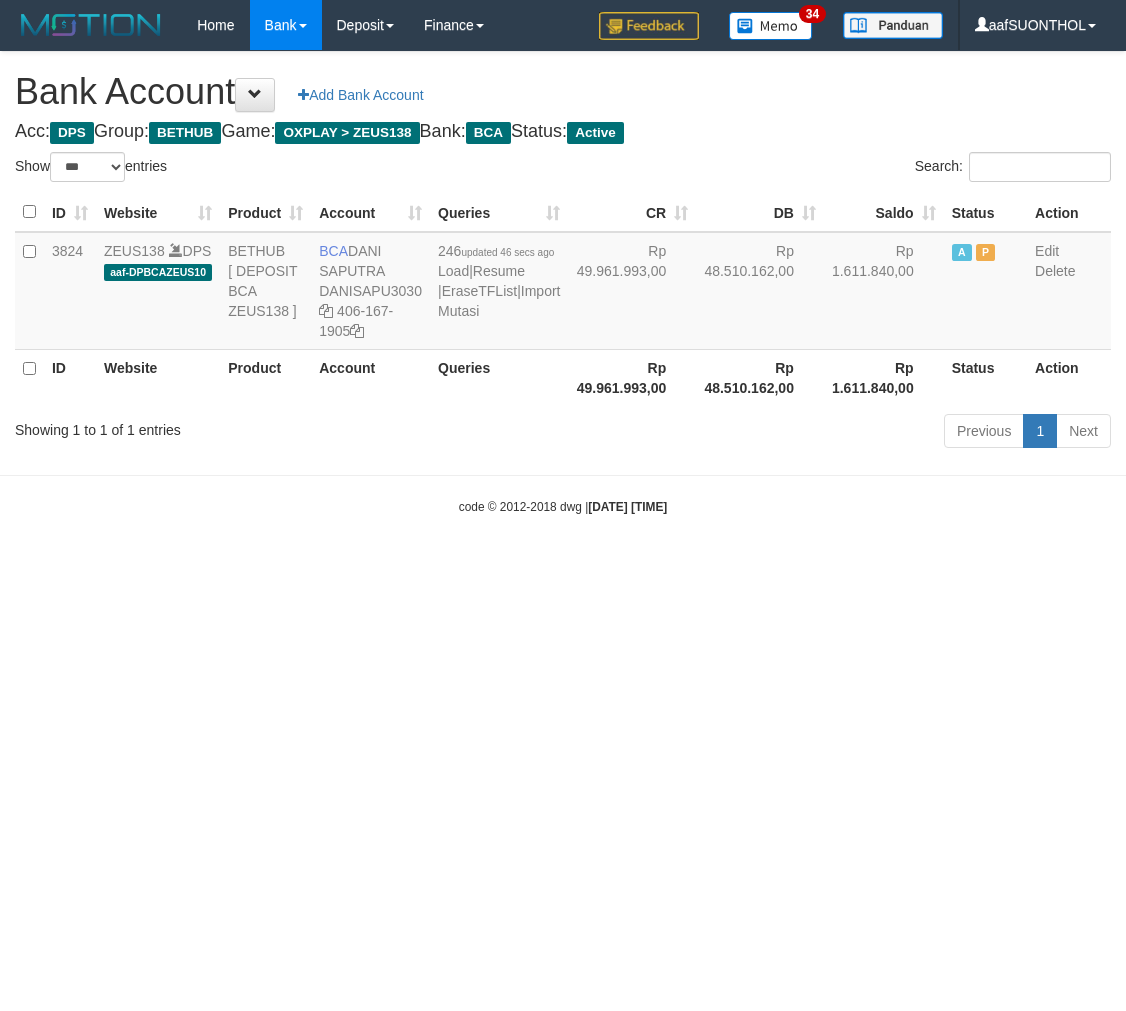 scroll, scrollTop: 0, scrollLeft: 0, axis: both 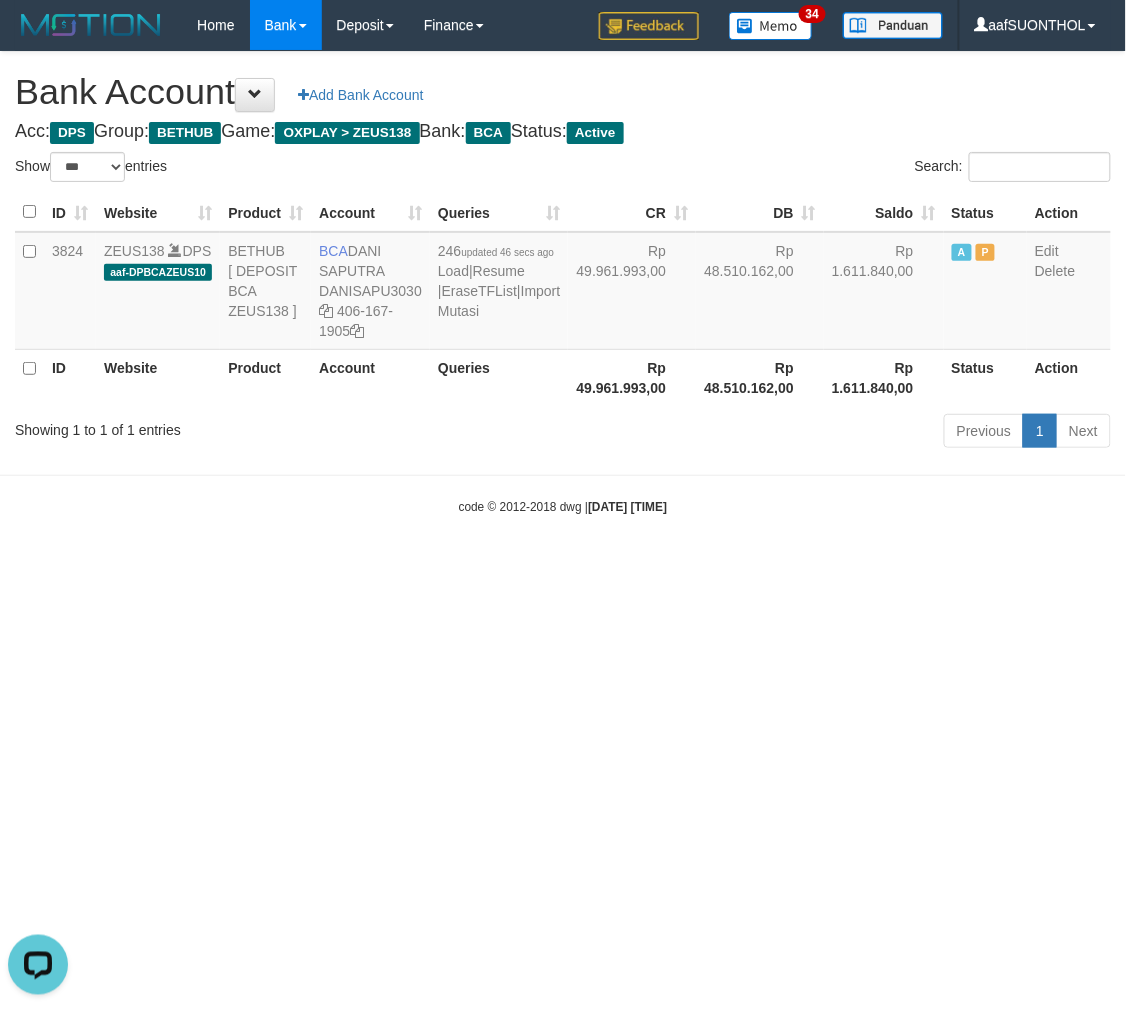 click on "Toggle navigation
Home
Bank
Account List
Load
By Website
Group
[OXPLAY]													ZEUS138
By Load Group (DPS)
Sync" at bounding box center (563, 283) 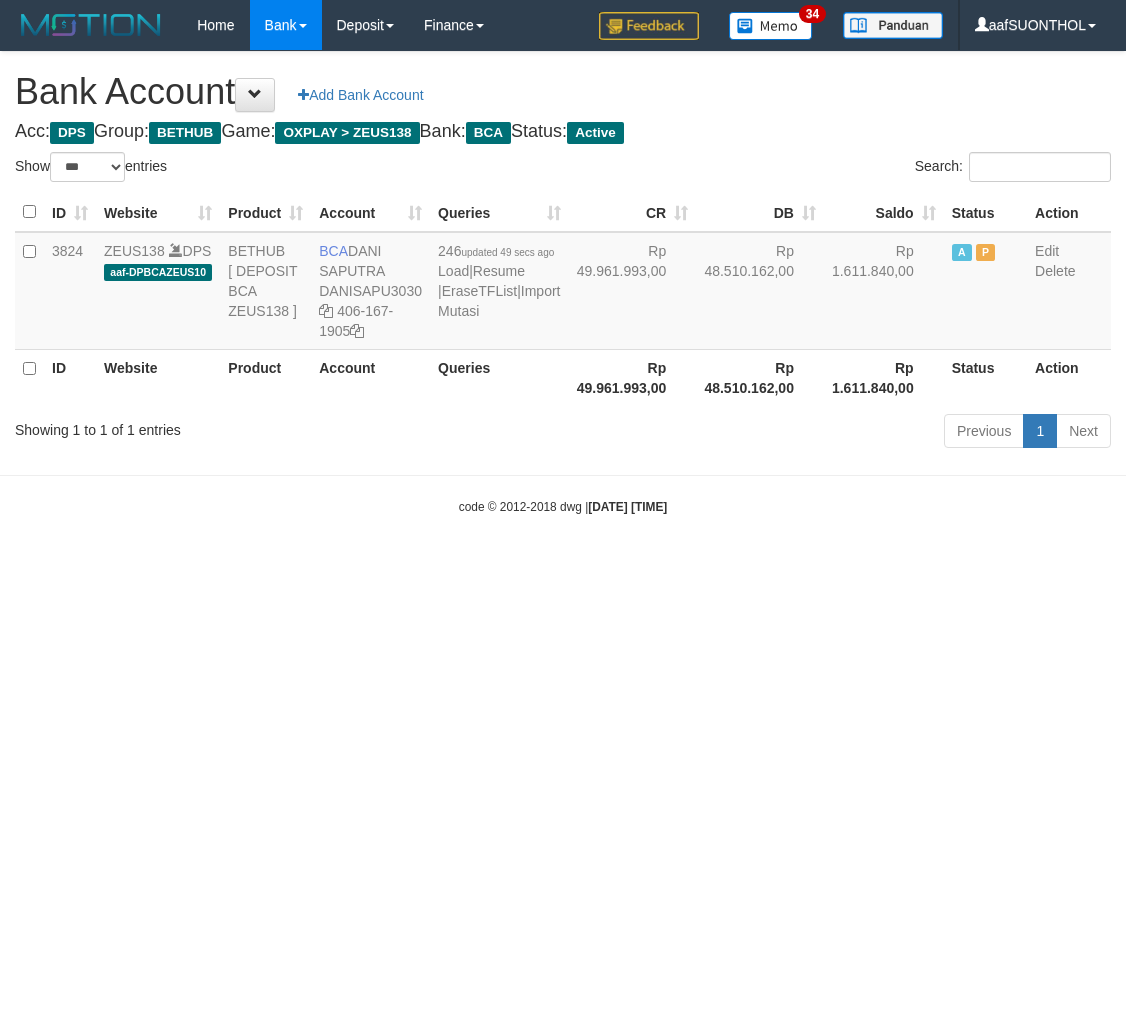 select on "***" 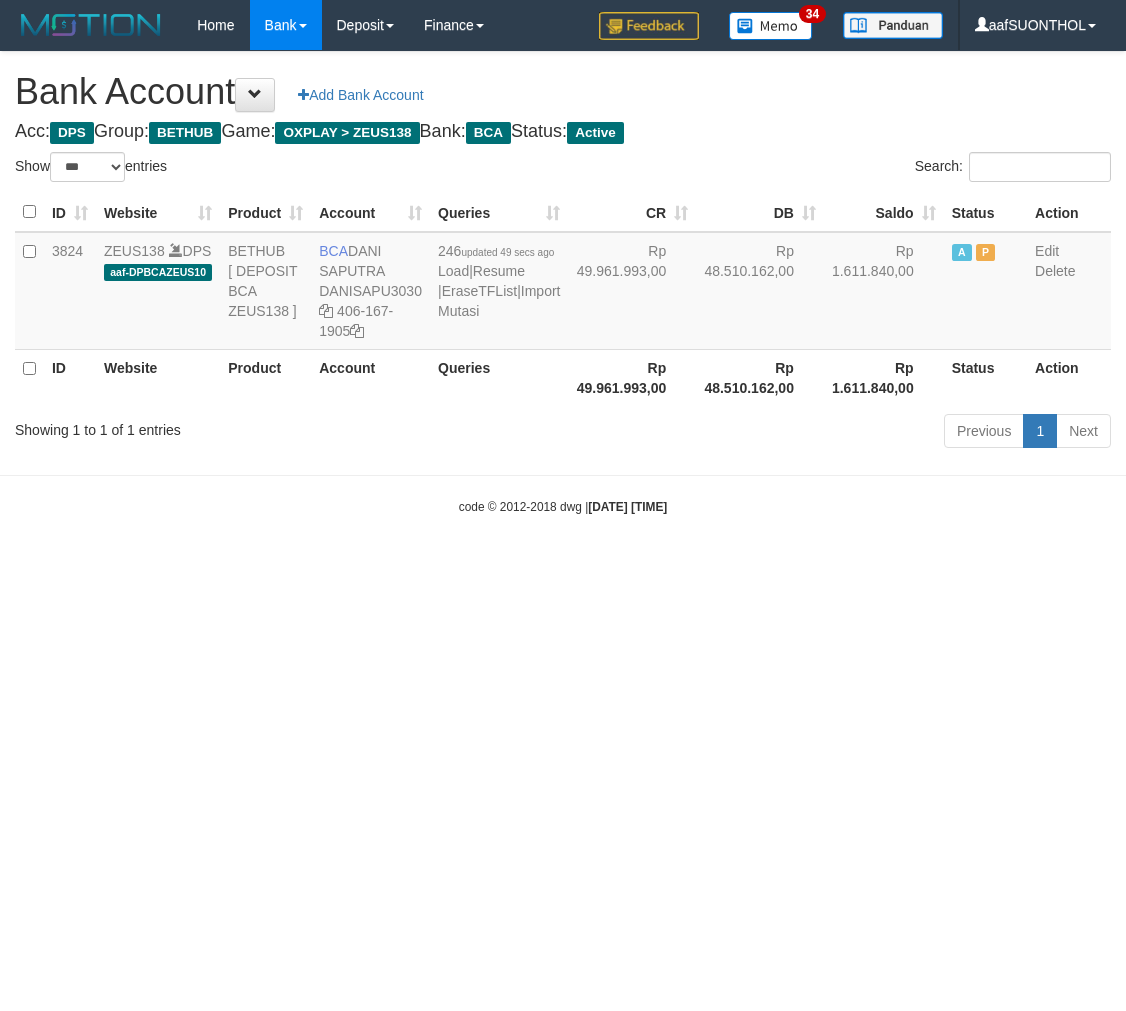 scroll, scrollTop: 0, scrollLeft: 0, axis: both 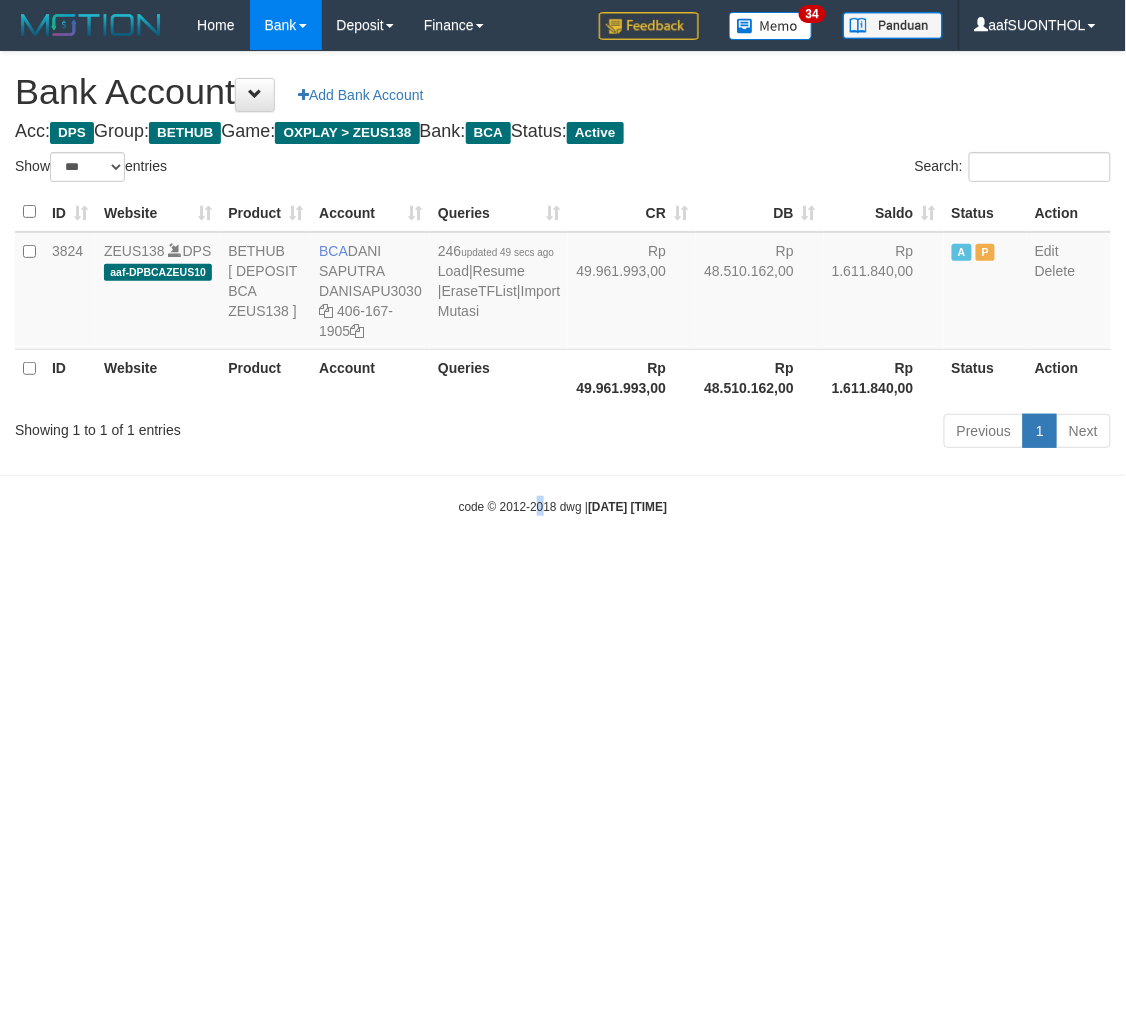 click on "Toggle navigation
Home
Bank
Account List
Load
By Website
Group
[OXPLAY]													ZEUS138
By Load Group (DPS)
Sync" at bounding box center (563, 283) 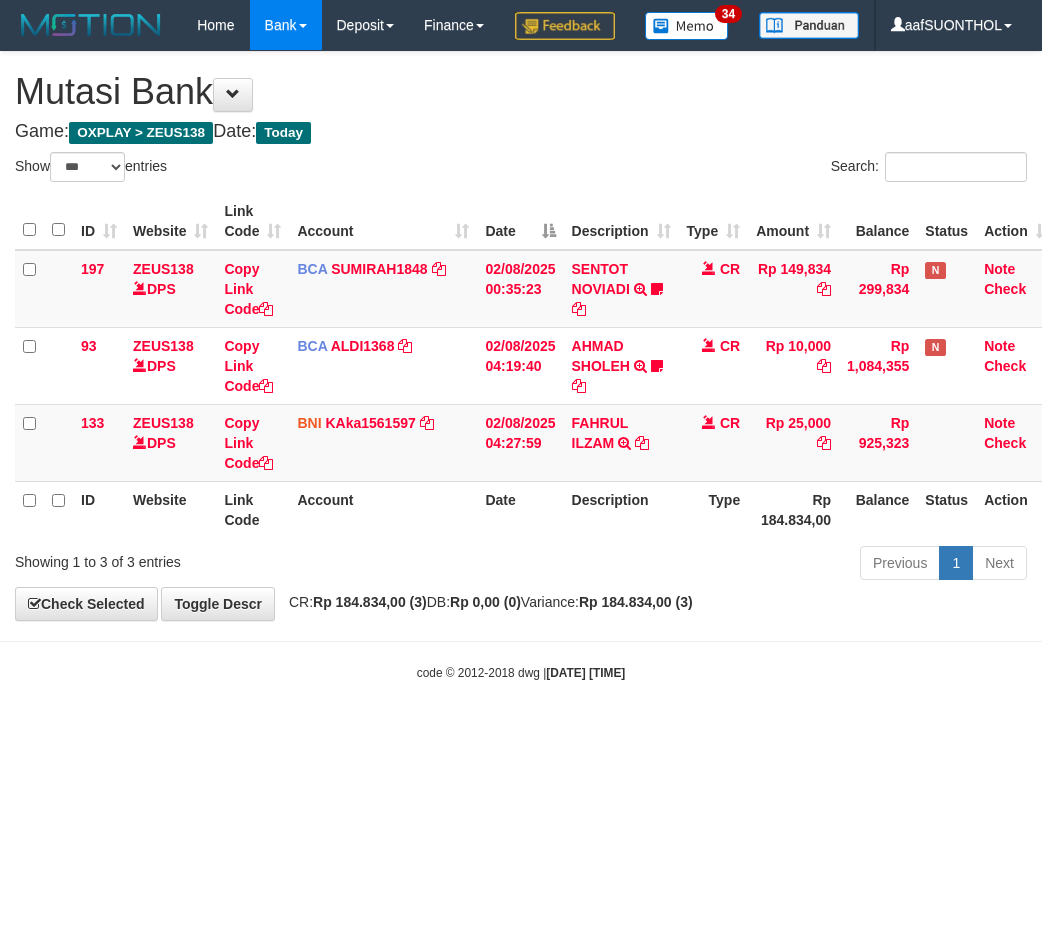 select on "***" 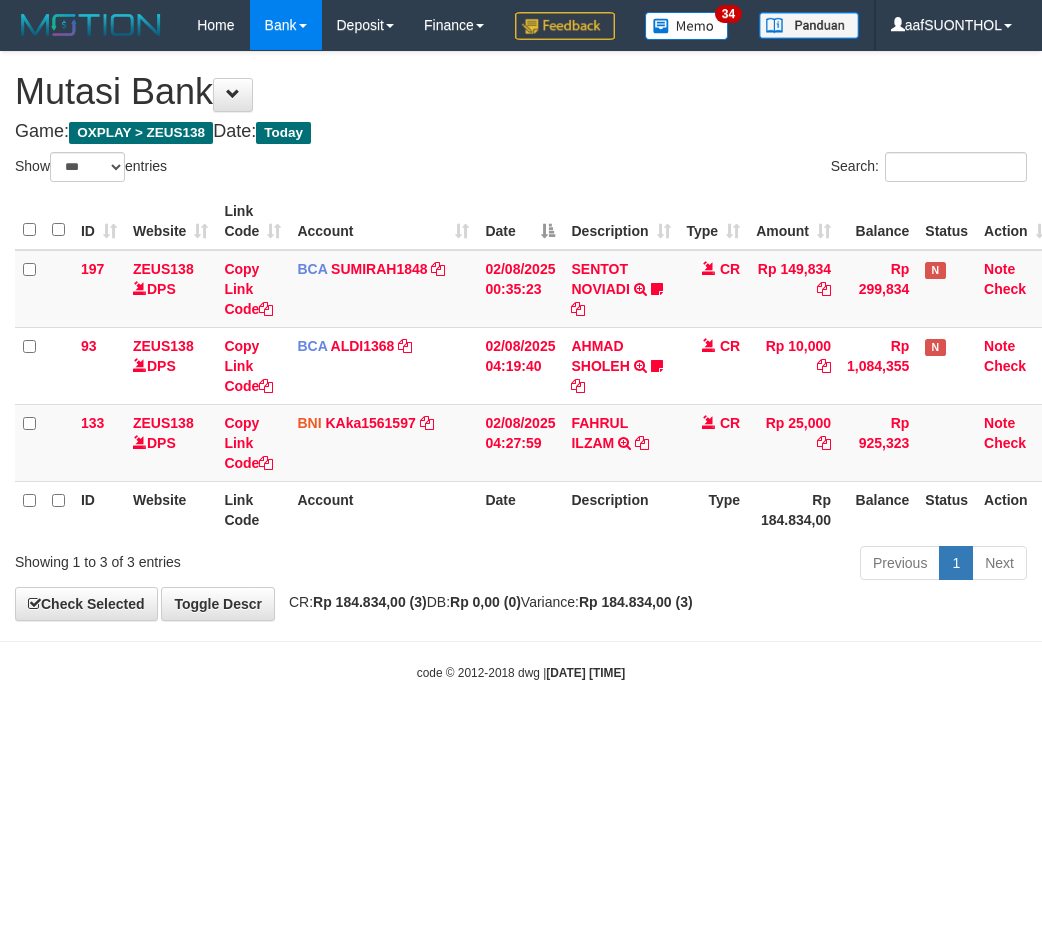 scroll, scrollTop: 0, scrollLeft: 0, axis: both 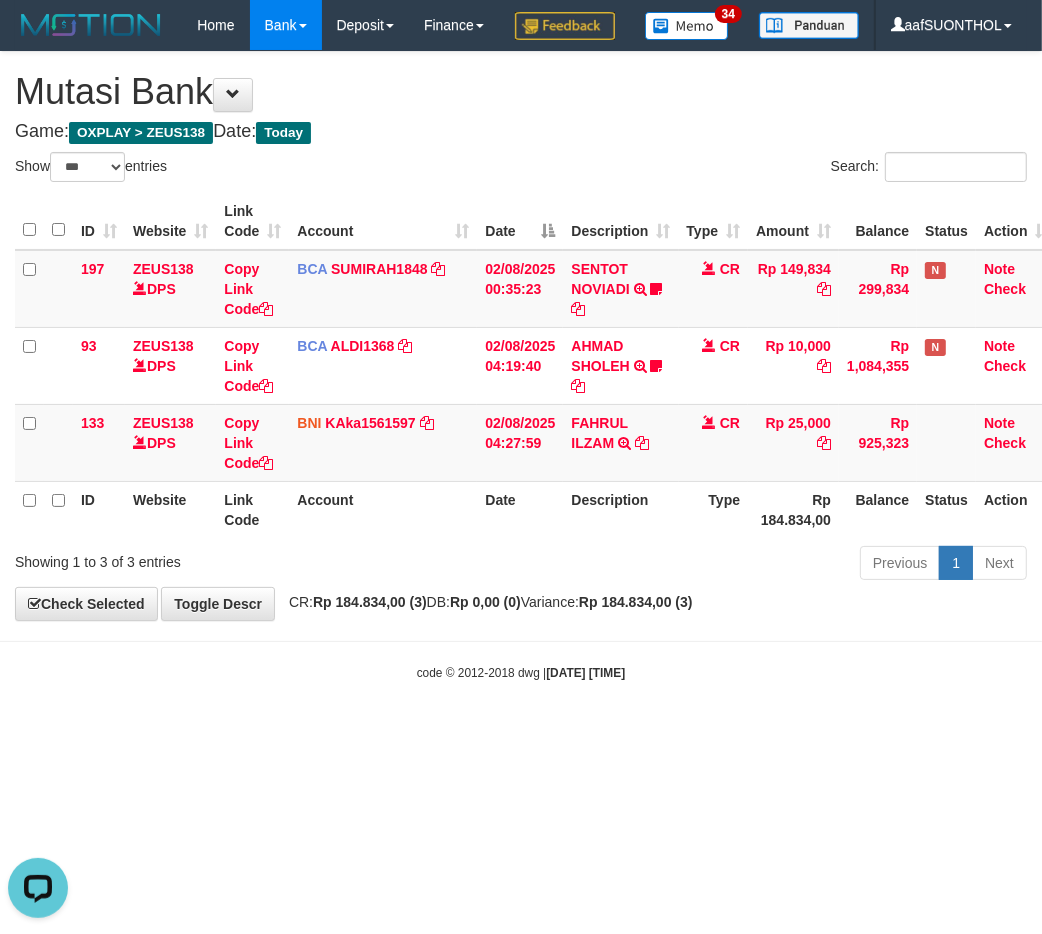 drag, startPoint x: 615, startPoint y: 684, endPoint x: 598, endPoint y: 700, distance: 23.345236 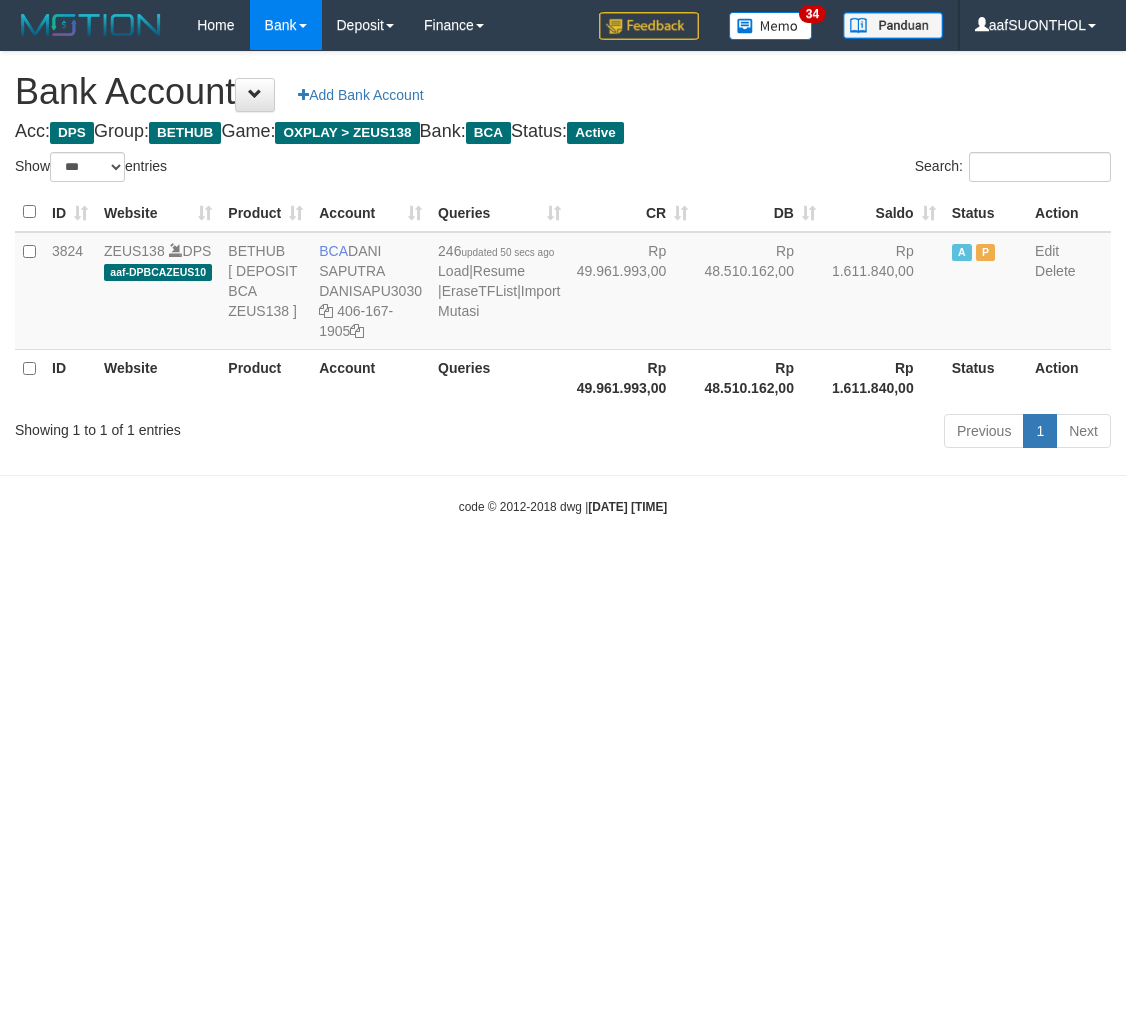 select on "***" 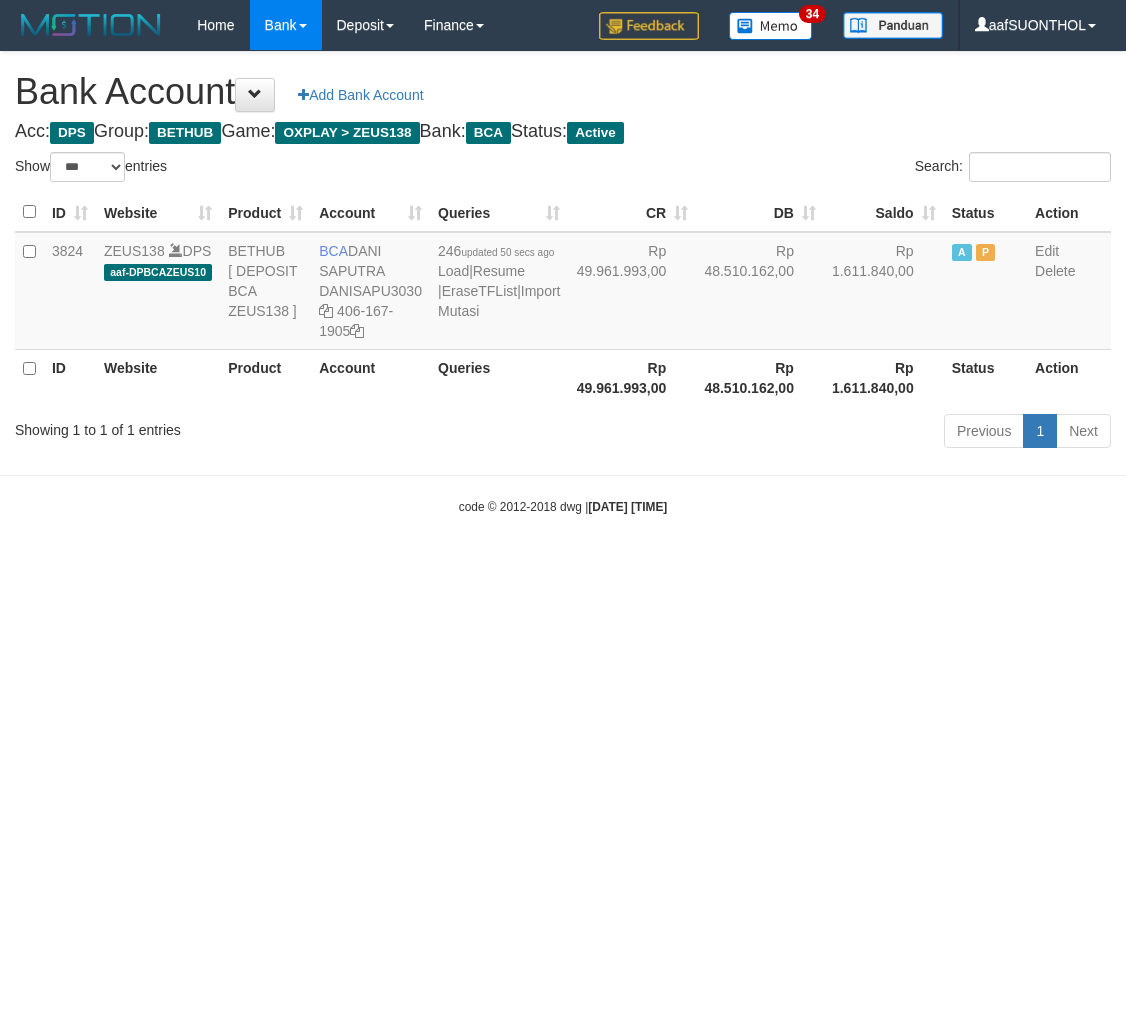 scroll, scrollTop: 0, scrollLeft: 0, axis: both 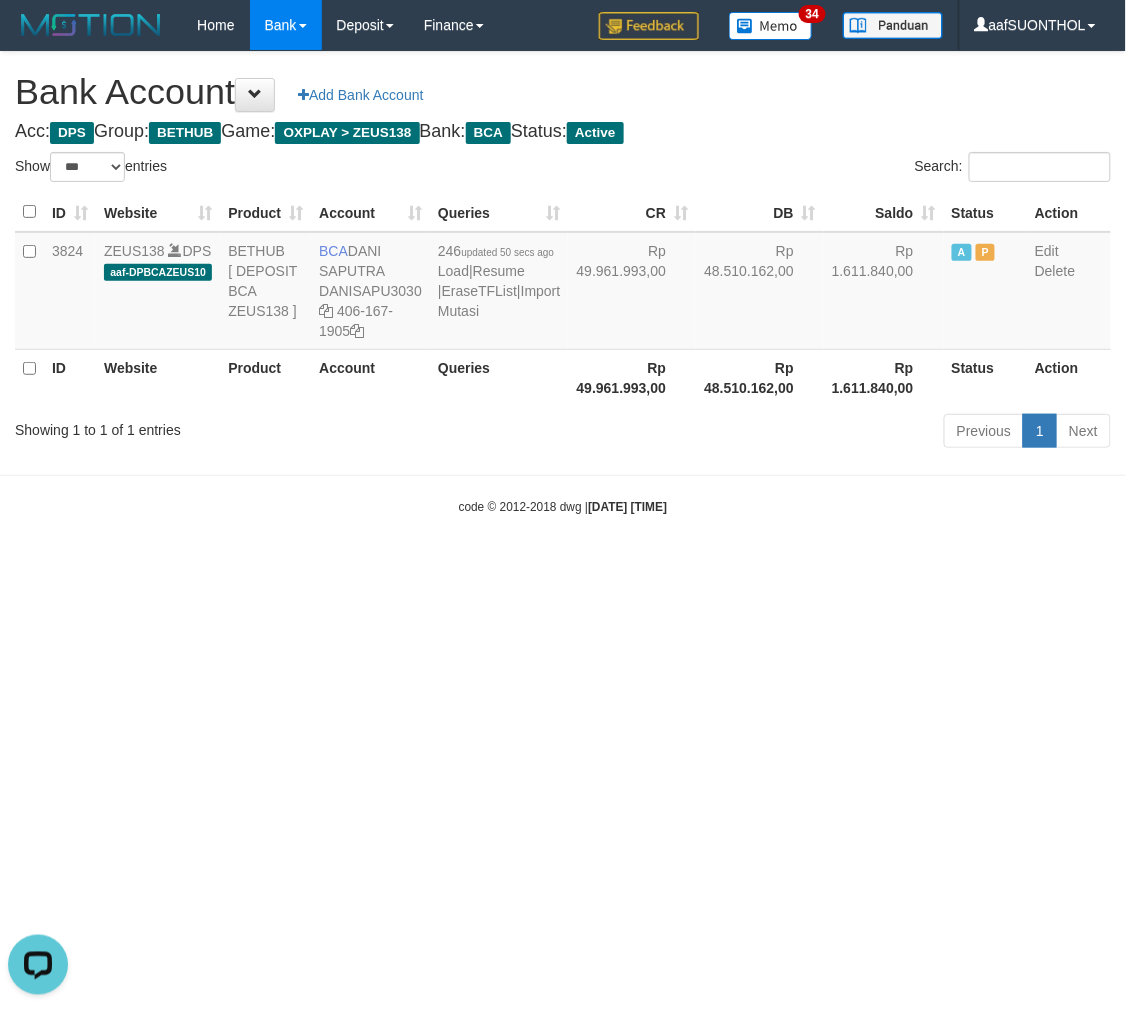 click on "Toggle navigation
Home
Bank
Account List
Load
By Website
Group
[OXPLAY]													ZEUS138
By Load Group (DPS)
Sync" at bounding box center [563, 283] 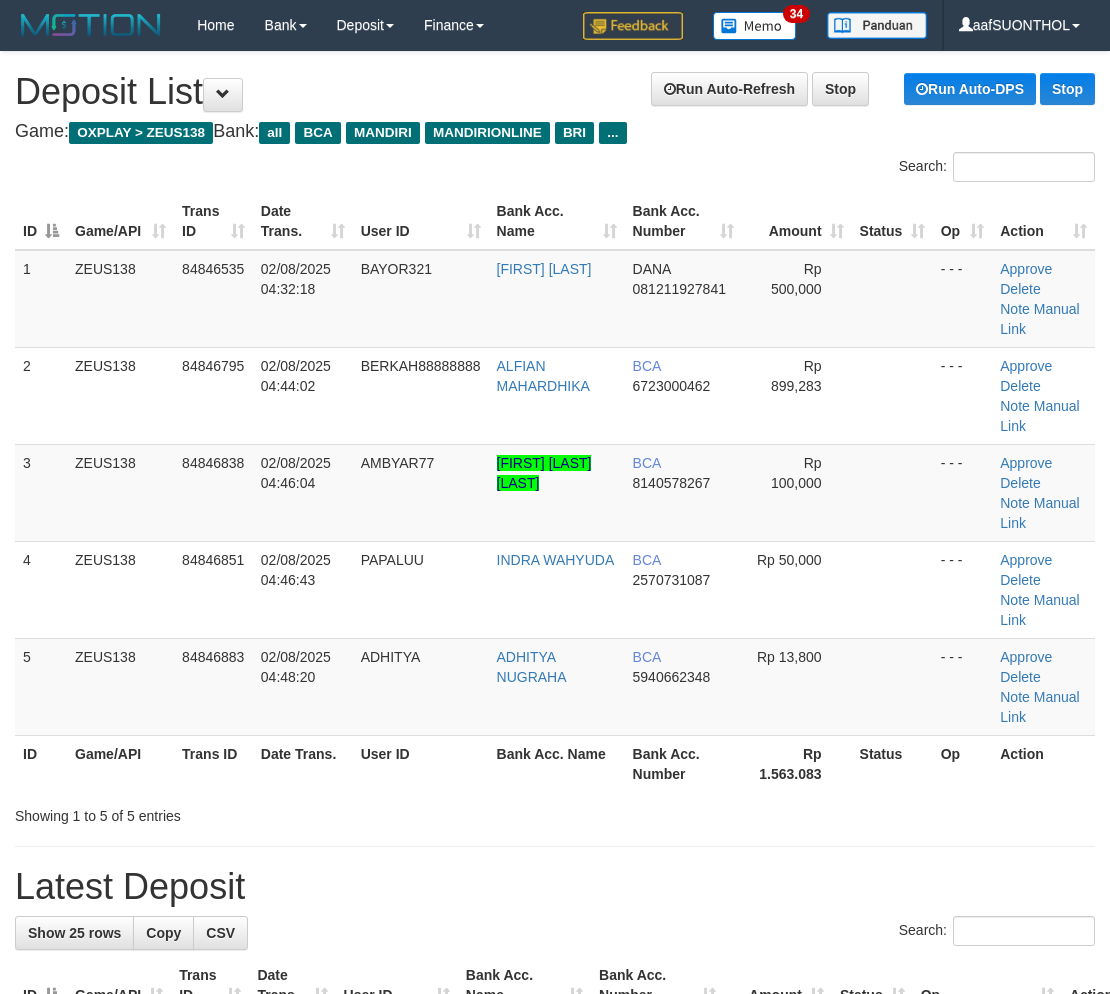 scroll, scrollTop: 0, scrollLeft: 0, axis: both 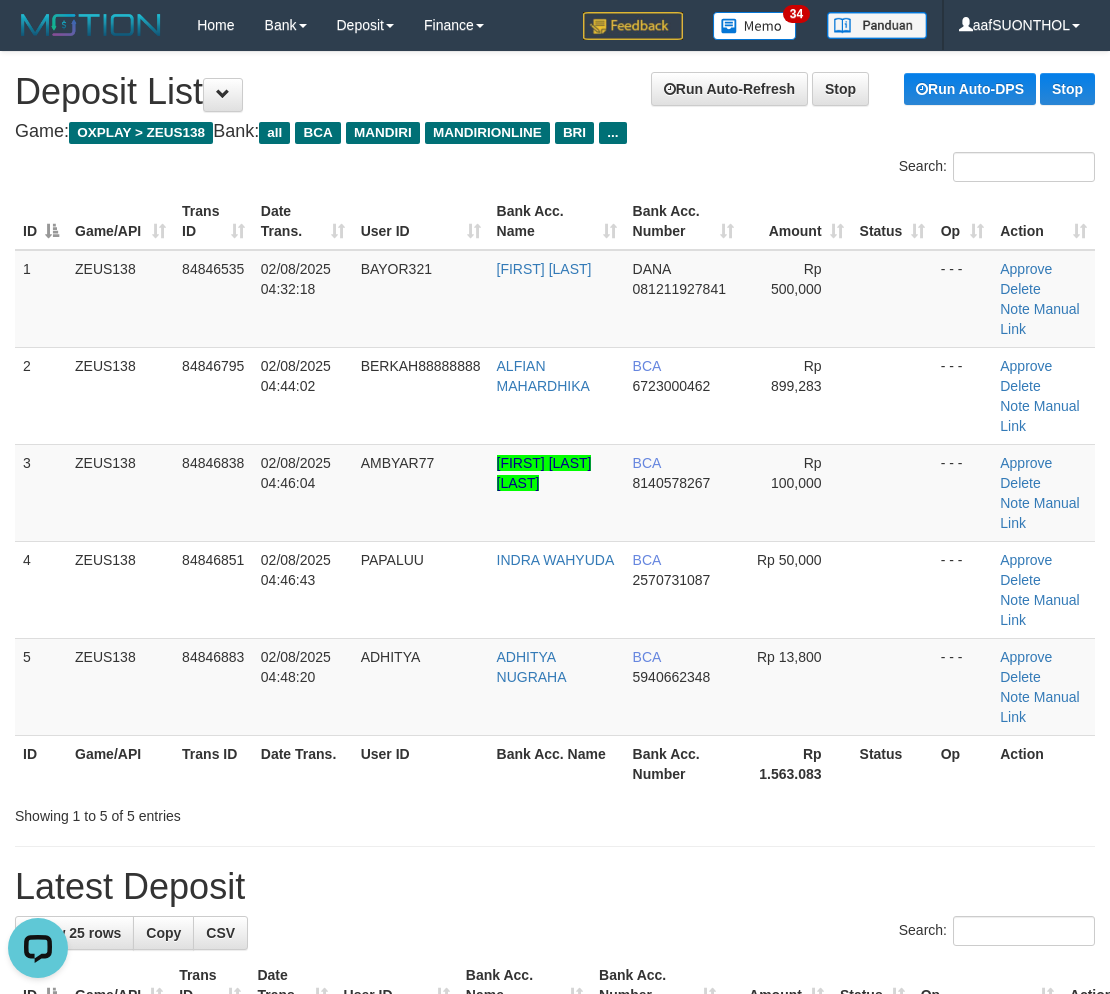 click on "**********" at bounding box center (555, 1332) 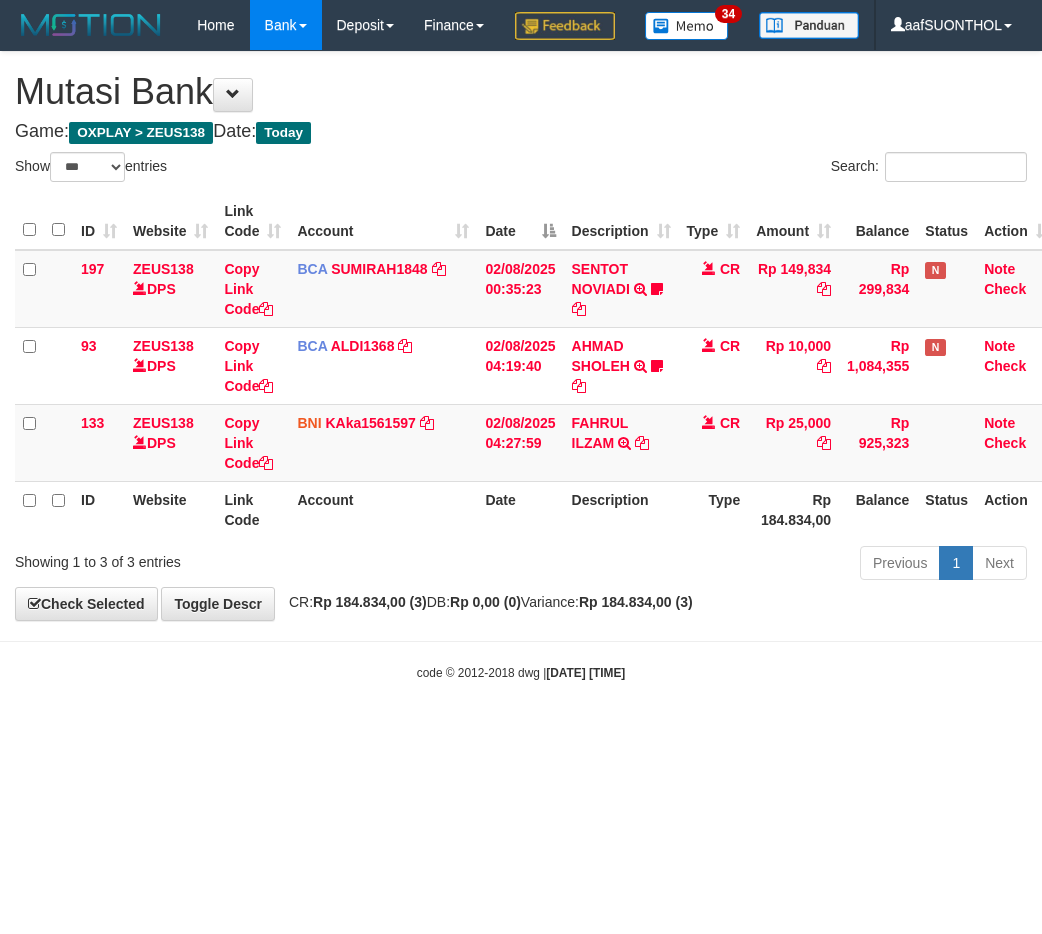 select on "***" 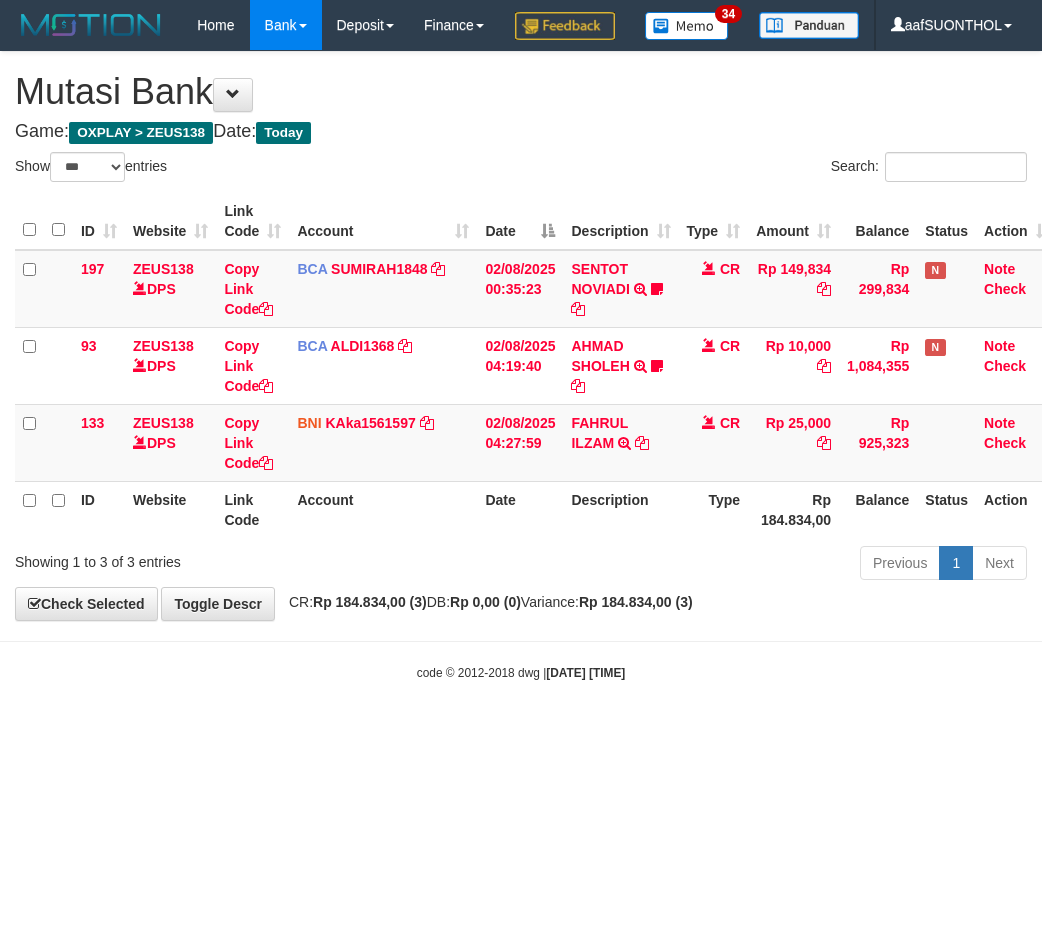 scroll, scrollTop: 0, scrollLeft: 0, axis: both 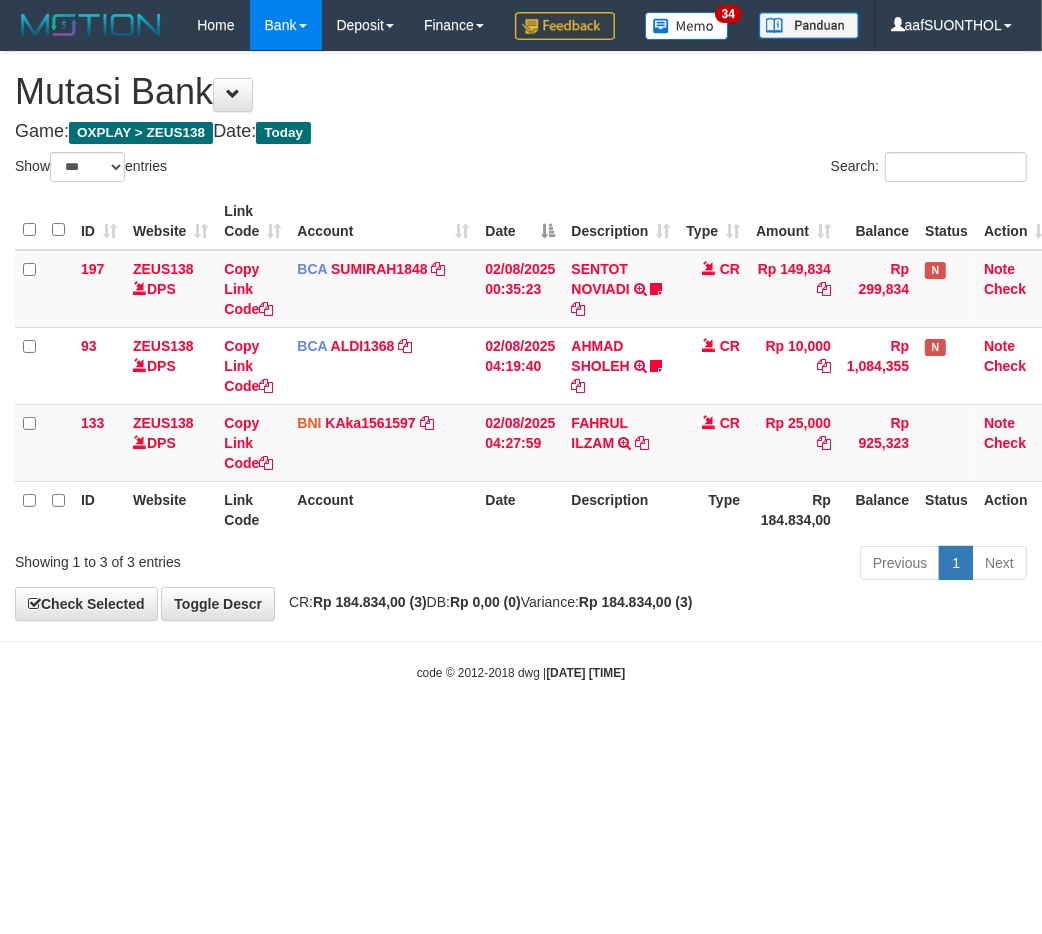 click on "Toggle navigation
Home
Bank
Account List
Load
By Website
Group
[OXPLAY]													ZEUS138
By Load Group (DPS)" at bounding box center (521, 366) 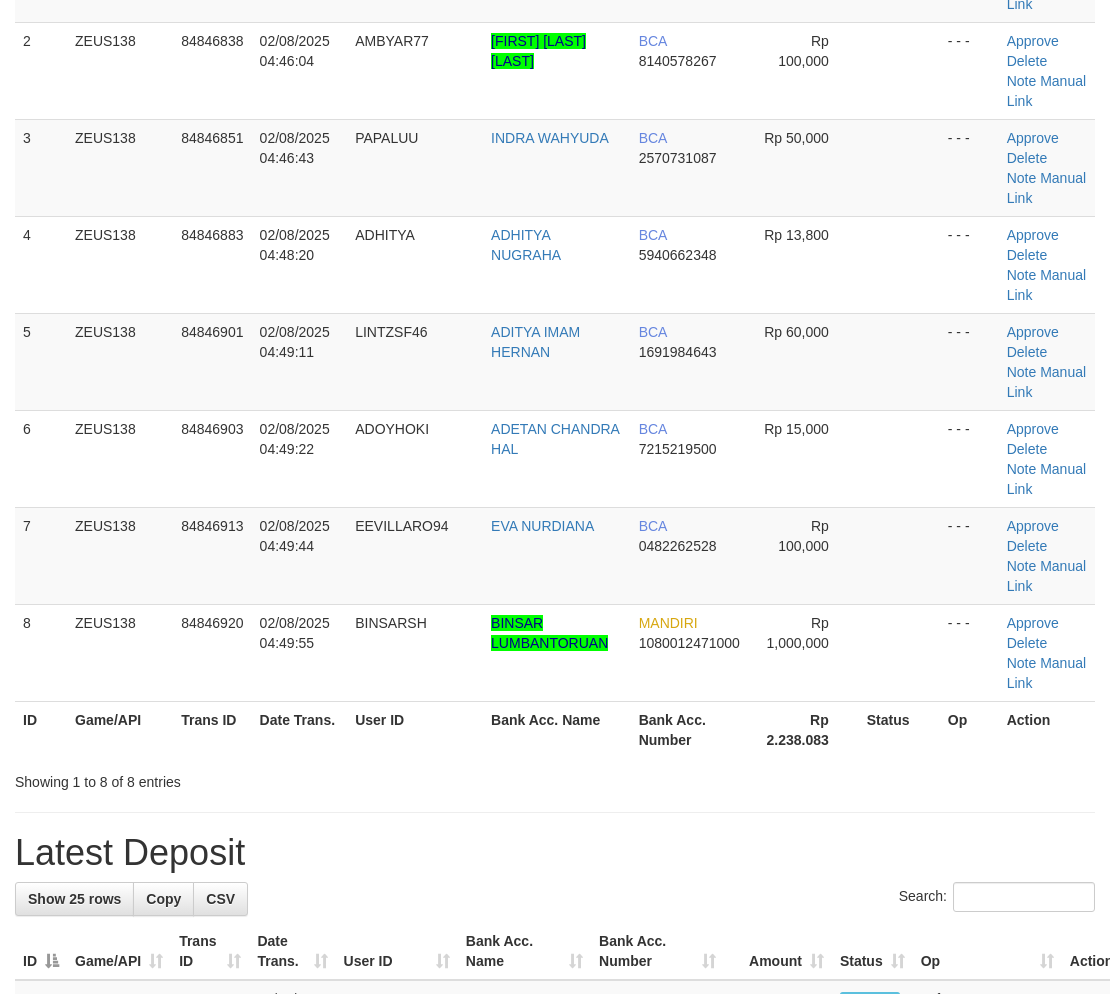scroll, scrollTop: 333, scrollLeft: 0, axis: vertical 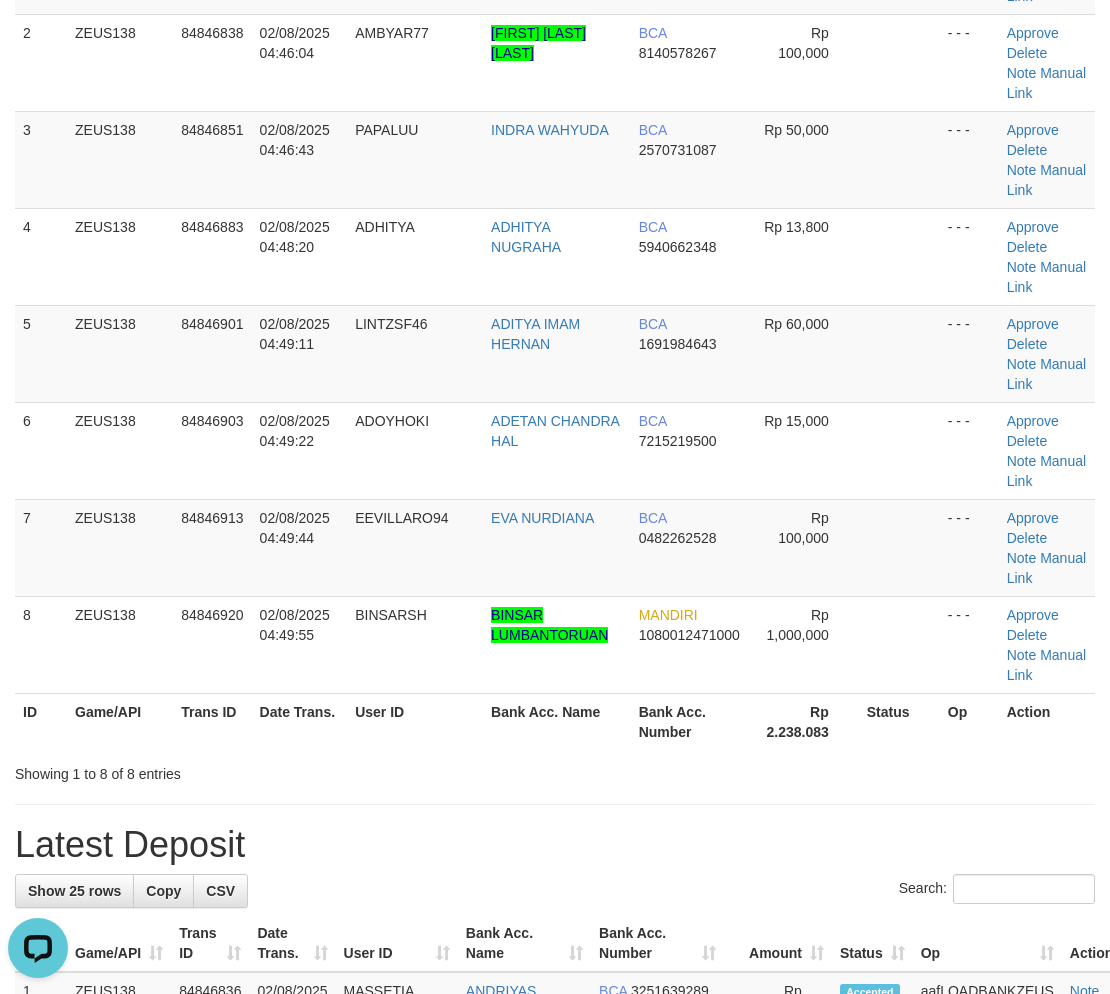click on "**********" at bounding box center (555, 1145) 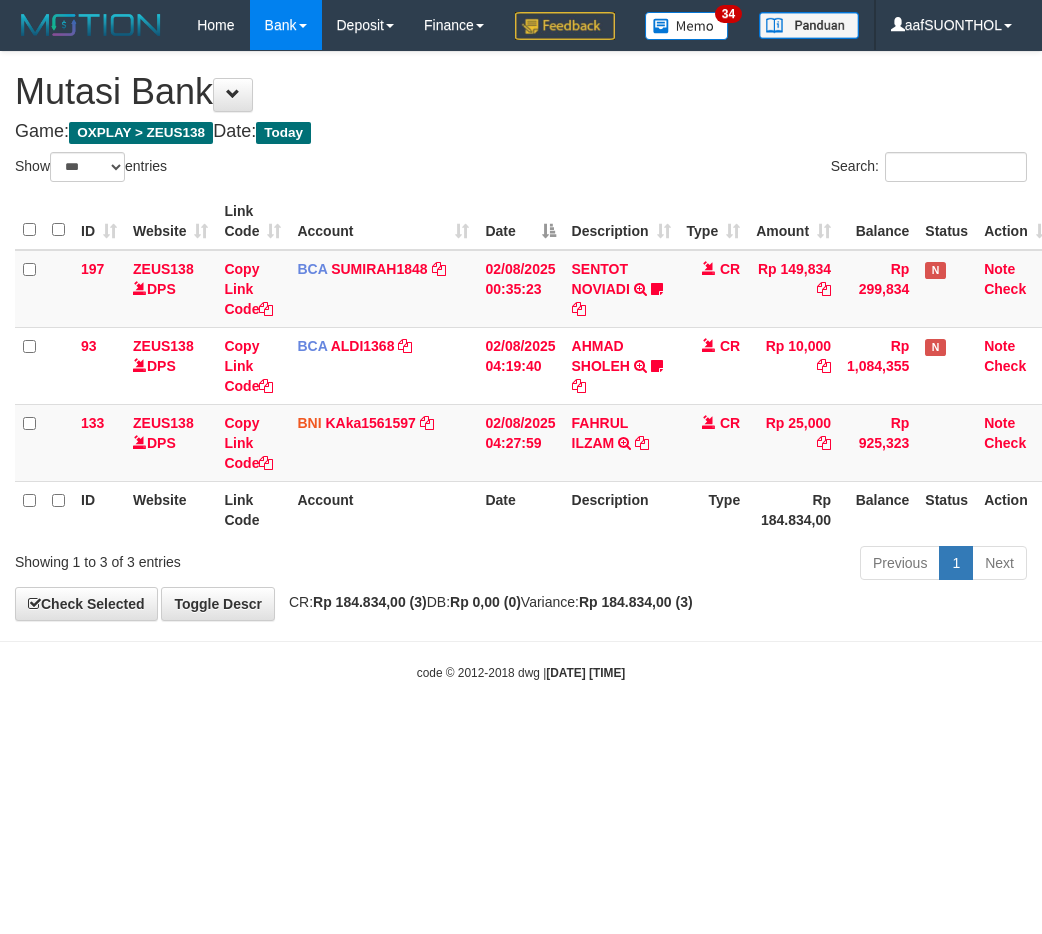 select on "***" 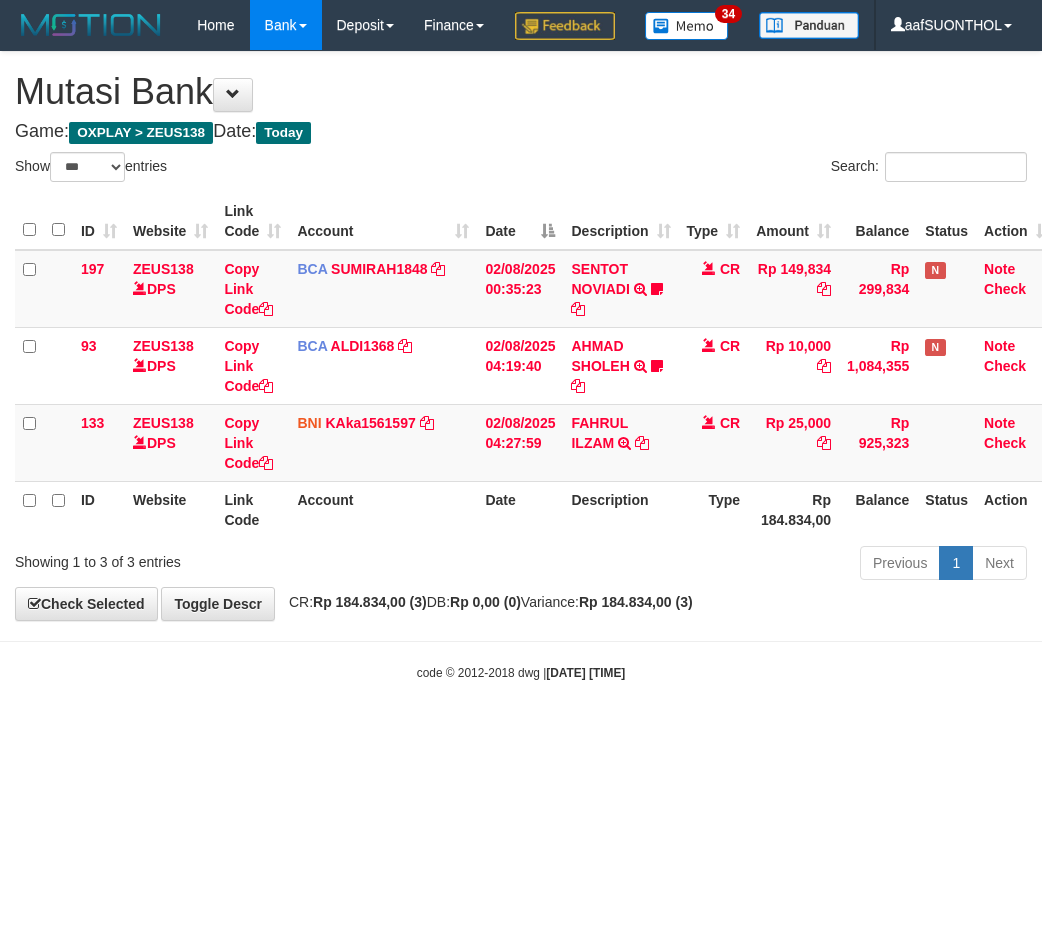 scroll, scrollTop: 0, scrollLeft: 0, axis: both 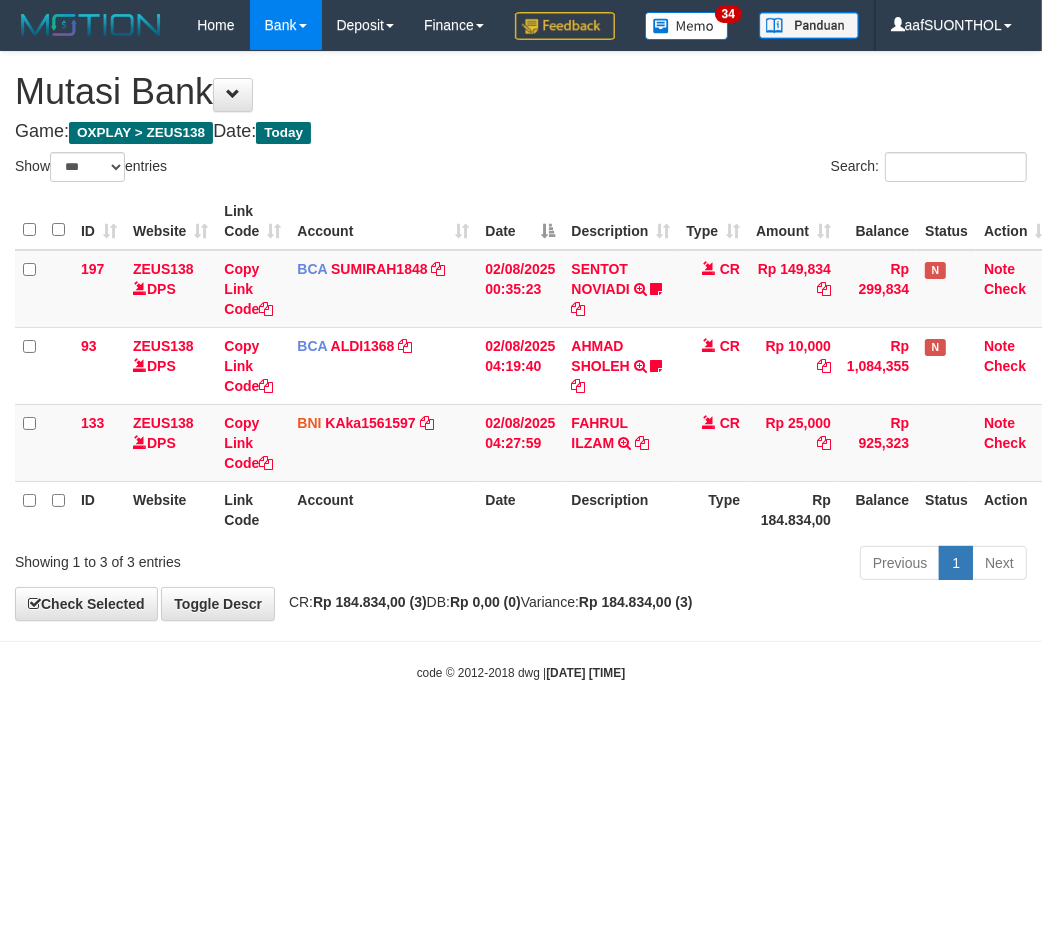 click on "Toggle navigation
Home
Bank
Account List
Load
By Website
Group
[OXPLAY]													ZEUS138
By Load Group (DPS)" at bounding box center [521, 366] 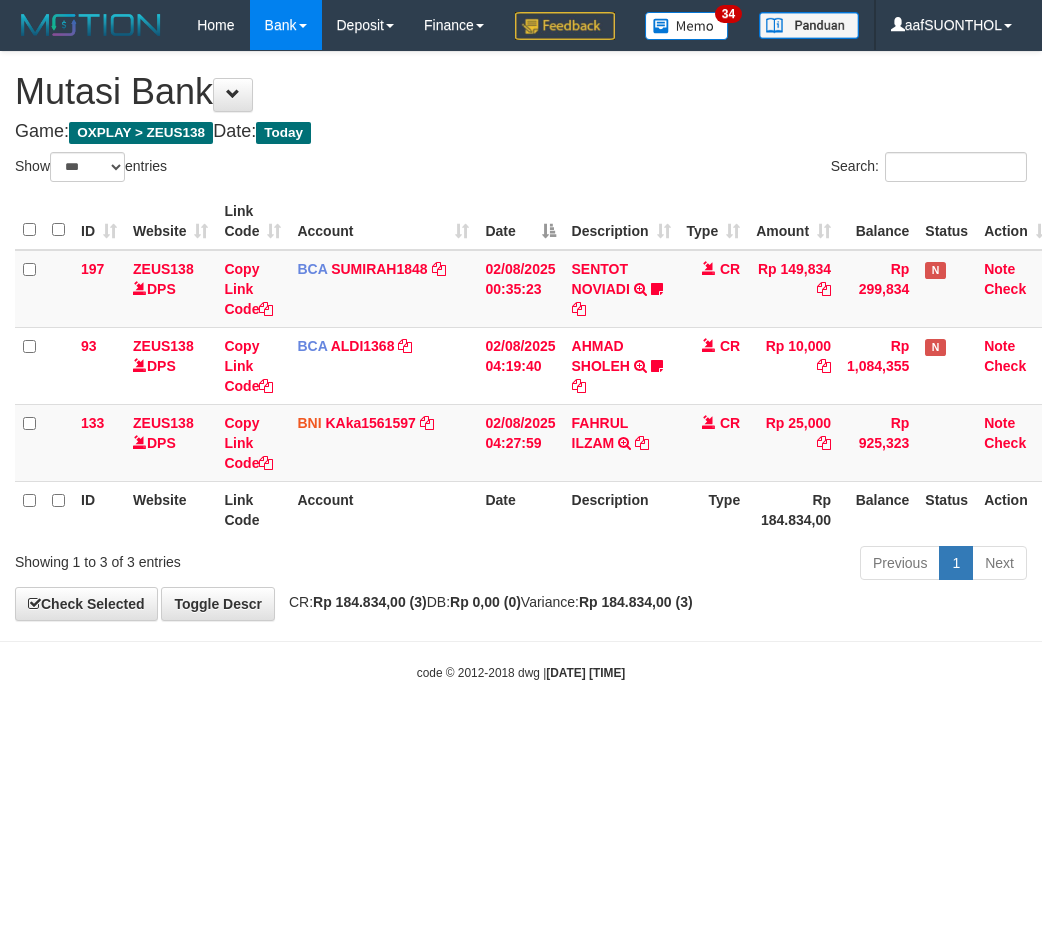 select on "***" 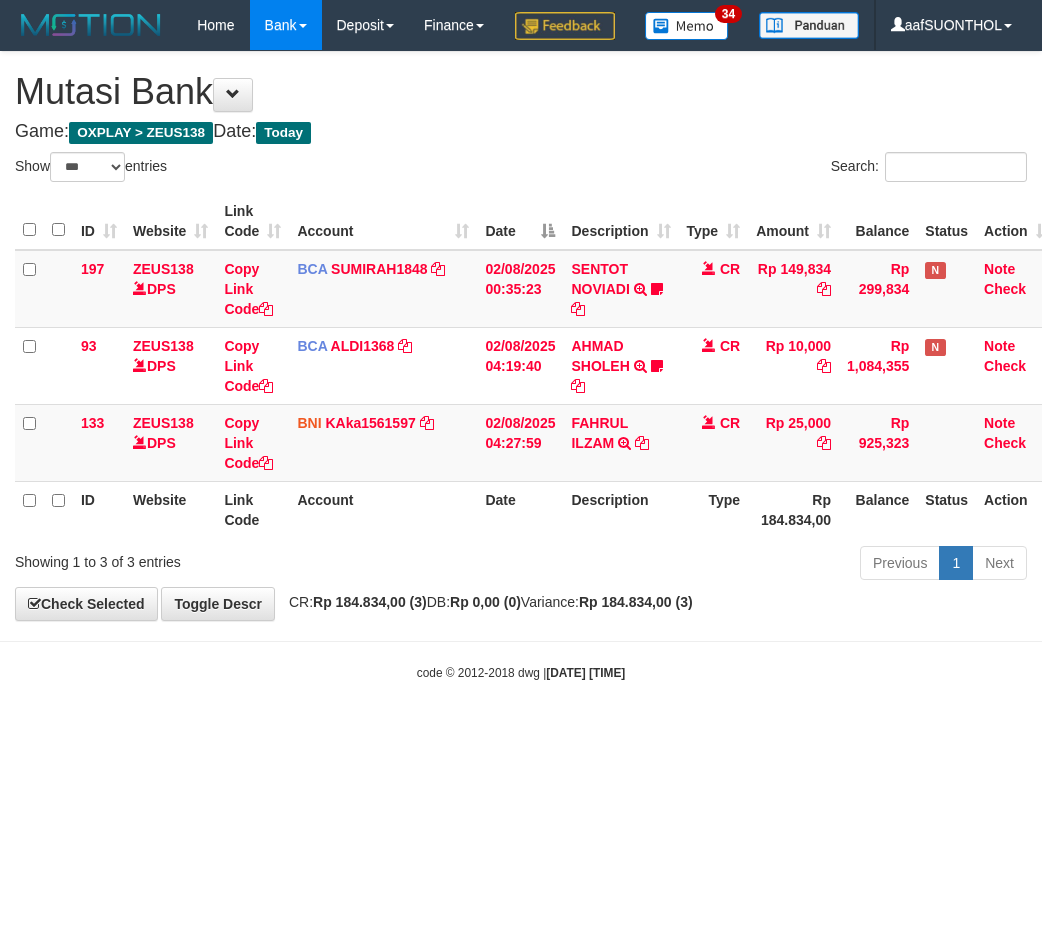 scroll, scrollTop: 0, scrollLeft: 0, axis: both 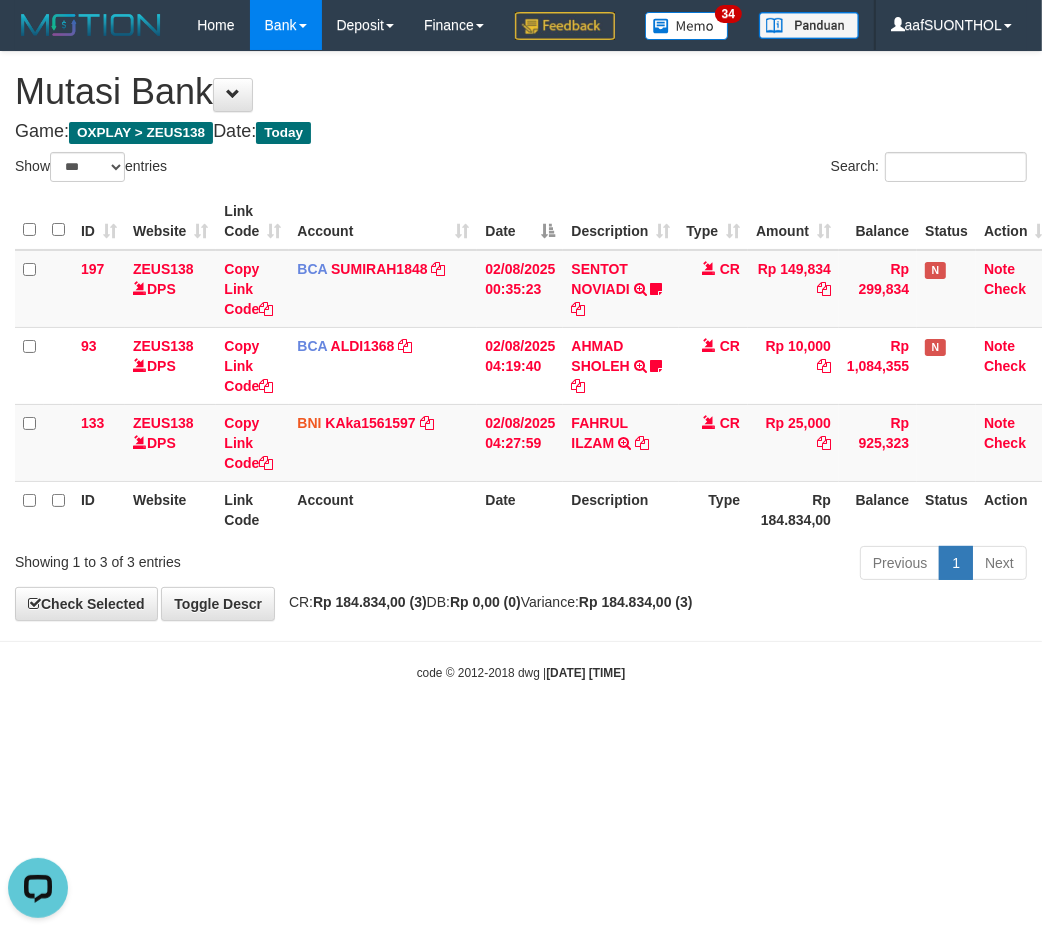 drag, startPoint x: 663, startPoint y: 857, endPoint x: 633, endPoint y: 823, distance: 45.343136 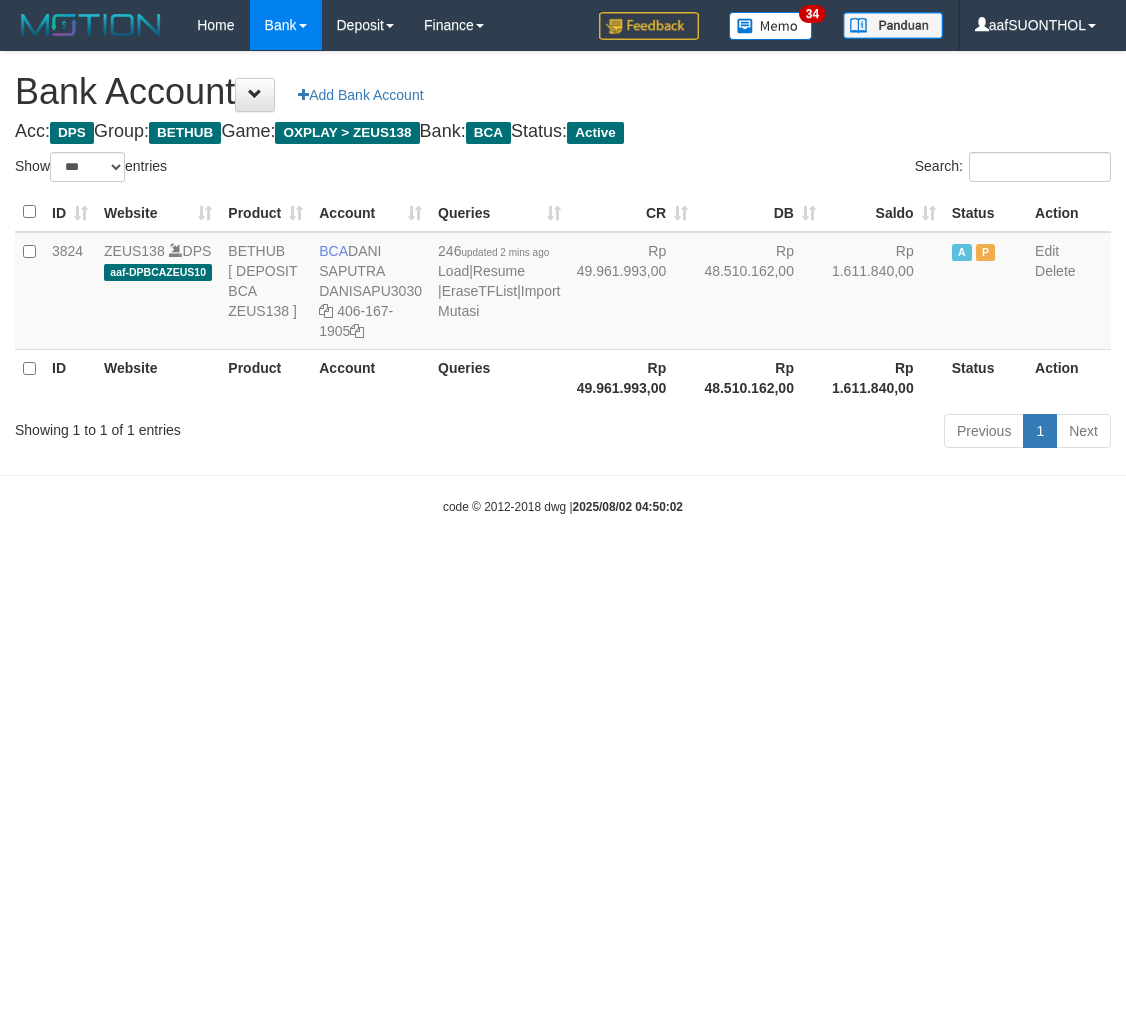 select on "***" 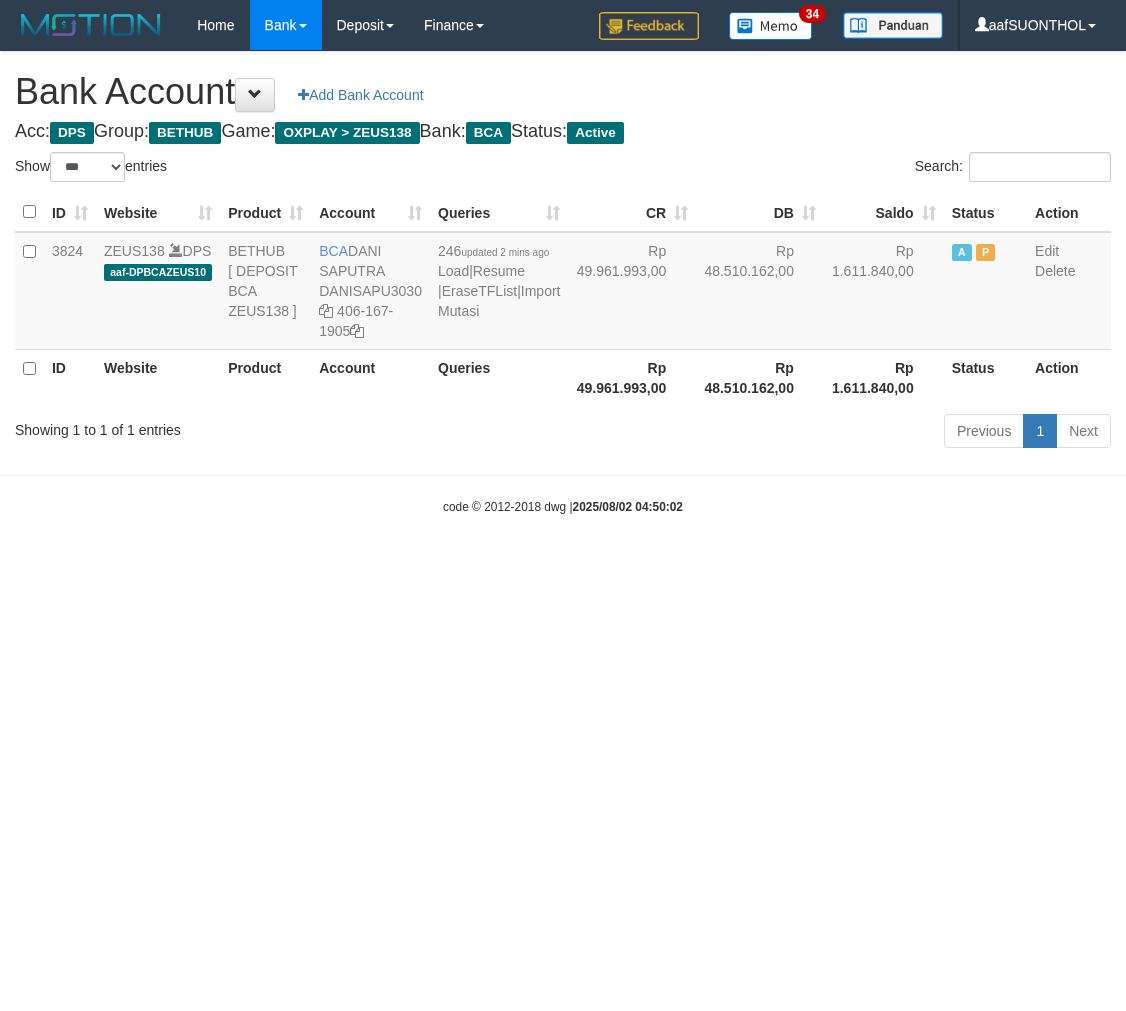 scroll, scrollTop: 0, scrollLeft: 0, axis: both 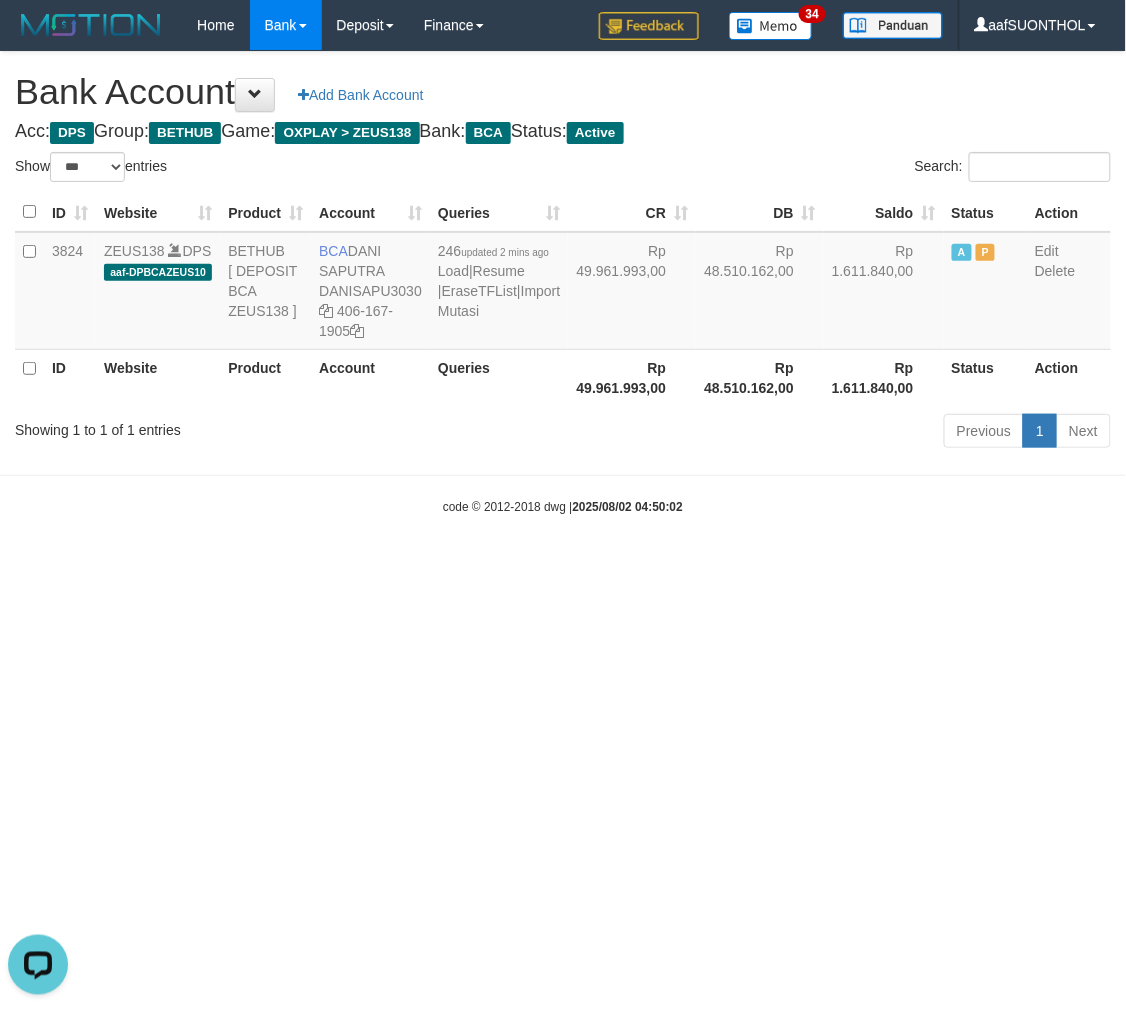 click on "Toggle navigation
Home
Bank
Account List
Load
By Website
Group
[OXPLAY]													ZEUS138
By Load Group (DPS)
Sync" at bounding box center [563, 283] 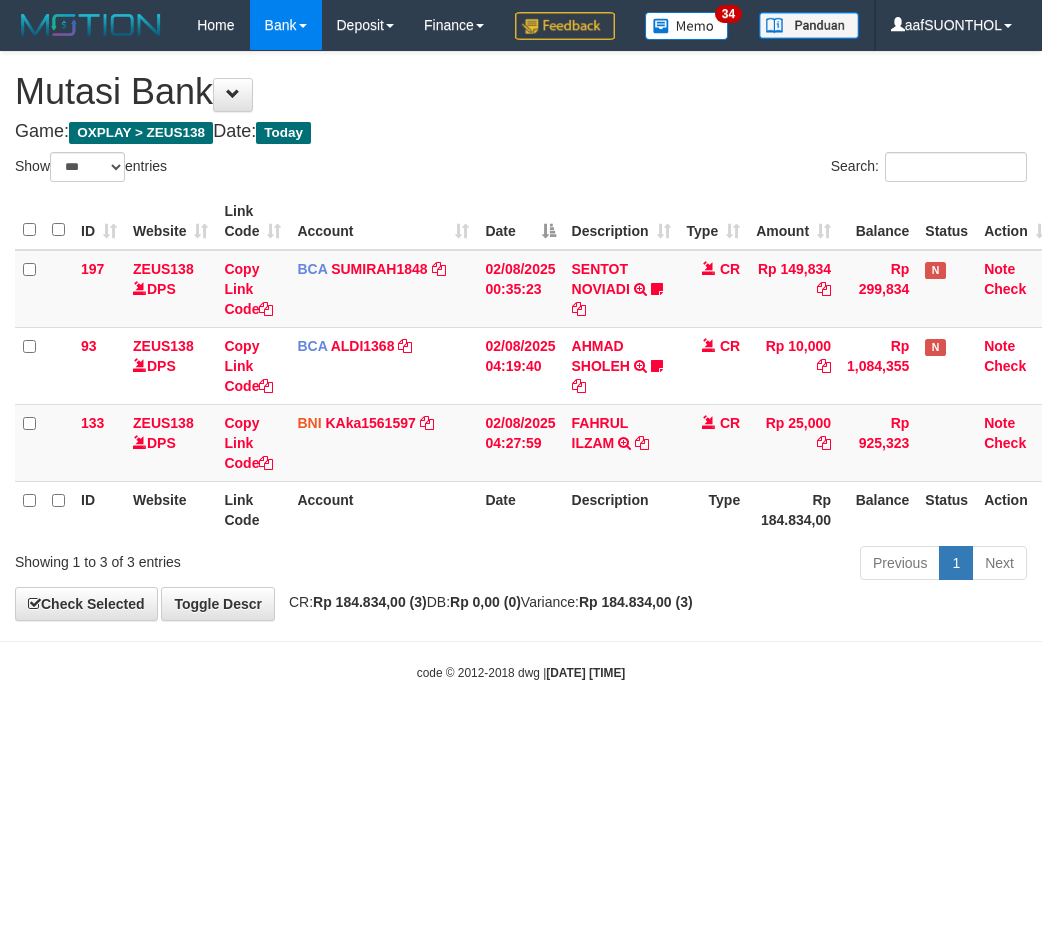 select on "***" 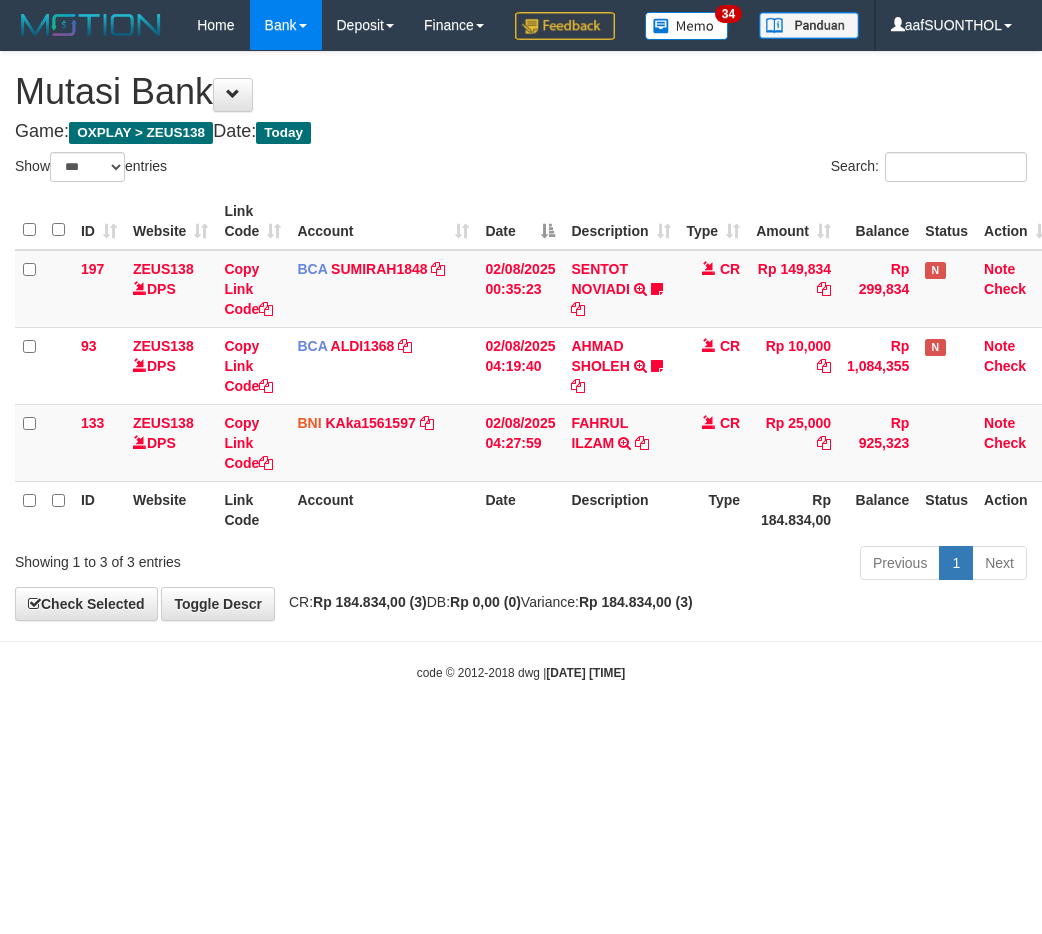 scroll, scrollTop: 0, scrollLeft: 0, axis: both 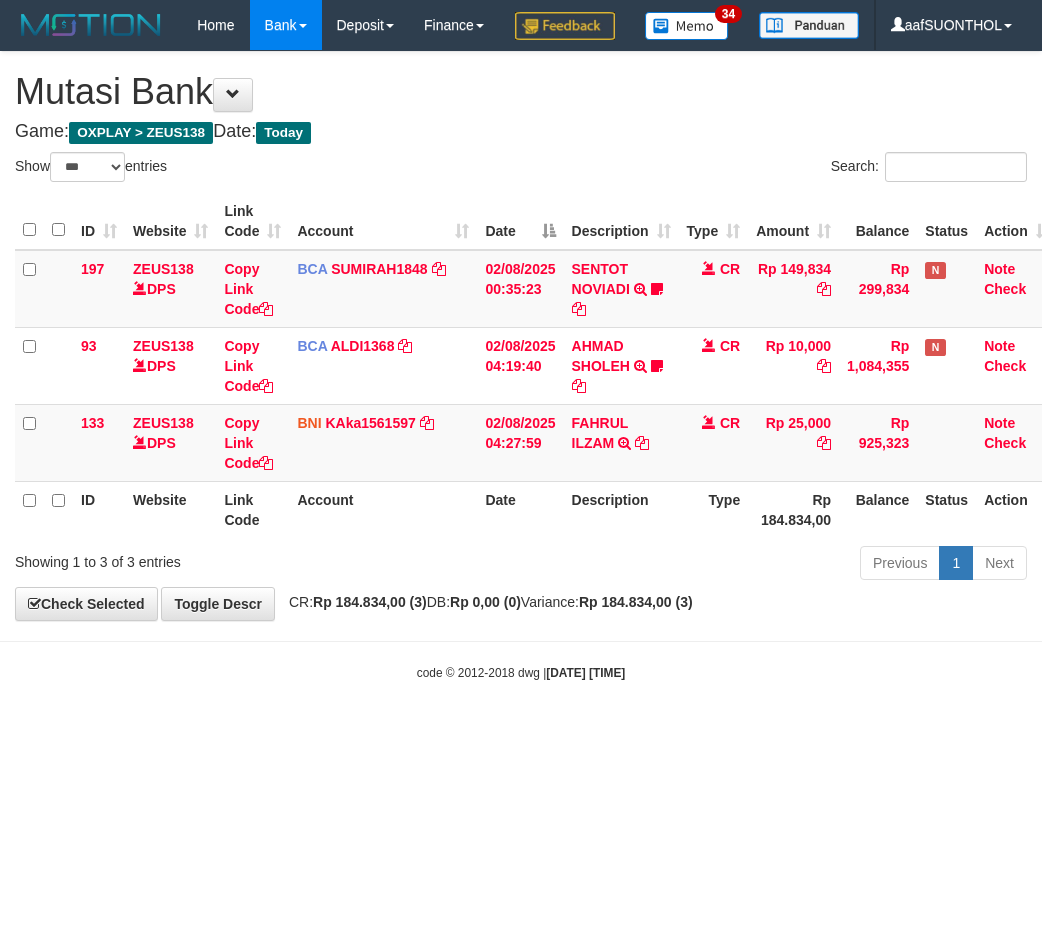 select on "***" 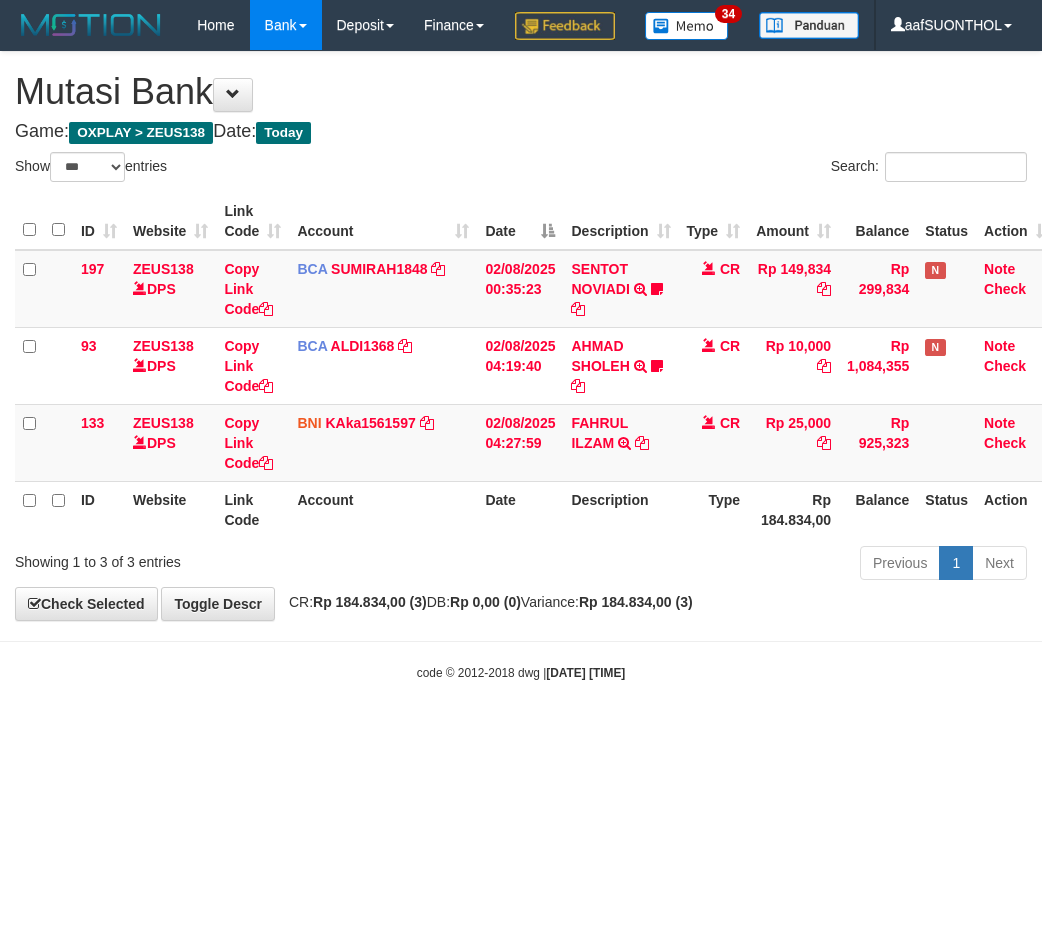 scroll, scrollTop: 0, scrollLeft: 0, axis: both 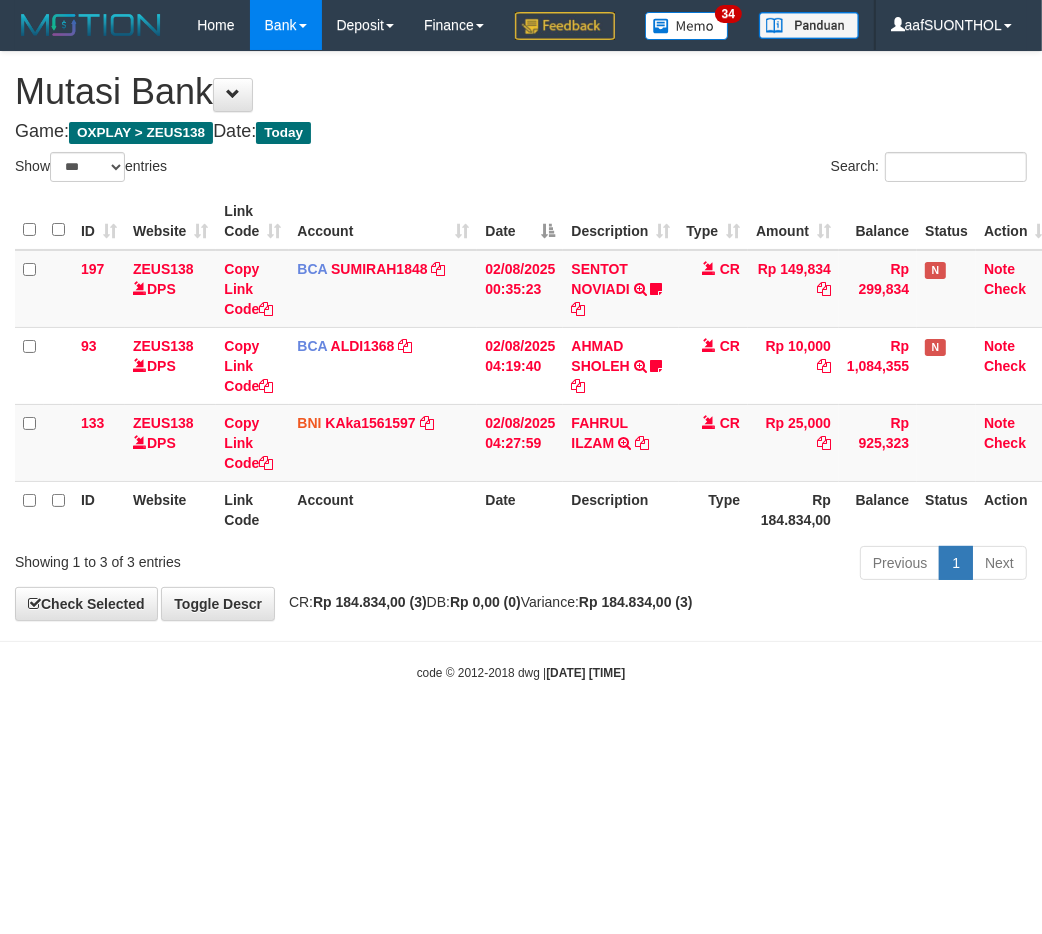 click on "Toggle navigation
Home
Bank
Account List
Load
By Website
Group
[OXPLAY]													ZEUS138
By Load Group (DPS)" at bounding box center (521, 366) 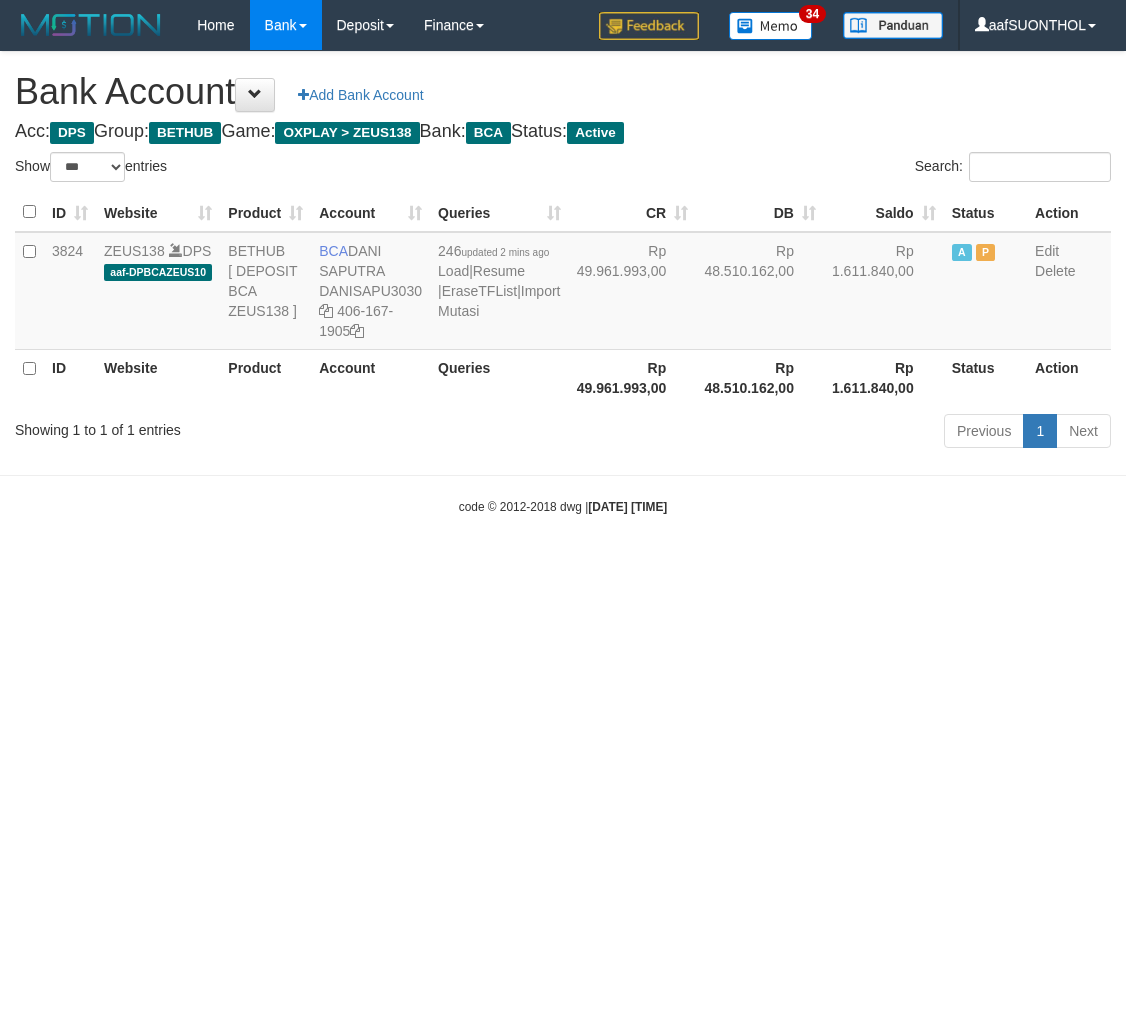 select on "***" 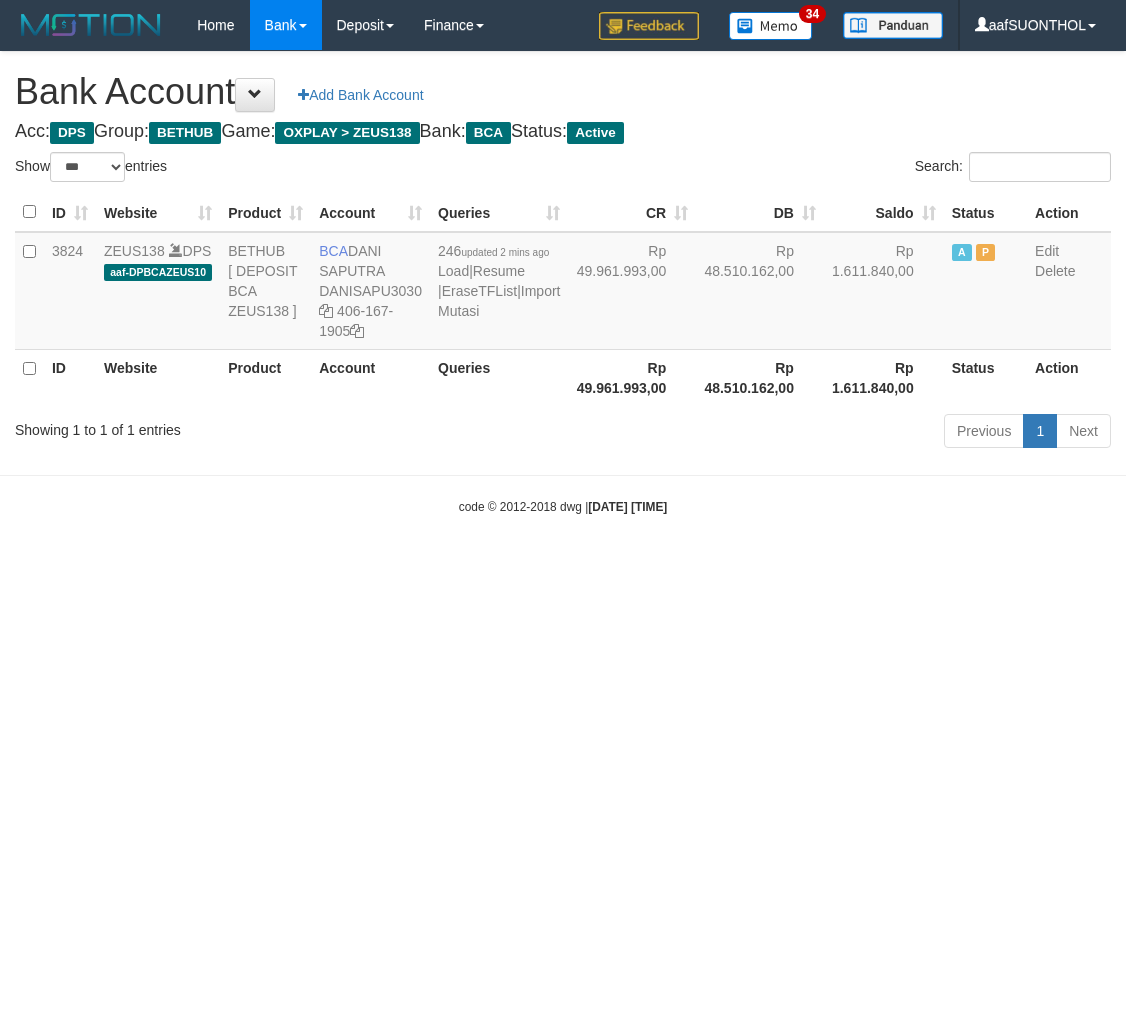 scroll, scrollTop: 0, scrollLeft: 0, axis: both 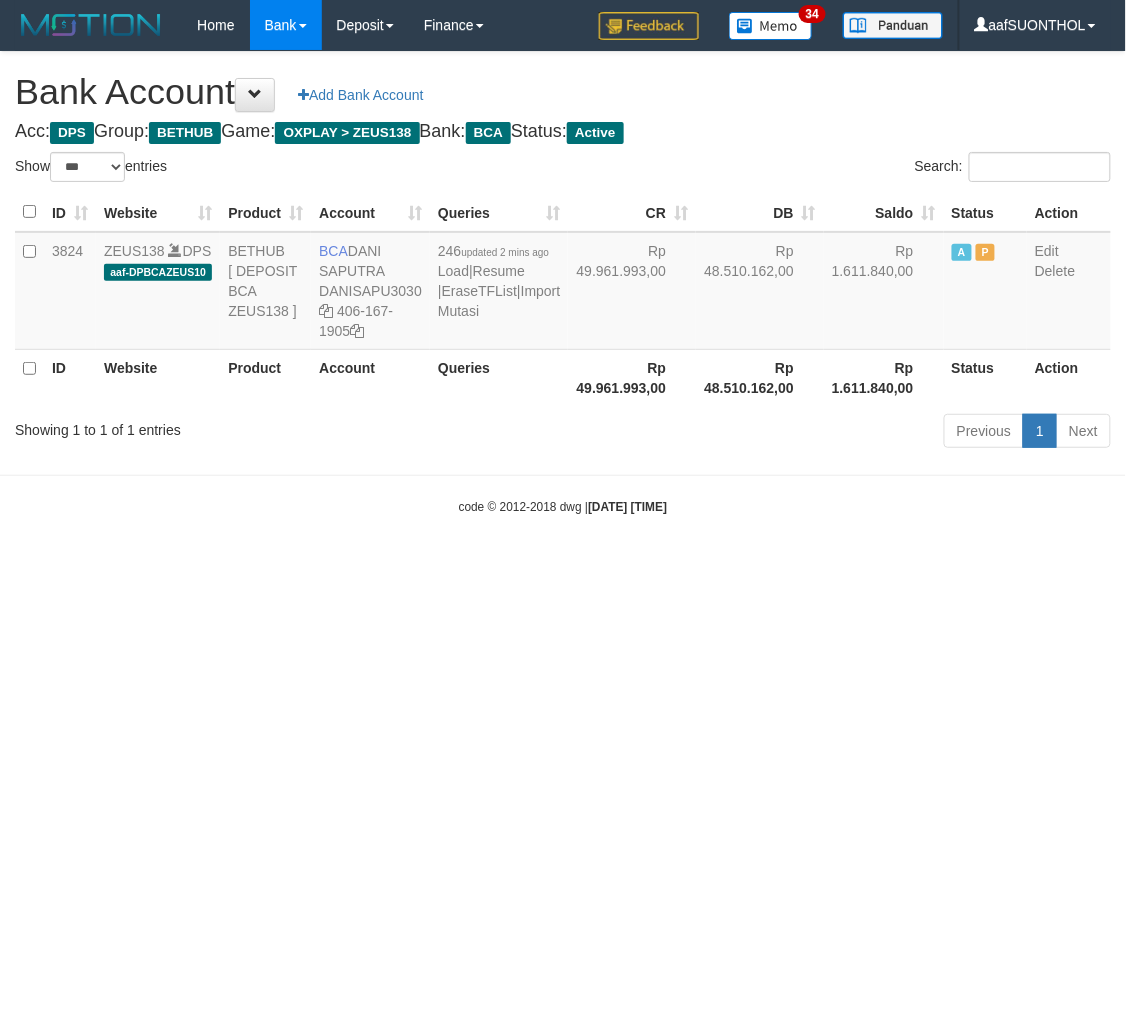click on "Toggle navigation
Home
Bank
Account List
Load
By Website
Group
[OXPLAY]													ZEUS138
By Load Group (DPS)
Sync" at bounding box center [563, 283] 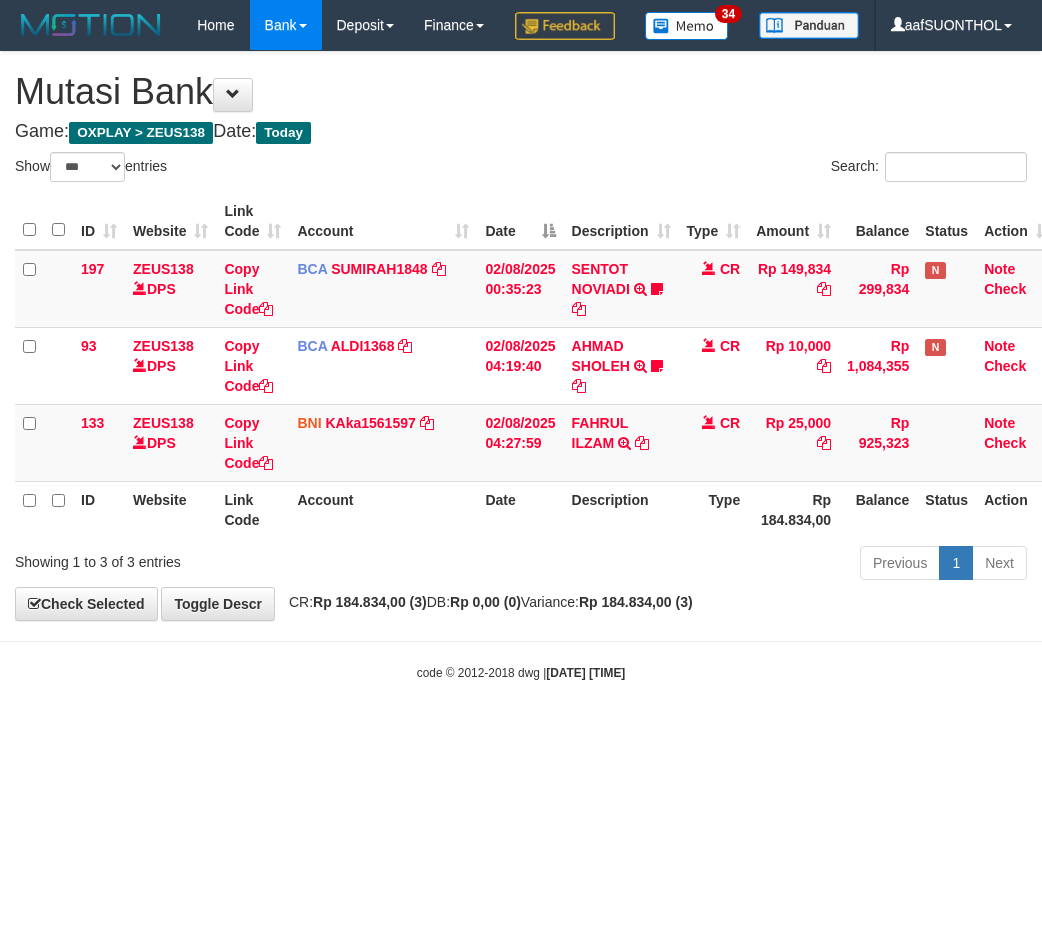 select on "***" 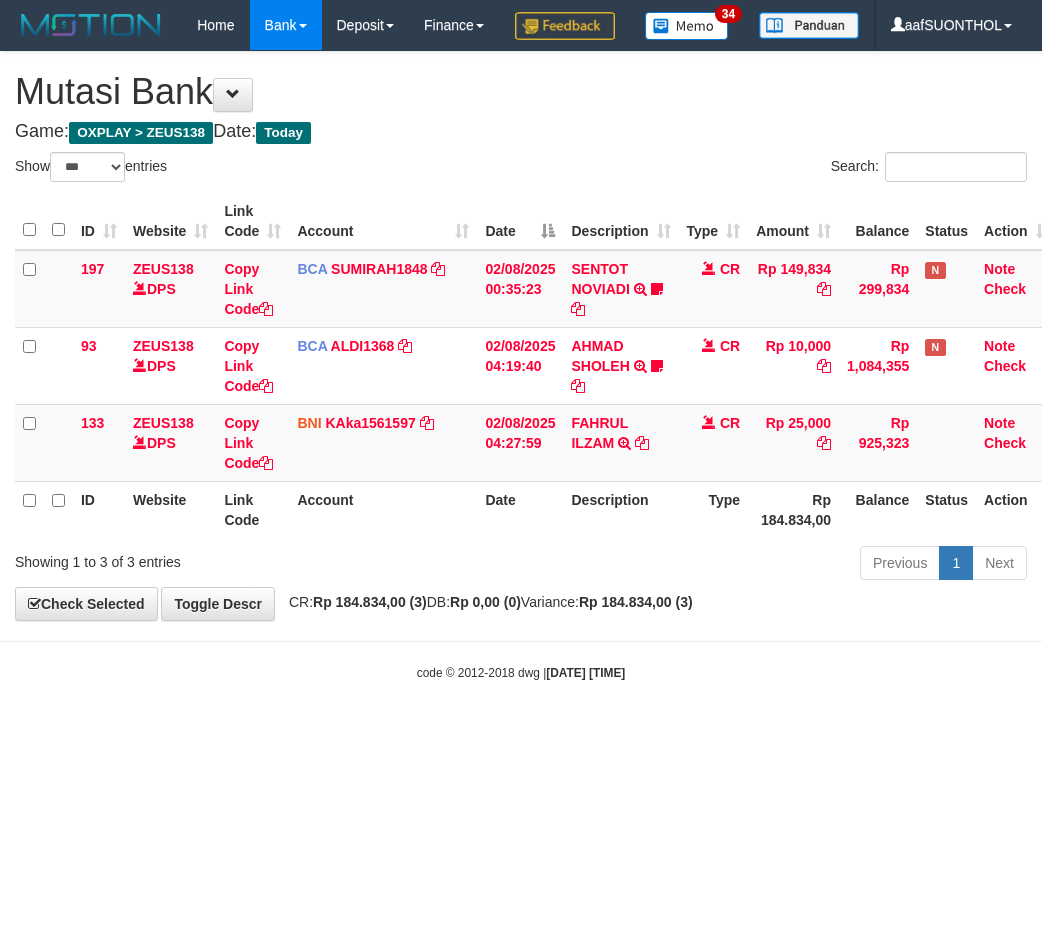 scroll, scrollTop: 0, scrollLeft: 0, axis: both 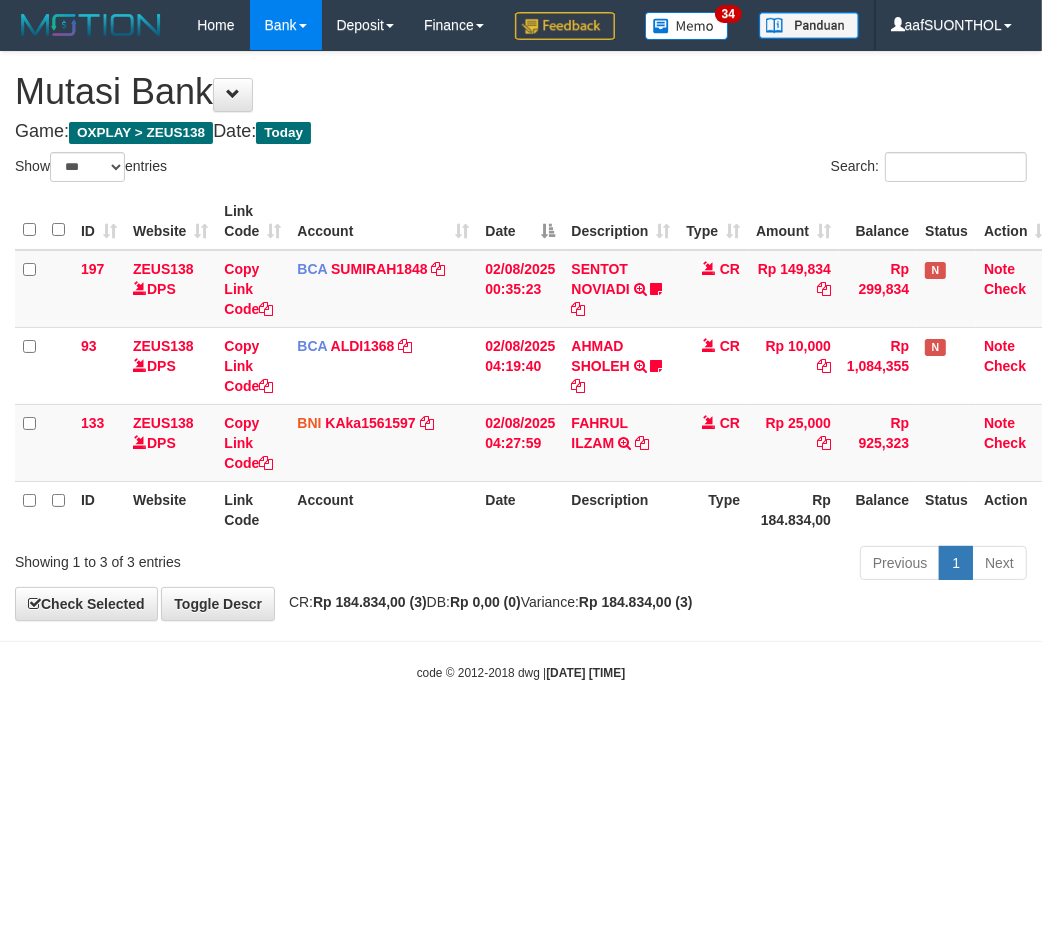 click on "Toggle navigation
Home
Bank
Account List
Load
By Website
Group
[OXPLAY]													ZEUS138
By Load Group (DPS)" at bounding box center (521, 366) 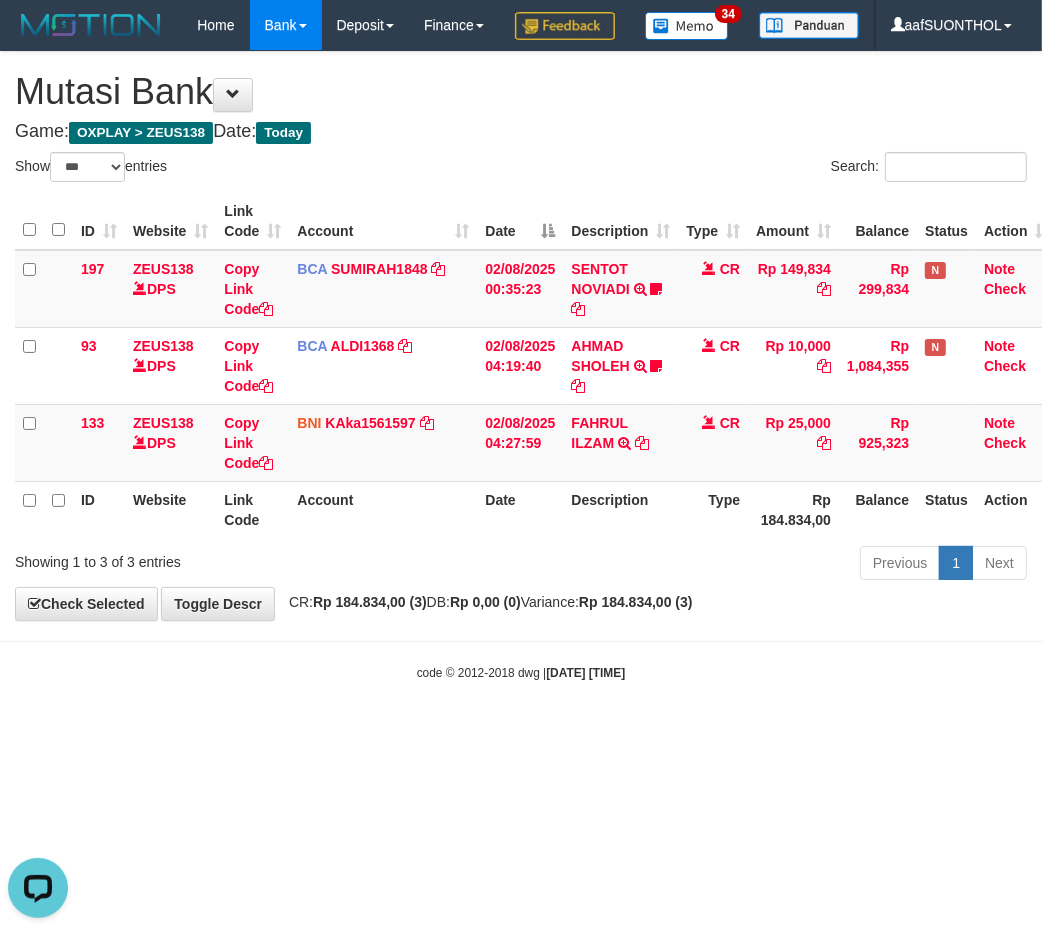 scroll, scrollTop: 0, scrollLeft: 0, axis: both 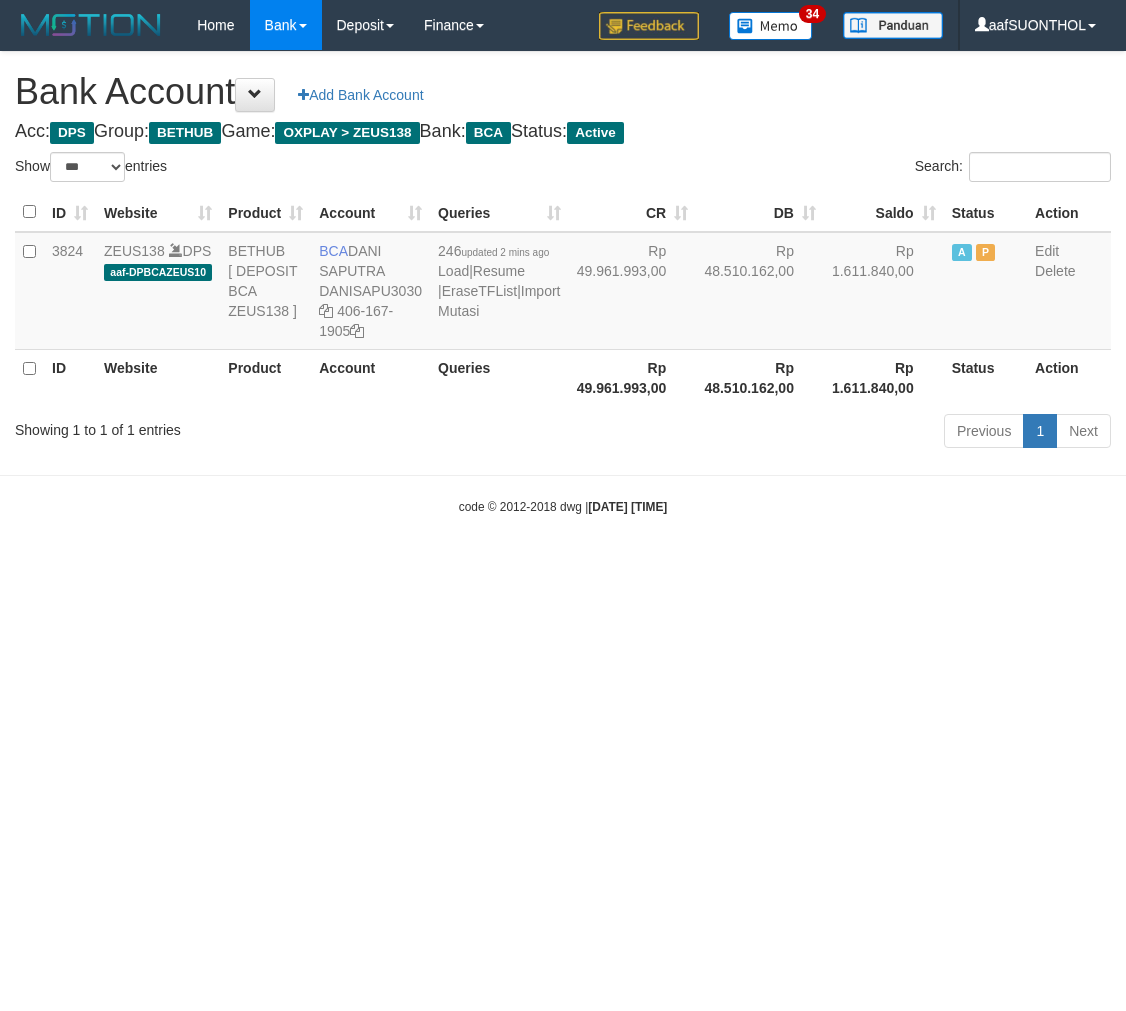 select on "***" 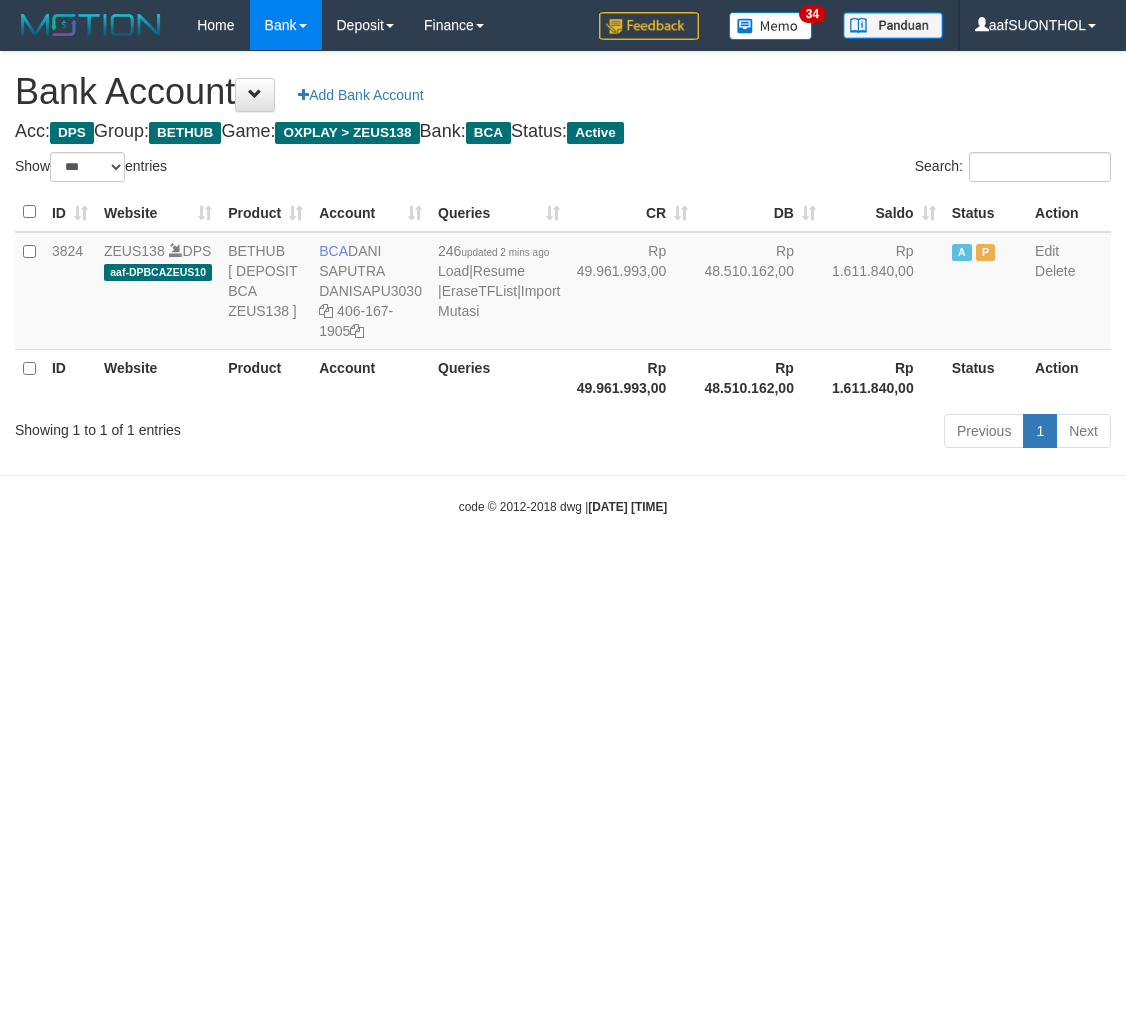 scroll, scrollTop: 0, scrollLeft: 0, axis: both 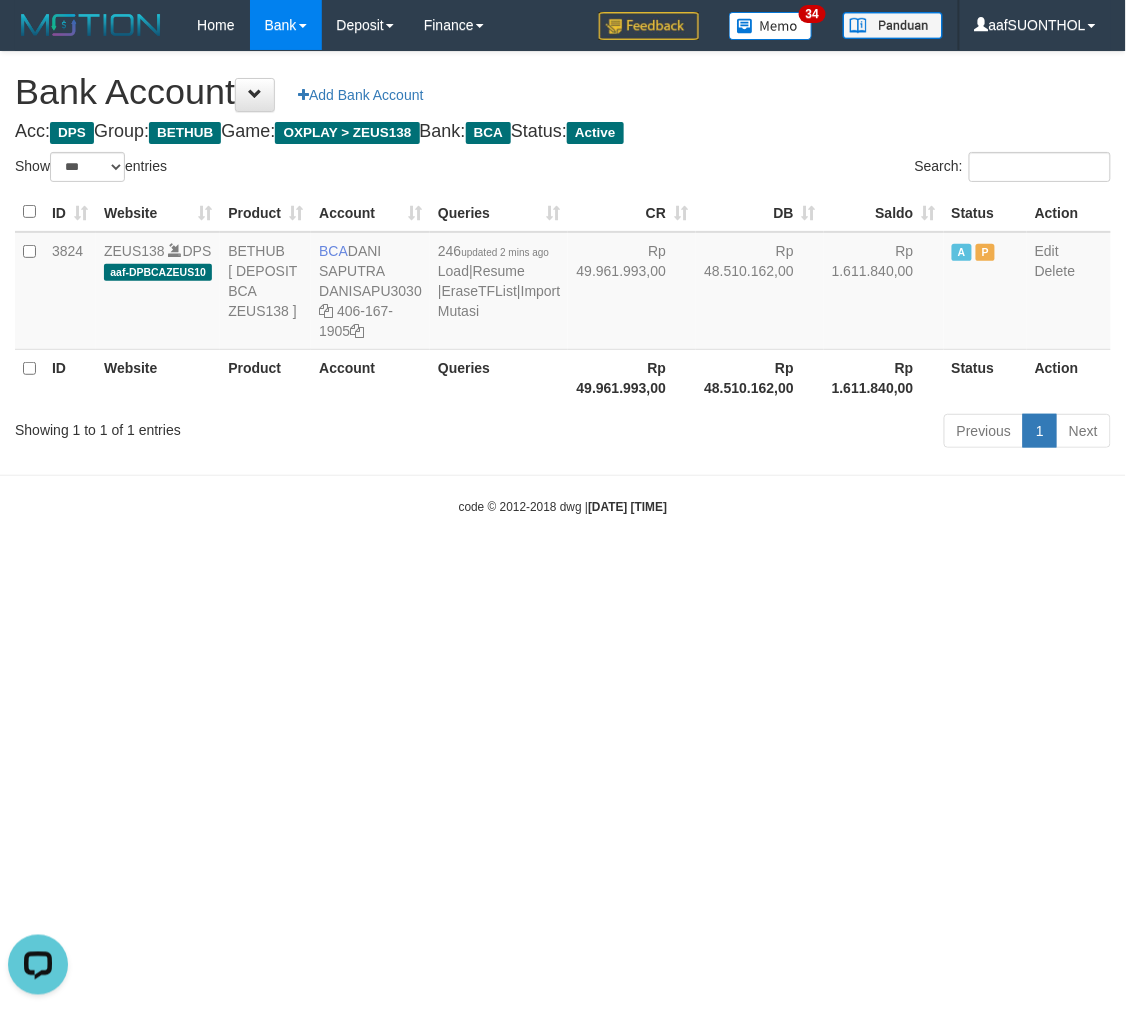 click on "Toggle navigation
Home
Bank
Account List
Load
By Website
Group
[OXPLAY]													ZEUS138
By Load Group (DPS)
Sync" at bounding box center [563, 283] 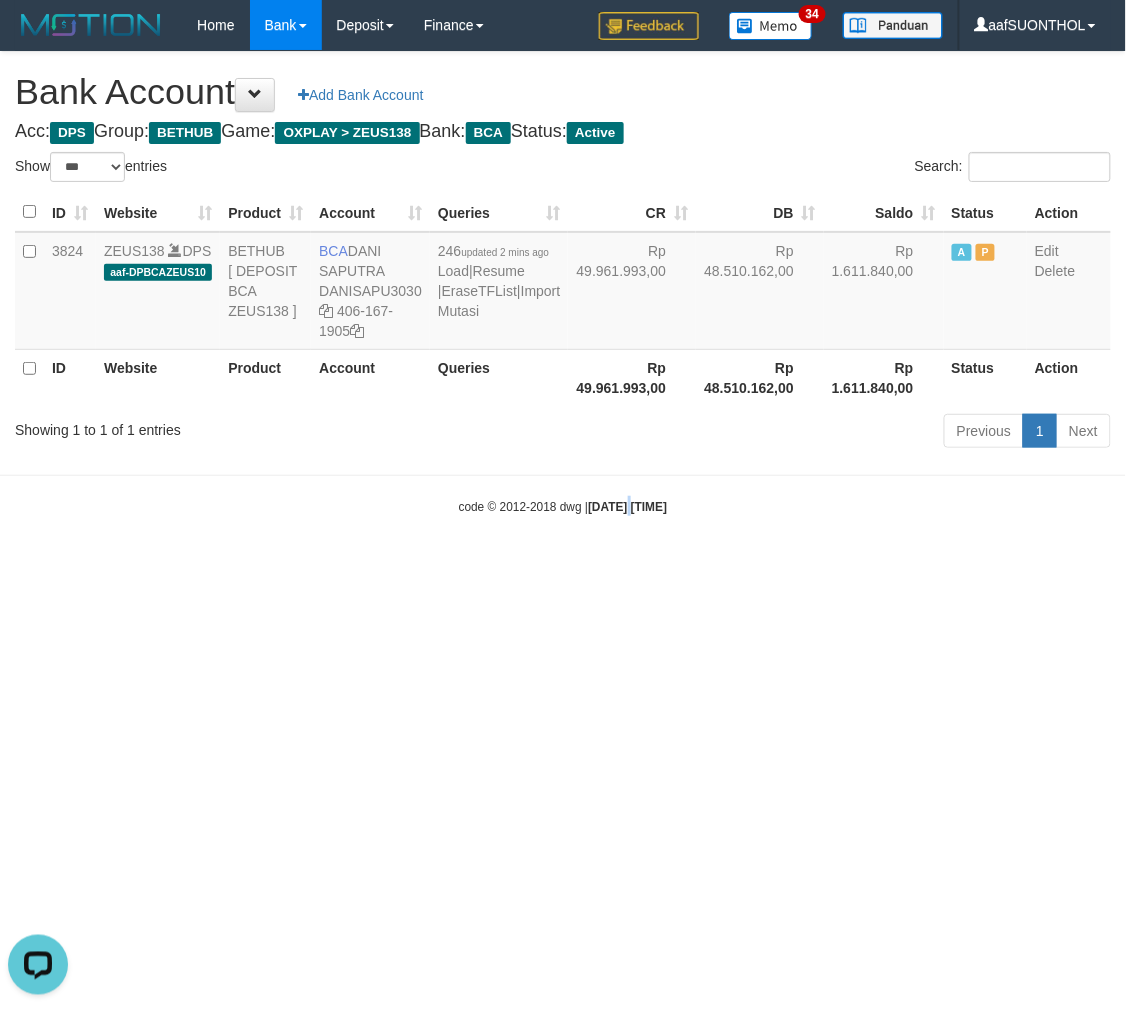 click on "Toggle navigation
Home
Bank
Account List
Load
By Website
Group
[OXPLAY]													ZEUS138
By Load Group (DPS)
Sync" at bounding box center [563, 283] 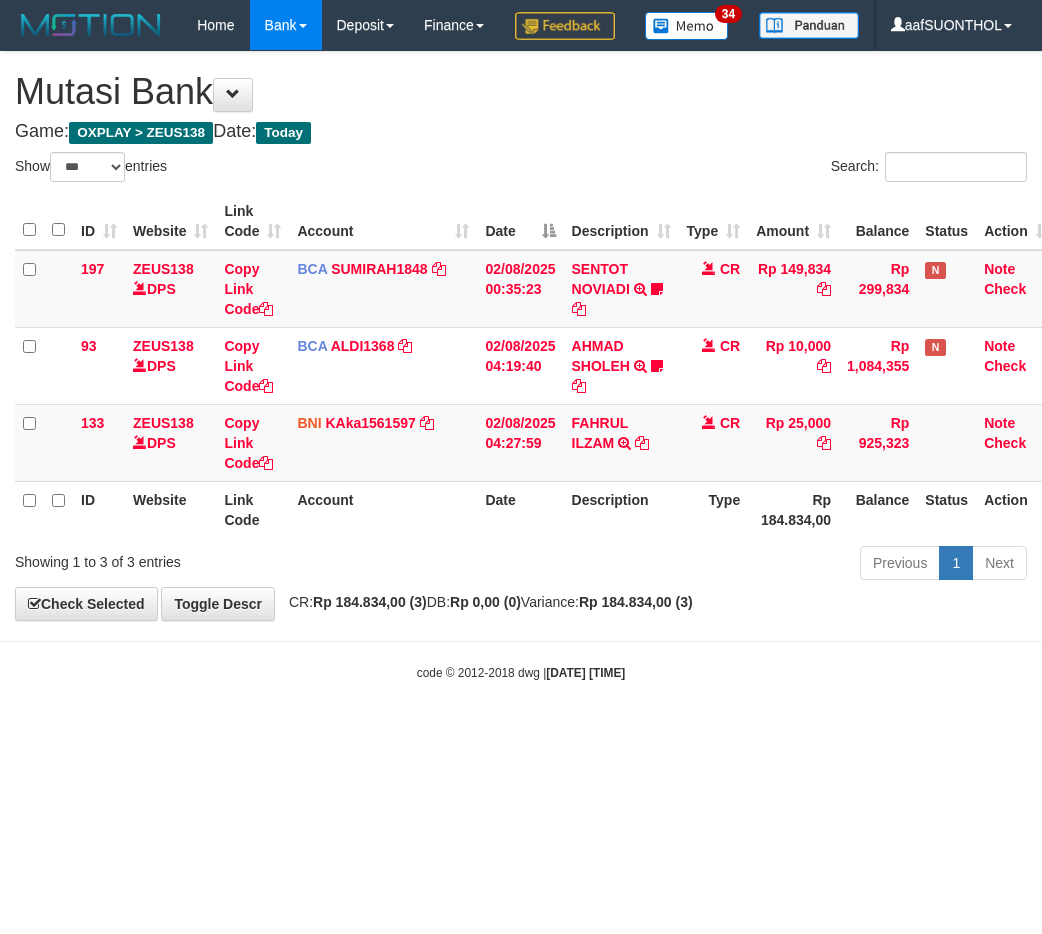 select on "***" 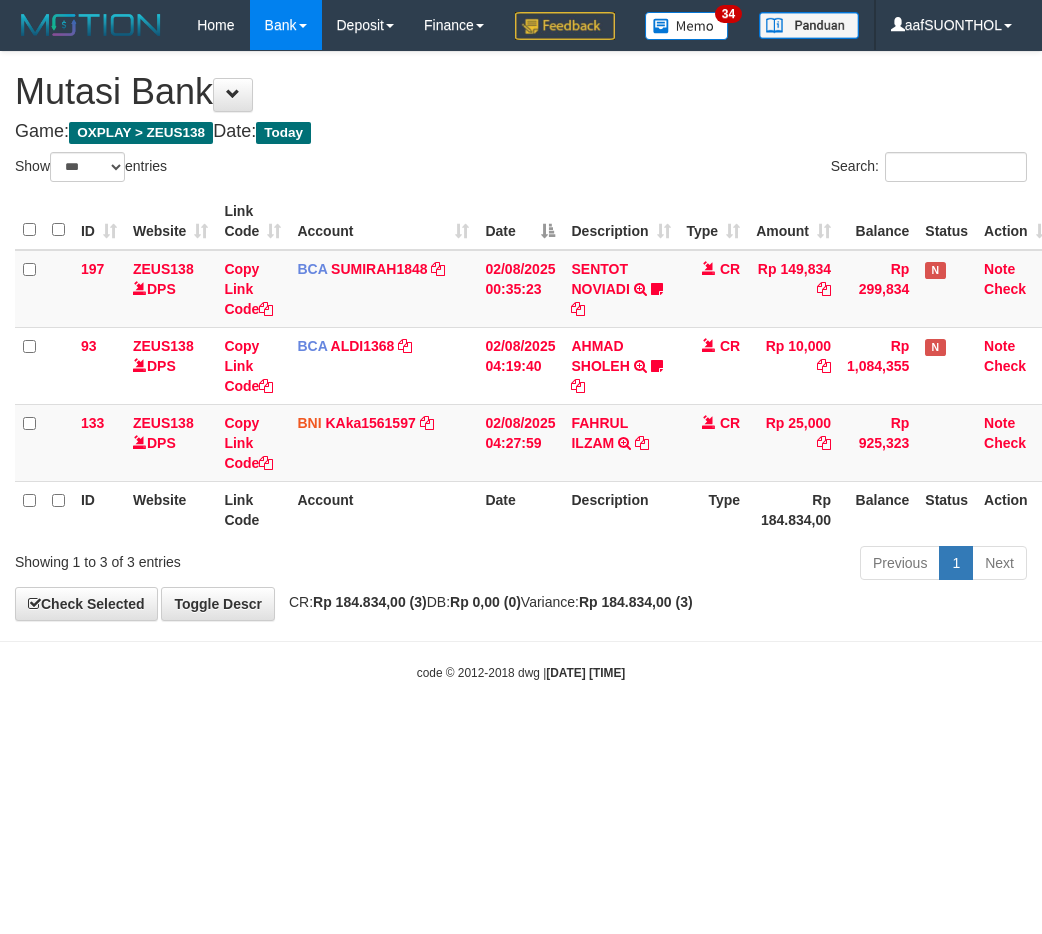 scroll, scrollTop: 0, scrollLeft: 0, axis: both 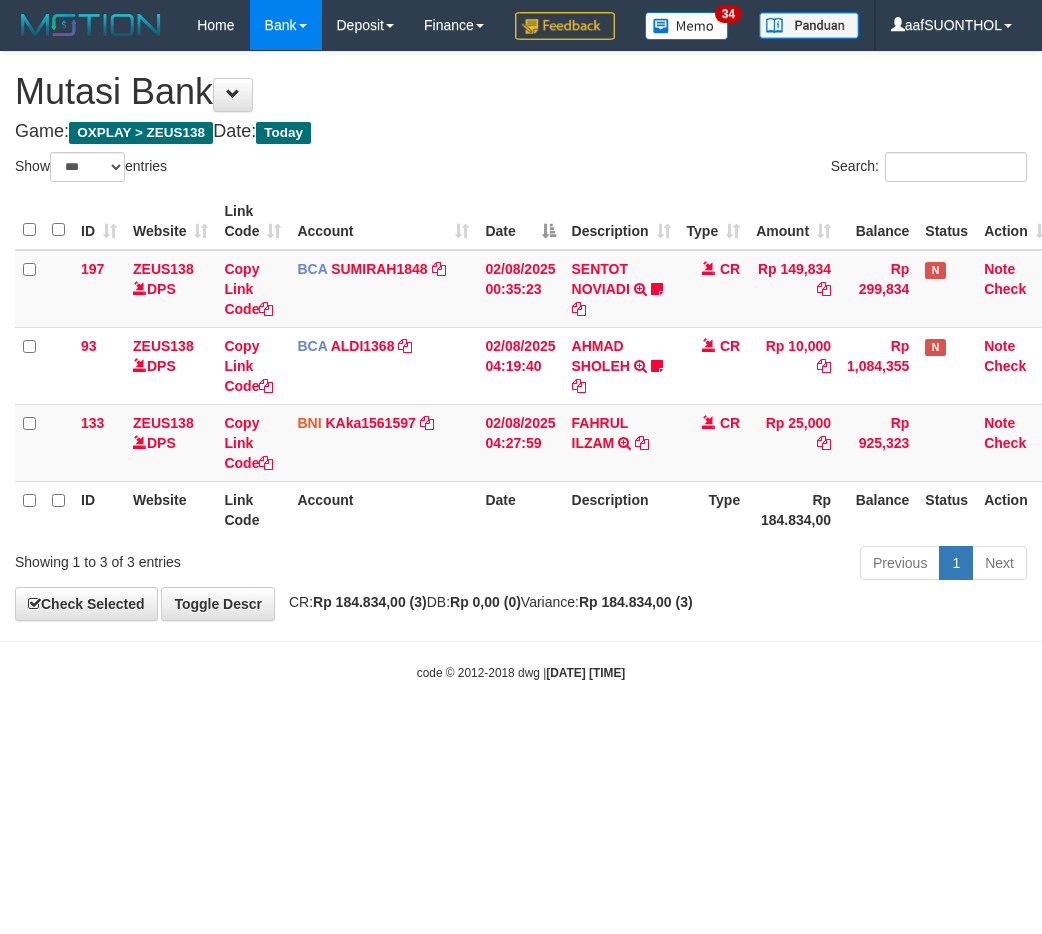 select on "***" 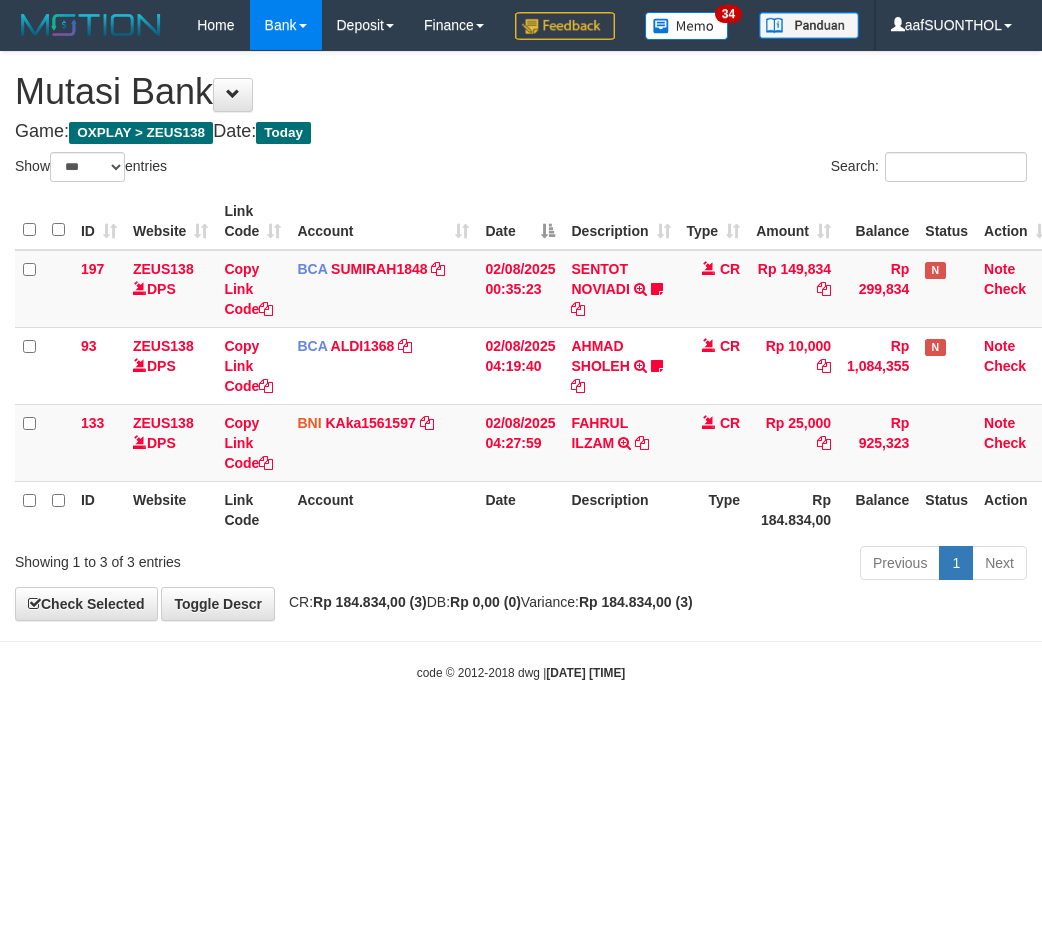 scroll, scrollTop: 0, scrollLeft: 0, axis: both 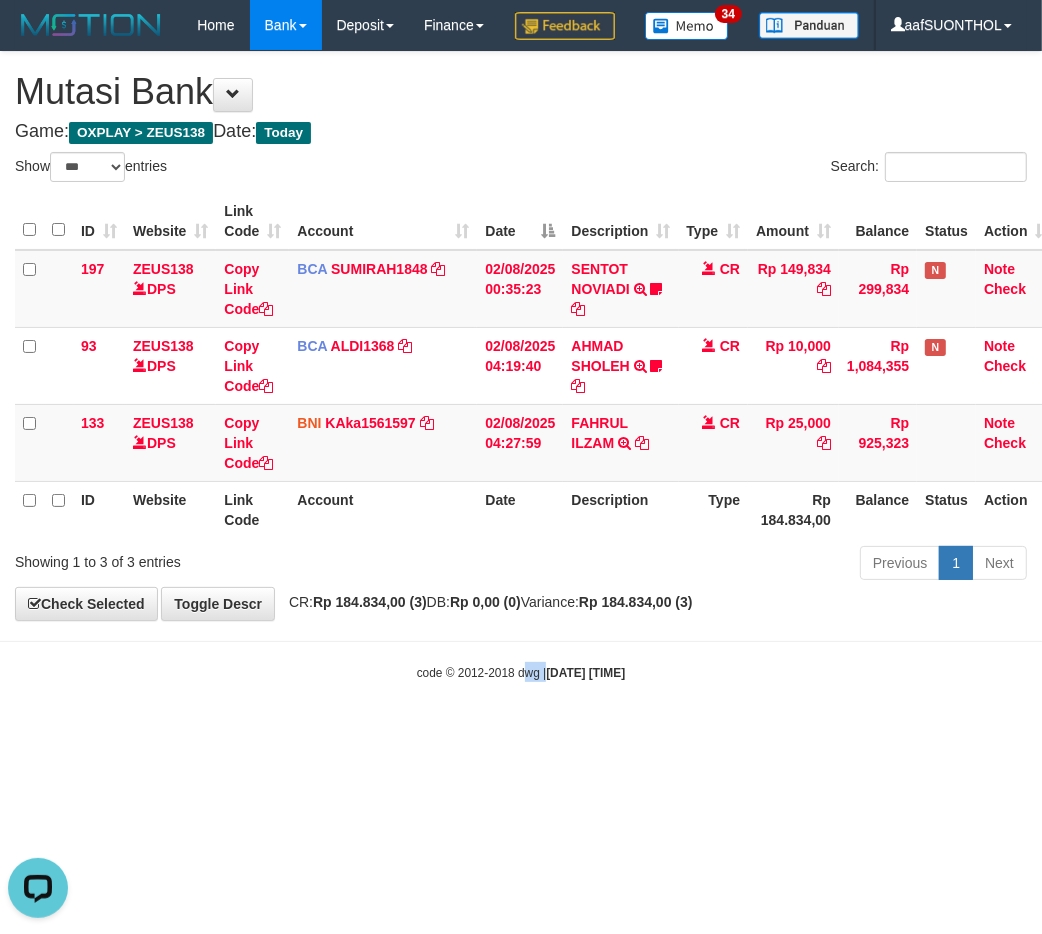 click on "Toggle navigation
Home
Bank
Account List
Load
By Website
Group
[OXPLAY]													ZEUS138
By Load Group (DPS)
Sync" at bounding box center (521, 366) 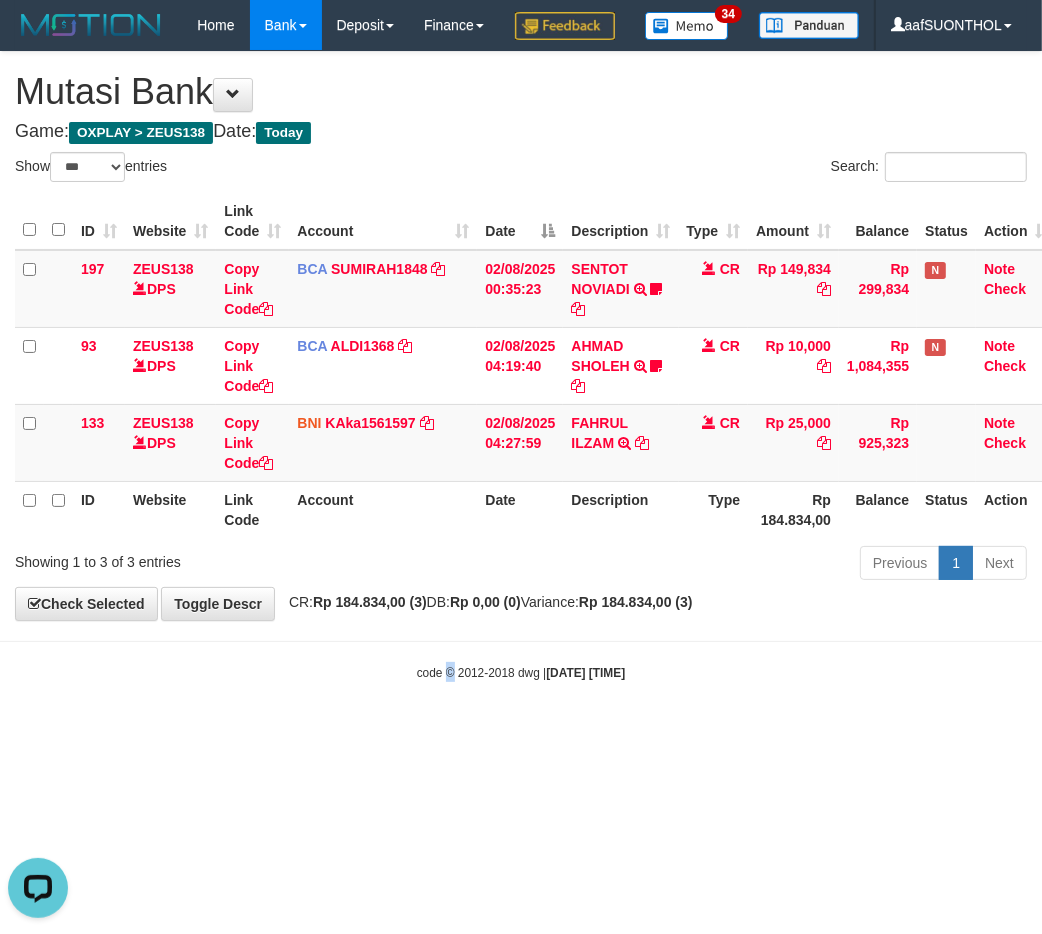 click on "Toggle navigation
Home
Bank
Account List
Load
By Website
Group
[OXPLAY]													ZEUS138
By Load Group (DPS)
Sync" at bounding box center [521, 366] 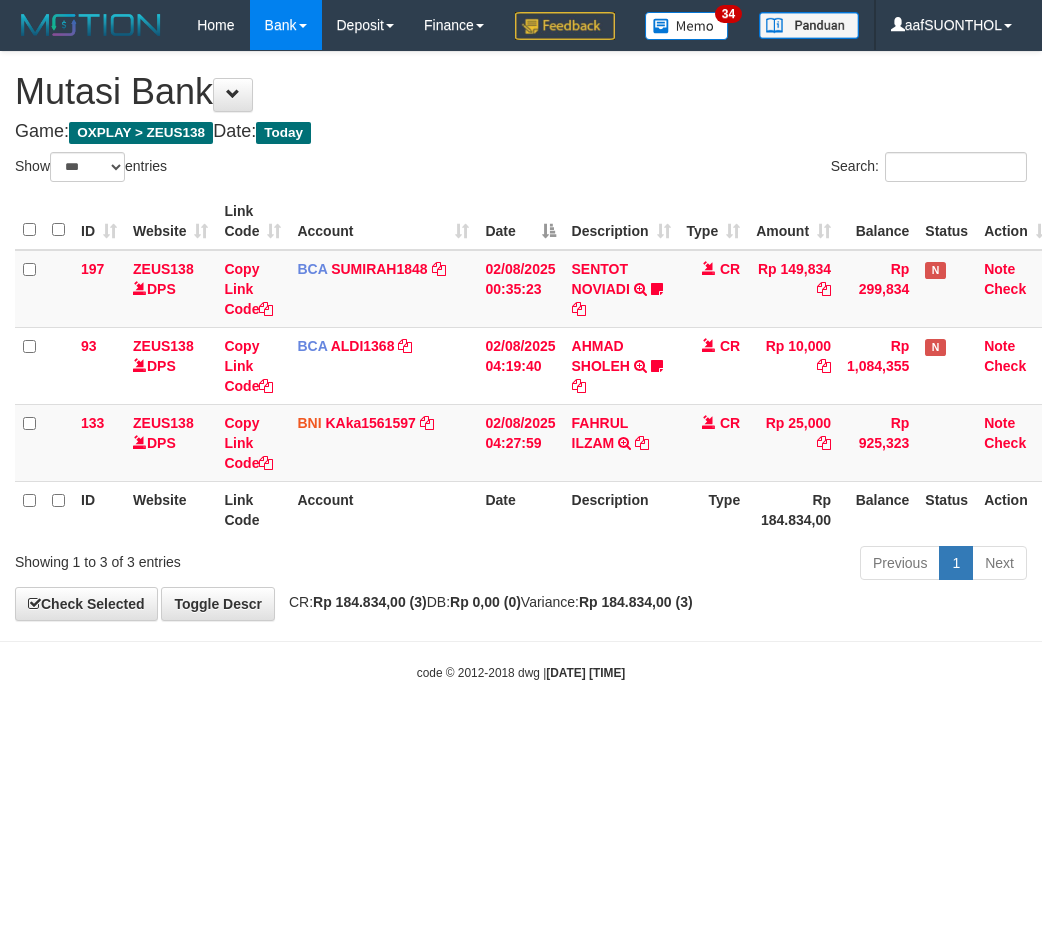 select on "***" 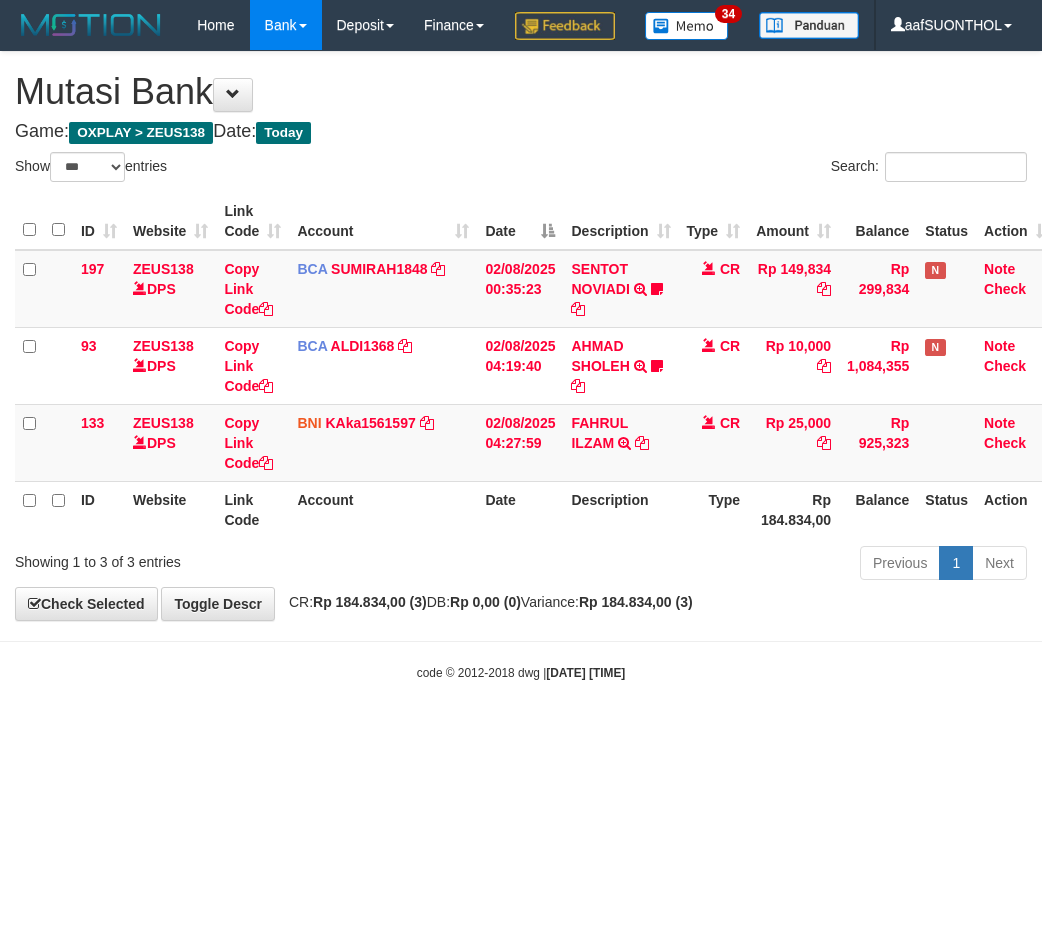 scroll, scrollTop: 0, scrollLeft: 0, axis: both 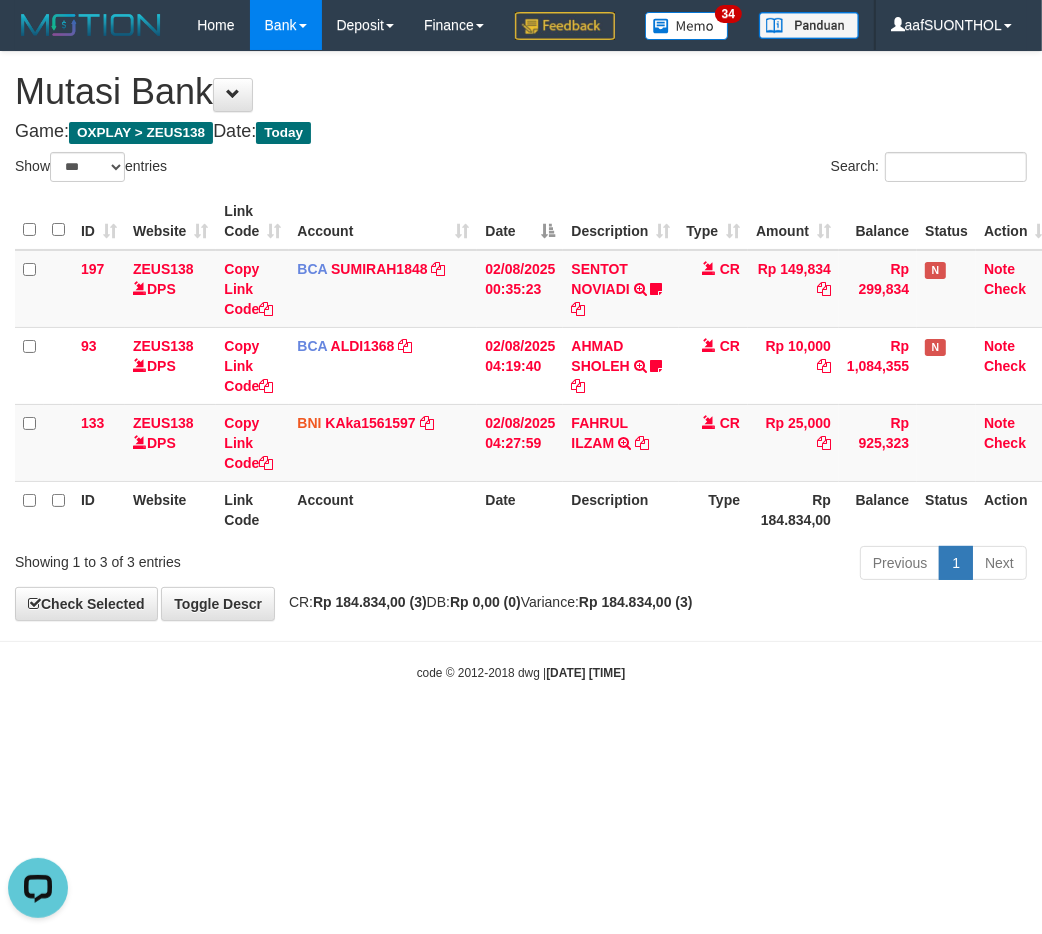 click on "Toggle navigation
Home
Bank
Account List
Load
By Website
Group
[OXPLAY]													ZEUS138
By Load Group (DPS)
Sync" at bounding box center [521, 366] 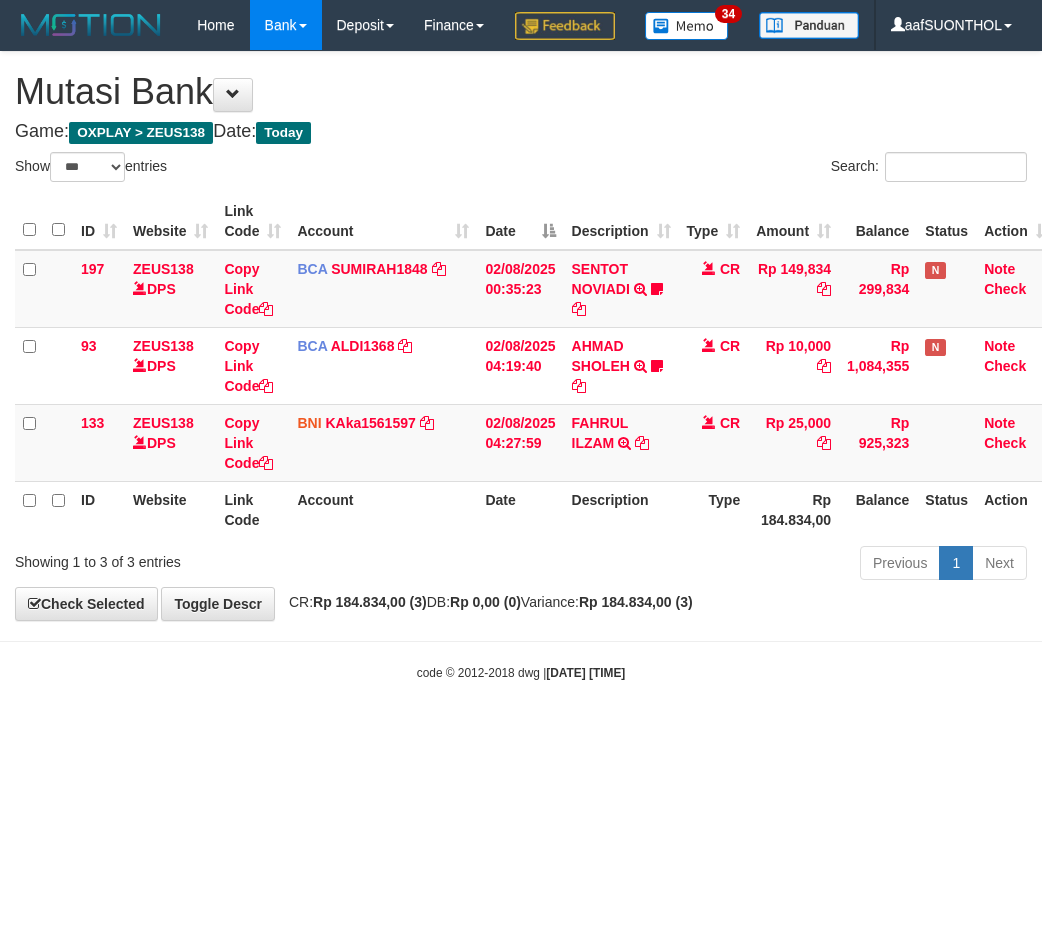 select on "***" 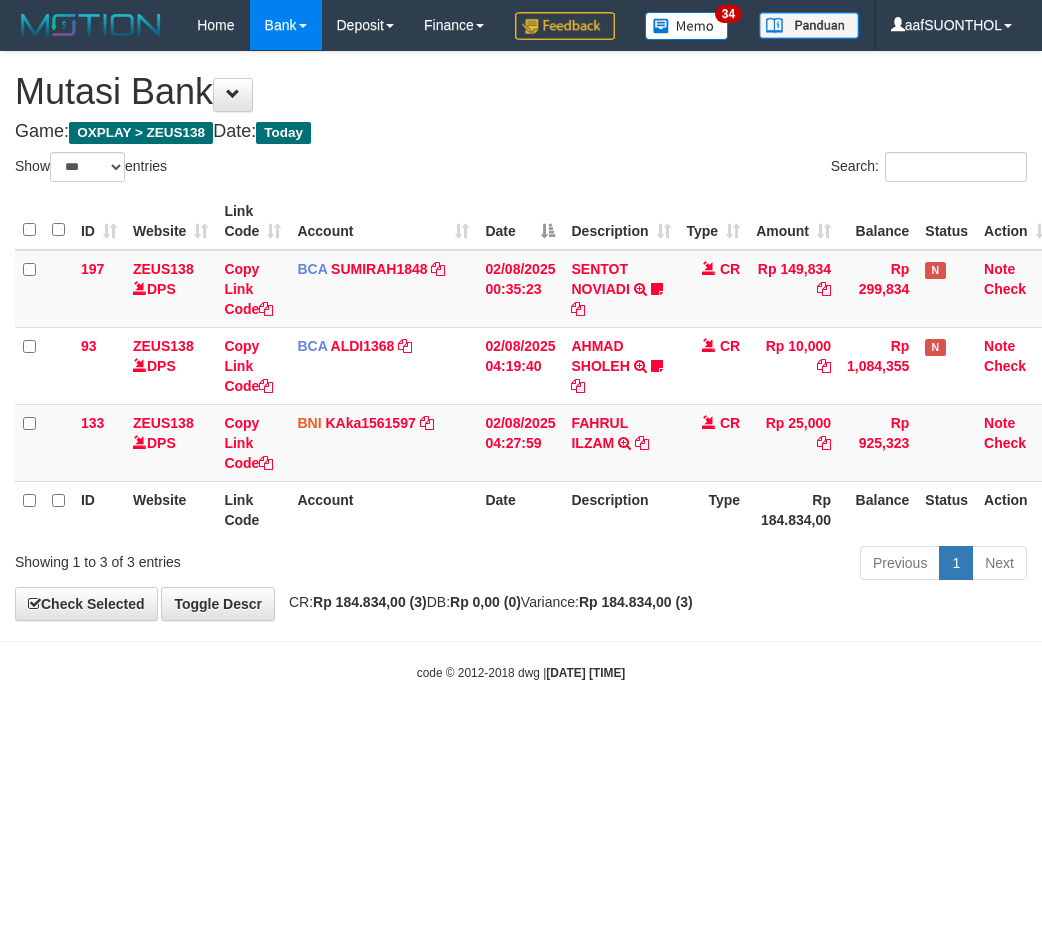 scroll, scrollTop: 0, scrollLeft: 0, axis: both 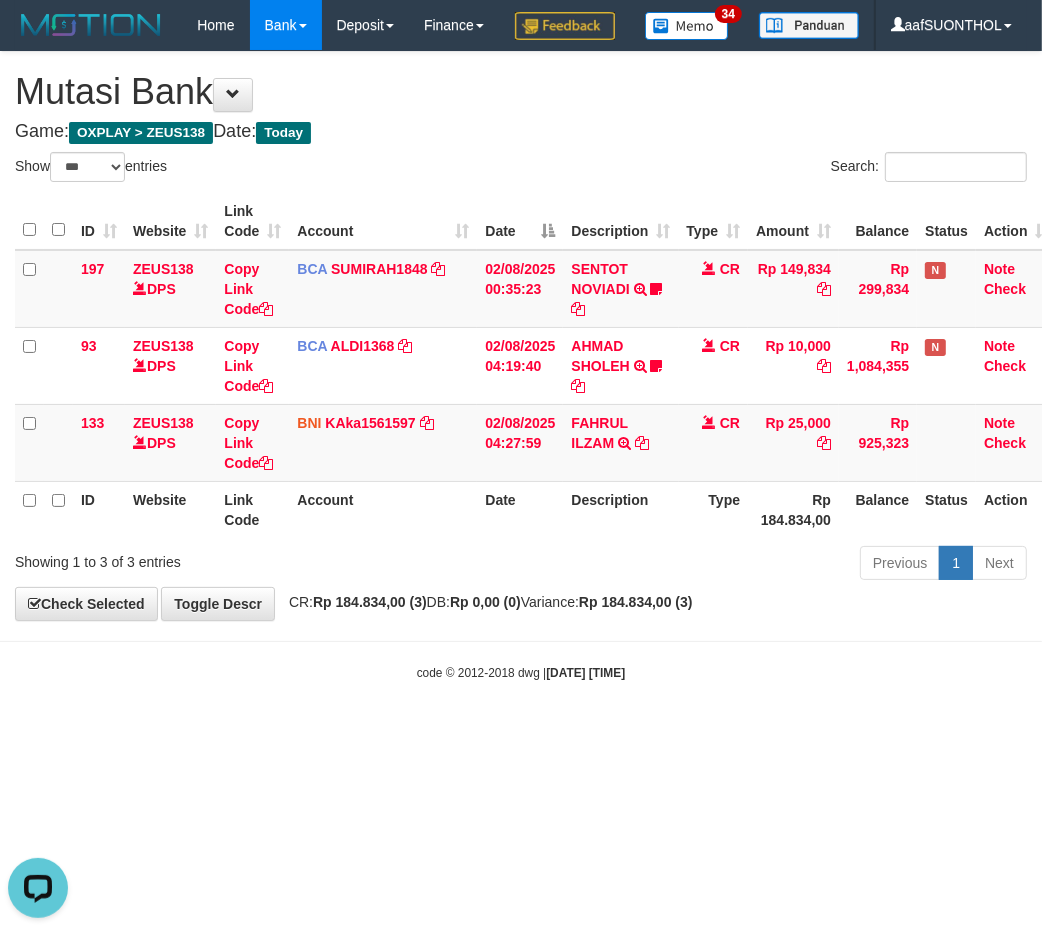 click on "Toggle navigation
Home
Bank
Account List
Load
By Website
Group
[OXPLAY]													ZEUS138
By Load Group (DPS)" at bounding box center [521, 366] 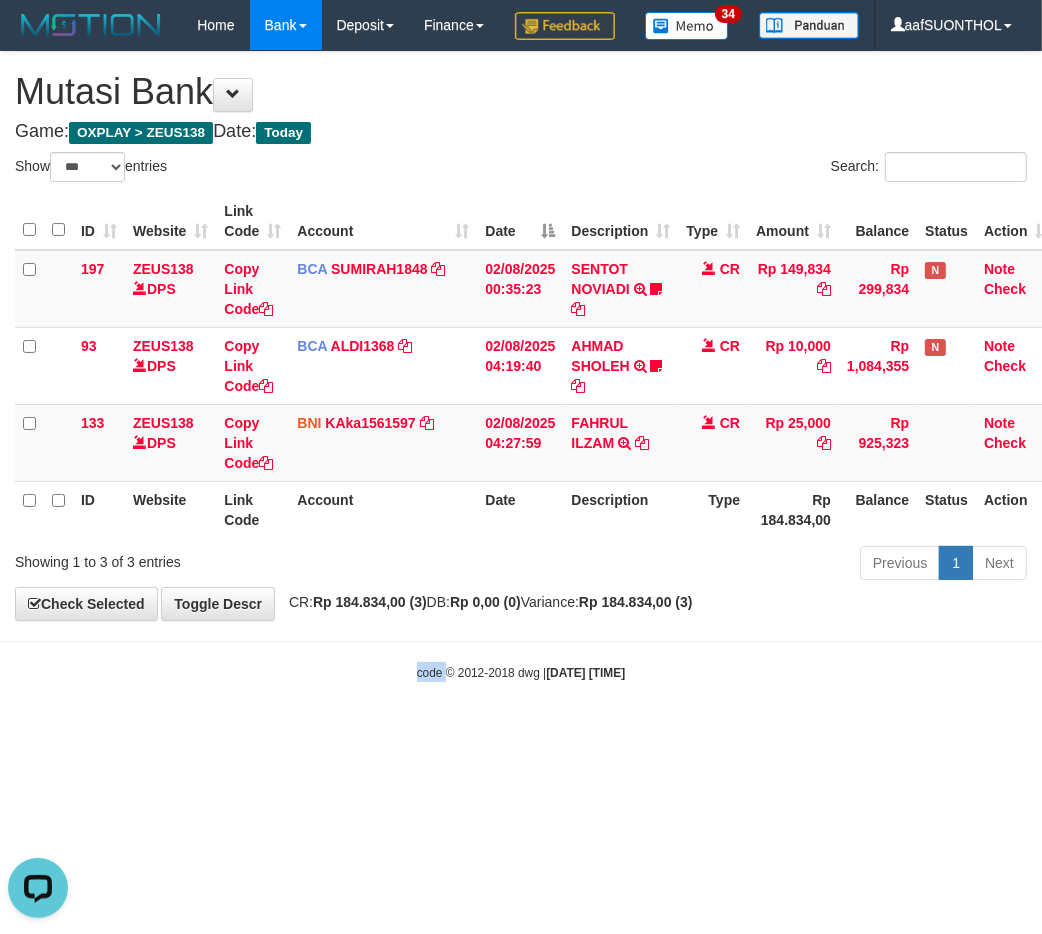 click on "Toggle navigation
Home
Bank
Account List
Load
By Website
Group
[OXPLAY]													ZEUS138
By Load Group (DPS)" at bounding box center (521, 366) 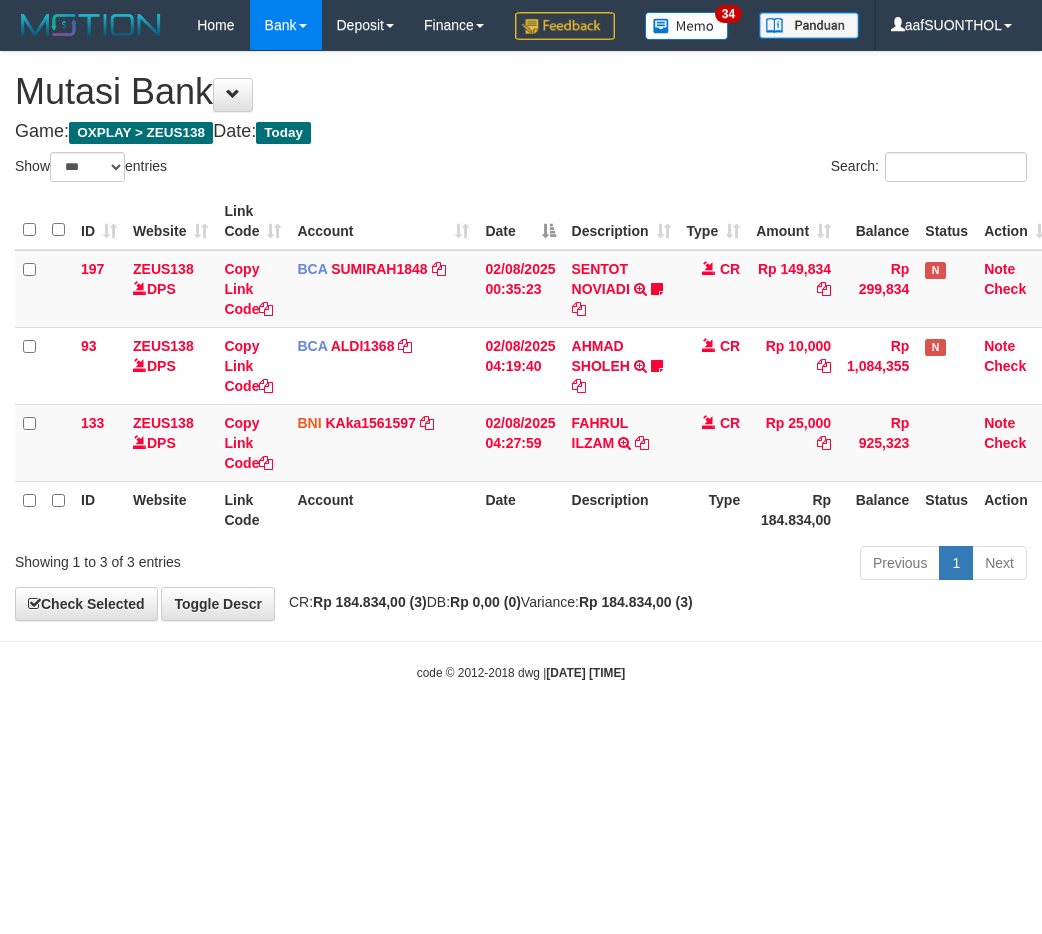 select on "***" 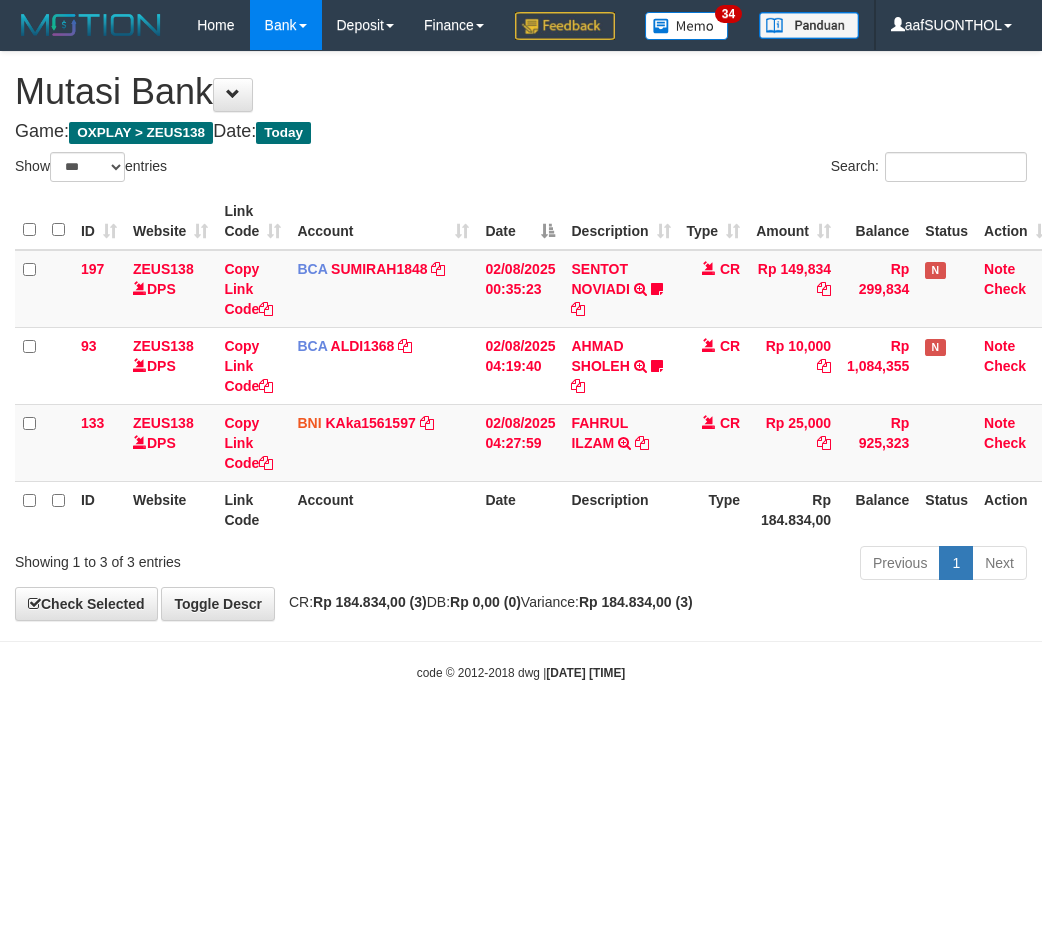 scroll, scrollTop: 0, scrollLeft: 0, axis: both 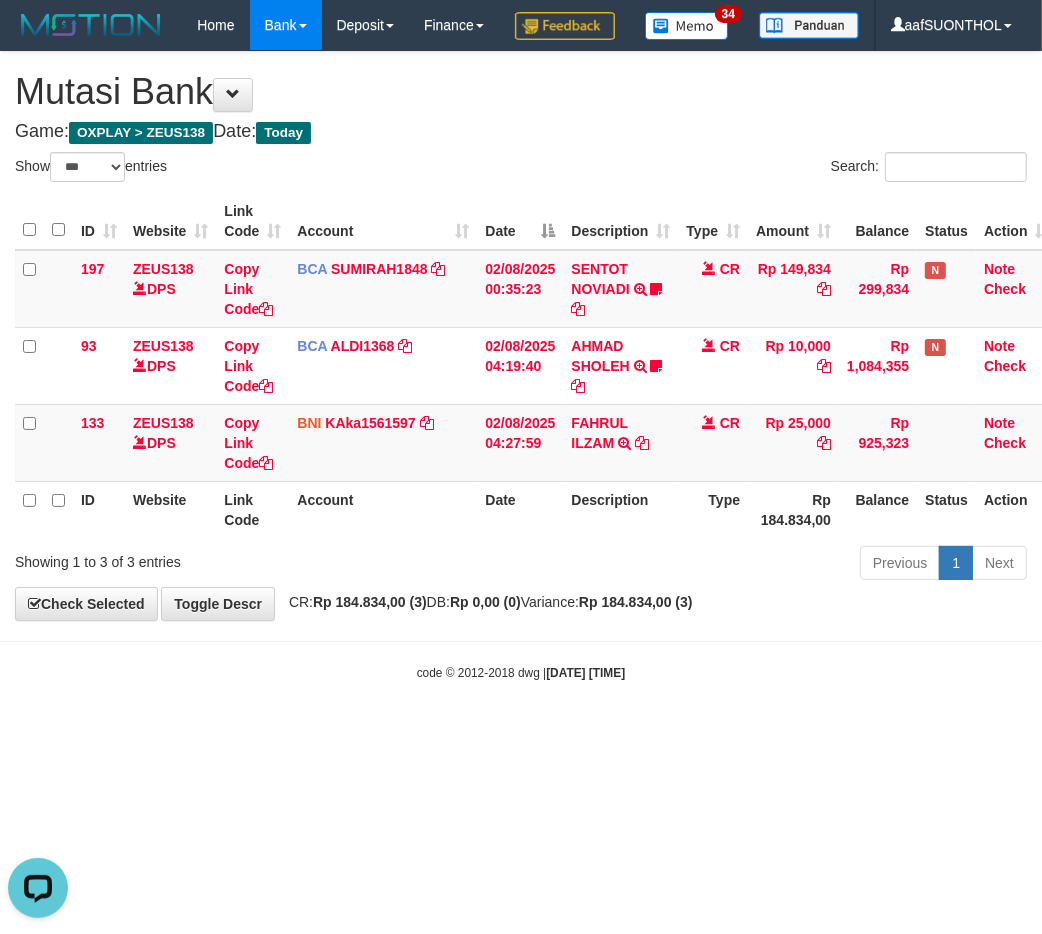 click on "Toggle navigation
Home
Bank
Account List
Load
By Website
Group
[OXPLAY]													ZEUS138
By Load Group (DPS)
Sync" at bounding box center (521, 366) 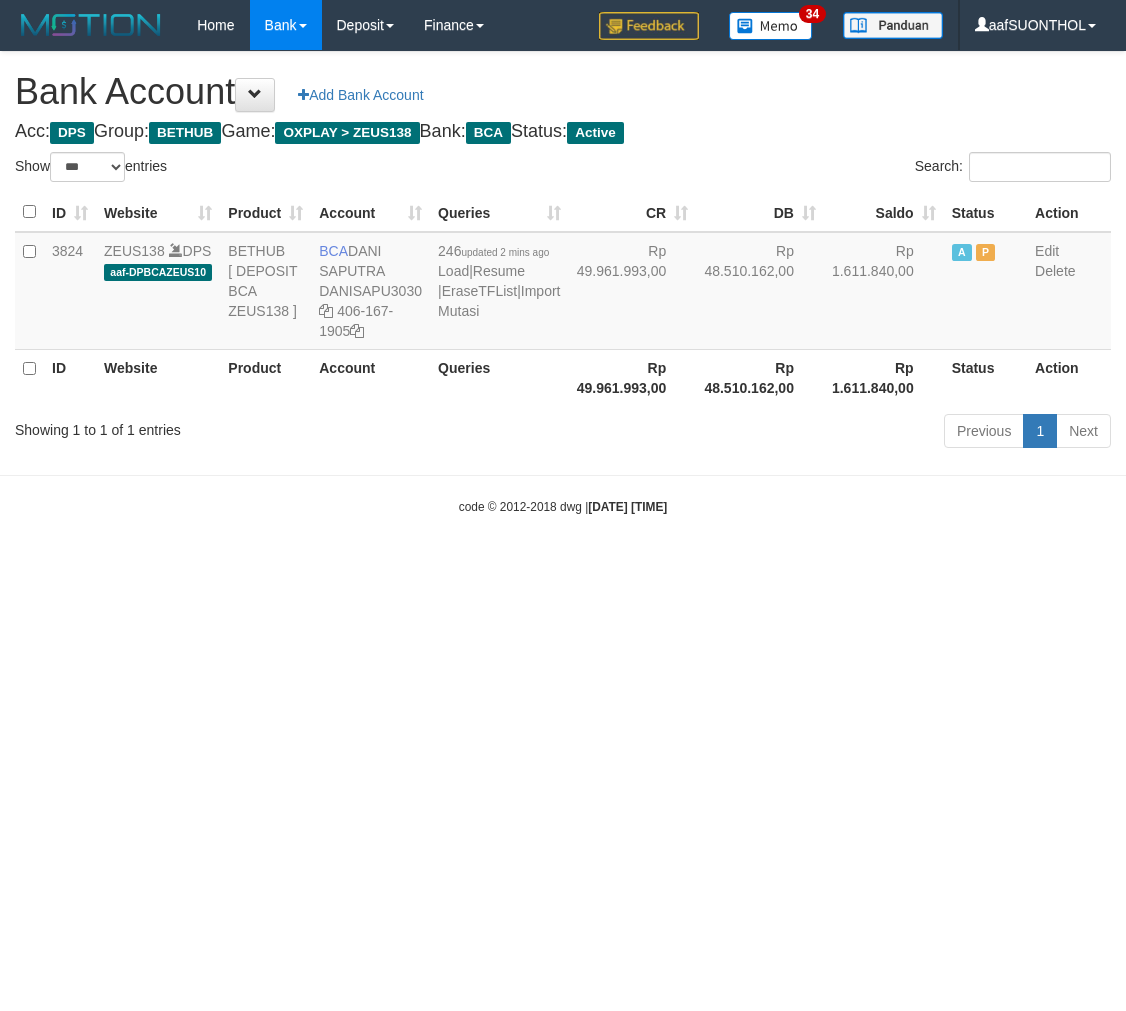 select on "***" 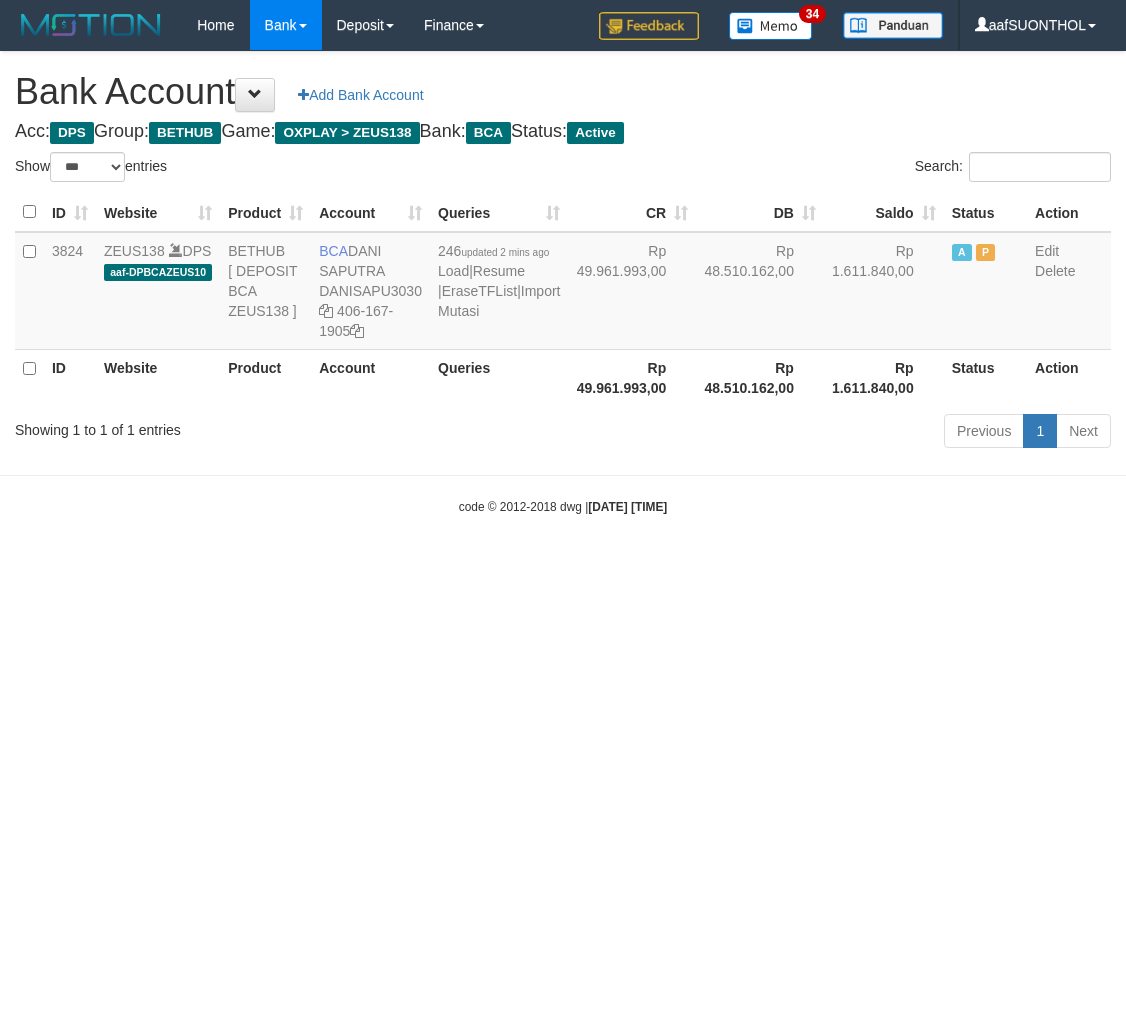 scroll, scrollTop: 0, scrollLeft: 0, axis: both 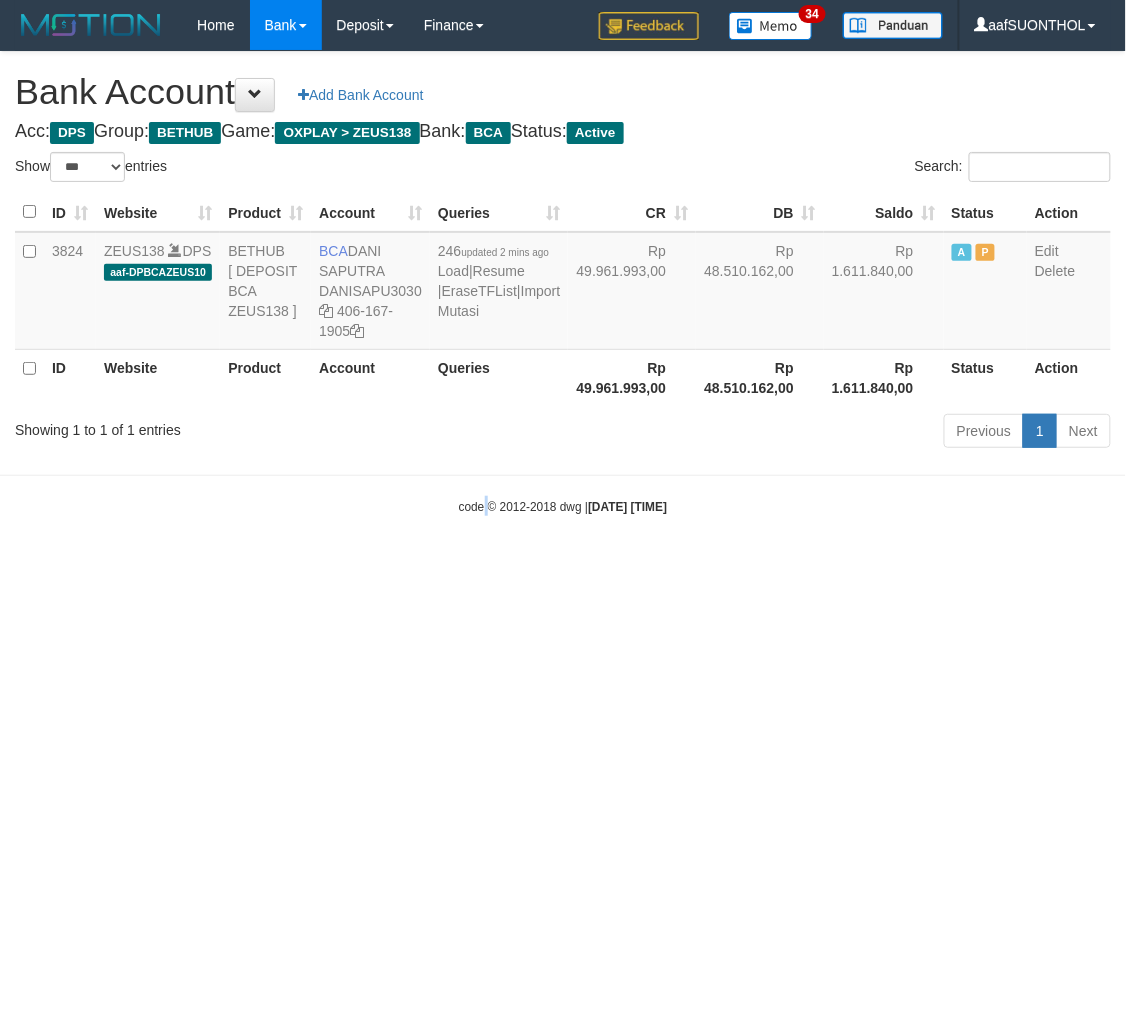 click on "Toggle navigation
Home
Bank
Account List
Load
By Website
Group
[OXPLAY]													ZEUS138
By Load Group (DPS)
Sync" at bounding box center [563, 283] 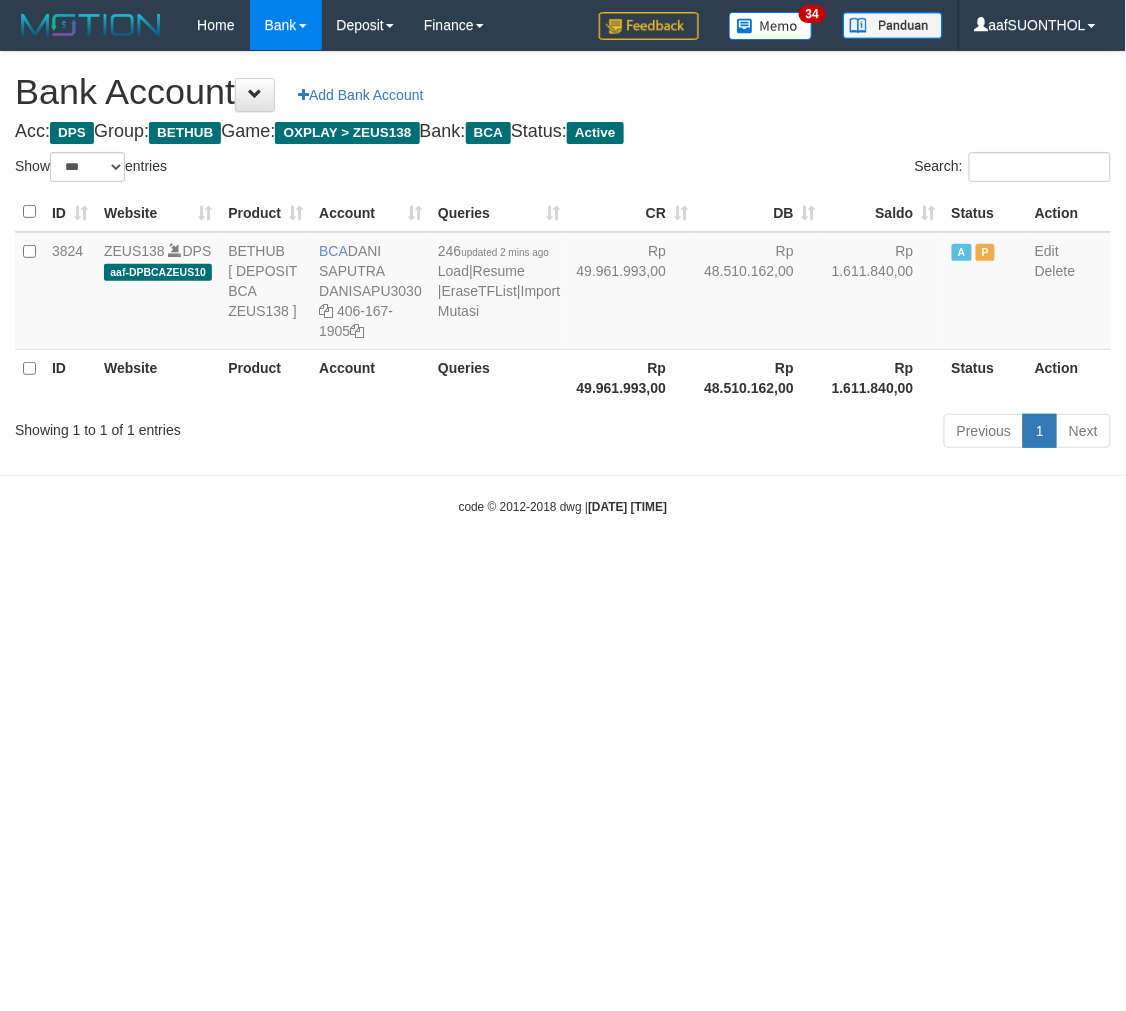 drag, startPoint x: 453, startPoint y: 635, endPoint x: 485, endPoint y: 410, distance: 227.26416 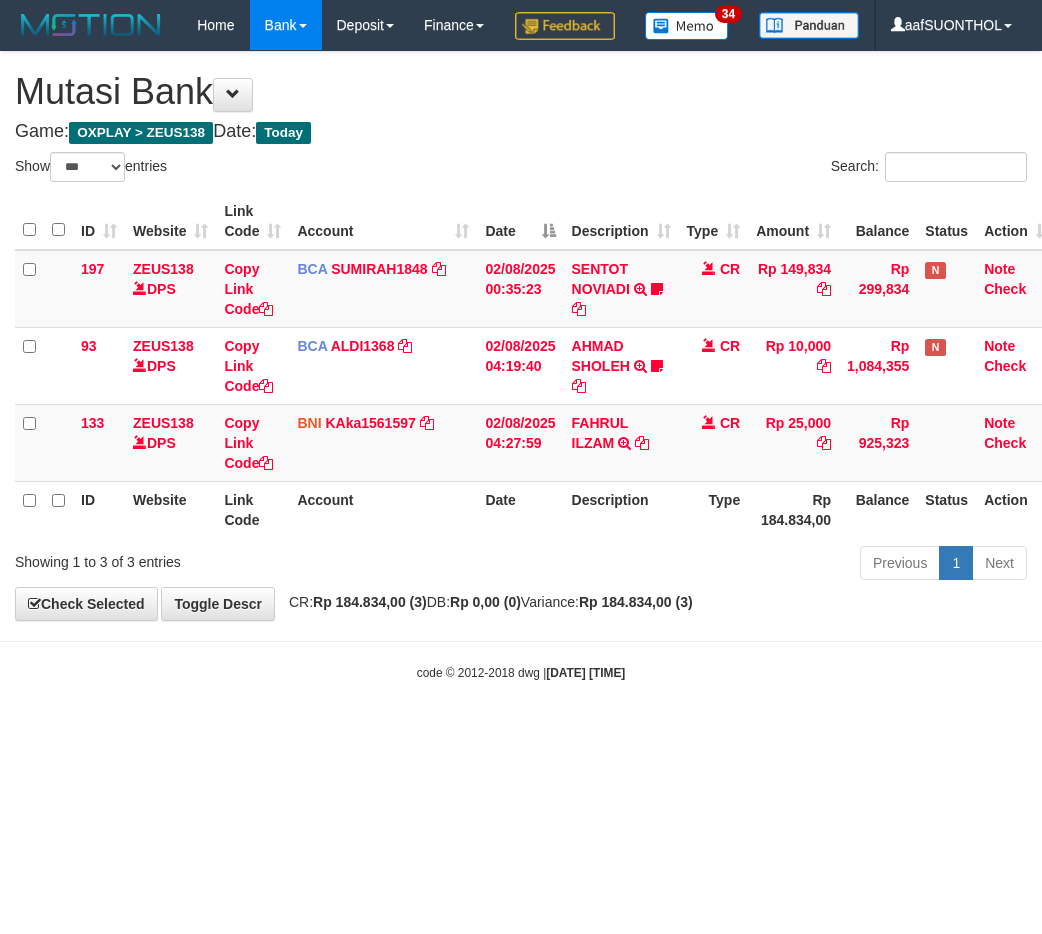 select on "***" 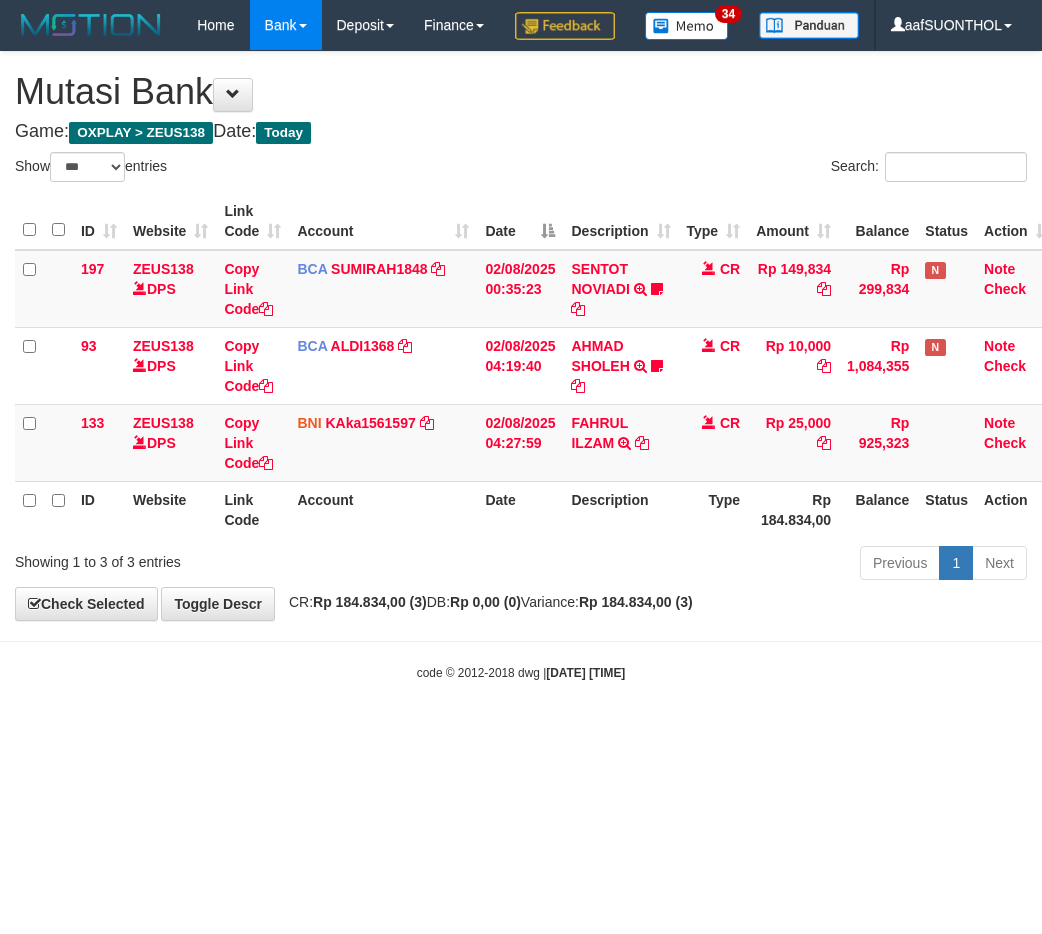 scroll, scrollTop: 0, scrollLeft: 0, axis: both 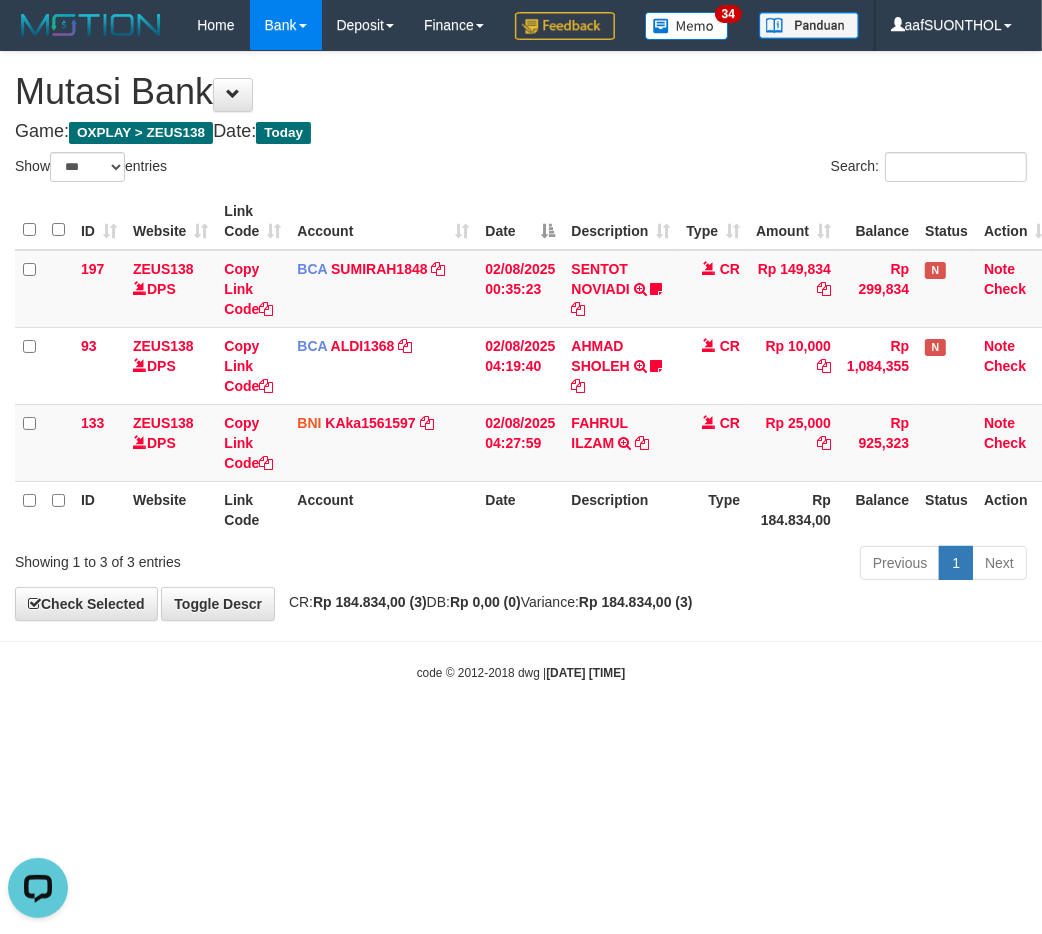 click on "Toggle navigation
Home
Bank
Account List
Load
By Website
Group
[OXPLAY]													ZEUS138
By Load Group (DPS)" at bounding box center [521, 366] 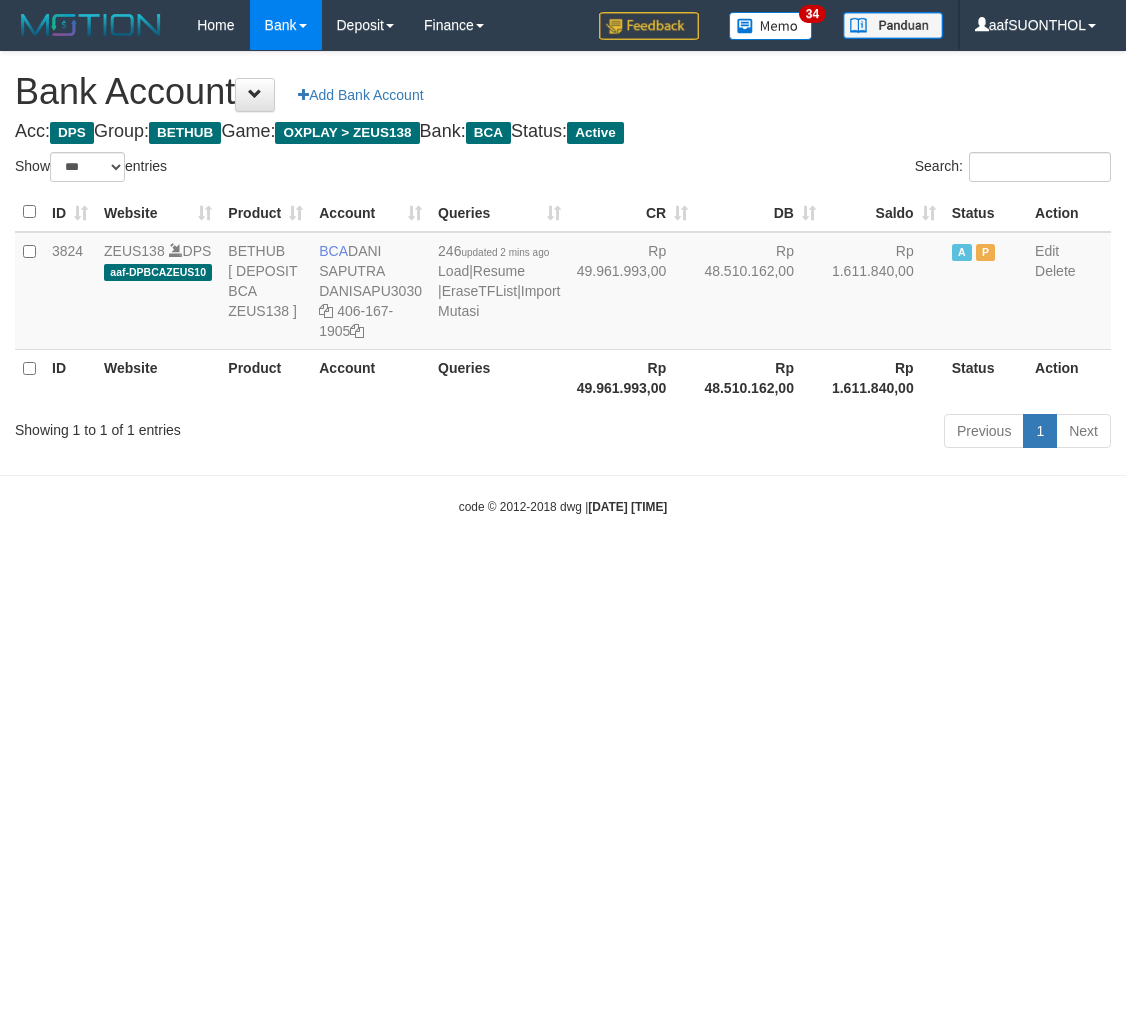 select on "***" 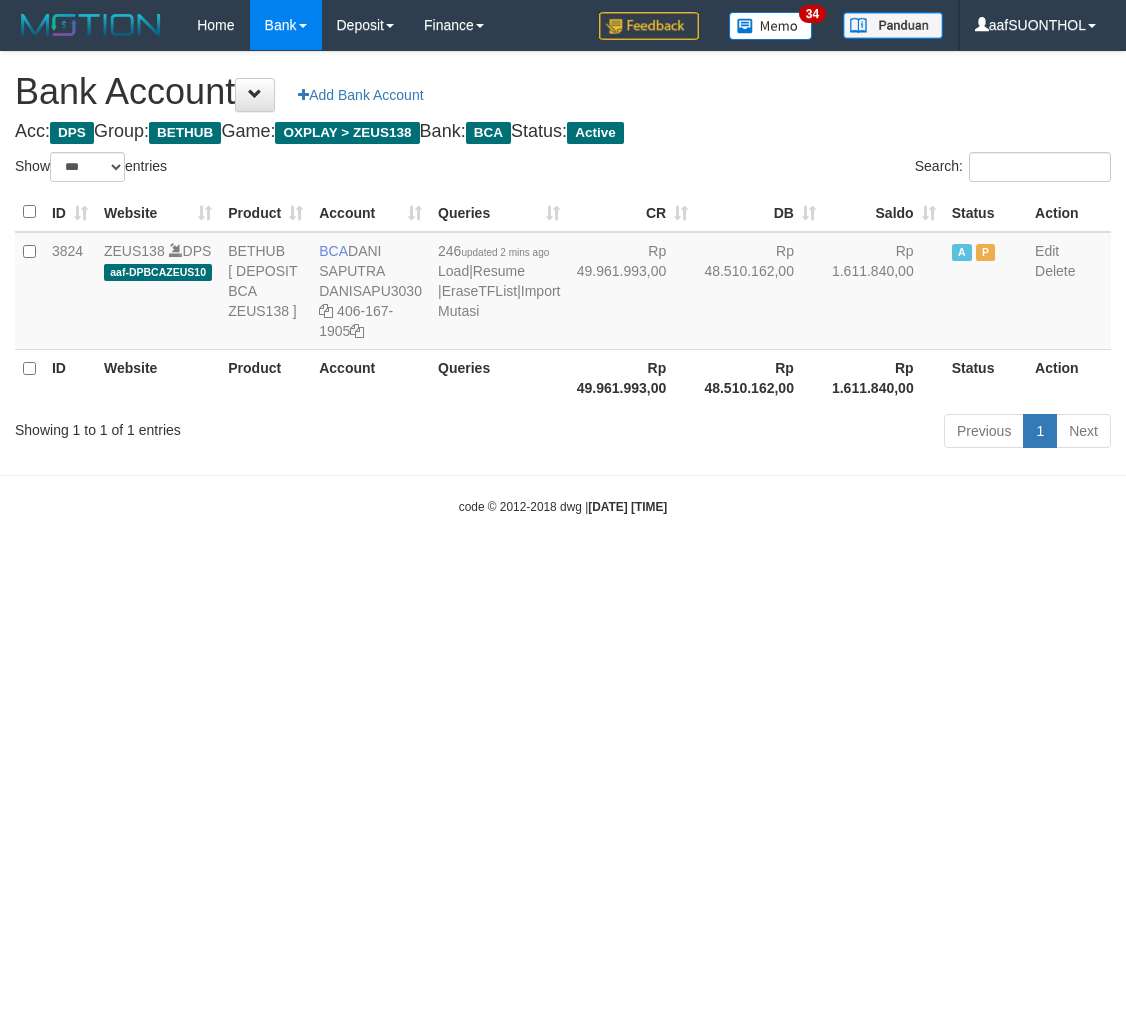 scroll, scrollTop: 0, scrollLeft: 0, axis: both 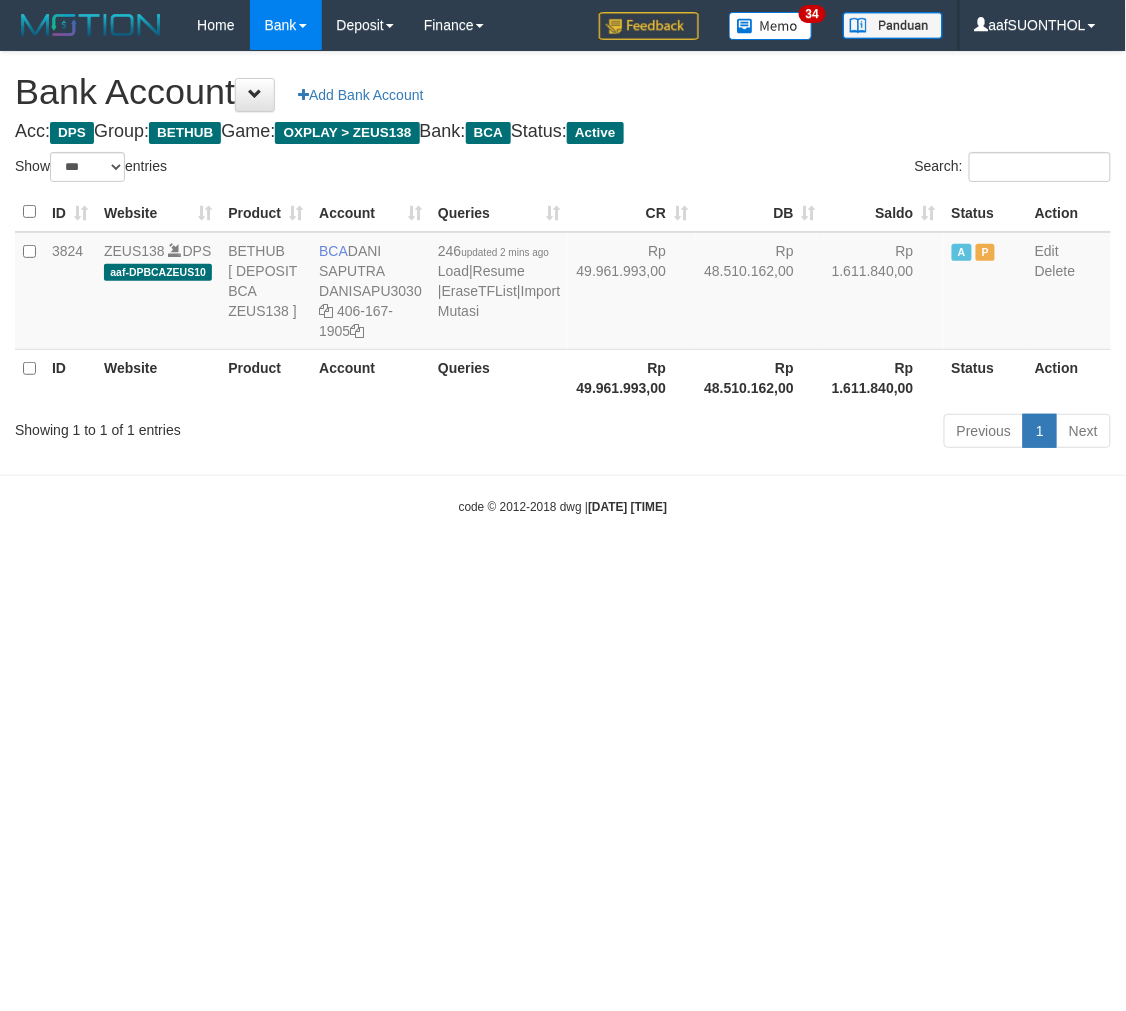 click on "Toggle navigation
Home
Bank
Account List
Load
By Website
Group
[OXPLAY]													ZEUS138
By Load Group (DPS)
Sync" at bounding box center (563, 283) 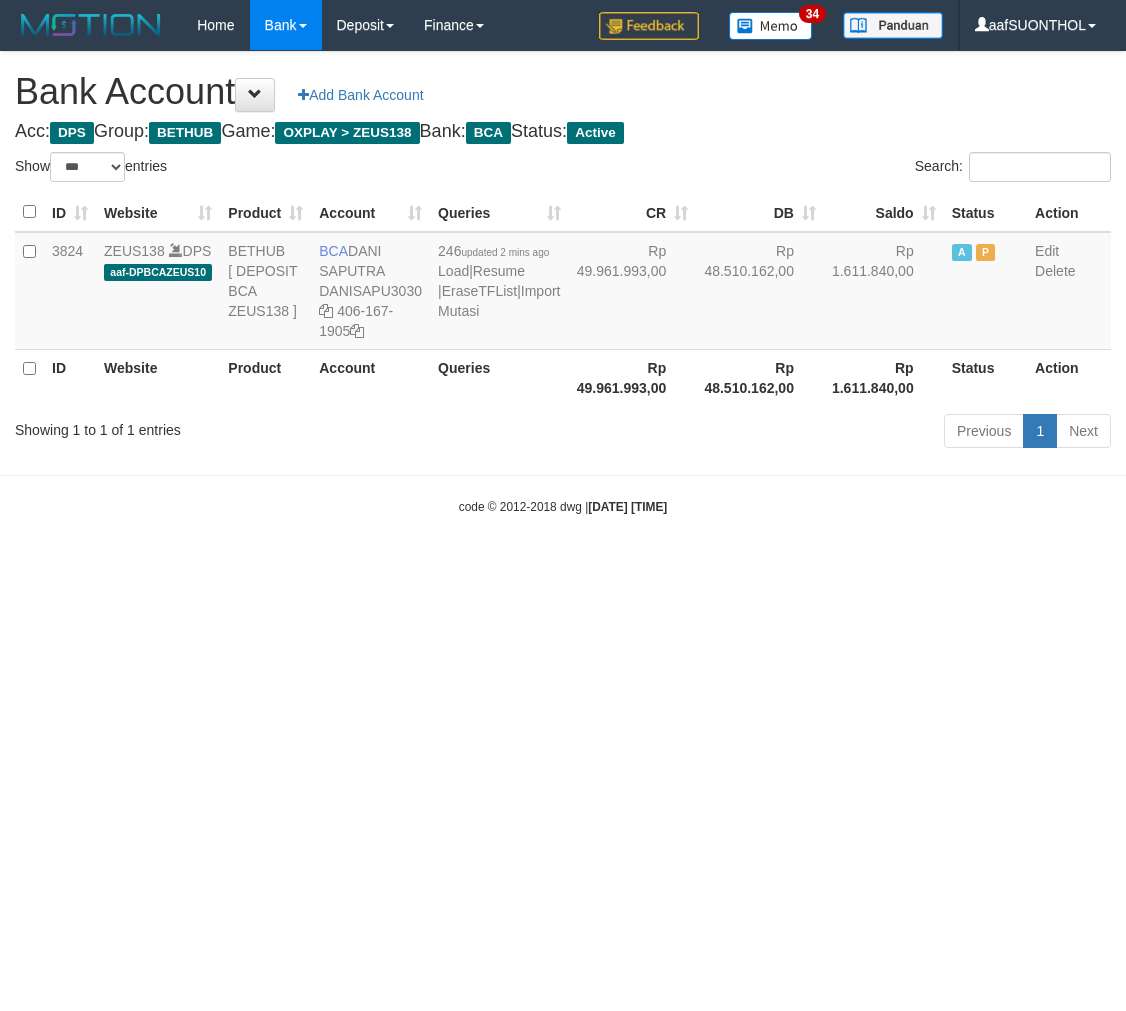 select on "***" 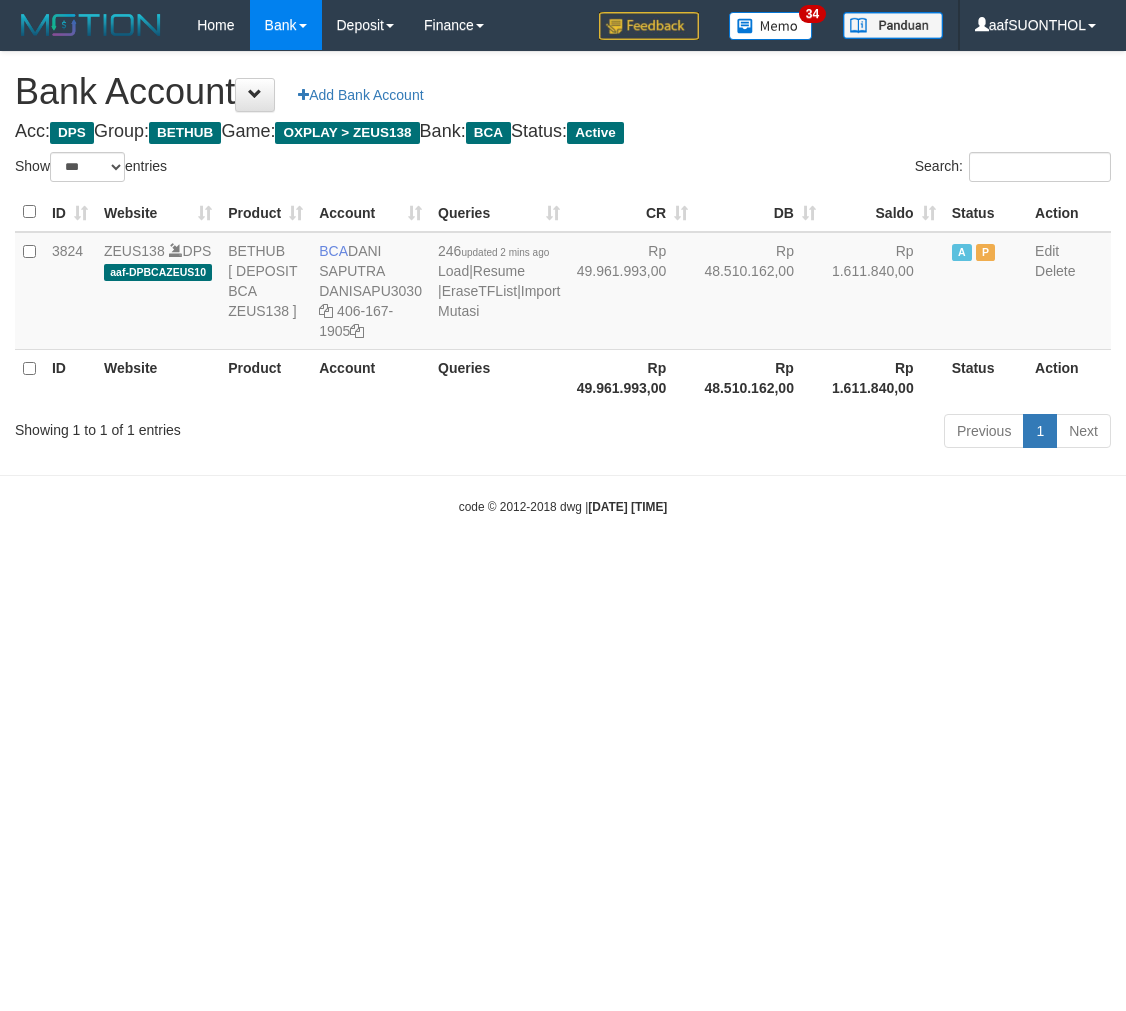 scroll, scrollTop: 0, scrollLeft: 0, axis: both 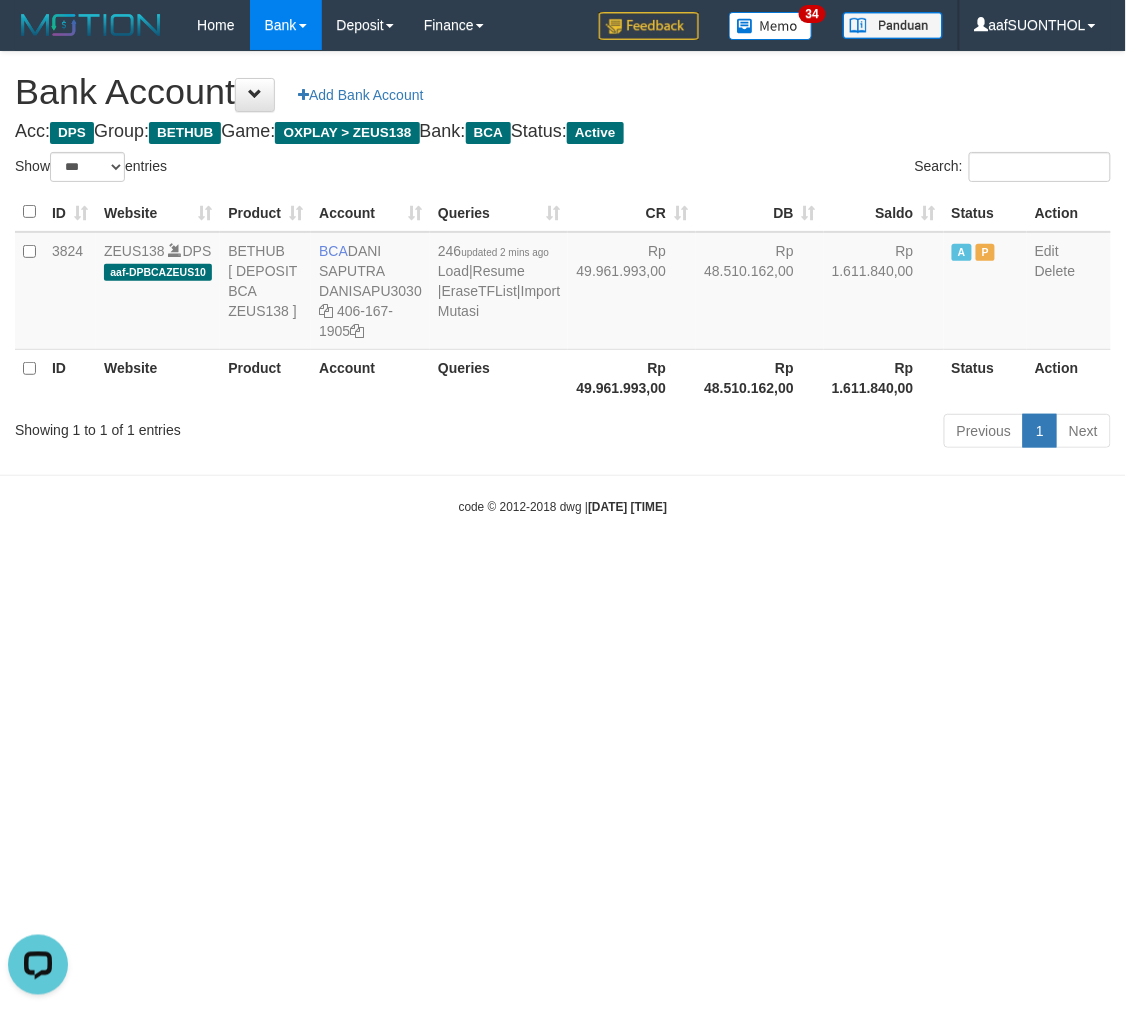 click on "Toggle navigation
Home
Bank
Account List
Load
By Website
Group
[OXPLAY]													ZEUS138
By Load Group (DPS)
Sync" at bounding box center [563, 283] 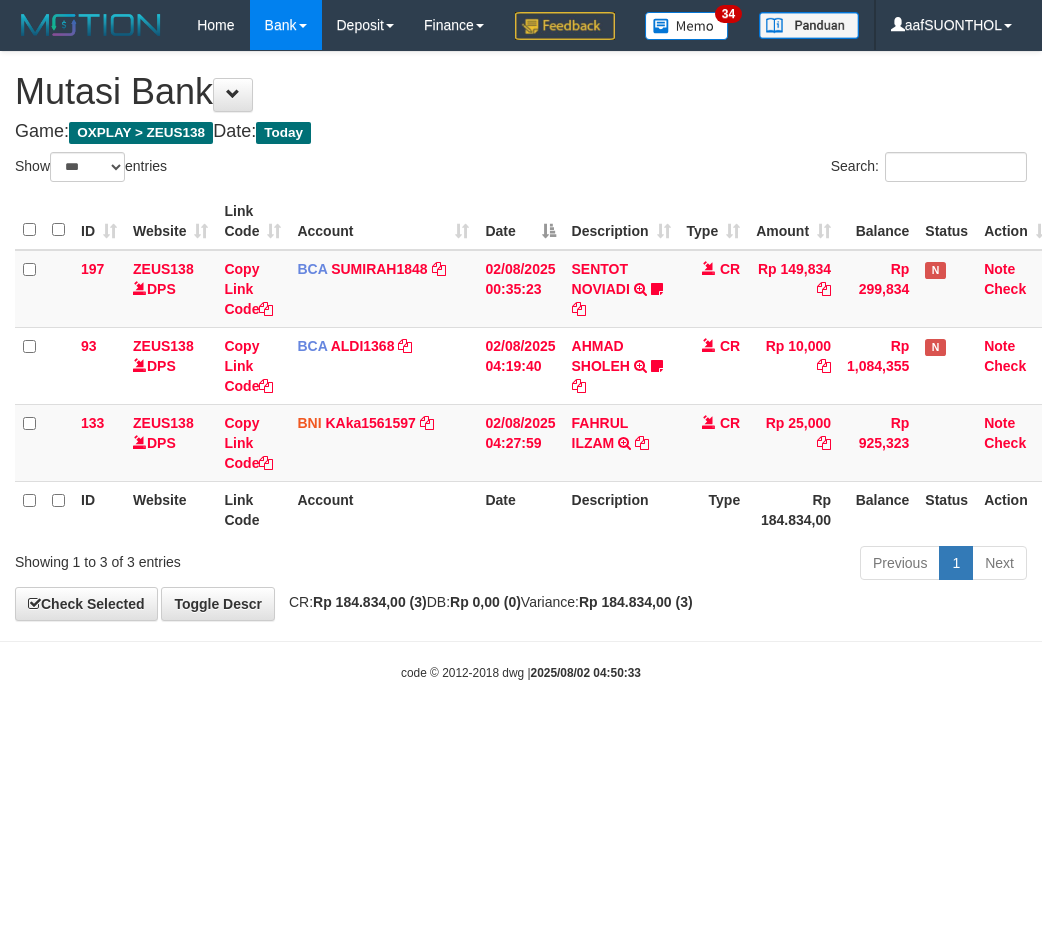 select on "***" 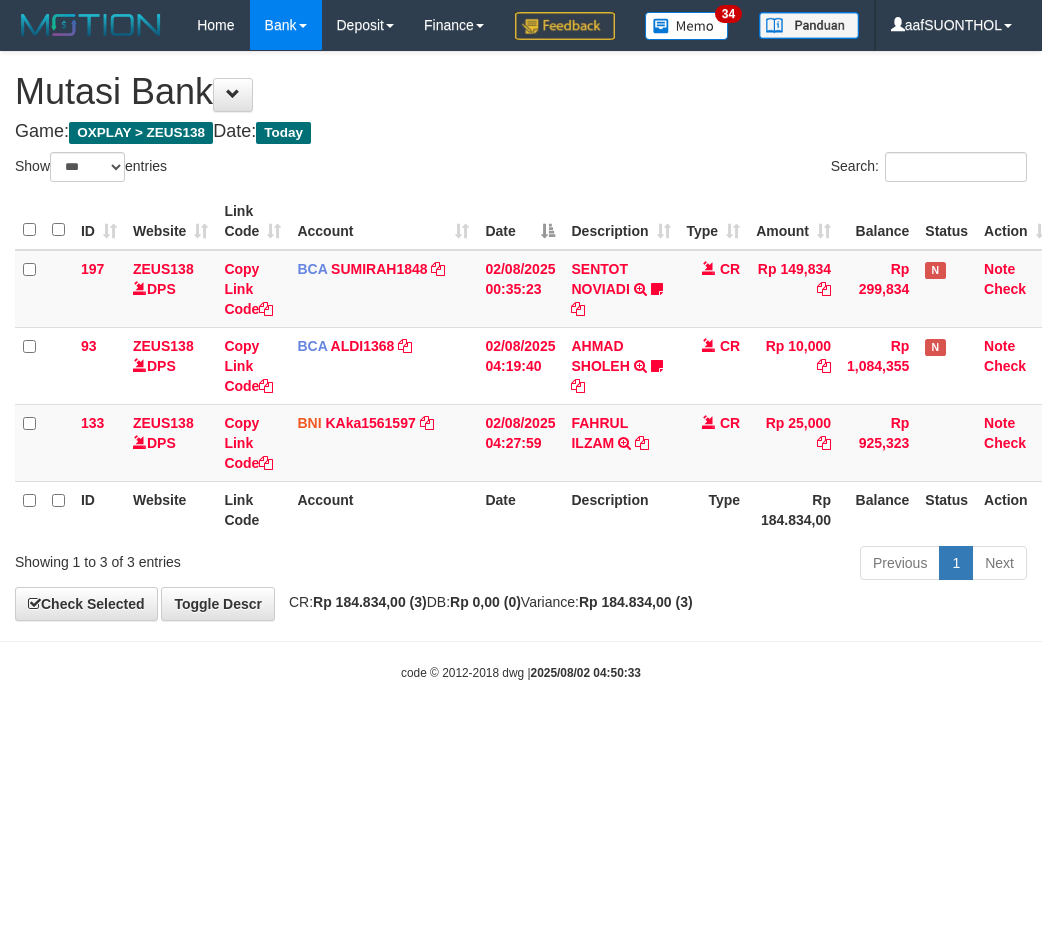 scroll, scrollTop: 0, scrollLeft: 0, axis: both 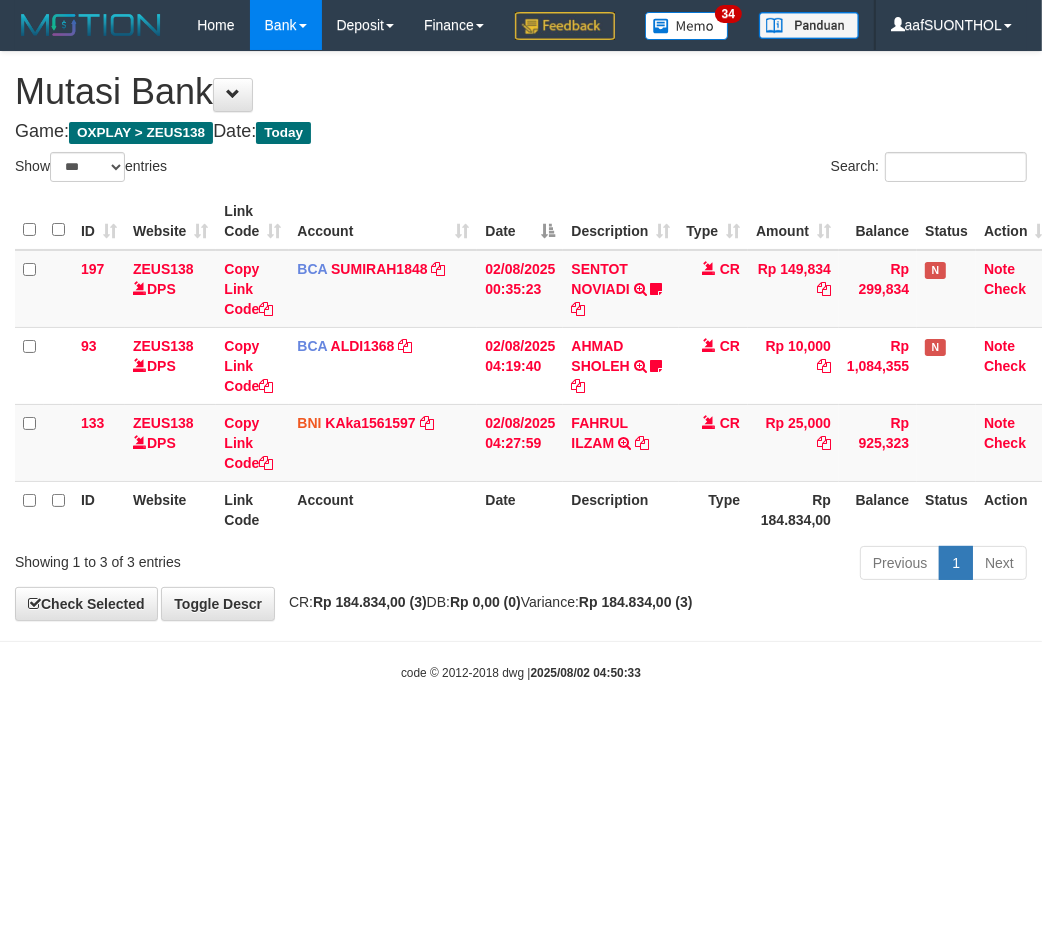 drag, startPoint x: 751, startPoint y: 716, endPoint x: 763, endPoint y: 737, distance: 24.186773 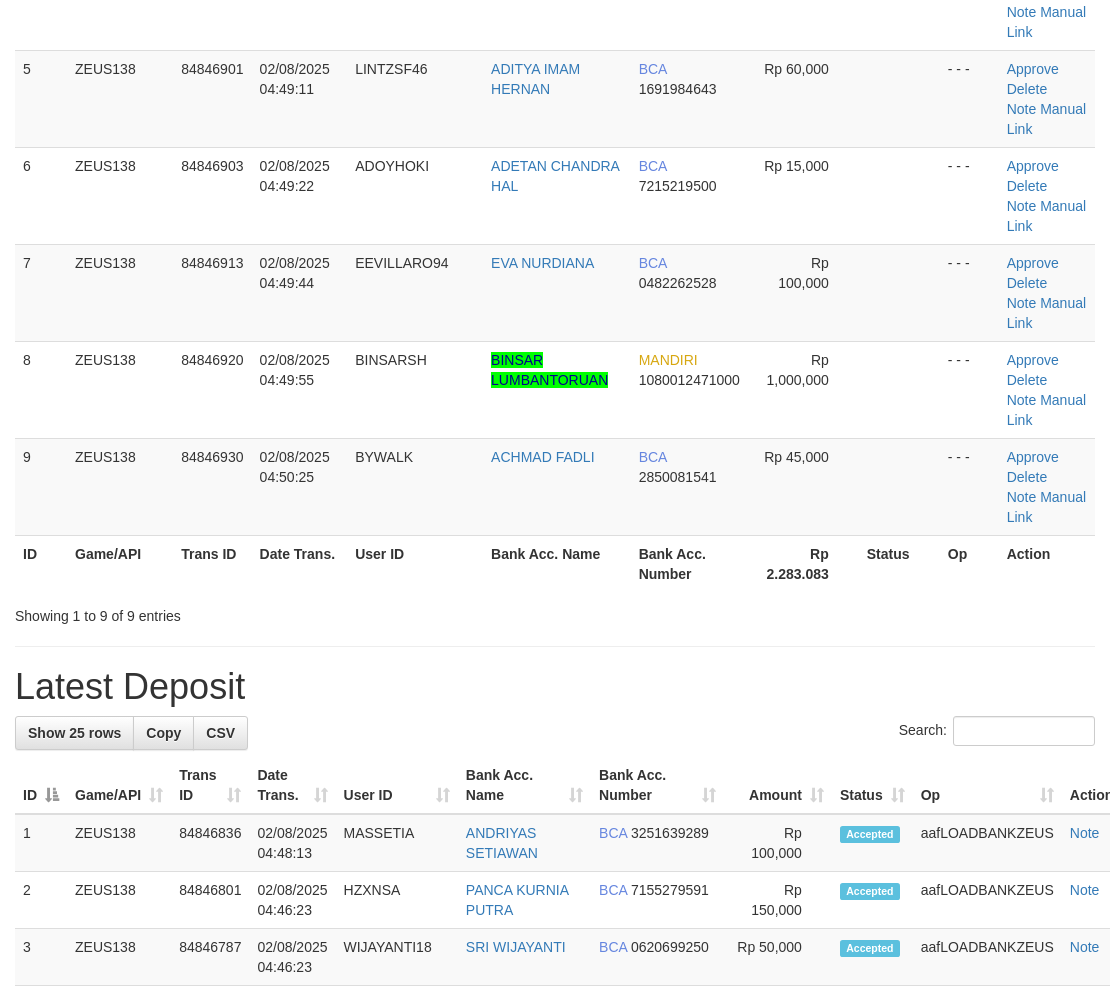 scroll, scrollTop: 333, scrollLeft: 0, axis: vertical 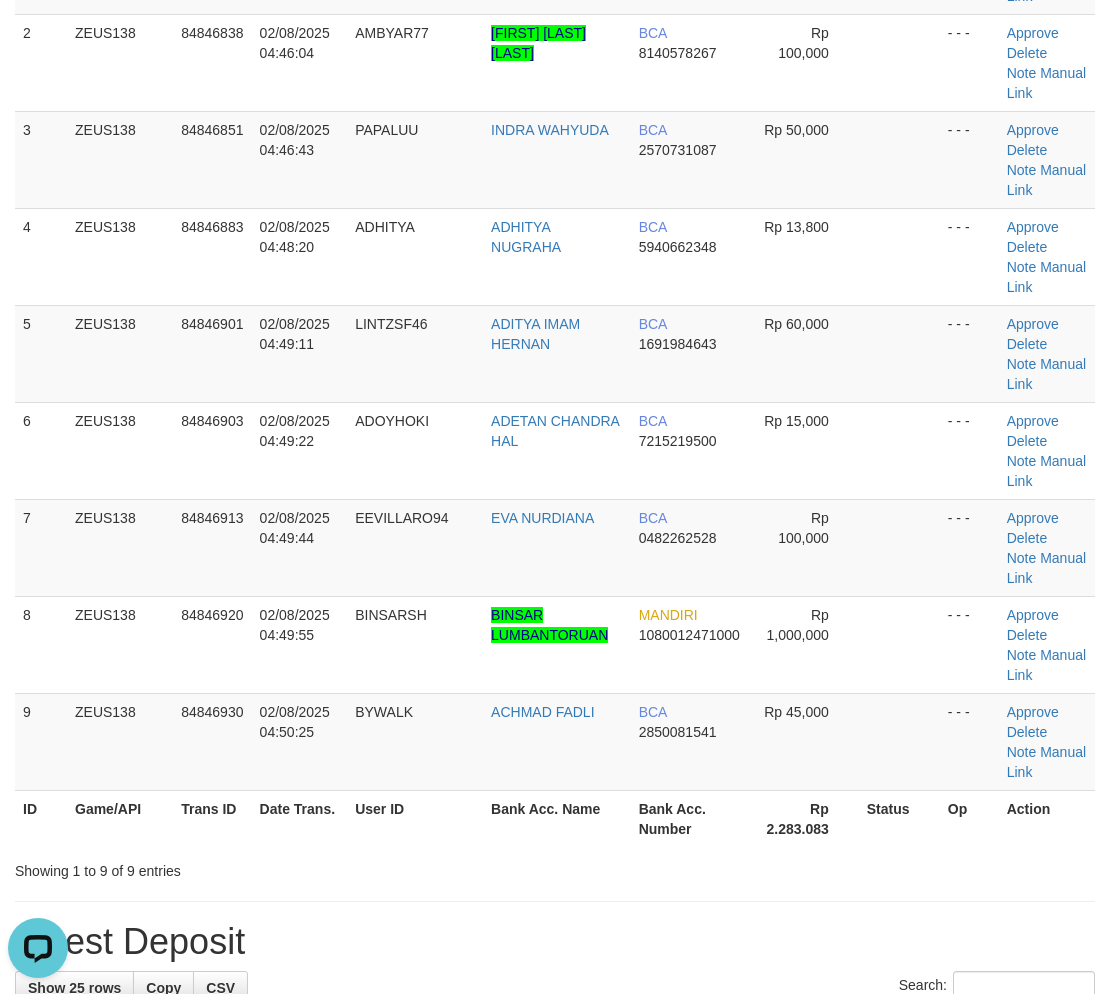 click on "Bank Acc. Number" at bounding box center (691, 818) 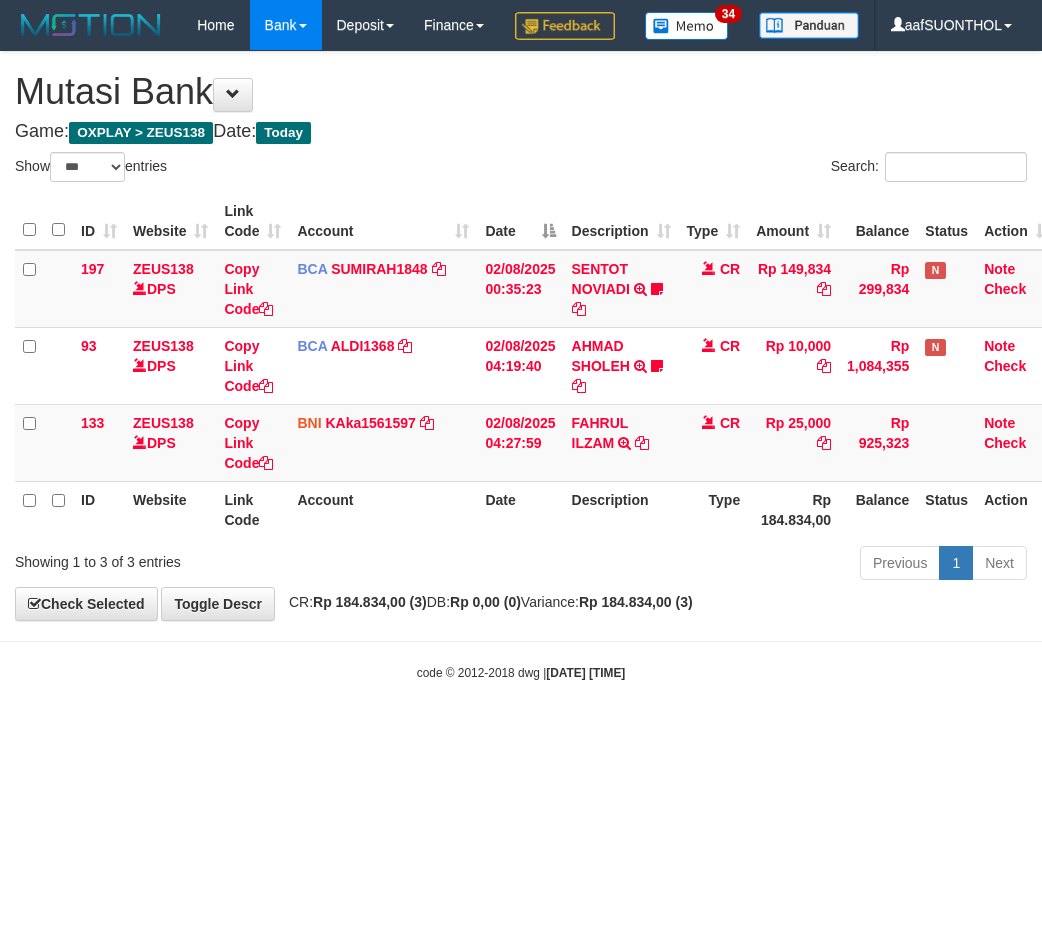 select on "***" 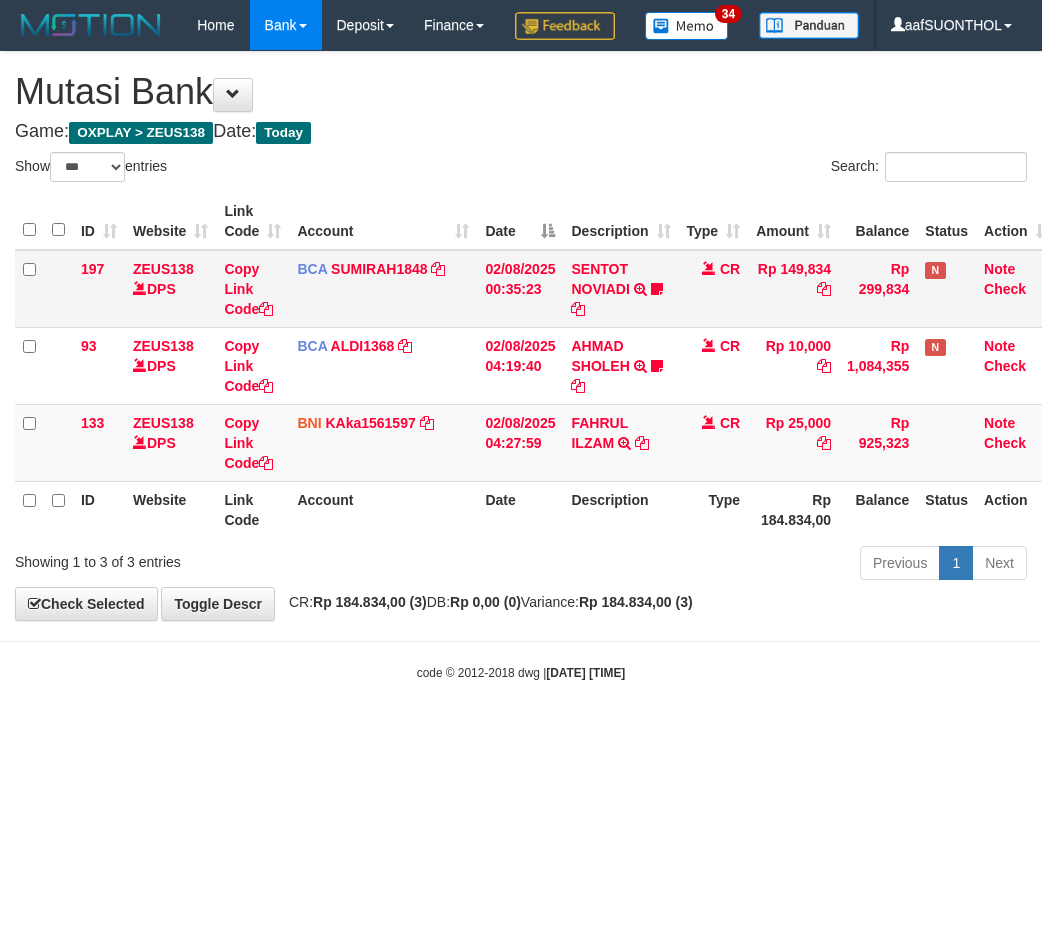 scroll, scrollTop: 0, scrollLeft: 0, axis: both 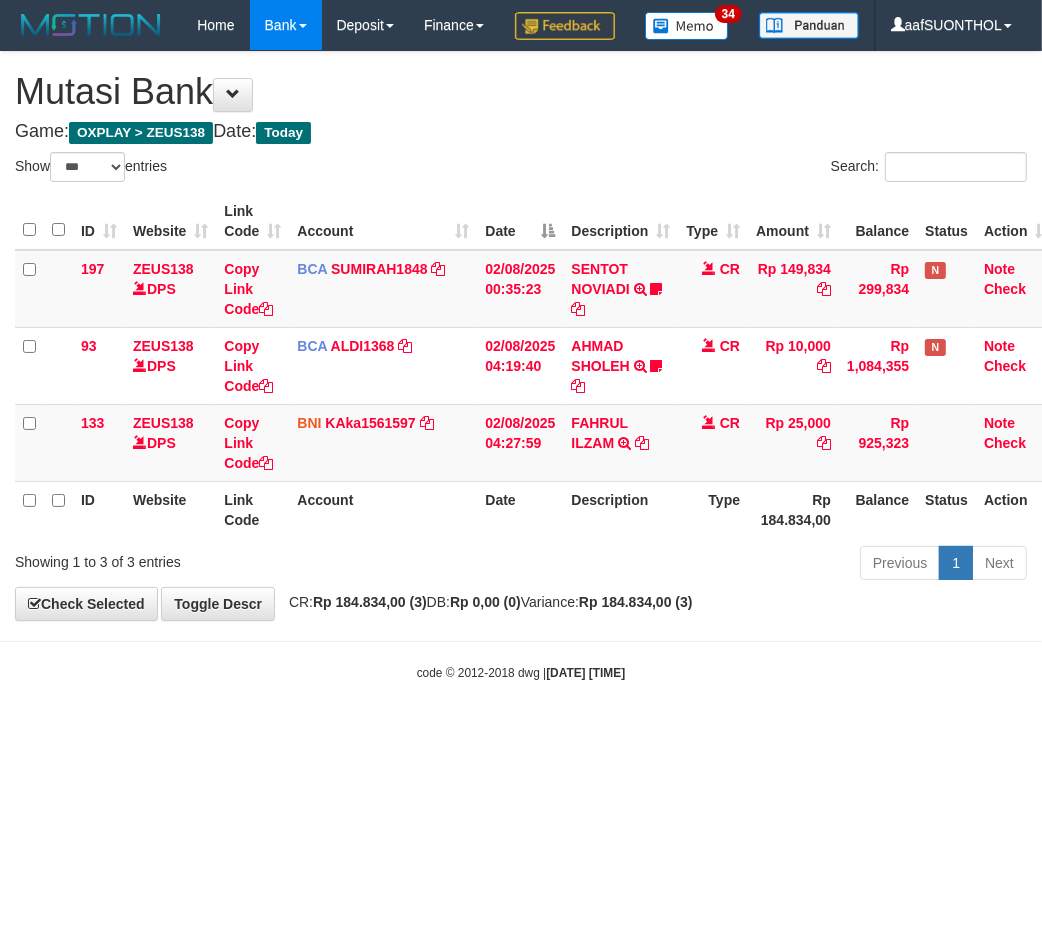 click on "**********" at bounding box center [521, 336] 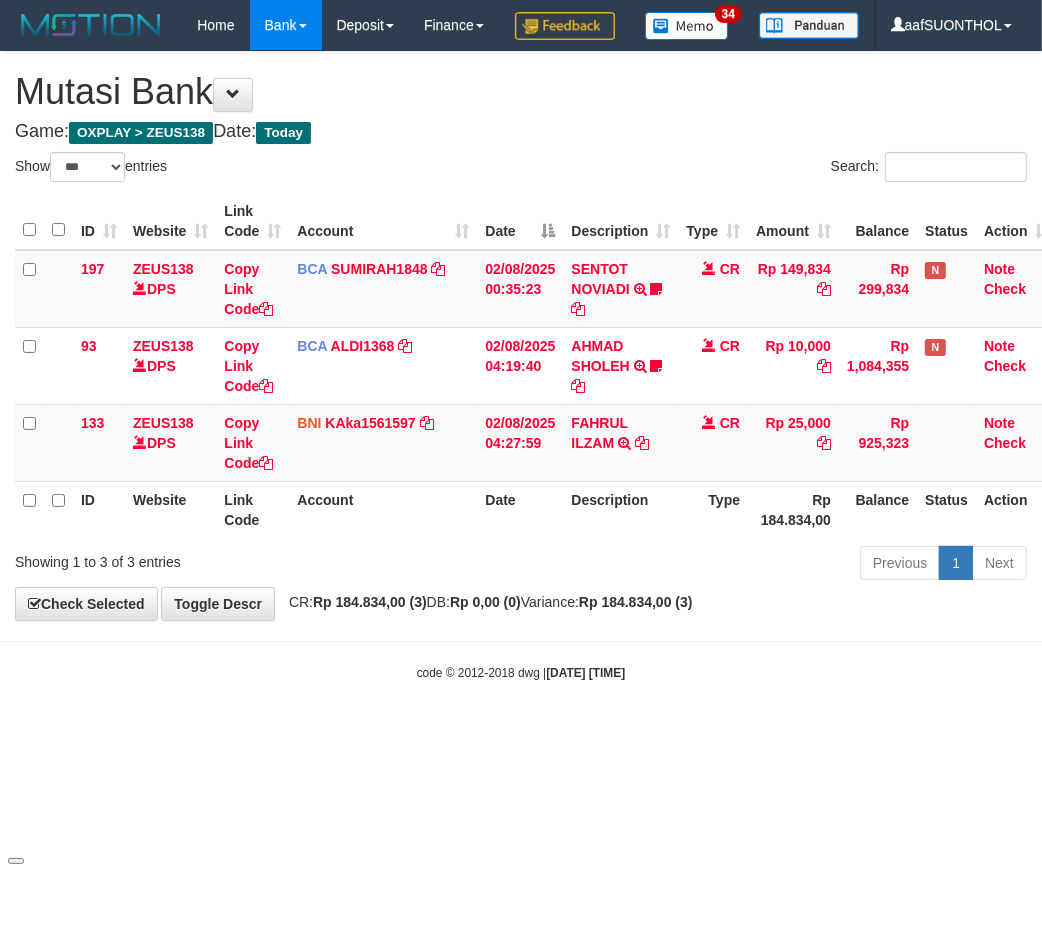 click on "**********" at bounding box center [521, 336] 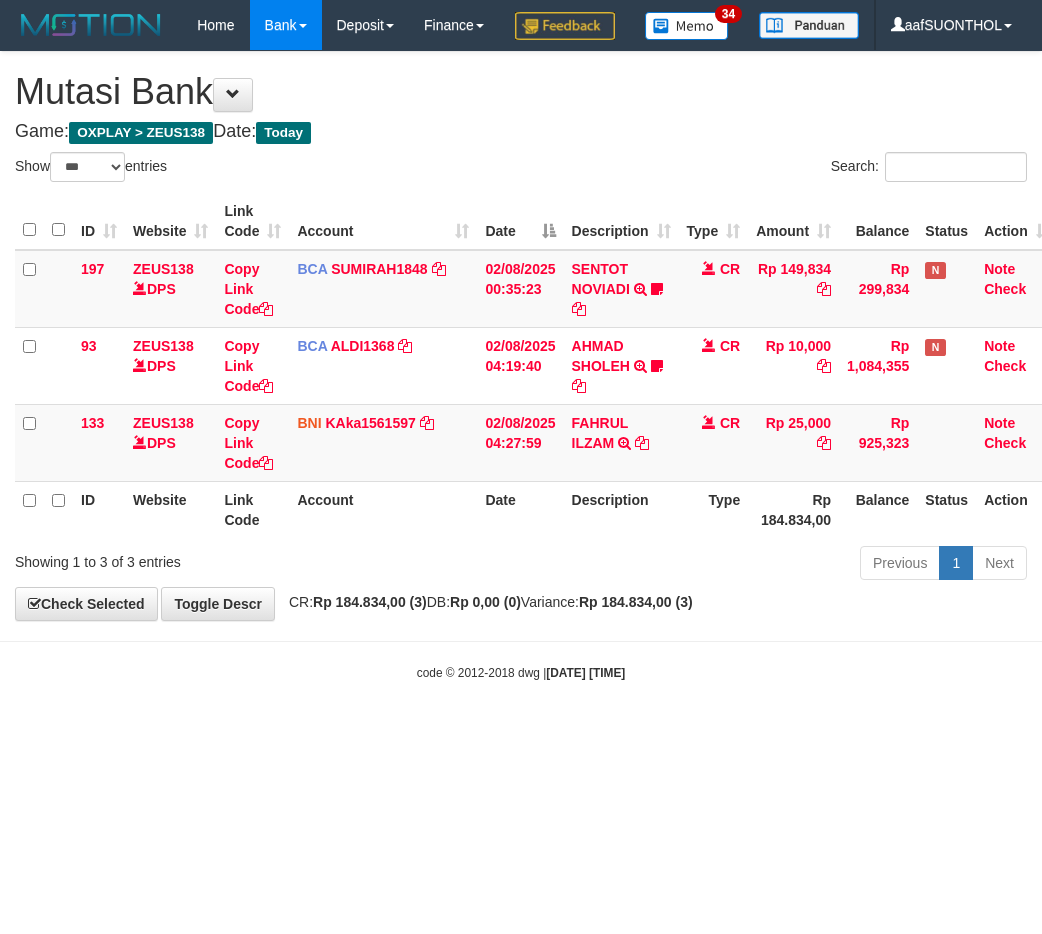 select on "***" 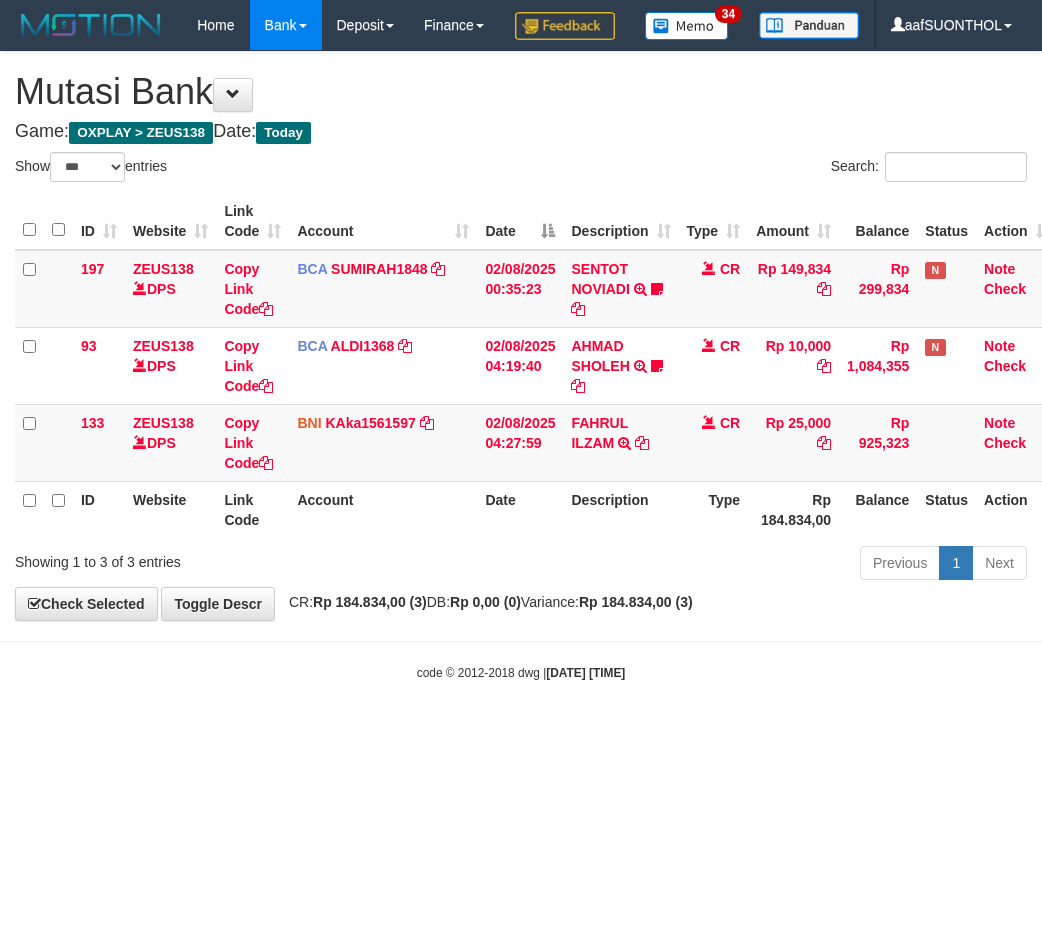 scroll, scrollTop: 0, scrollLeft: 0, axis: both 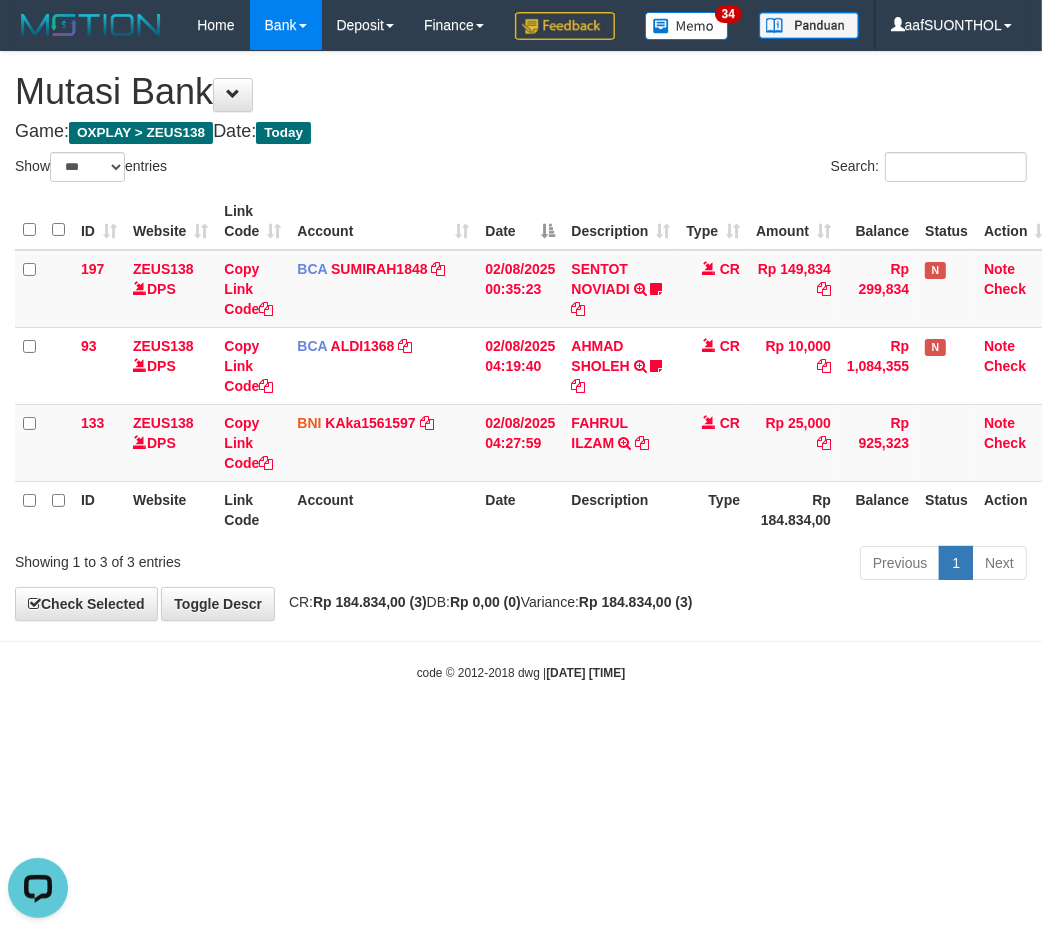 drag, startPoint x: 802, startPoint y: 768, endPoint x: 746, endPoint y: 740, distance: 62.609905 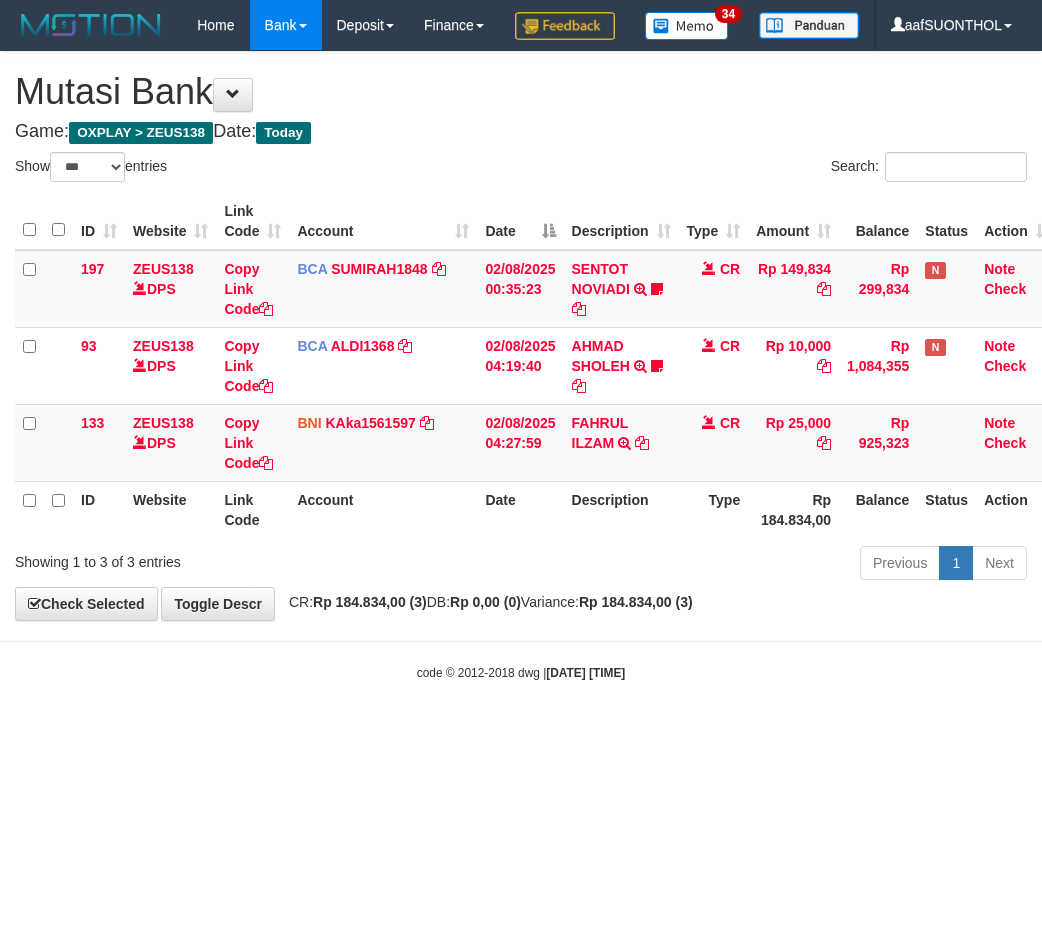 select on "***" 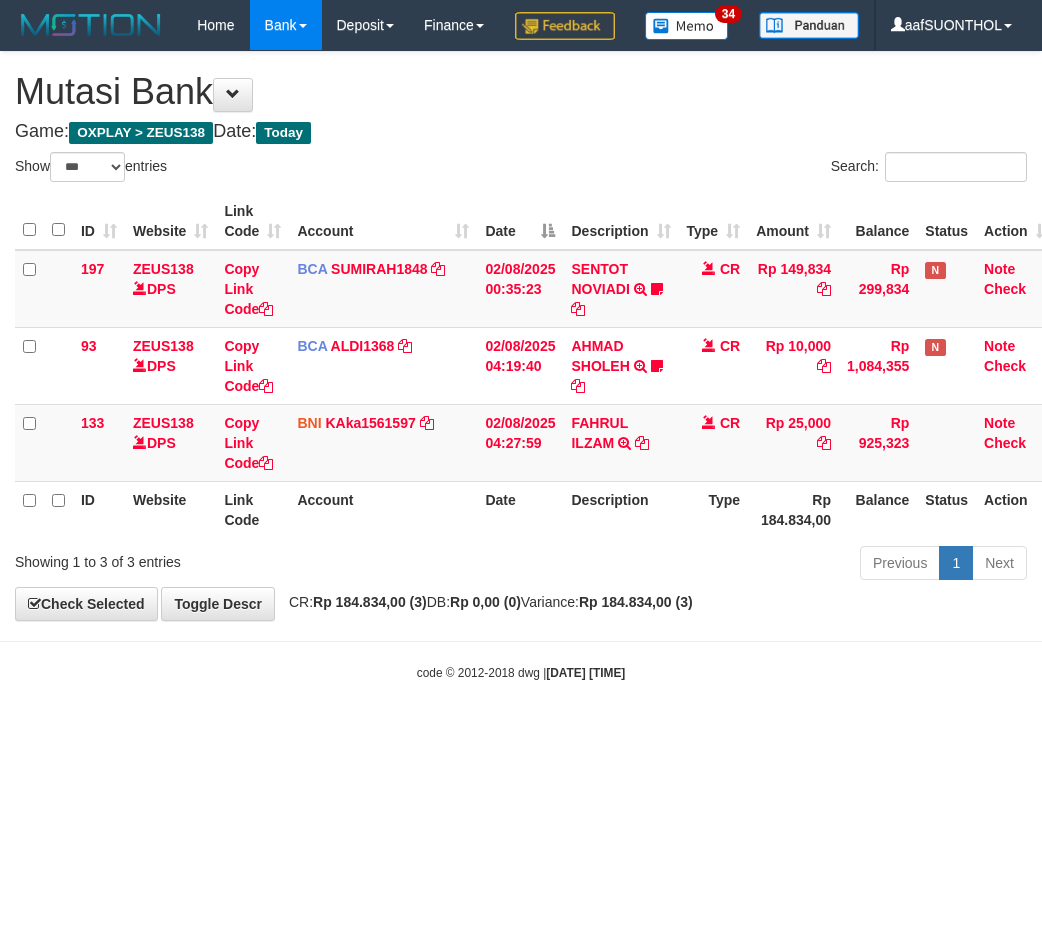 scroll, scrollTop: 0, scrollLeft: 0, axis: both 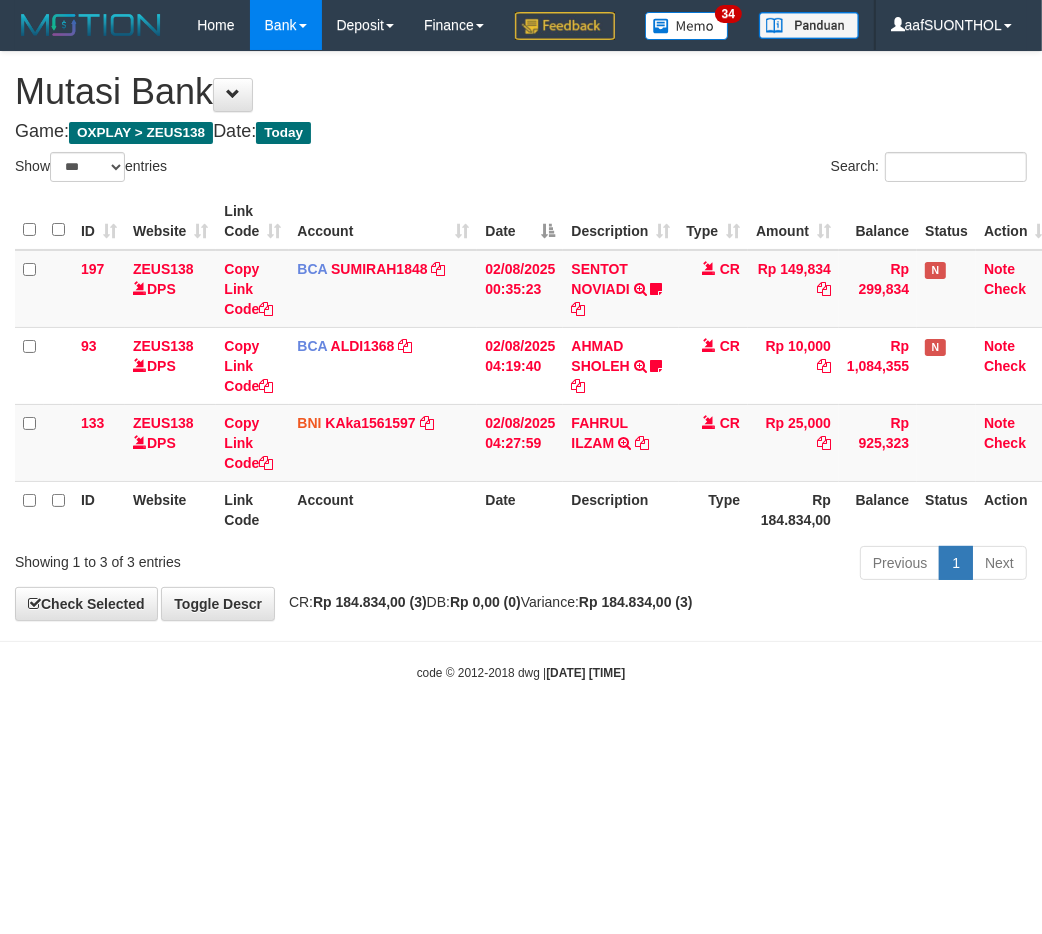 drag, startPoint x: 498, startPoint y: 765, endPoint x: 474, endPoint y: 762, distance: 24.186773 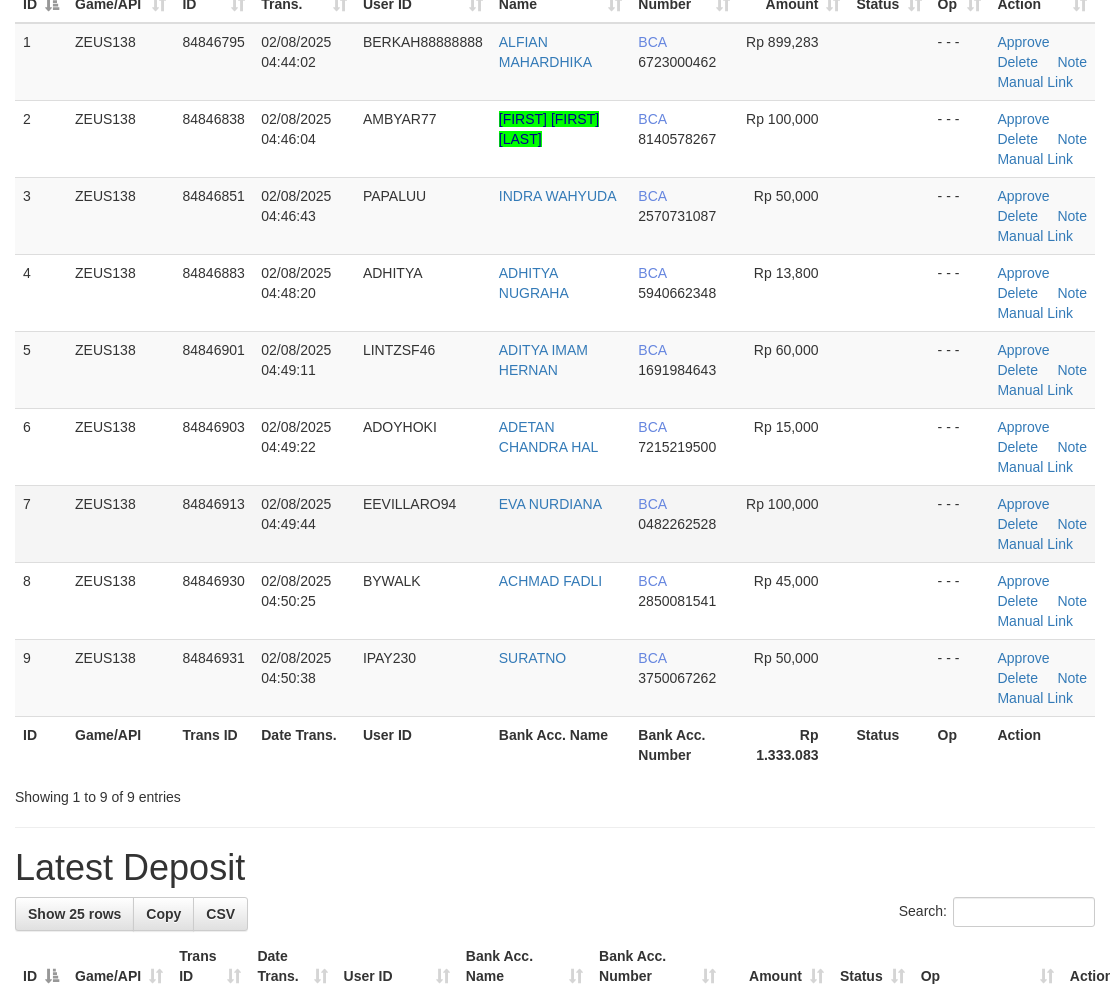 scroll, scrollTop: 111, scrollLeft: 0, axis: vertical 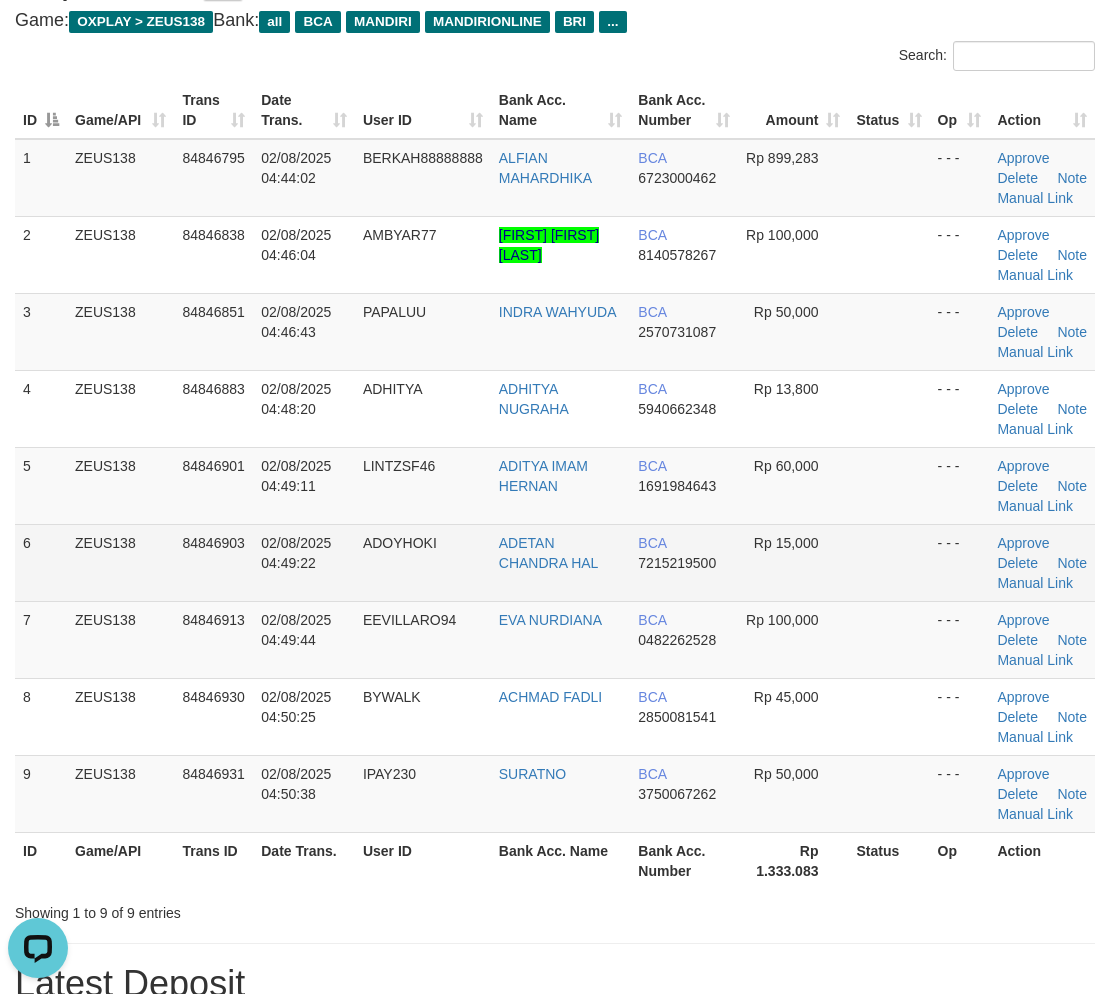 click on "- - -" at bounding box center [960, 562] 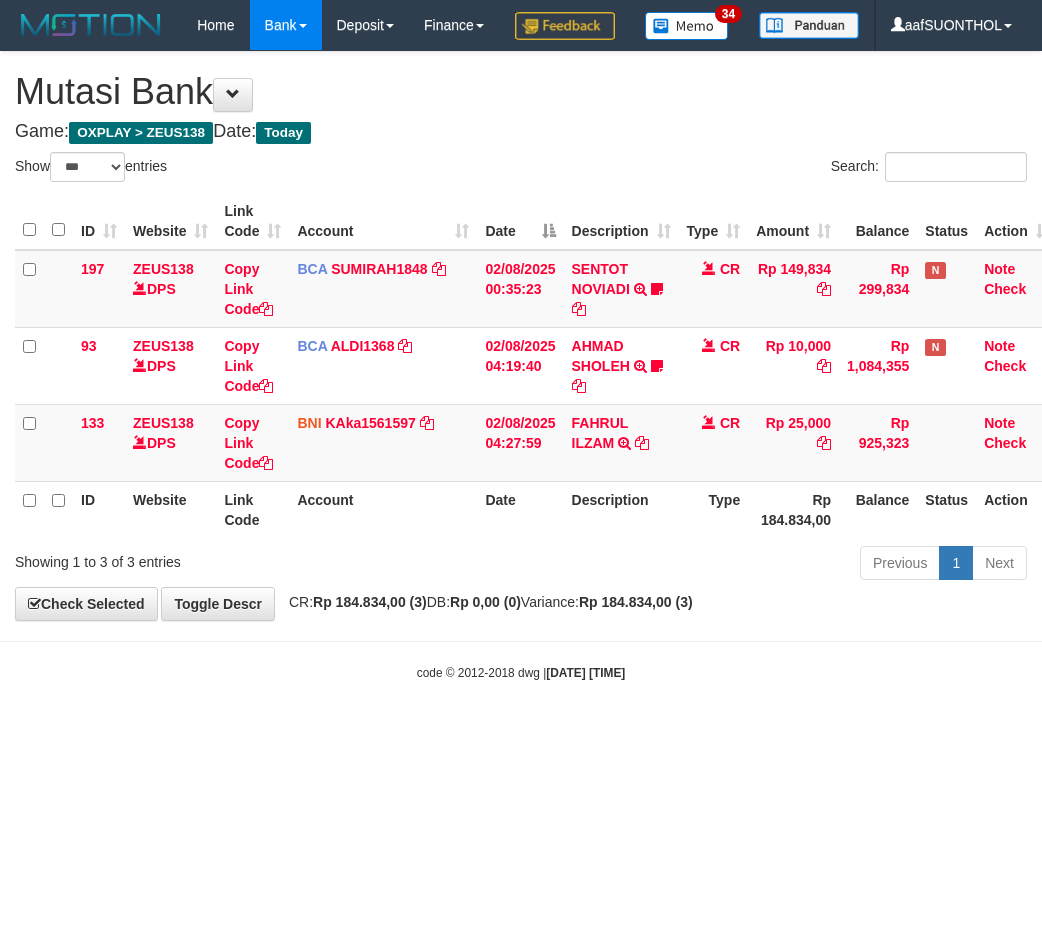 select on "***" 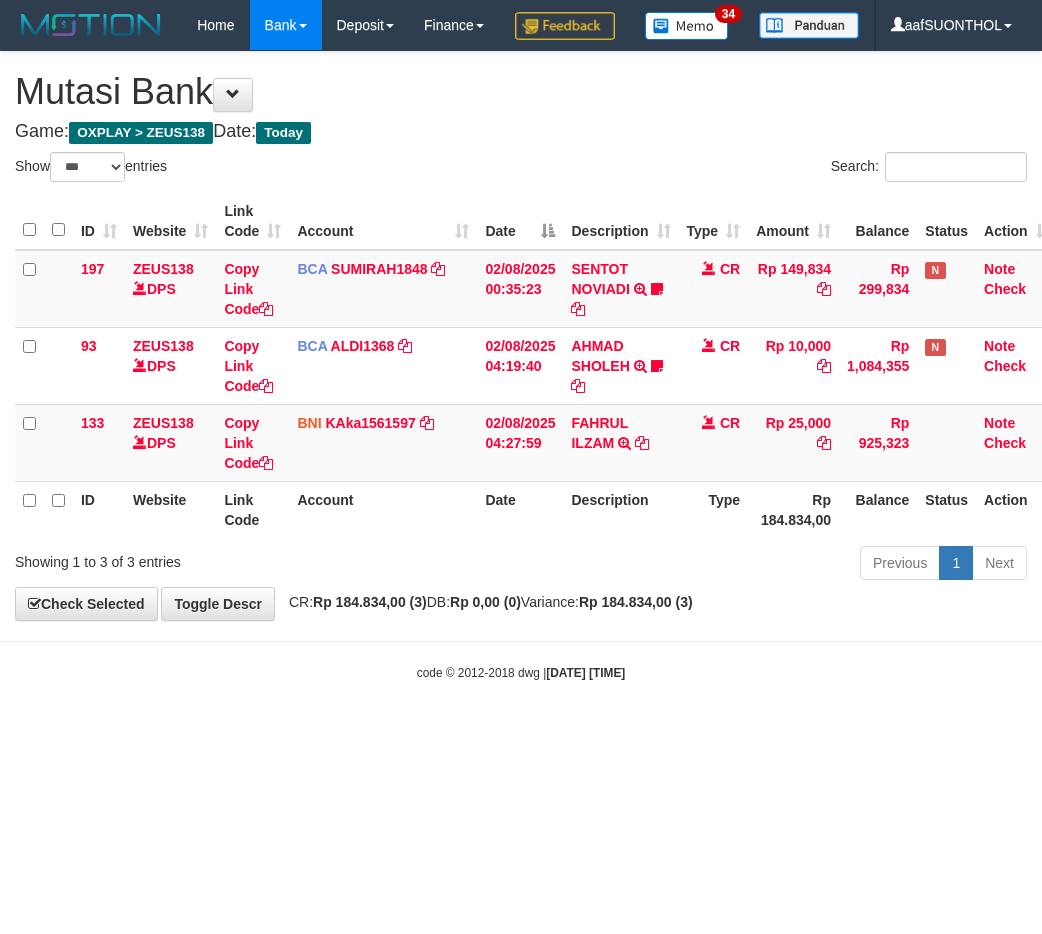scroll, scrollTop: 0, scrollLeft: 0, axis: both 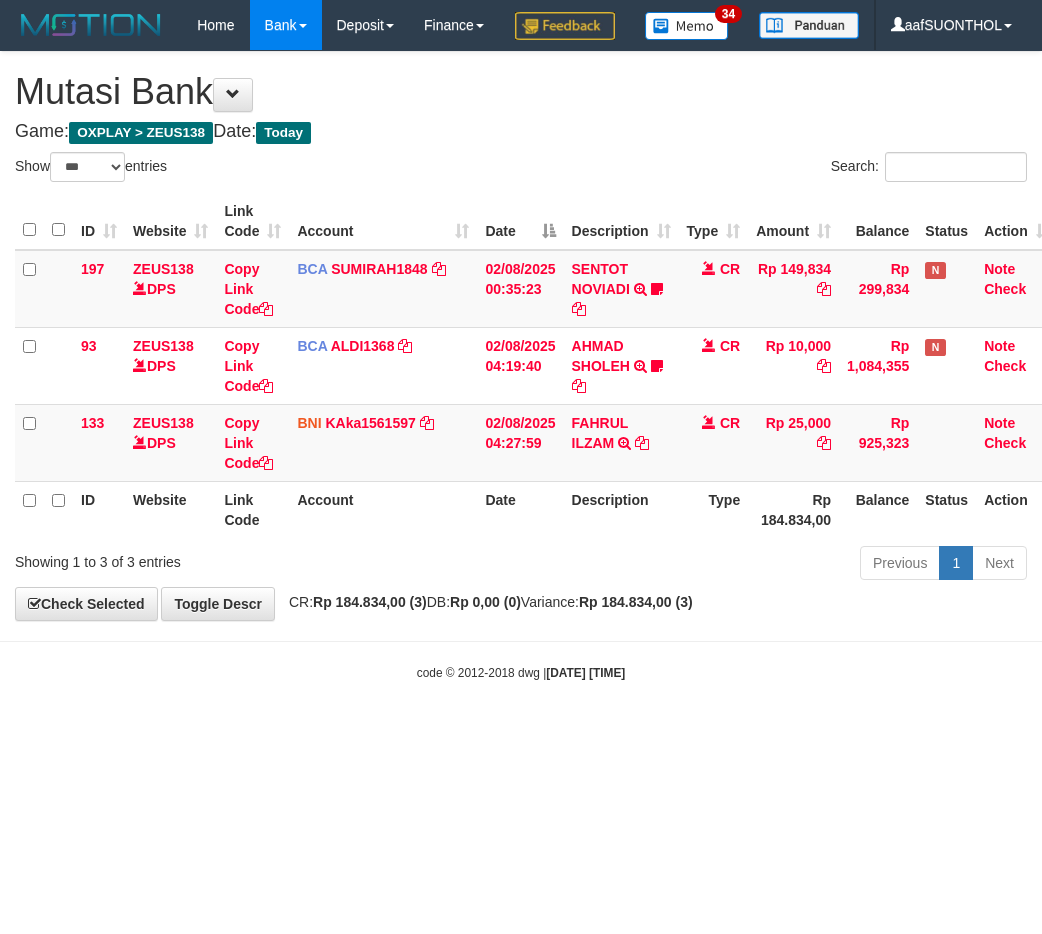 select on "***" 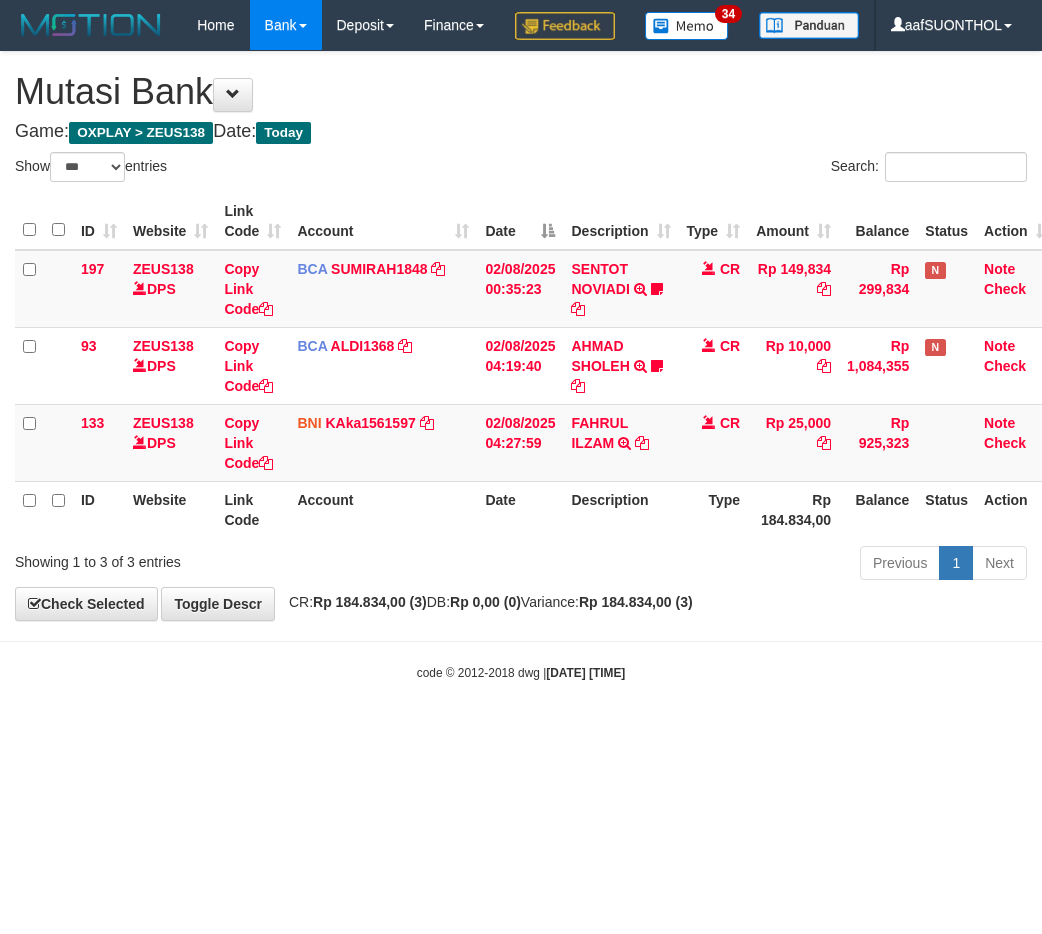 scroll, scrollTop: 0, scrollLeft: 0, axis: both 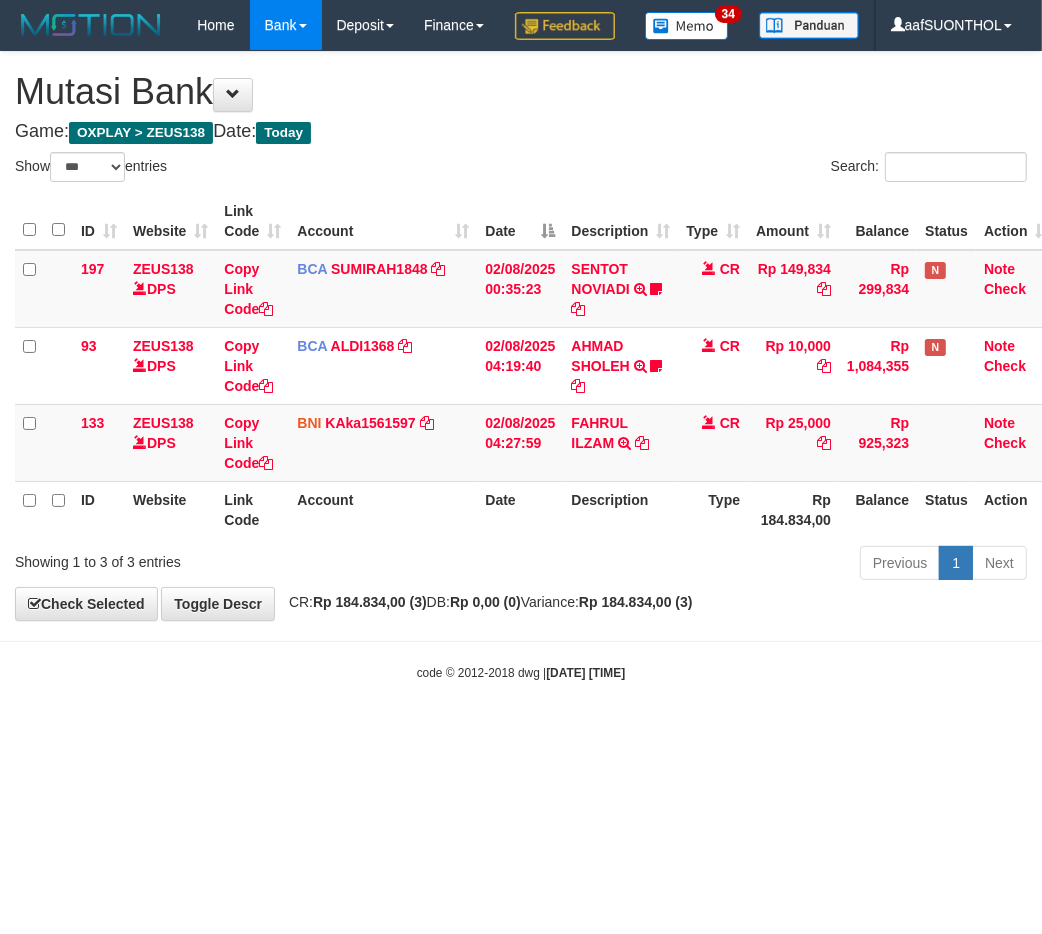 drag, startPoint x: 688, startPoint y: 687, endPoint x: 675, endPoint y: 683, distance: 13.601471 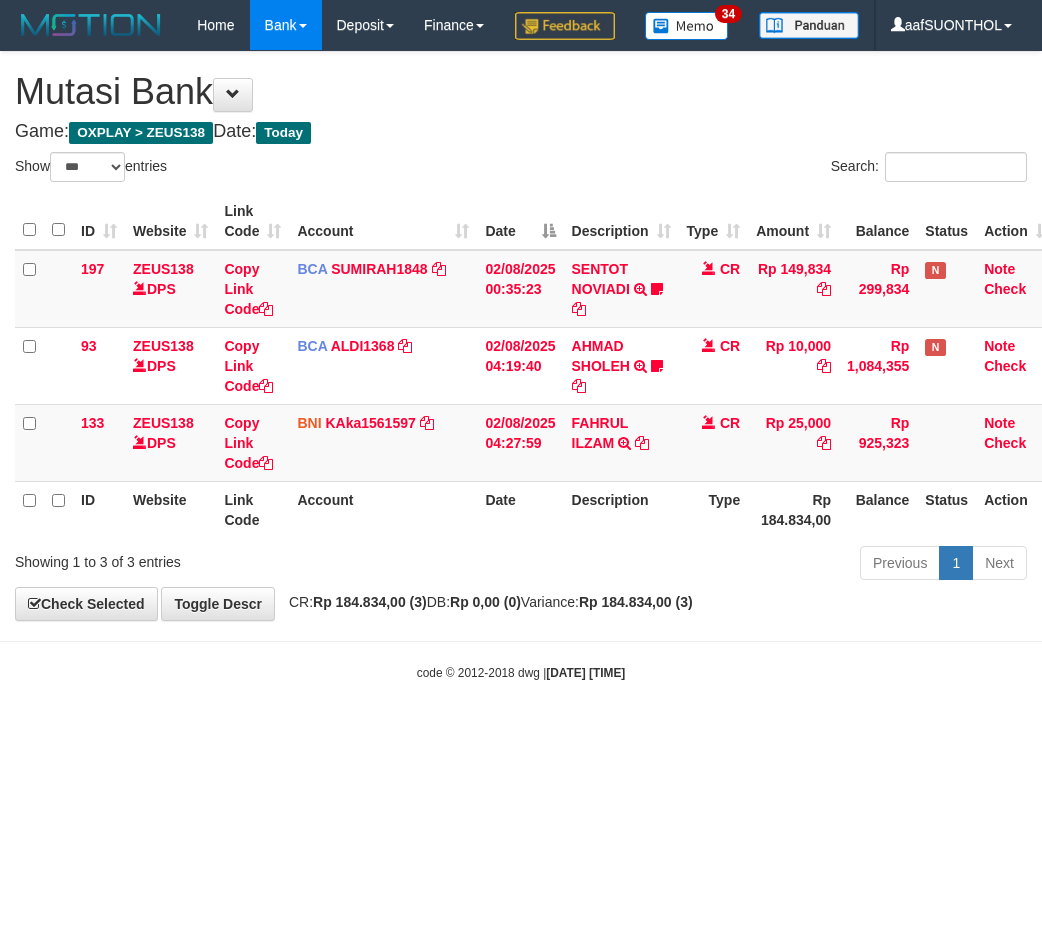 select on "***" 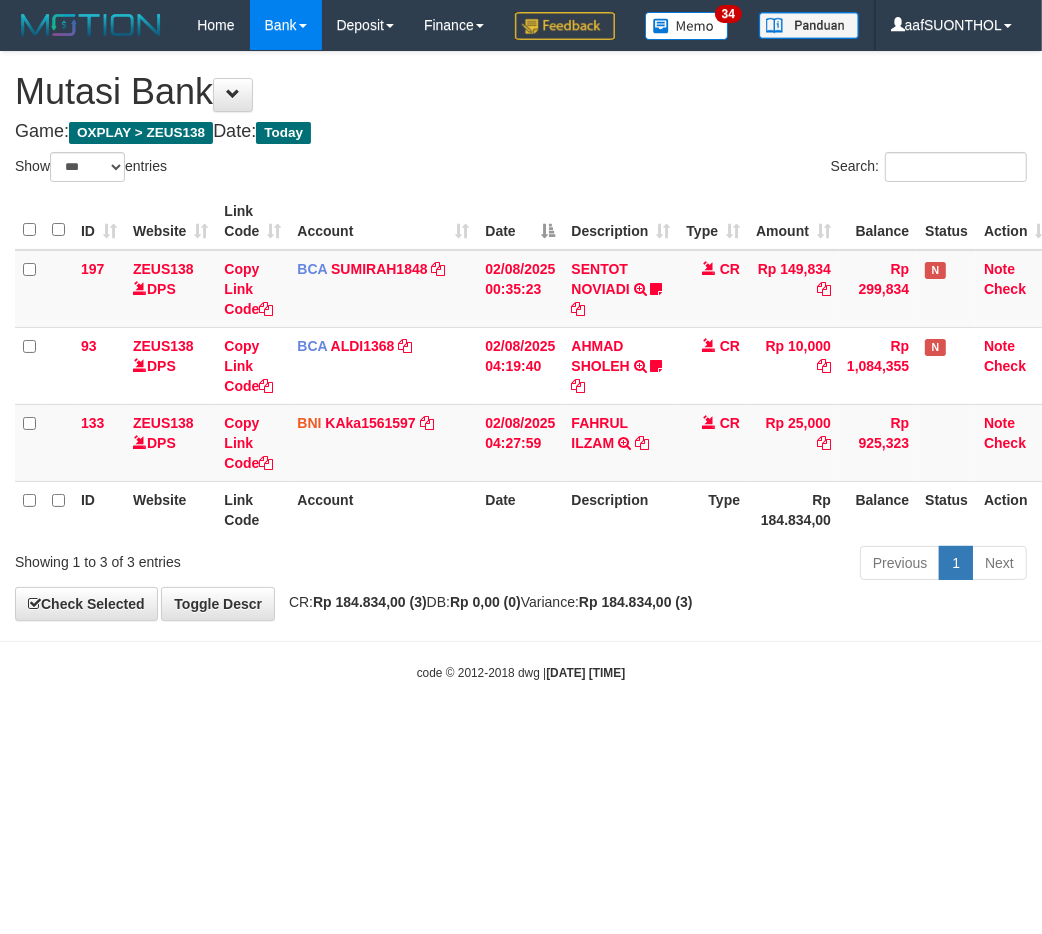 click on "**********" at bounding box center (521, 336) 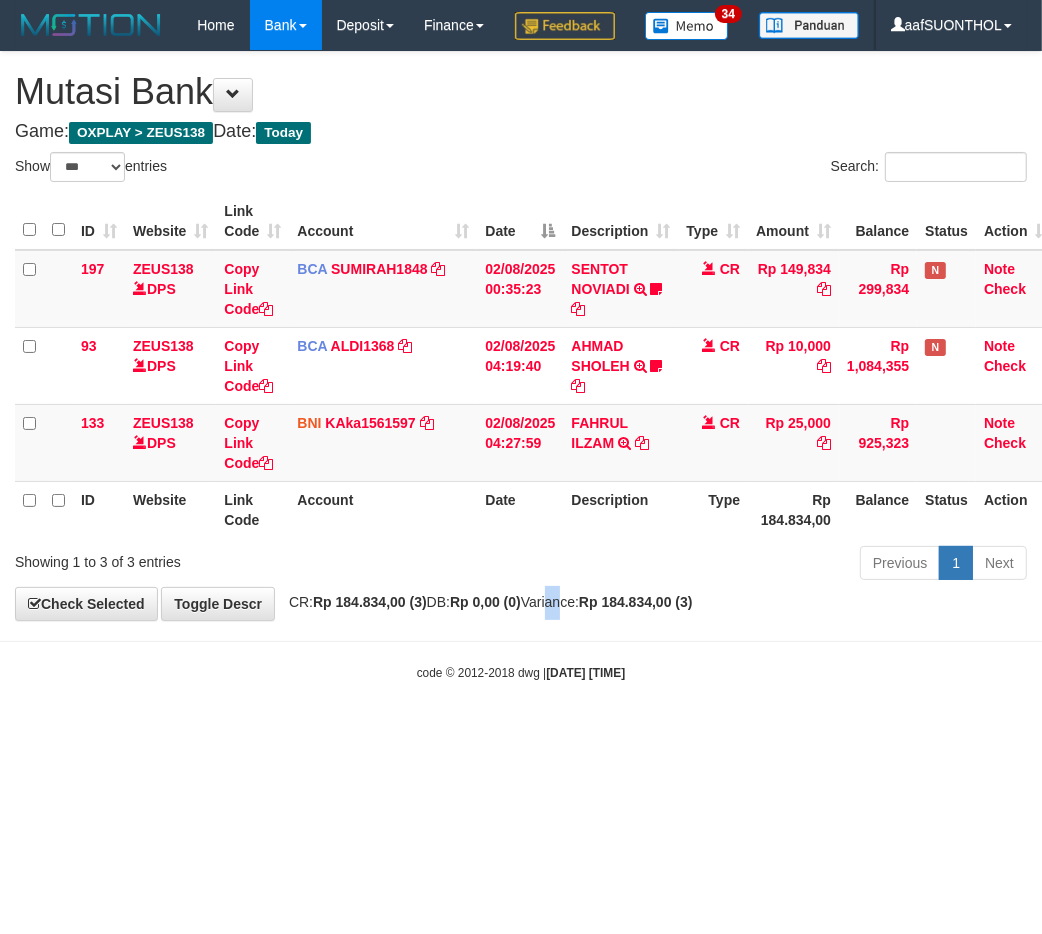 click on "**********" at bounding box center (521, 336) 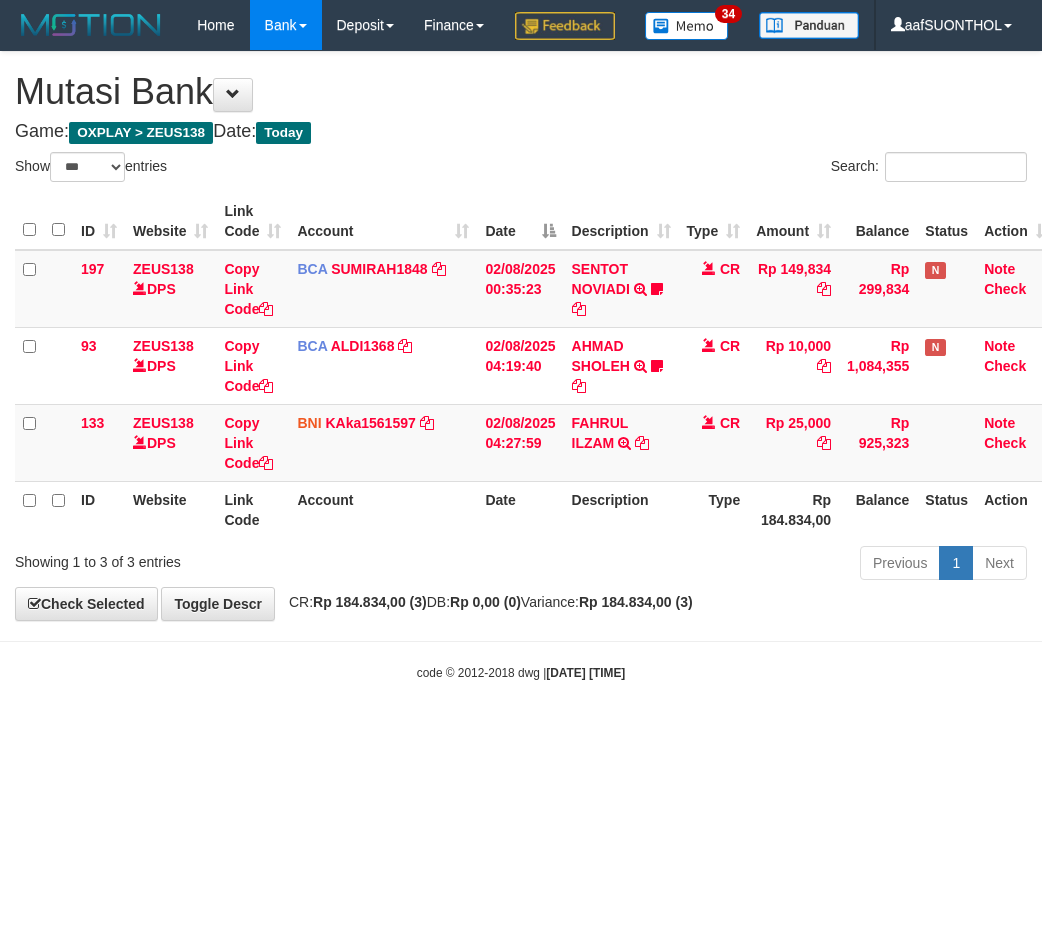 select on "***" 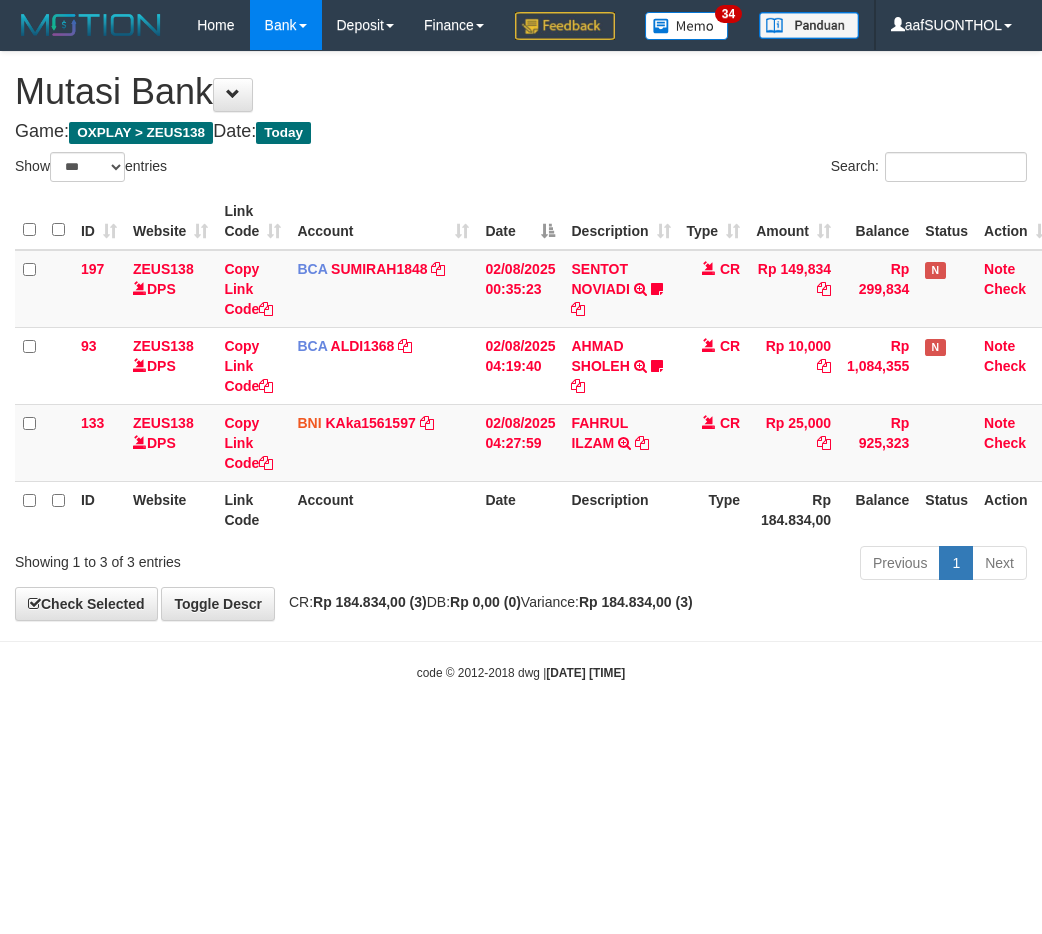 scroll, scrollTop: 0, scrollLeft: 0, axis: both 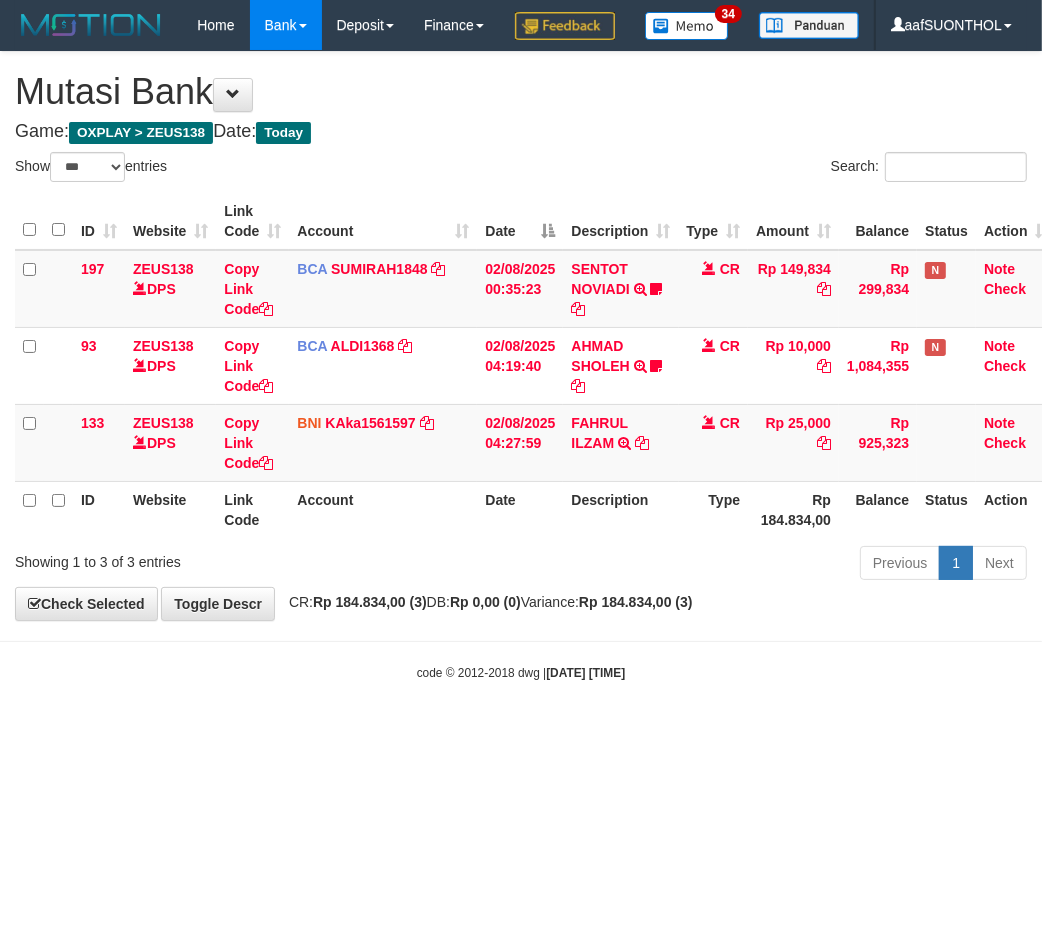 click on "Previous 1 Next" at bounding box center (738, 565) 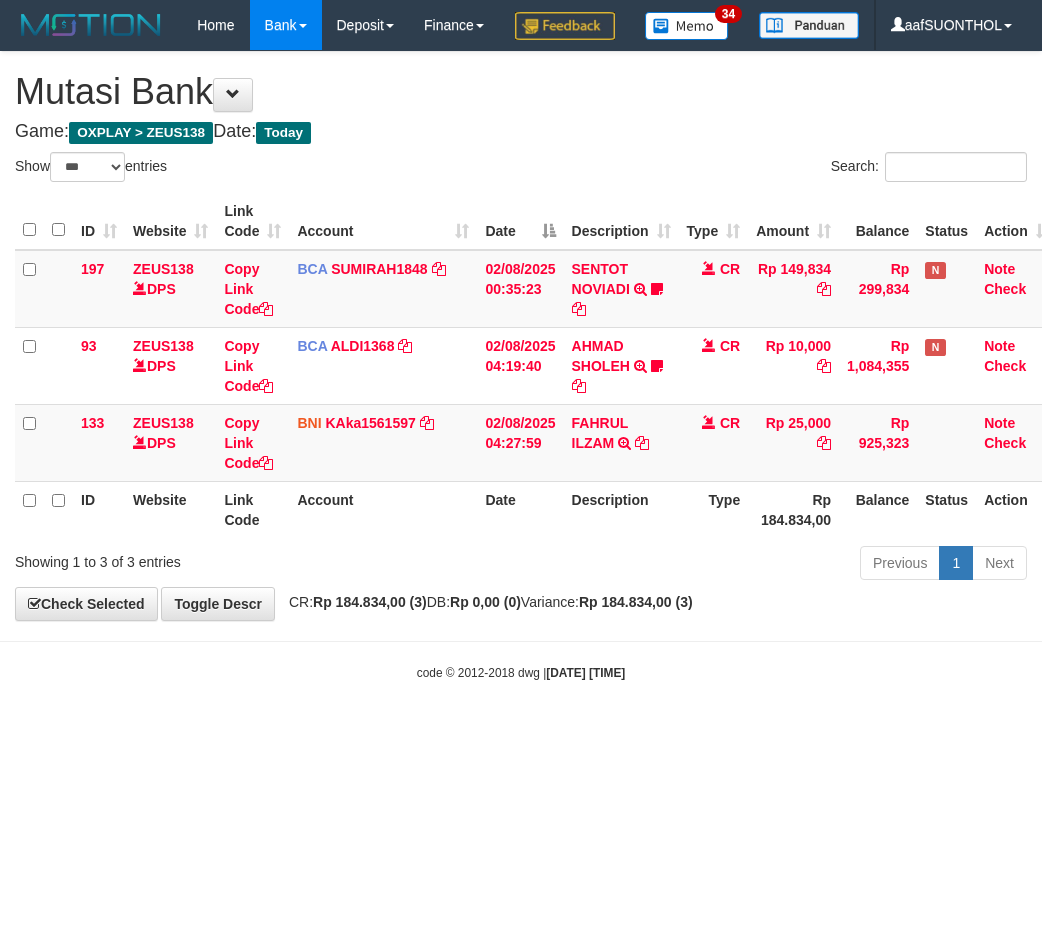 select on "***" 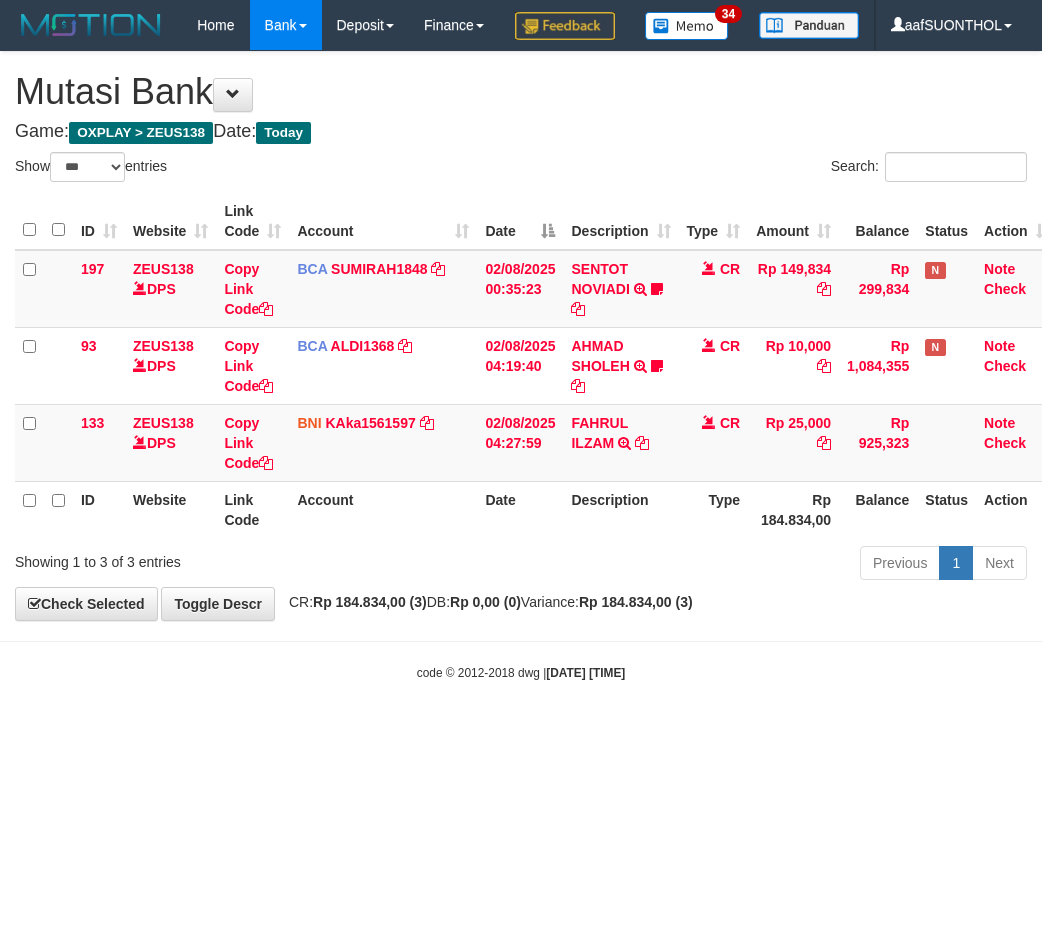 scroll, scrollTop: 0, scrollLeft: 0, axis: both 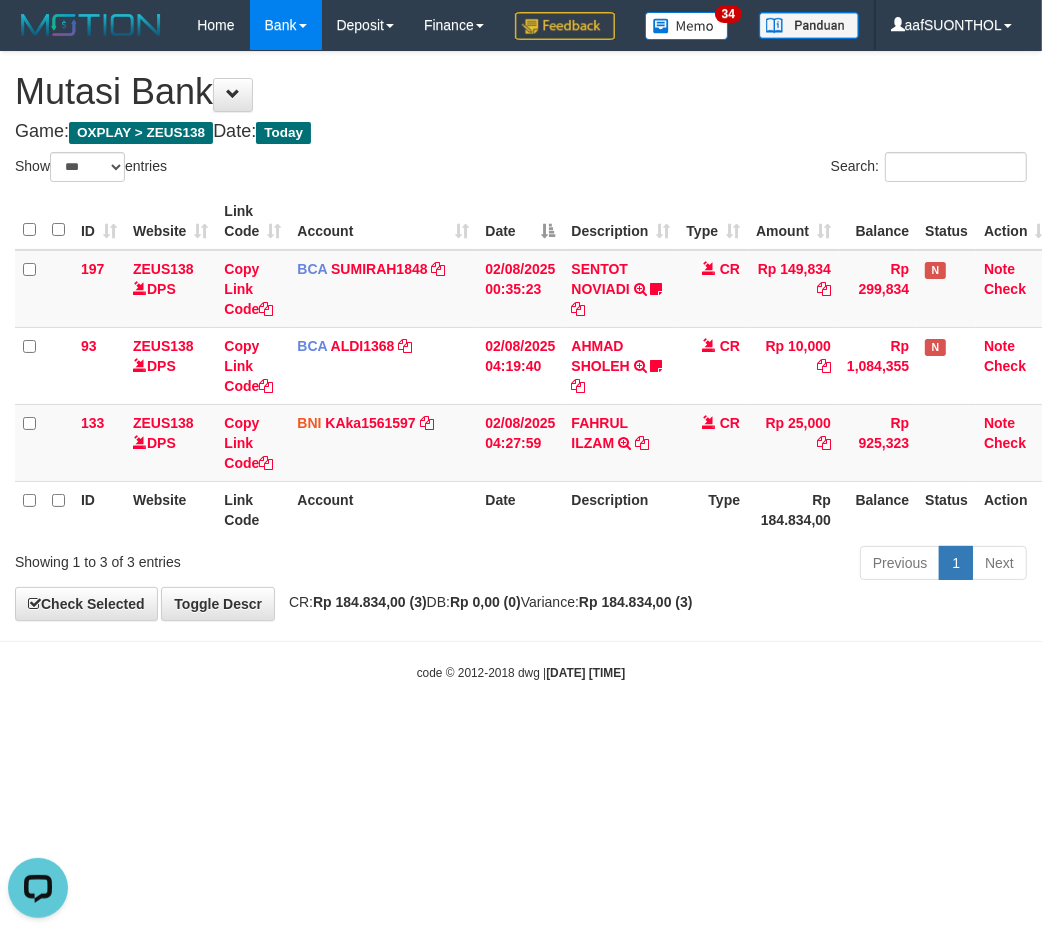 drag, startPoint x: 676, startPoint y: 848, endPoint x: 657, endPoint y: 856, distance: 20.615528 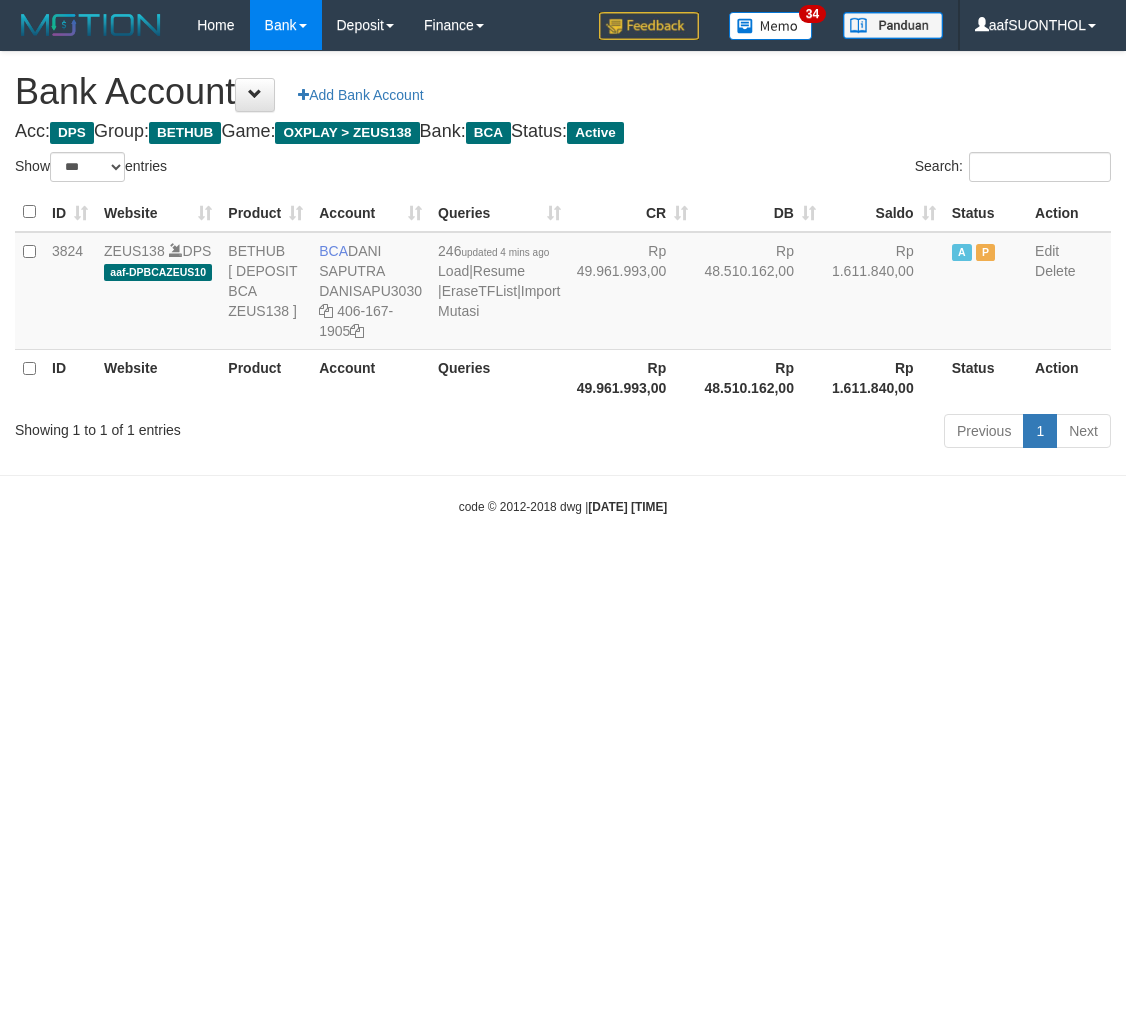 select on "***" 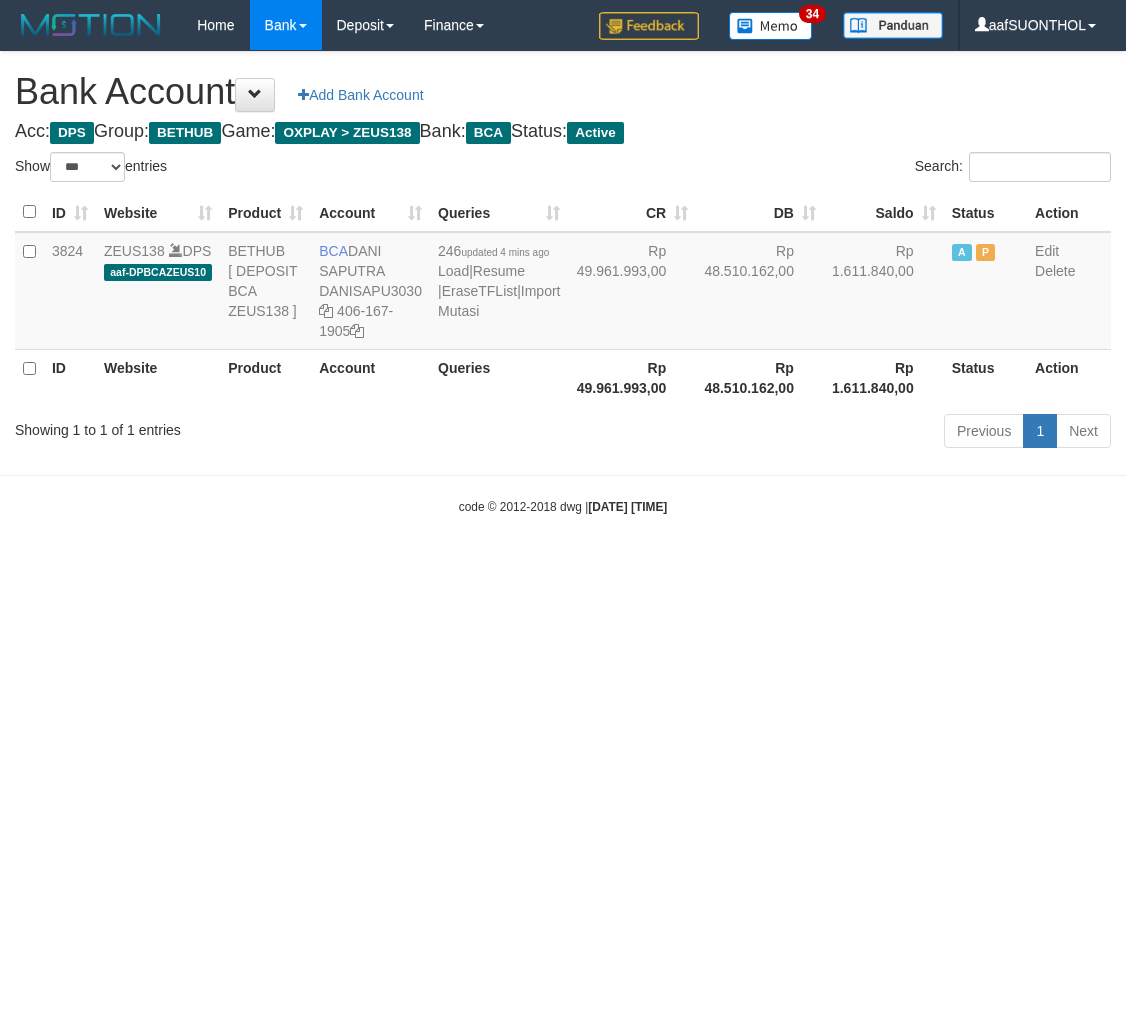 scroll, scrollTop: 0, scrollLeft: 0, axis: both 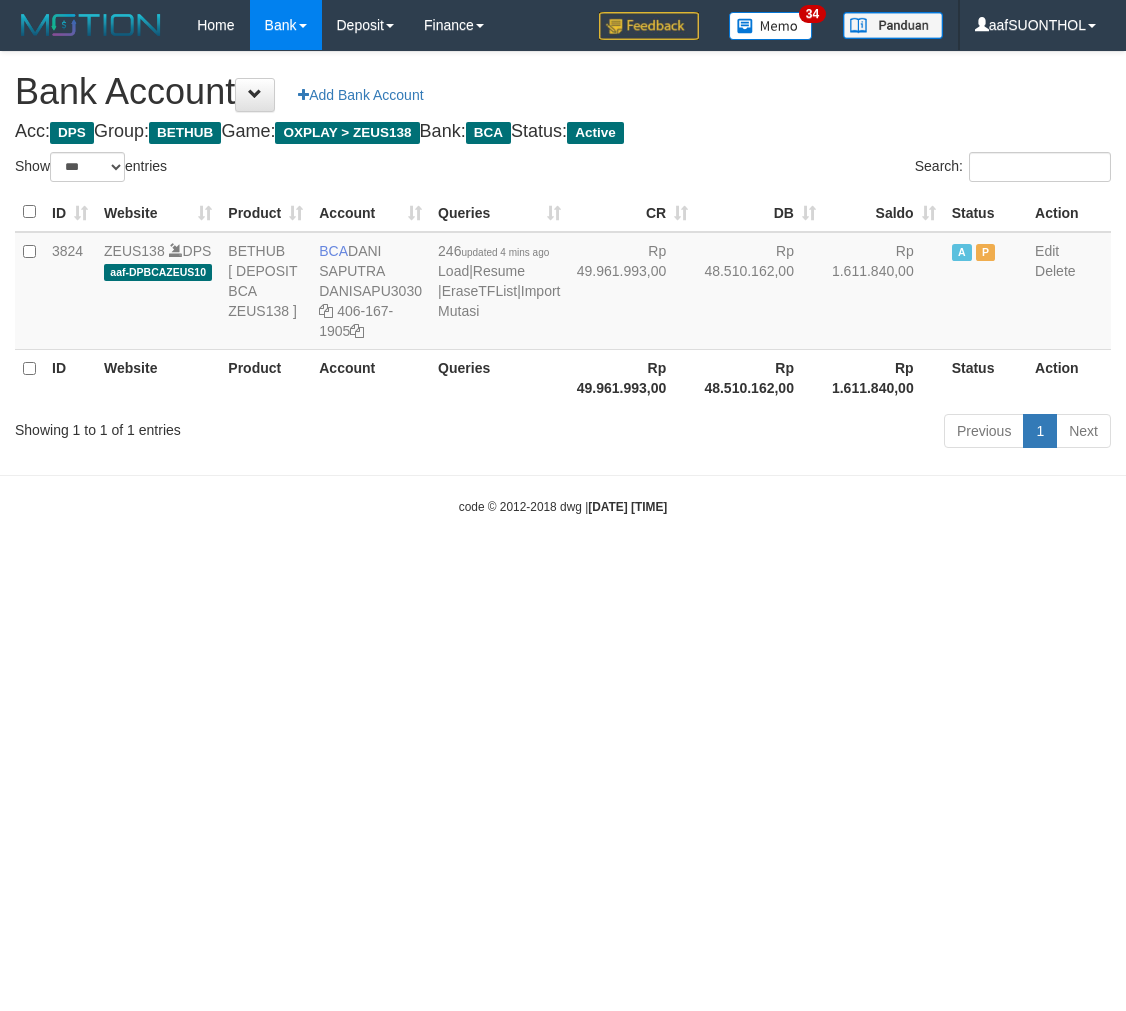 select on "***" 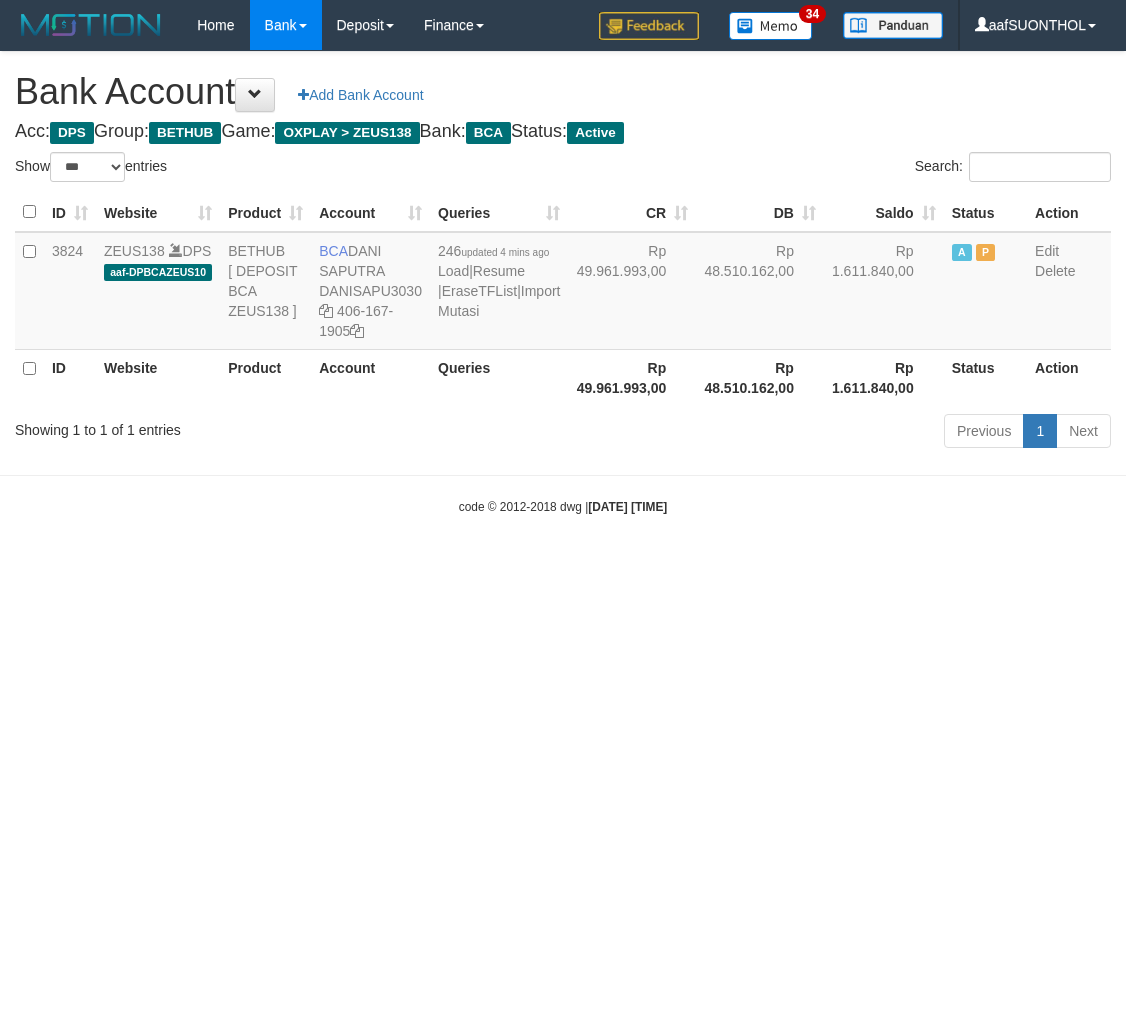 scroll, scrollTop: 0, scrollLeft: 0, axis: both 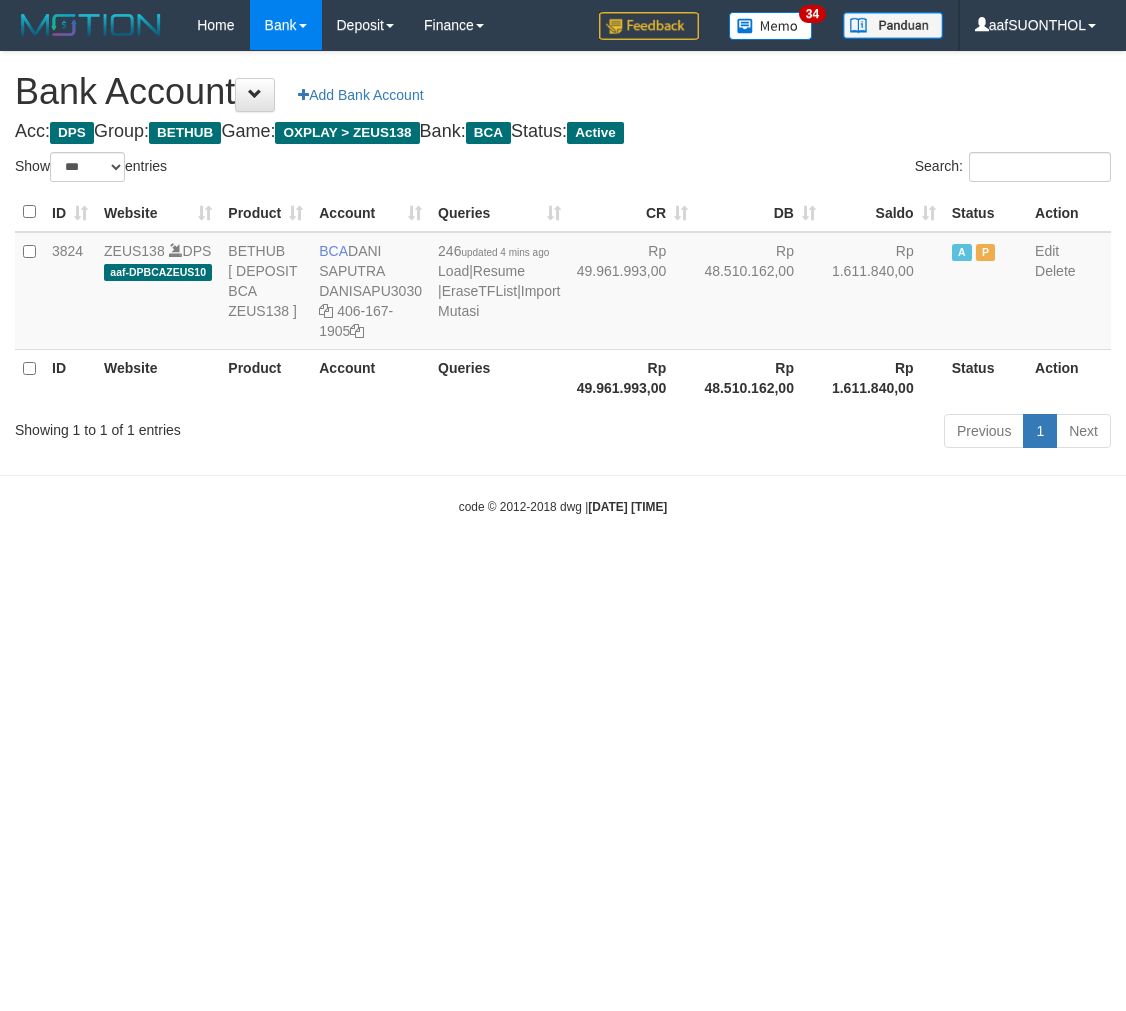 select on "***" 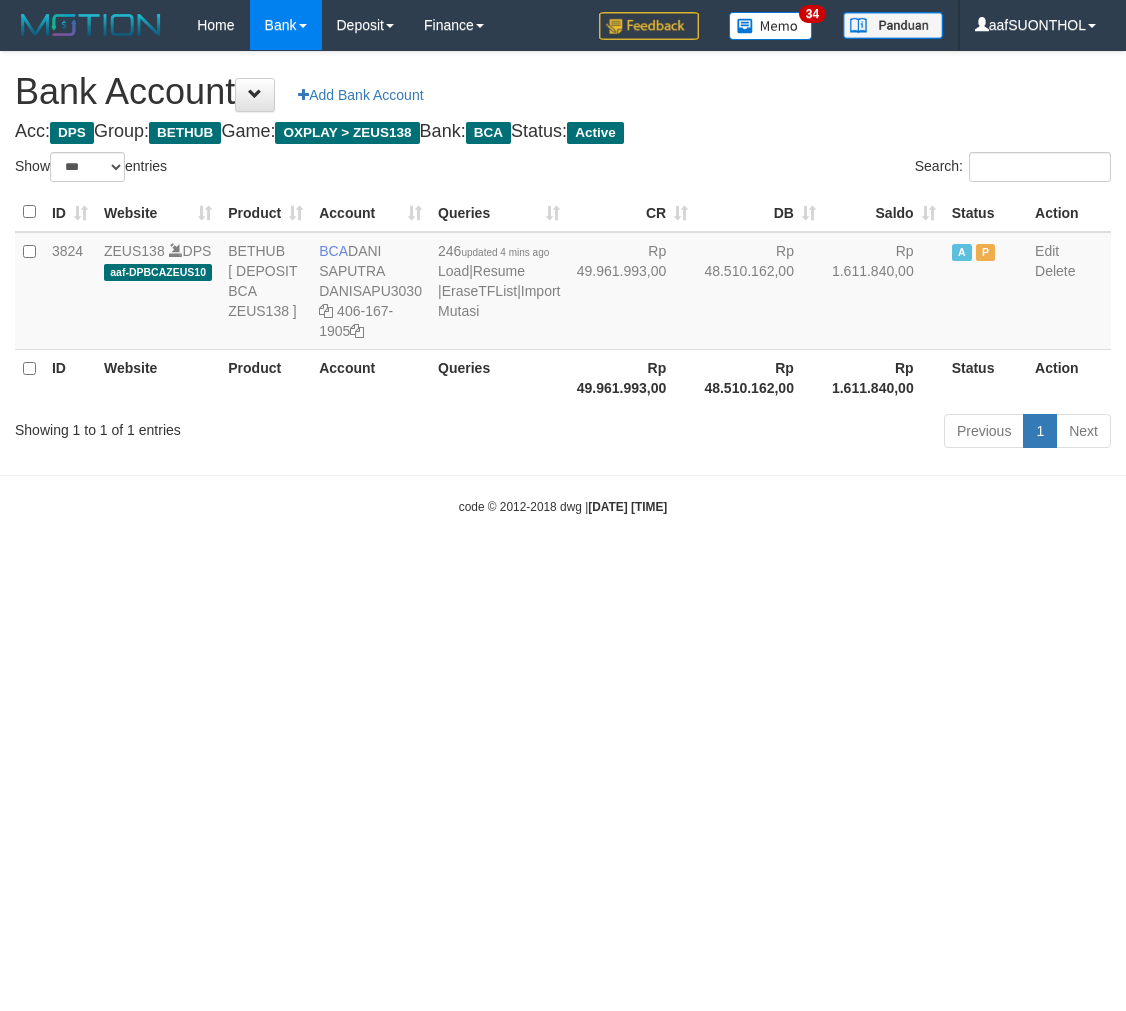 scroll, scrollTop: 0, scrollLeft: 0, axis: both 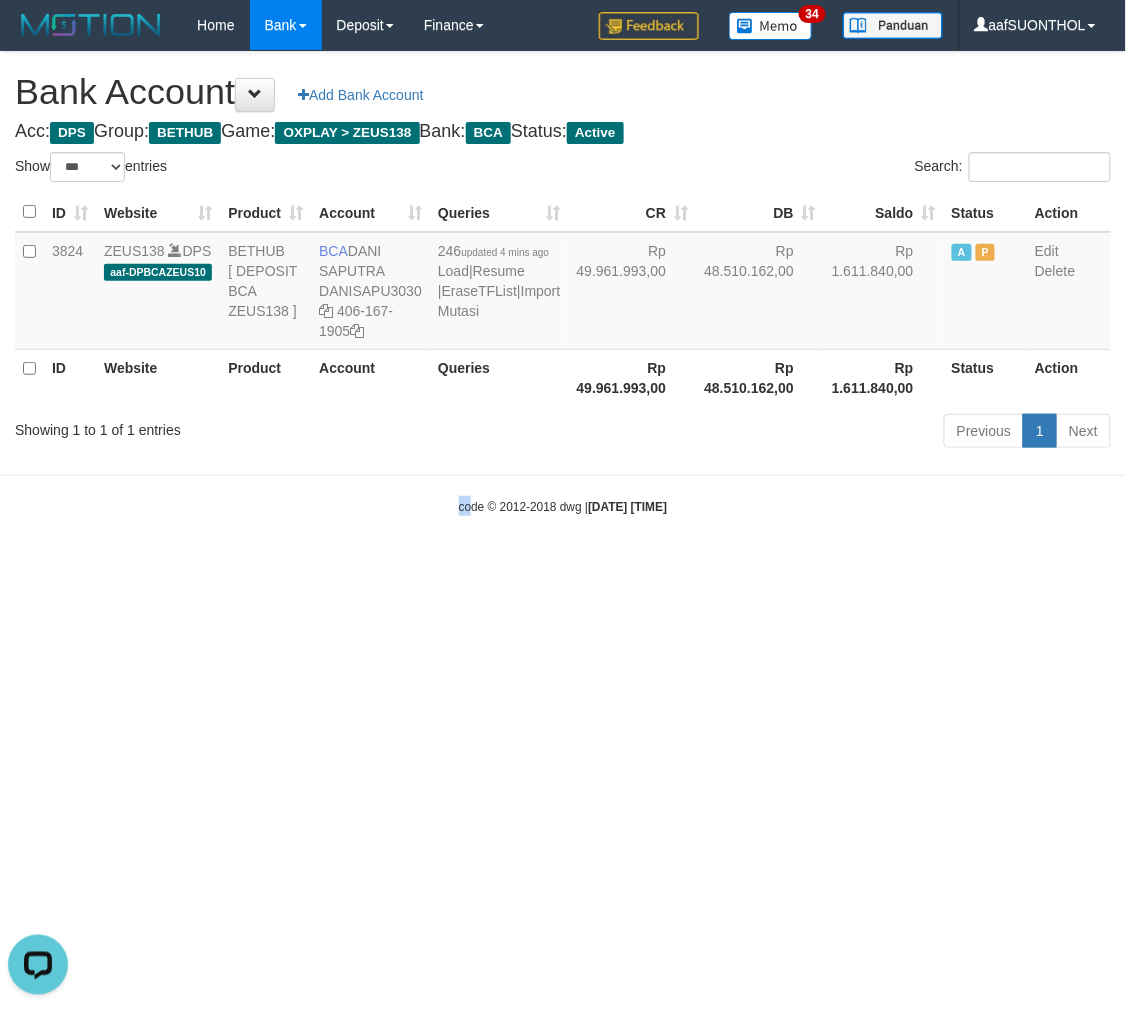 drag, startPoint x: 455, startPoint y: 717, endPoint x: 433, endPoint y: 703, distance: 26.076809 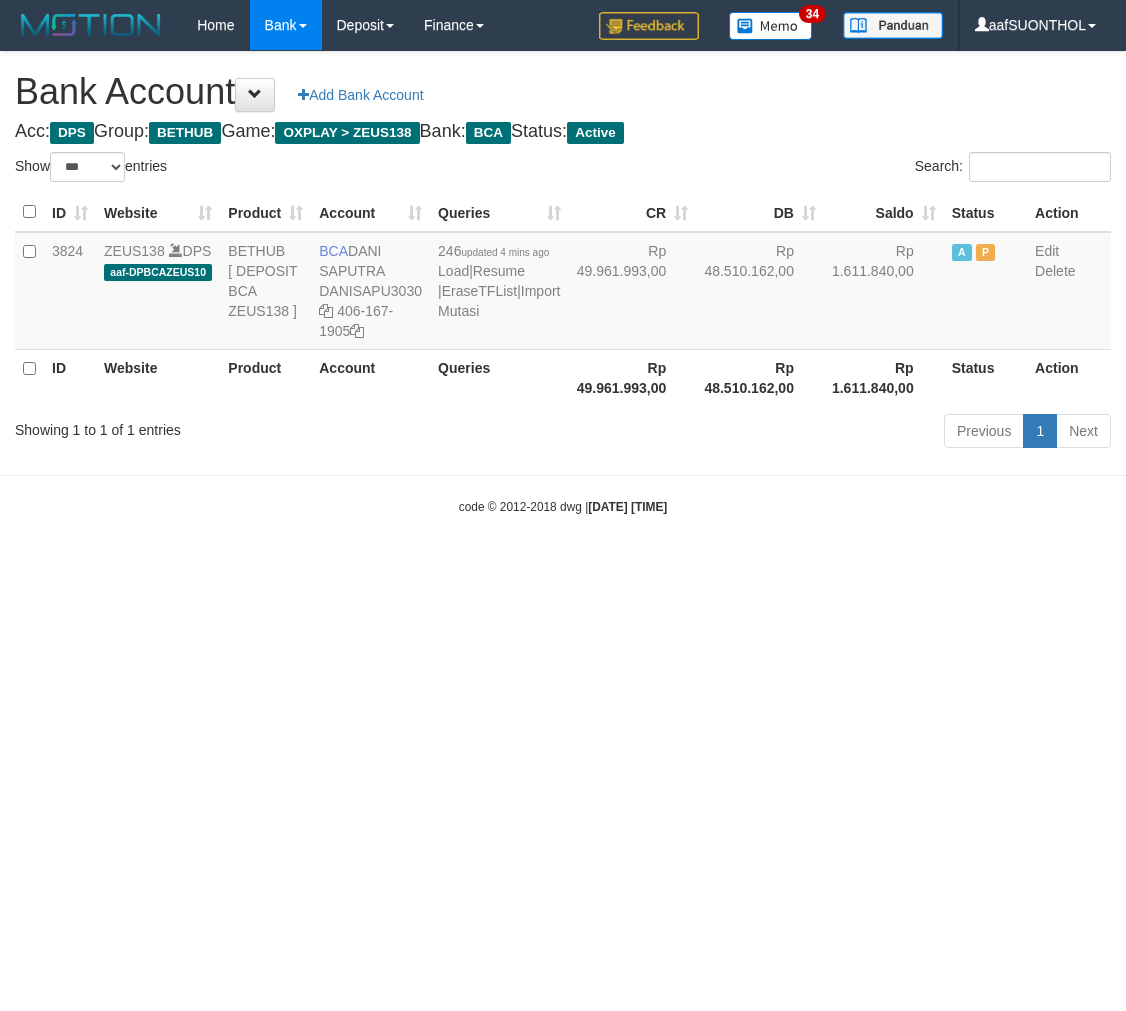 select on "***" 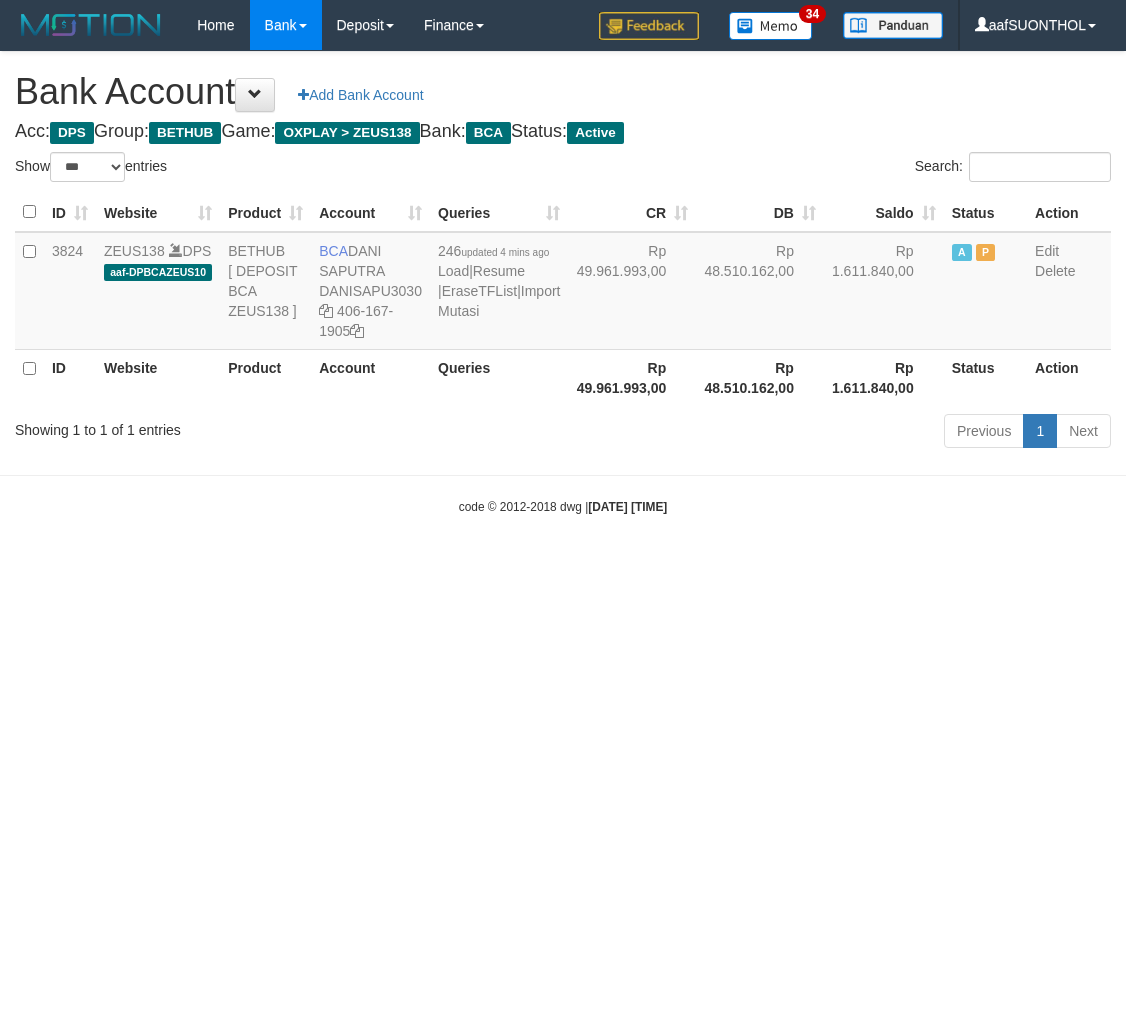 scroll, scrollTop: 0, scrollLeft: 0, axis: both 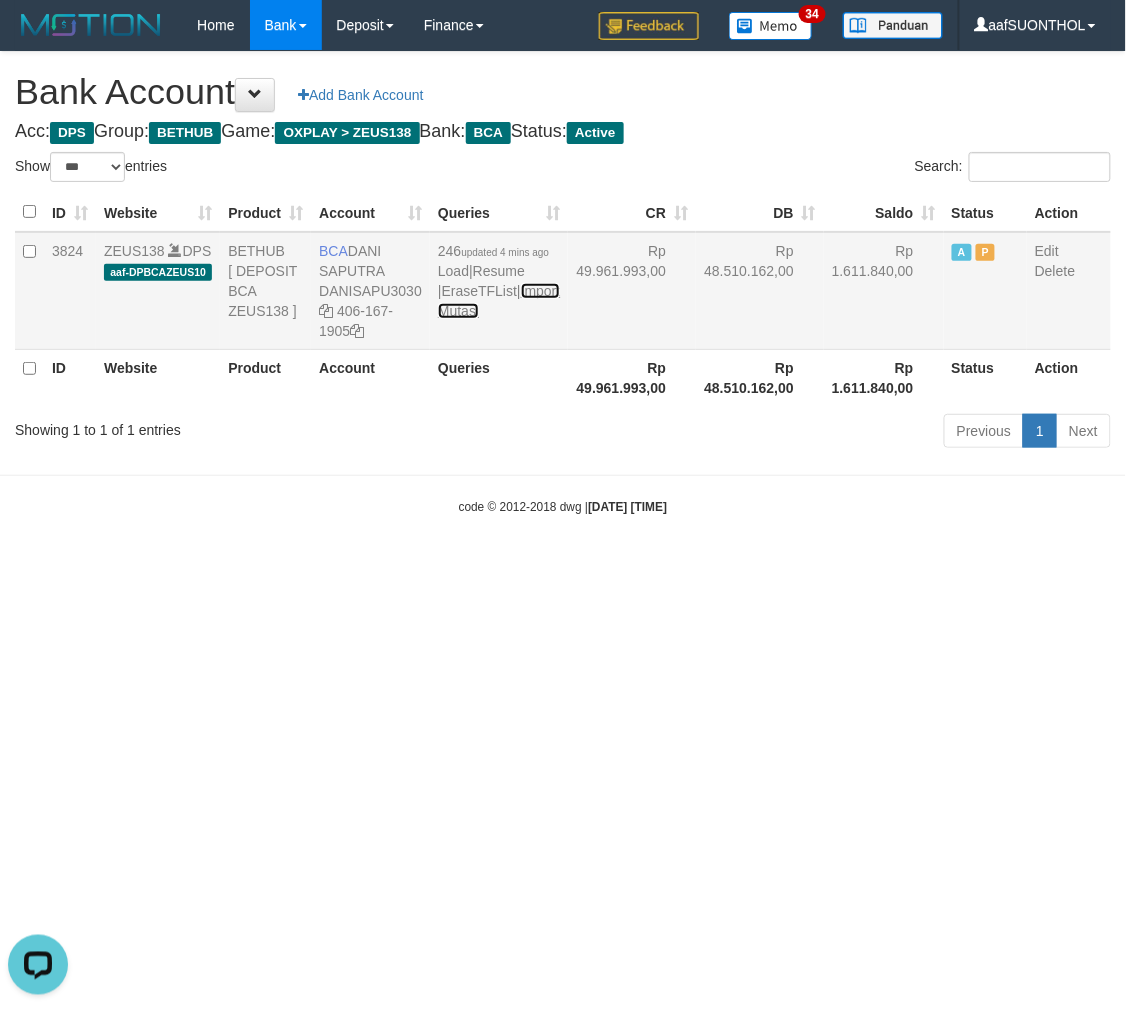 click on "Import Mutasi" at bounding box center [499, 301] 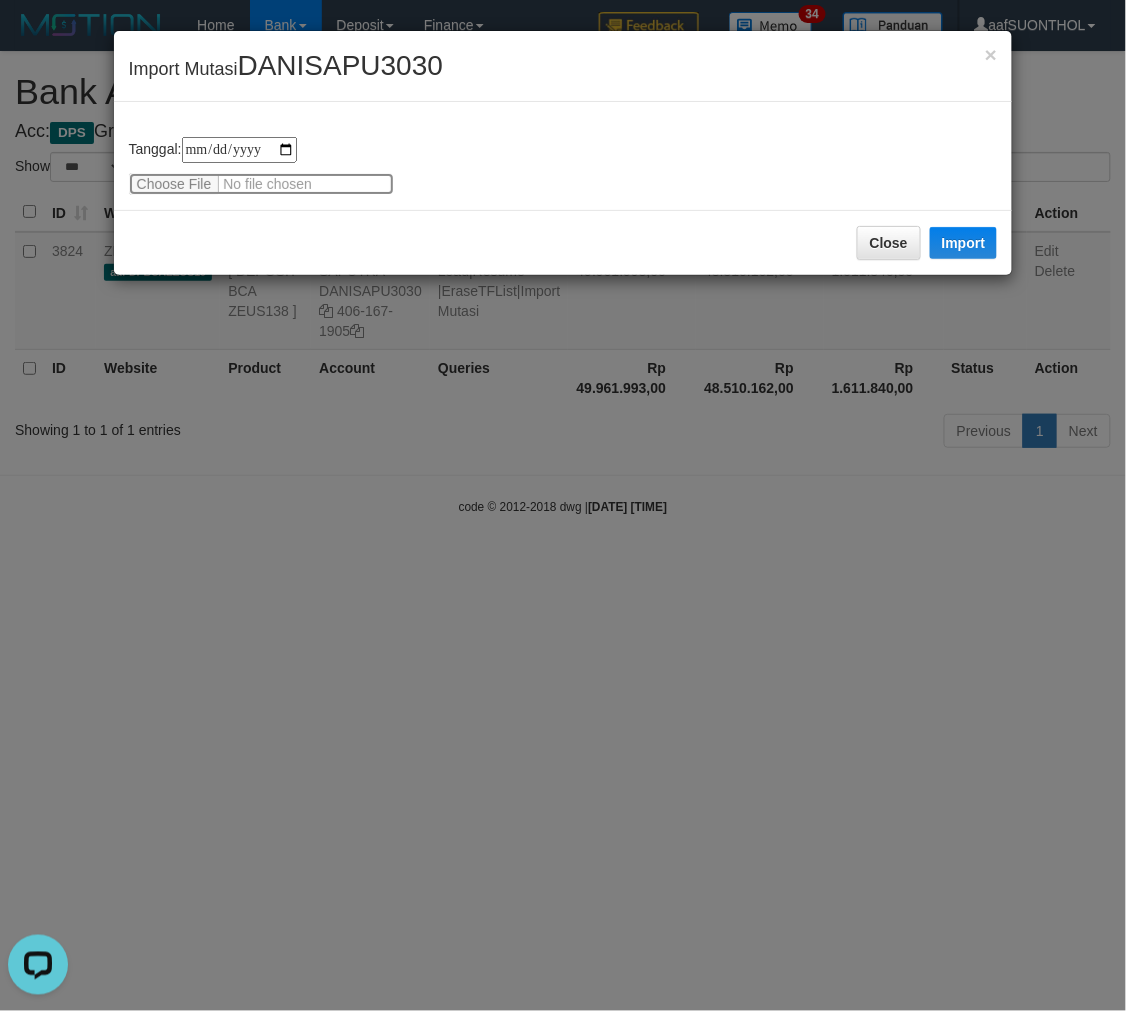 click at bounding box center (261, 184) 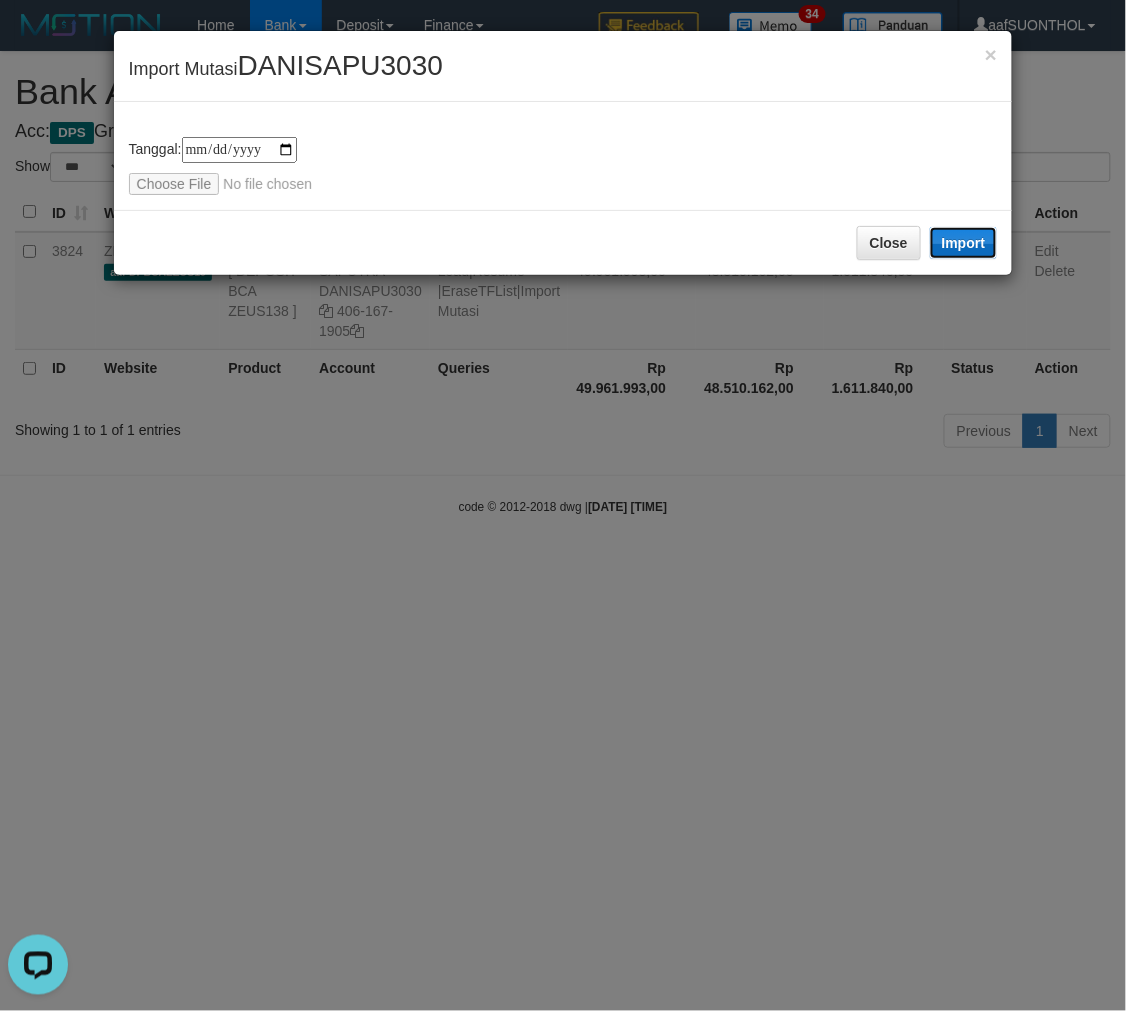 click on "Import" at bounding box center [964, 243] 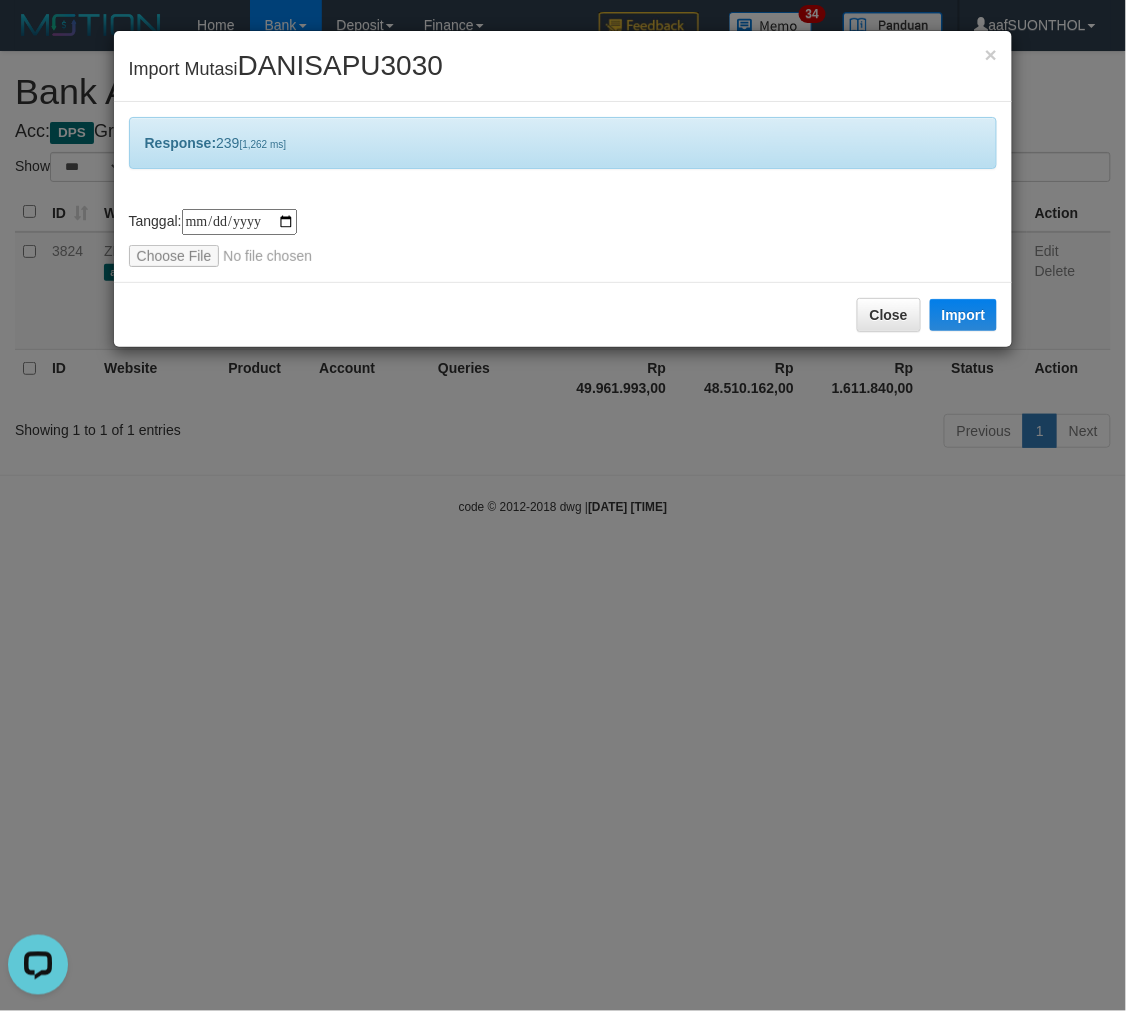 drag, startPoint x: 635, startPoint y: 706, endPoint x: 650, endPoint y: 713, distance: 16.552946 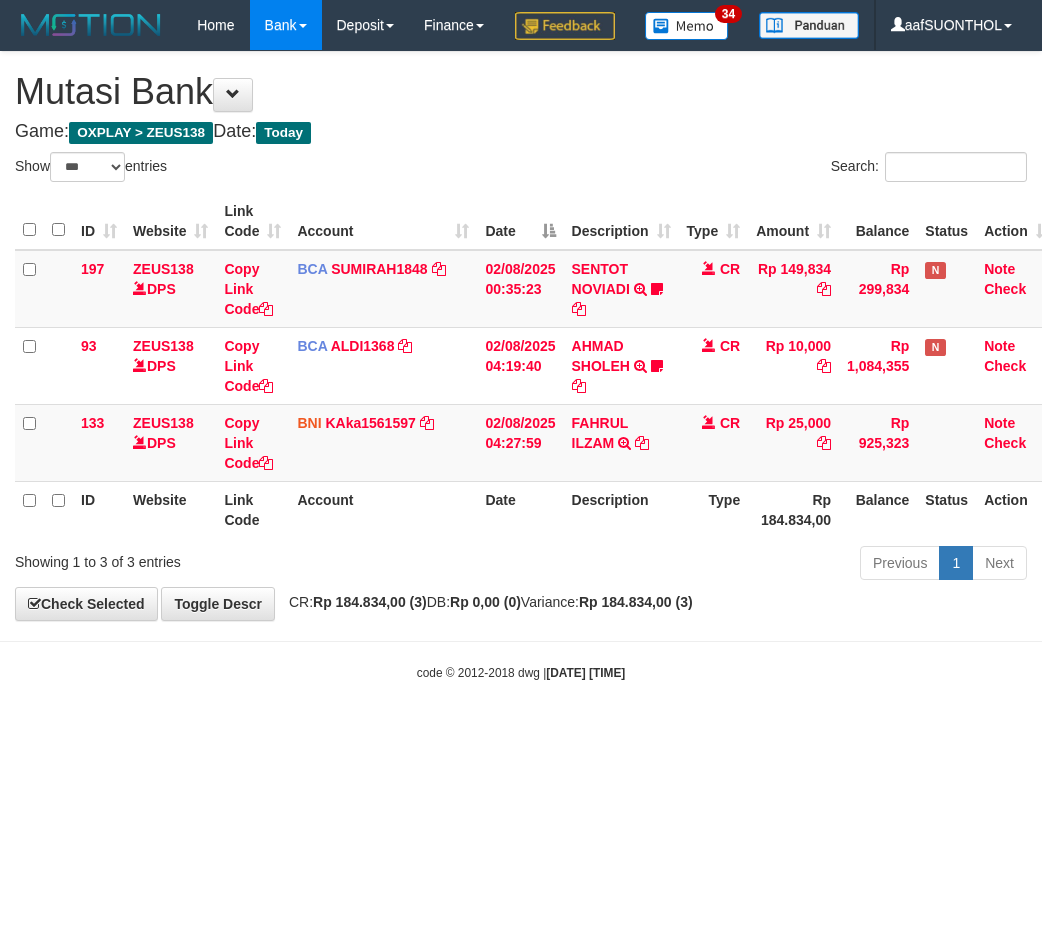 select on "***" 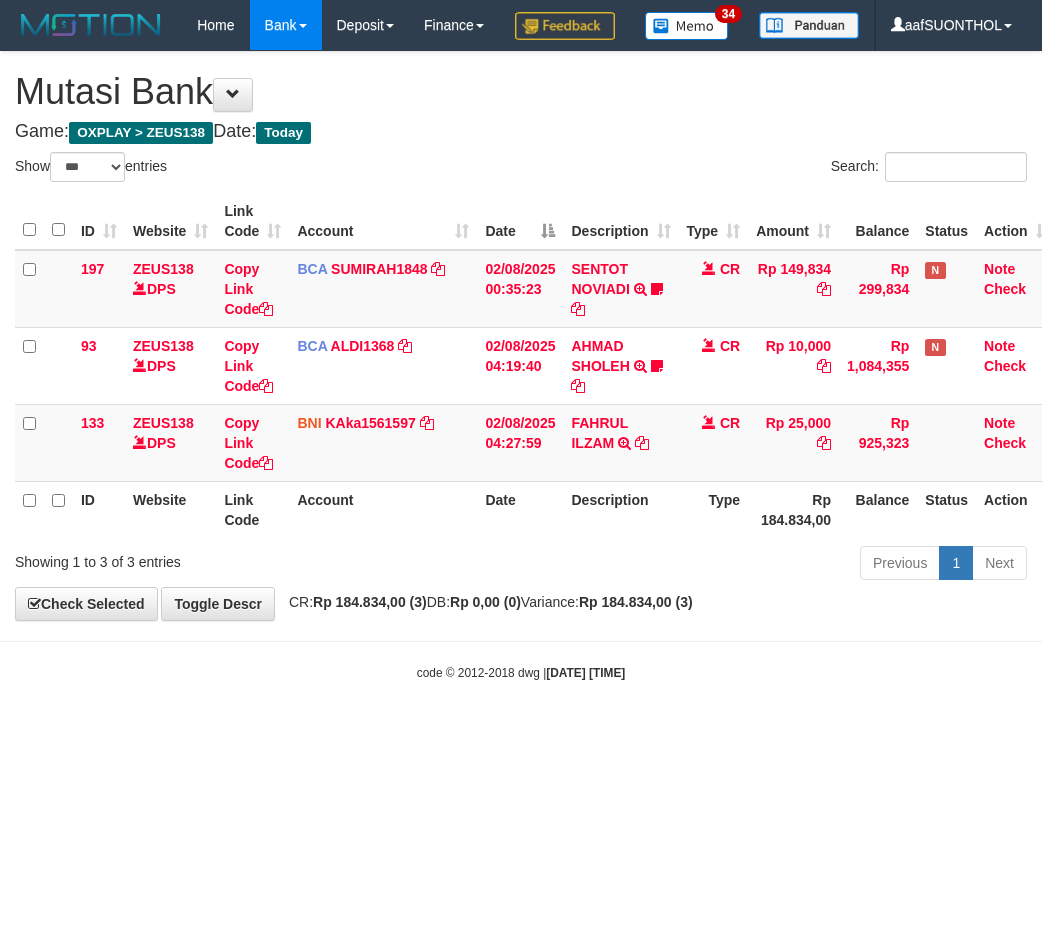 scroll, scrollTop: 0, scrollLeft: 0, axis: both 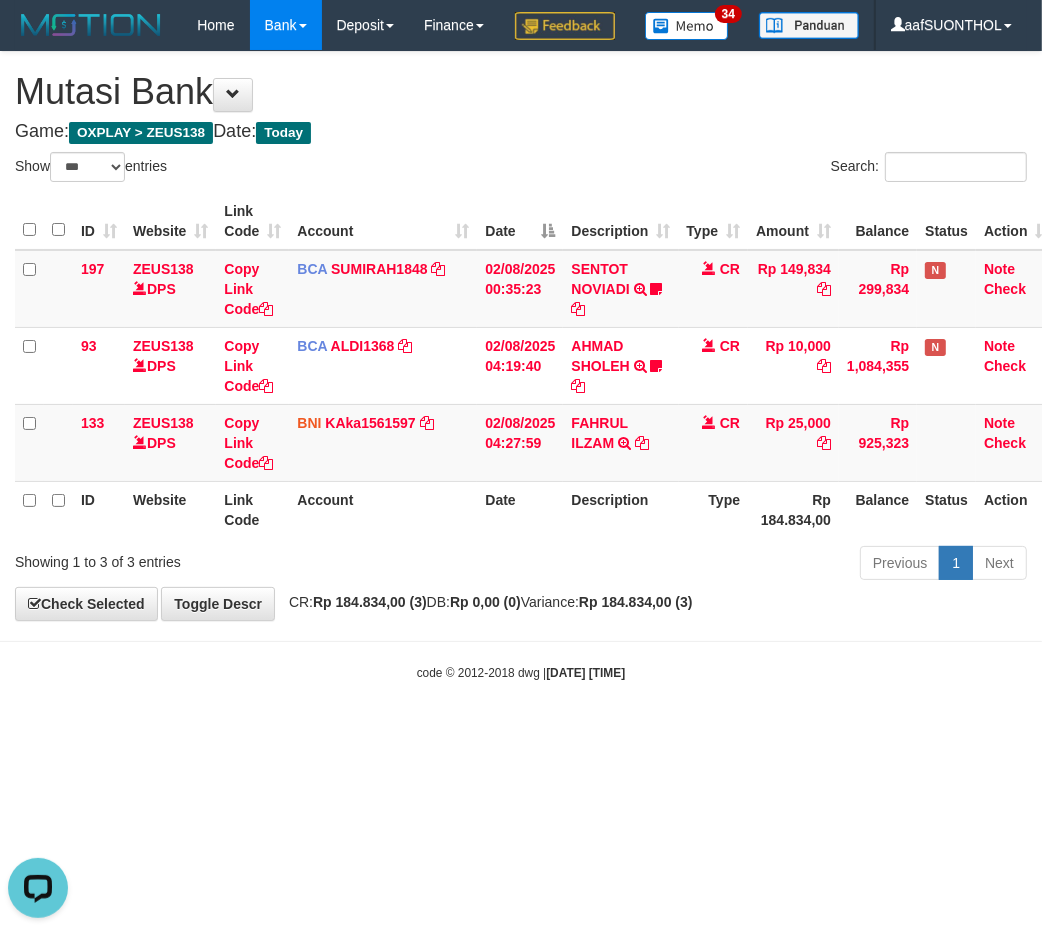 click on "Toggle navigation
Home
Bank
Account List
Load
By Website
Group
[OXPLAY]													ZEUS138
By Load Group (DPS)" at bounding box center (521, 366) 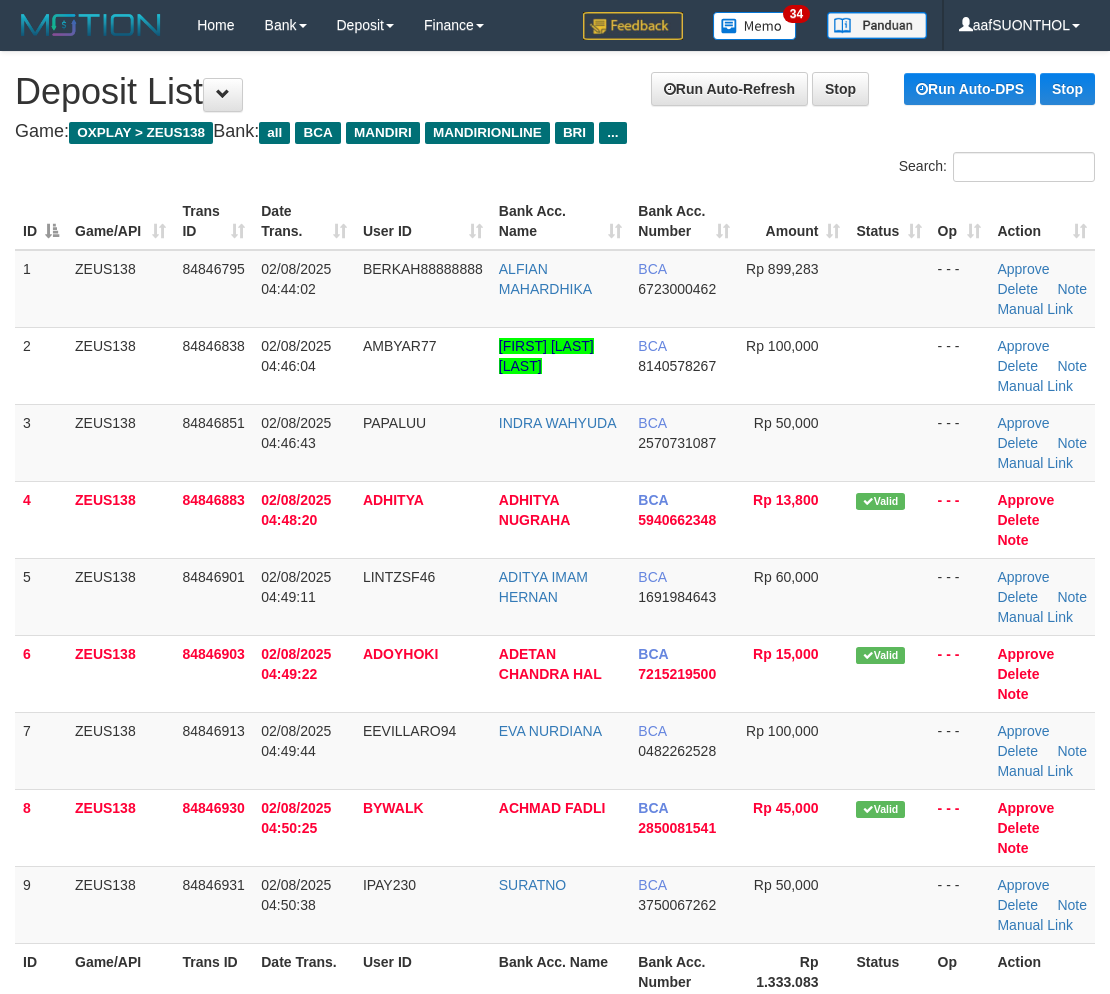 scroll, scrollTop: 112, scrollLeft: 0, axis: vertical 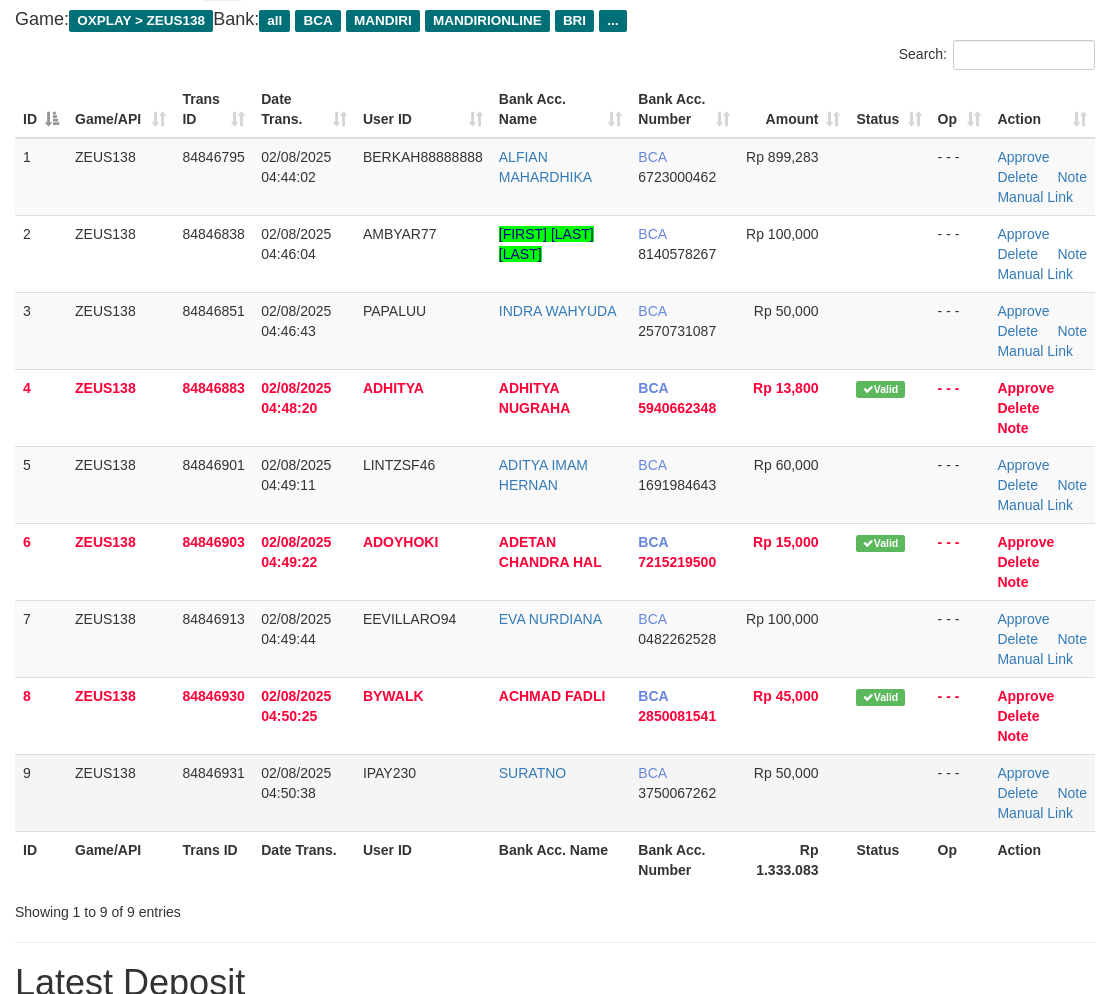 drag, startPoint x: 863, startPoint y: 772, endPoint x: 868, endPoint y: 782, distance: 11.18034 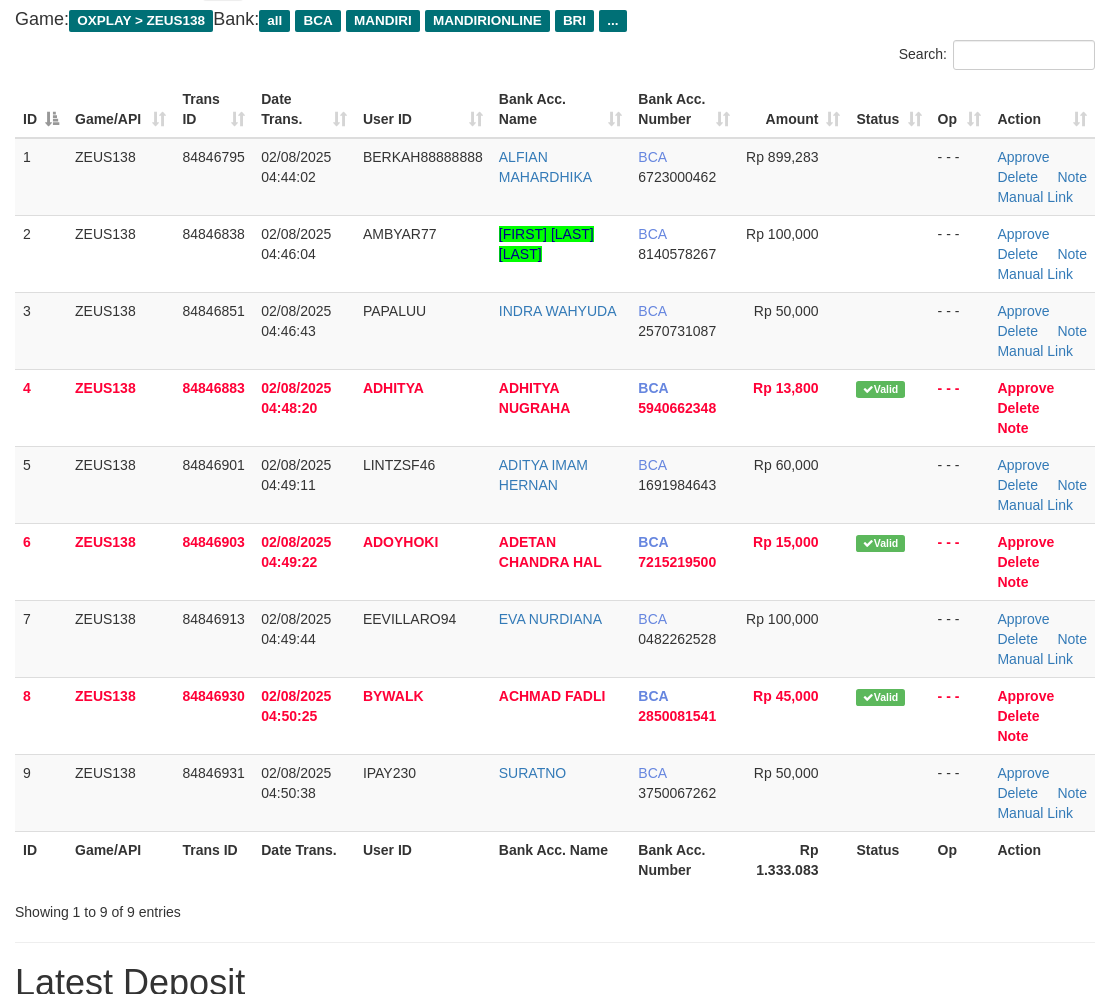 drag, startPoint x: 868, startPoint y: 782, endPoint x: 1118, endPoint y: 796, distance: 250.3917 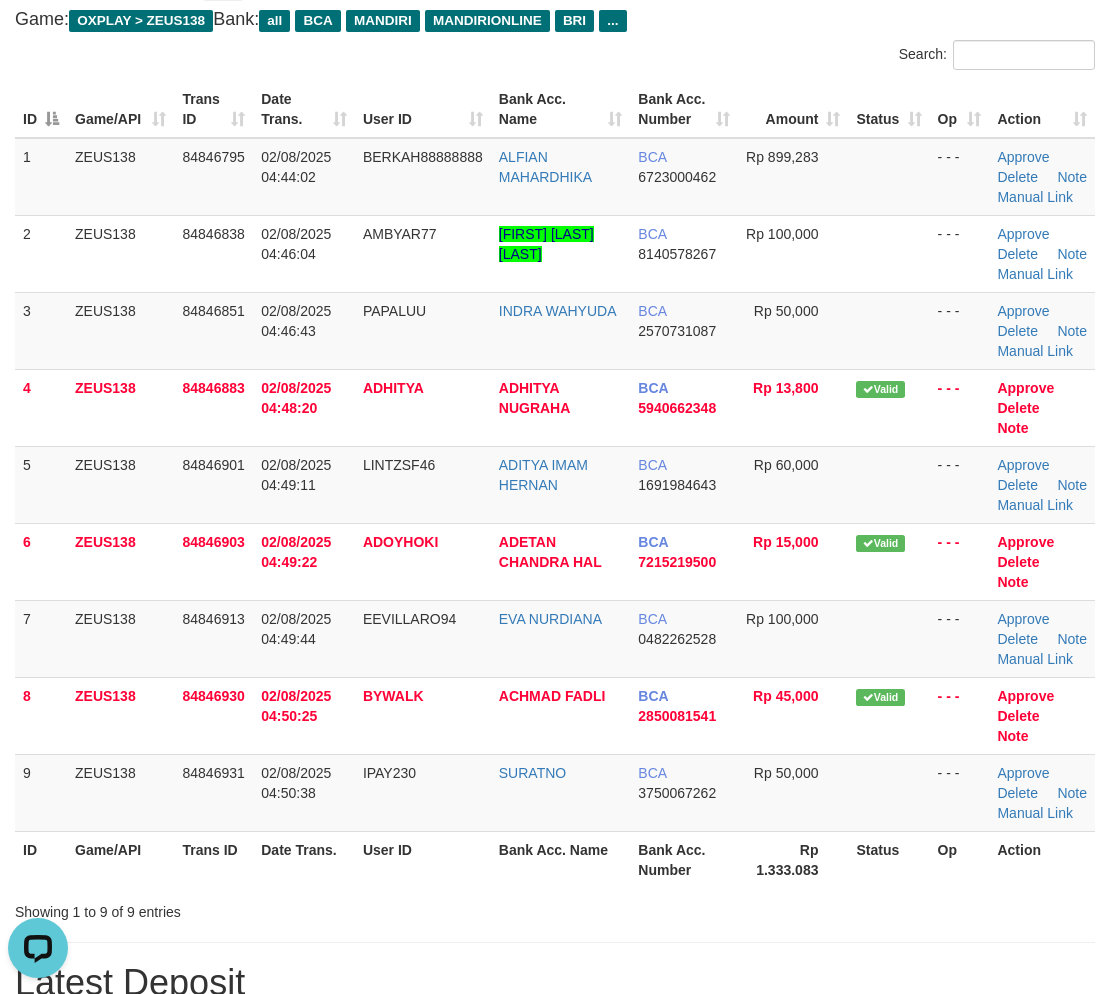 scroll, scrollTop: 0, scrollLeft: 0, axis: both 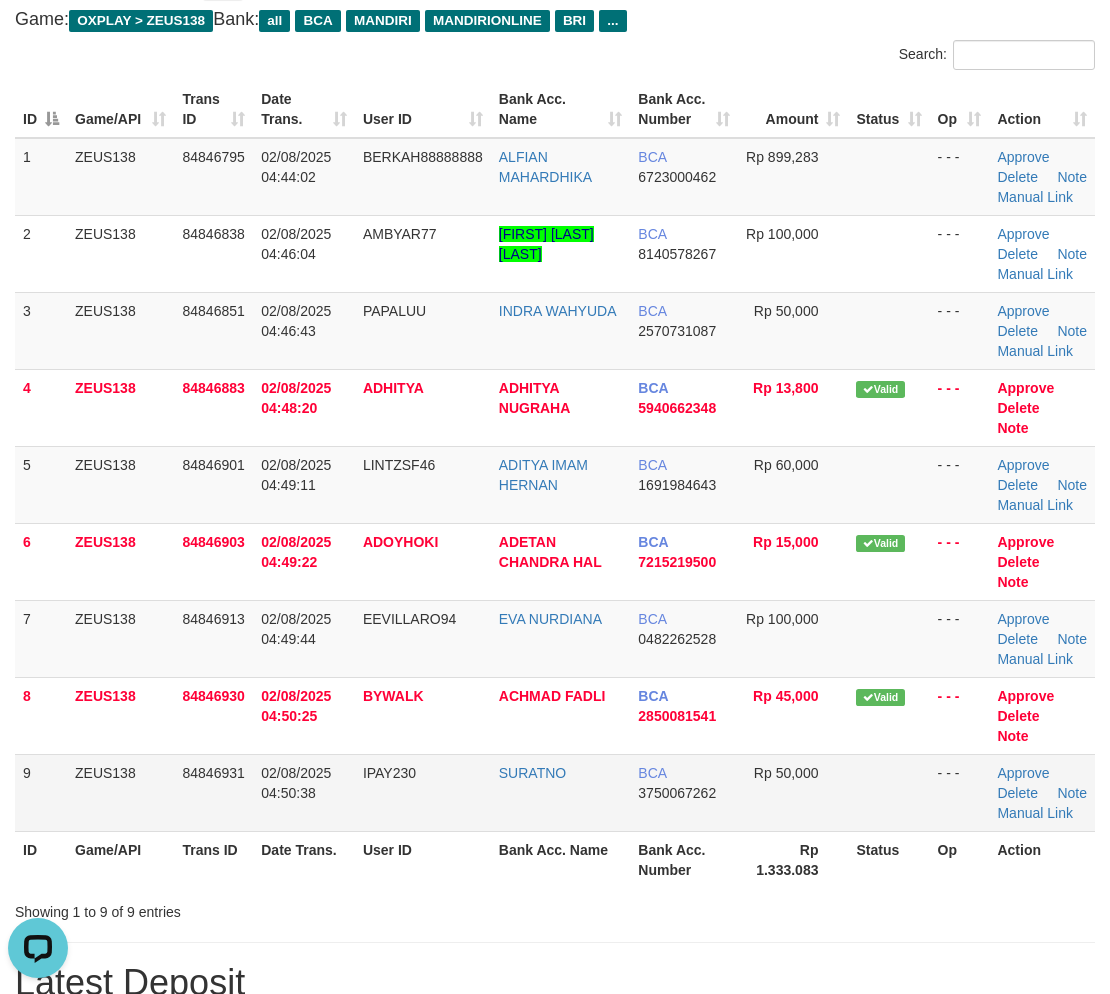 drag, startPoint x: 762, startPoint y: 785, endPoint x: 750, endPoint y: 778, distance: 13.892444 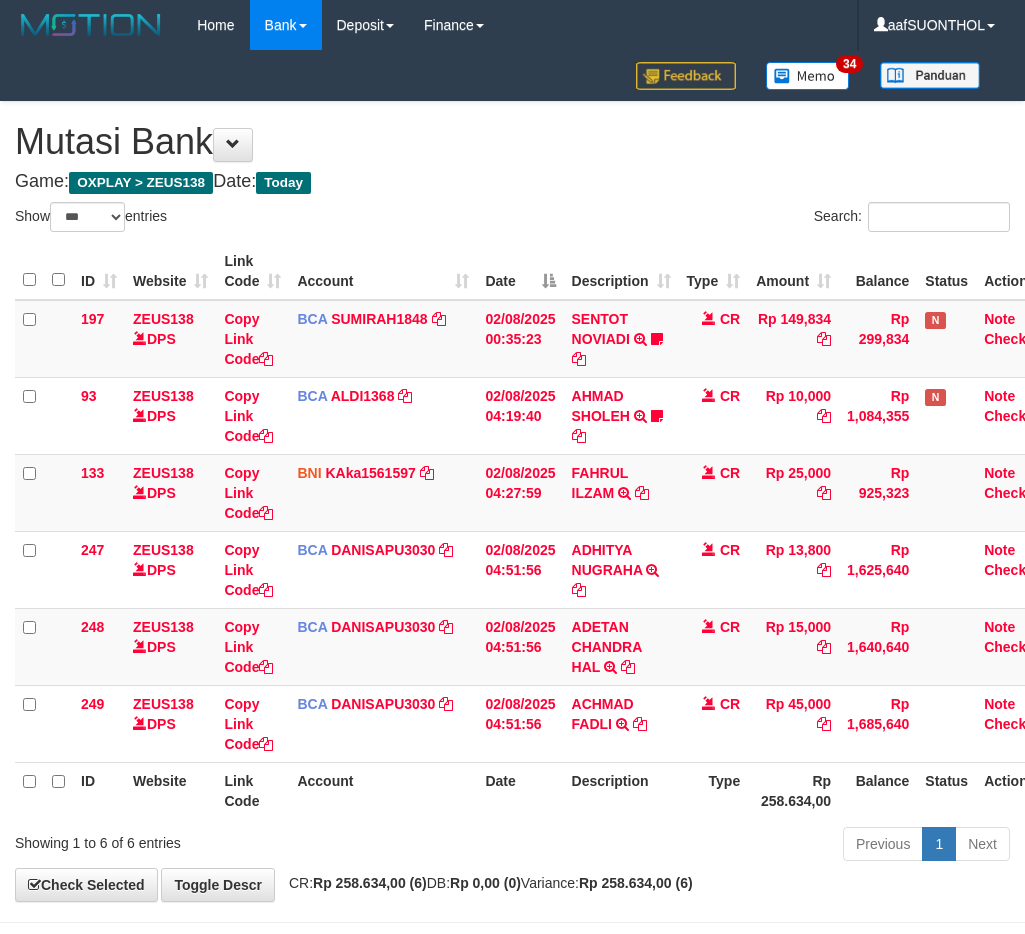 select on "***" 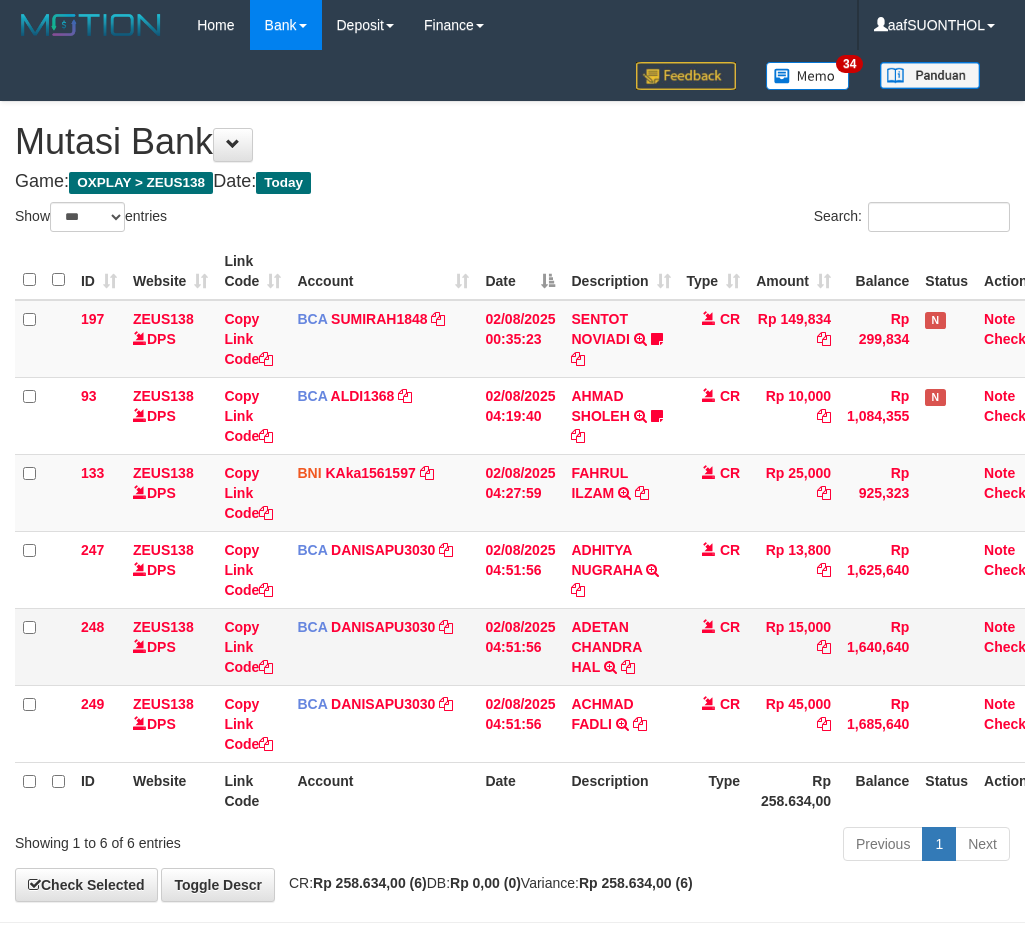 scroll, scrollTop: 0, scrollLeft: 0, axis: both 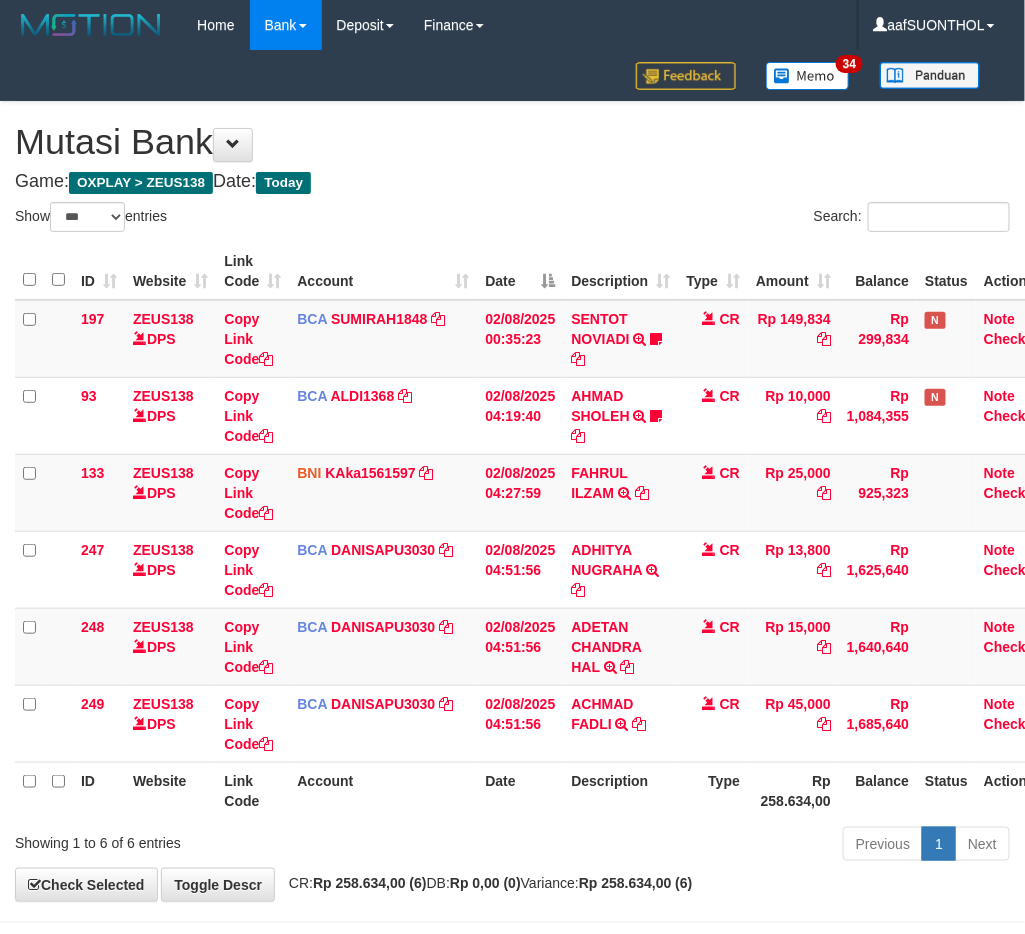 drag, startPoint x: 775, startPoint y: 772, endPoint x: 713, endPoint y: 781, distance: 62.649822 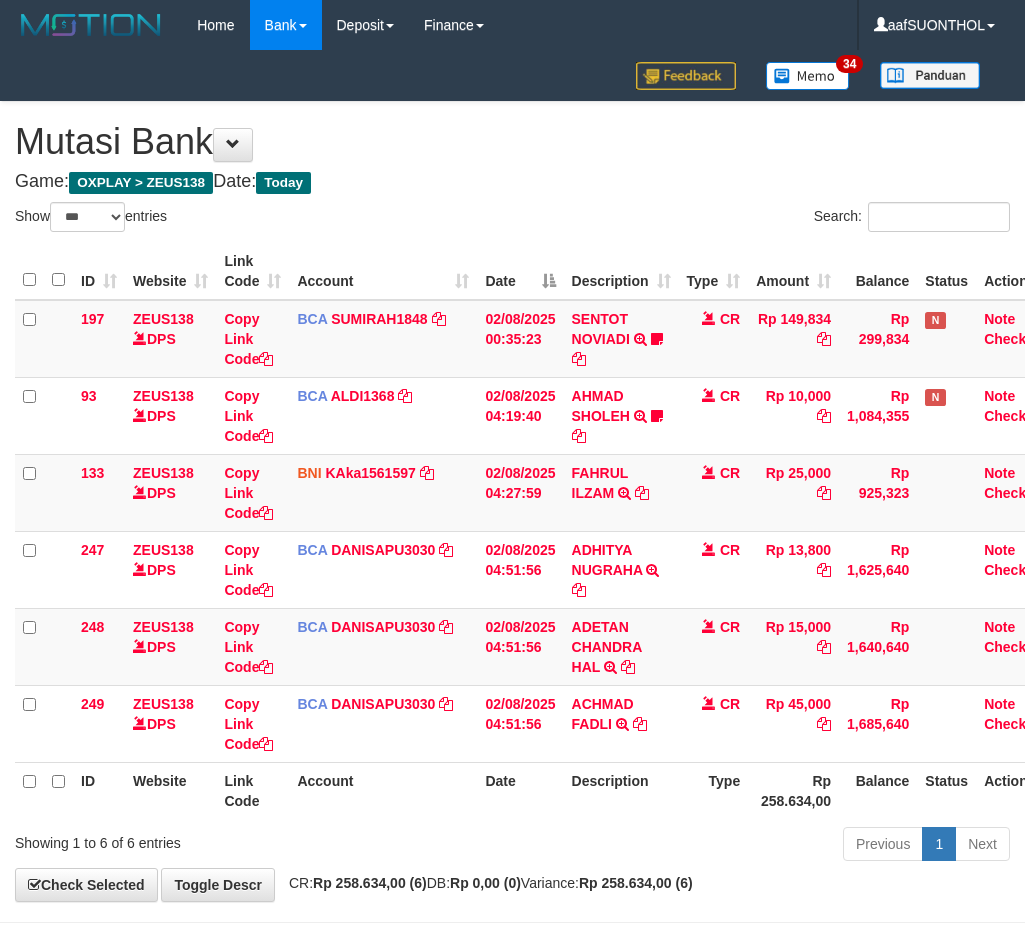 select on "***" 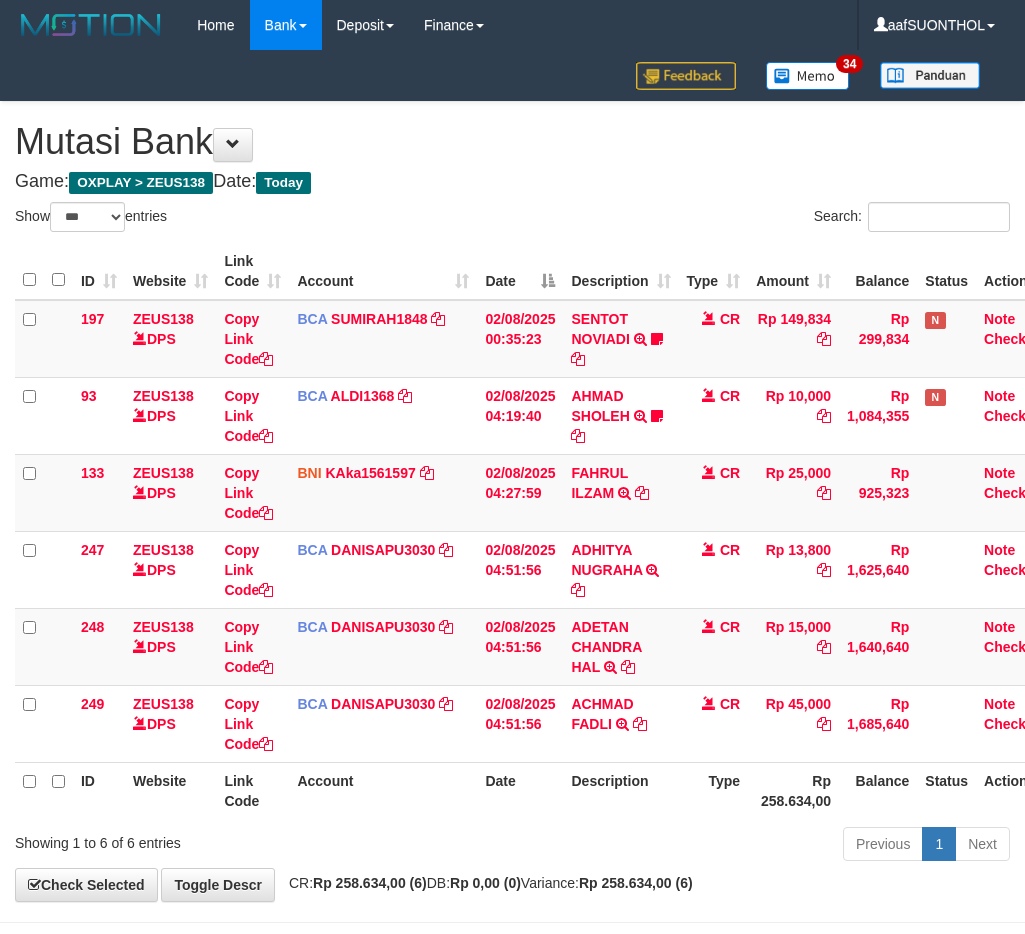 scroll, scrollTop: 0, scrollLeft: 0, axis: both 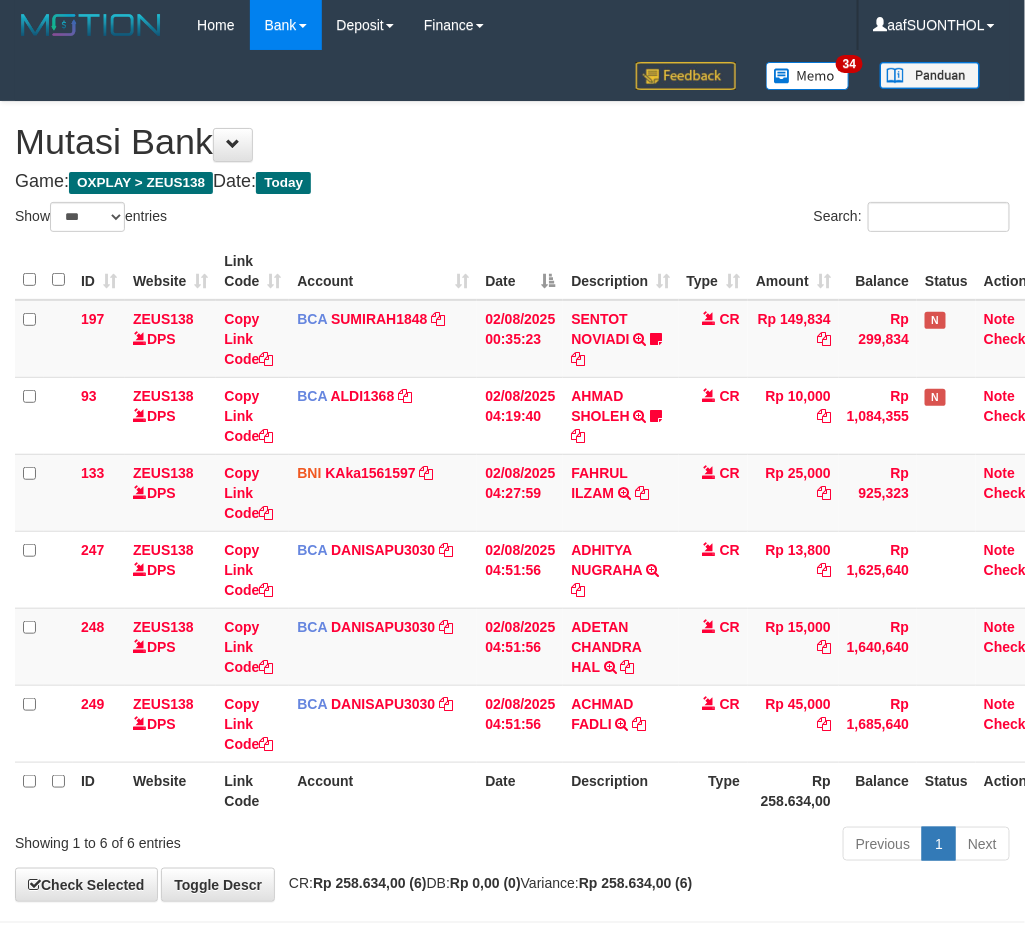 click on "Account" at bounding box center [383, 790] 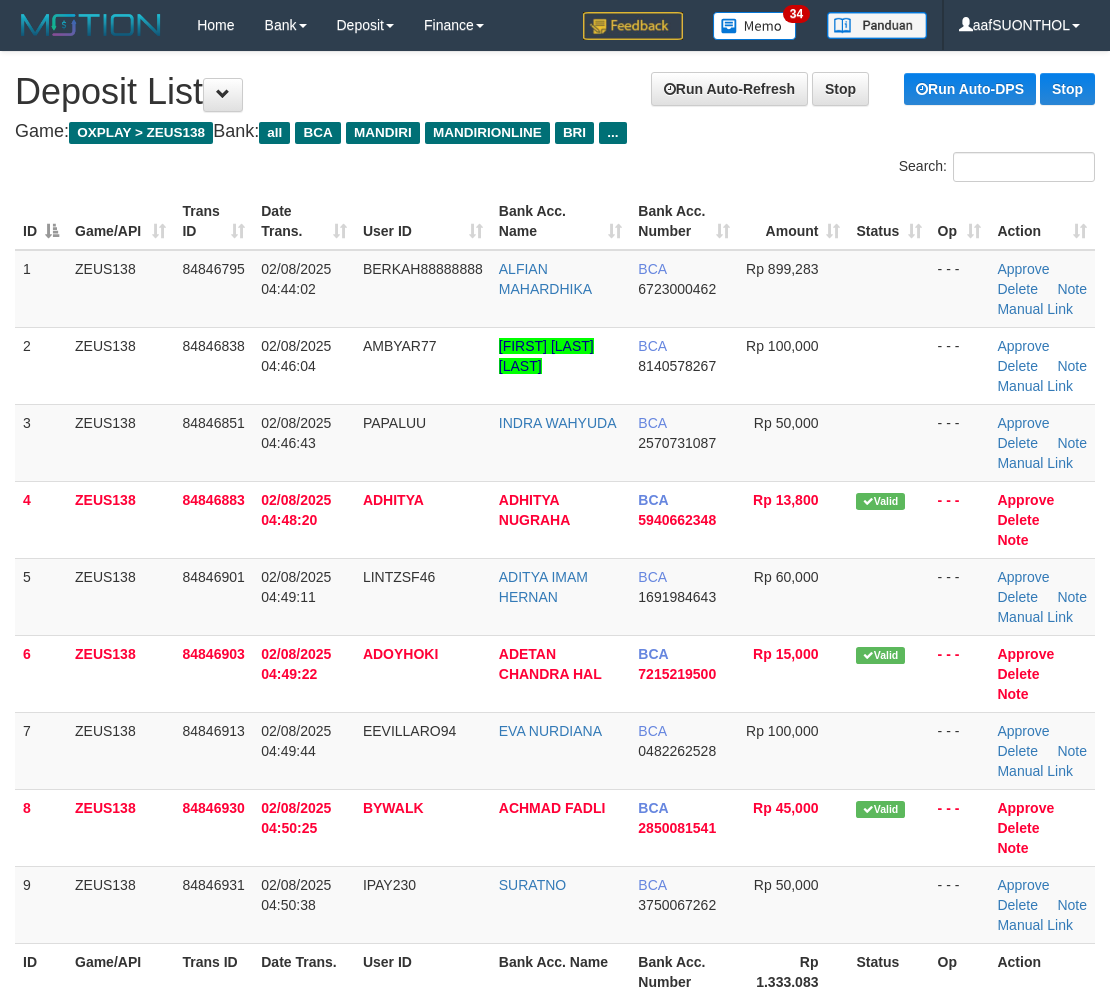 scroll, scrollTop: 62, scrollLeft: 0, axis: vertical 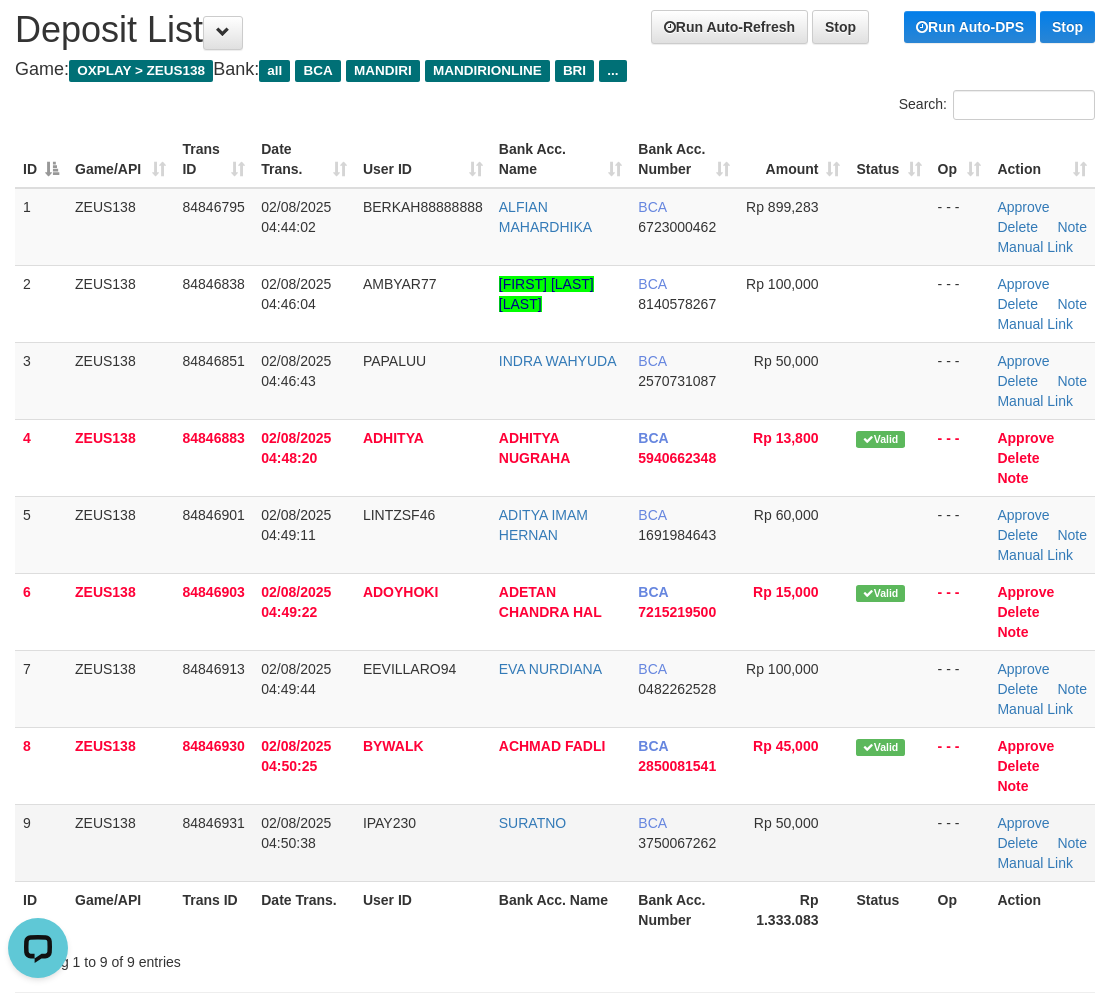 click on "Rp 50,000" at bounding box center [793, 842] 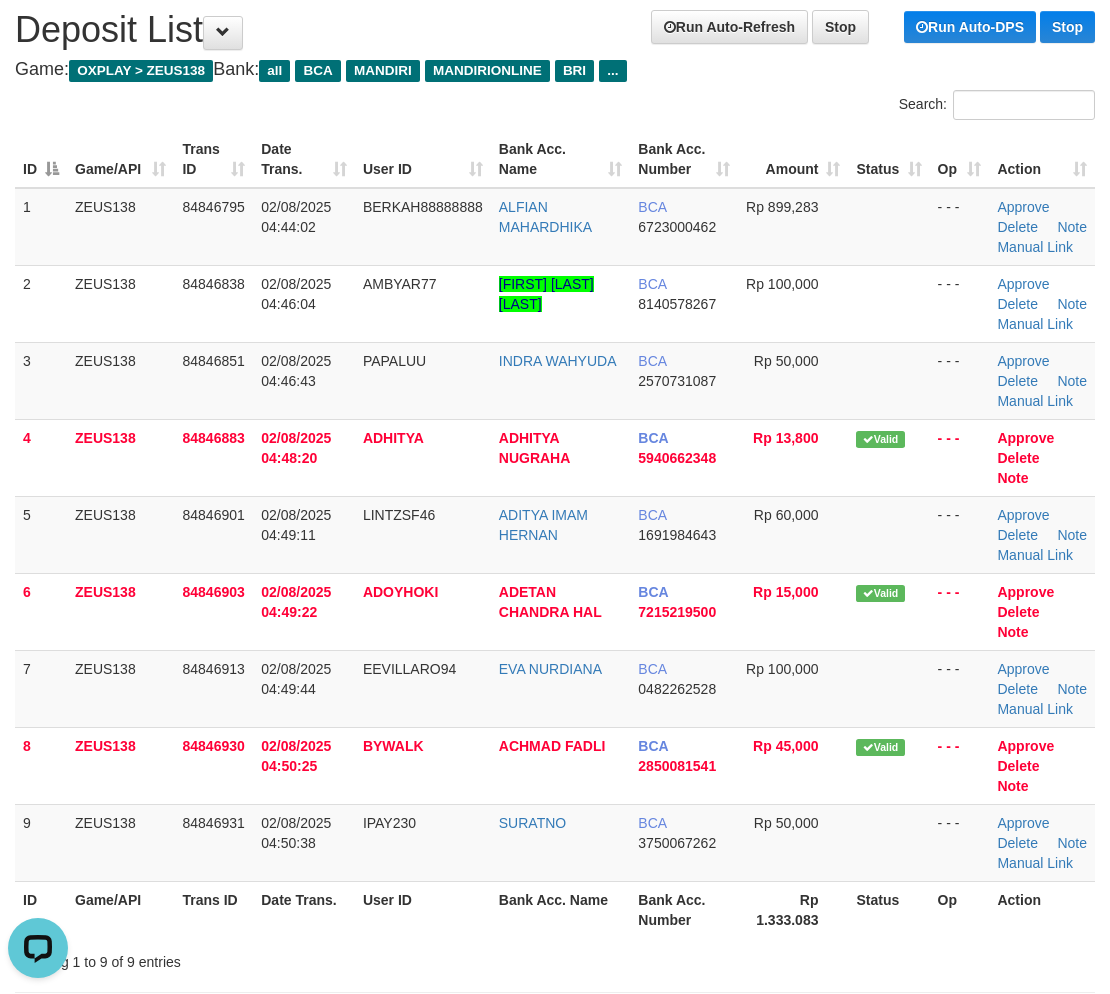 drag, startPoint x: 732, startPoint y: 851, endPoint x: 1122, endPoint y: 797, distance: 393.7207 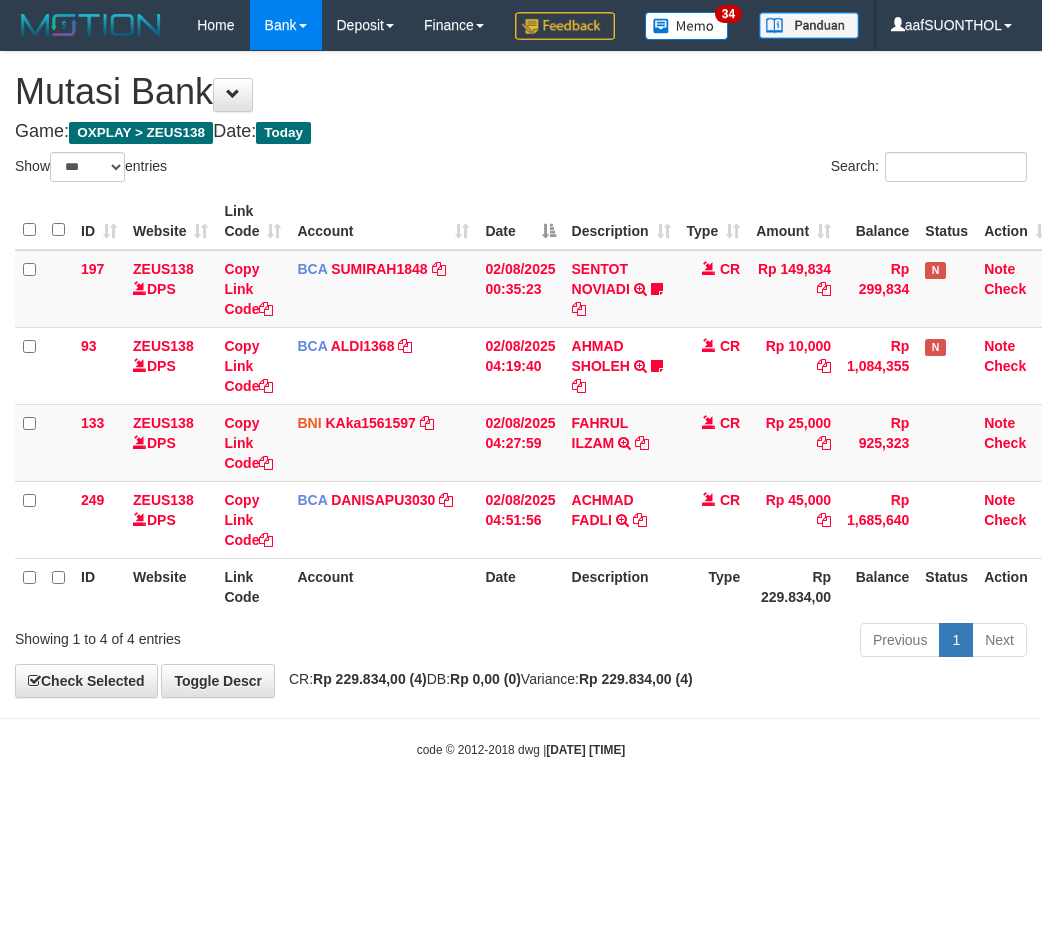 select on "***" 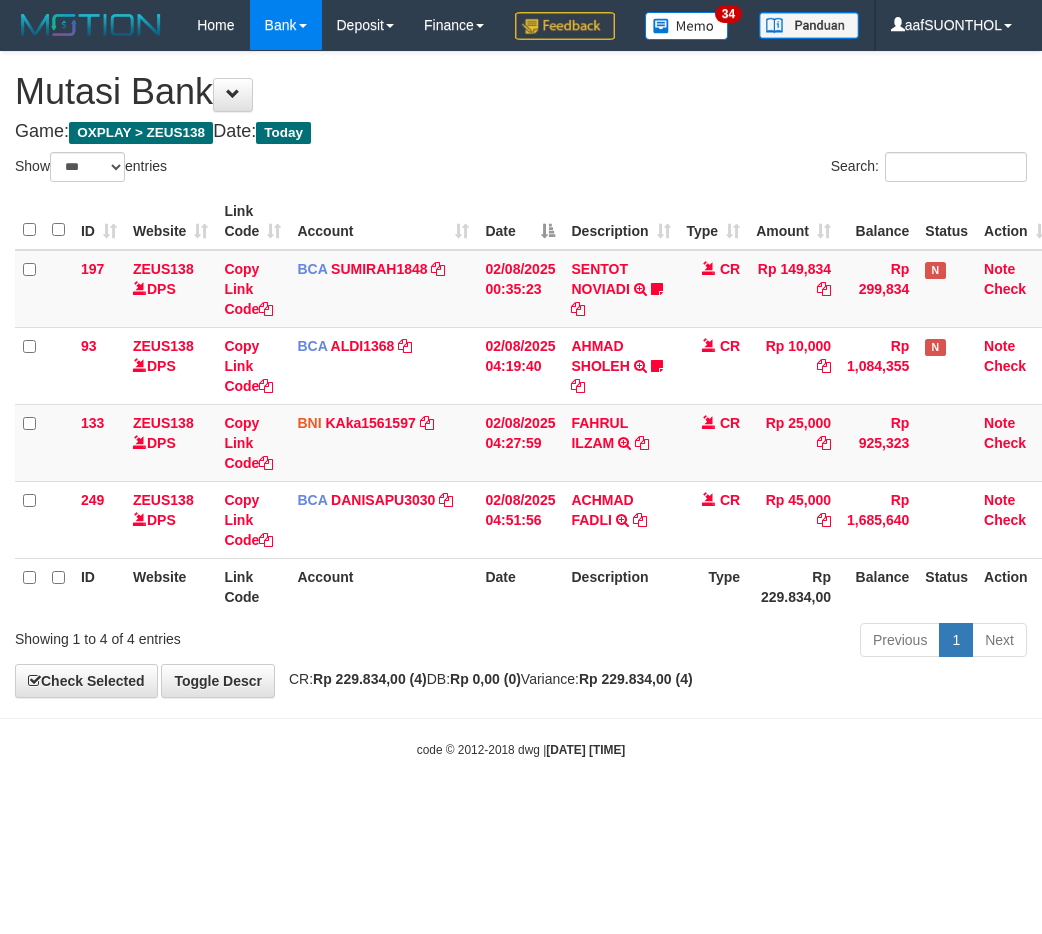 scroll, scrollTop: 0, scrollLeft: 0, axis: both 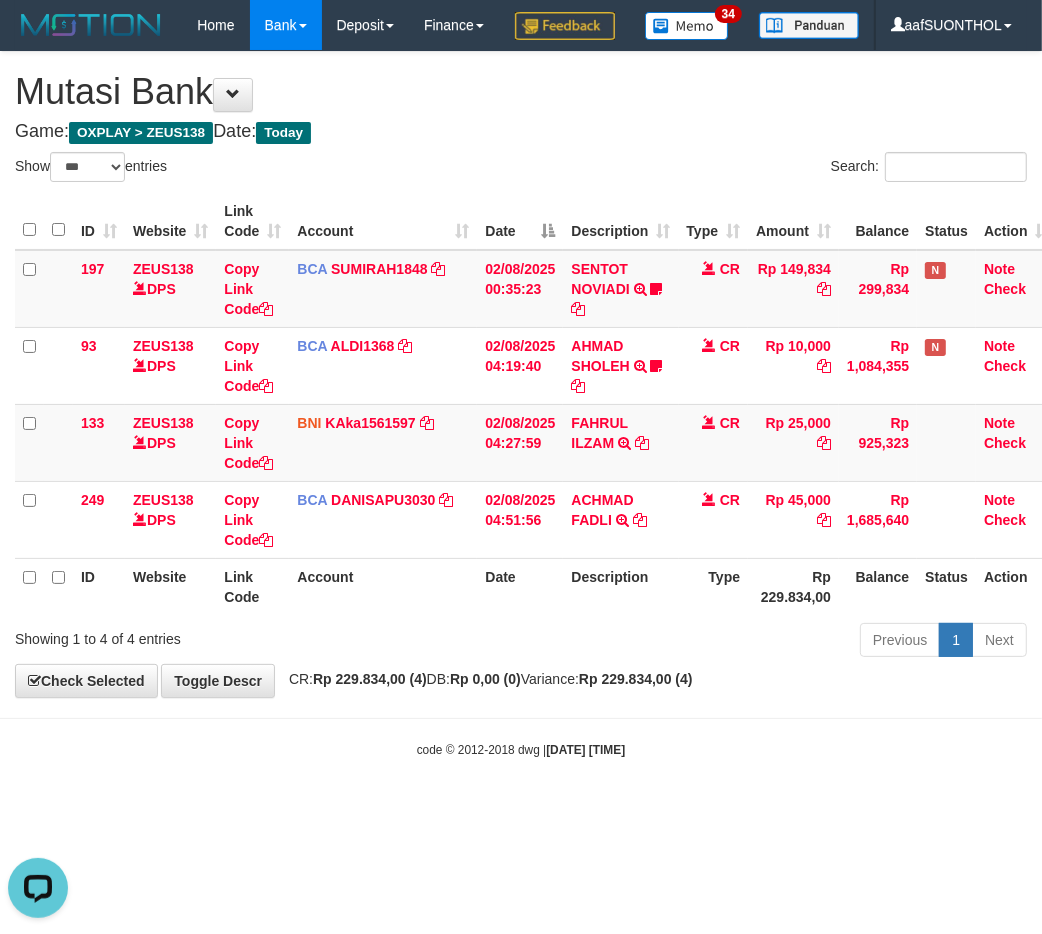 click on "**********" at bounding box center (521, 374) 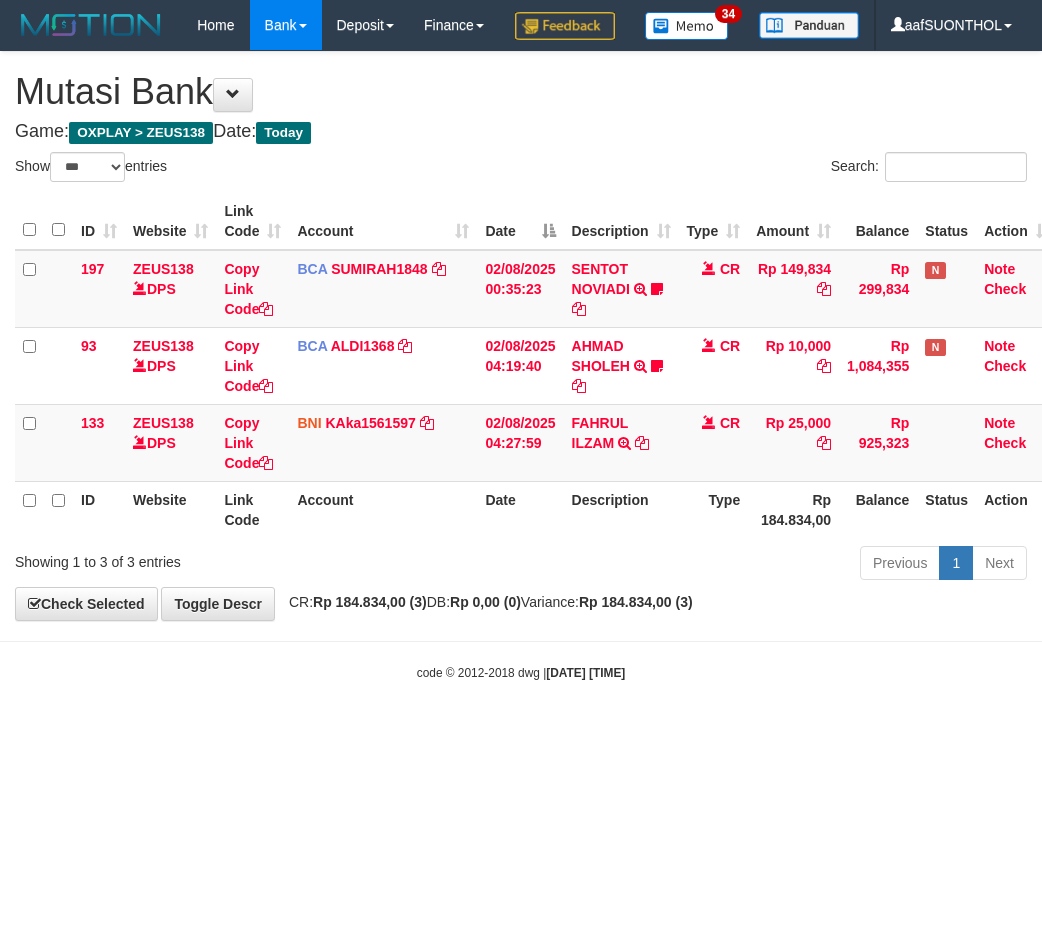 select on "***" 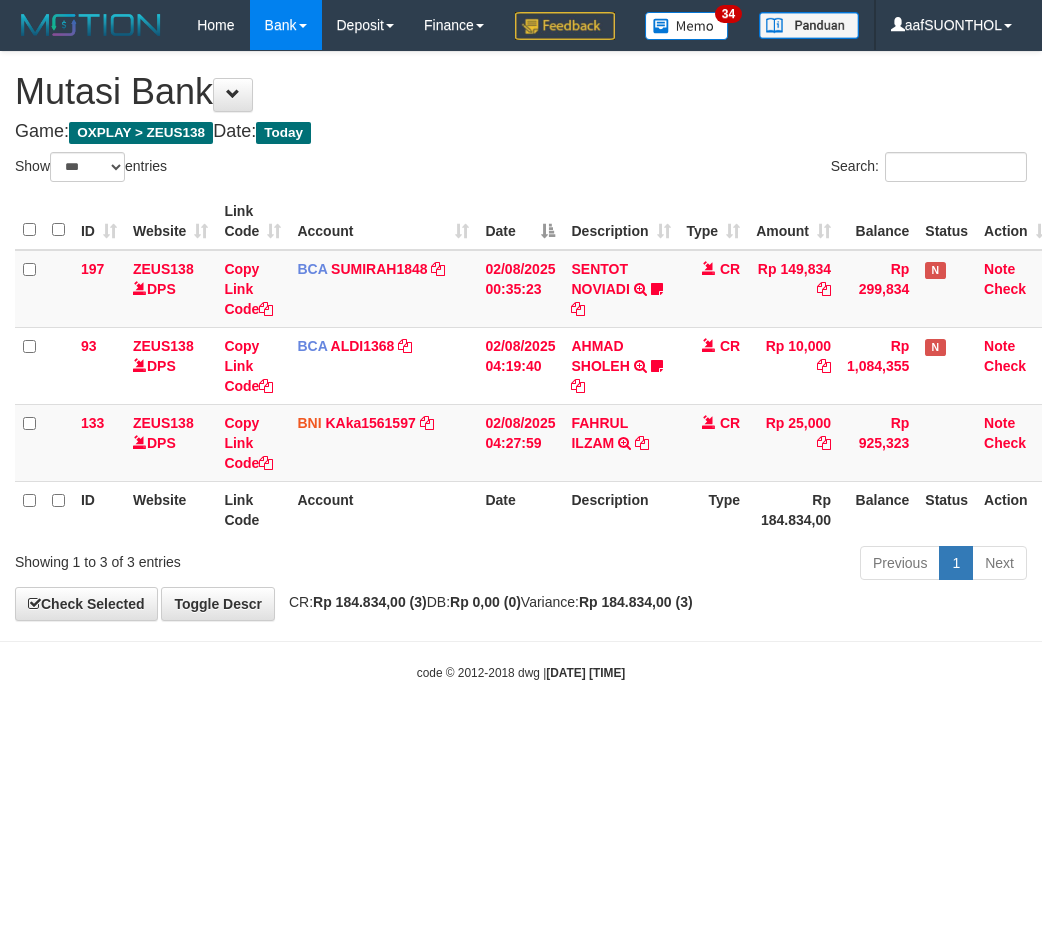 scroll, scrollTop: 0, scrollLeft: 0, axis: both 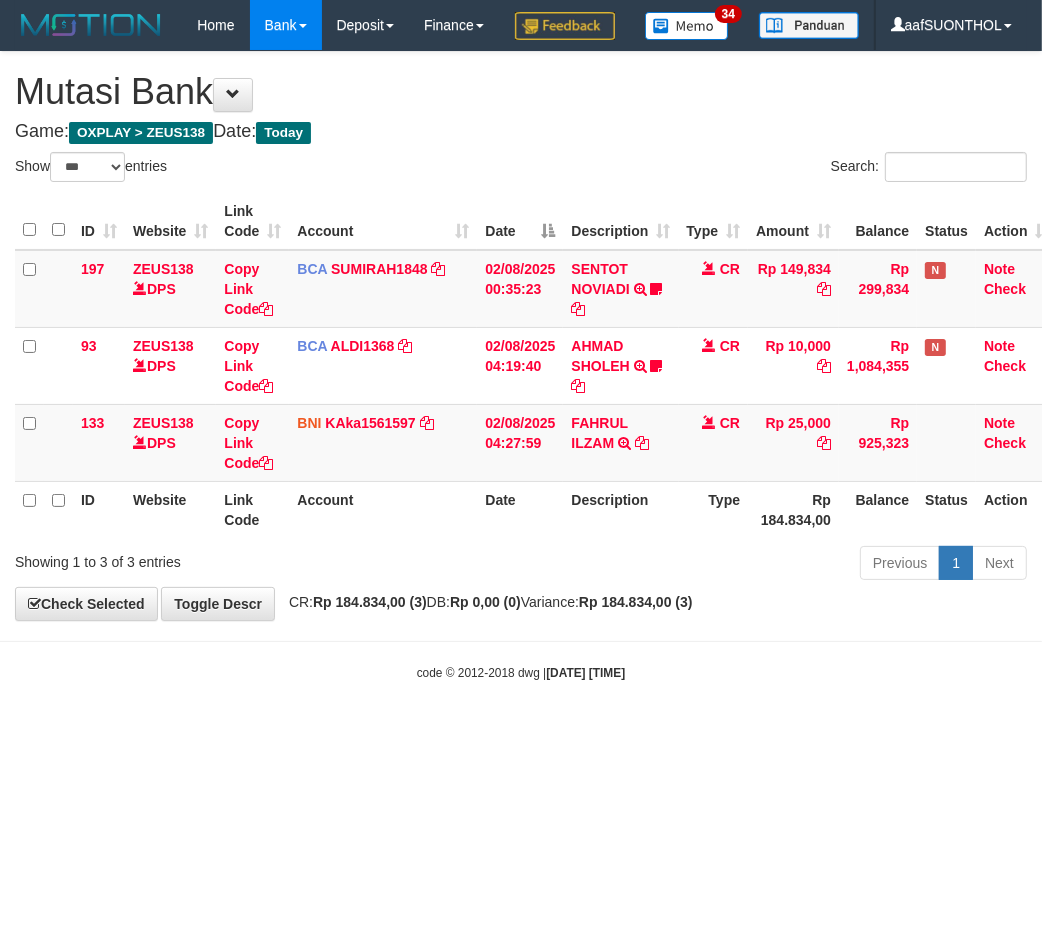 drag, startPoint x: 633, startPoint y: 753, endPoint x: 568, endPoint y: 734, distance: 67.72001 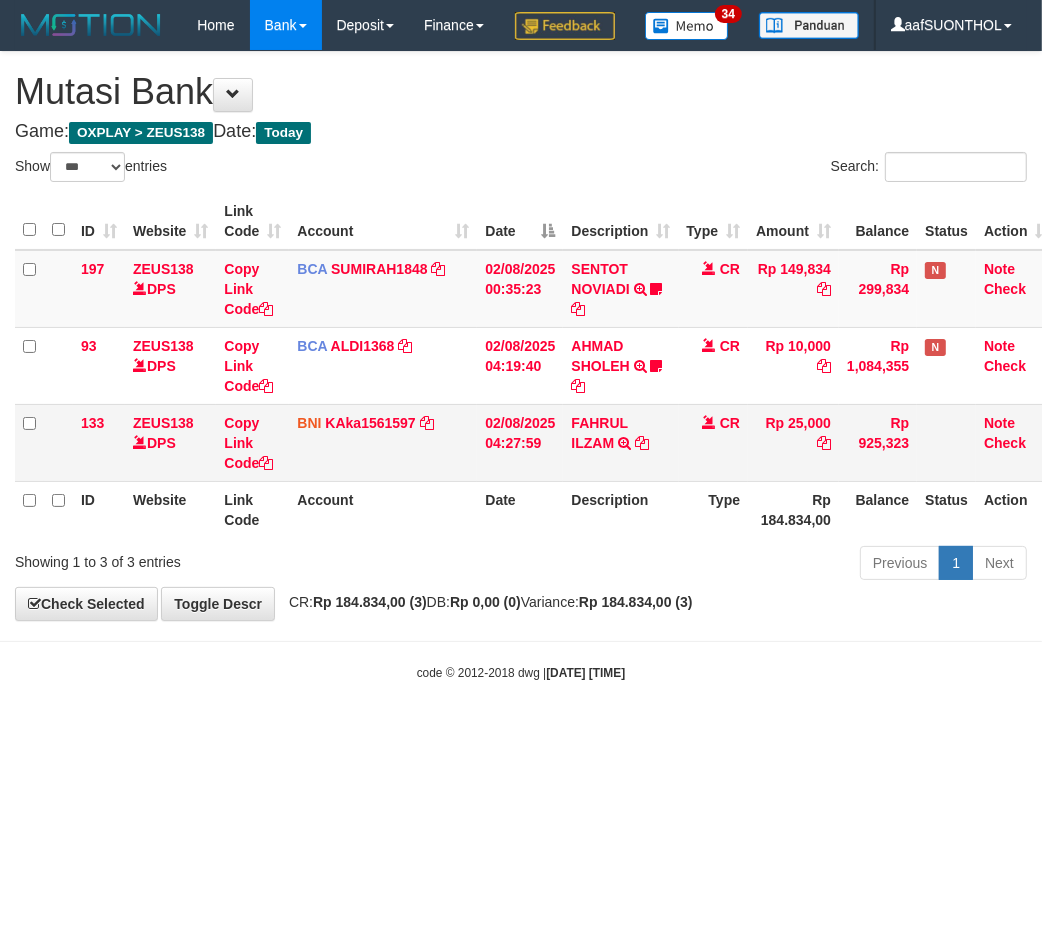 drag, startPoint x: 568, startPoint y: 734, endPoint x: 1035, endPoint y: 508, distance: 518.81116 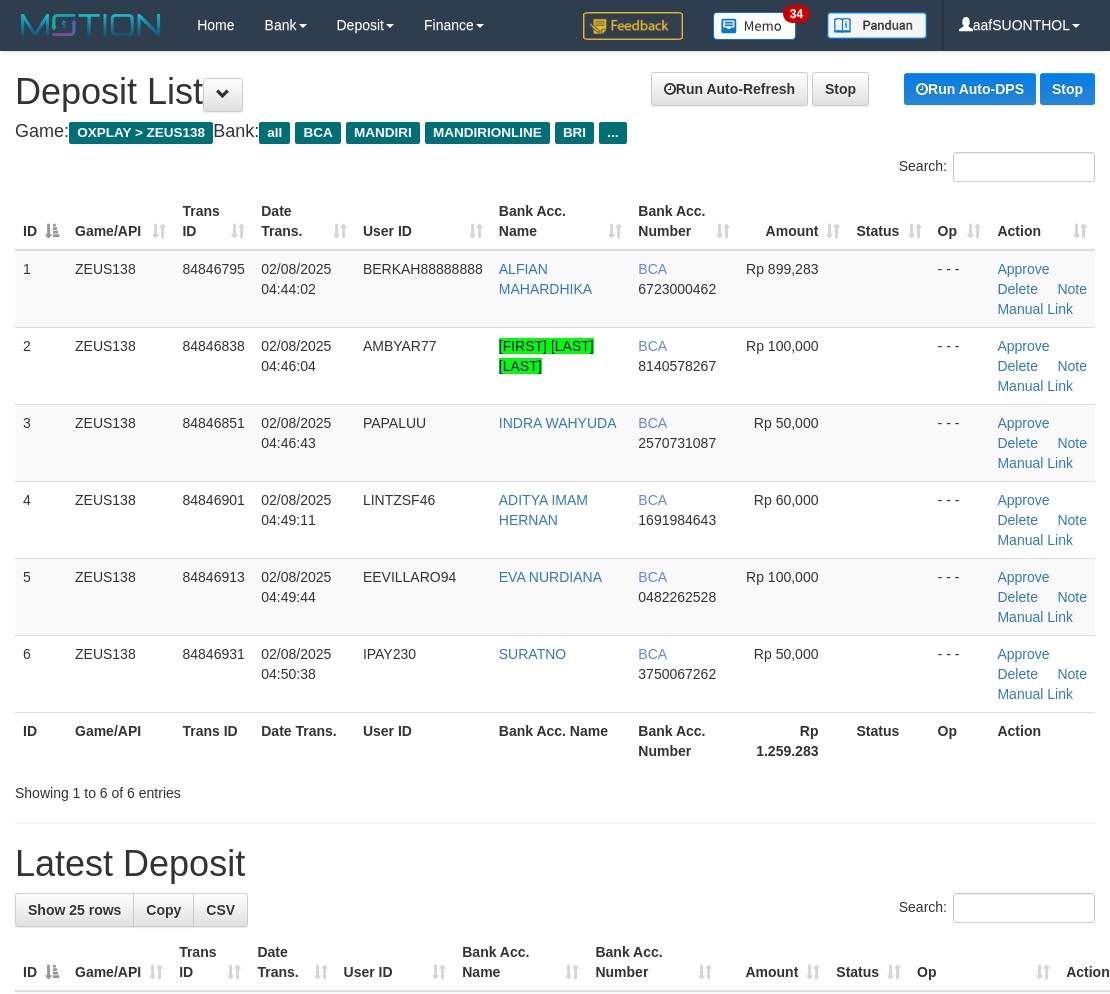 scroll, scrollTop: 62, scrollLeft: 0, axis: vertical 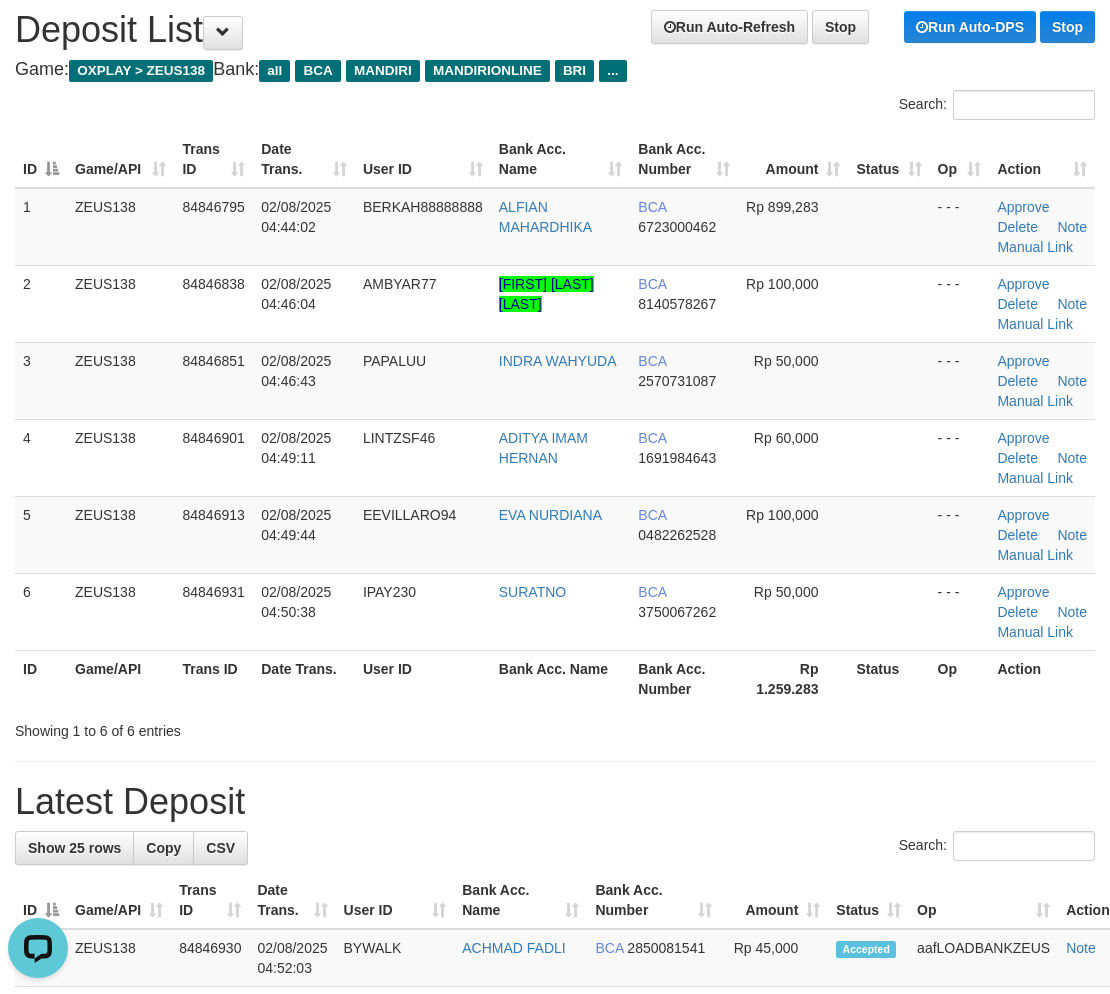 click on "Latest Deposit" at bounding box center [555, 802] 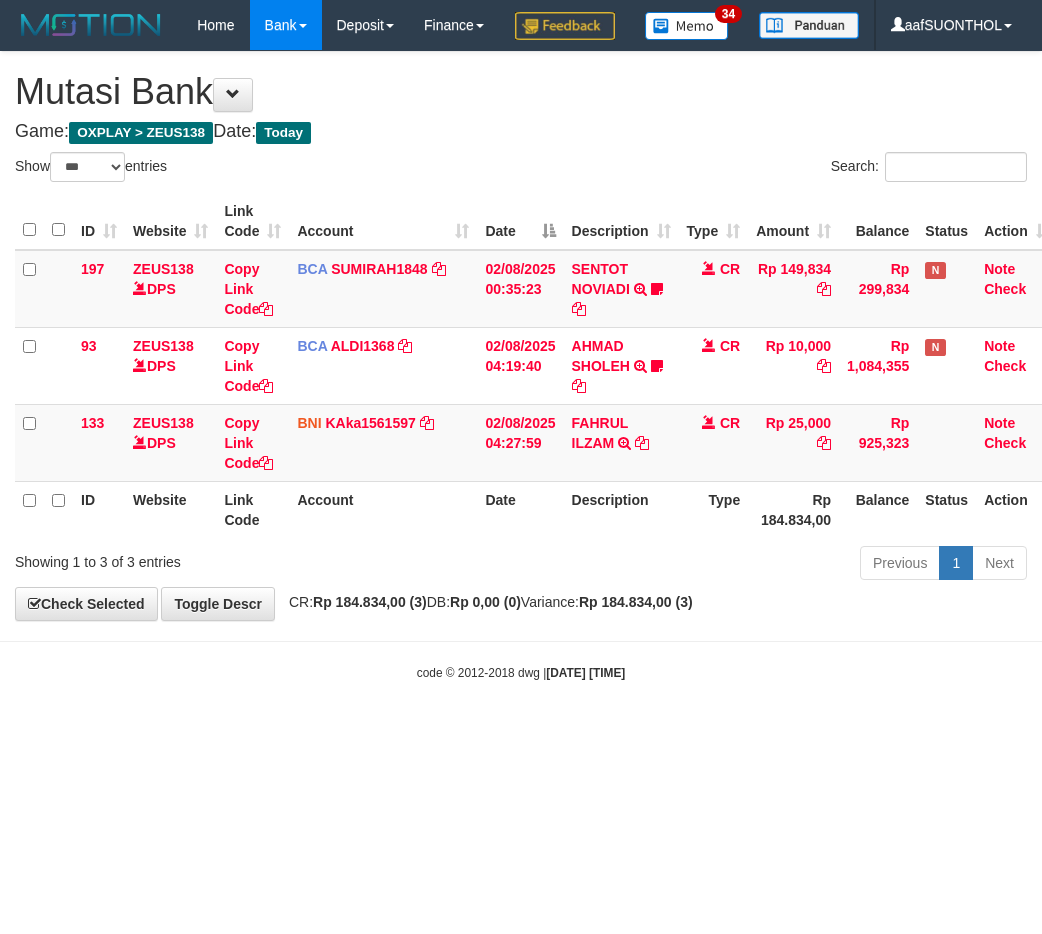 select on "***" 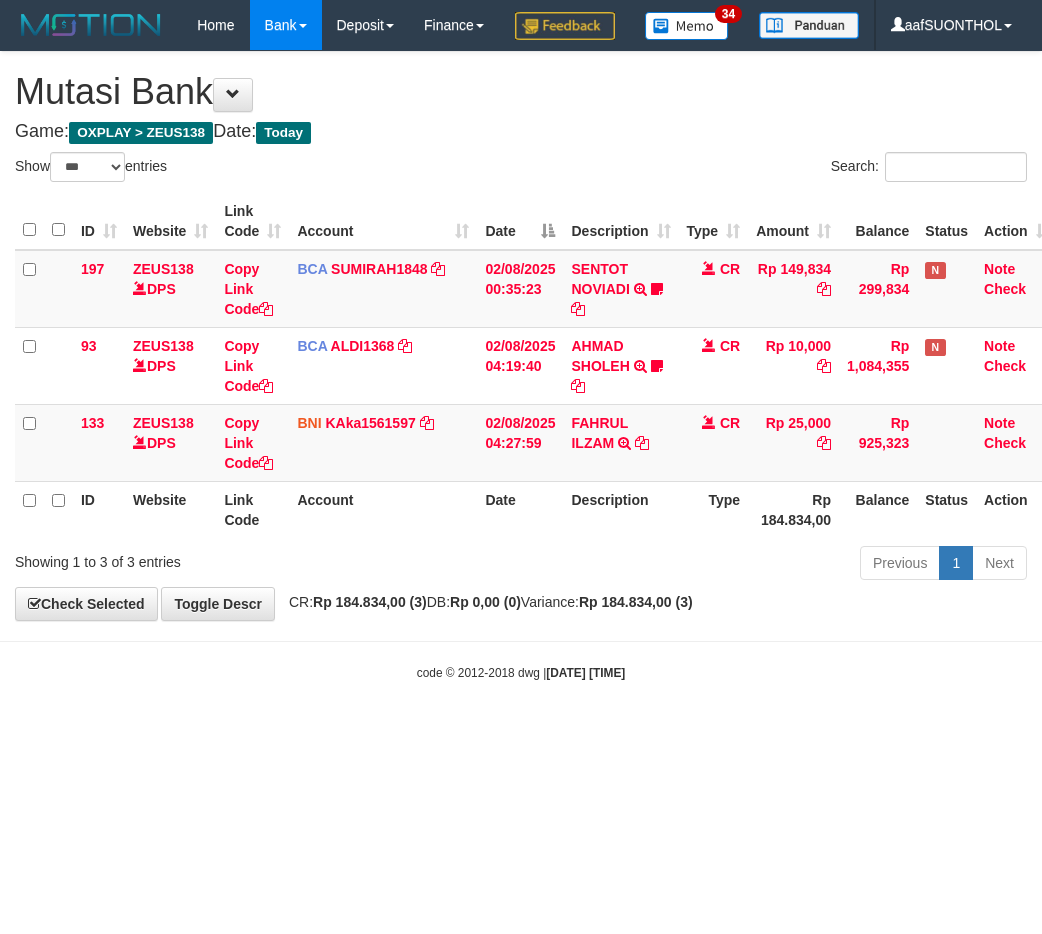 scroll, scrollTop: 0, scrollLeft: 0, axis: both 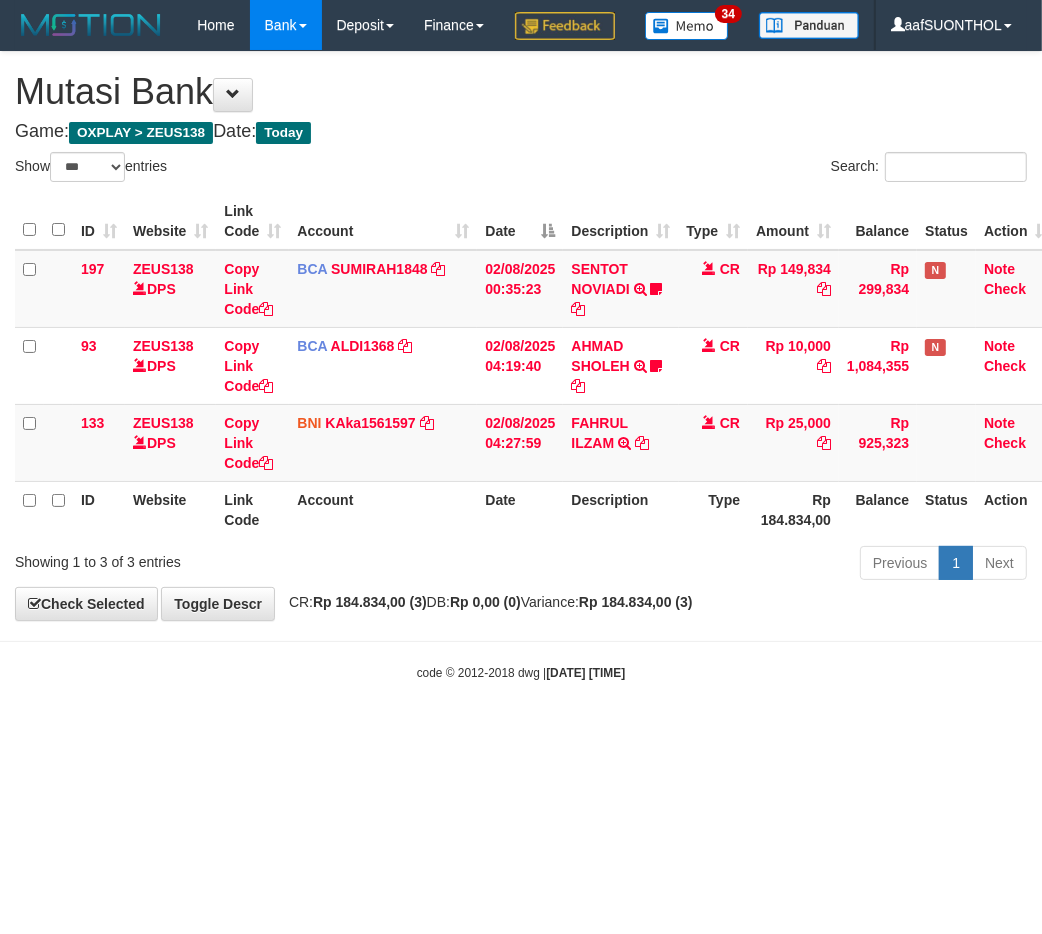 click on "Toggle navigation
Home
Bank
Account List
Load
By Website
Group
[OXPLAY]													ZEUS138
By Load Group (DPS)" at bounding box center (521, 366) 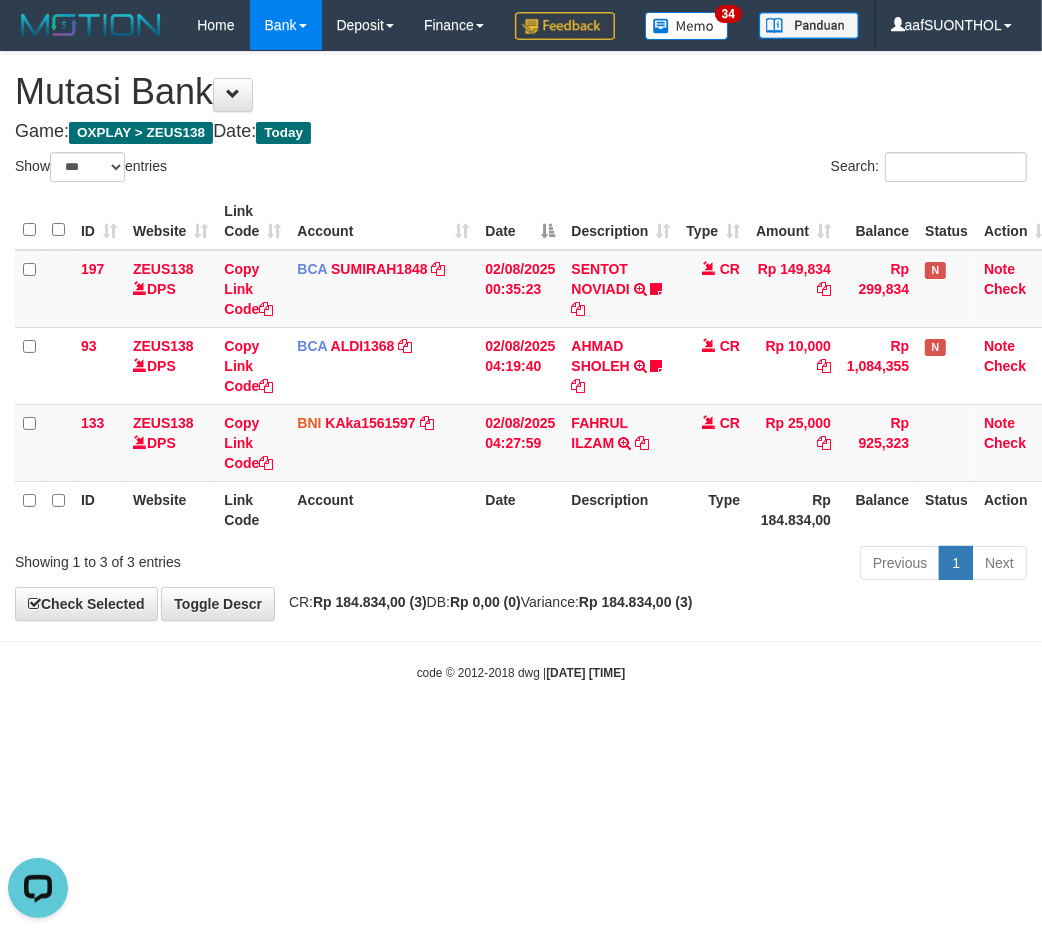 scroll, scrollTop: 0, scrollLeft: 0, axis: both 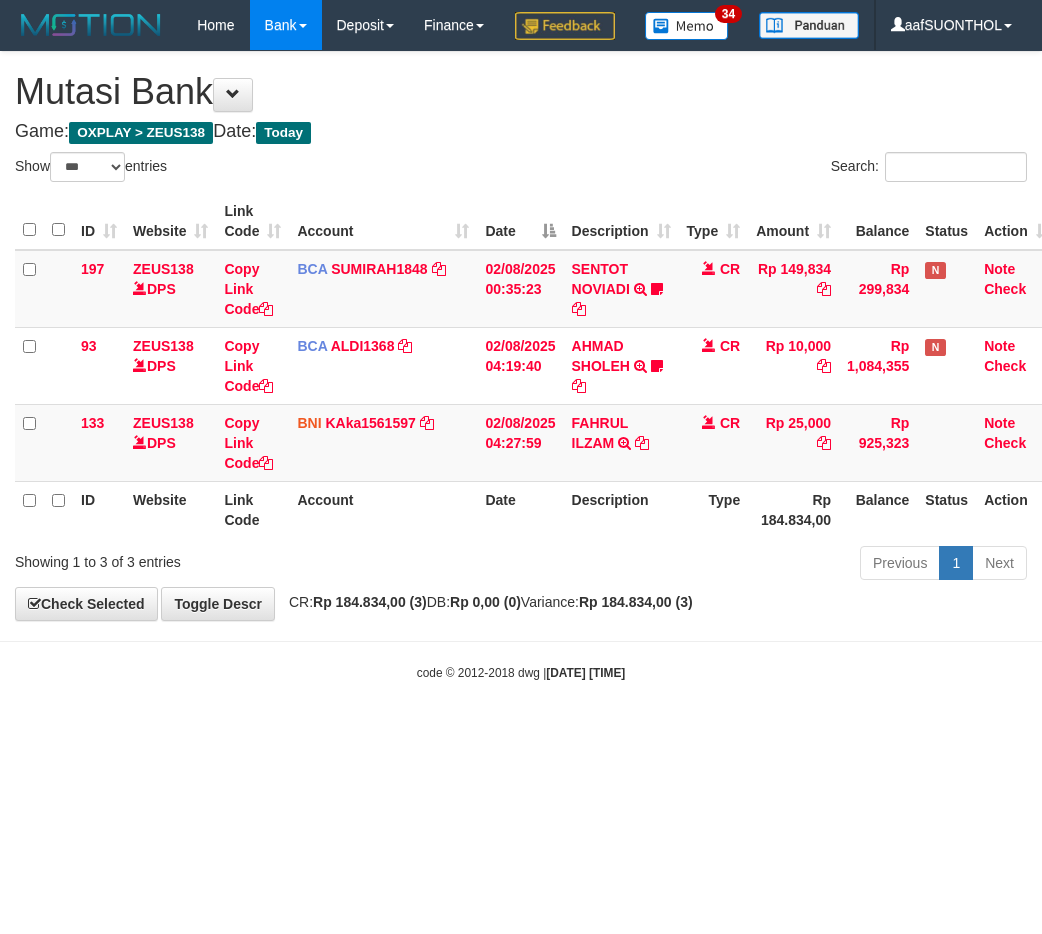 select on "***" 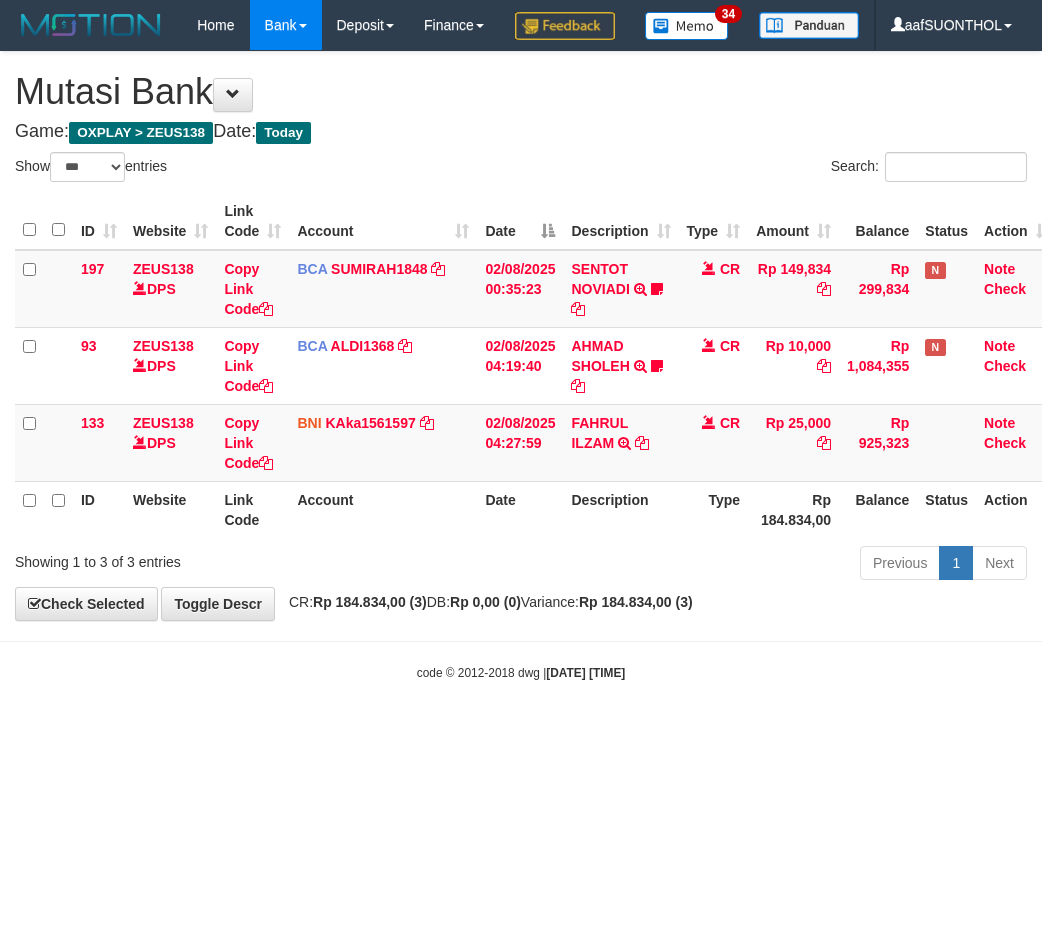 scroll, scrollTop: 0, scrollLeft: 0, axis: both 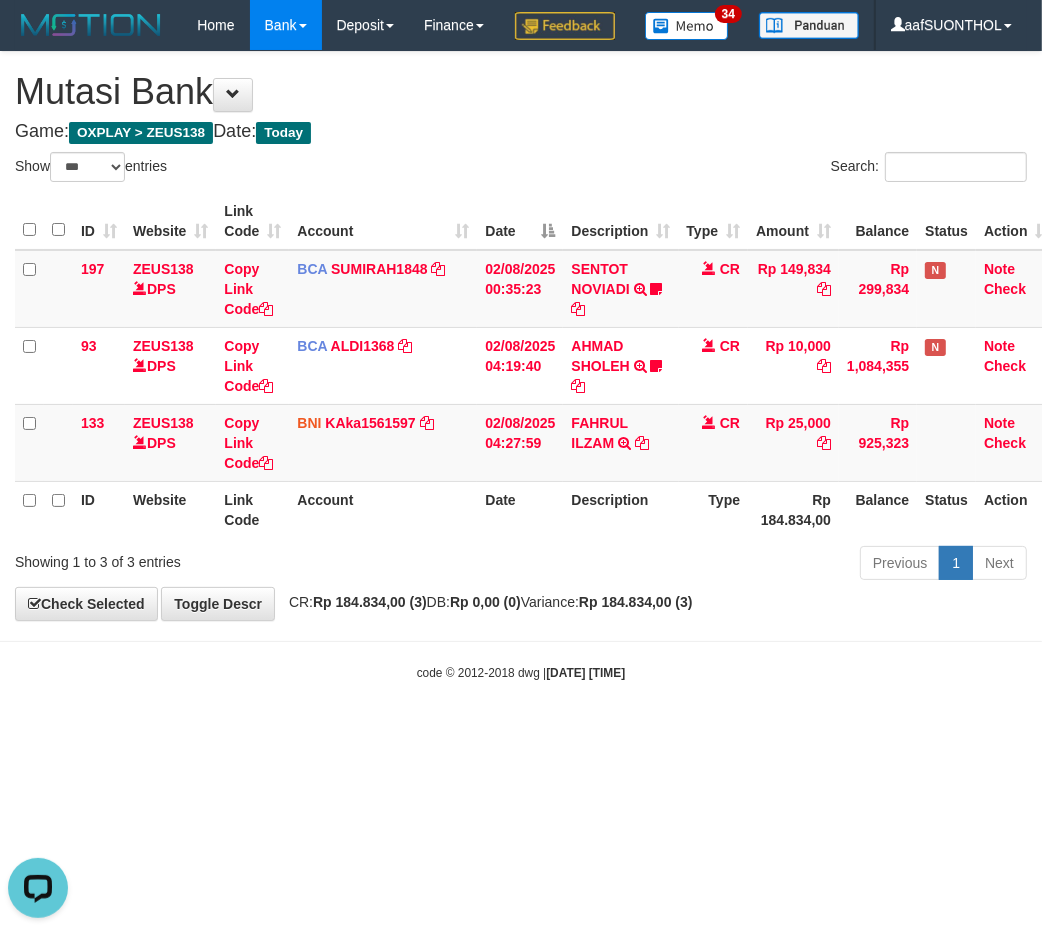 click on "Toggle navigation
Home
Bank
Account List
Load
By Website
Group
[OXPLAY]													ZEUS138
By Load Group (DPS)
Sync" at bounding box center (521, 366) 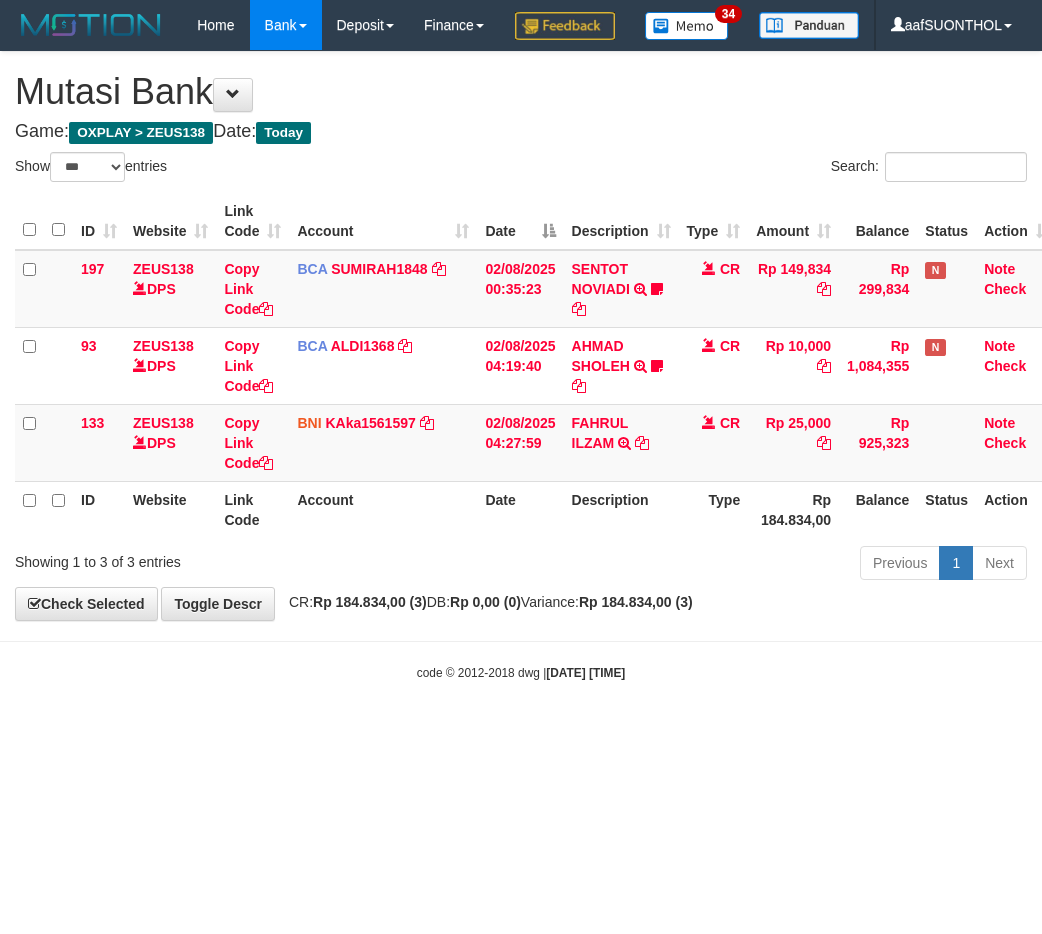 select on "***" 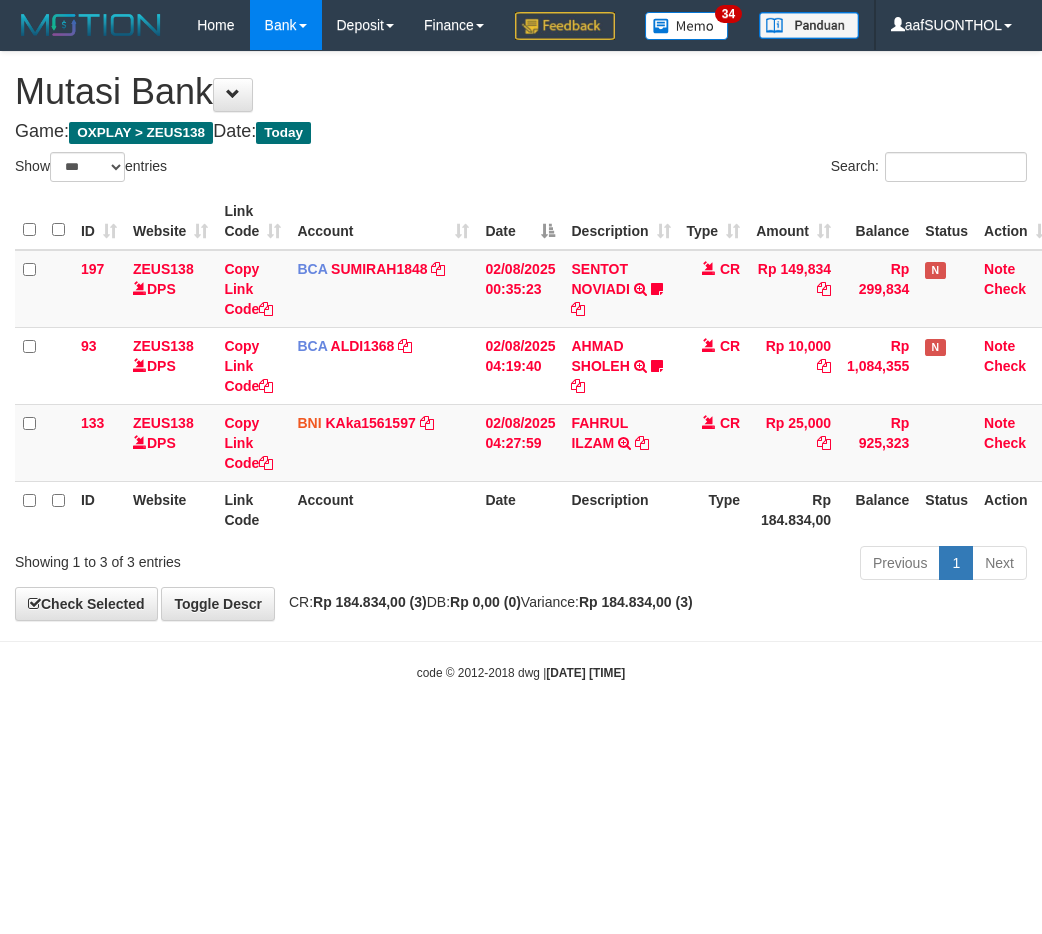 scroll, scrollTop: 0, scrollLeft: 0, axis: both 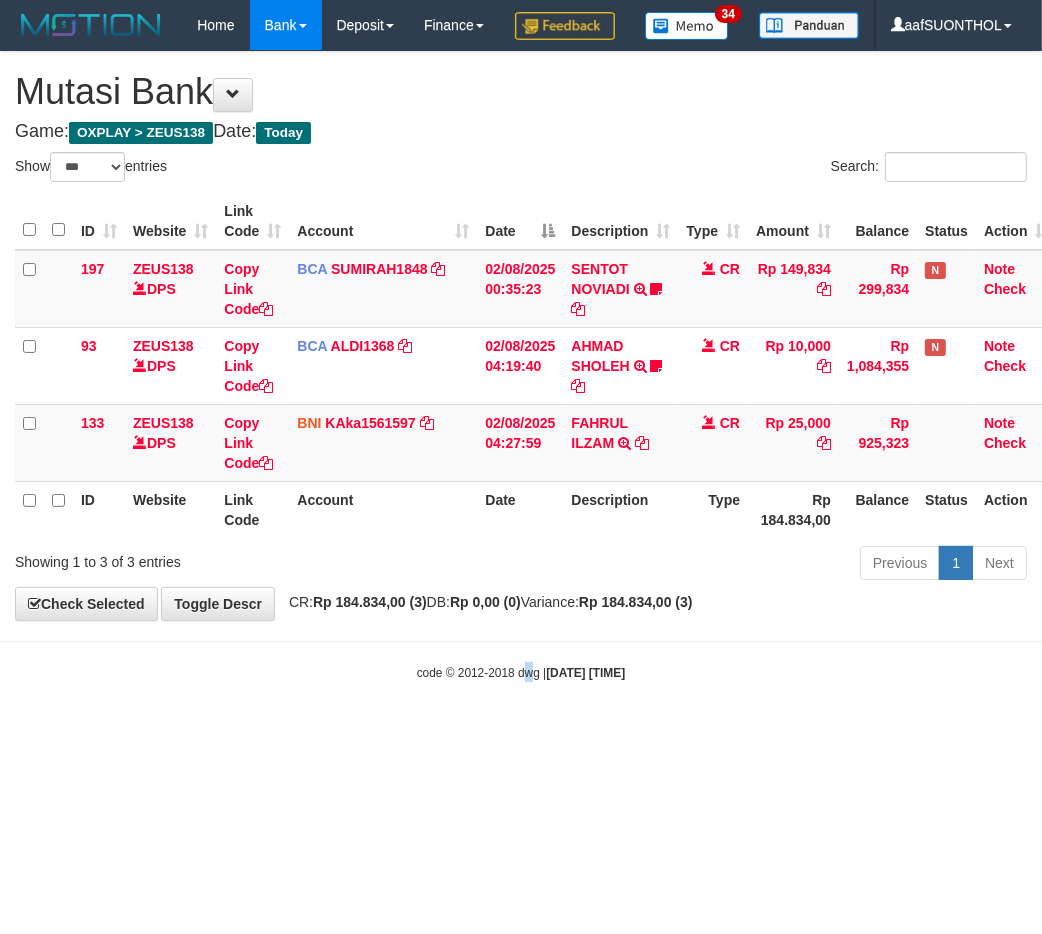 click on "Toggle navigation
Home
Bank
Account List
Load
By Website
Group
[OXPLAY]													ZEUS138
By Load Group (DPS)
Sync" at bounding box center [521, 366] 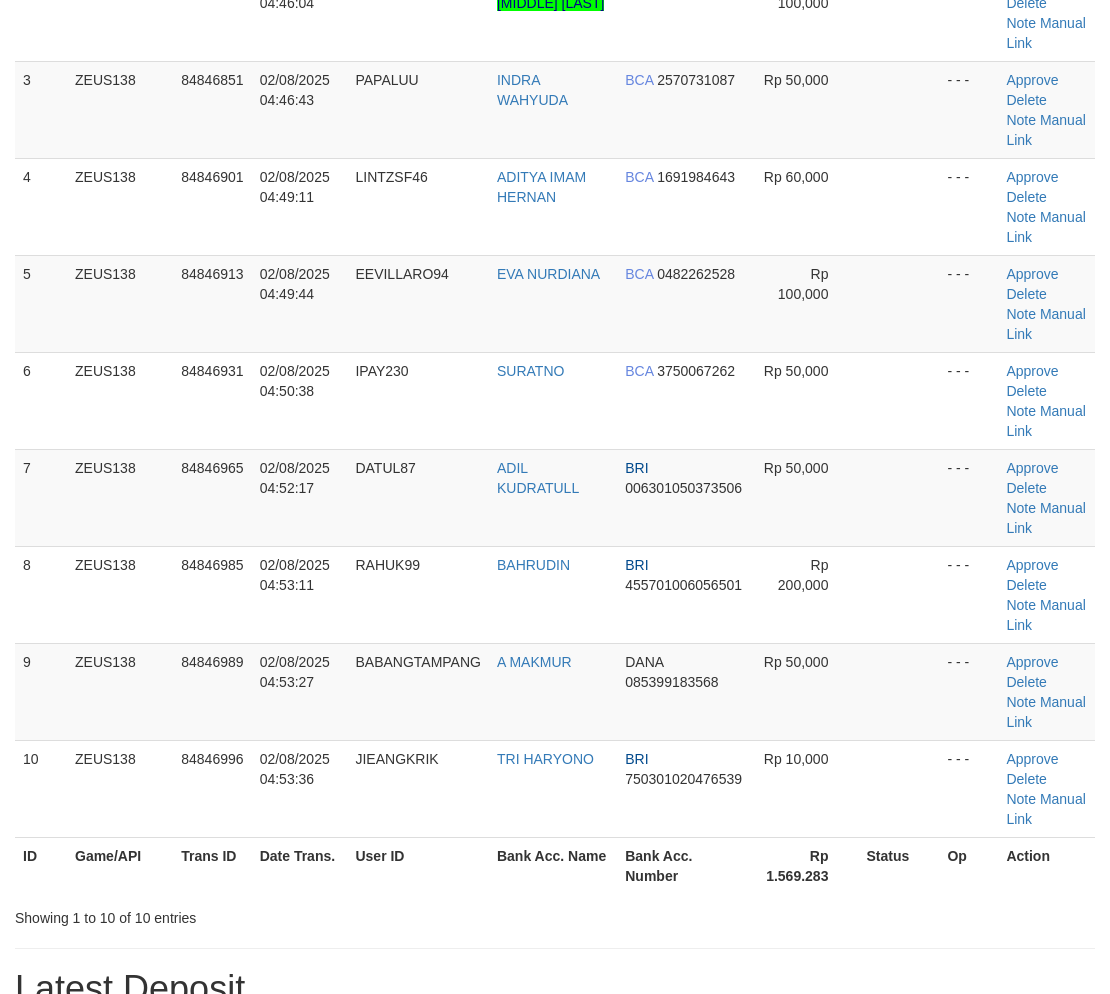 scroll, scrollTop: 395, scrollLeft: 0, axis: vertical 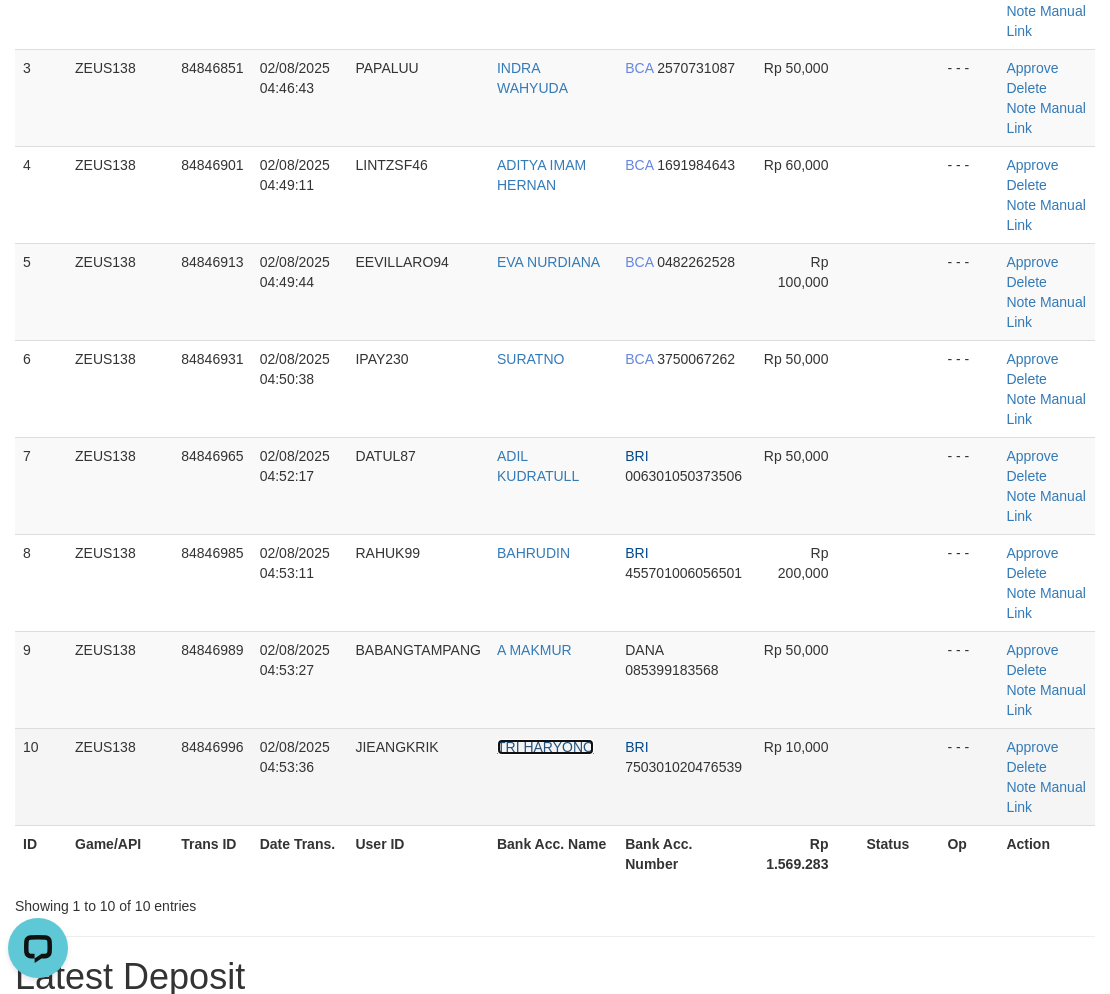 click on "TRI HARYONO" at bounding box center (545, 747) 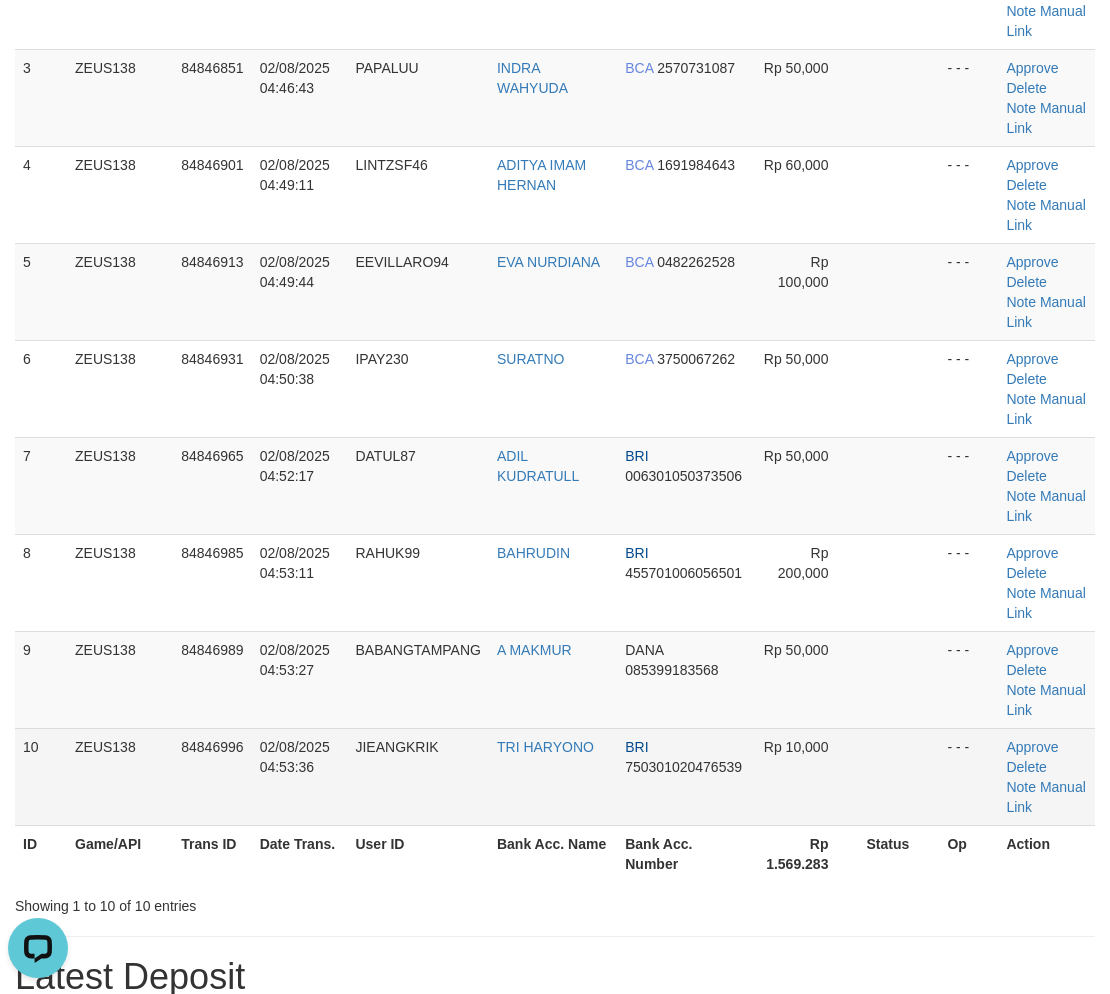 click on "Rp 10,000" at bounding box center (804, 776) 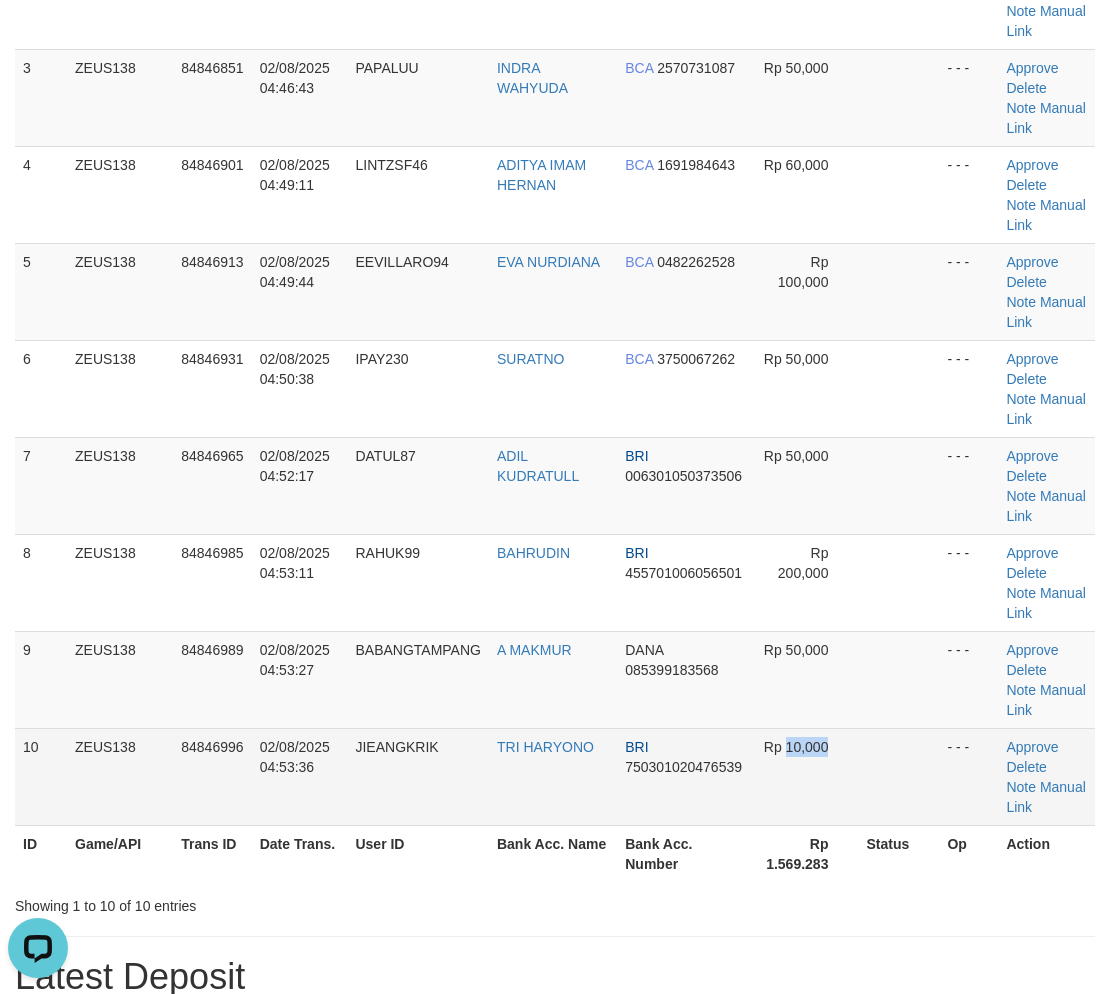click on "Rp 10,000" at bounding box center [804, 776] 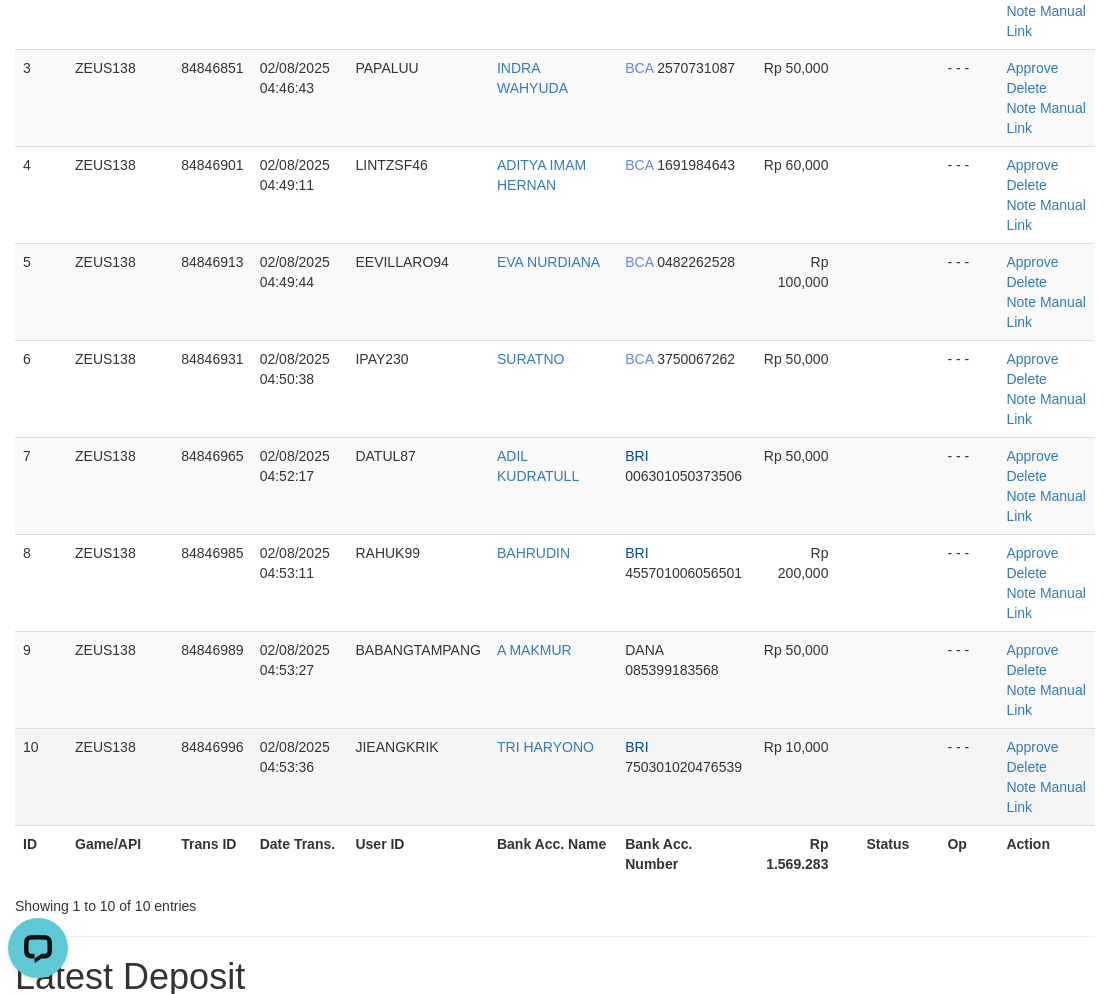click on "Rp 10,000" at bounding box center (796, 747) 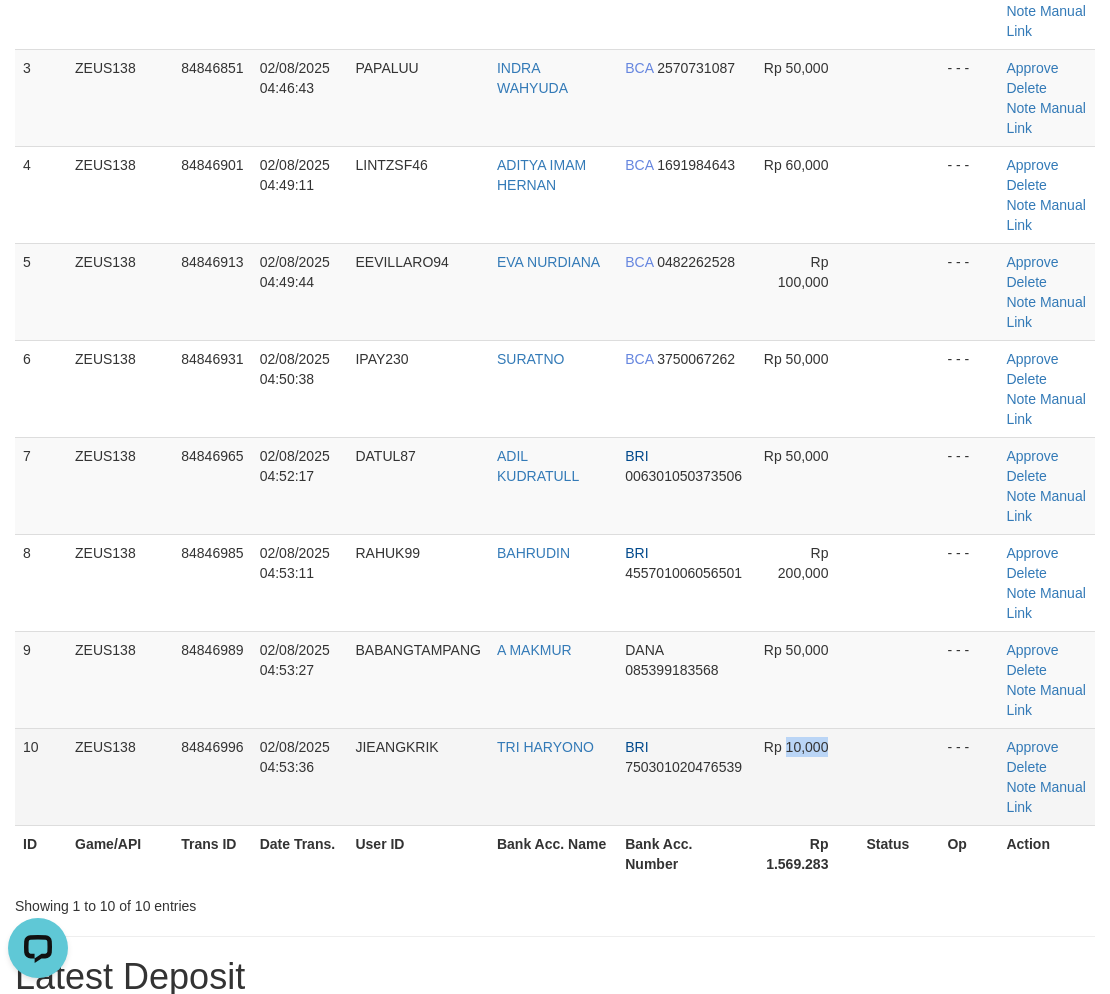 click on "Rp 10,000" at bounding box center (796, 747) 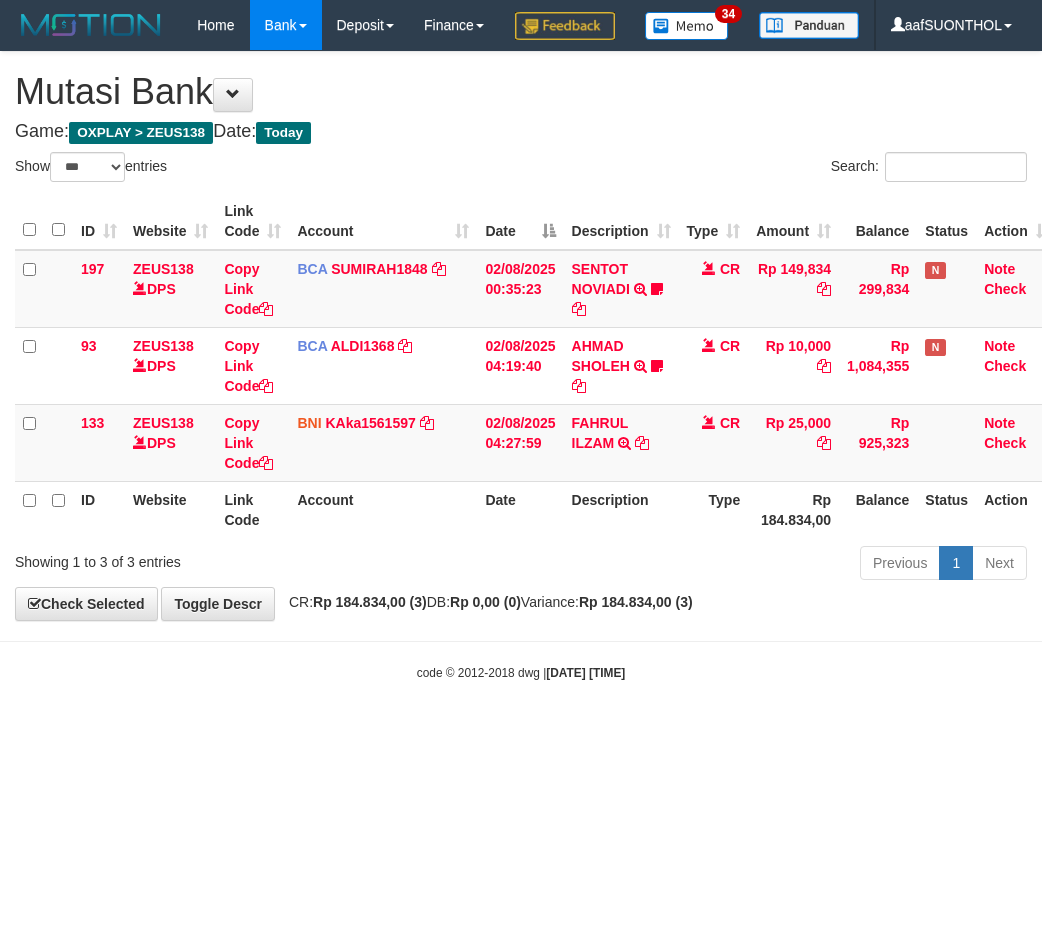 select on "***" 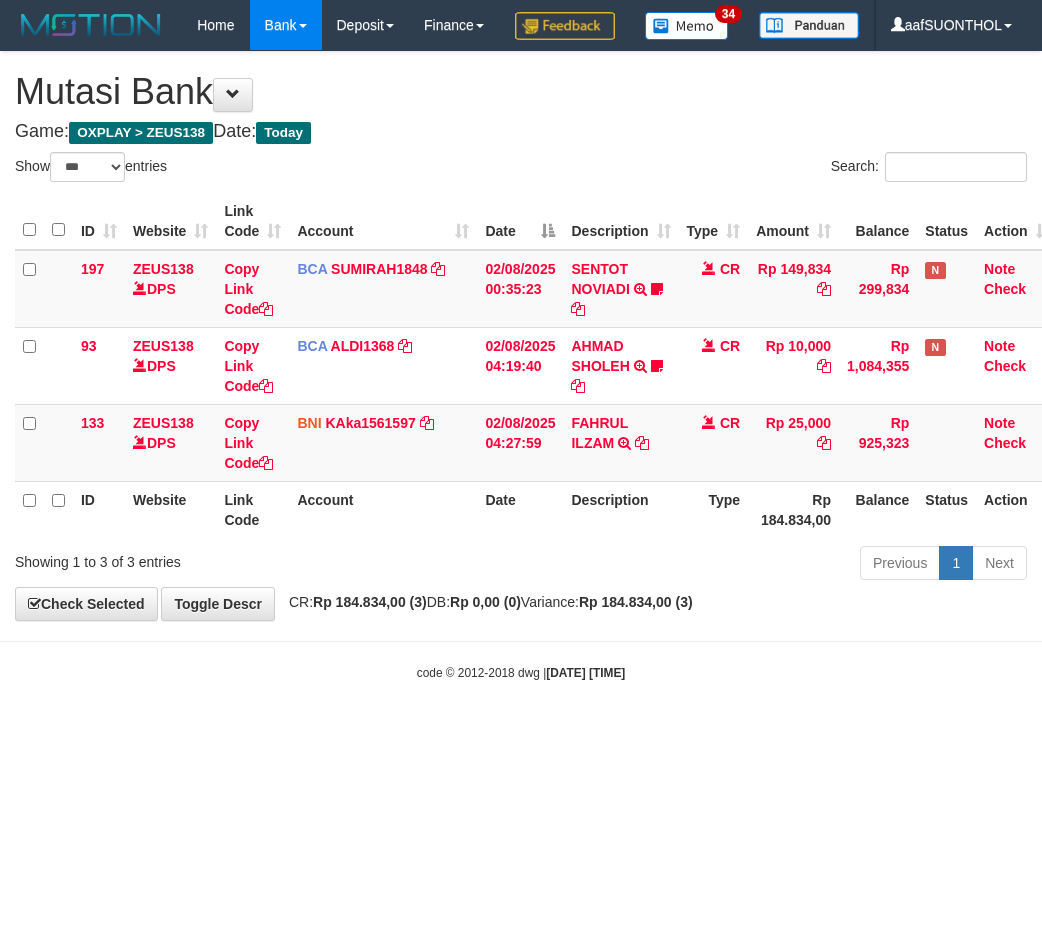 scroll, scrollTop: 0, scrollLeft: 0, axis: both 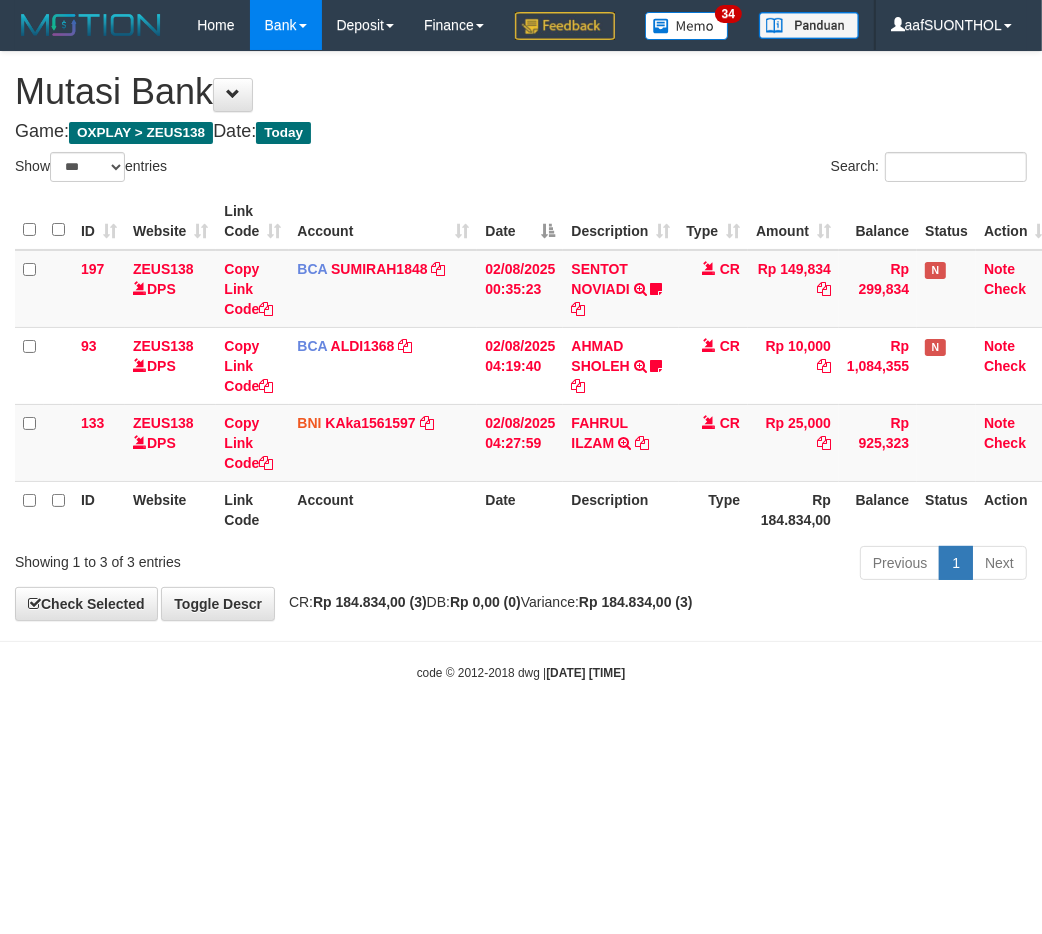 click on "Toggle navigation
Home
Bank
Account List
Load
By Website
Group
[OXPLAY]													ZEUS138
By Load Group (DPS)" at bounding box center (521, 366) 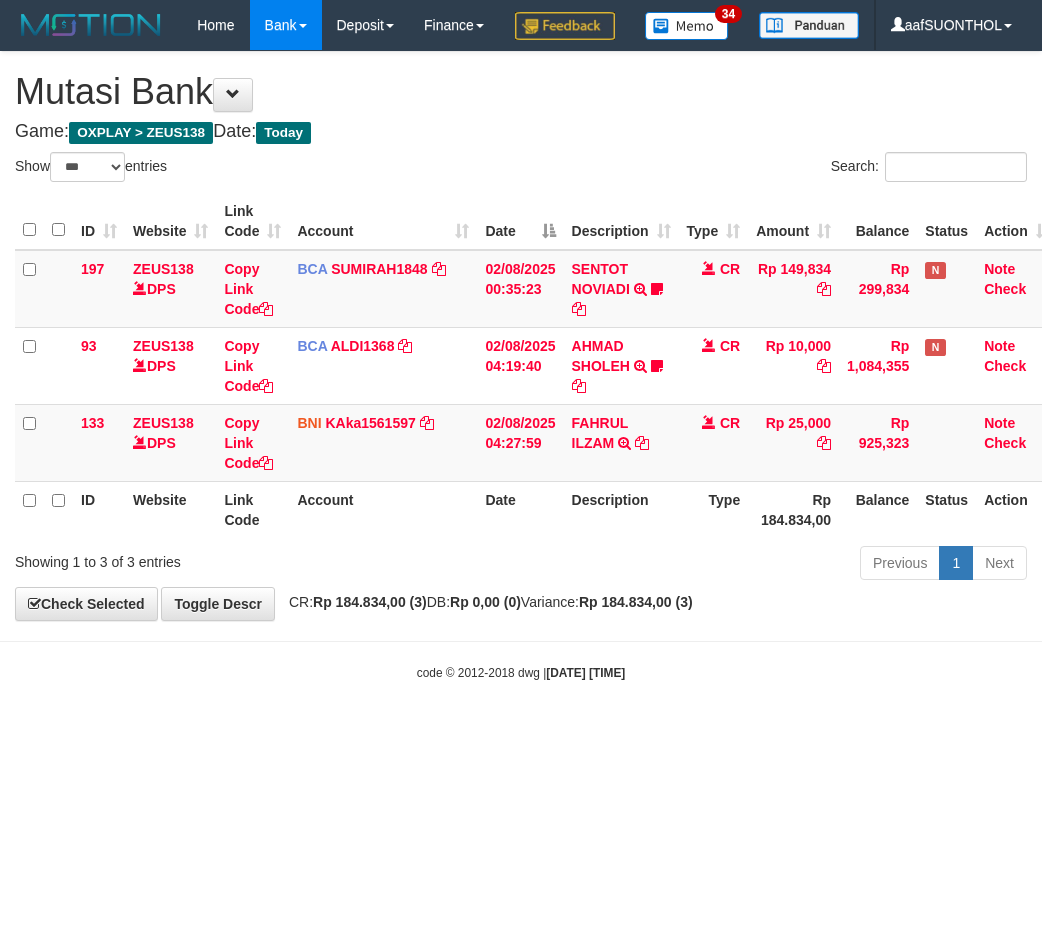 select on "***" 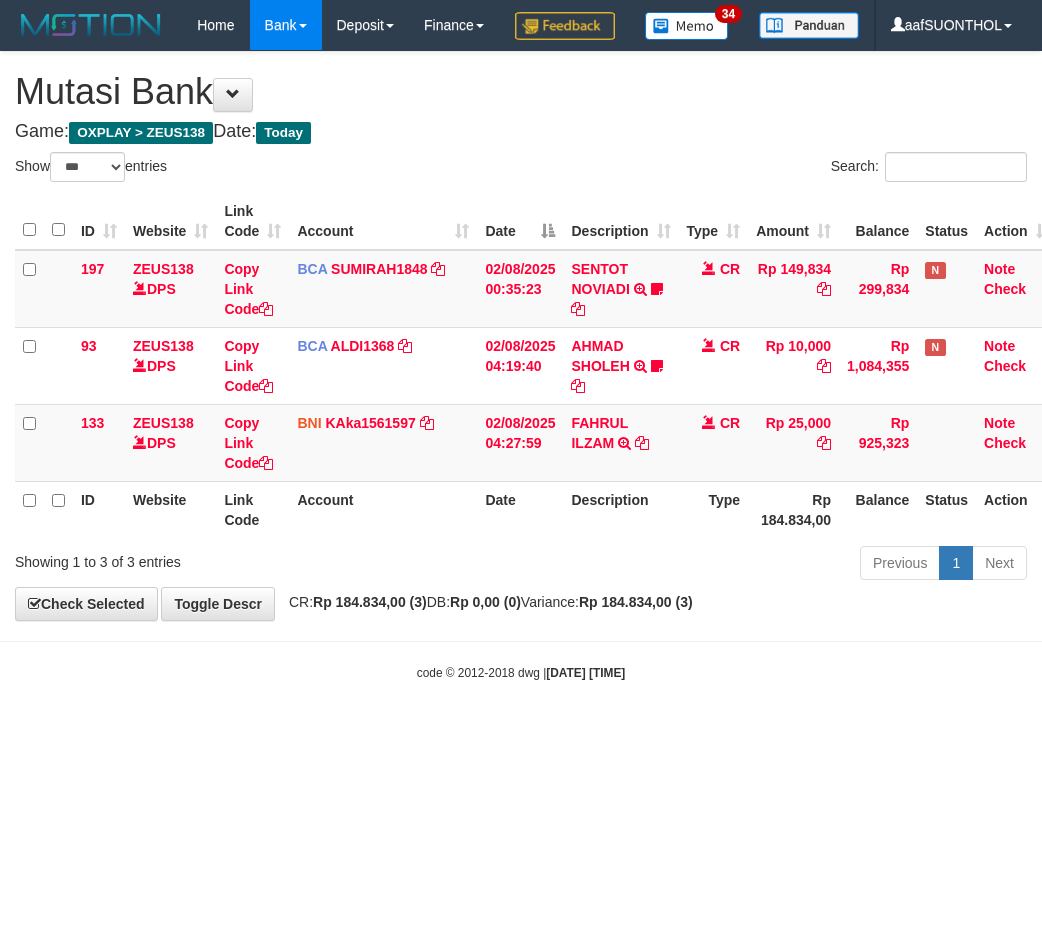scroll, scrollTop: 0, scrollLeft: 0, axis: both 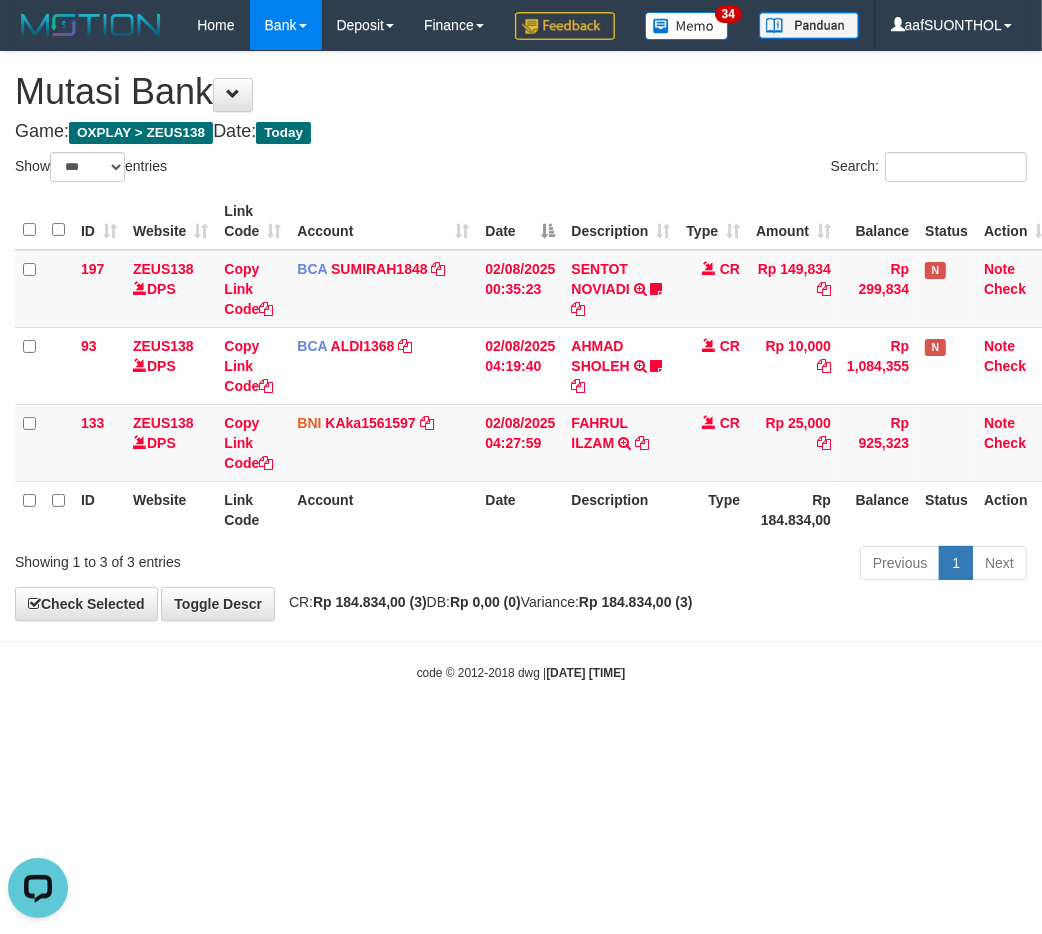click on "Toggle navigation
Home
Bank
Account List
Load
By Website
Group
[OXPLAY]													ZEUS138
By Load Group (DPS)" at bounding box center (521, 366) 